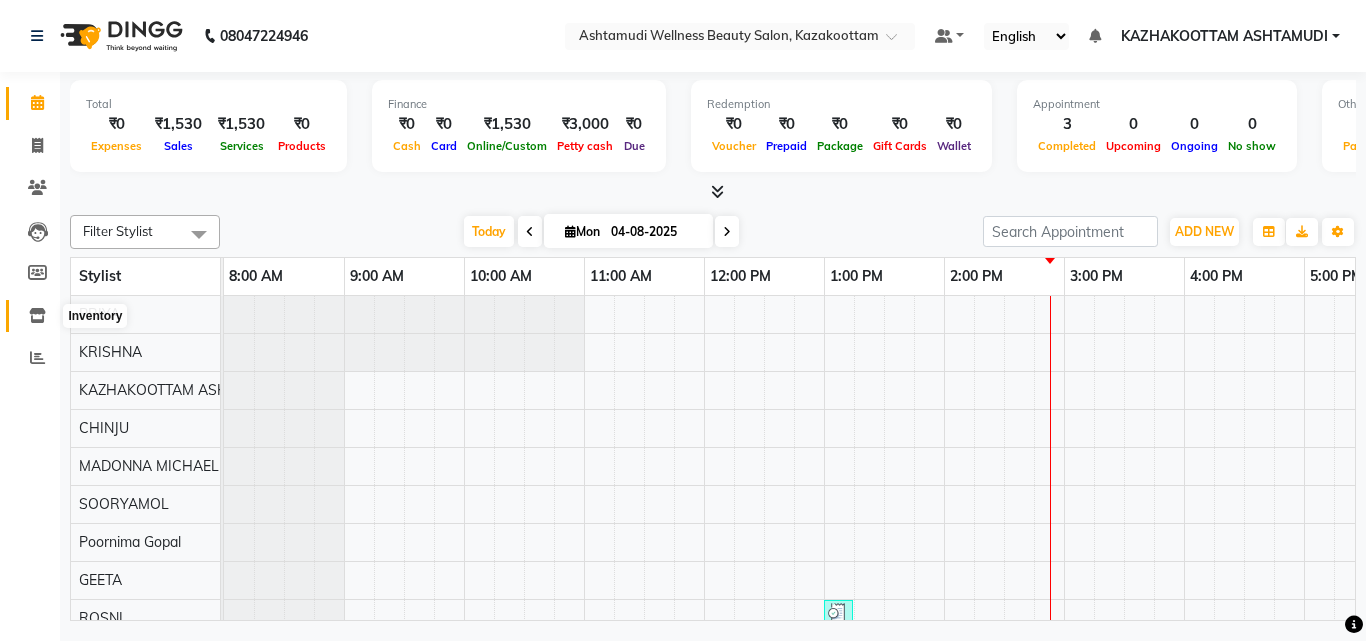 click 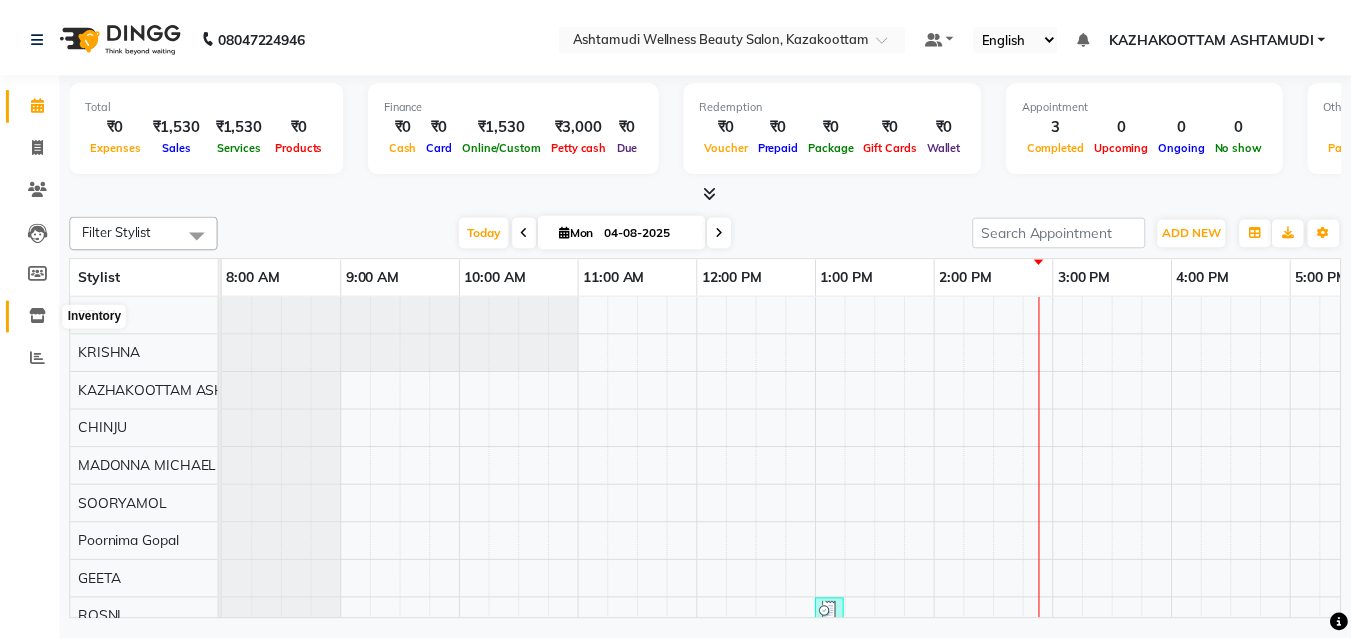 scroll, scrollTop: 0, scrollLeft: 0, axis: both 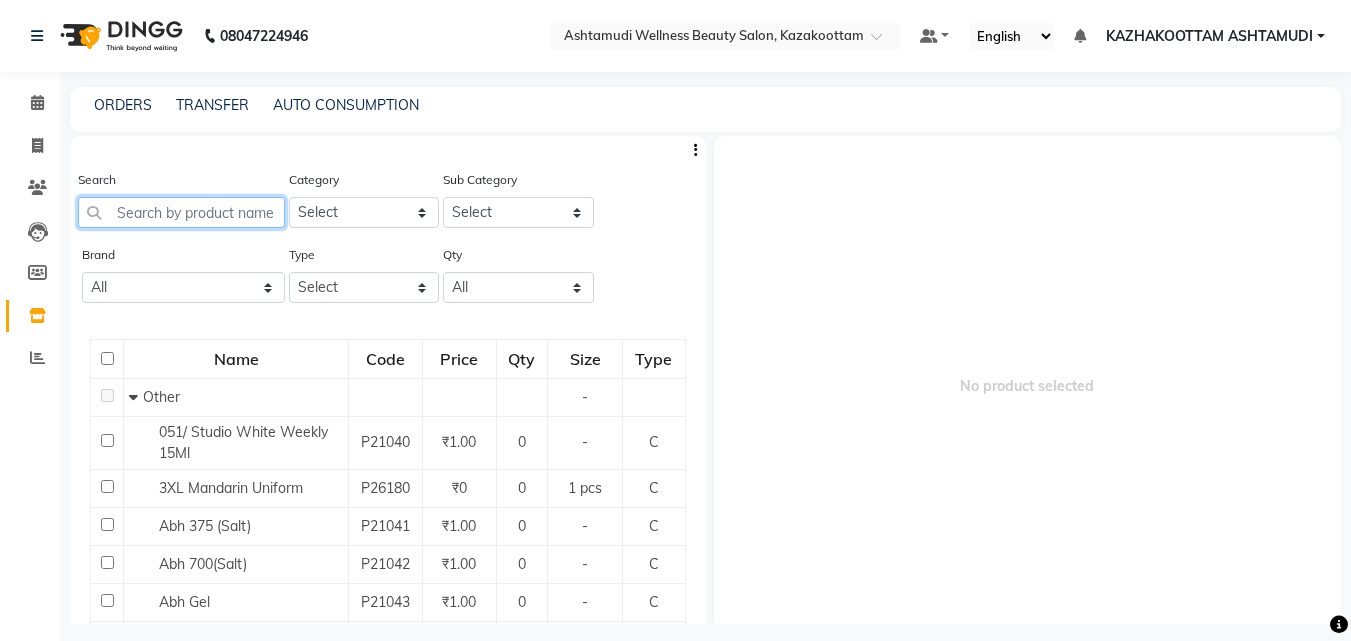 click 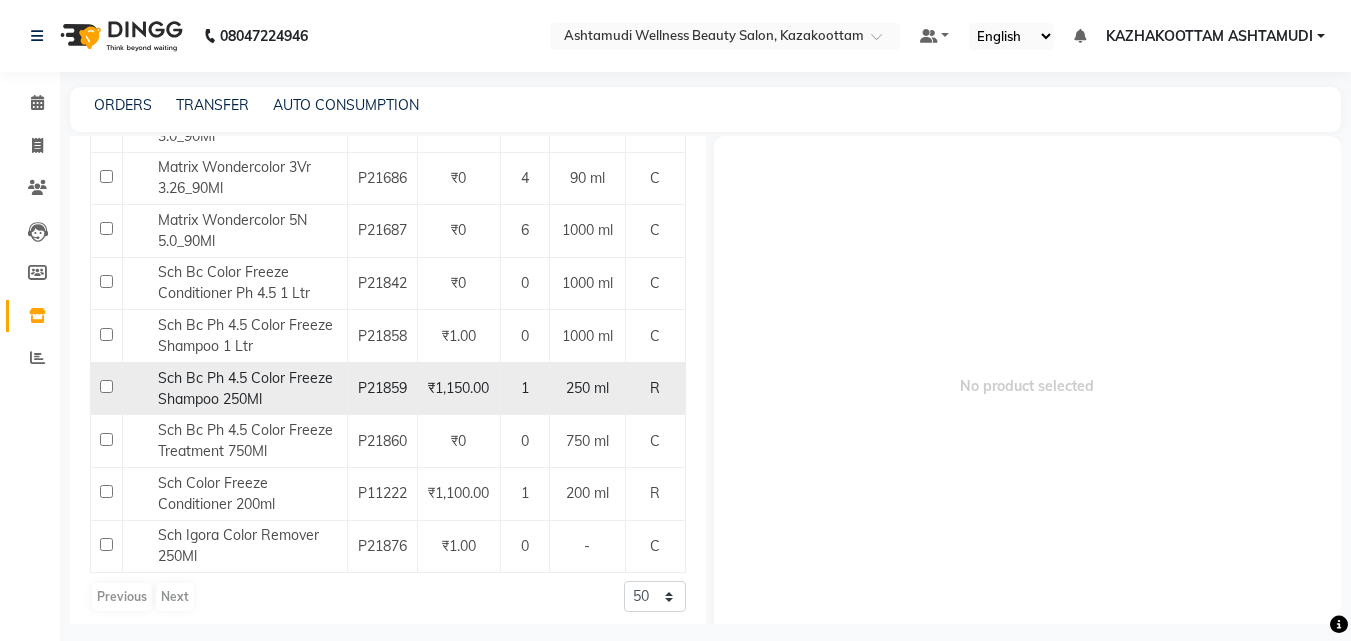 scroll, scrollTop: 2120, scrollLeft: 0, axis: vertical 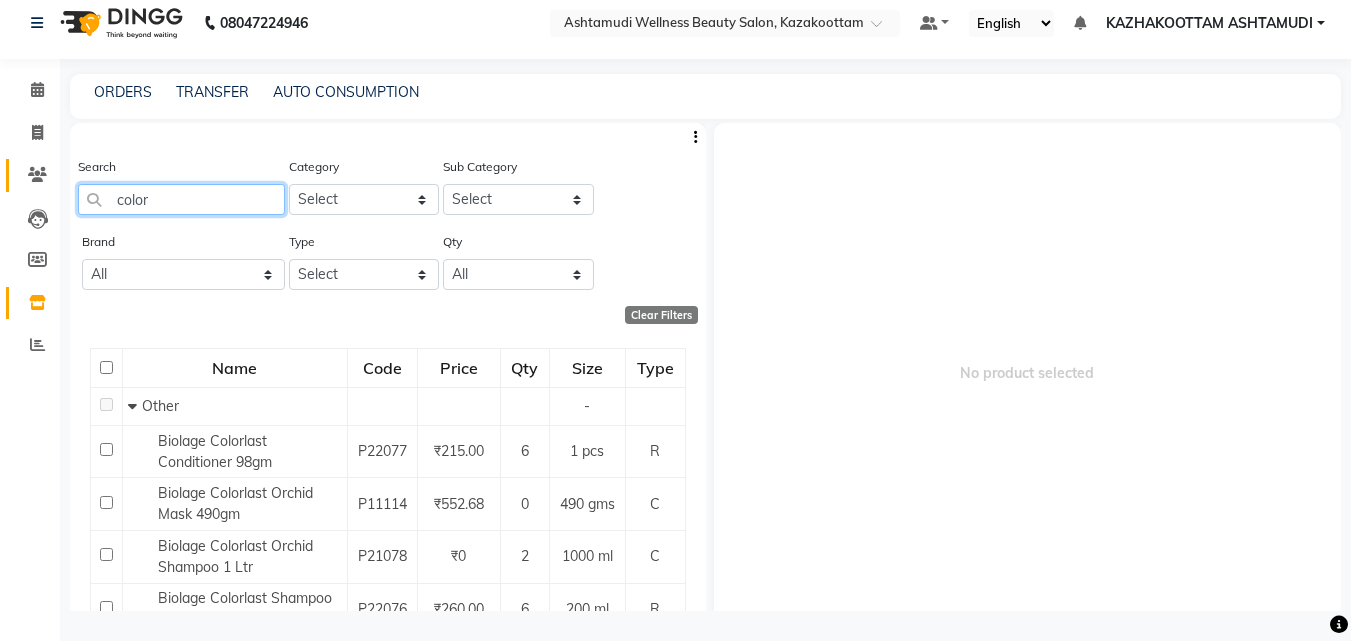 drag, startPoint x: 160, startPoint y: 200, endPoint x: 32, endPoint y: 190, distance: 128.39003 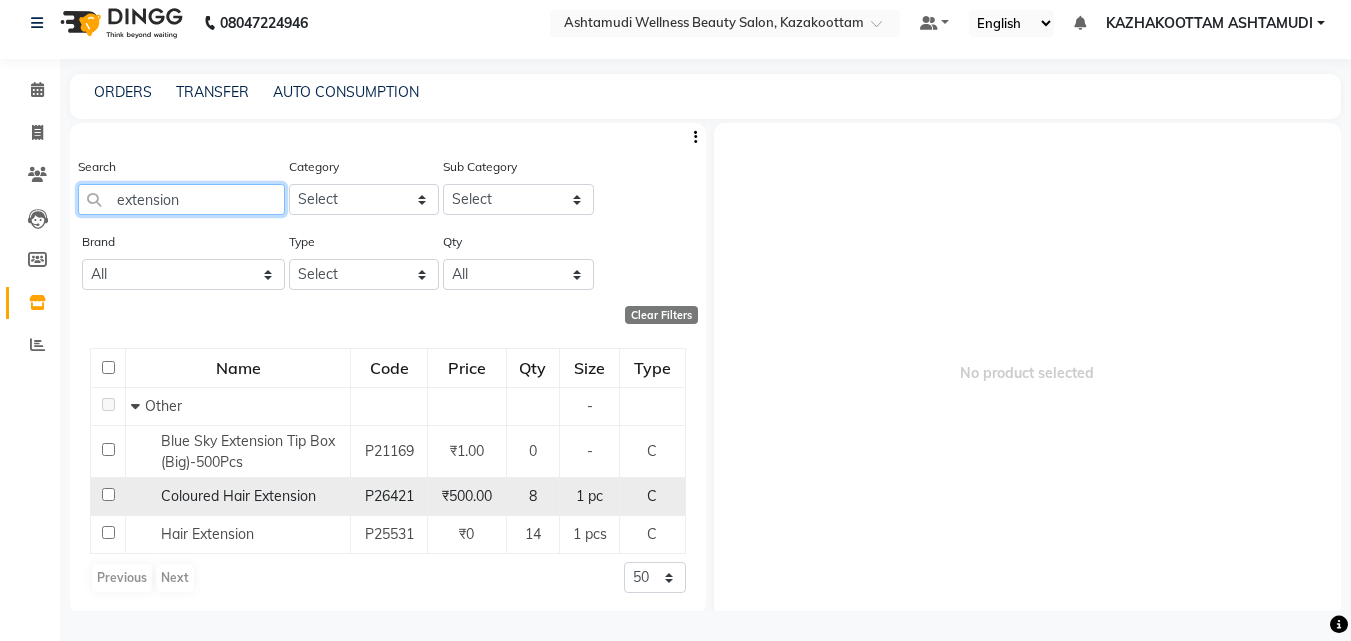 type on "extension" 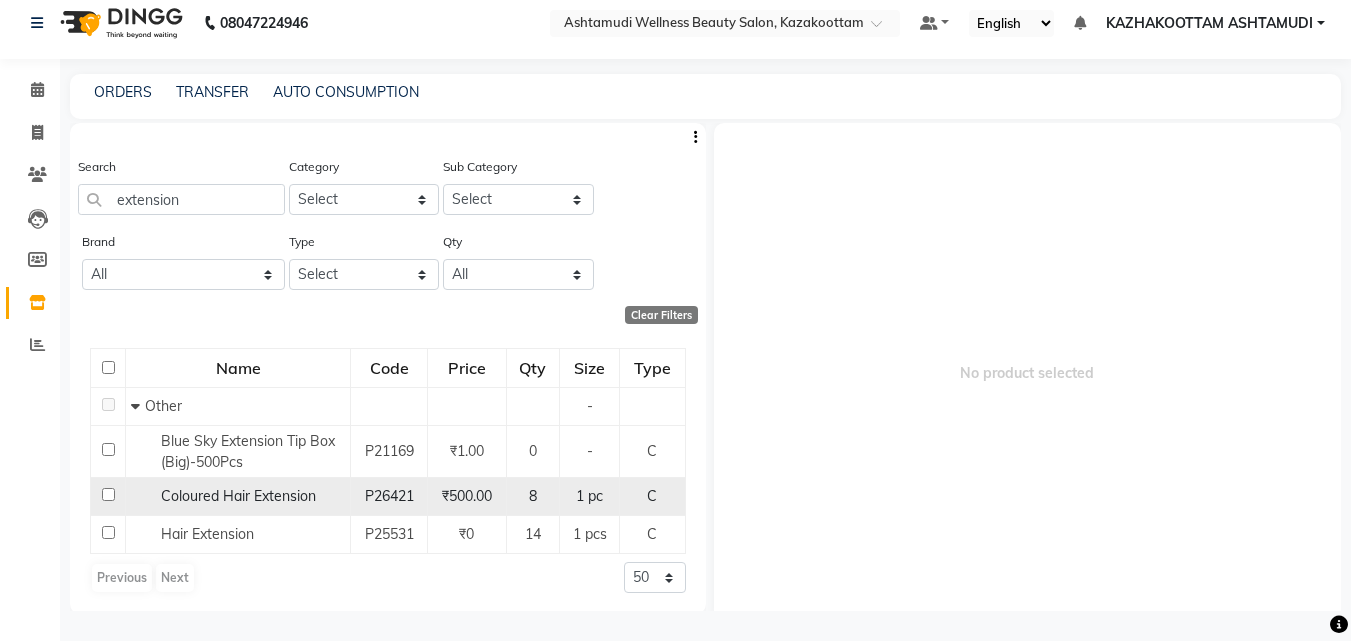 click on "₹500.00" 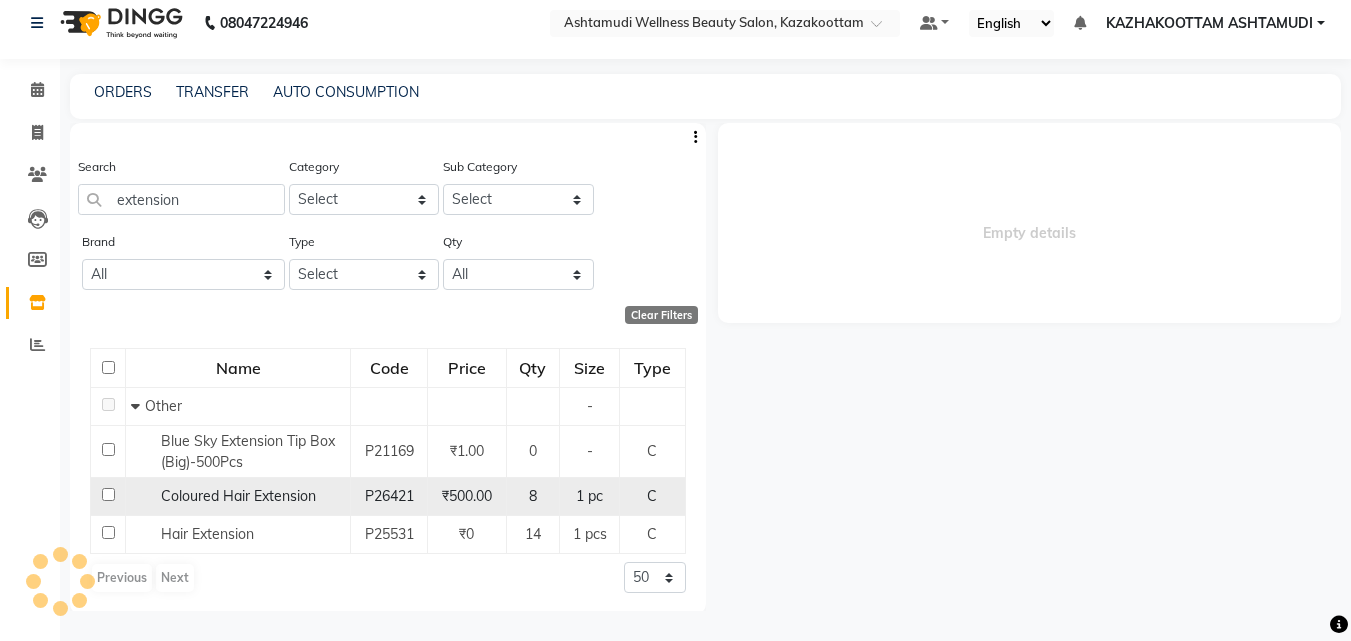 select 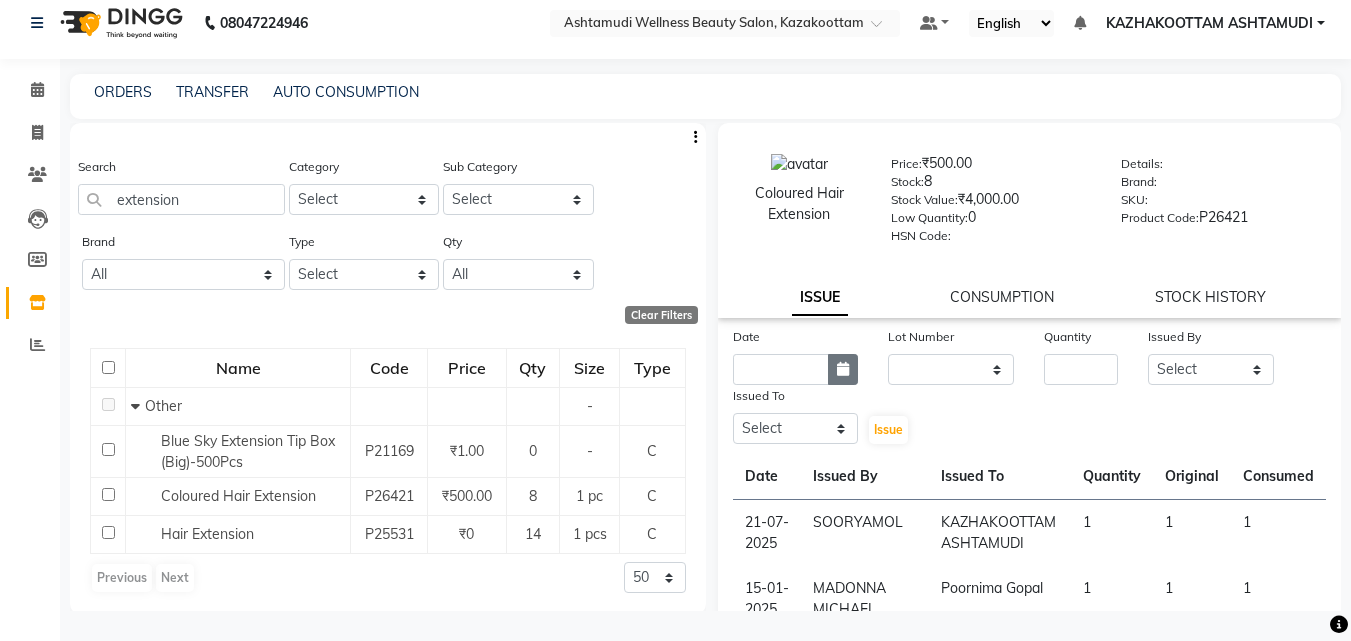 click 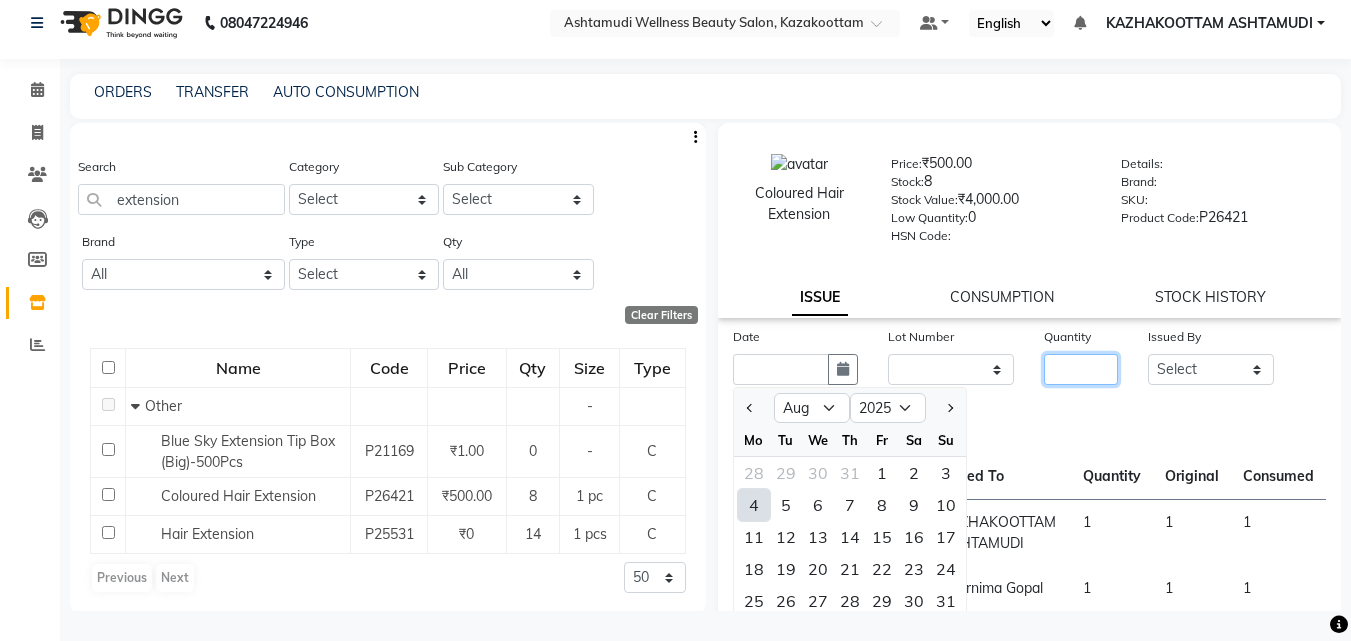 click 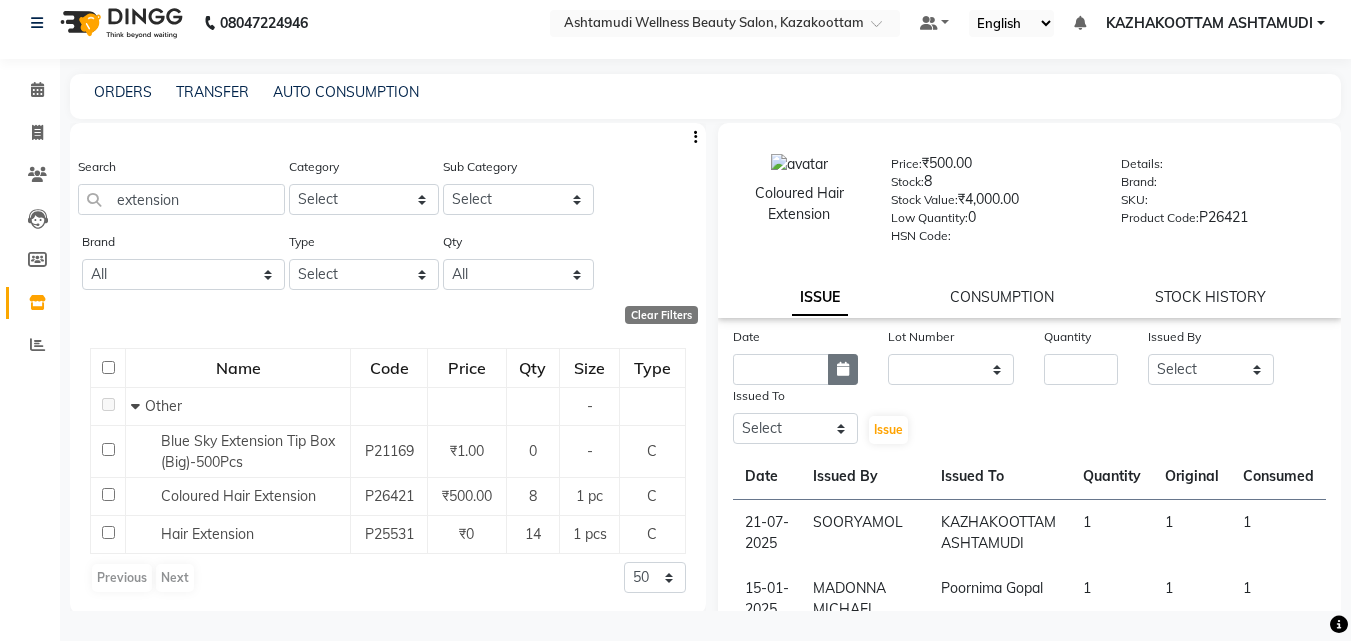 click 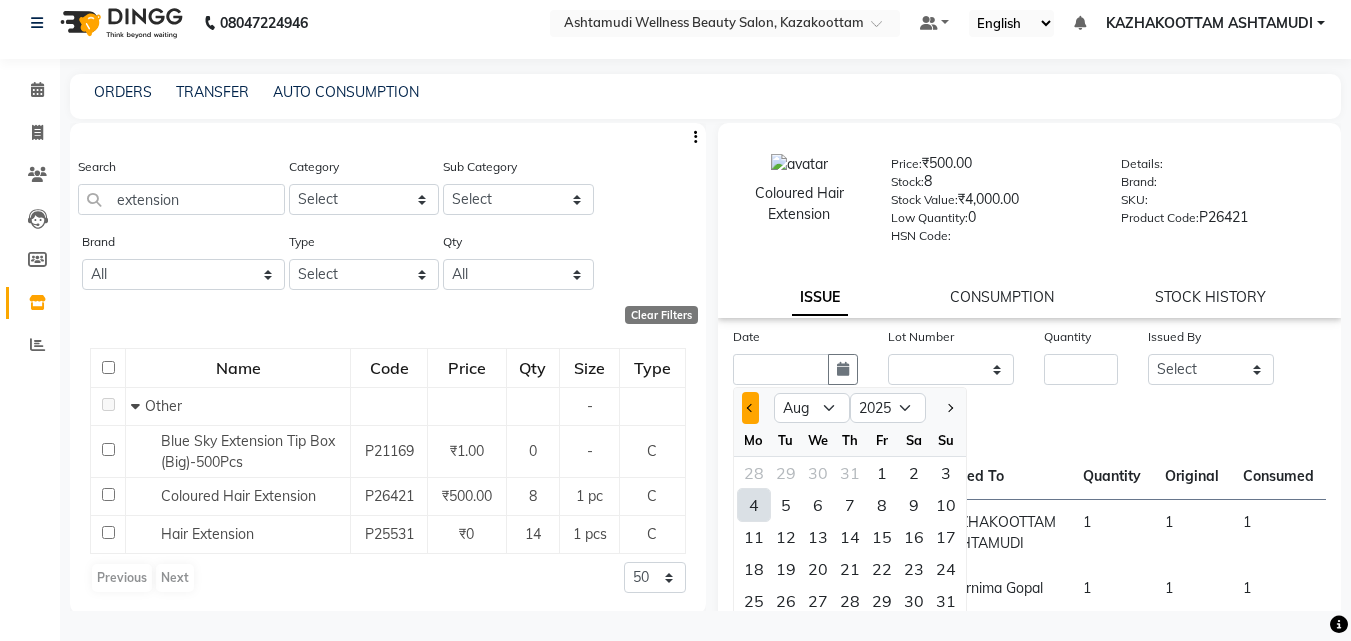 click 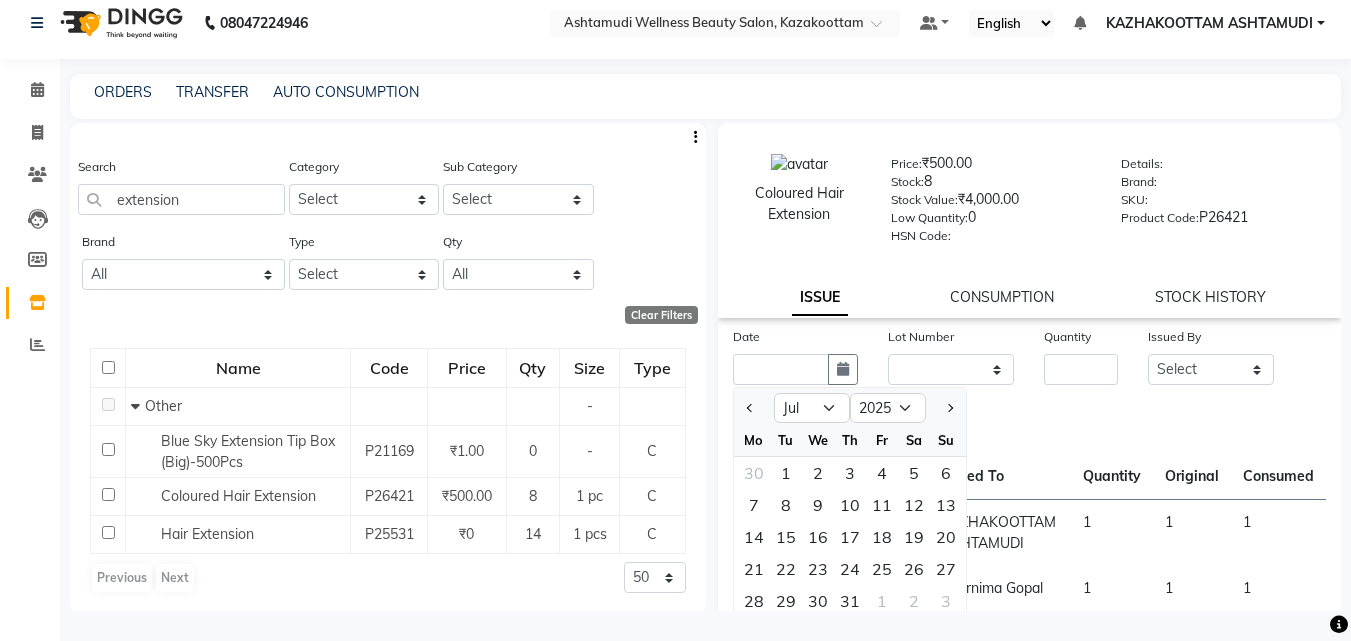 click on "Date Jan Feb Mar Apr May Jun Jul Aug Sep Oct Nov Dec 2015 2016 2017 2018 2019 2020 2021 2022 2023 2024 2025 2026 2027 2028 2029 2030 2031 2032 2033 2034 2035 Mo Tu We Th Fr Sa Su 30 1 2 3 4 5 6 7 8 9 10 11 12 13 14 15 16 17 18 19 20 21 22 23 24 25 26 27 28 29 30 31 1 2 3 4 5 6 7 8 9 10 Lot Number None Quantity Issued By Select Arya  CHINJU GEETA KAZHAKOOTTAM ASHTAMUDI KRISHNA LEKSHMI MADONNA MICHAEL MINCY VARGHESE Poornima Gopal PRIYA RESHMA ROSNI Sindhu SOORYAMOL Issued To Select Arya  CHINJU GEETA KAZHAKOOTTAM ASHTAMUDI KRISHNA LEKSHMI MADONNA MICHAEL MINCY VARGHESE Poornima Gopal PRIYA RESHMA ROSNI Sindhu SOORYAMOL  Issue" 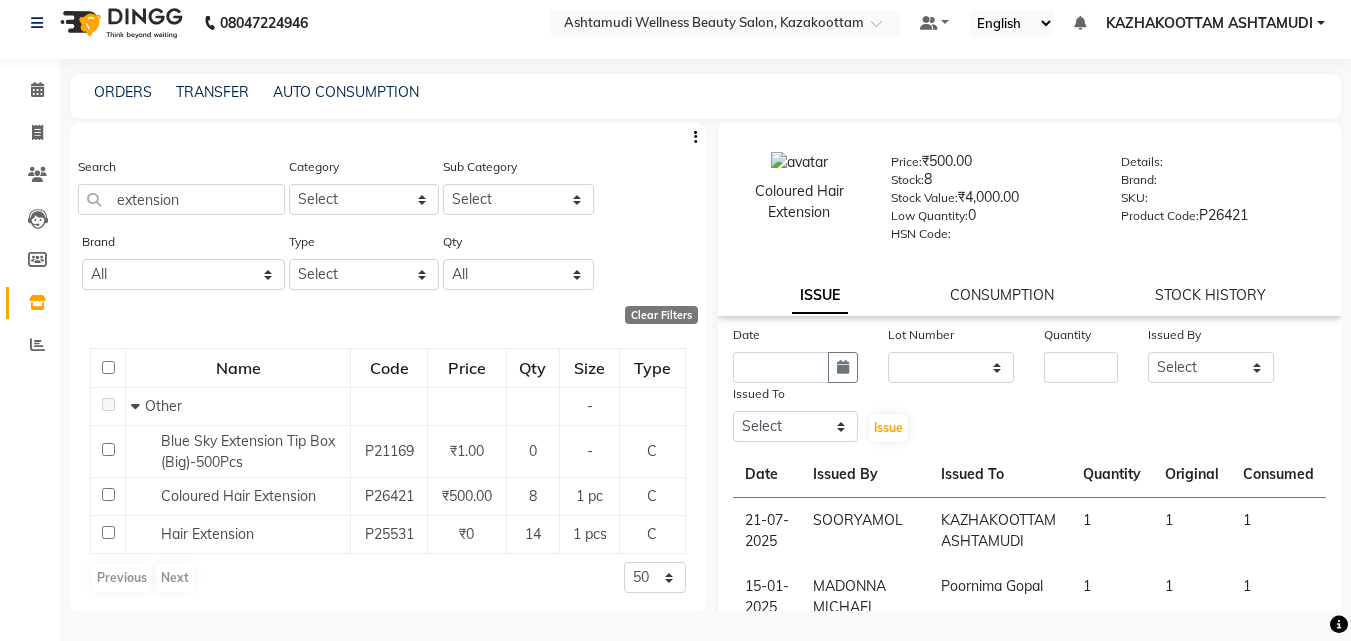 scroll, scrollTop: 0, scrollLeft: 0, axis: both 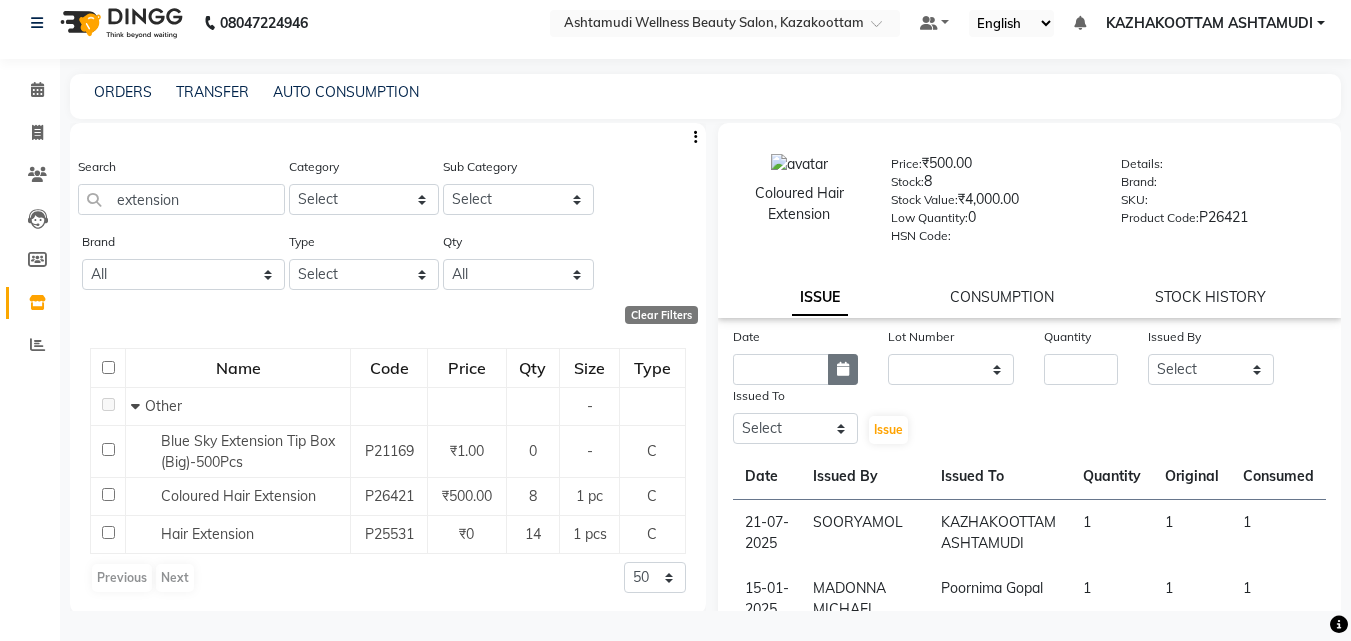 click 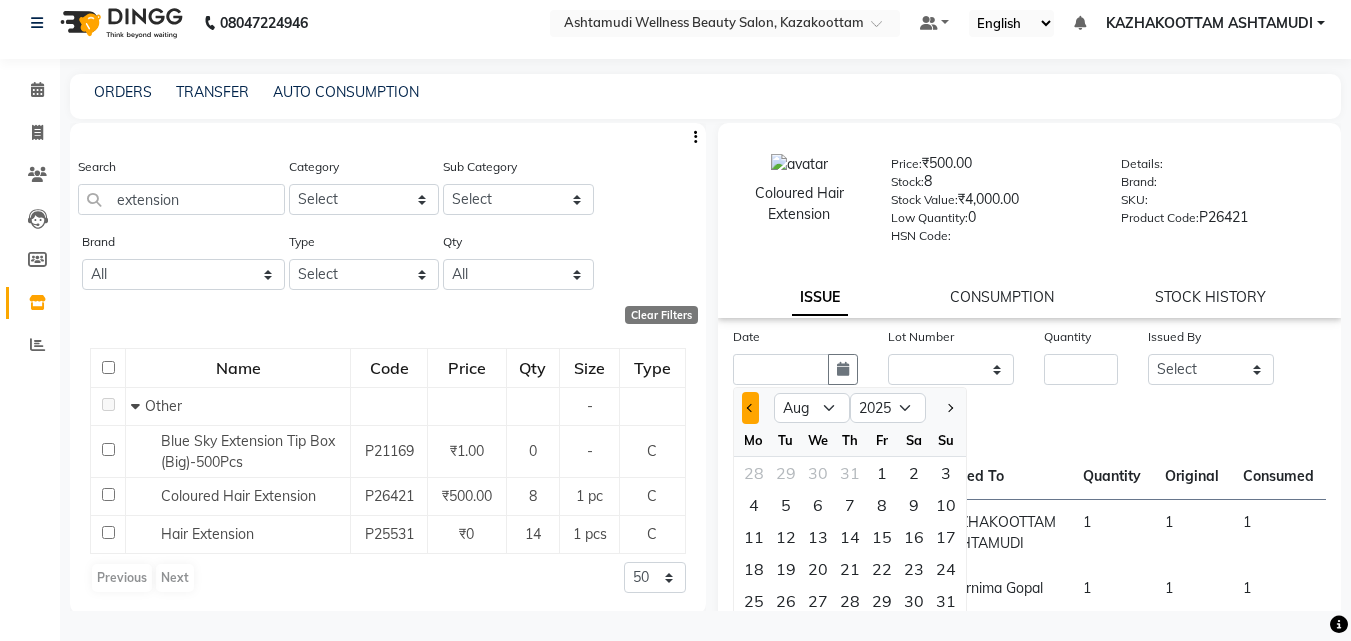 click 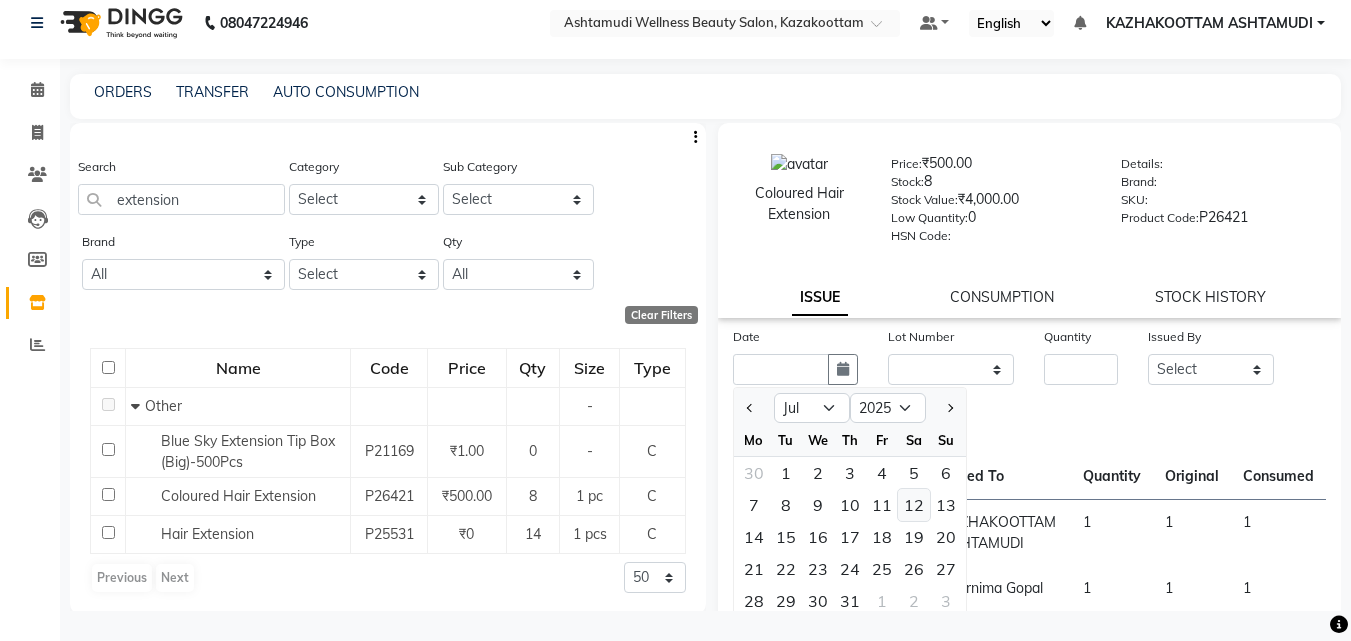 scroll, scrollTop: 100, scrollLeft: 0, axis: vertical 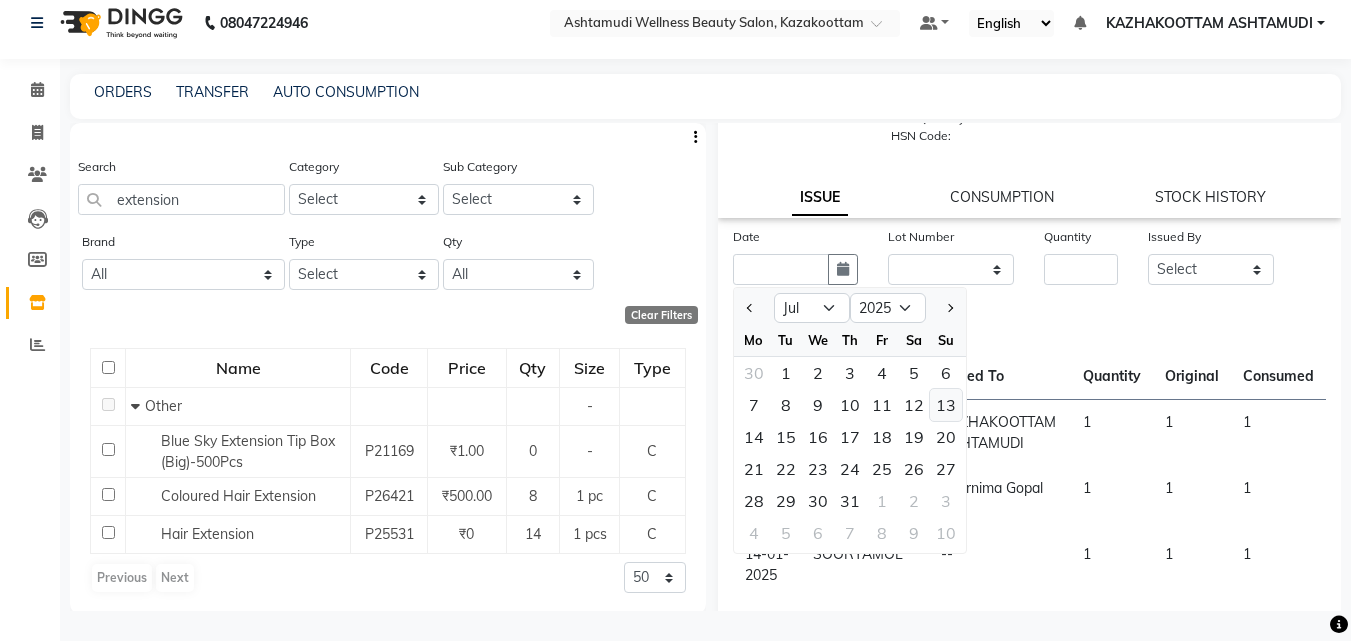click on "13" 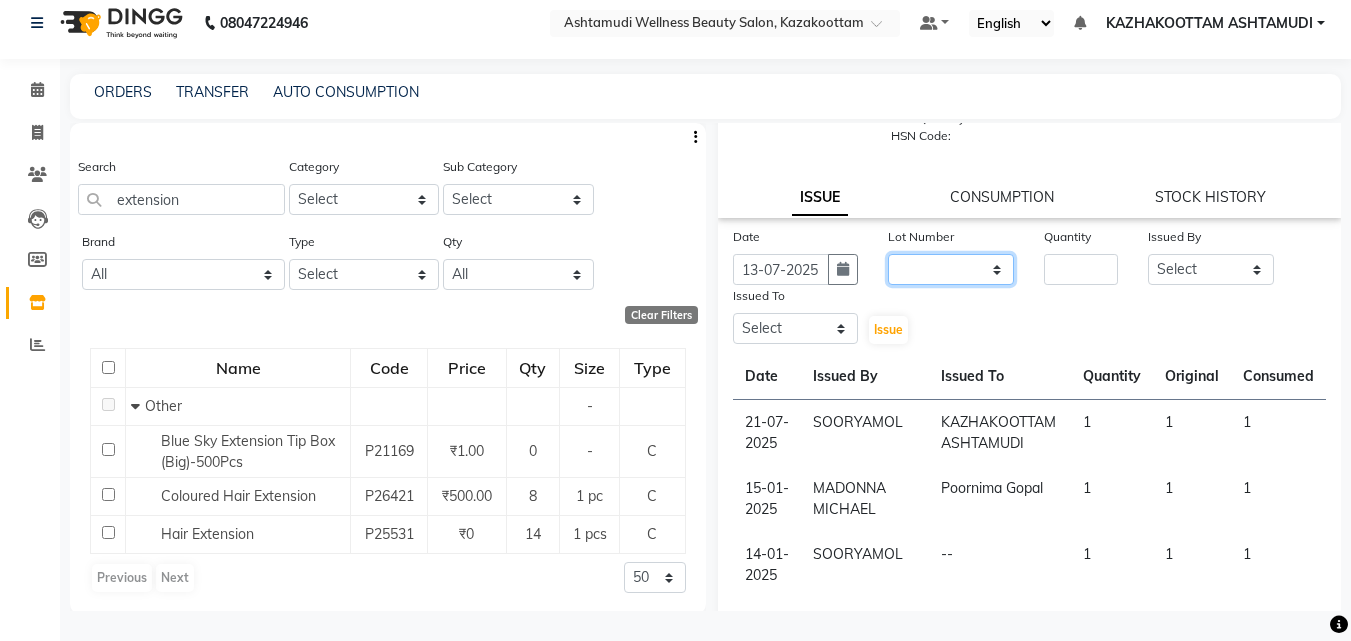 click on "None" 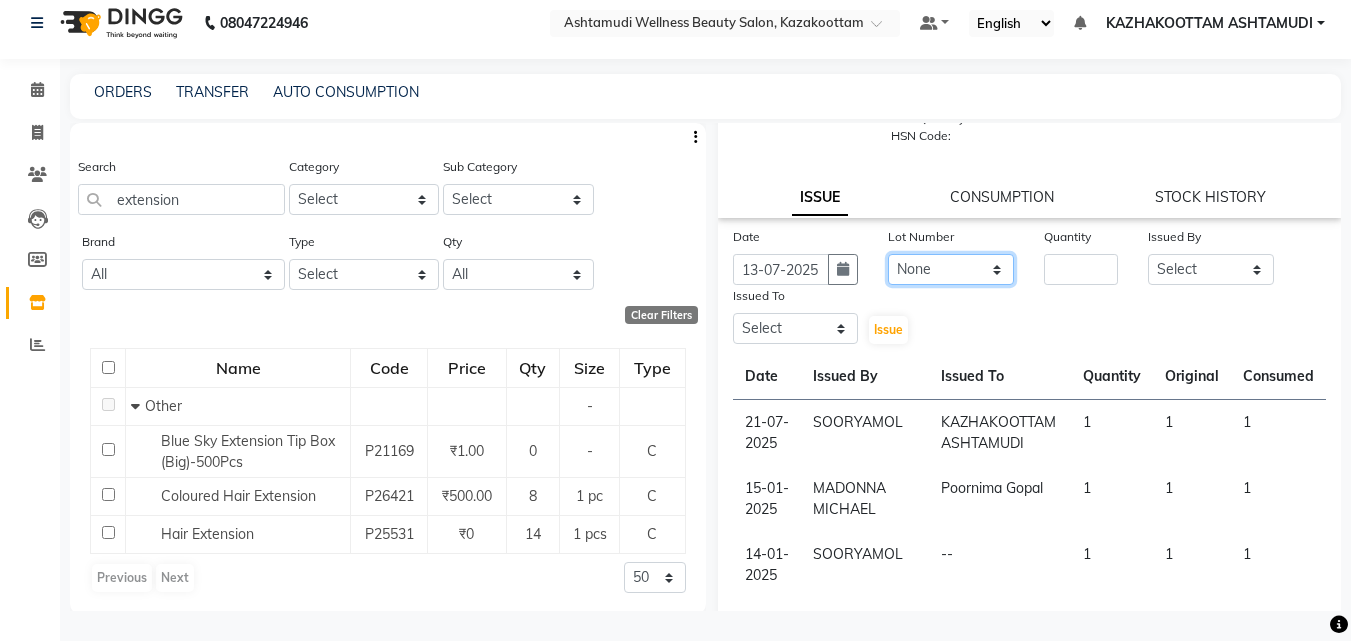 click on "None" 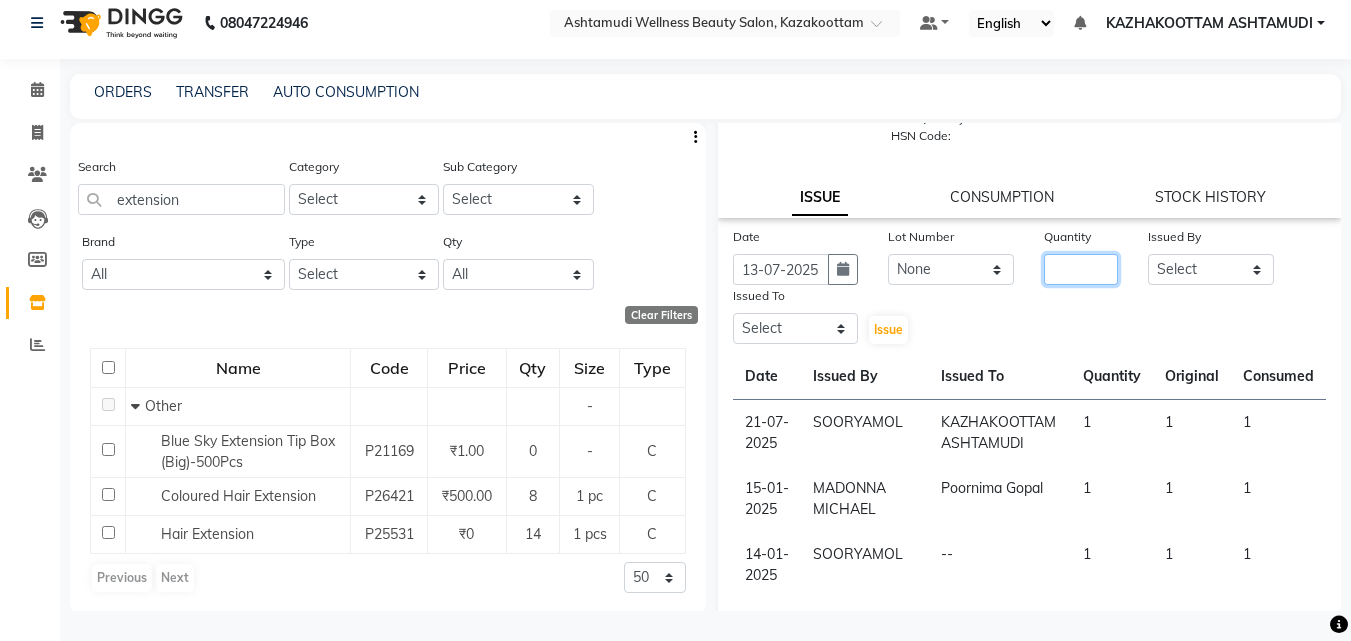 click 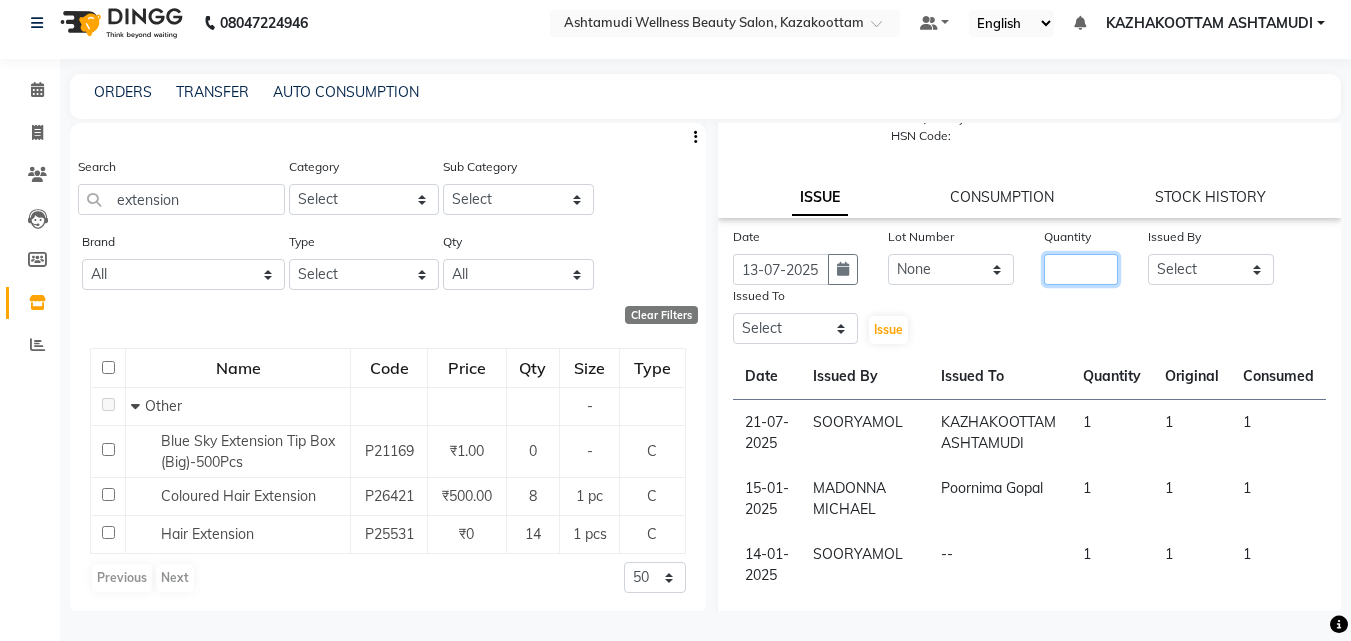 type on "5" 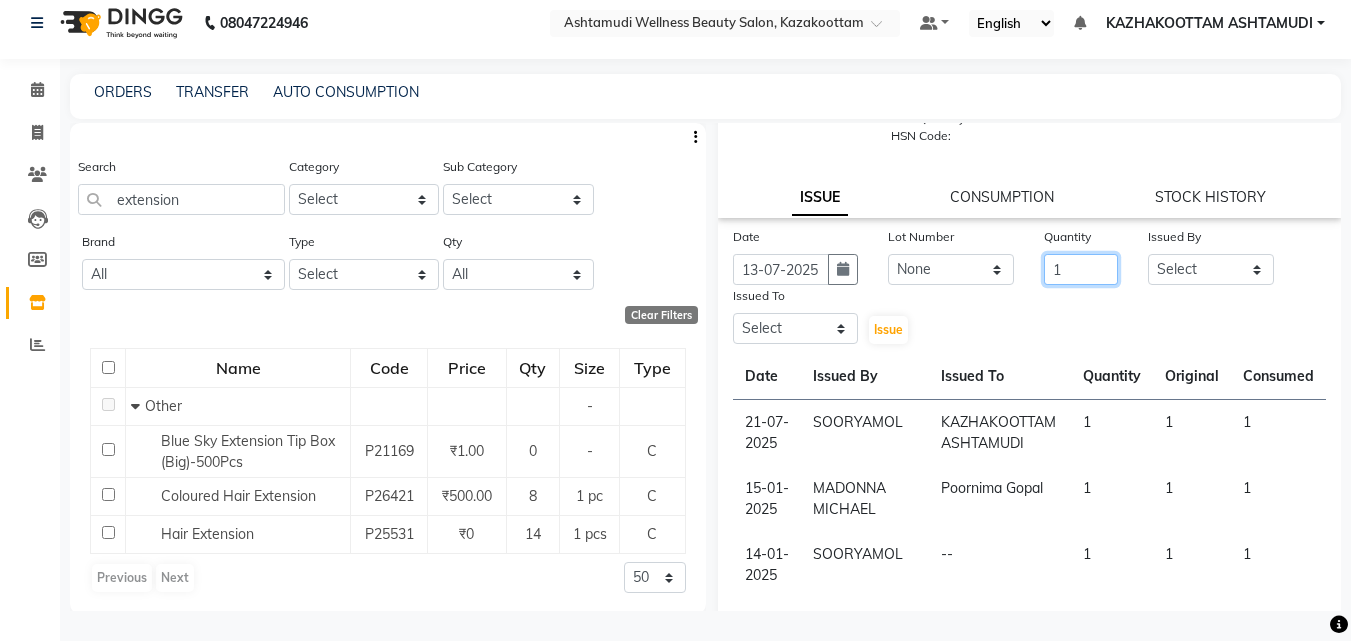 type on "1" 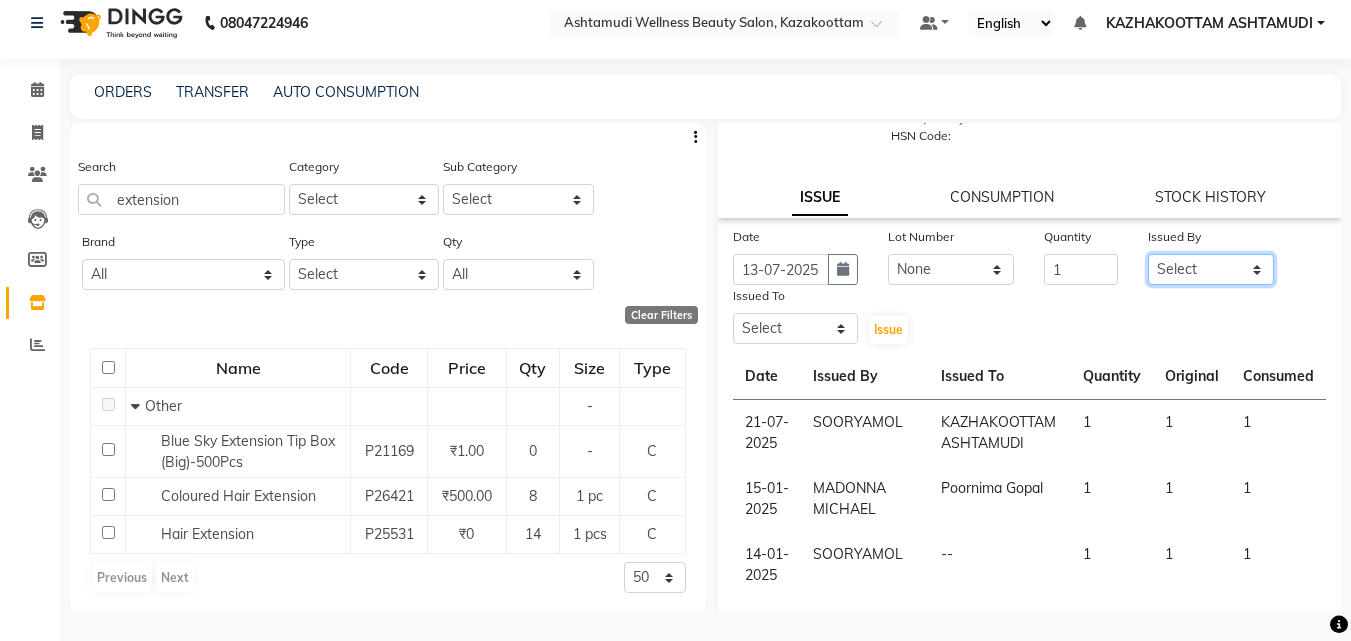click on "Select Arya  CHINJU GEETA KAZHAKOOTTAM ASHTAMUDI KRISHNA LEKSHMI MADONNA MICHAEL MINCY VARGHESE Poornima Gopal PRIYA RESHMA ROSNI Sindhu SOORYAMOL" 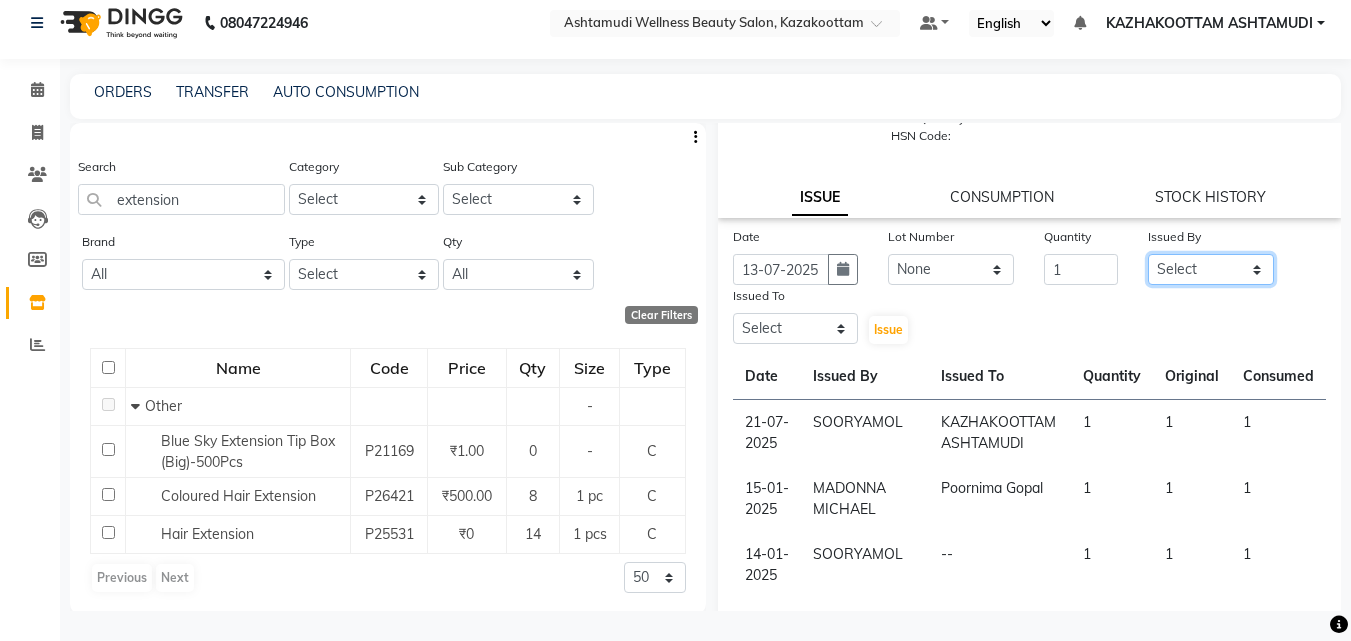 select on "47766" 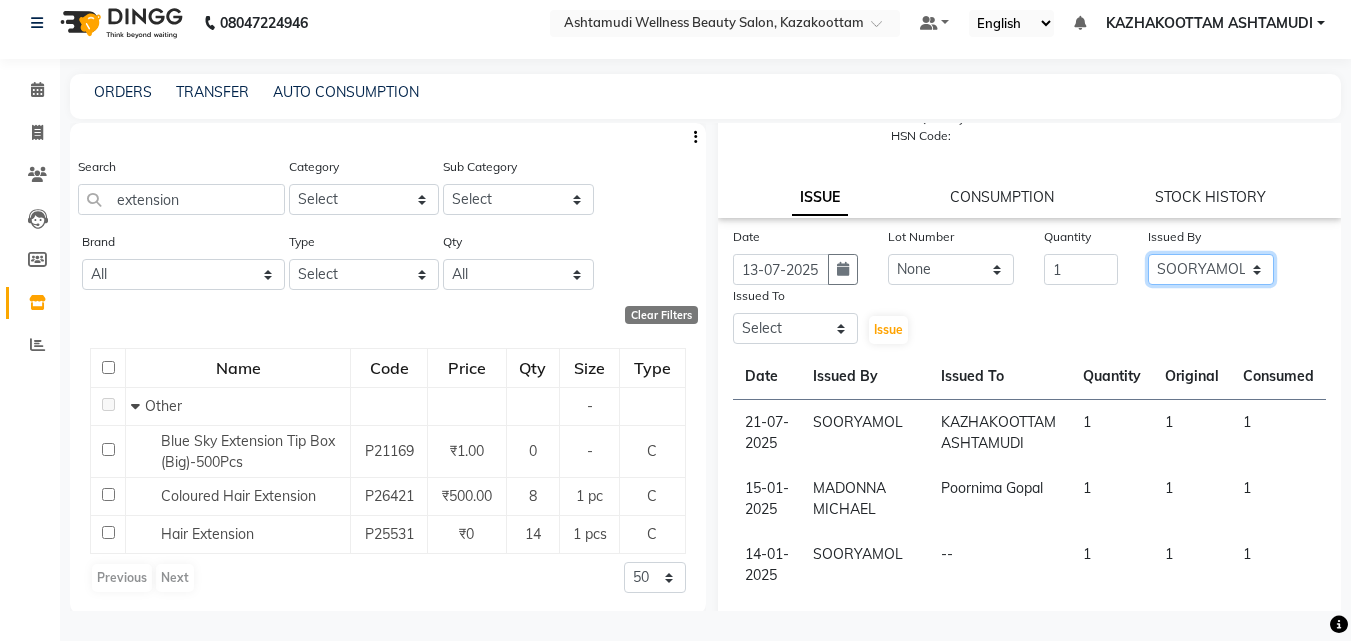 click on "Select Arya  CHINJU GEETA KAZHAKOOTTAM ASHTAMUDI KRISHNA LEKSHMI MADONNA MICHAEL MINCY VARGHESE Poornima Gopal PRIYA RESHMA ROSNI Sindhu SOORYAMOL" 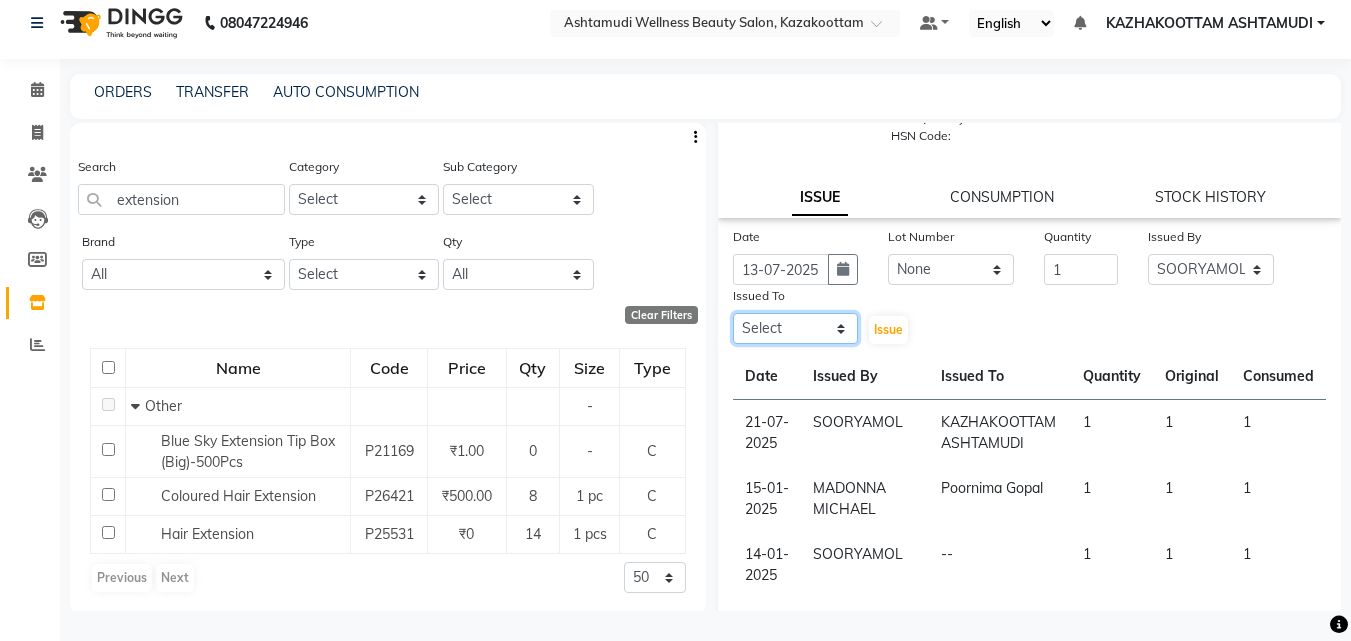 click on "Select Arya  CHINJU GEETA KAZHAKOOTTAM ASHTAMUDI KRISHNA LEKSHMI MADONNA MICHAEL MINCY VARGHESE Poornima Gopal PRIYA RESHMA ROSNI Sindhu SOORYAMOL" 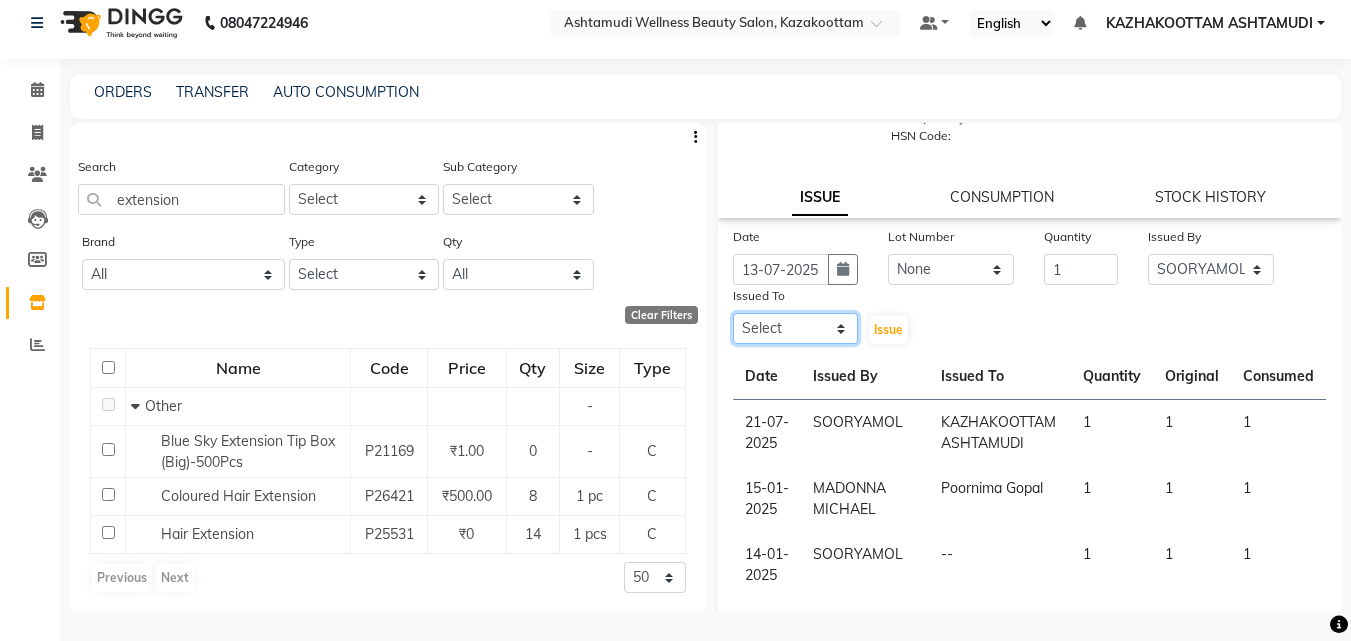 select on "27528" 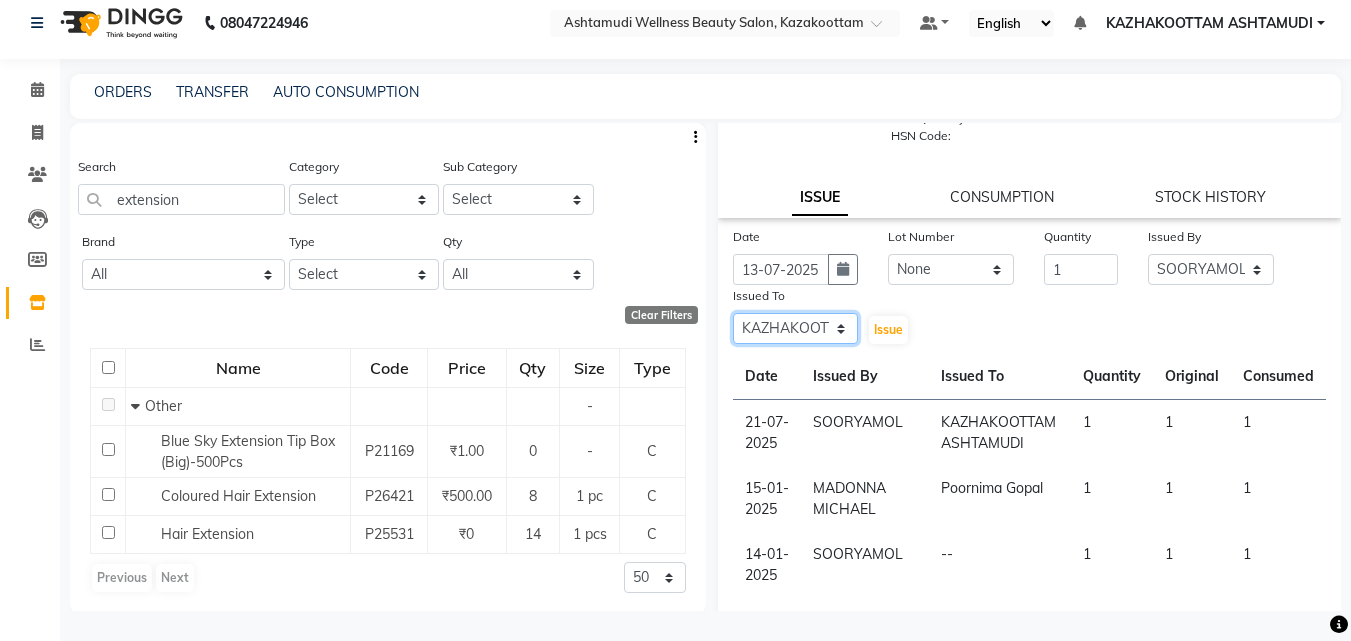 click on "Select Arya  CHINJU GEETA KAZHAKOOTTAM ASHTAMUDI KRISHNA LEKSHMI MADONNA MICHAEL MINCY VARGHESE Poornima Gopal PRIYA RESHMA ROSNI Sindhu SOORYAMOL" 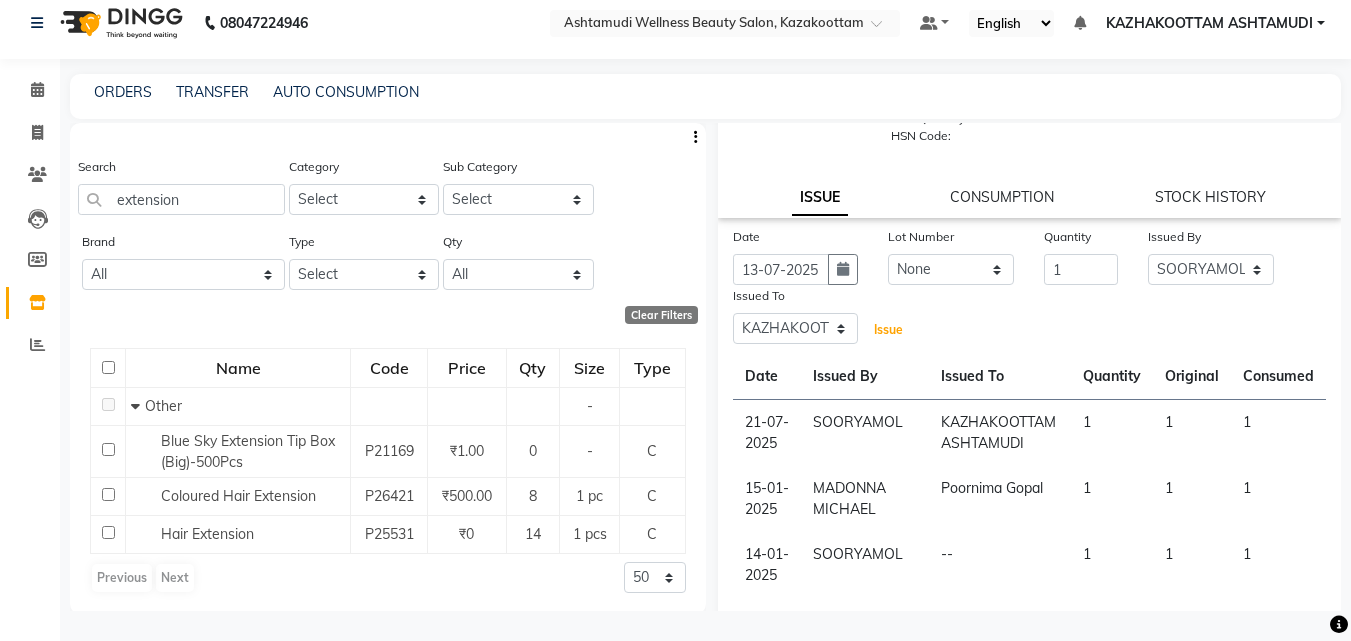click on "Issue" 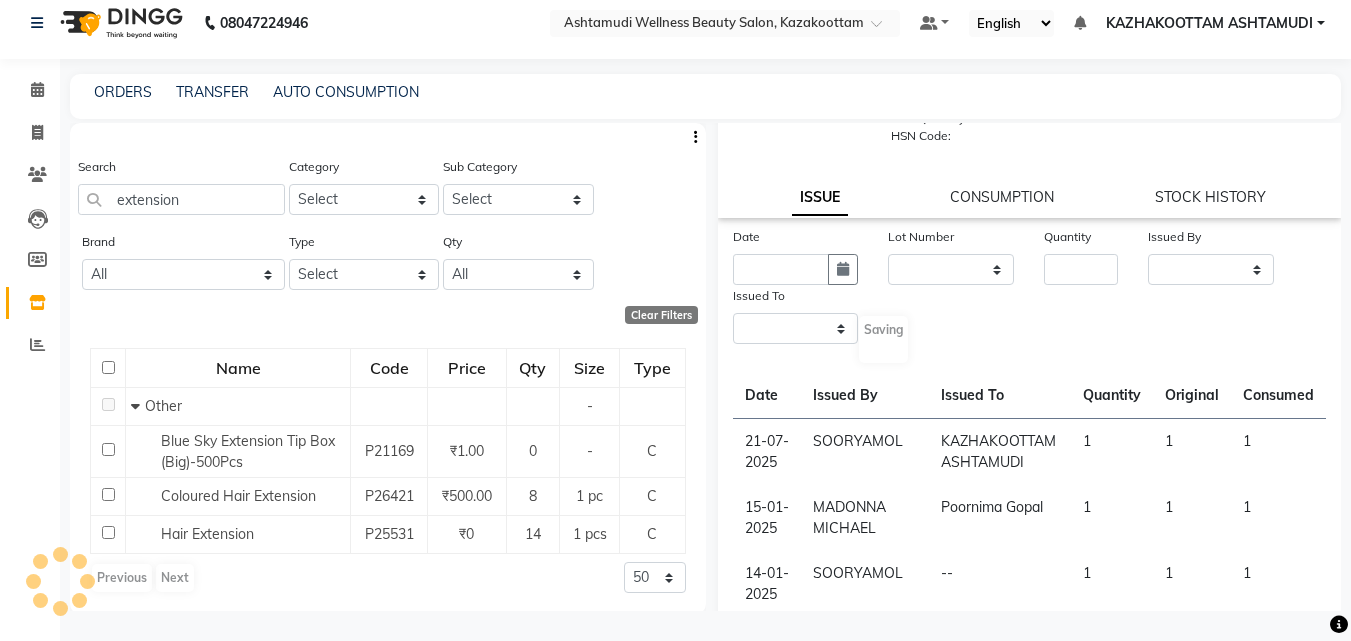 scroll, scrollTop: 0, scrollLeft: 0, axis: both 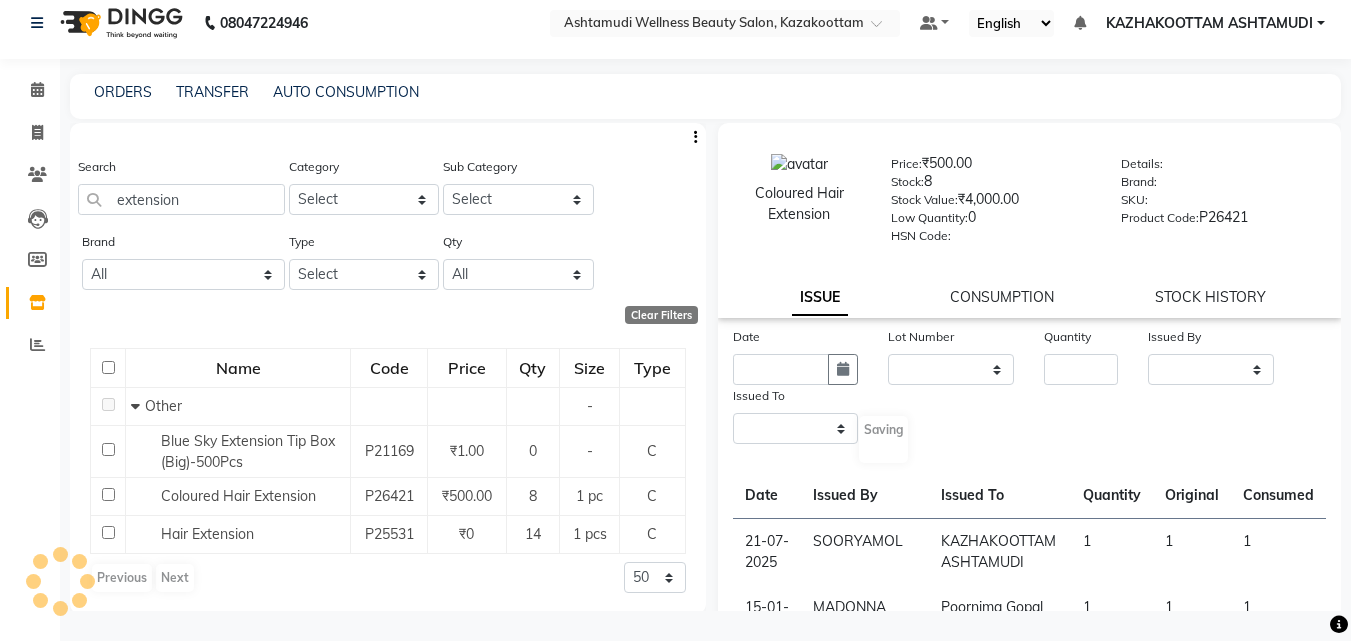 select 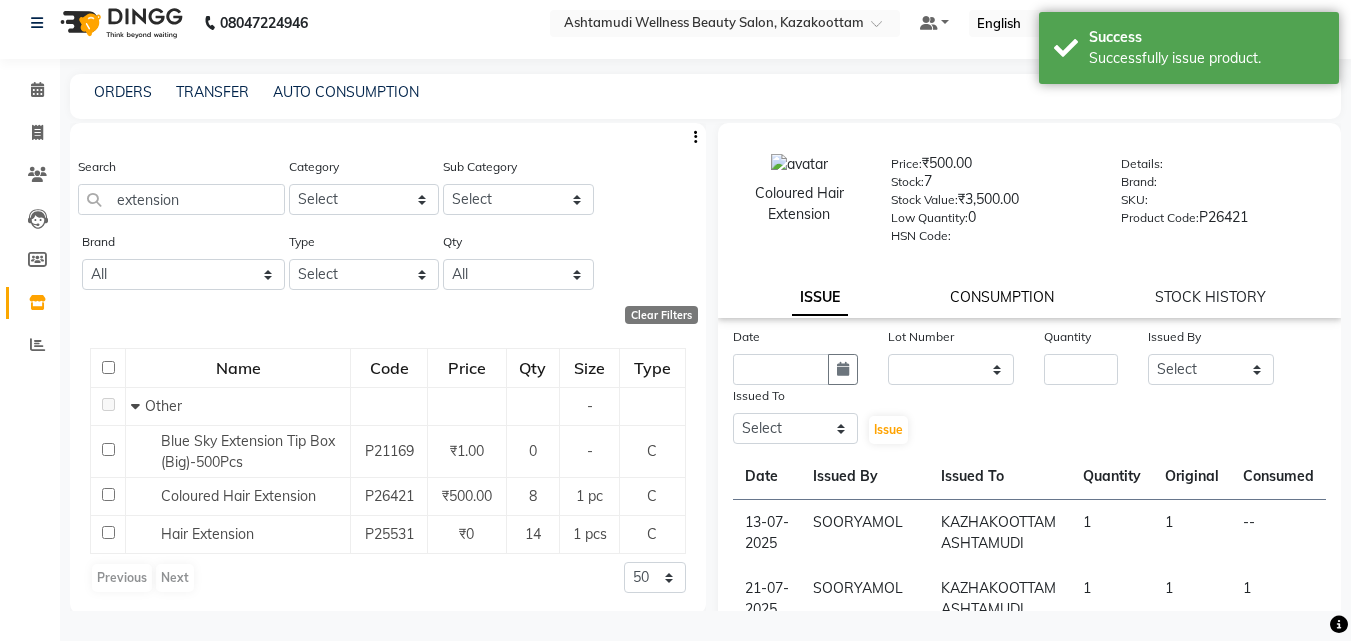 click on "CONSUMPTION" 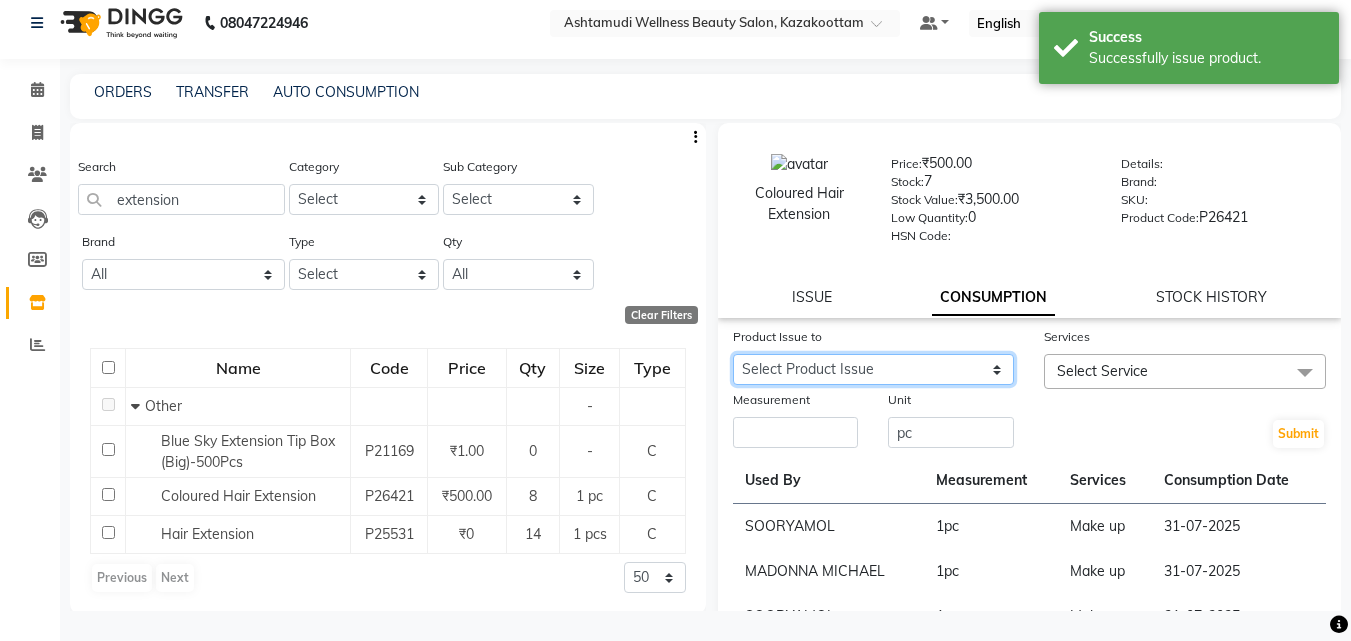 click on "Select Product Issue 2025-07-13, Issued to: [NAME], Balance: 1" 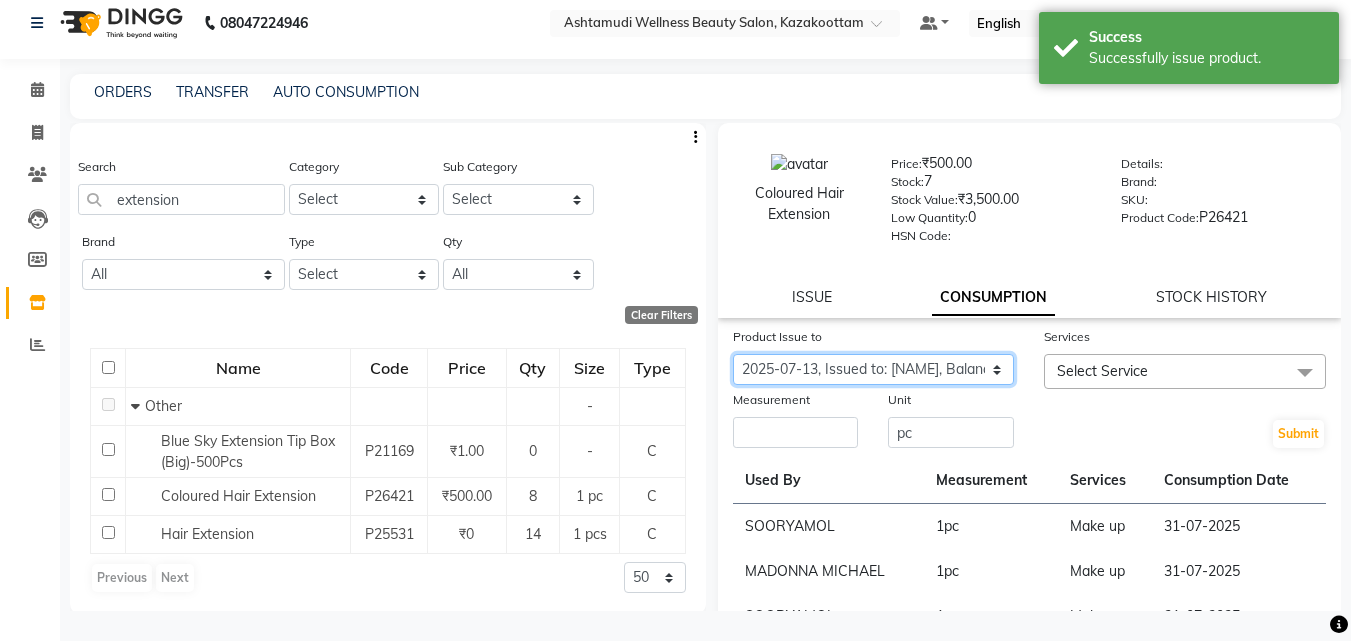 click on "Select Product Issue 2025-07-13, Issued to: [NAME], Balance: 1" 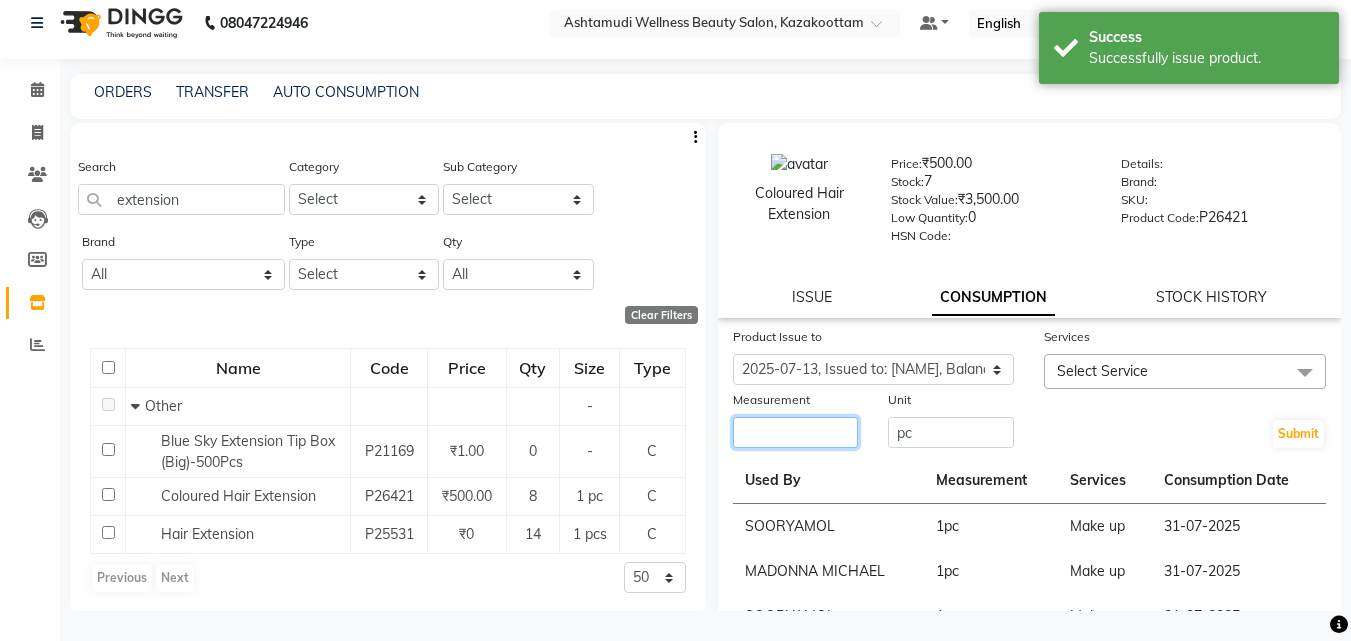 click 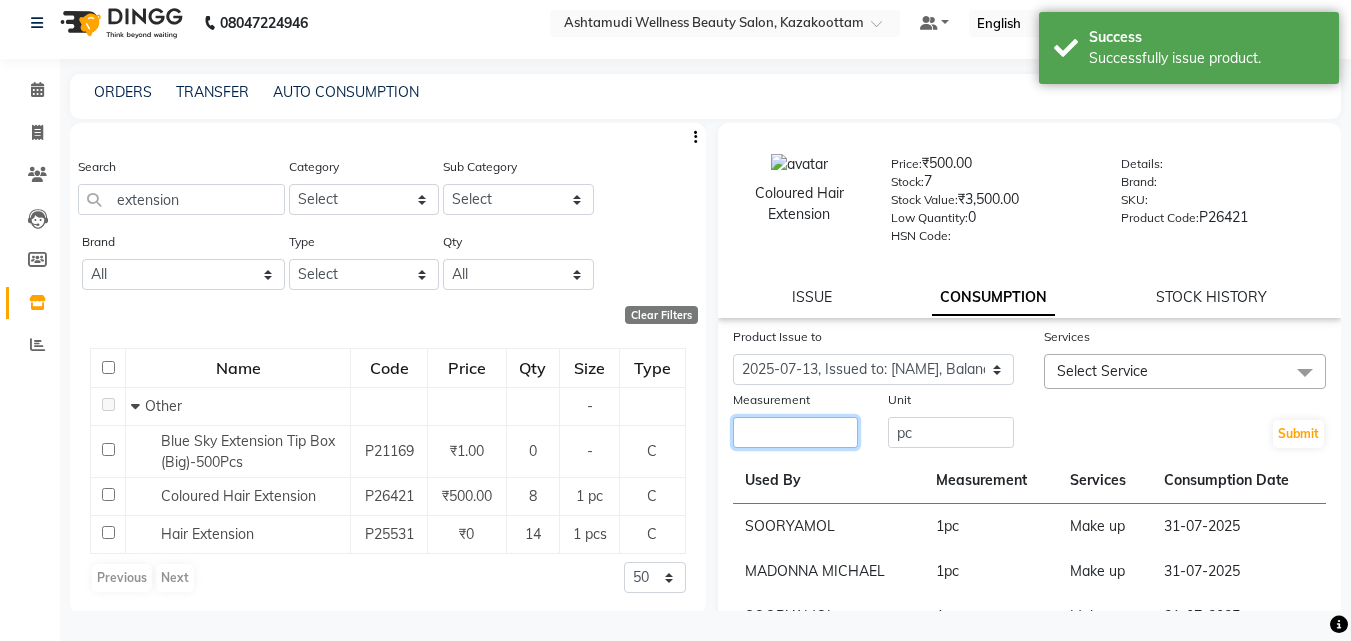 type on "0" 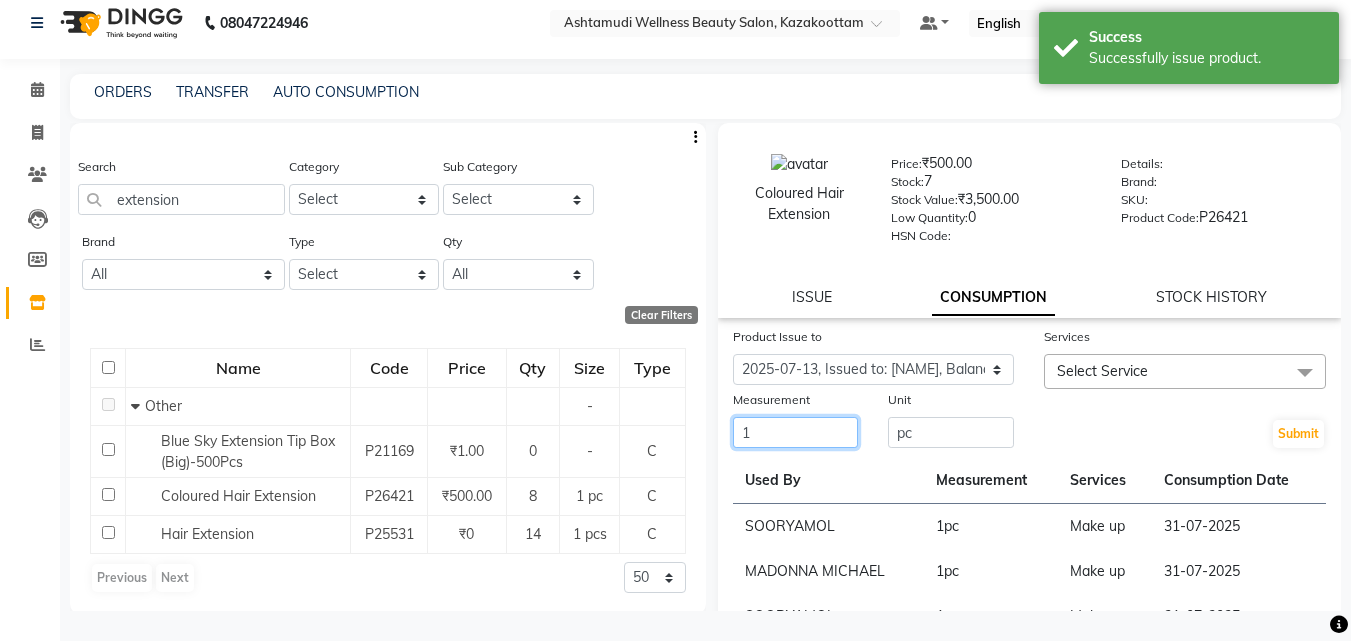 type on "1" 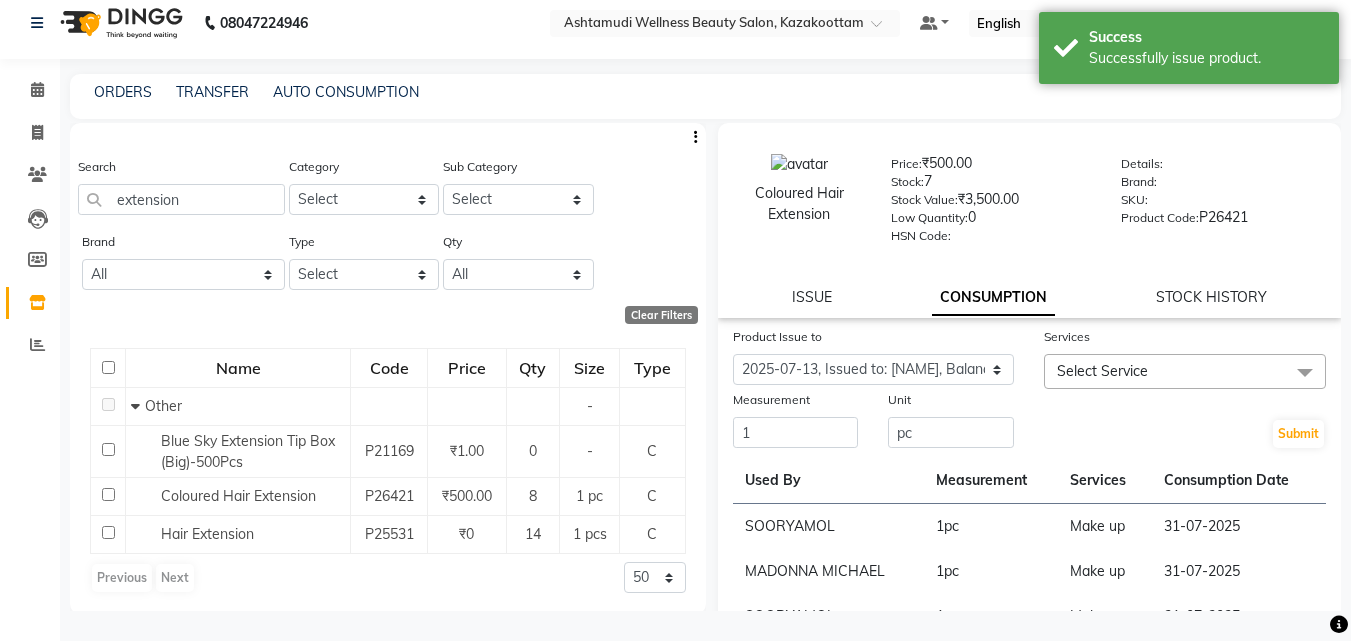 click on "Select Service" 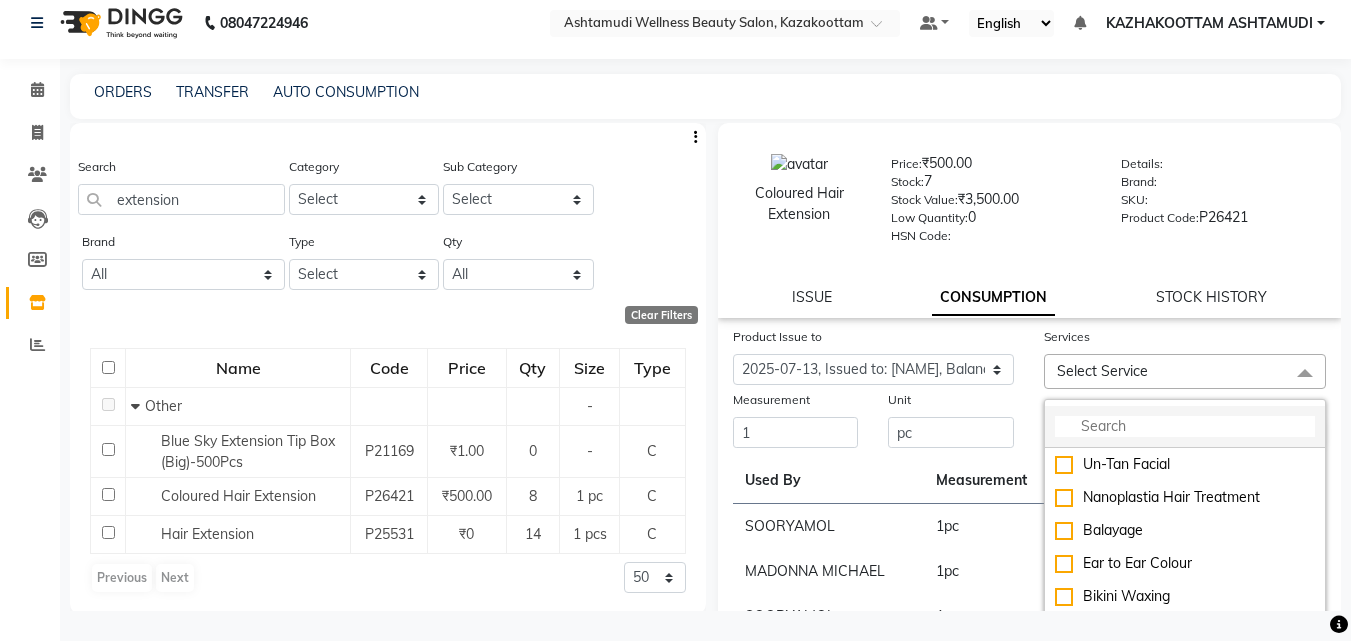 click 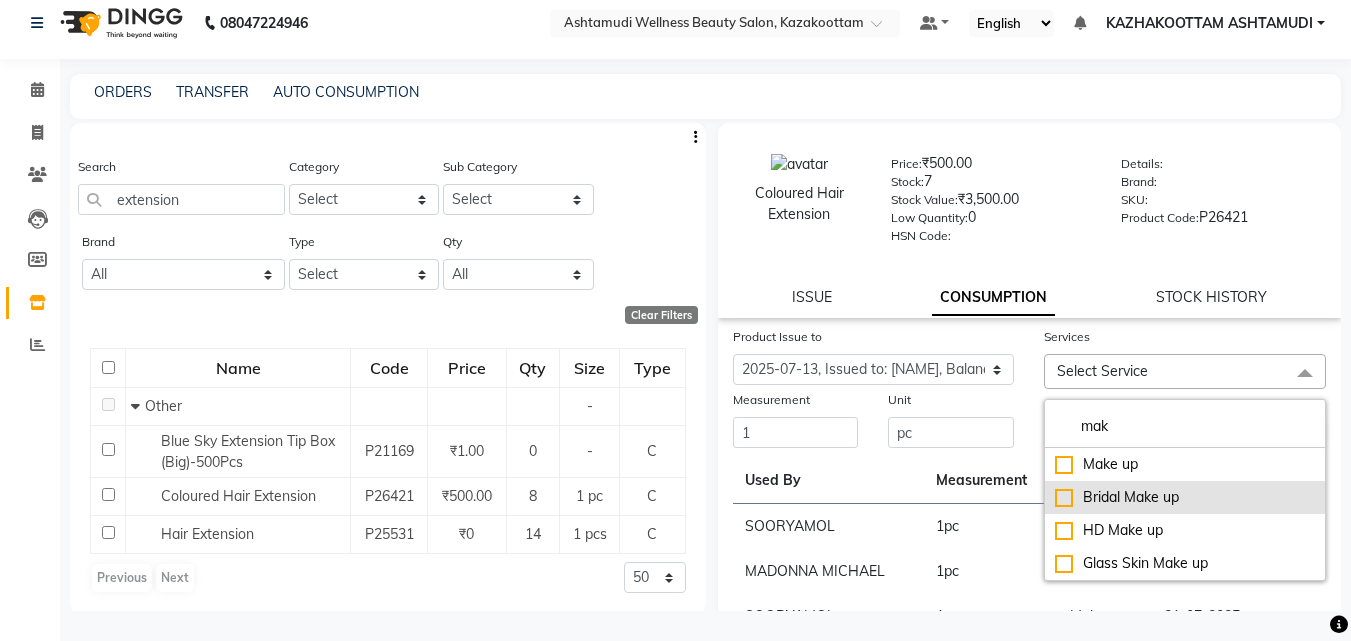 type on "mak" 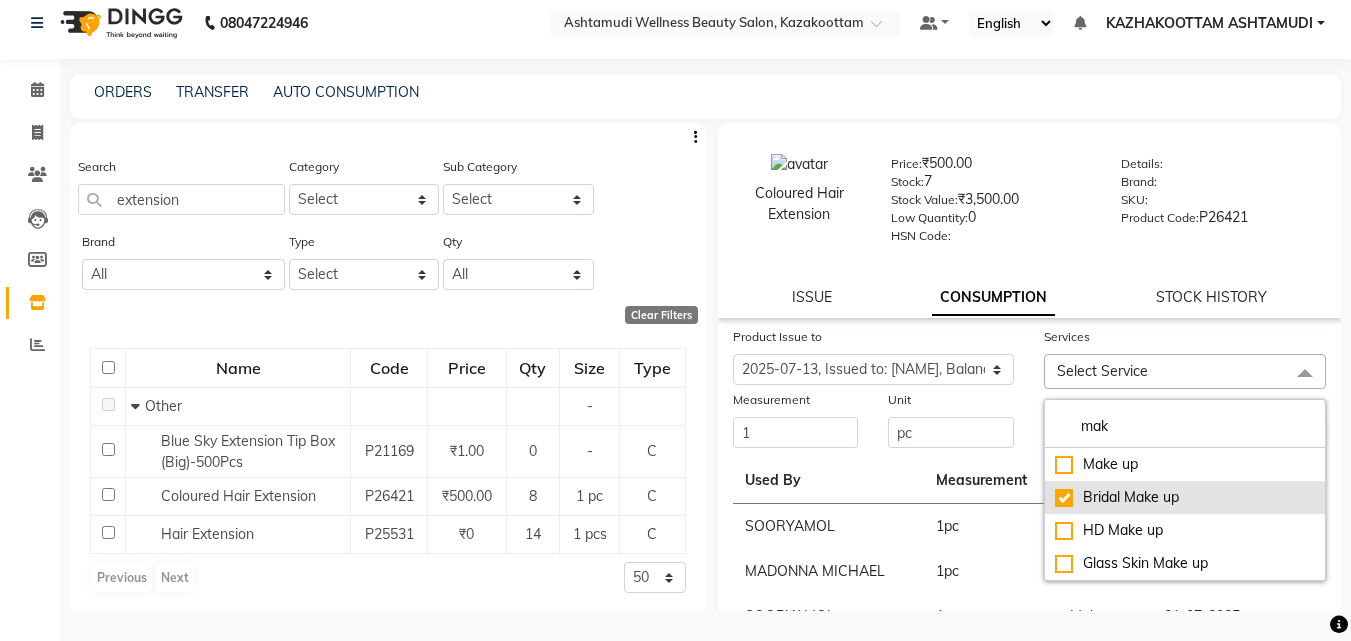 checkbox on "true" 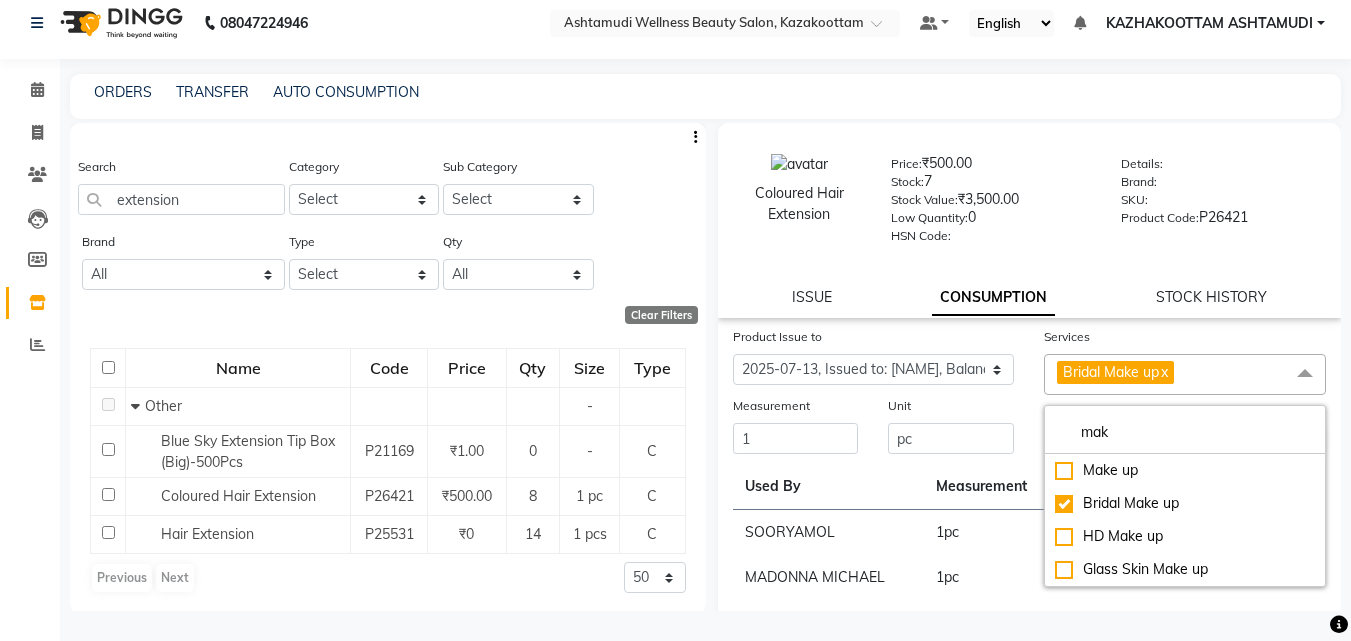 click on "Submit" 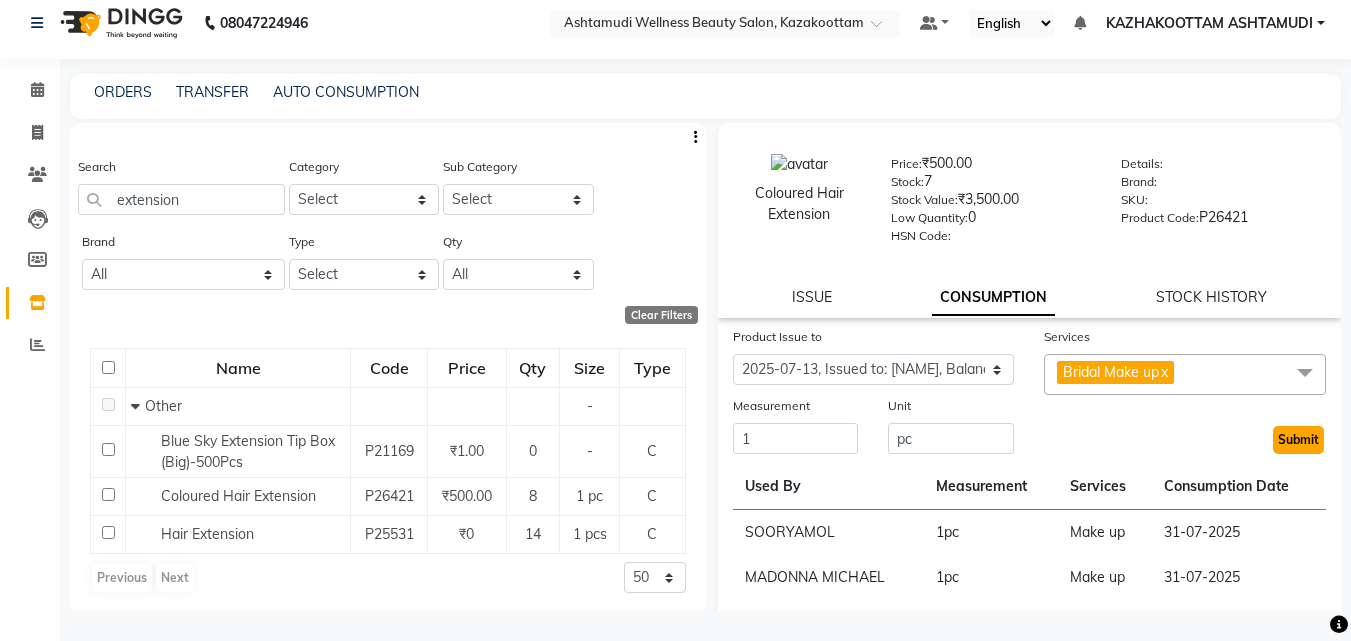 click on "Submit" 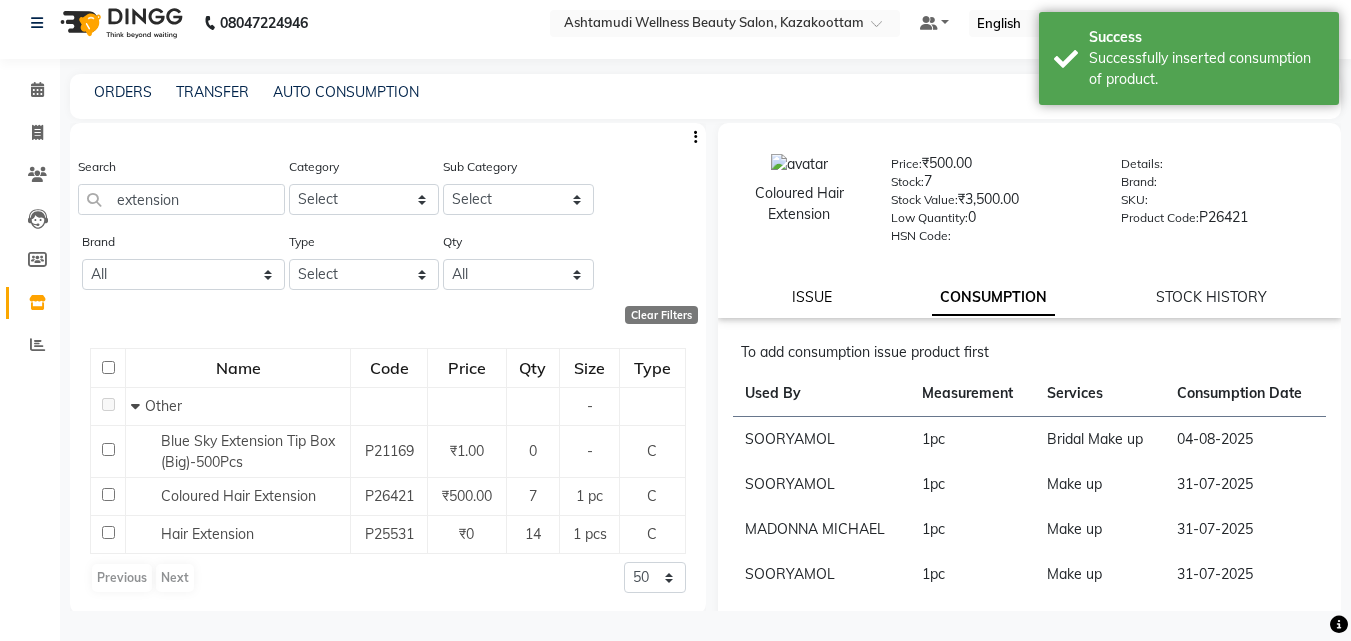 click on "ISSUE" 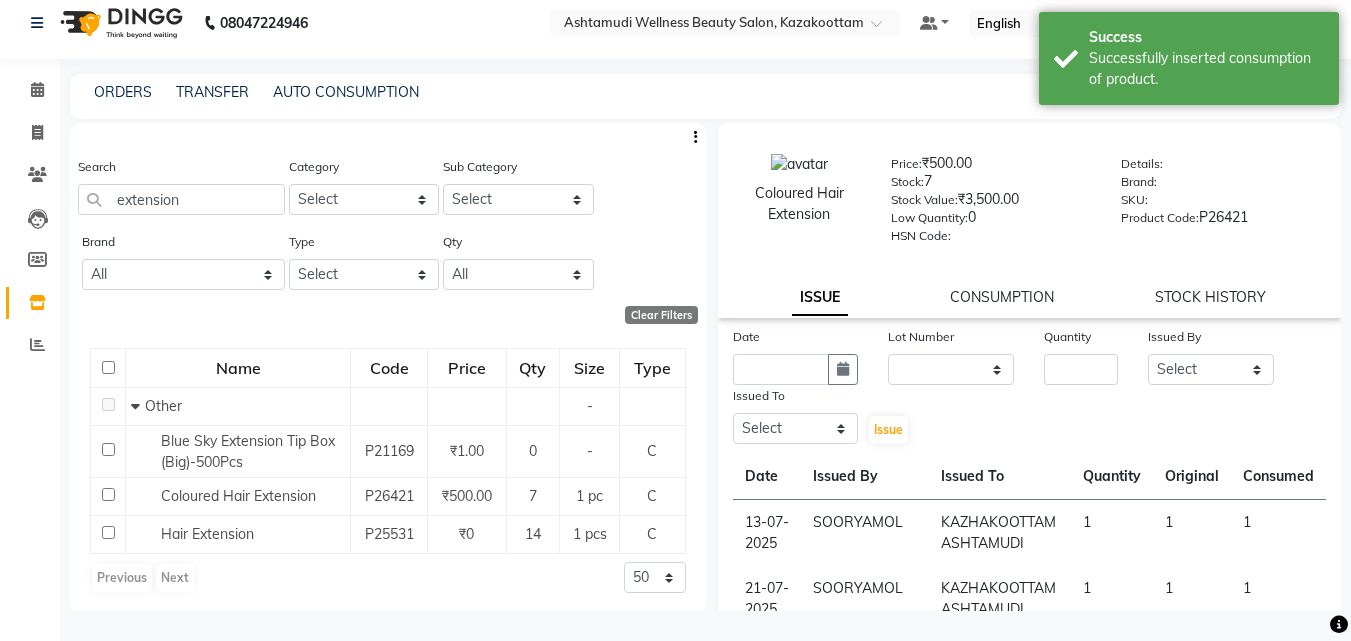 click on "STOCK HISTORY" 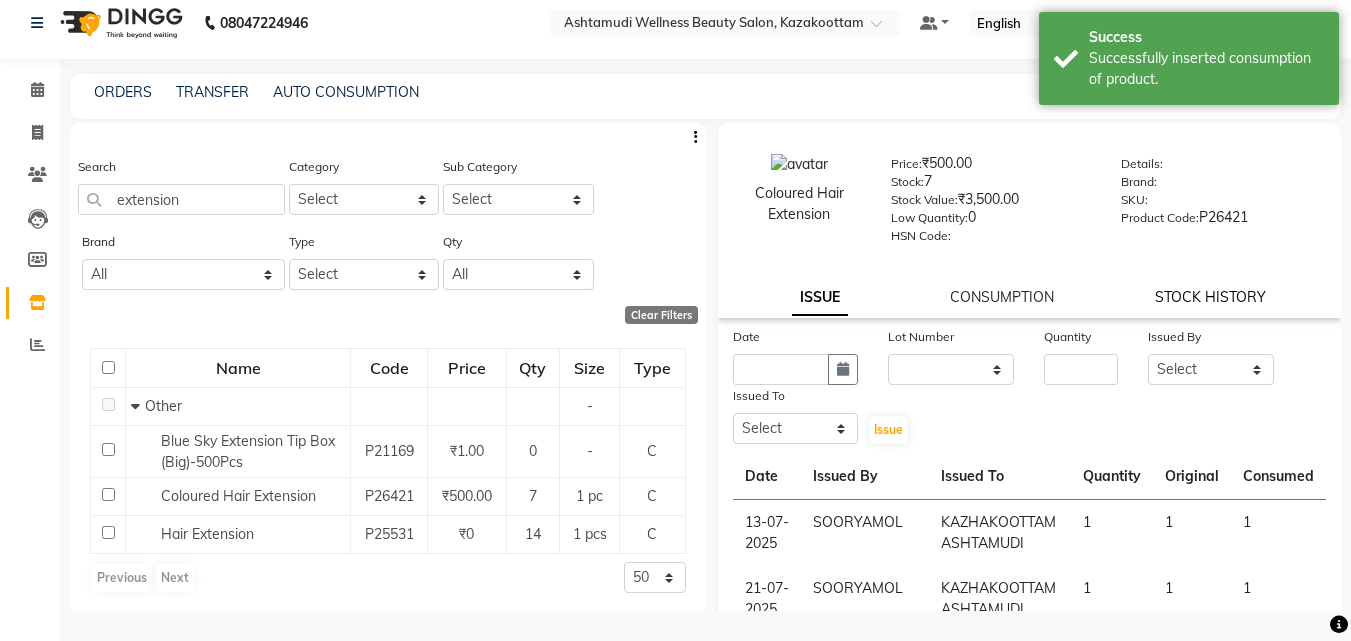 click on "STOCK HISTORY" 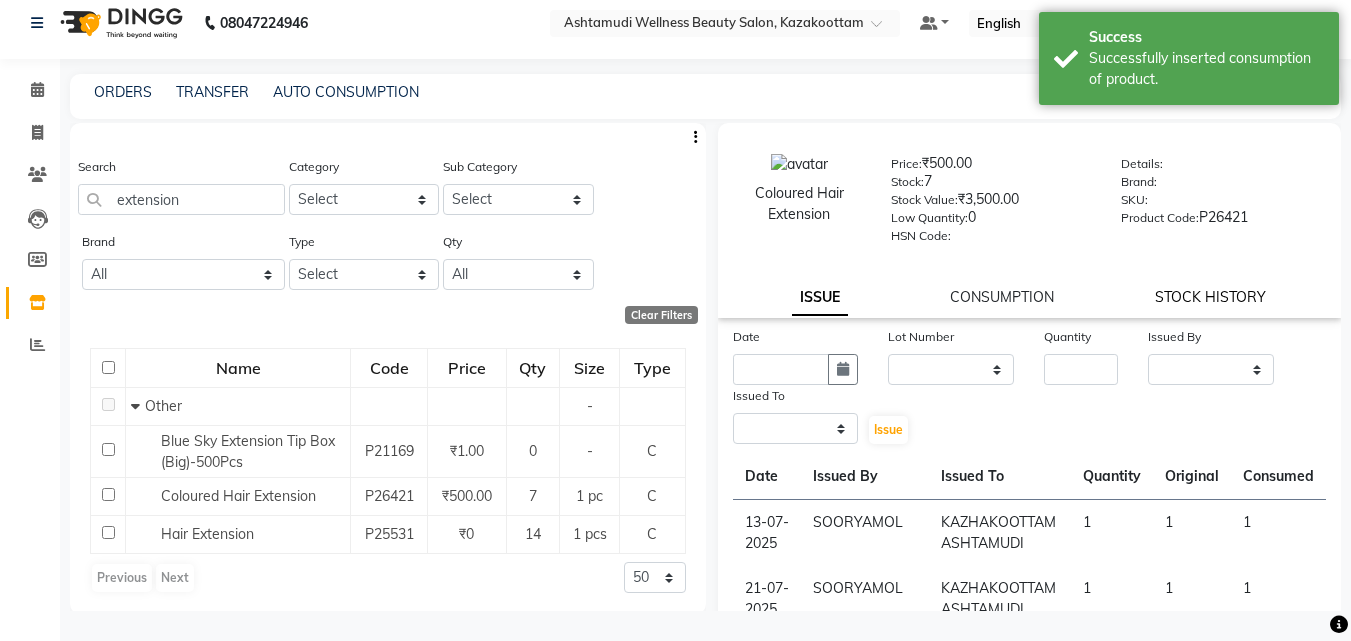 select on "all" 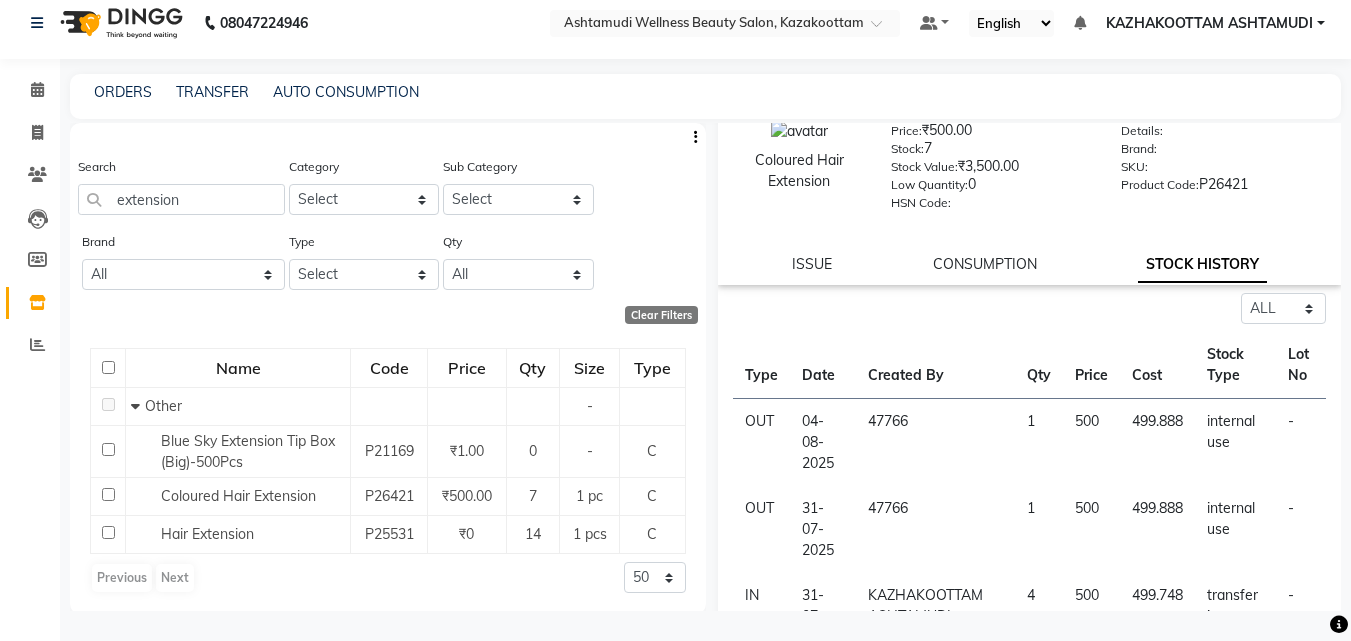 scroll, scrollTop: 0, scrollLeft: 0, axis: both 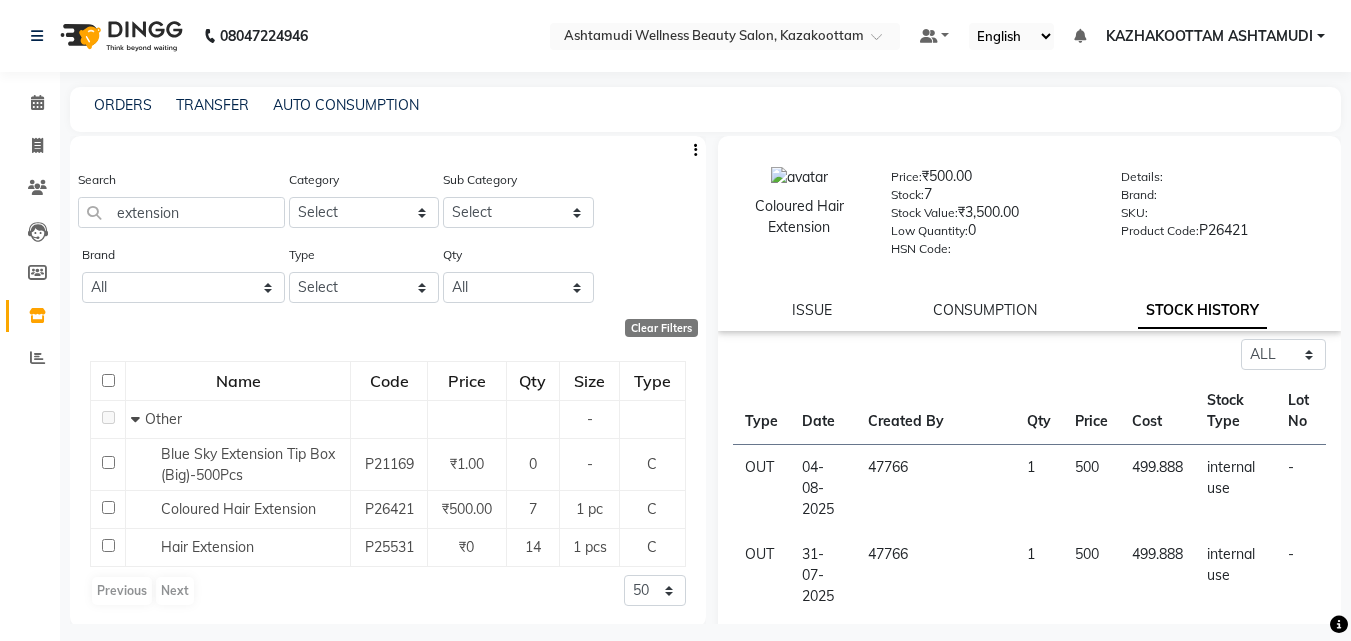 click on "ISSUE" 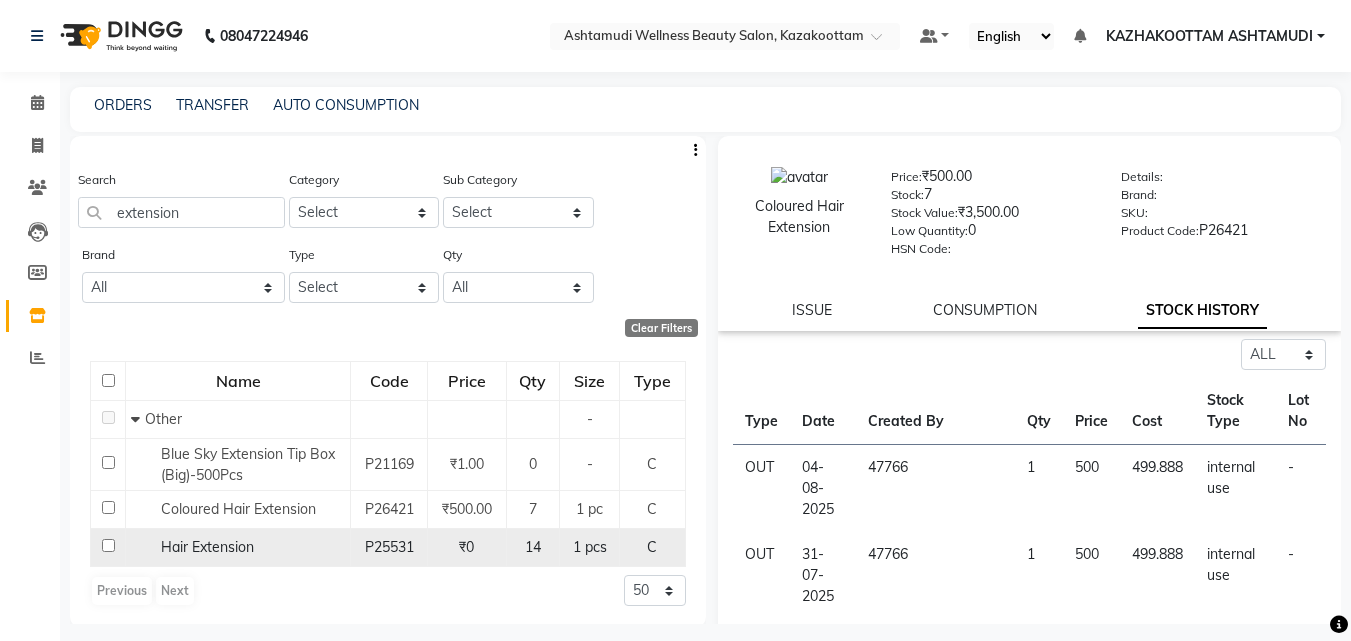 click on "P25531" 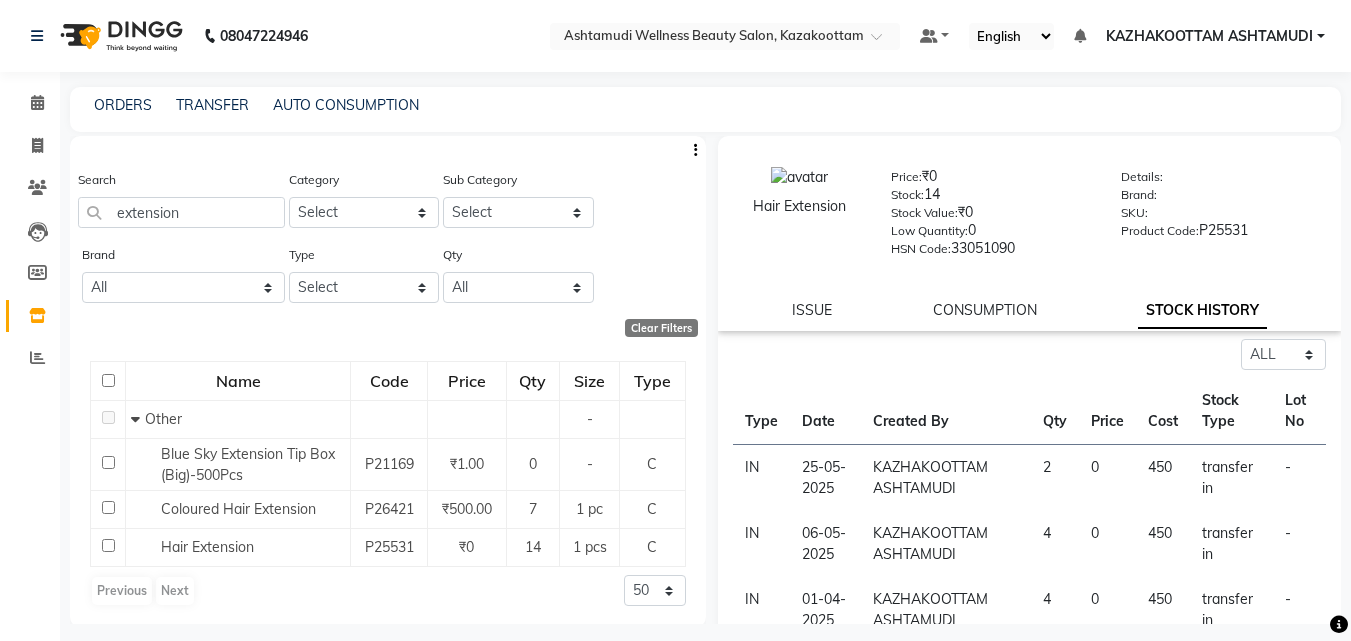 click on "ISSUE CONSUMPTION STOCK HISTORY" 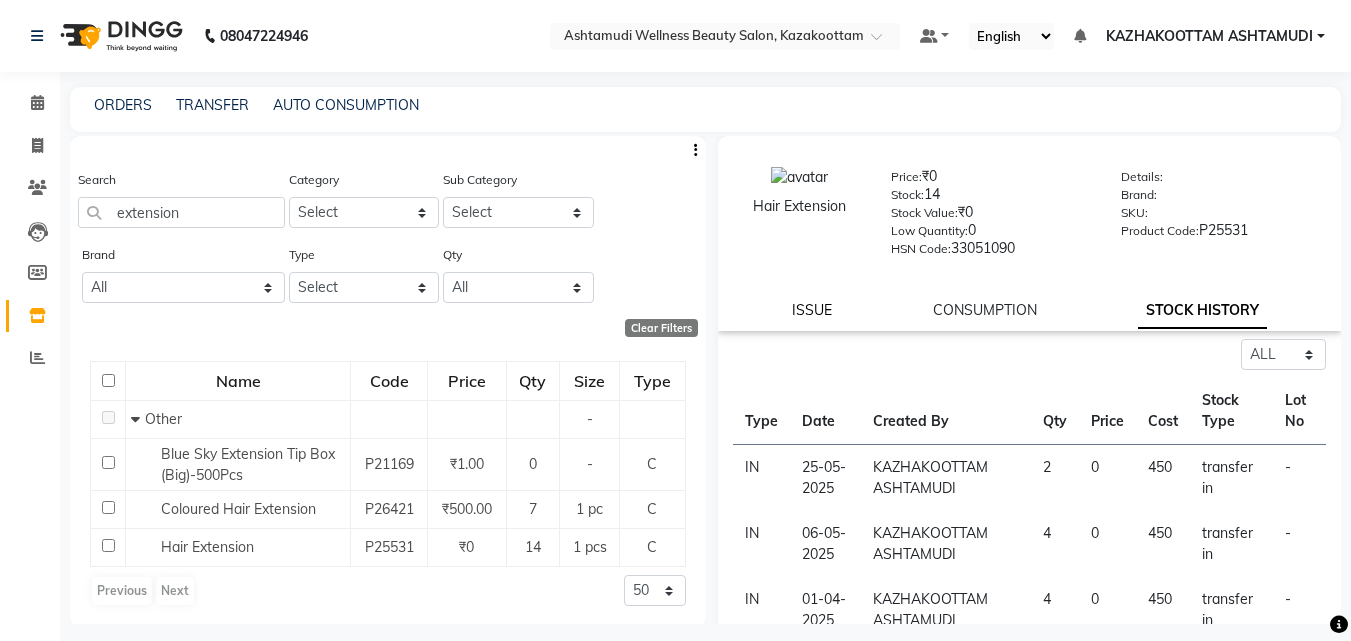 click on "ISSUE" 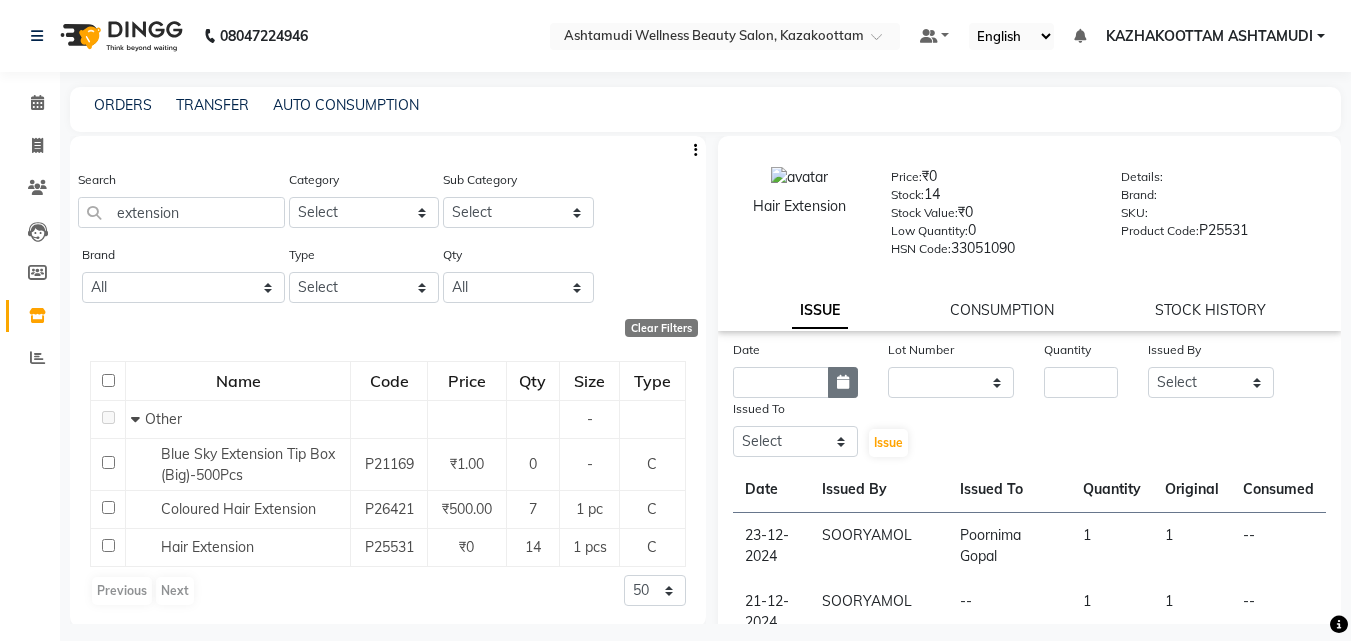 click 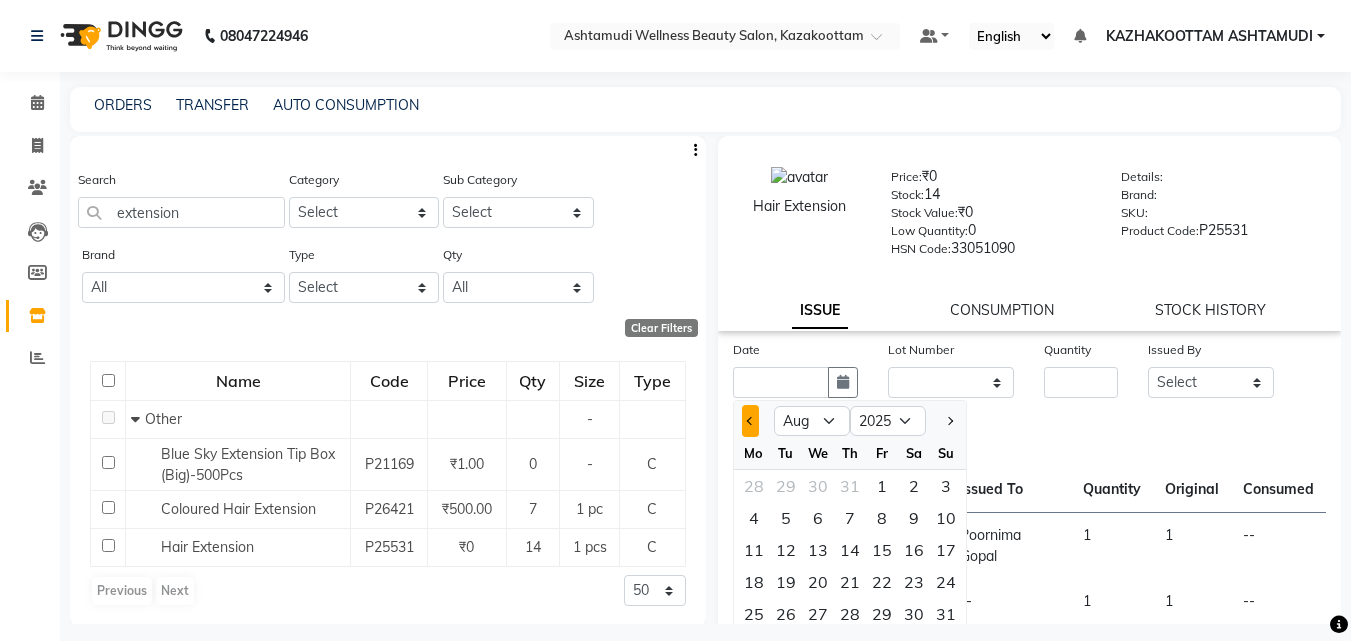 click 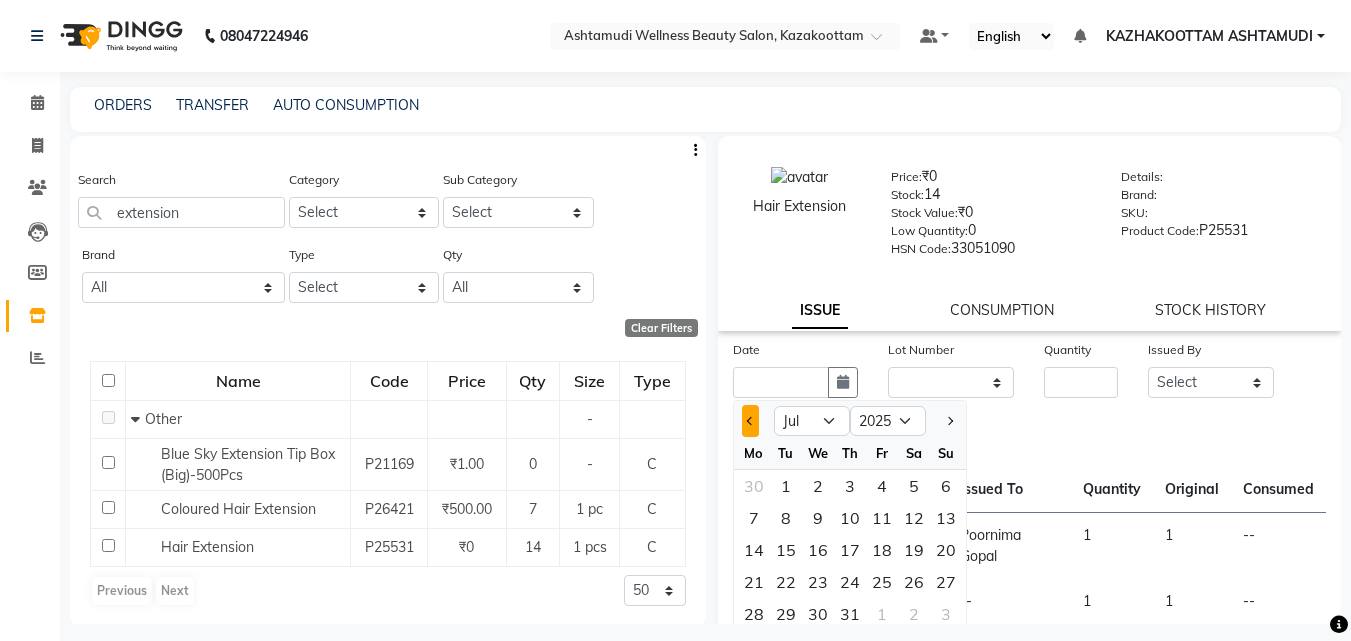 click 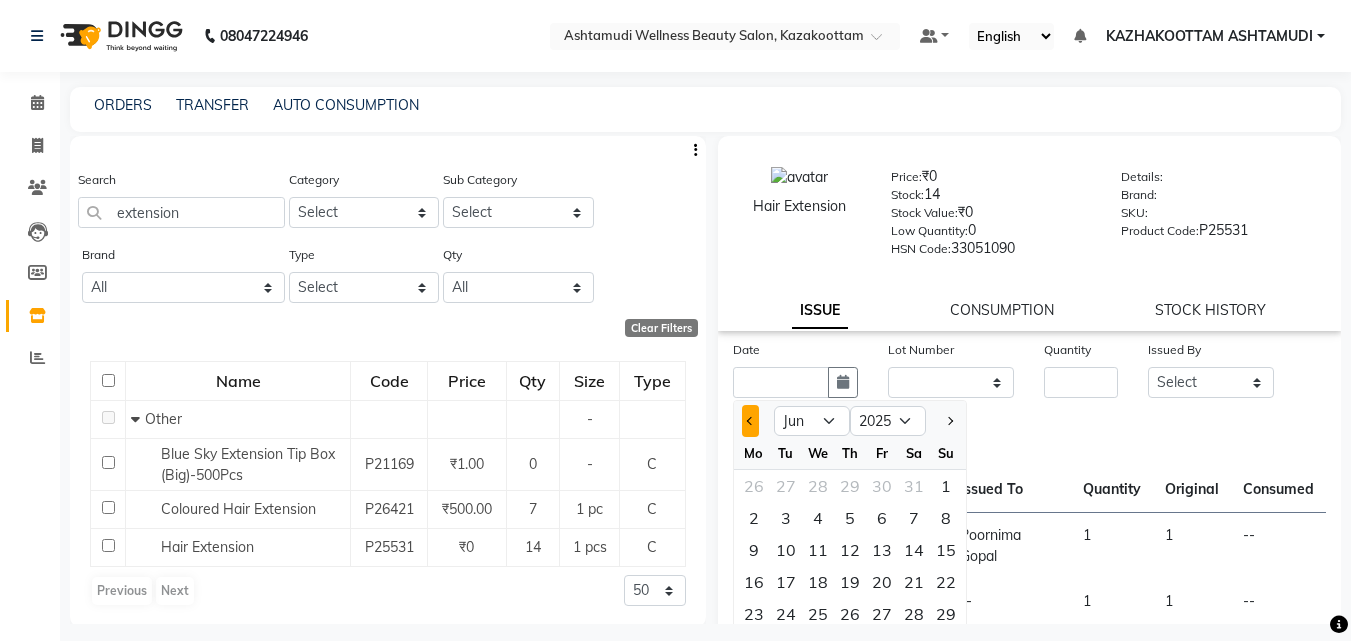 click 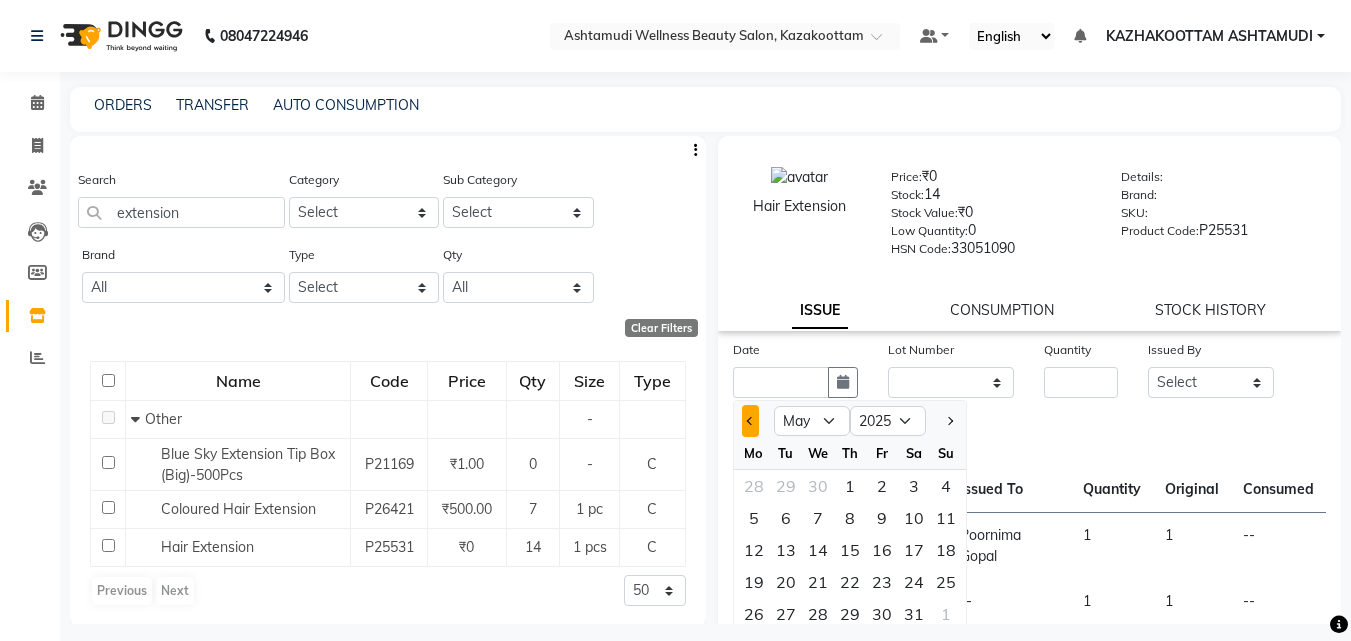 click 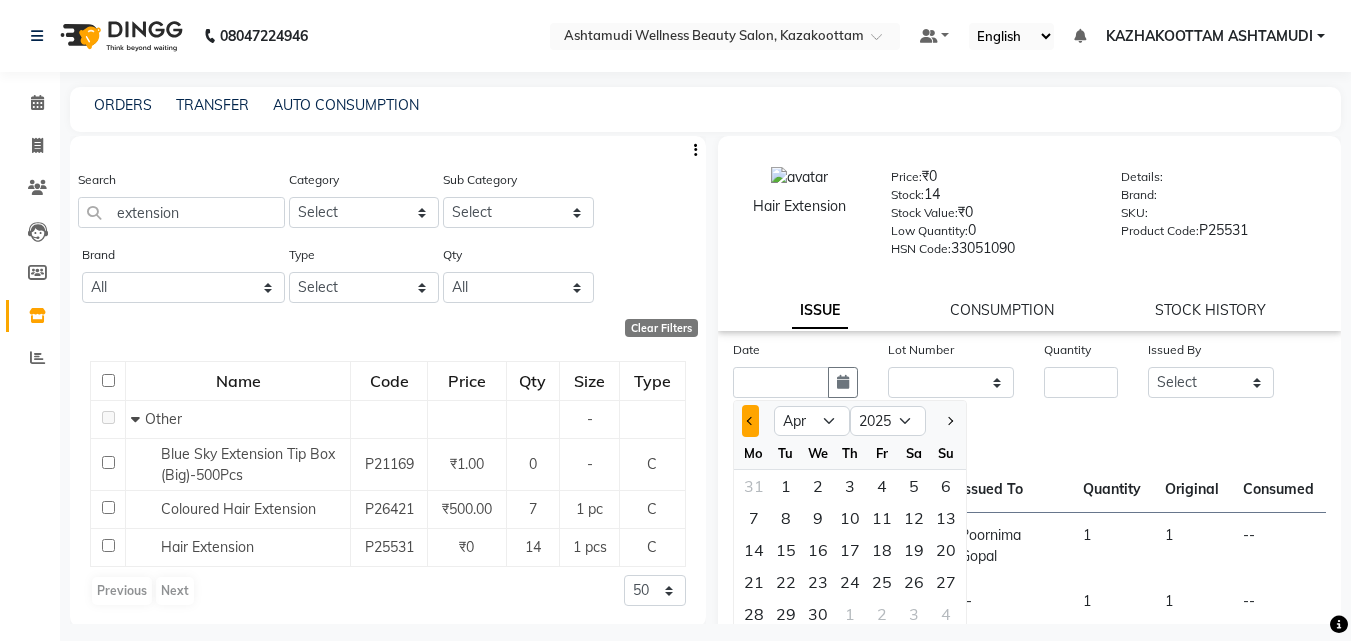 click 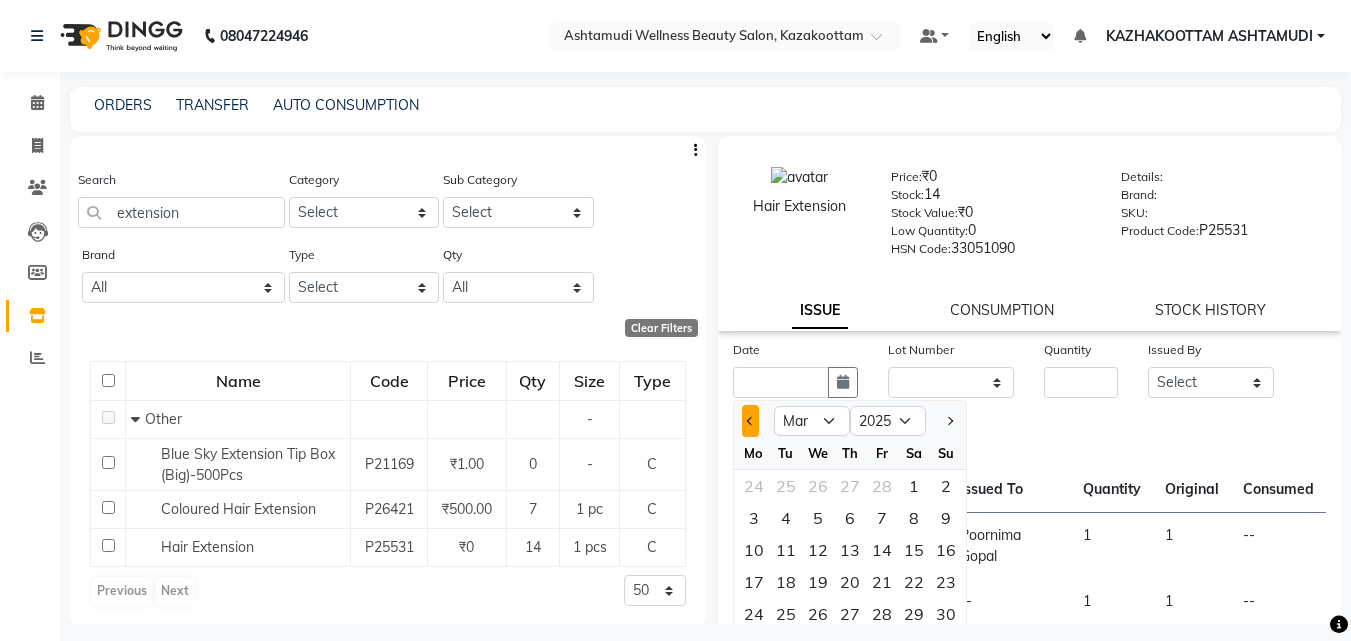 click 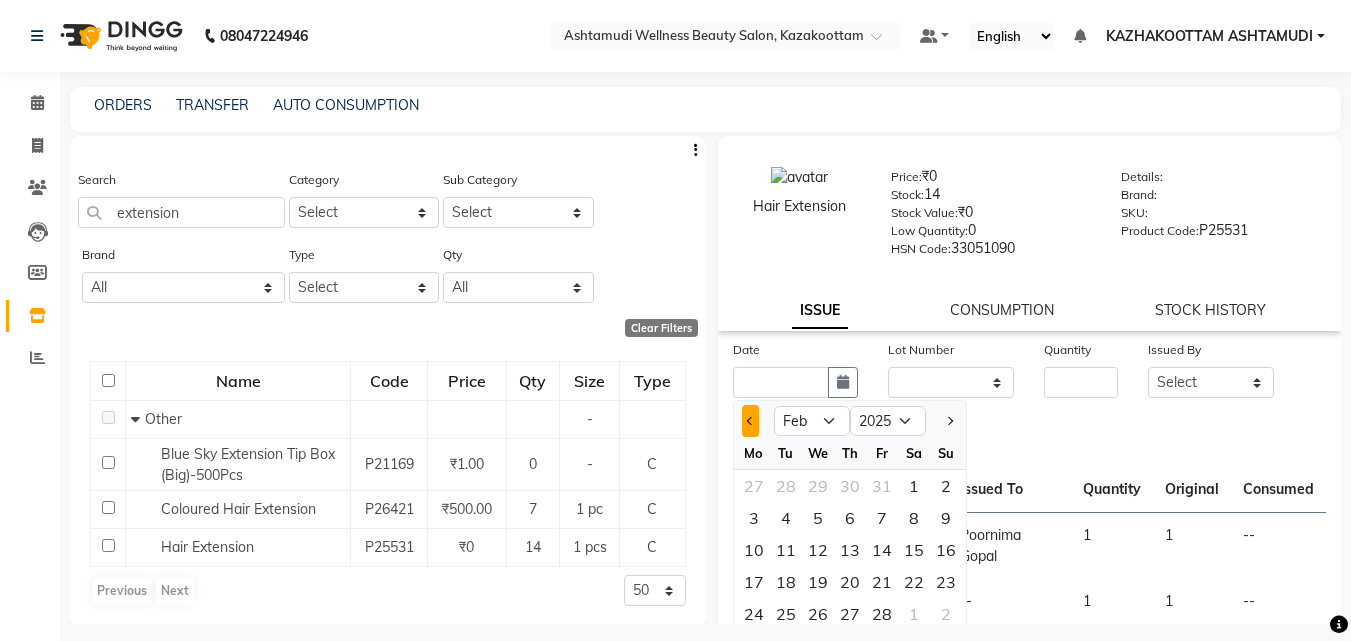 click 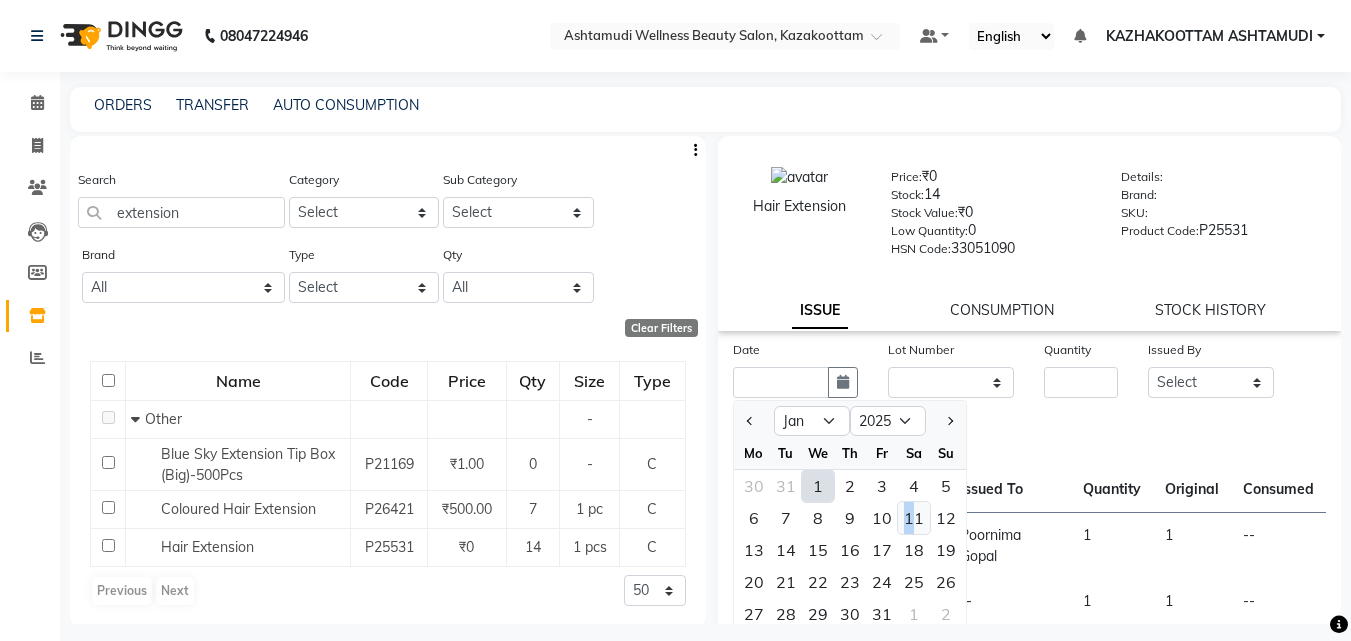 click on "11" 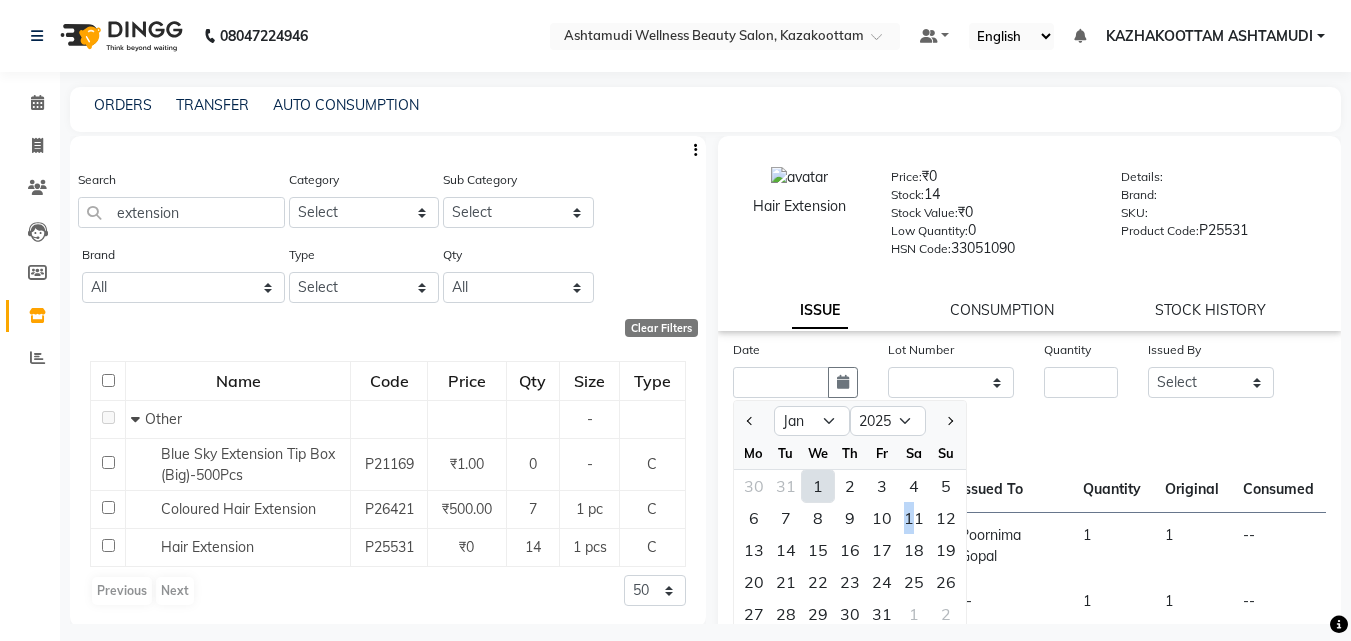 type on "11-01-2025" 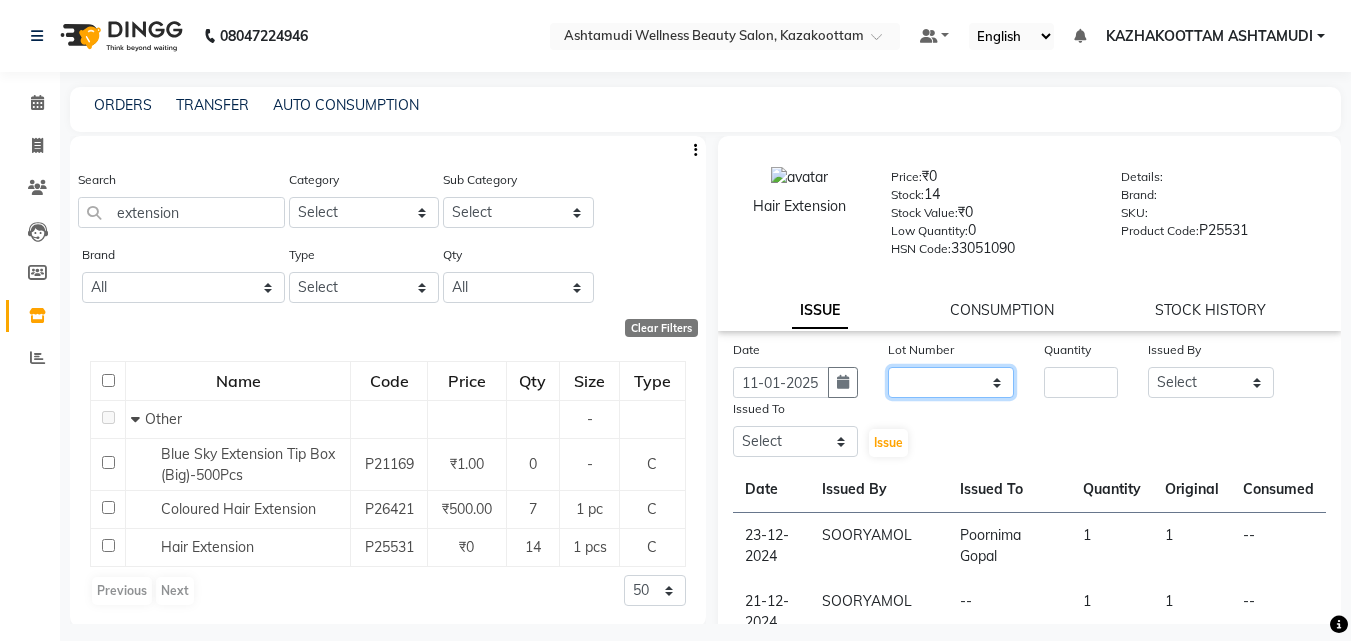 click on "None" 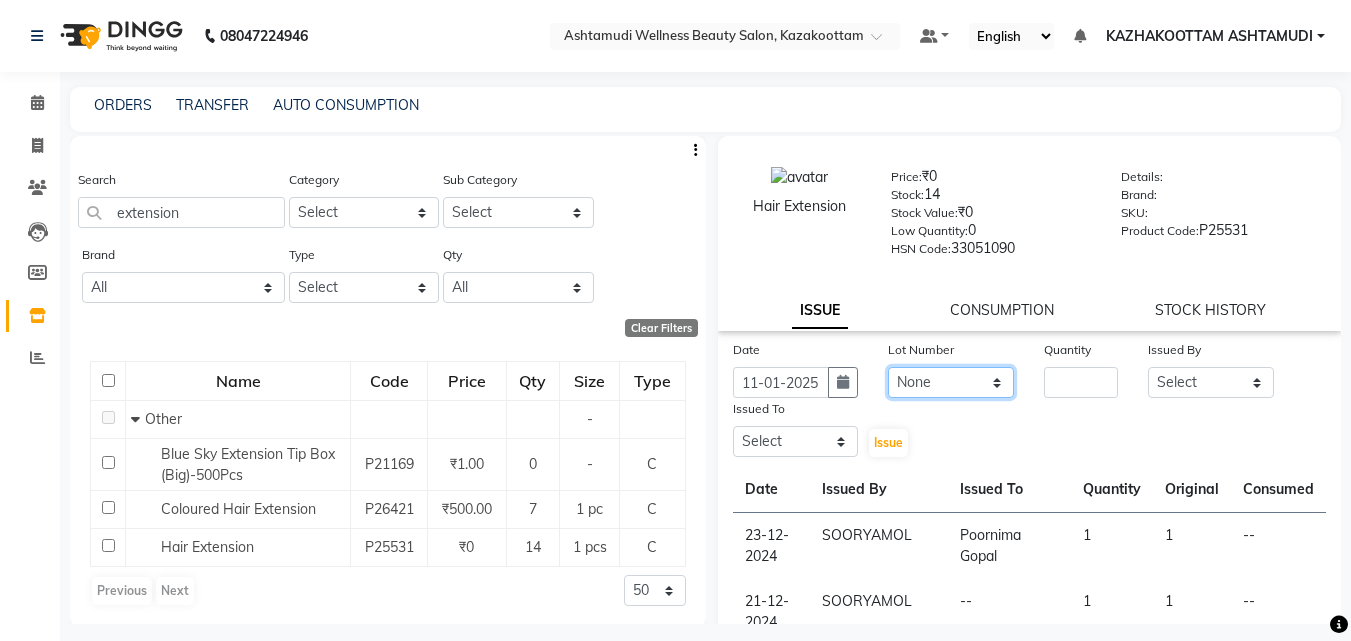 click on "None" 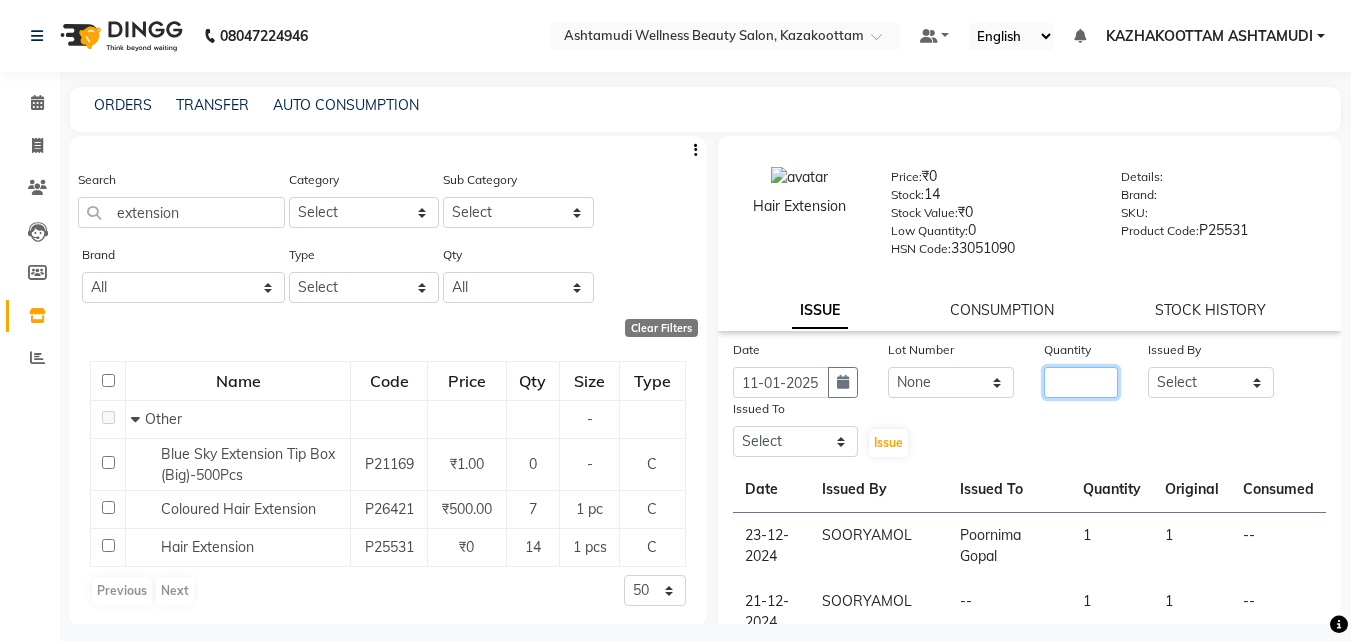 click 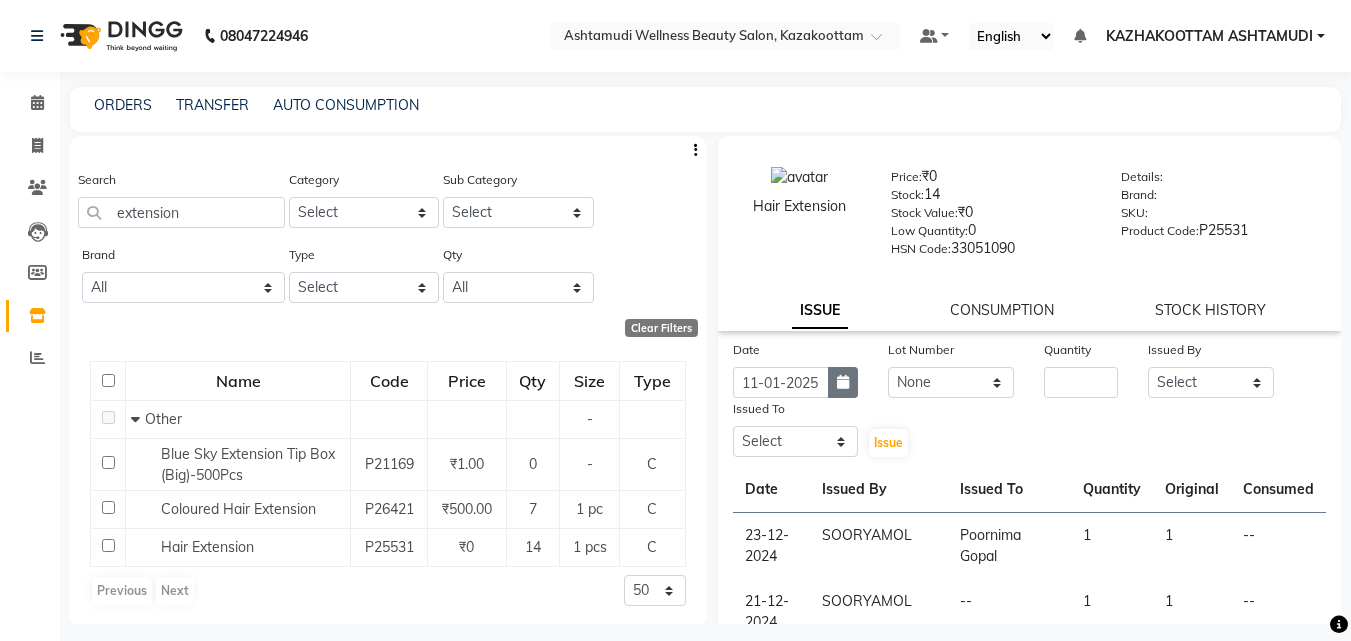 click 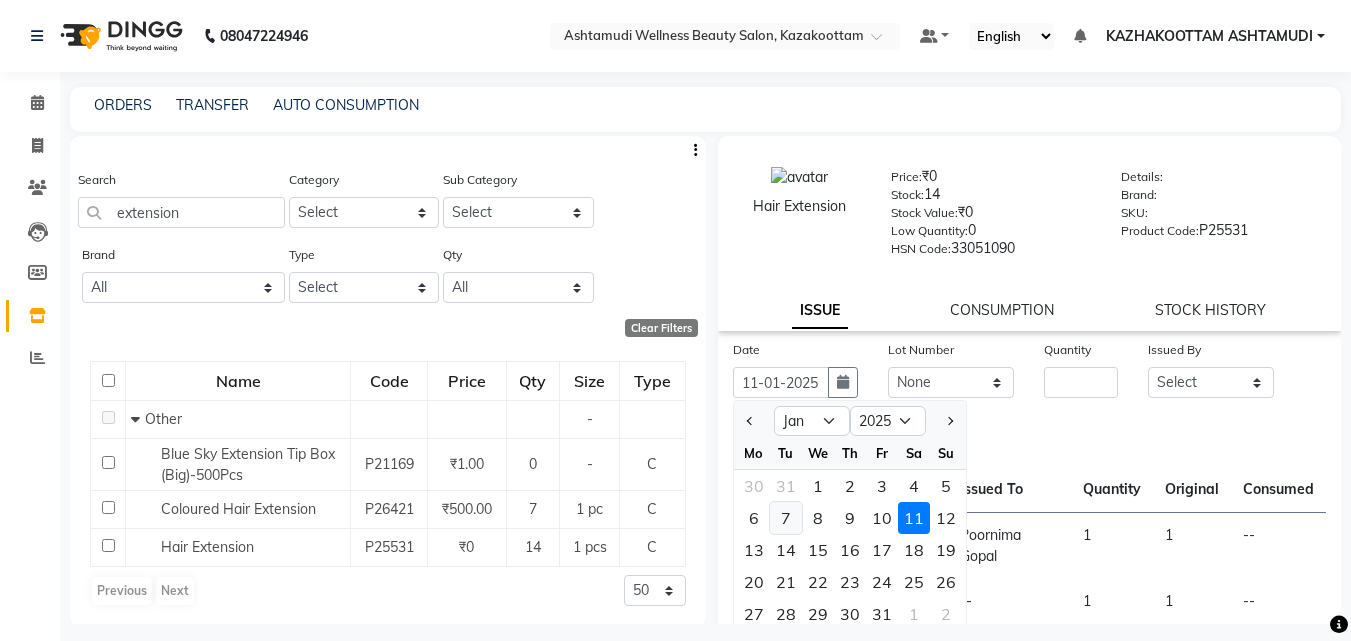 click on "7" 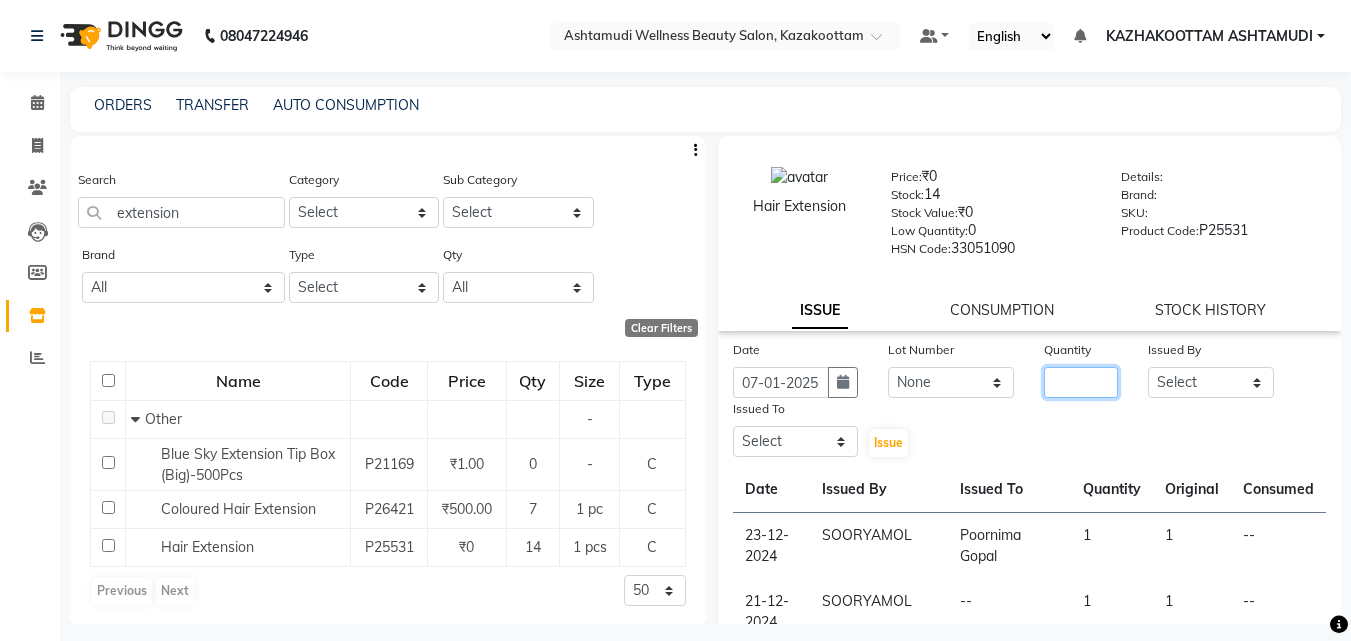 click 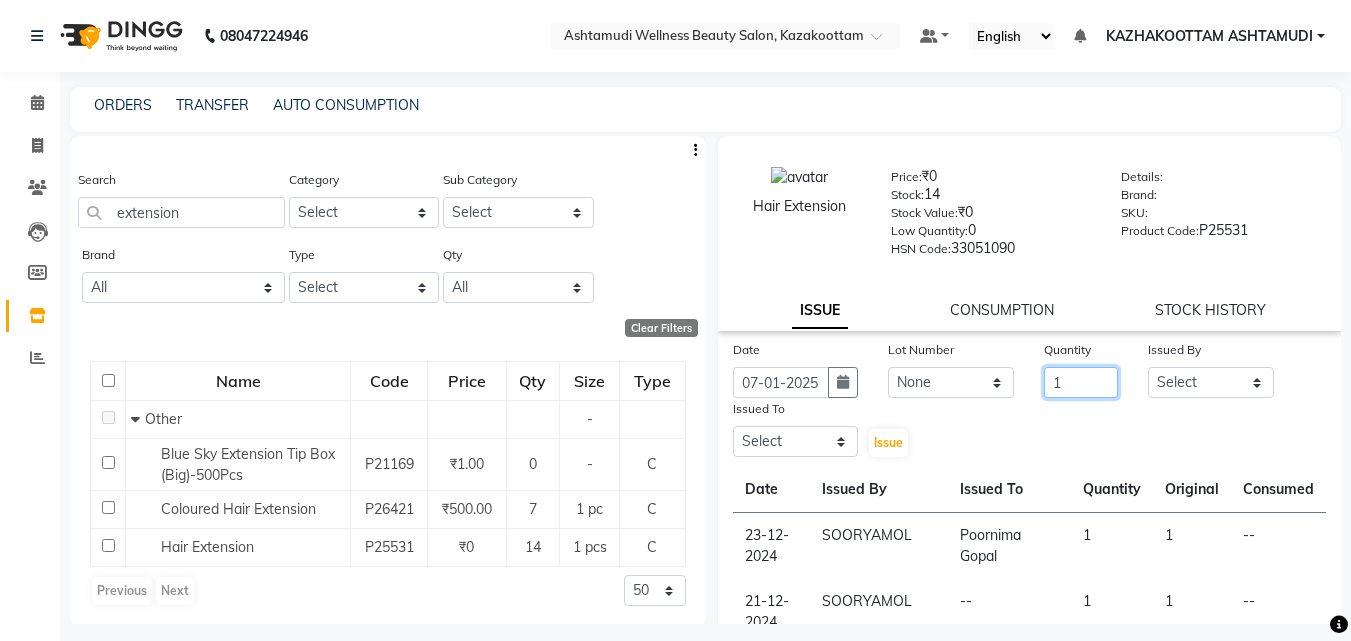 type on "1" 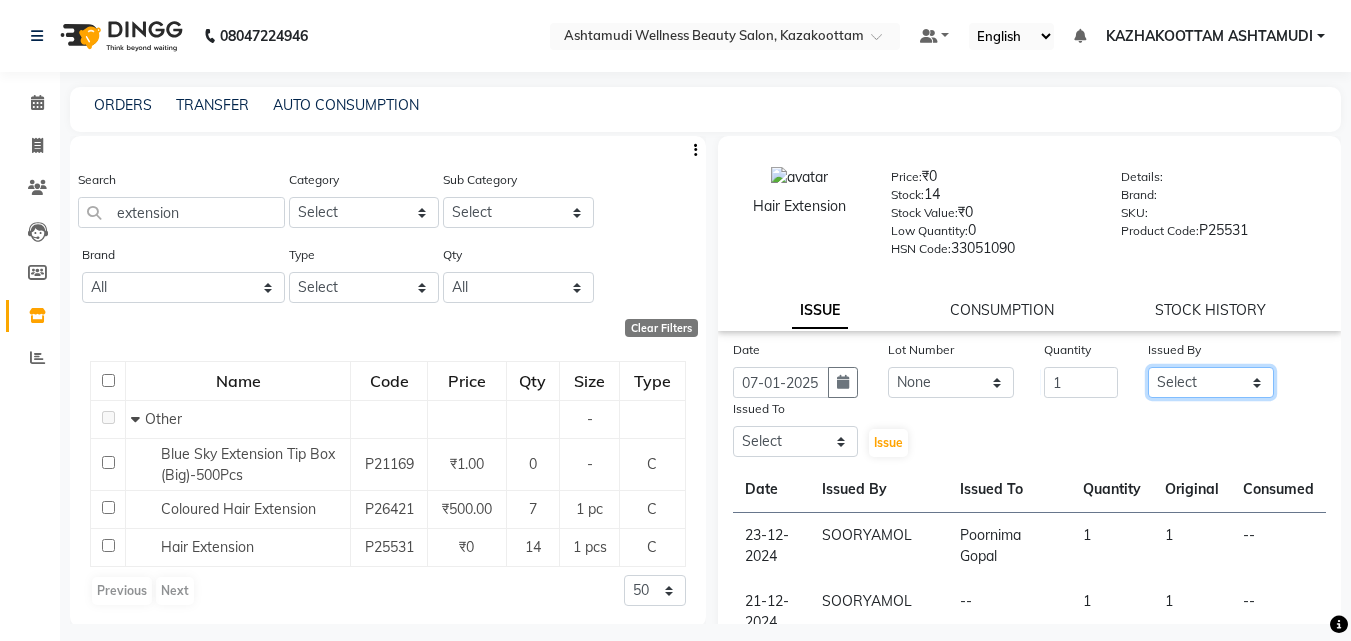 click on "Select Arya  CHINJU GEETA KAZHAKOOTTAM ASHTAMUDI KRISHNA LEKSHMI MADONNA MICHAEL MINCY VARGHESE Poornima Gopal PRIYA RESHMA ROSNI Sindhu SOORYAMOL" 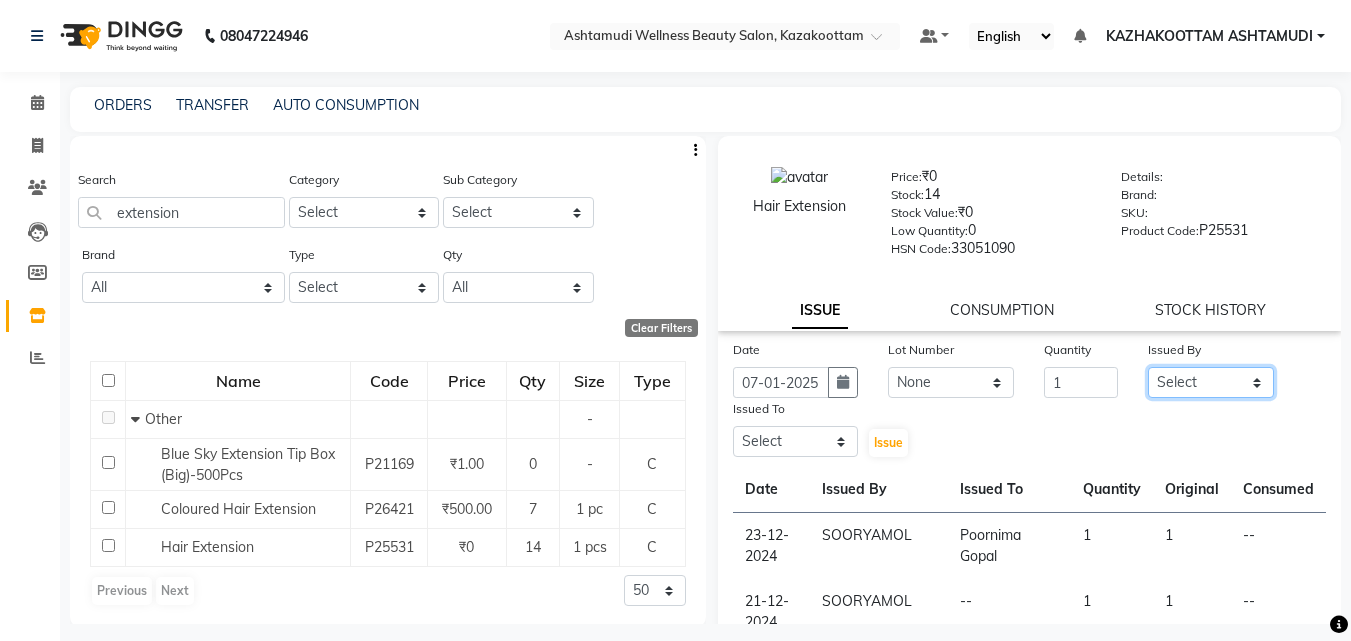 select on "47766" 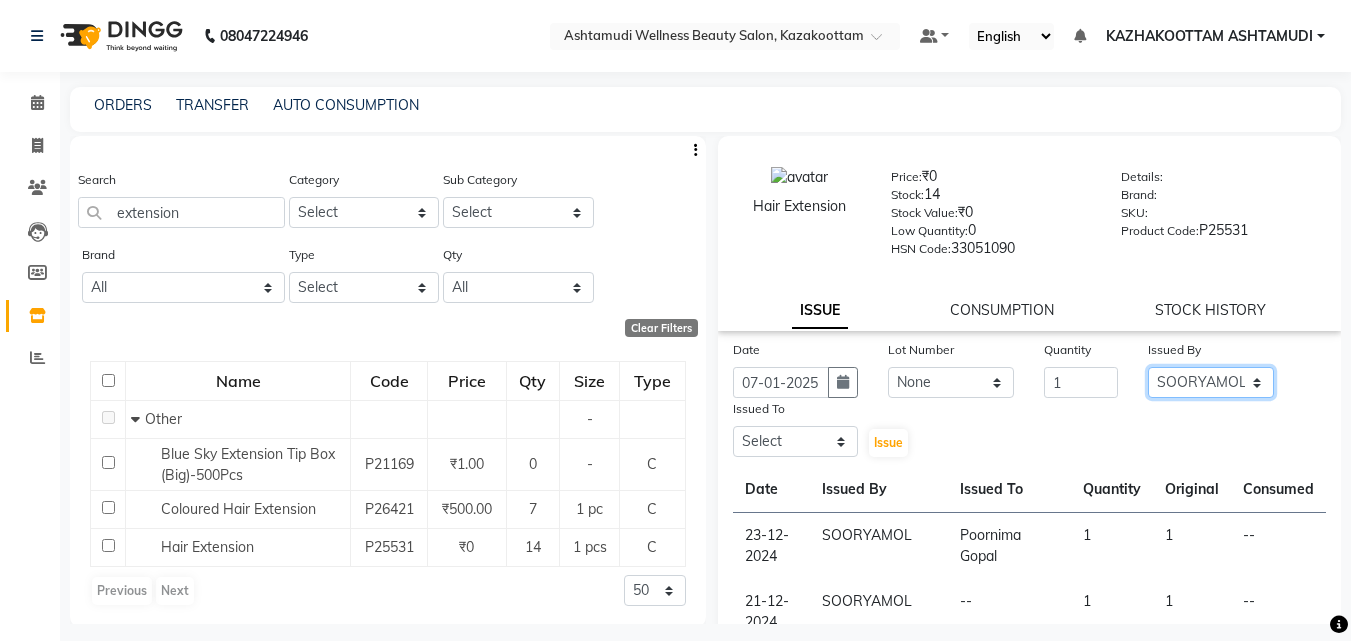 click on "Select Arya  CHINJU GEETA KAZHAKOOTTAM ASHTAMUDI KRISHNA LEKSHMI MADONNA MICHAEL MINCY VARGHESE Poornima Gopal PRIYA RESHMA ROSNI Sindhu SOORYAMOL" 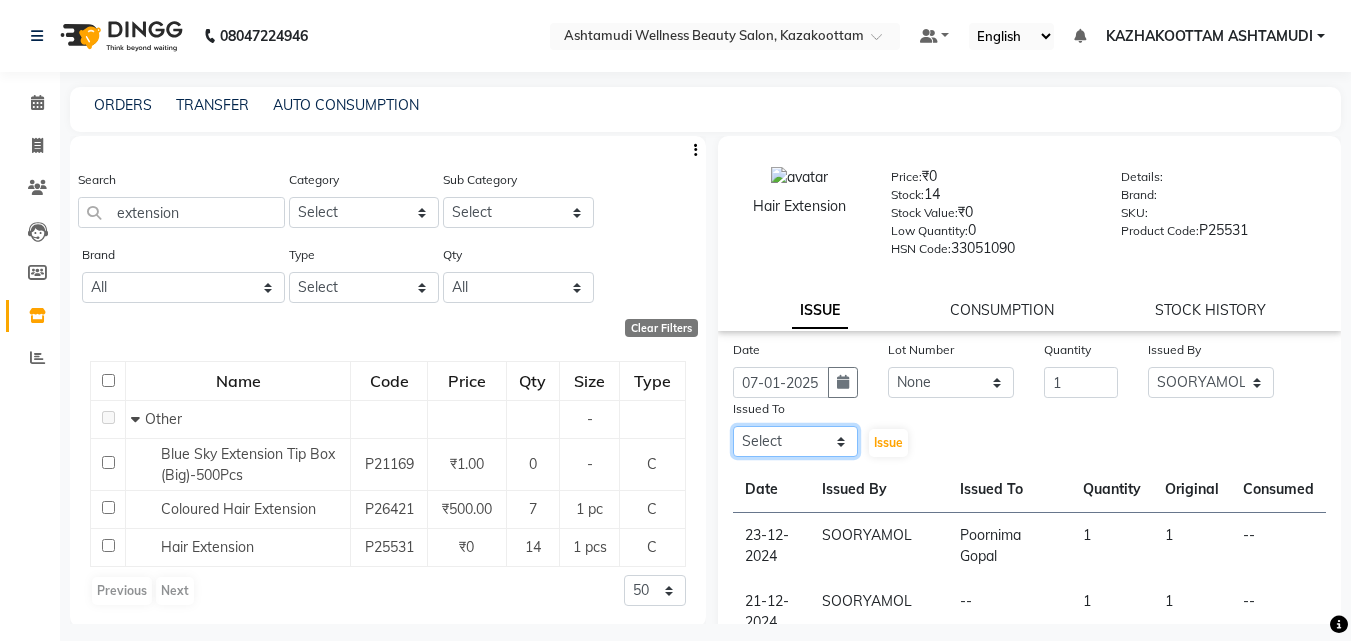 click on "Select Arya  CHINJU GEETA KAZHAKOOTTAM ASHTAMUDI KRISHNA LEKSHMI MADONNA MICHAEL MINCY VARGHESE Poornima Gopal PRIYA RESHMA ROSNI Sindhu SOORYAMOL" 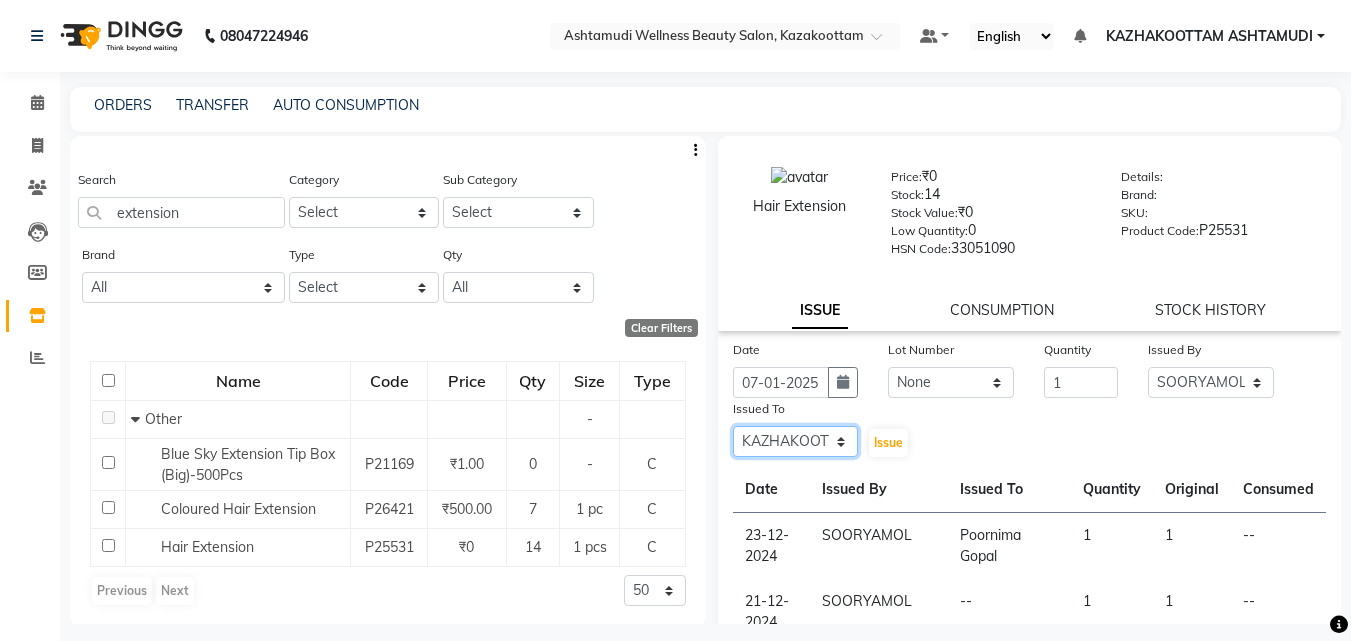 click on "Select Arya  CHINJU GEETA KAZHAKOOTTAM ASHTAMUDI KRISHNA LEKSHMI MADONNA MICHAEL MINCY VARGHESE Poornima Gopal PRIYA RESHMA ROSNI Sindhu SOORYAMOL" 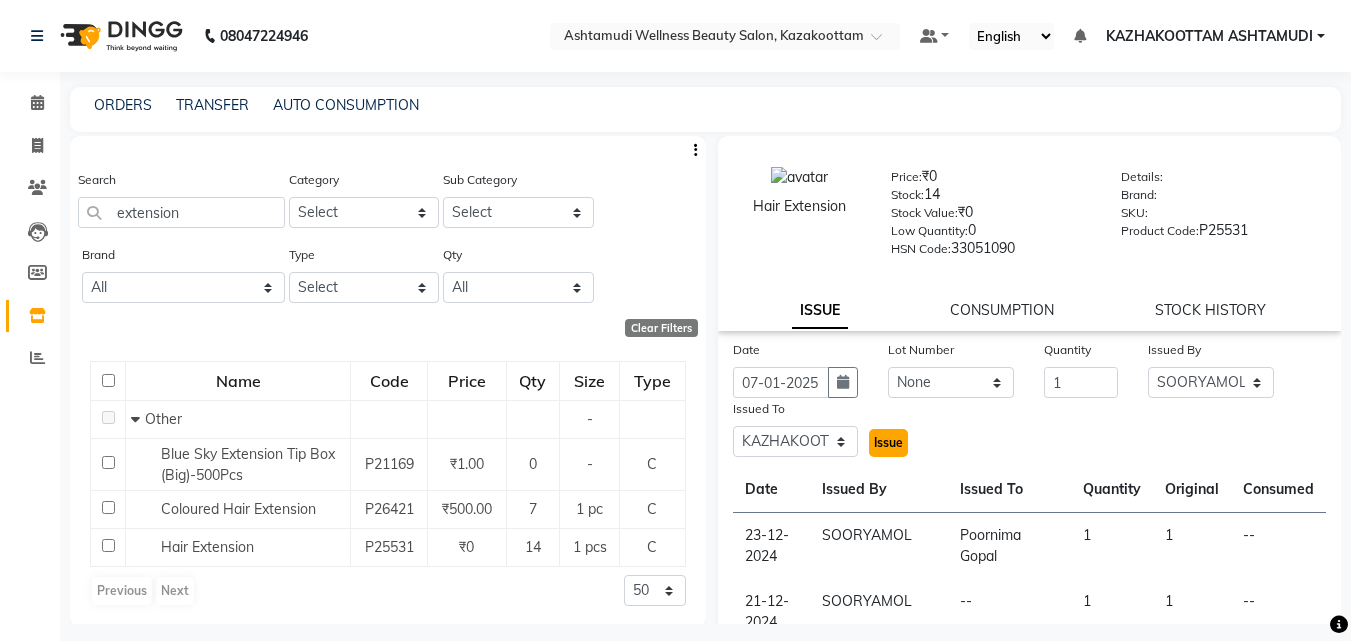 click on "Issue" 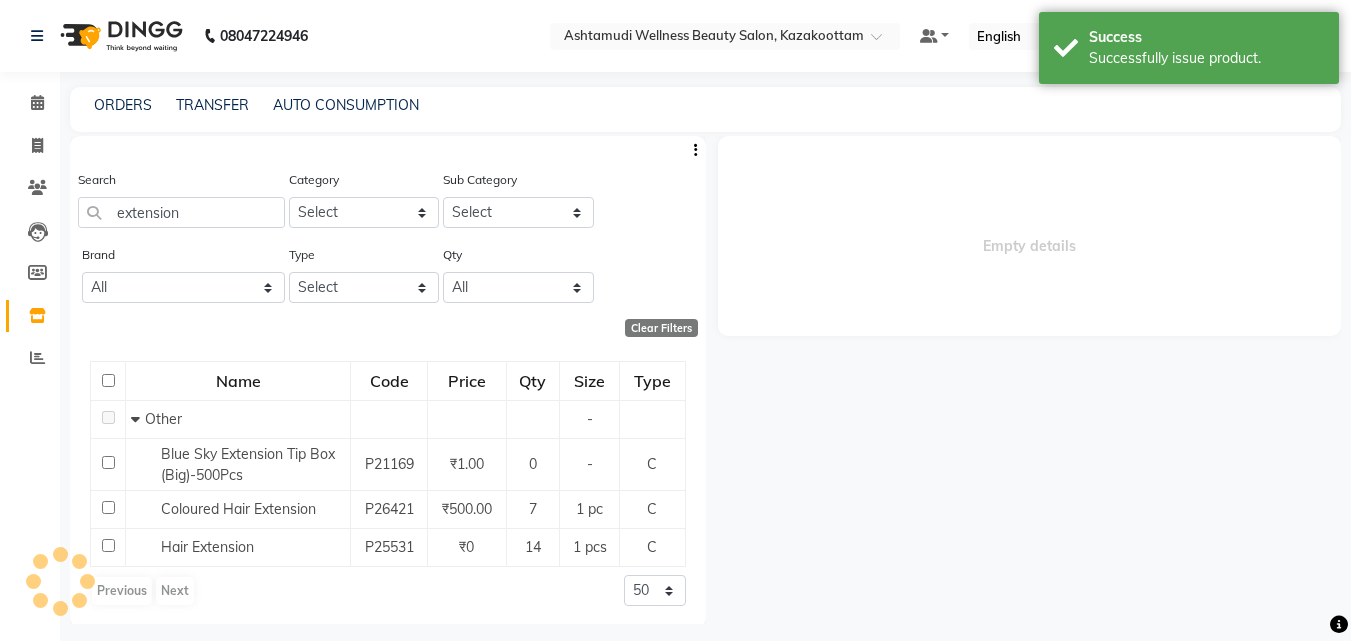 select 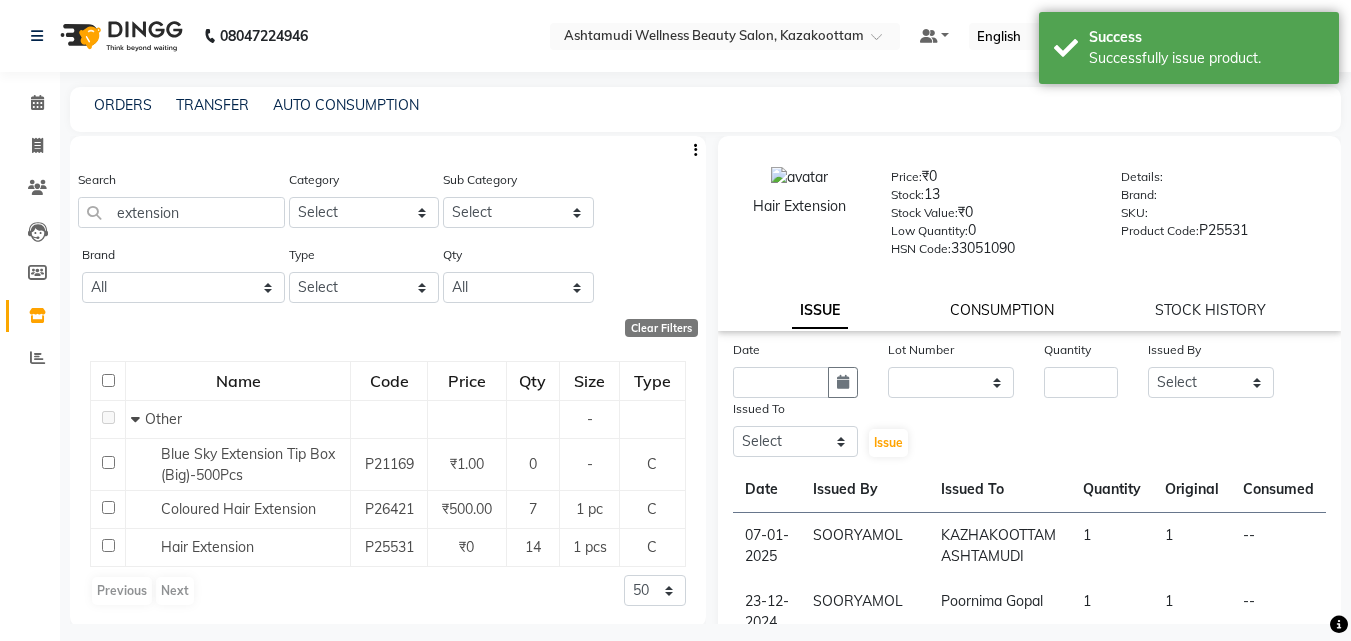 click on "CONSUMPTION" 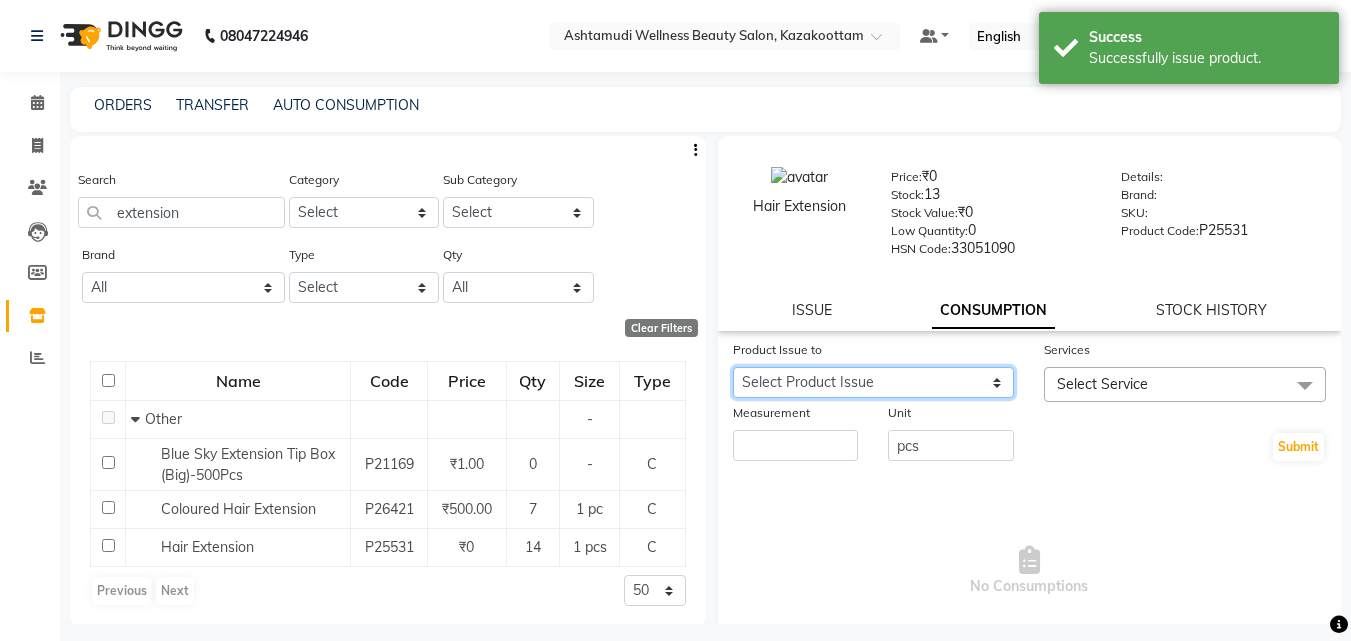 click on "Select Product Issue 2025-01-07, Issued to: [NAME], Balance: 1 2024-12-23, Issued to: [NAME], Balance: 1 2024-12-21, Issued to: [NAME], Balance: 1 2024-12-22, Issued to: [NAME], Balance: 2 2024-11-14, Issued to: [NAME], Balance: 1 2024-11-18, Issued to: [NAME], Balance: 1 2024-11-16, Issued to: [NAME], Balance: 1 2024-11-17, Issued to: [NAME], Balance: 1 2024-11-20, Issued to: [NAME], Balance: 1 2024-11-19, Issued to: [NAME], Balance: 1" 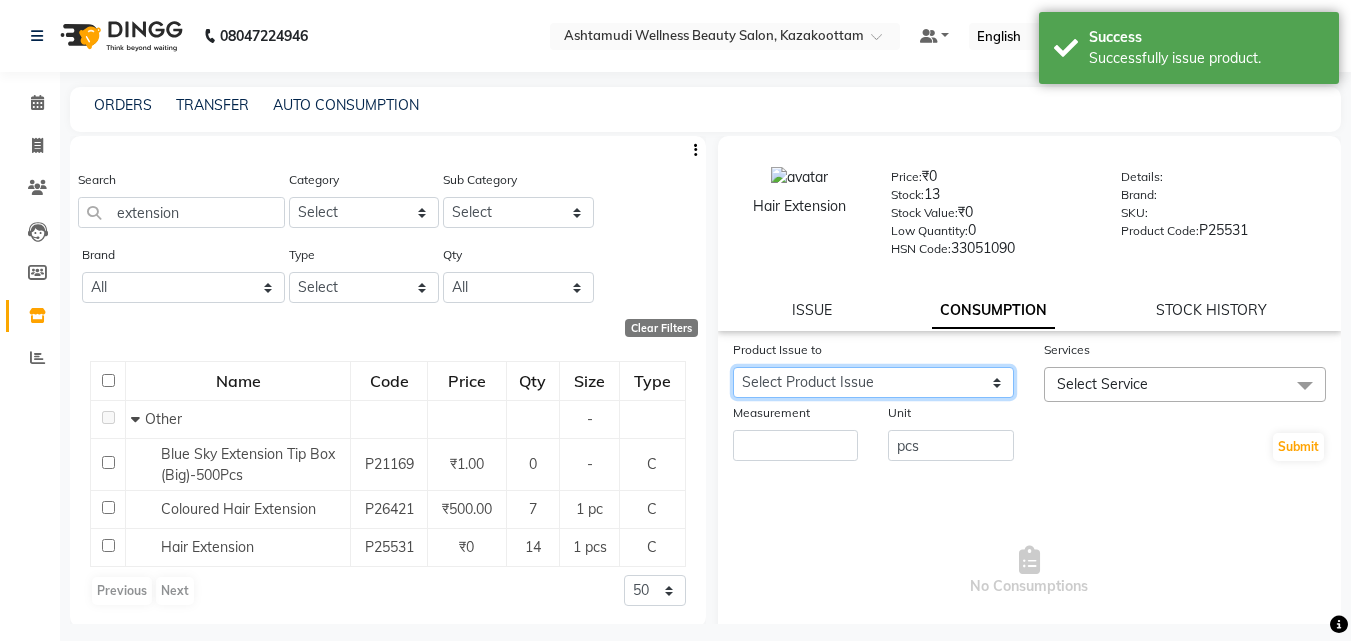 select on "624087" 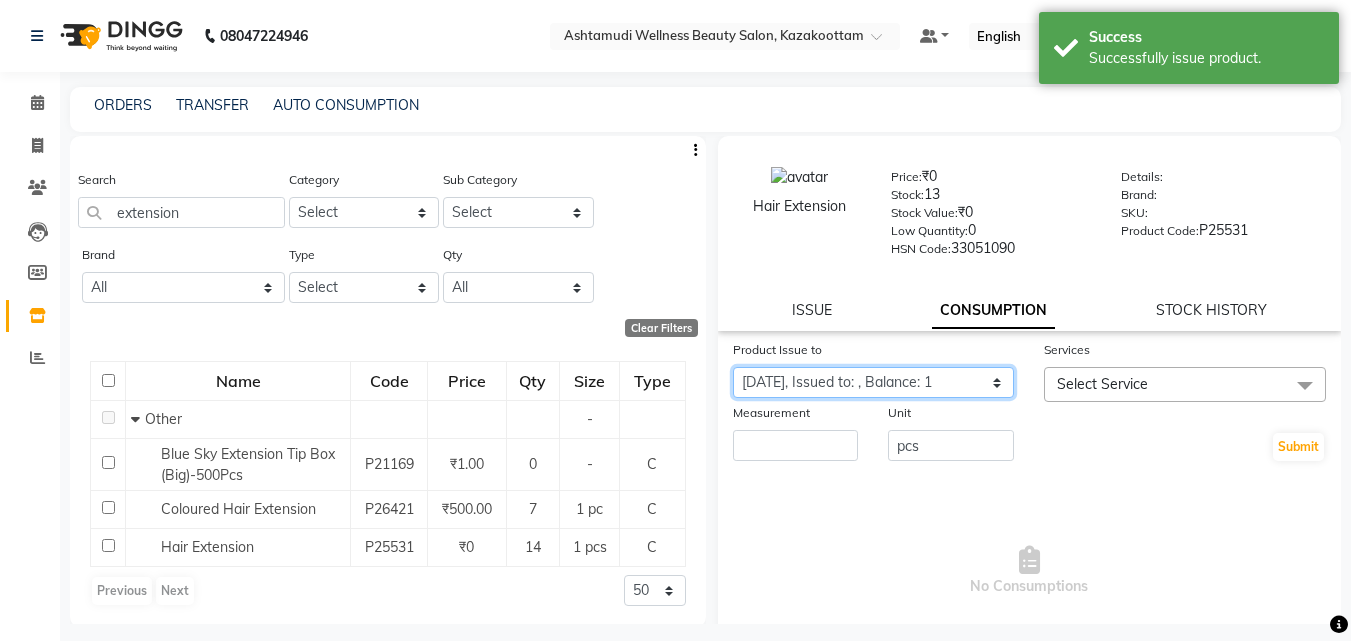 click on "Select Product Issue 2025-01-07, Issued to: [NAME], Balance: 1 2024-12-23, Issued to: [NAME], Balance: 1 2024-12-21, Issued to: [NAME], Balance: 1 2024-12-22, Issued to: [NAME], Balance: 2 2024-11-14, Issued to: [NAME], Balance: 1 2024-11-18, Issued to: [NAME], Balance: 1 2024-11-16, Issued to: [NAME], Balance: 1 2024-11-17, Issued to: [NAME], Balance: 1 2024-11-20, Issued to: [NAME], Balance: 1 2024-11-19, Issued to: [NAME], Balance: 1" 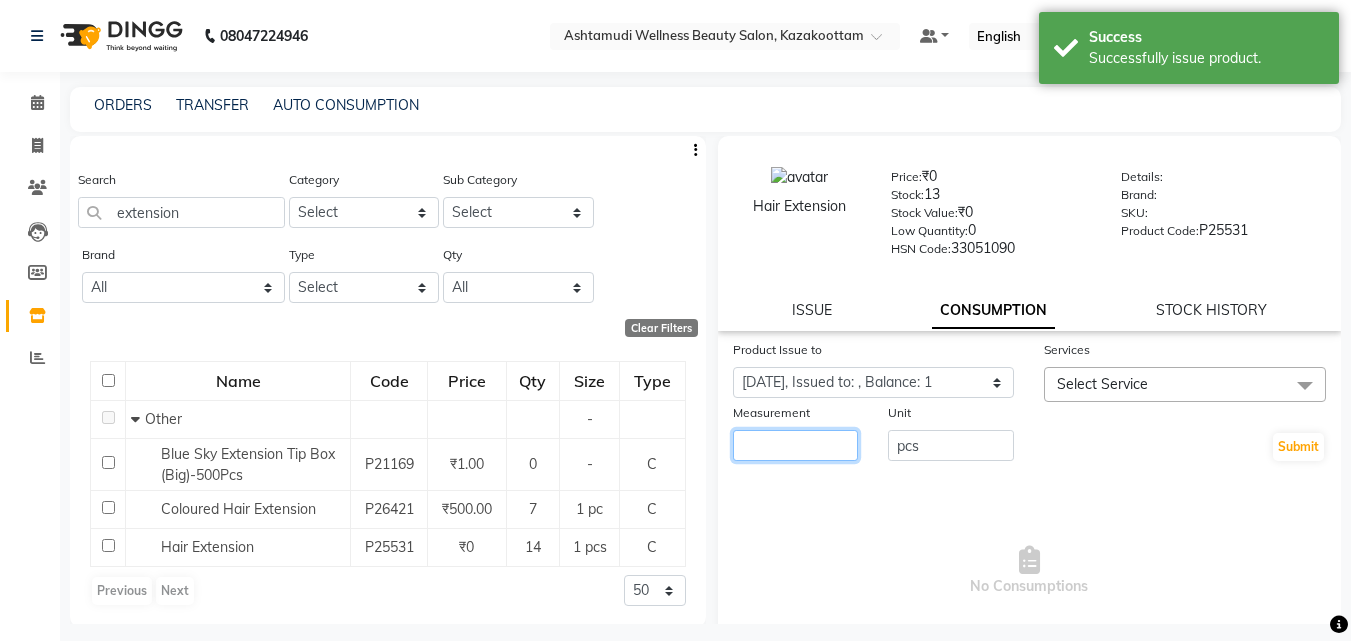 click 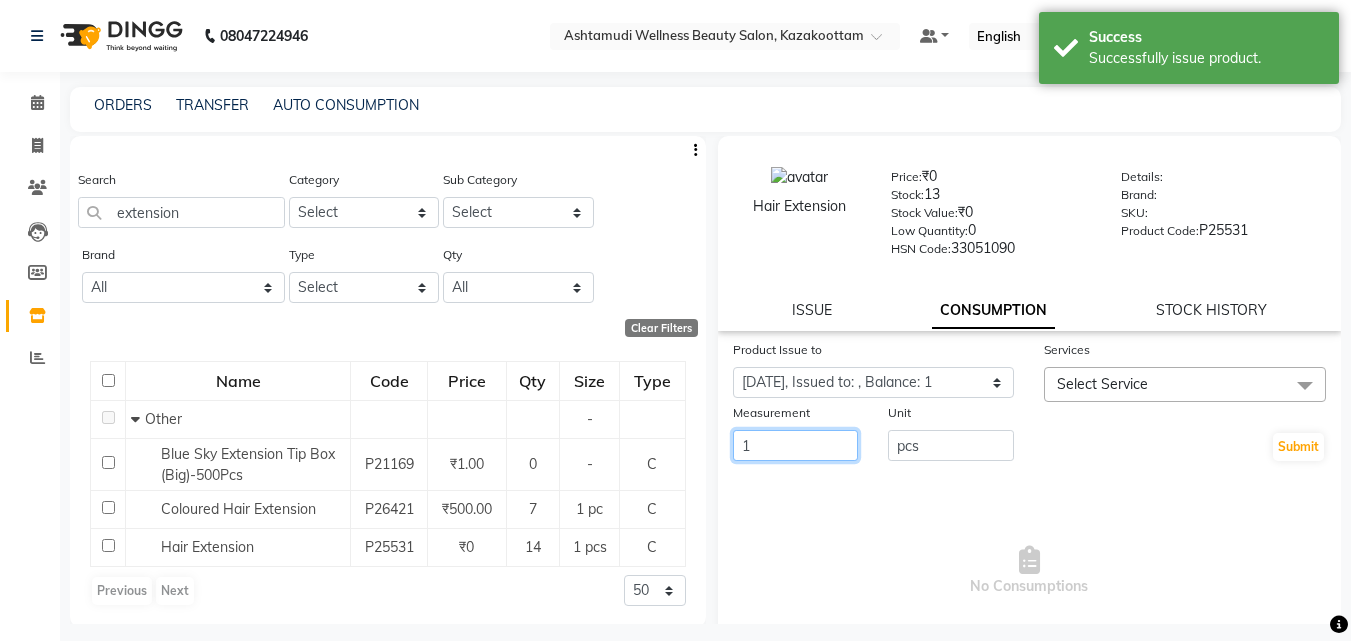 type on "1" 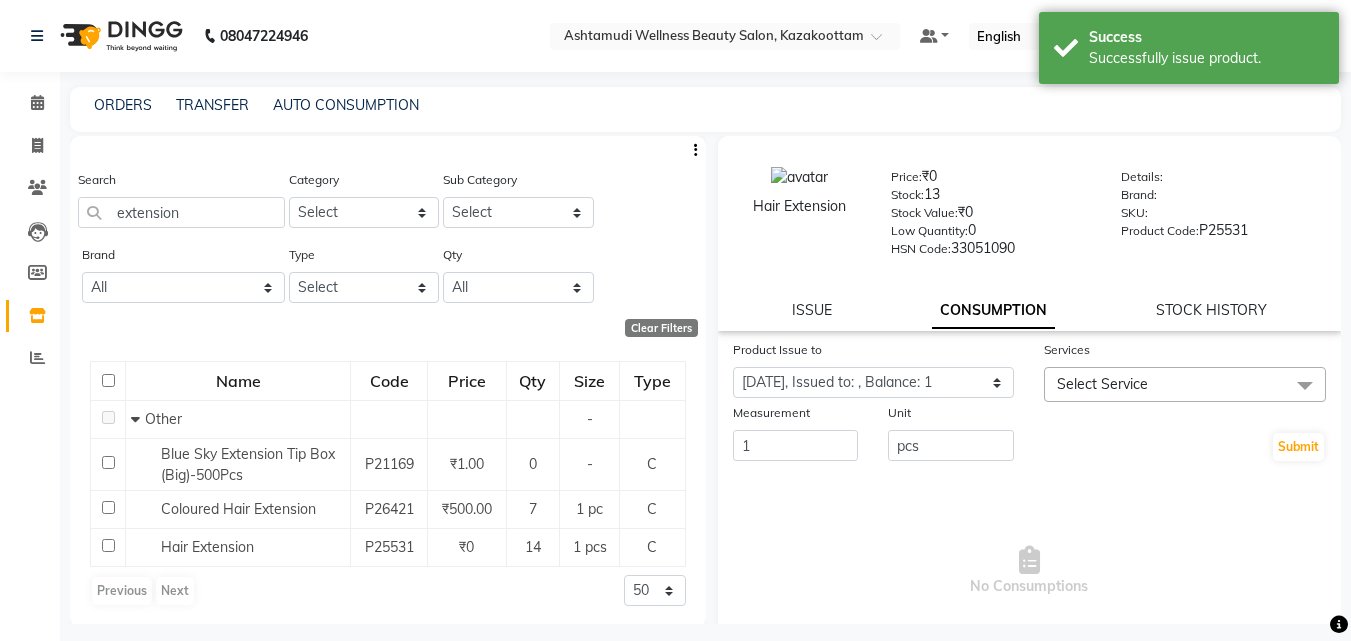 click on "Select Service" 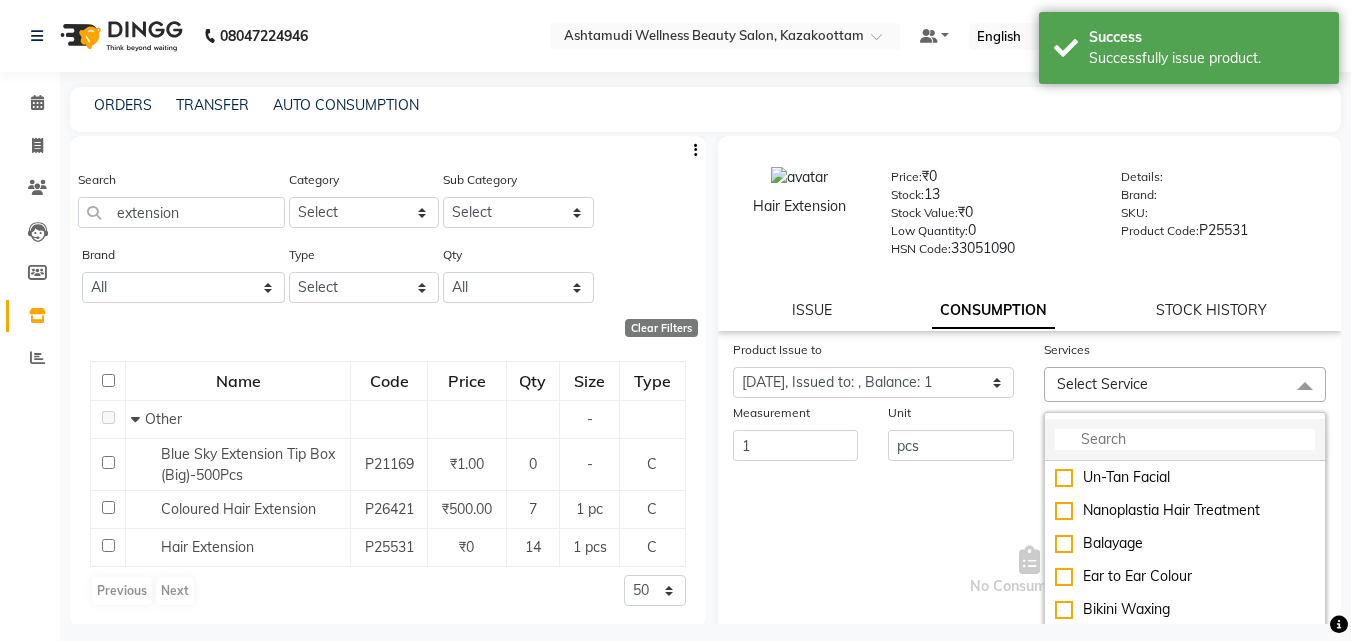 click 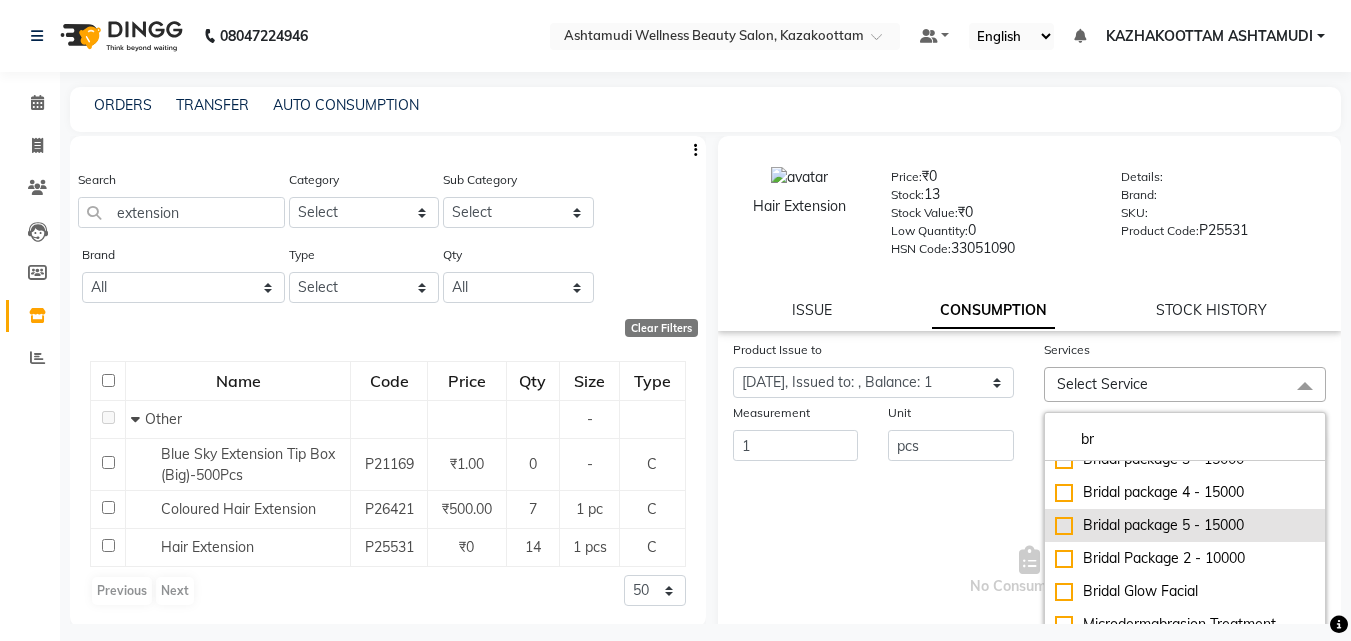 scroll, scrollTop: 133, scrollLeft: 0, axis: vertical 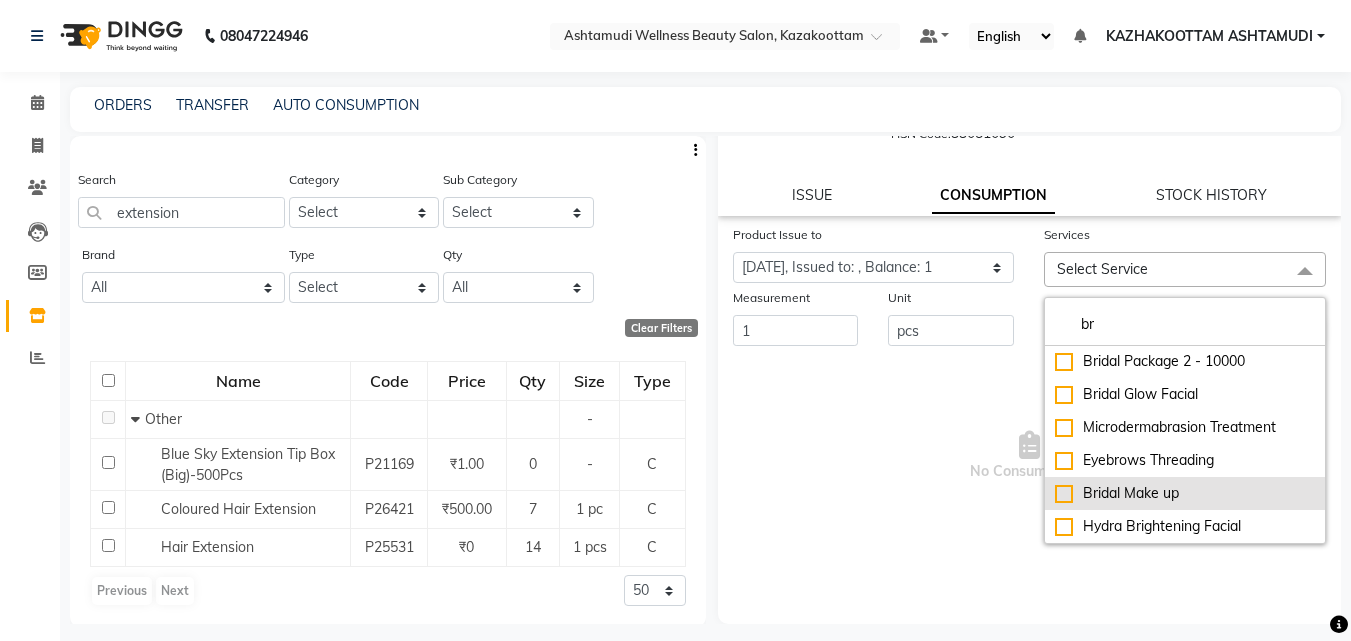 type on "br" 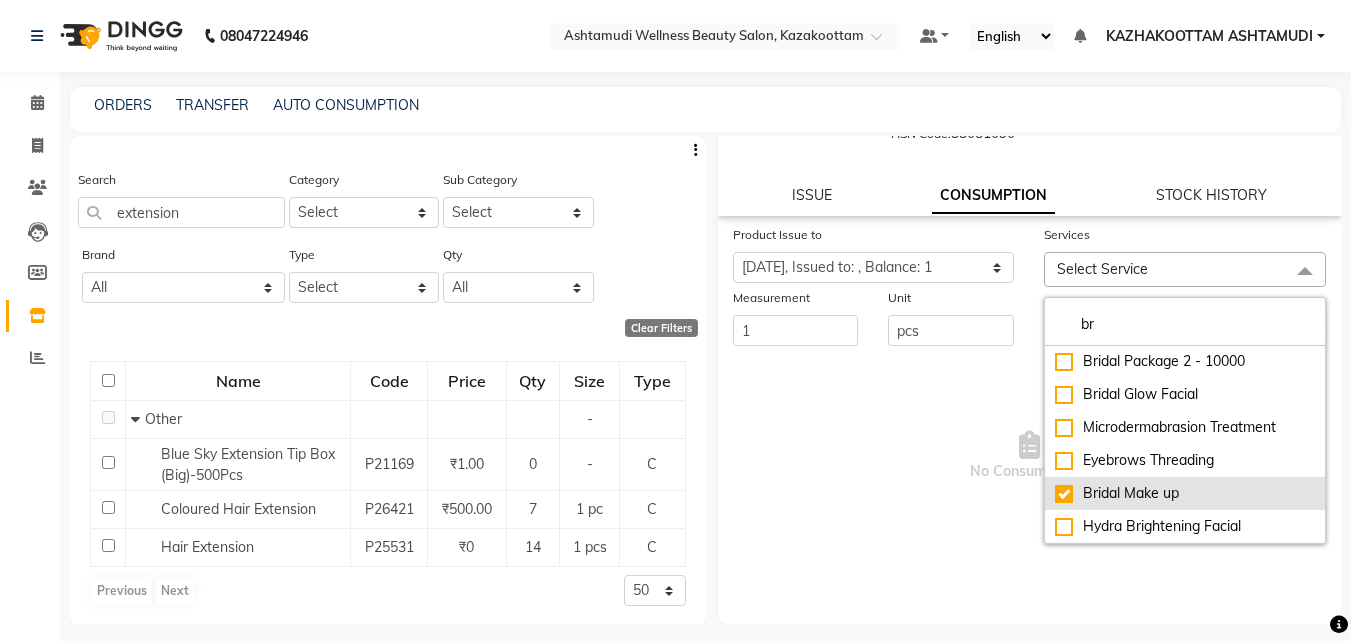 checkbox on "true" 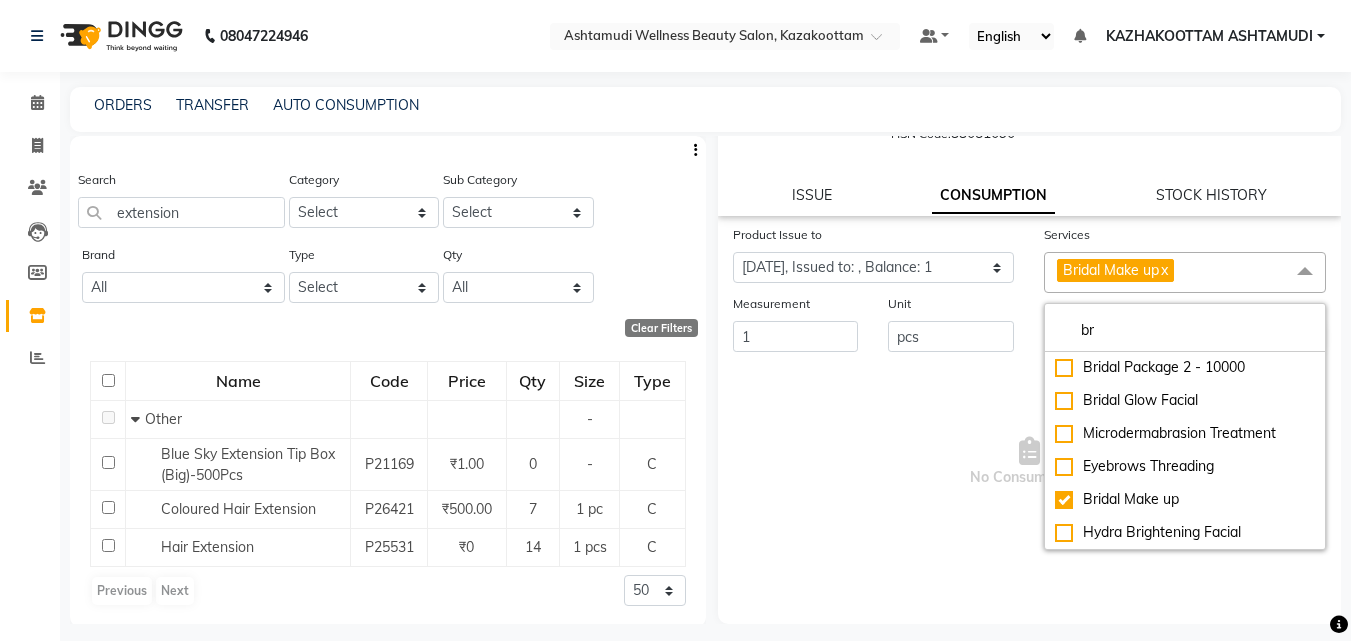 click on "No Consumptions" at bounding box center [1030, 462] 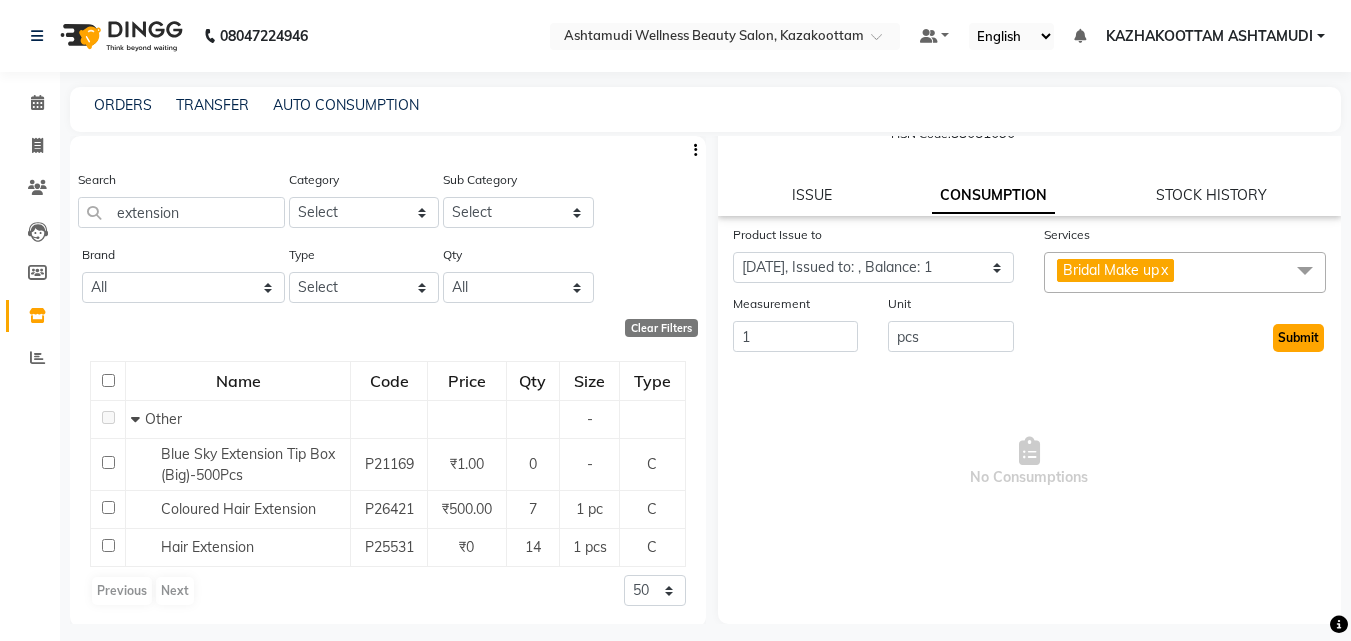 click on "Submit" 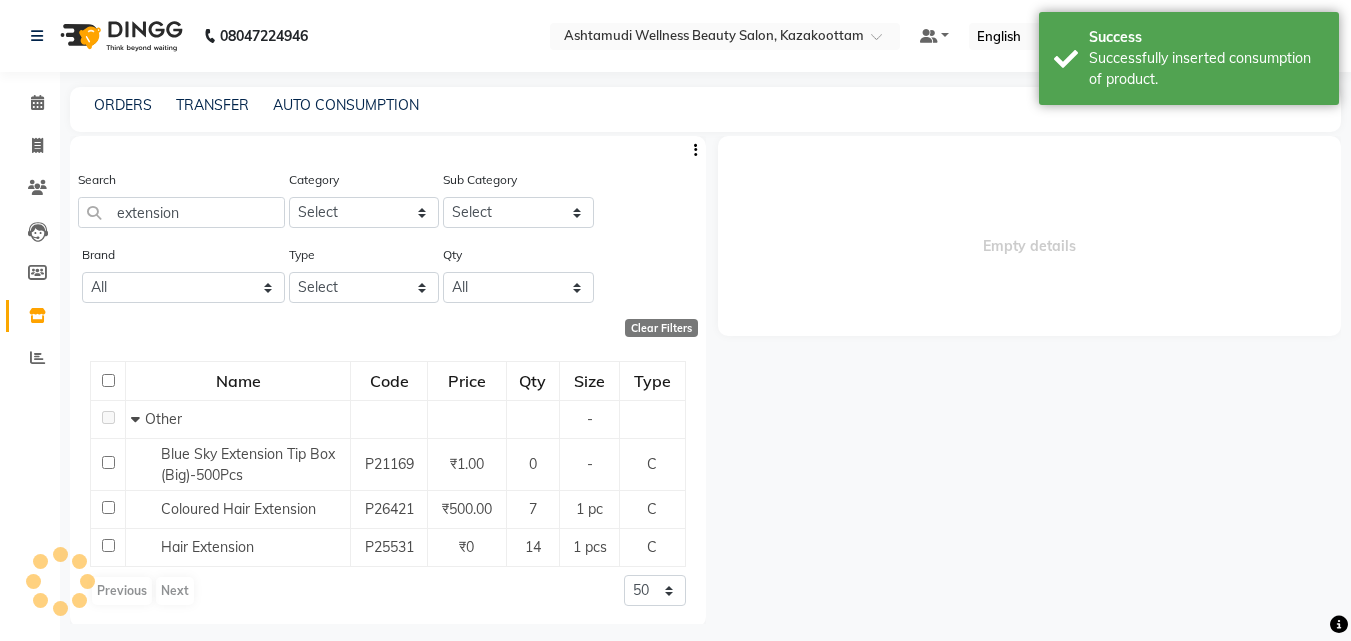 scroll, scrollTop: 0, scrollLeft: 0, axis: both 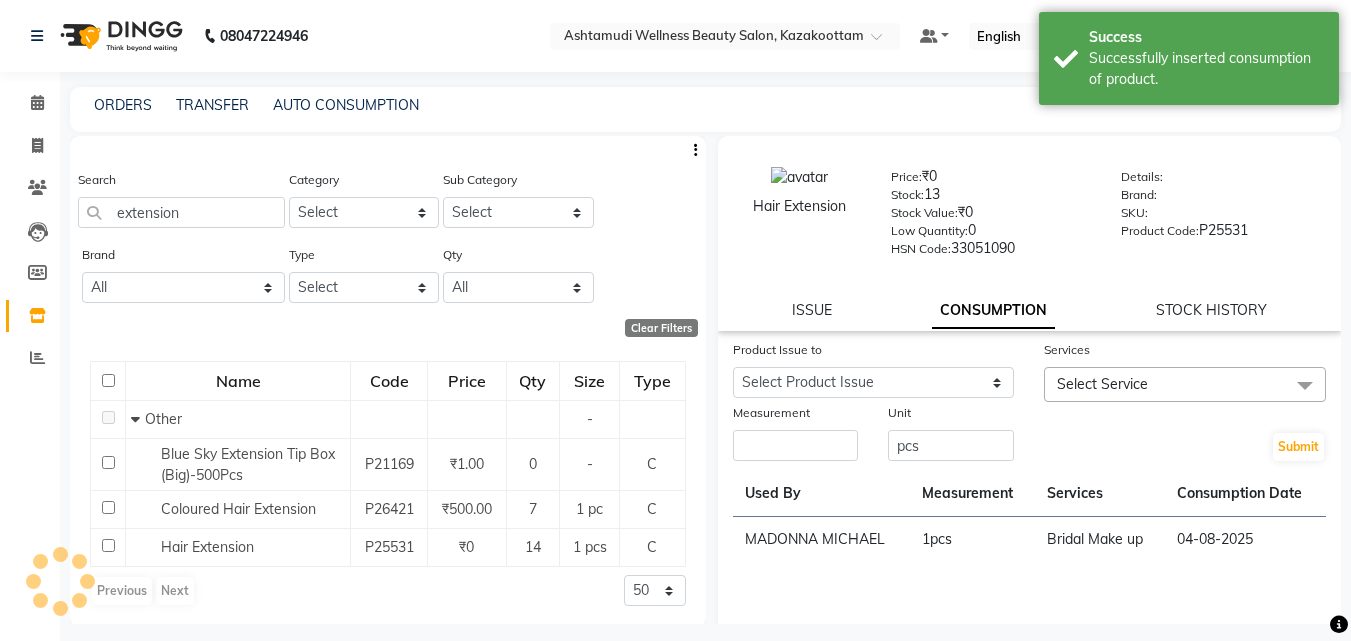 click on "Product Issue to Select Product Issue 2025-01-07, Issued to: [NAME], Balance: 1 2024-12-23, Issued to: [NAME], Balance: 1 2024-12-21, Issued to: [NAME], Balance: 1 2024-12-22, Issued to: [NAME], Balance: 2 2024-11-14, Issued to: [NAME], Balance: 1 2024-11-18, Issued to: [NAME], Balance: 1 2024-11-16, Issued to: [NAME], Balance: 1 2024-11-17, Issued to: [NAME], Balance: 1 2024-11-20, Issued to: [NAME], Balance: 1" 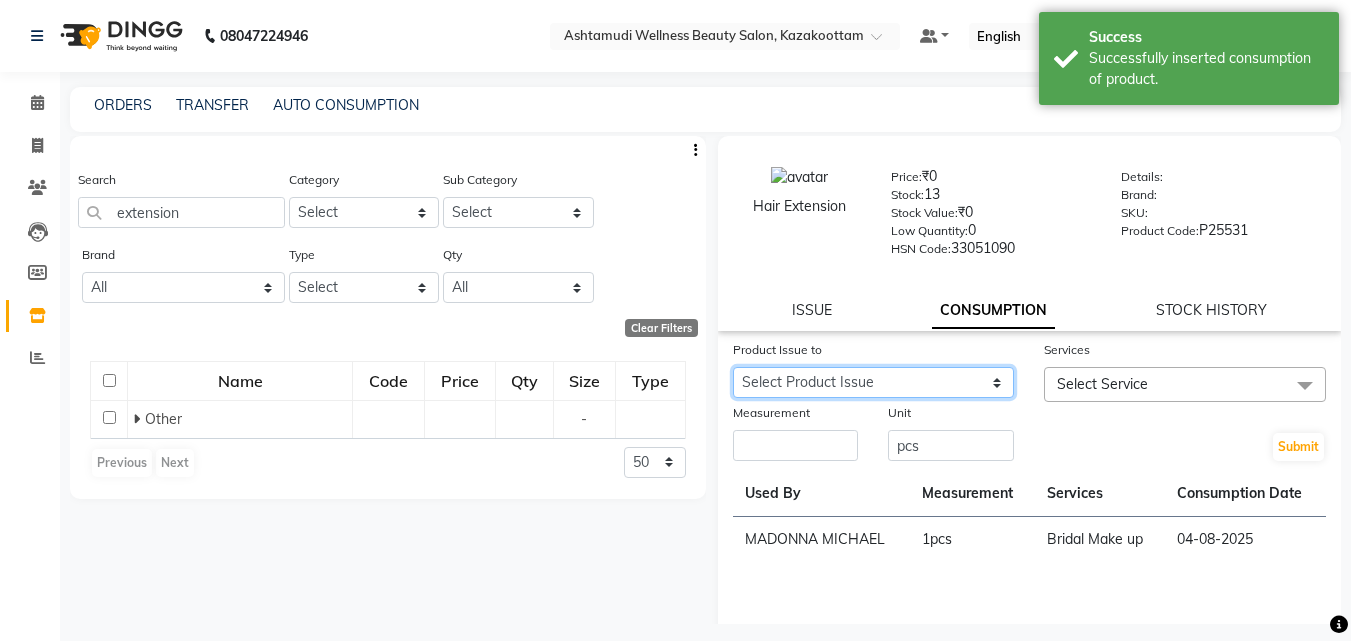 click on "Select Product Issue [DATE], Issued to: KAZHAKOOTTAM ASHTAMUDI, Balance: 1 2024-12-23, Issued to: Poornima Gopal, Balance: 1 2024-12-21, Issued to: , Balance: 1 2024-12-22, Issued to: Poornima Gopal, Balance: 2 2024-11-14, Issued to: , Balance: 1 2024-11-18, Issued to: , Balance: 1 2024-11-16, Issued to: MADONNA MICHAEL, Balance: 1 2024-11-17, Issued to: , Balance: 1 2024-11-20, Issued to: , Balance: 1" 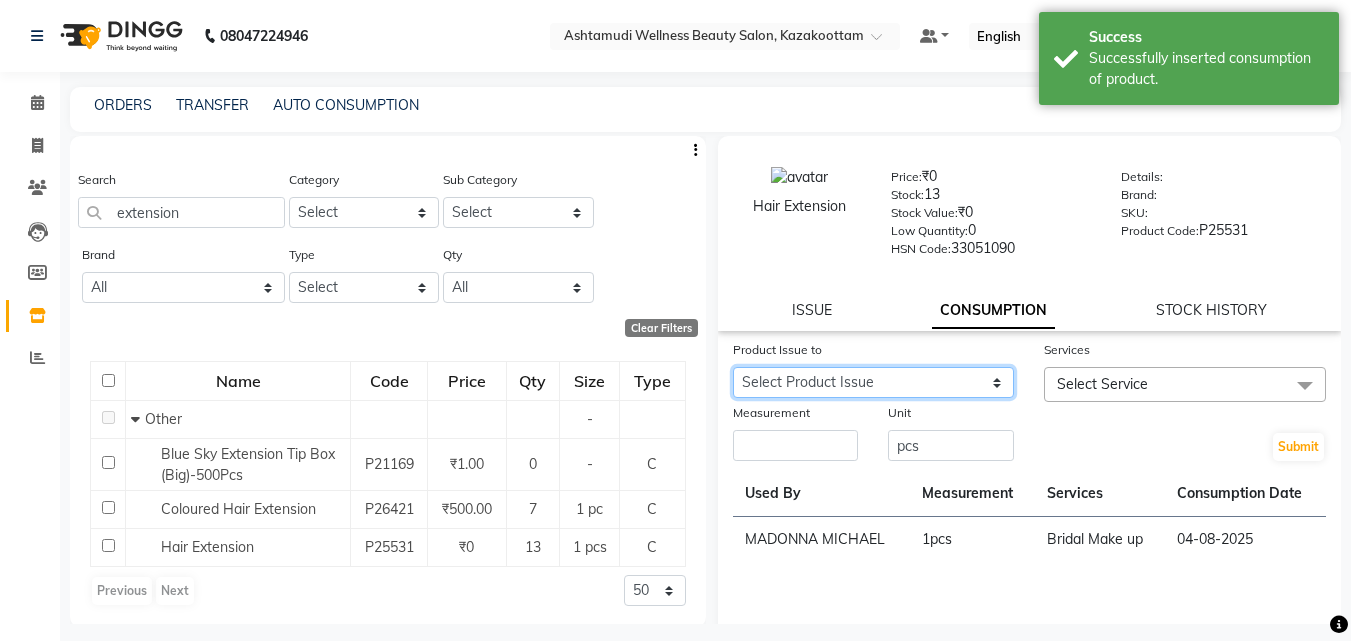 select on "624093" 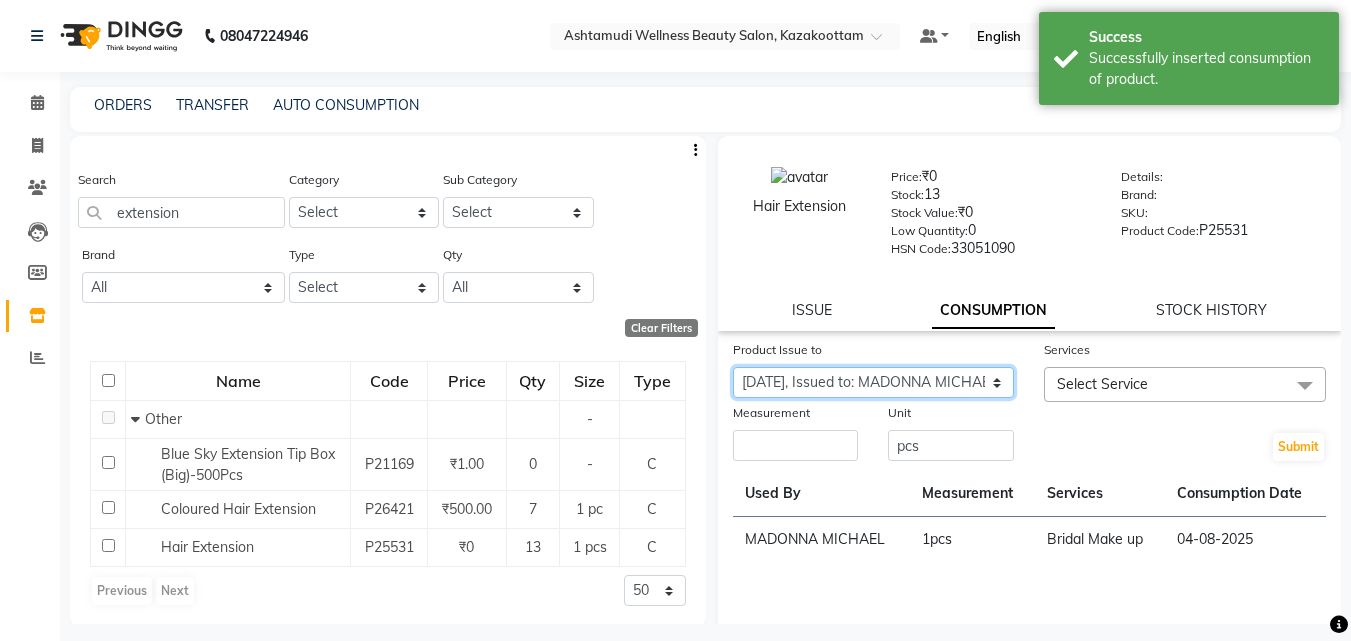 click on "Select Product Issue [DATE], Issued to: KAZHAKOOTTAM ASHTAMUDI, Balance: 1 2024-12-23, Issued to: Poornima Gopal, Balance: 1 2024-12-21, Issued to: , Balance: 1 2024-12-22, Issued to: Poornima Gopal, Balance: 2 2024-11-14, Issued to: , Balance: 1 2024-11-18, Issued to: , Balance: 1 2024-11-16, Issued to: MADONNA MICHAEL, Balance: 1 2024-11-17, Issued to: , Balance: 1 2024-11-20, Issued to: , Balance: 1" 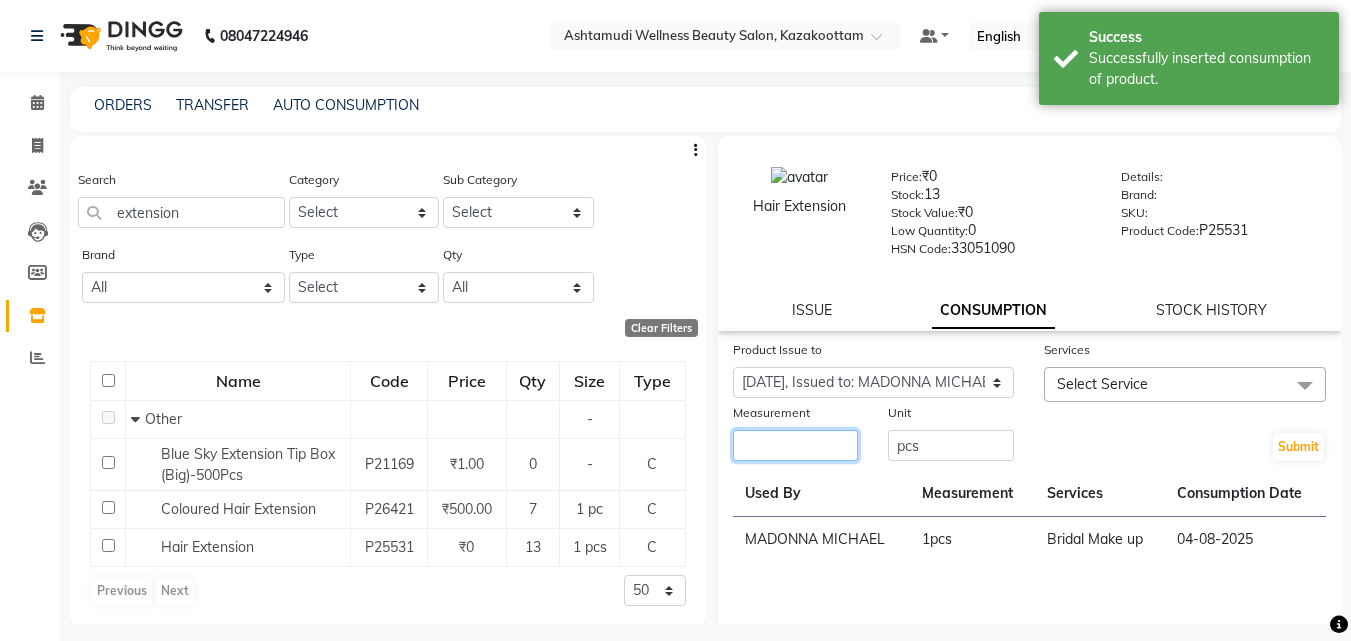 click 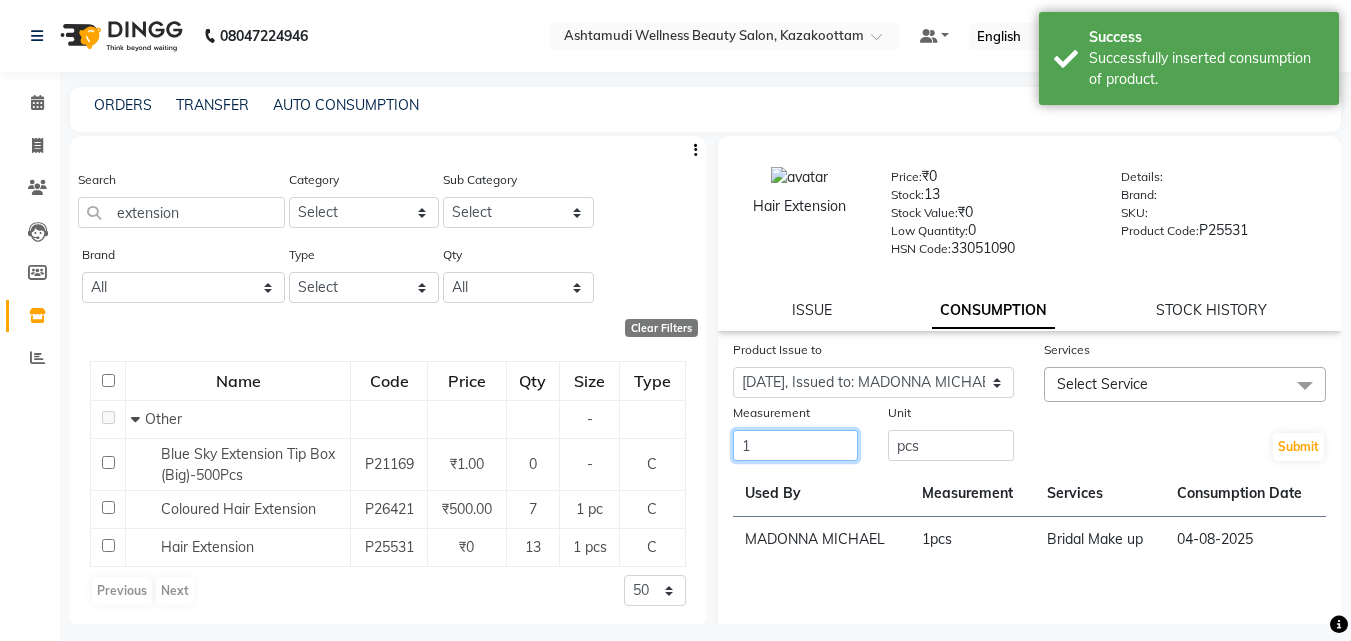 type on "1" 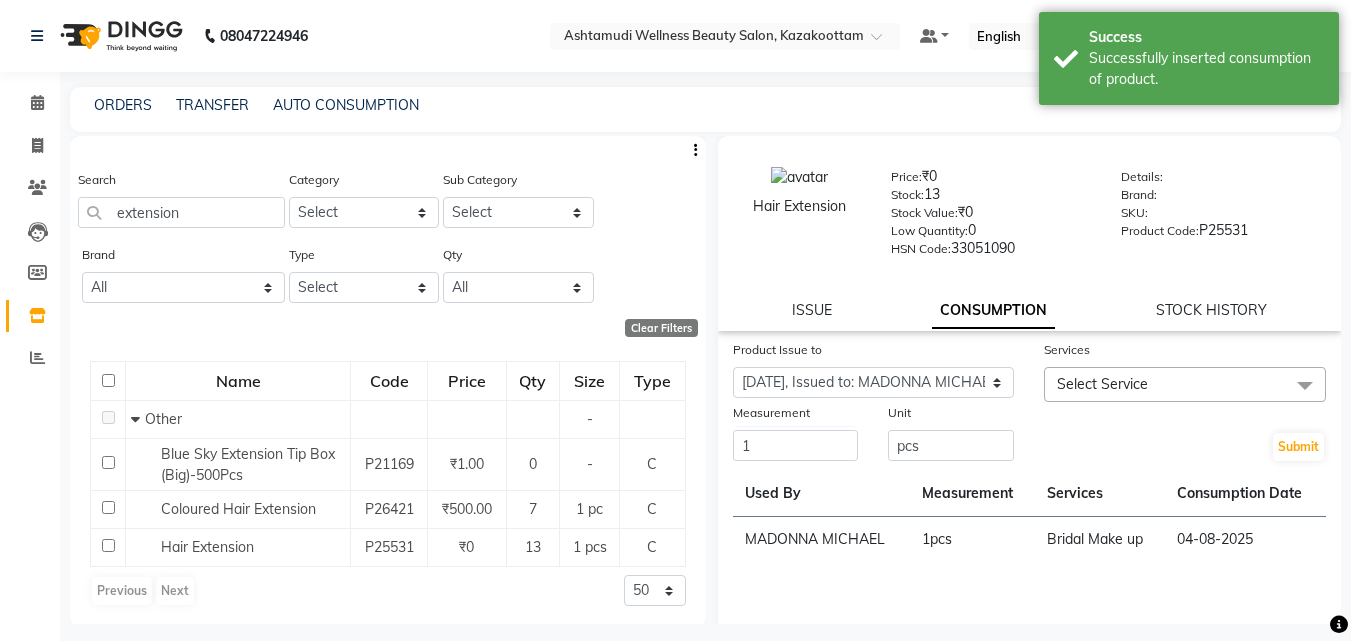 click on "Select Service" 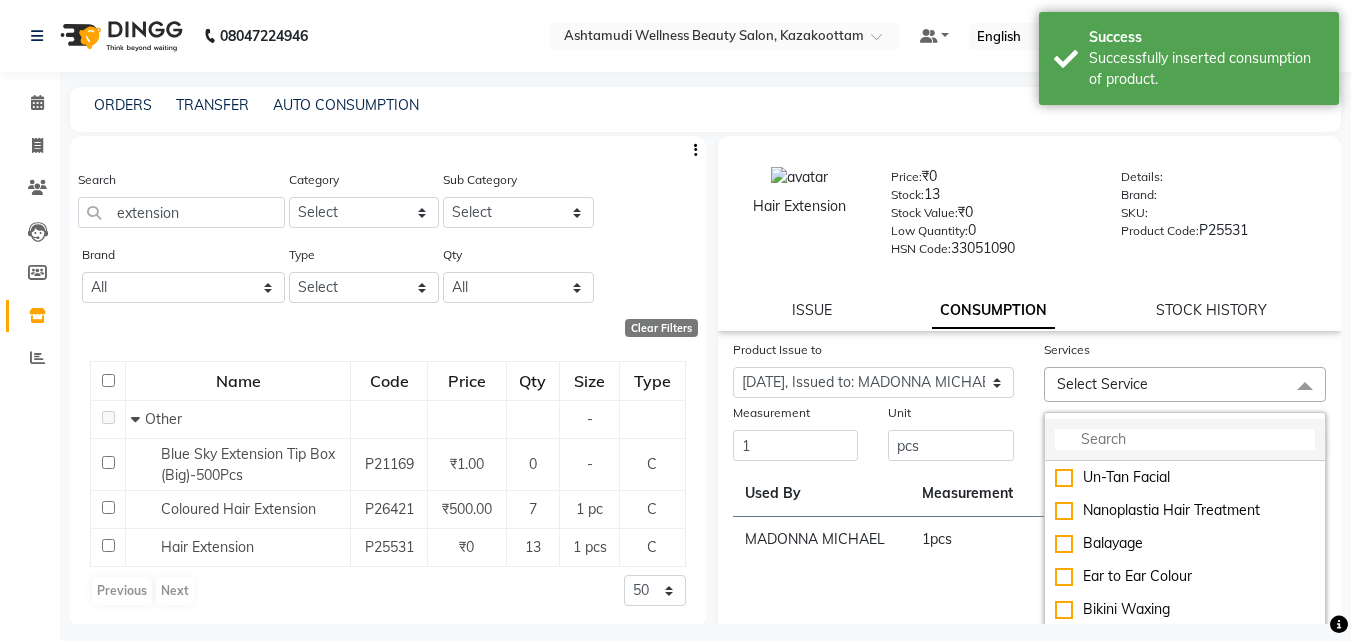 click 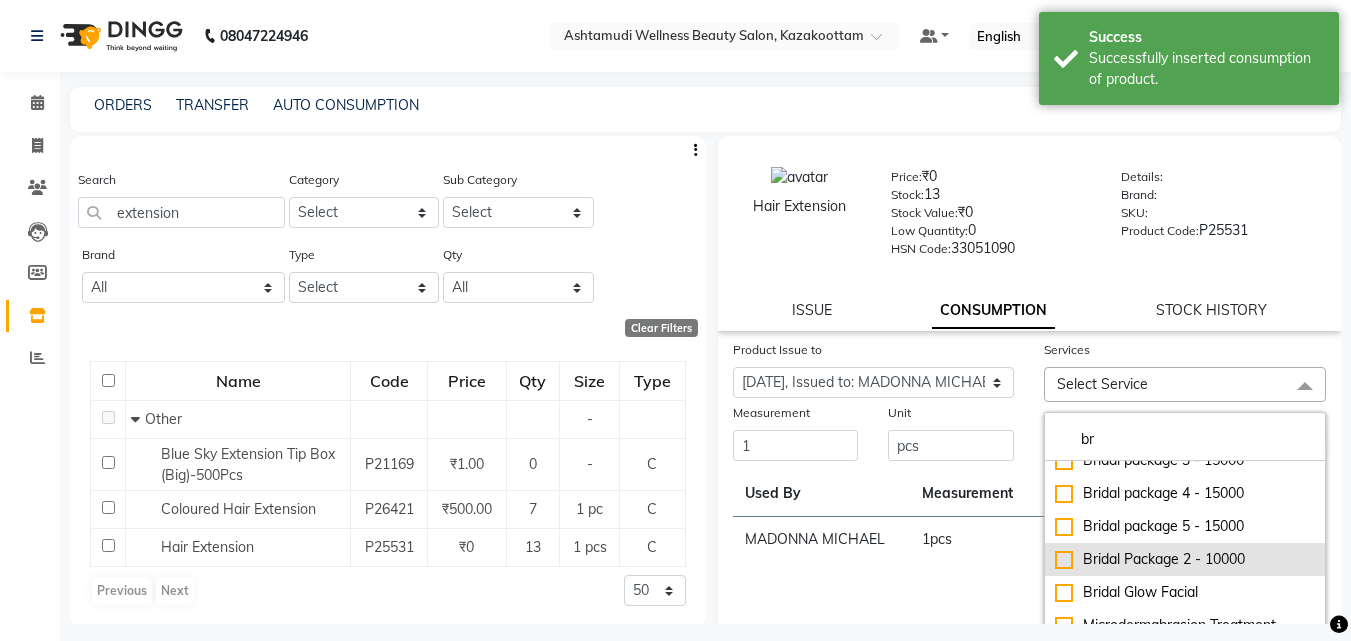 scroll, scrollTop: 133, scrollLeft: 0, axis: vertical 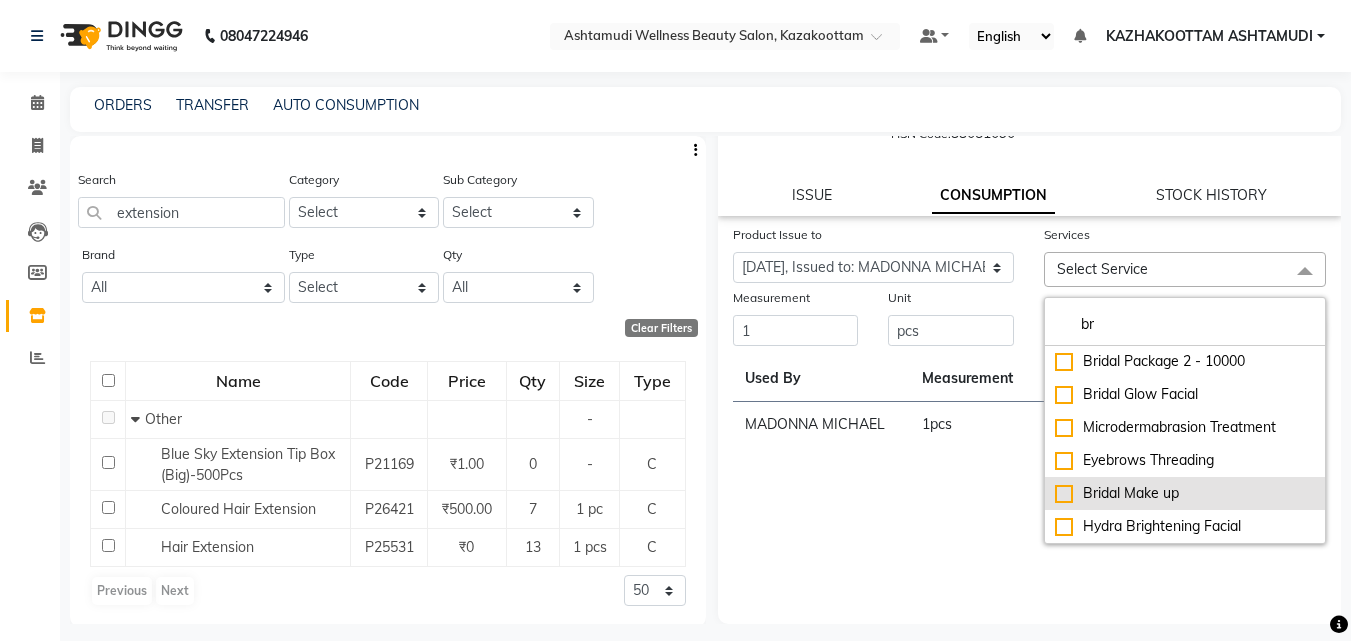 type on "br" 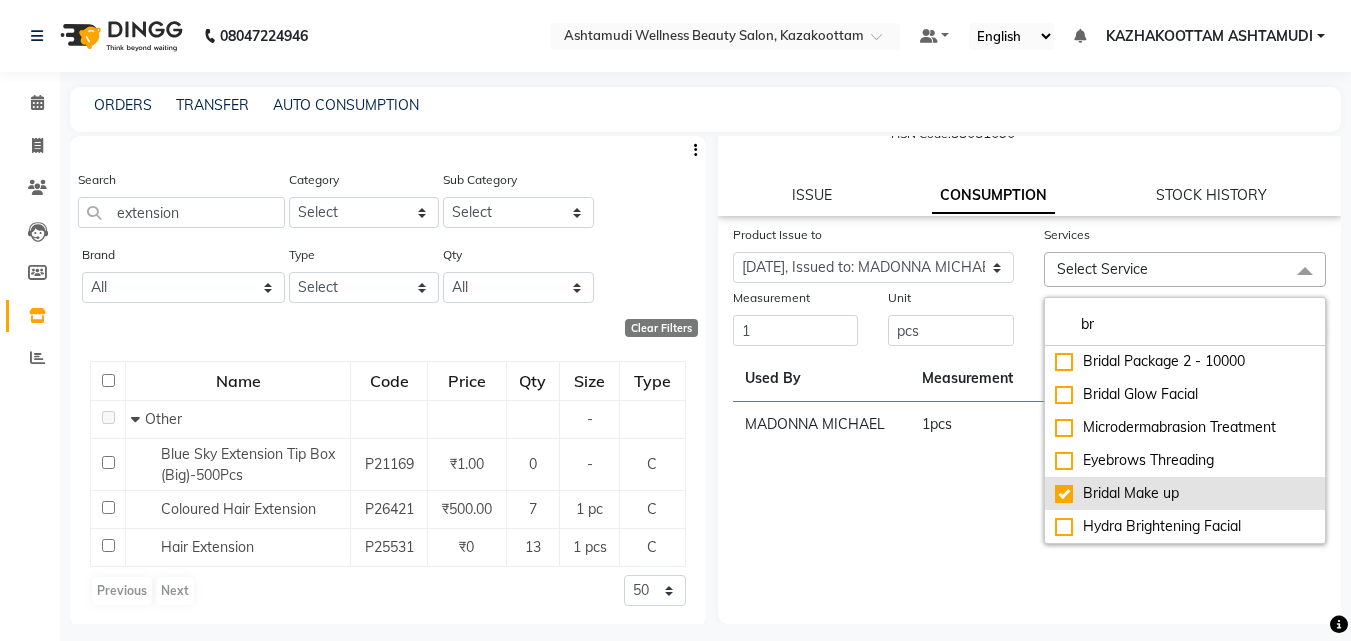 checkbox on "true" 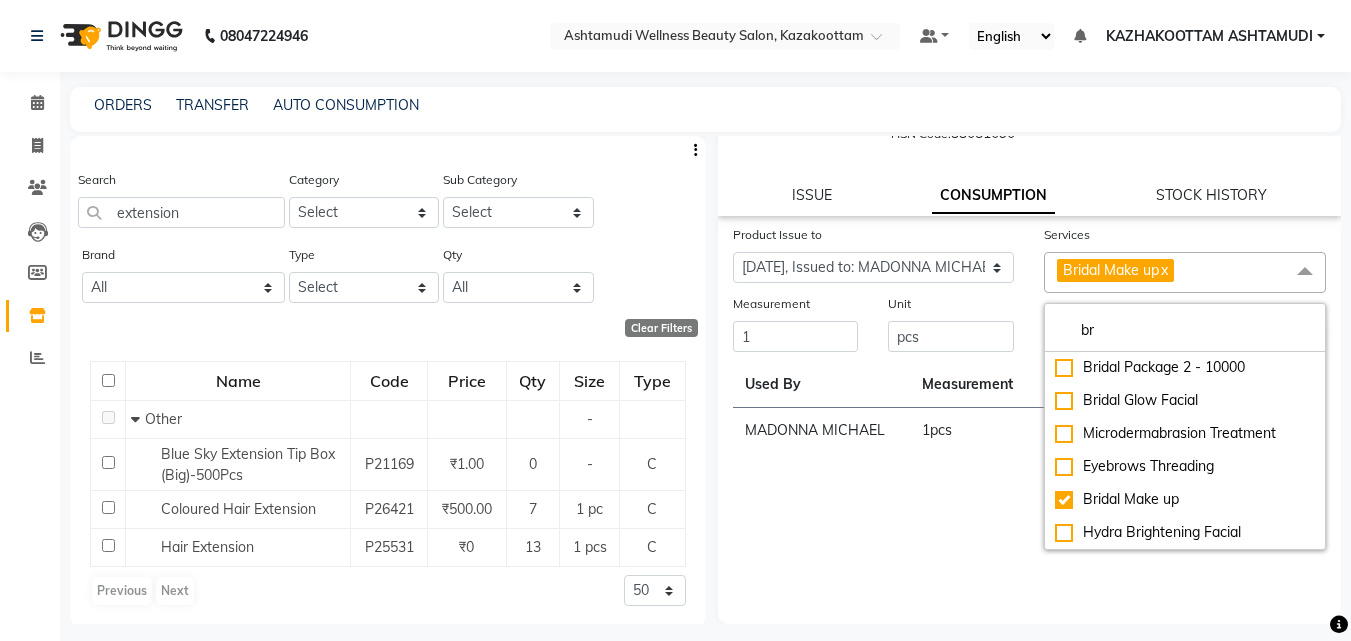 click on "Product Issue to Select Product Issue [DATE], Issued to: KAZHAKOOTTAM ASHTAMUDI, Balance: 1 2024-12-23, Issued to: Poornima Gopal, Balance: 1 2024-12-21, Issued to: , Balance: 1 2024-12-22, Issued to: Poornima Gopal, Balance: 2 2024-11-14, Issued to: , Balance: 1 2024-11-18, Issued to: , Balance: 1 2024-11-16, Issued to: MADONNA MICHAEL, Balance: 1 2024-11-17, Issued to: , Balance: 1 2024-11-20, Issued to: , Balance: 1 Services Bridal Make up  x br Bridal Package 1 - 7000 Bridal package 3 - 15000 Bridal package 4 - 15000 Bridal package 5 - 15000 Bridal Package 2 - 10000 Bridal Glow Facial Microdermabrasion Treatment Eyebrows Threading Bridal Make up Hydra Brightening Facial Measurement 1 Unit pcs  Submit  Used By Measurement Services Consumption Date MADONNA MICHAEL 1  pcs Bridal Make up [DATE]" 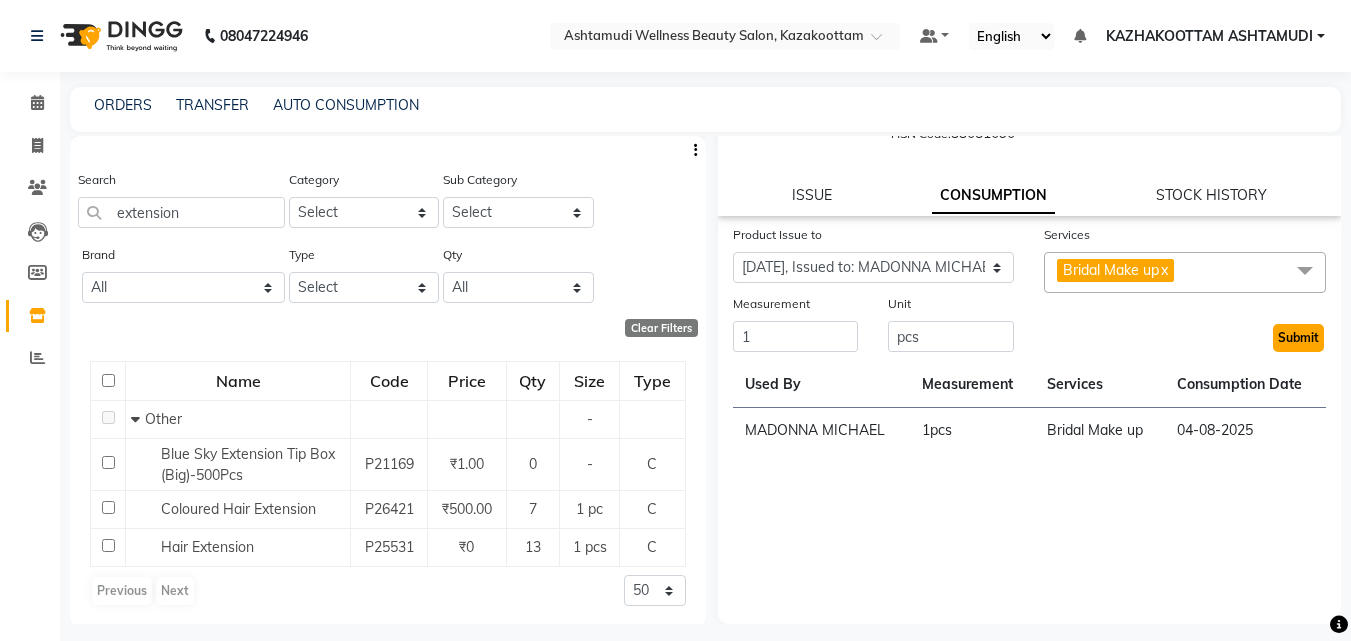 click on "Submit" 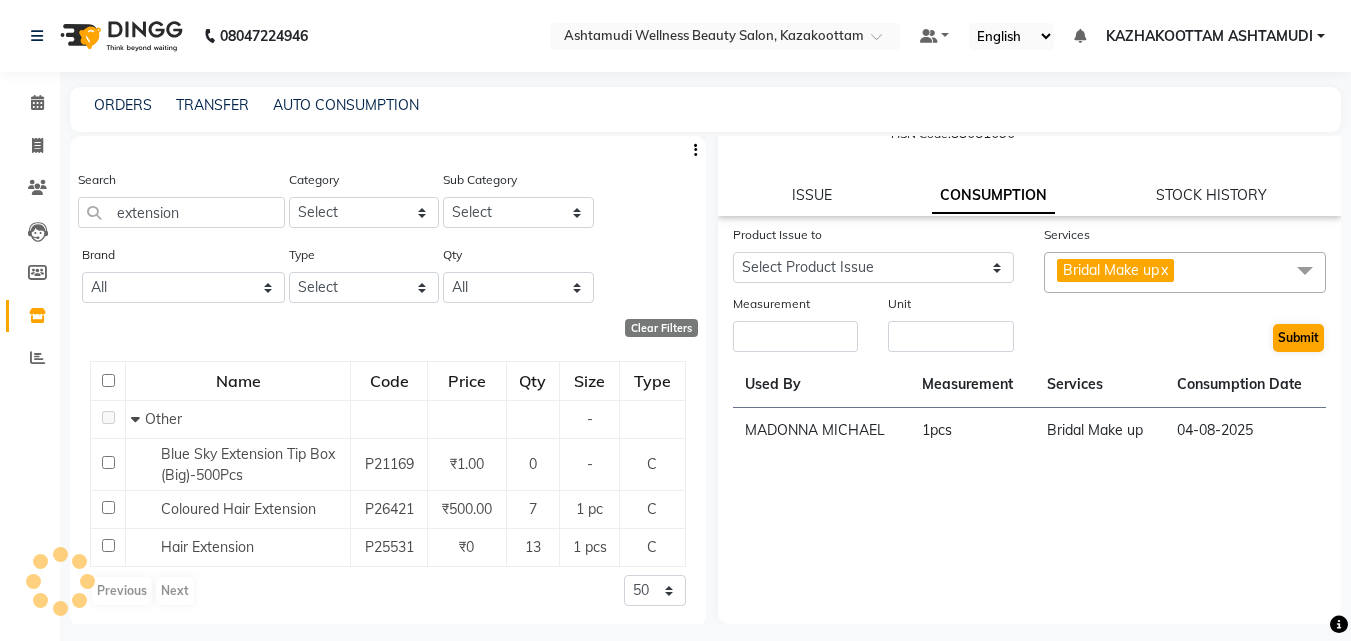 scroll, scrollTop: 0, scrollLeft: 0, axis: both 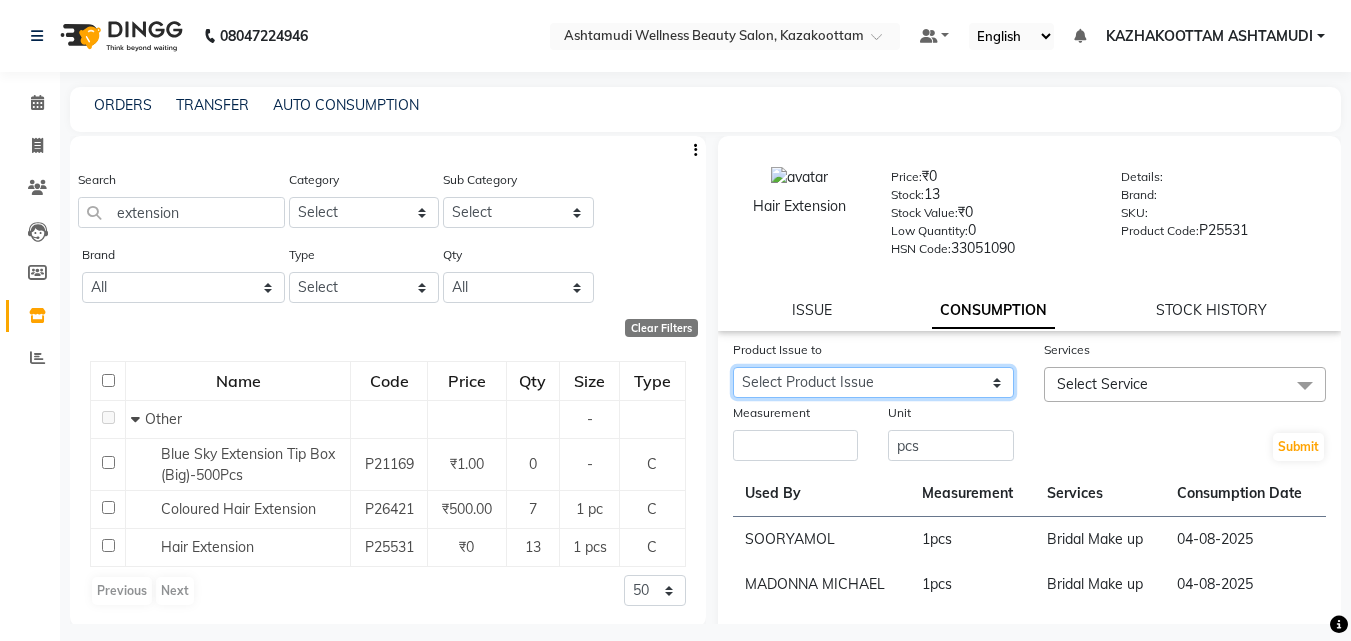 drag, startPoint x: 910, startPoint y: 370, endPoint x: 920, endPoint y: 383, distance: 16.40122 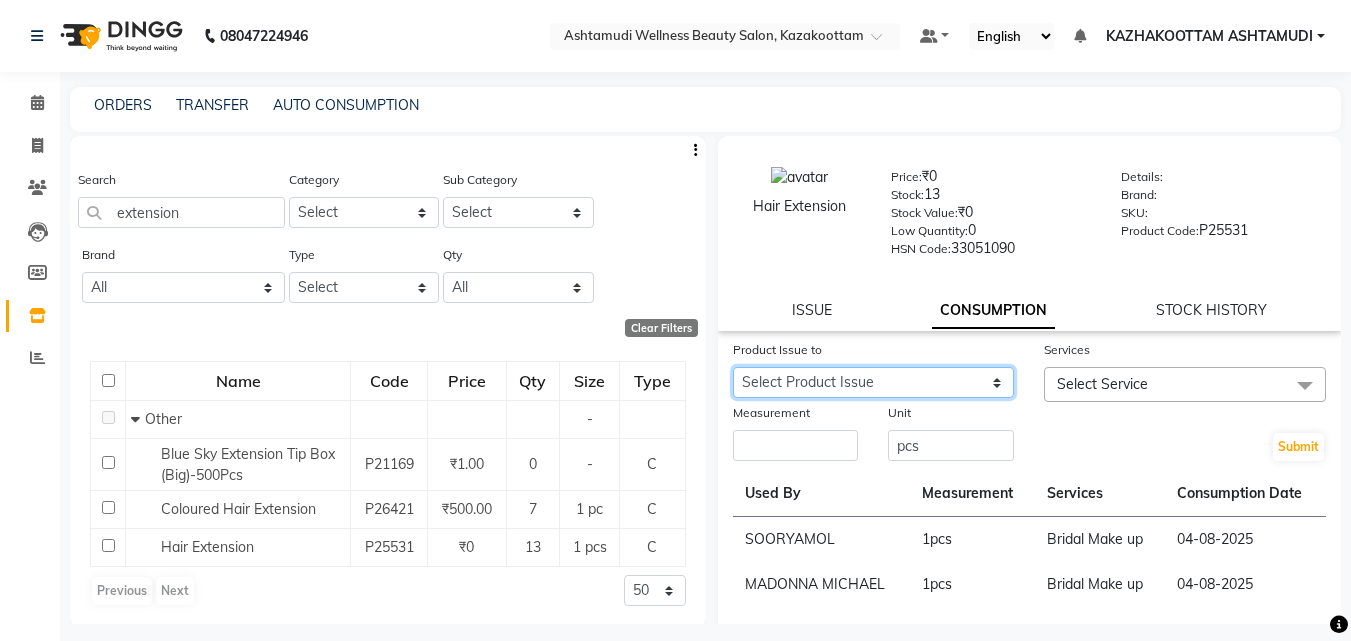 select on "624090" 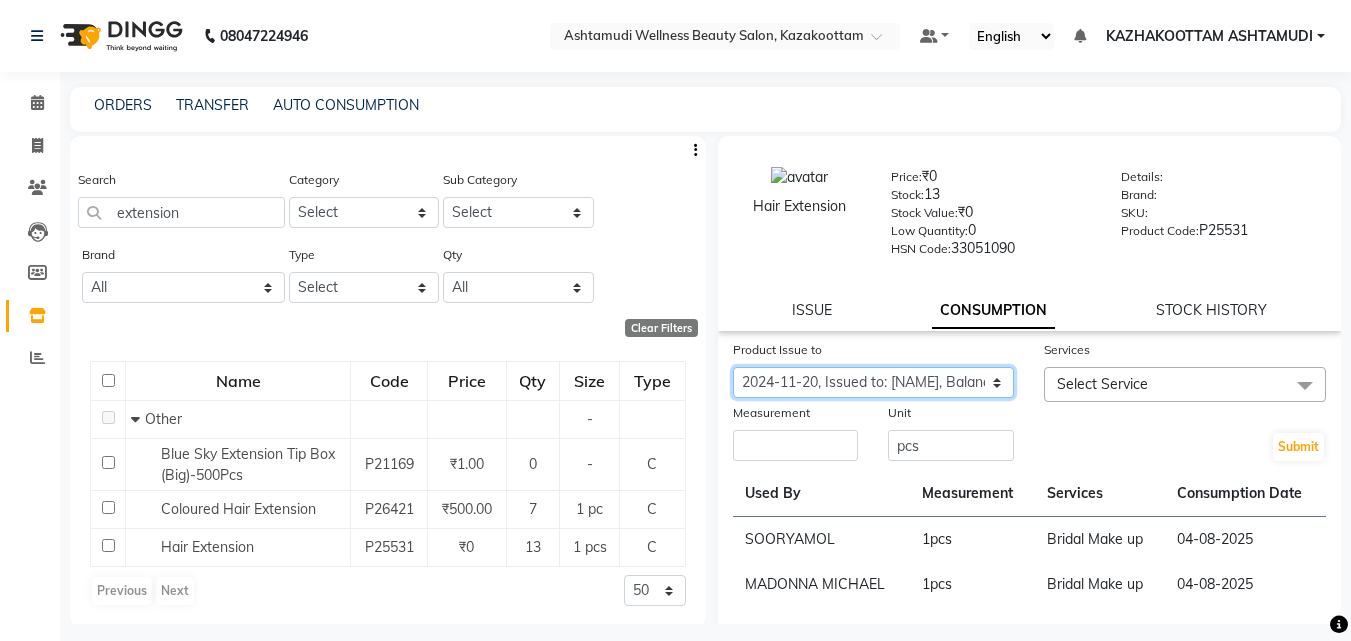 click on "Select Product Issue 2025-01-07, Issued to: [NAME], Balance: 1 2024-12-23, Issued to: [NAME], Balance: 1 2024-12-21, Issued to: [NAME], Balance: 1 2024-12-22, Issued to: [NAME], Balance: 2 2024-11-14, Issued to: [NAME], Balance: 1 2024-11-18, Issued to: [NAME], Balance: 1 2024-11-17, Issued to: [NAME], Balance: 1 2024-11-20, Issued to: [NAME], Balance: 1" 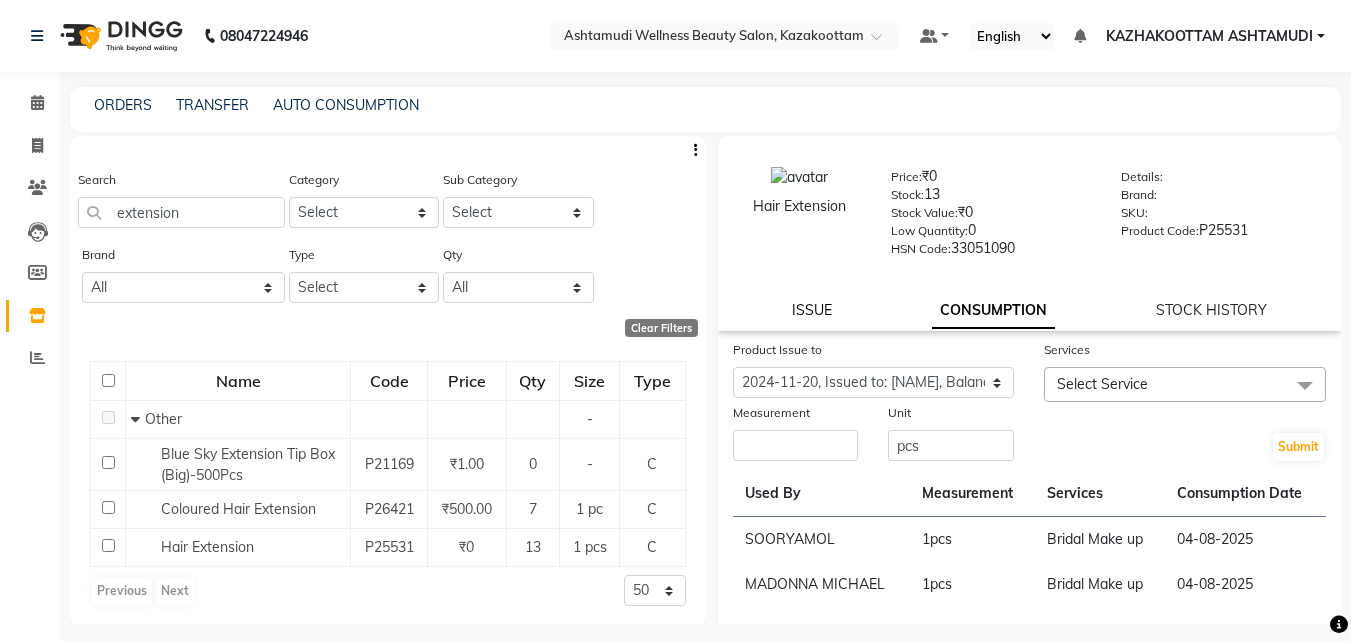 click on "ISSUE" 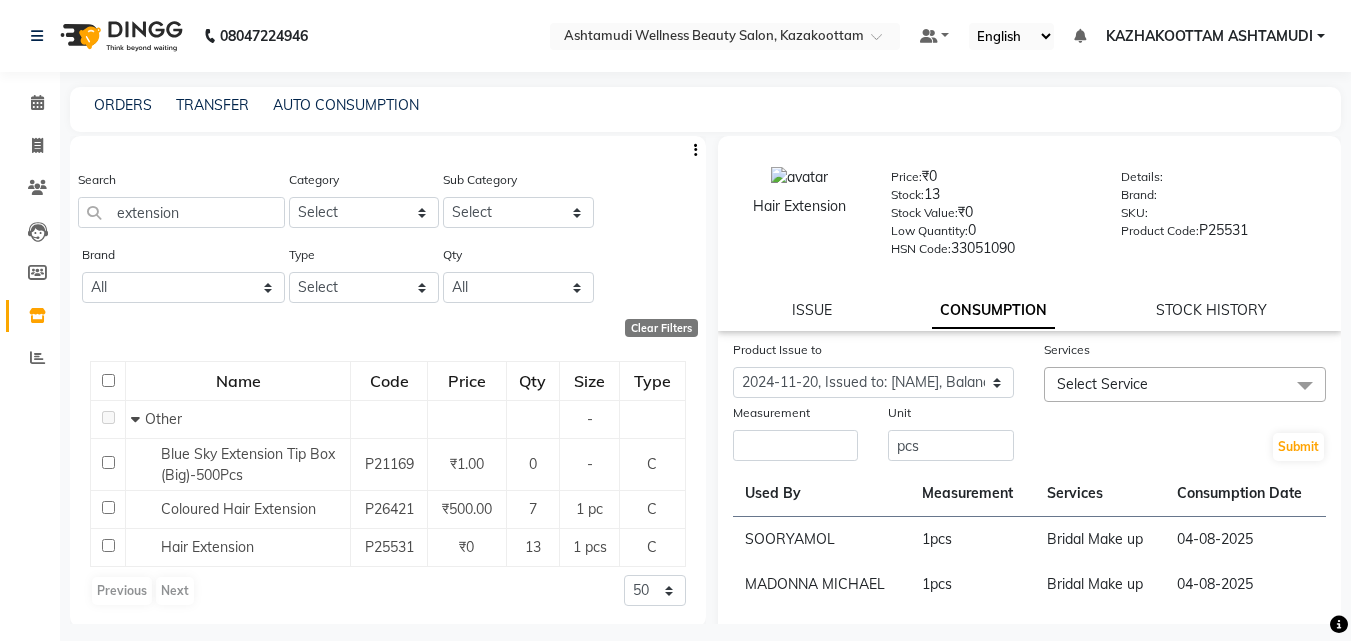 select 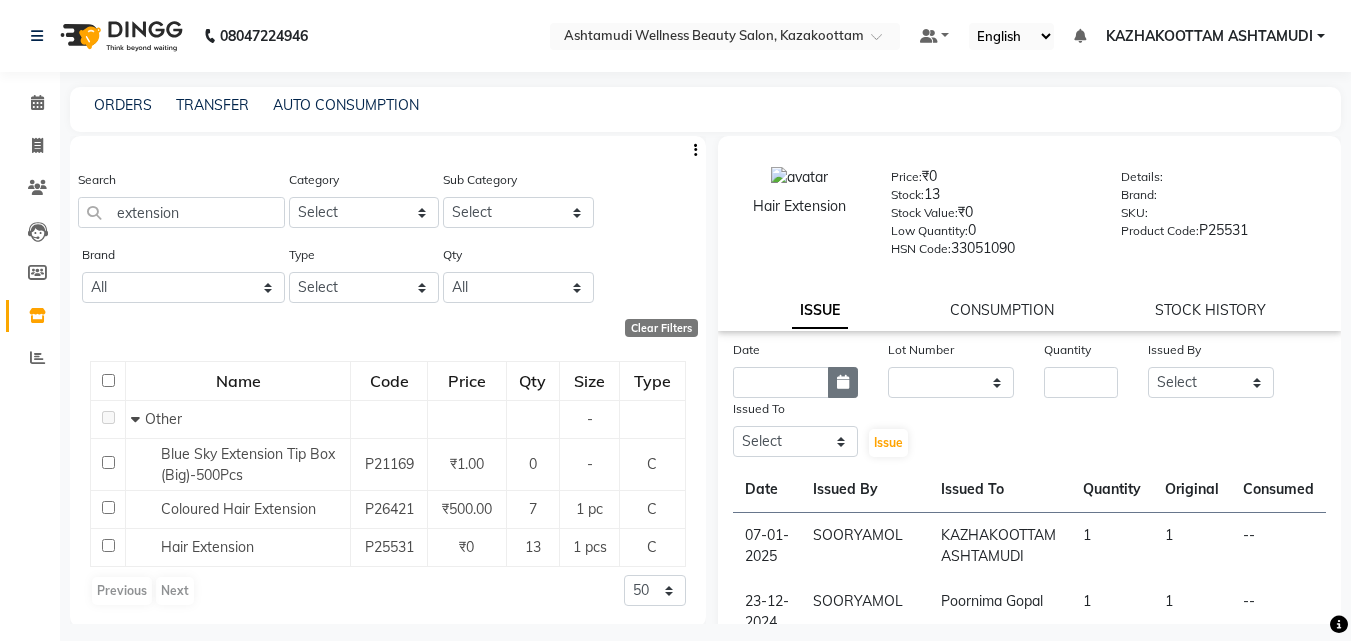 click 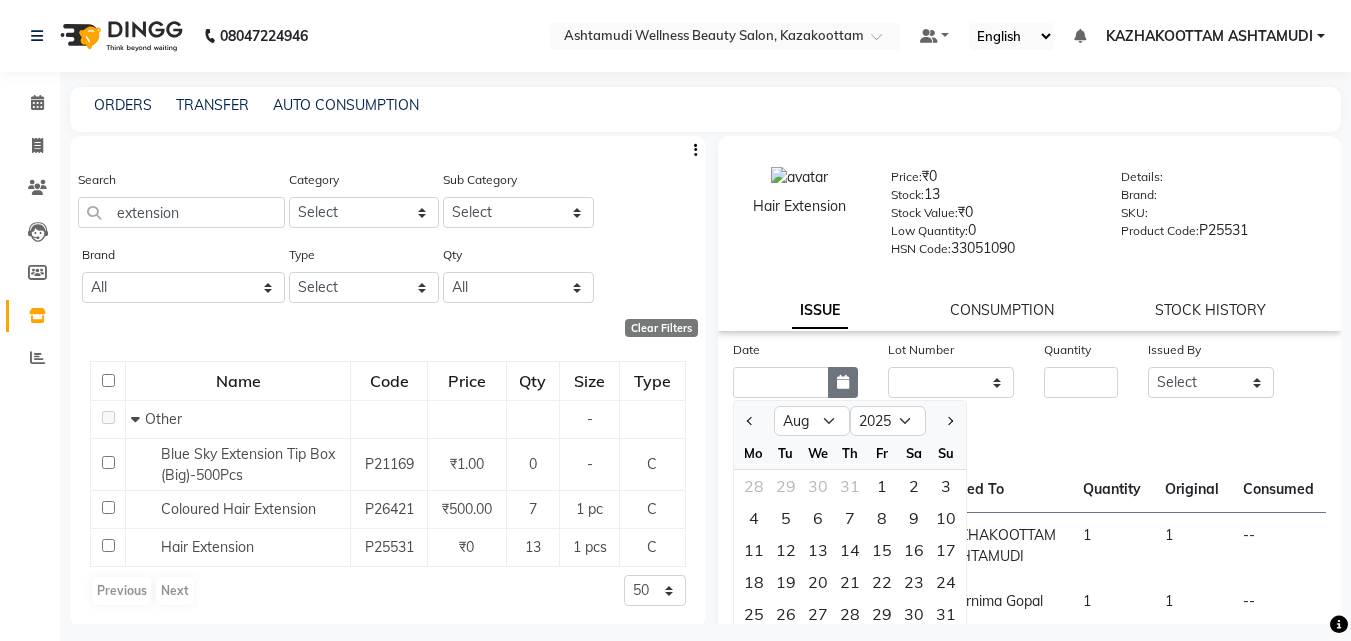 click 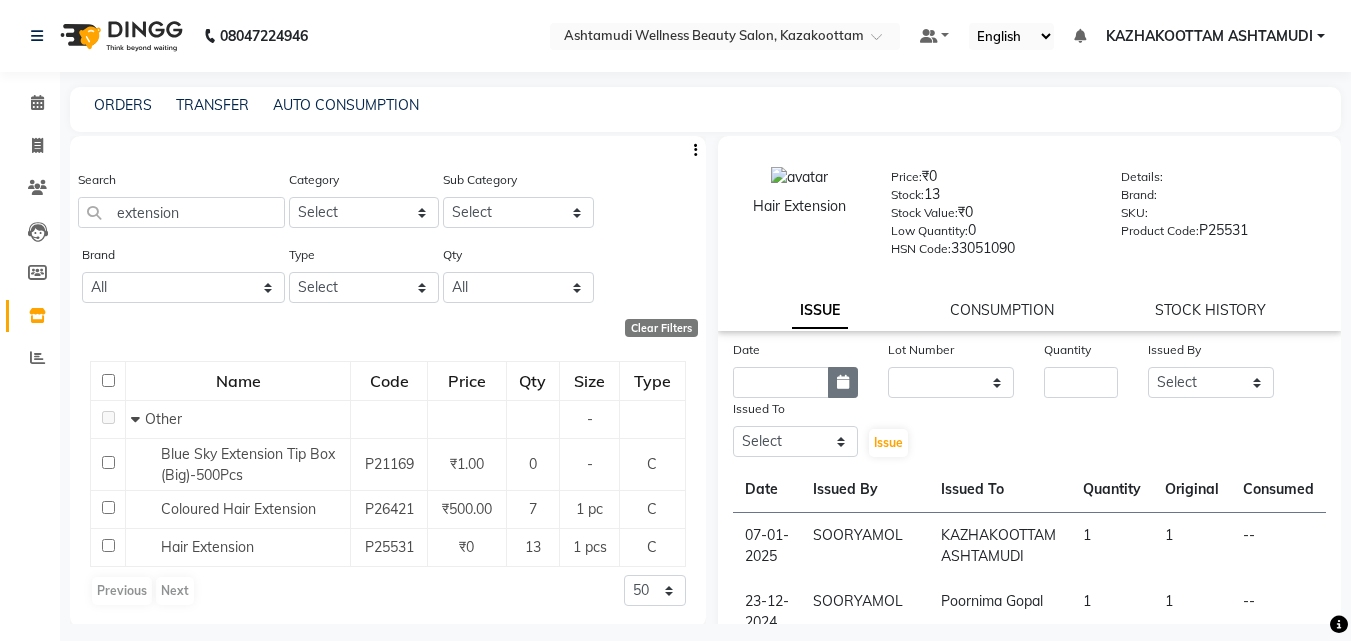 click 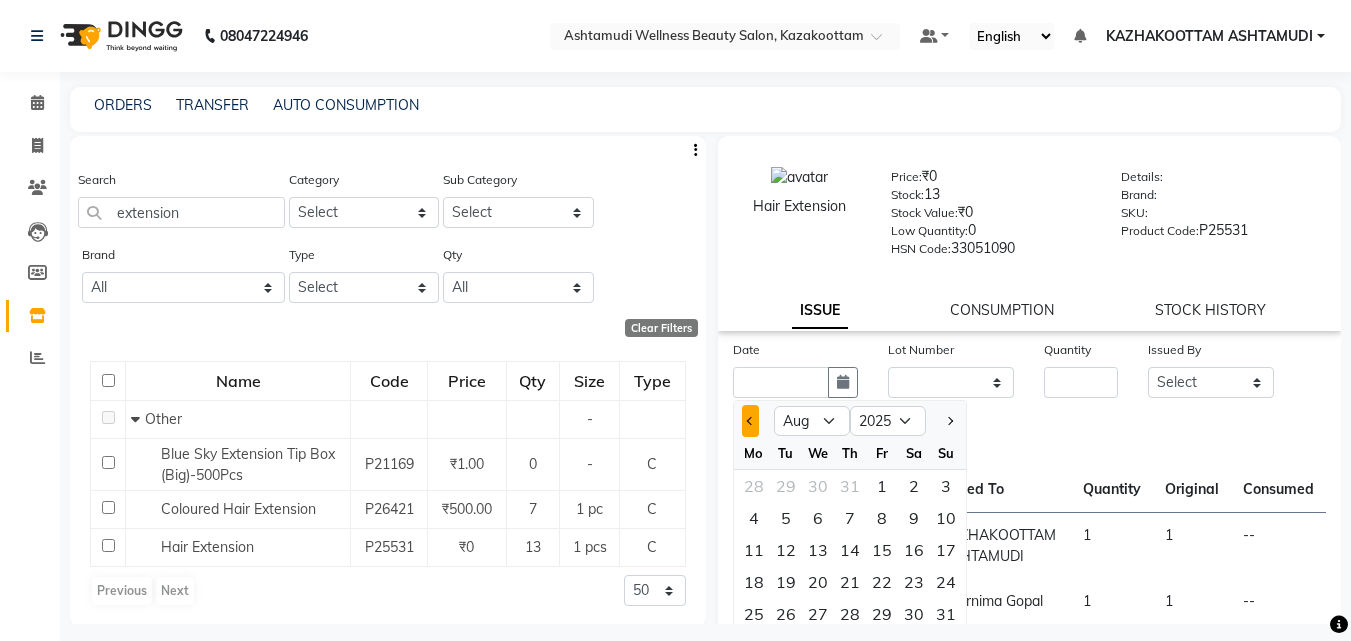 click 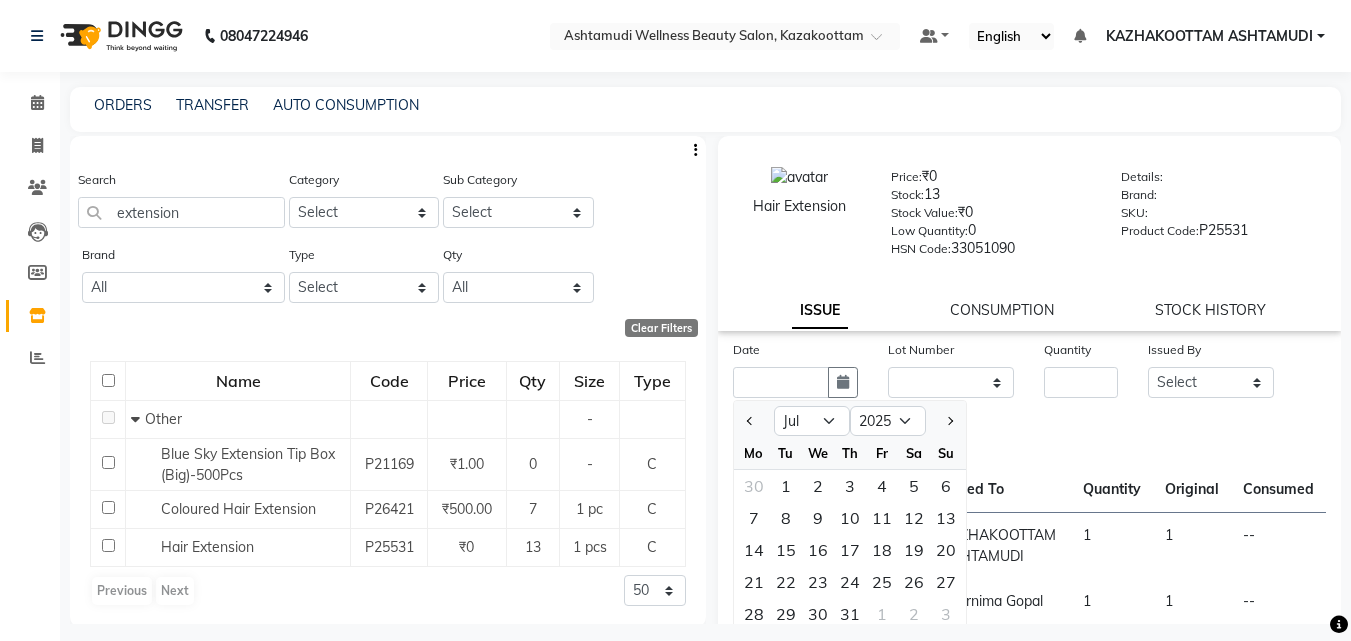 click 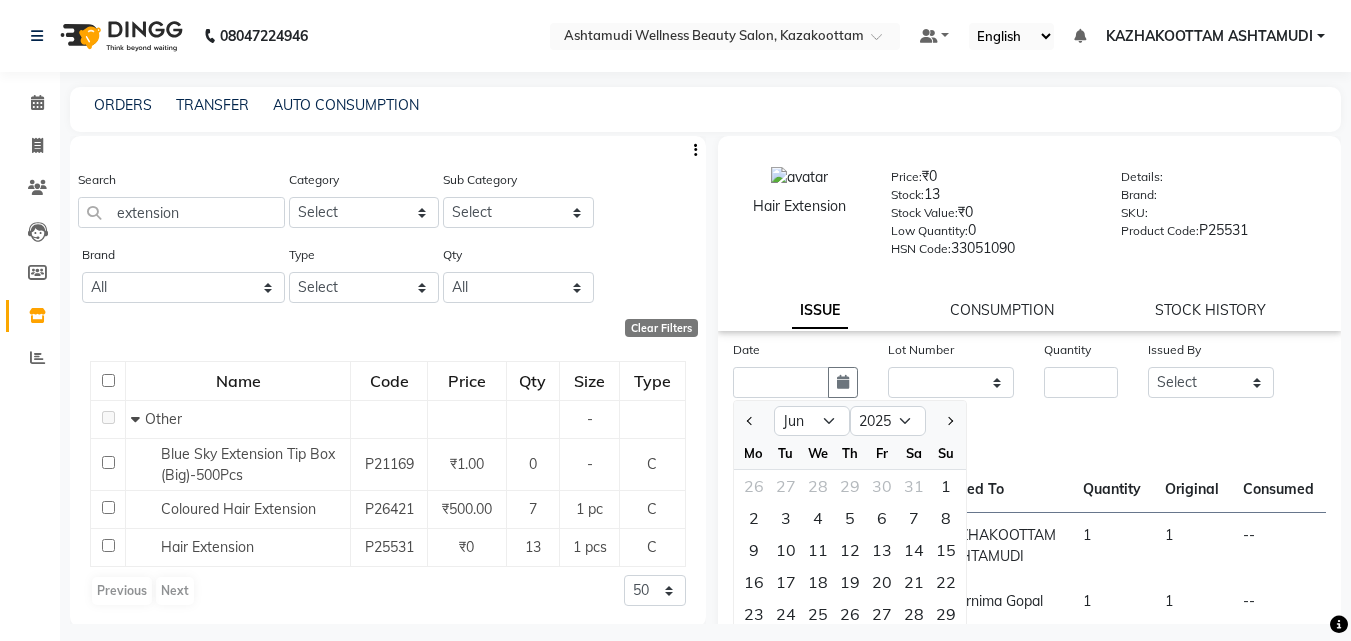 click 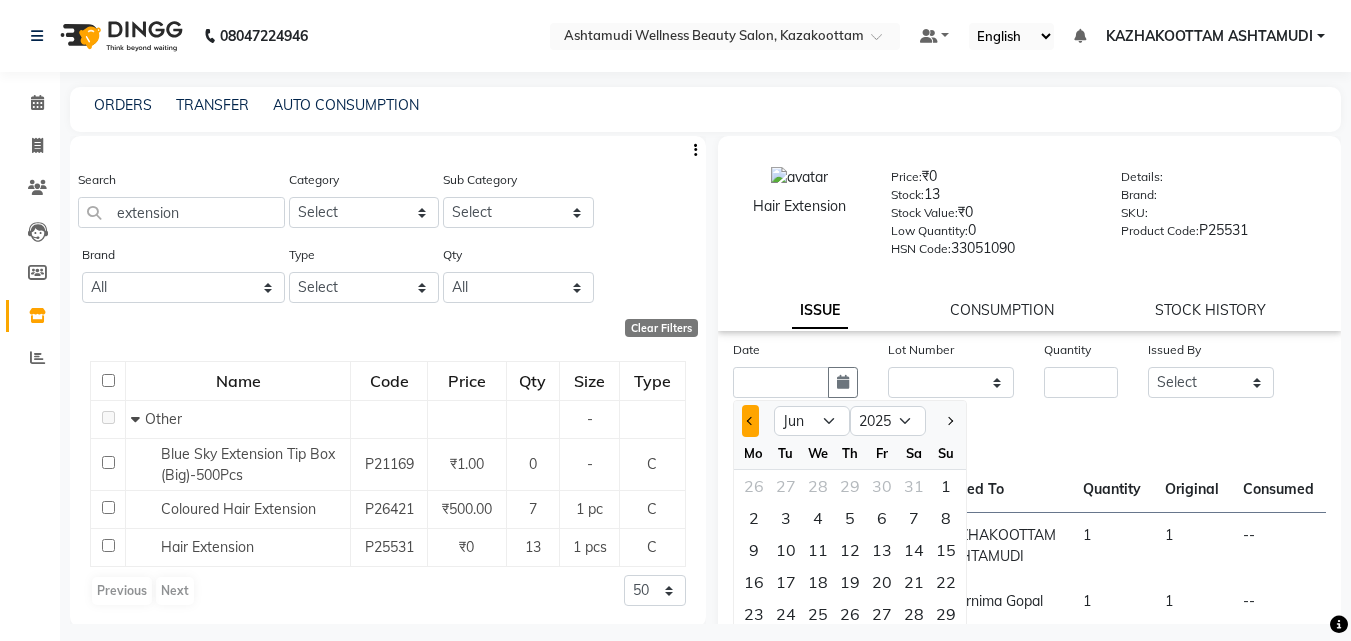 click 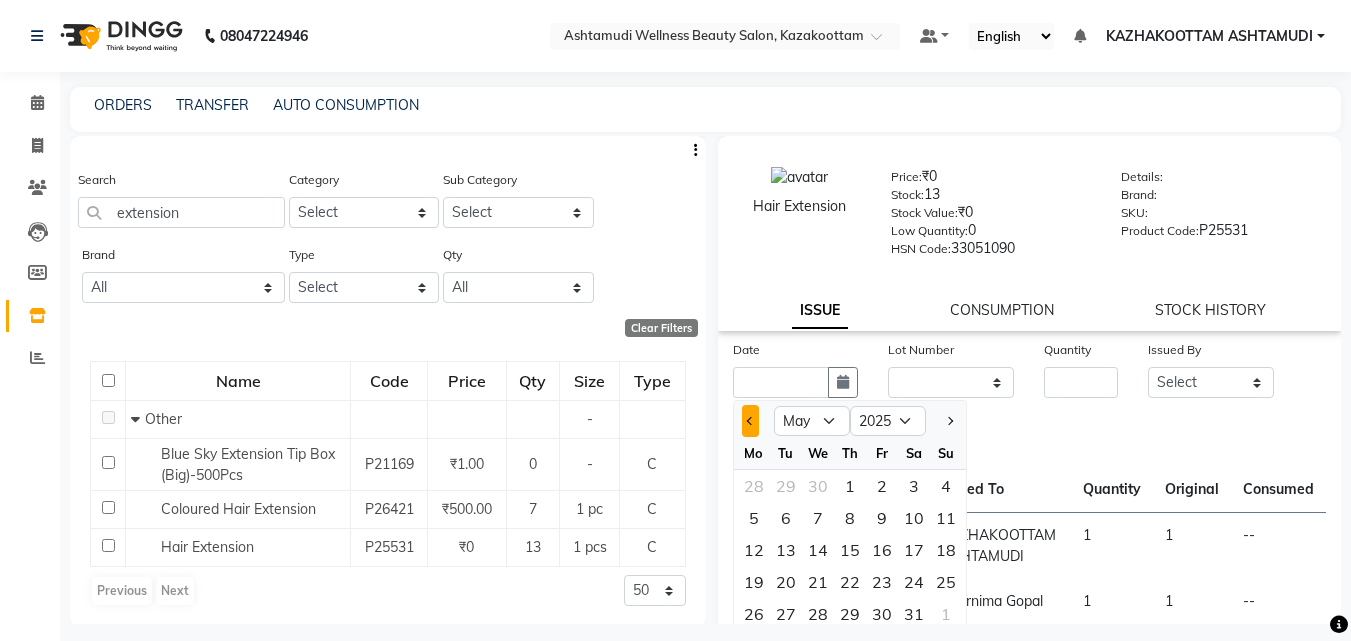 click 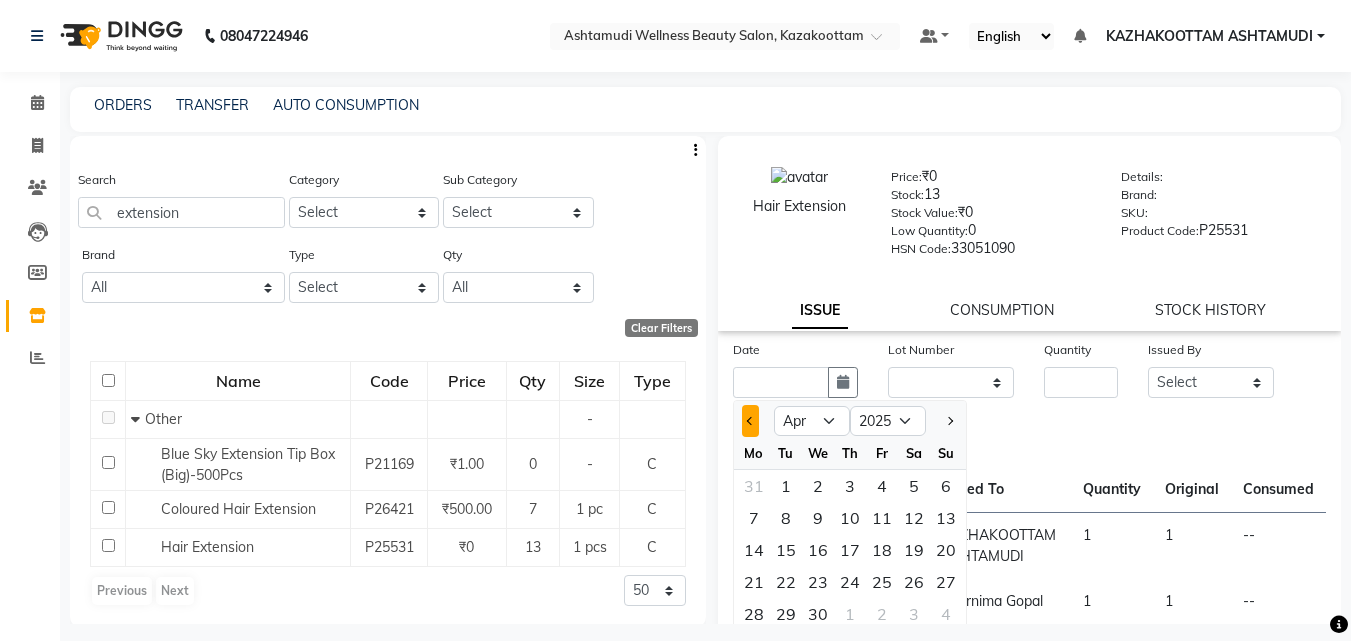 click 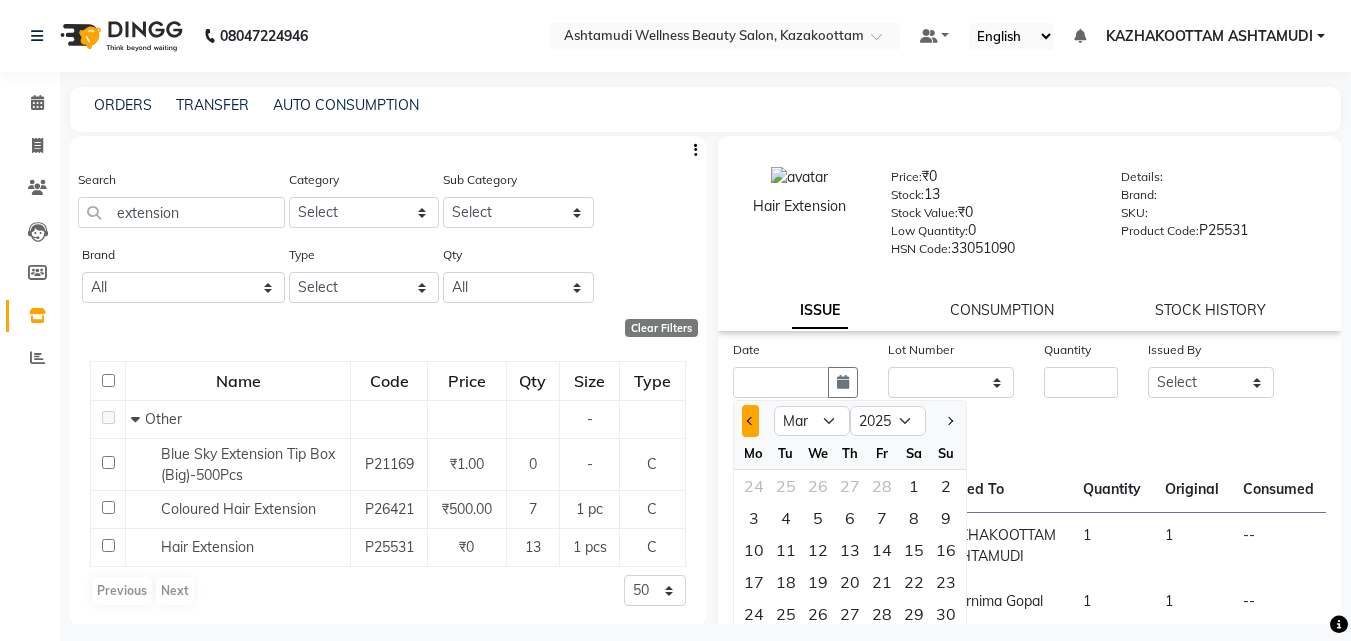 click 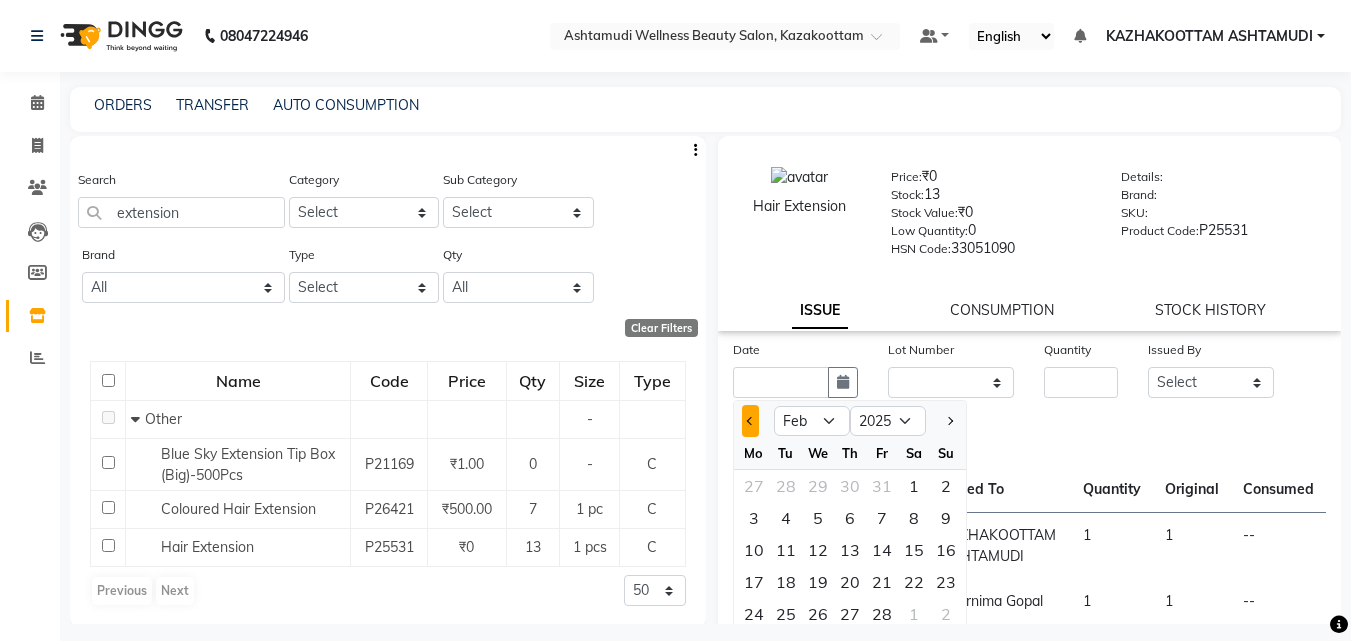 click 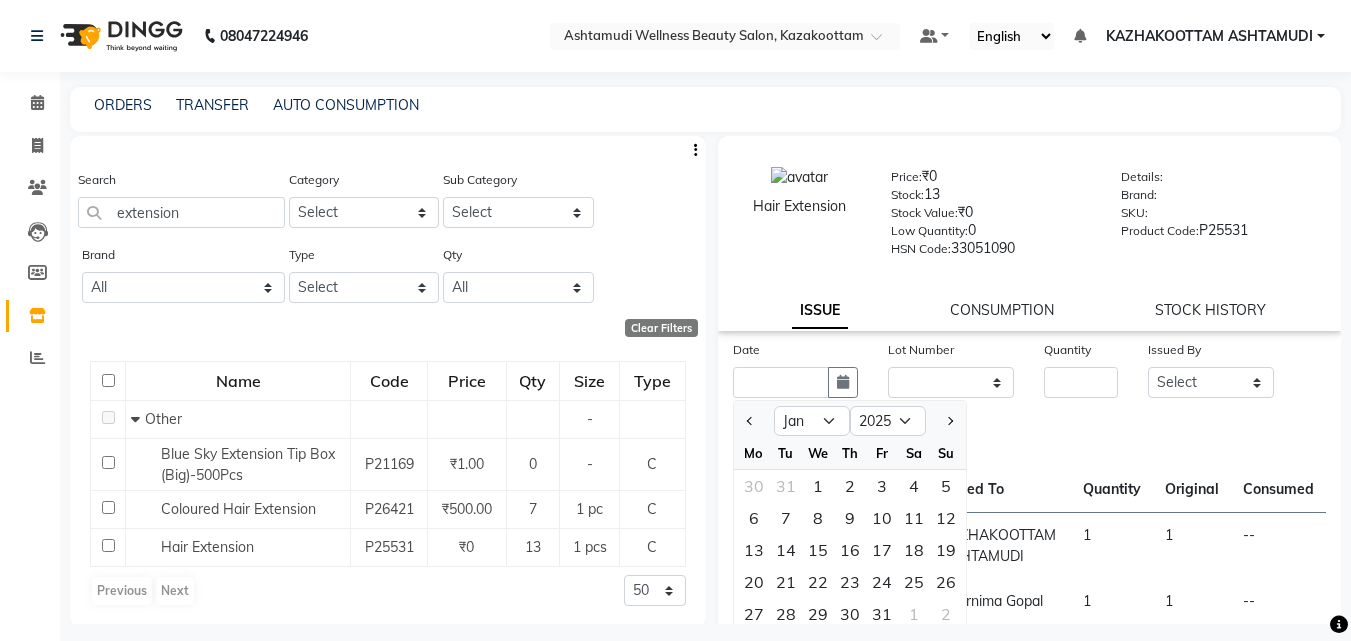 click on "19" 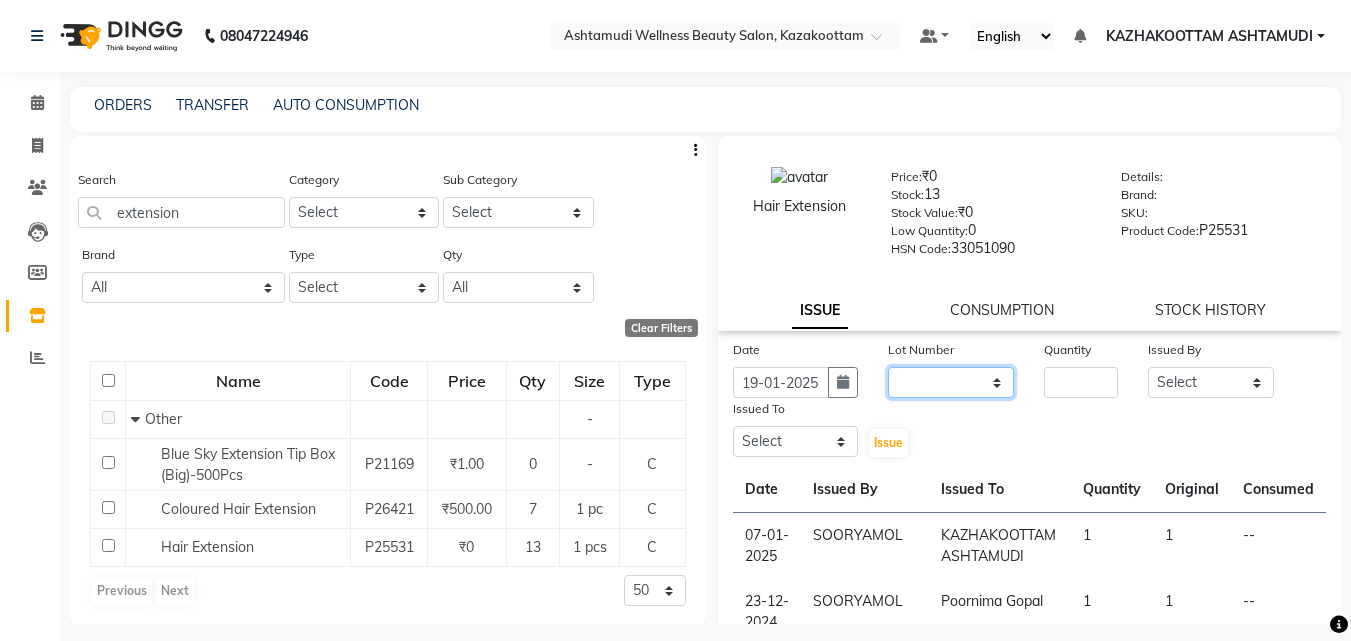 click on "None" 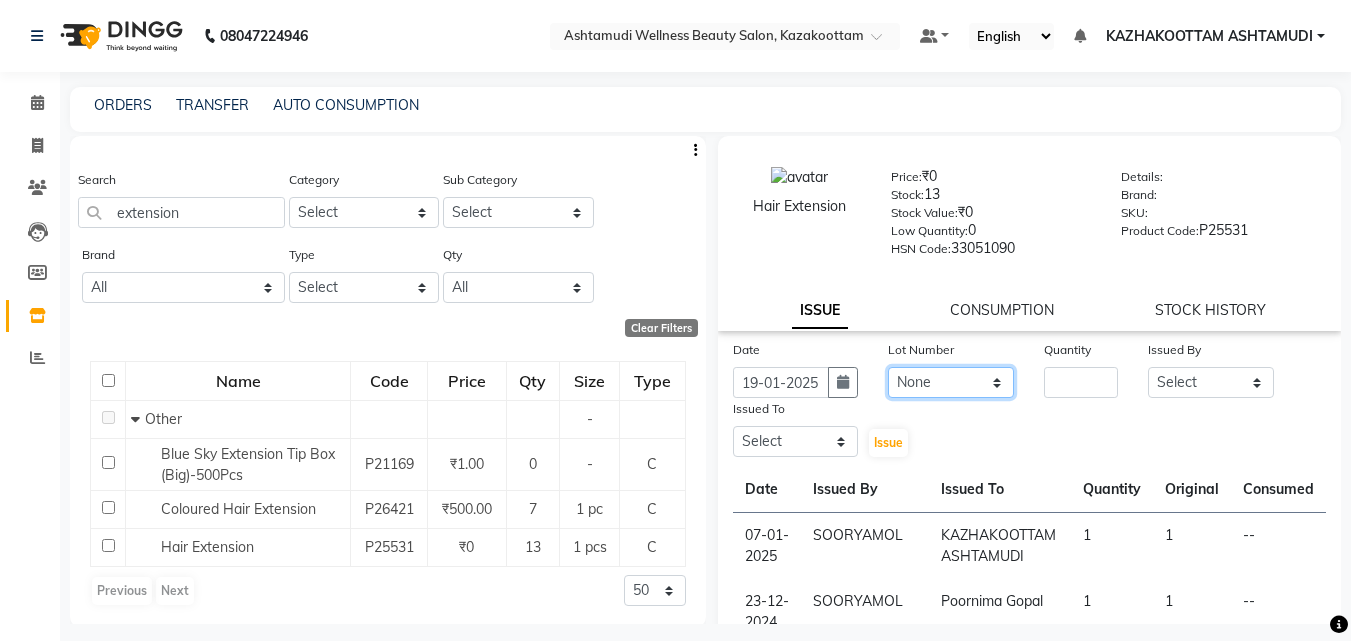 click on "None" 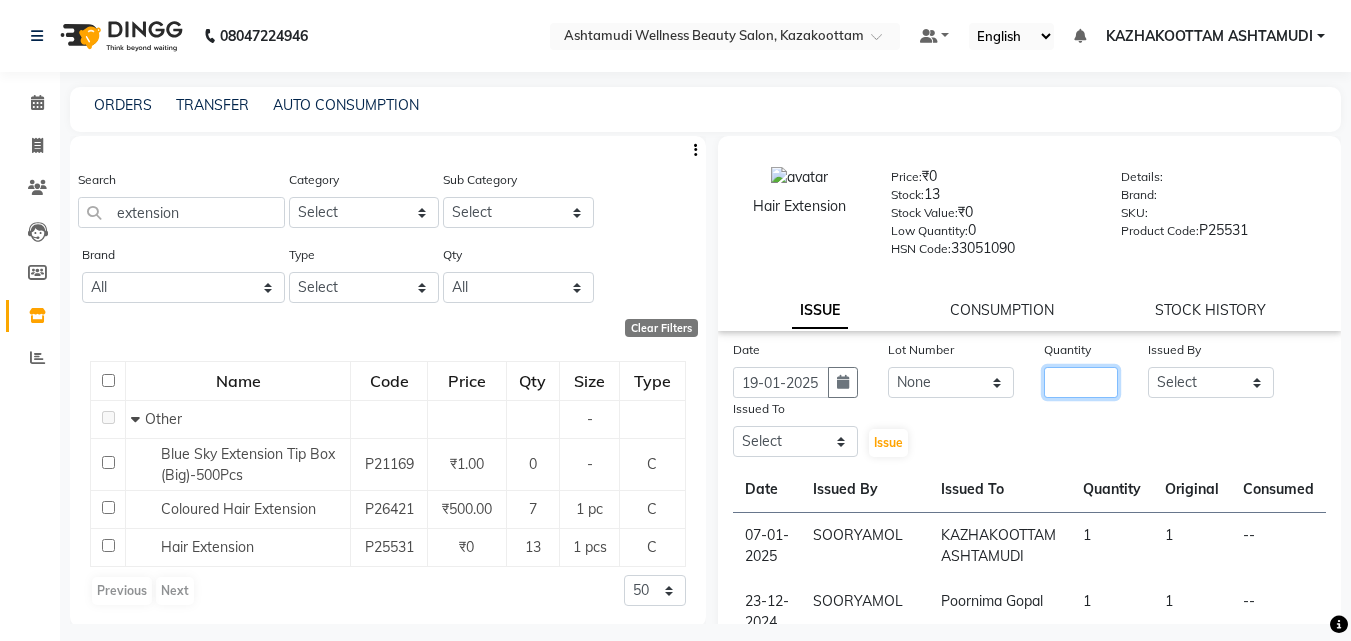 click 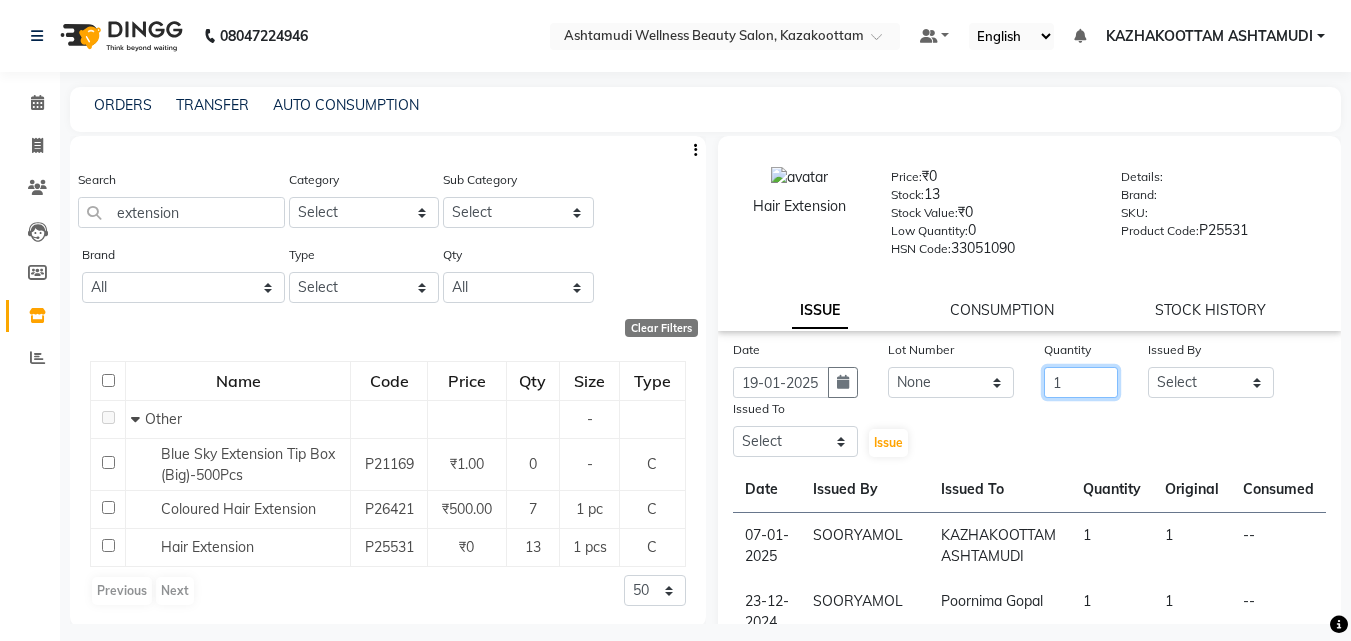 type on "1" 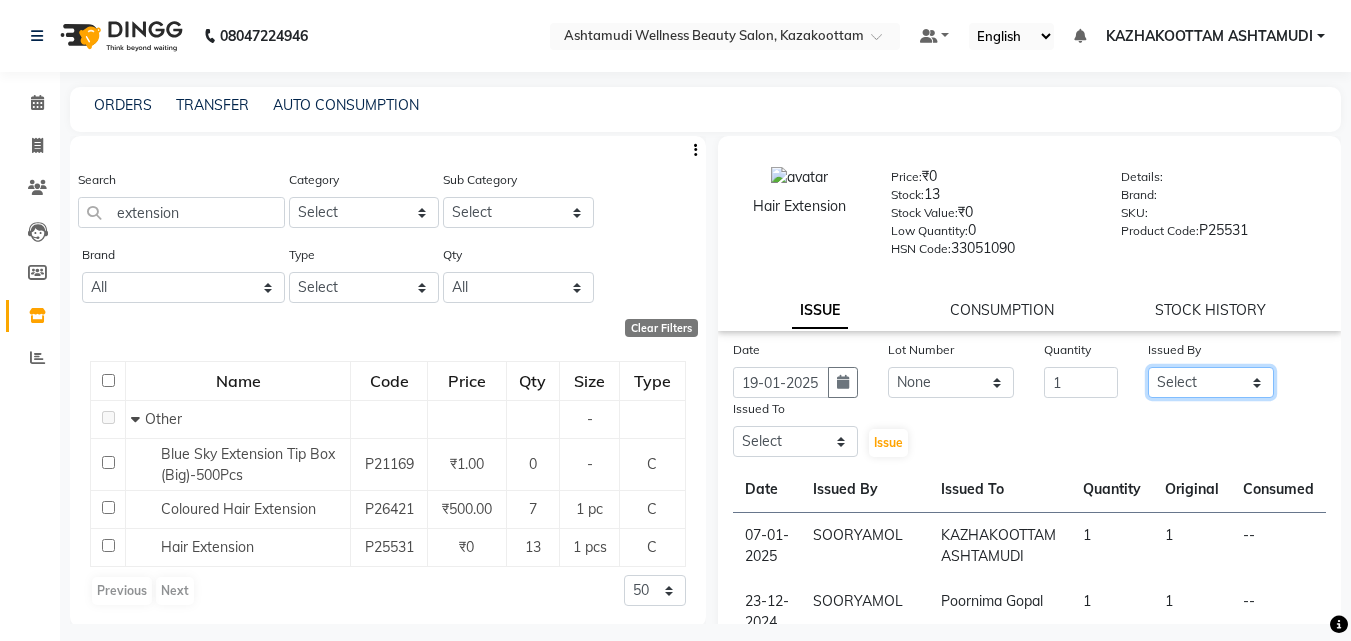 click on "Select Arya  CHINJU GEETA KAZHAKOOTTAM ASHTAMUDI KRISHNA LEKSHMI MADONNA MICHAEL MINCY VARGHESE Poornima Gopal PRIYA RESHMA ROSNI Sindhu SOORYAMOL" 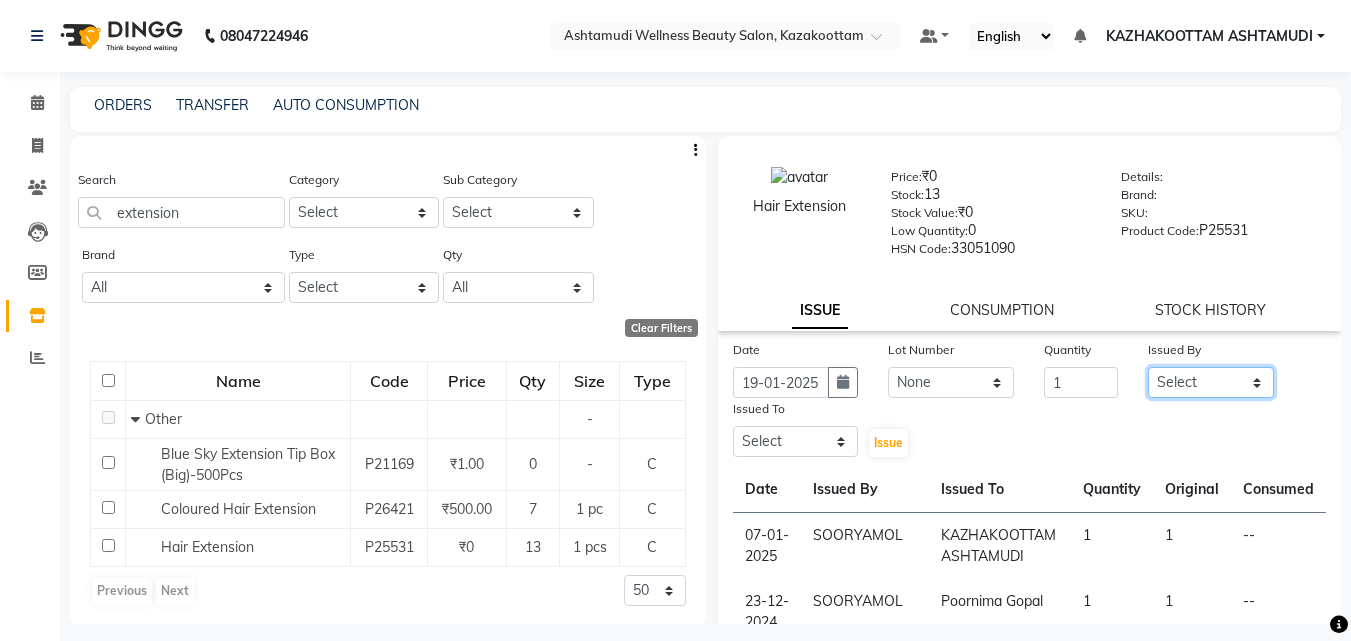 select on "47766" 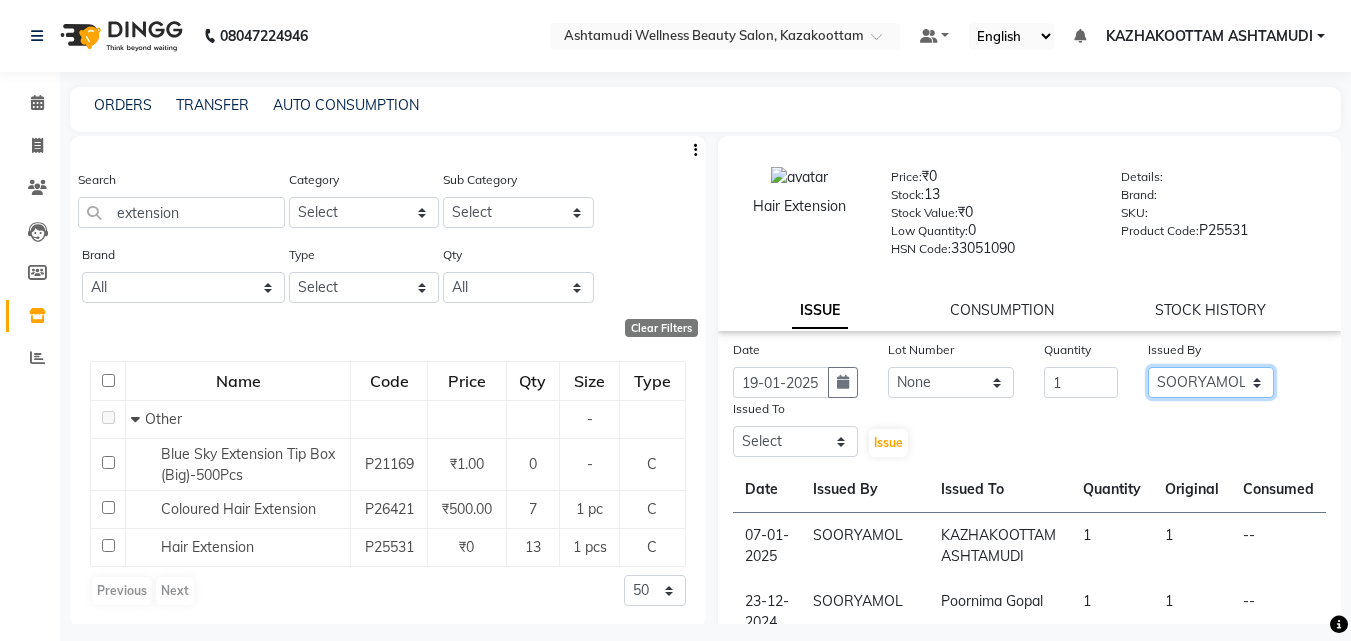 click on "Select Arya  CHINJU GEETA KAZHAKOOTTAM ASHTAMUDI KRISHNA LEKSHMI MADONNA MICHAEL MINCY VARGHESE Poornima Gopal PRIYA RESHMA ROSNI Sindhu SOORYAMOL" 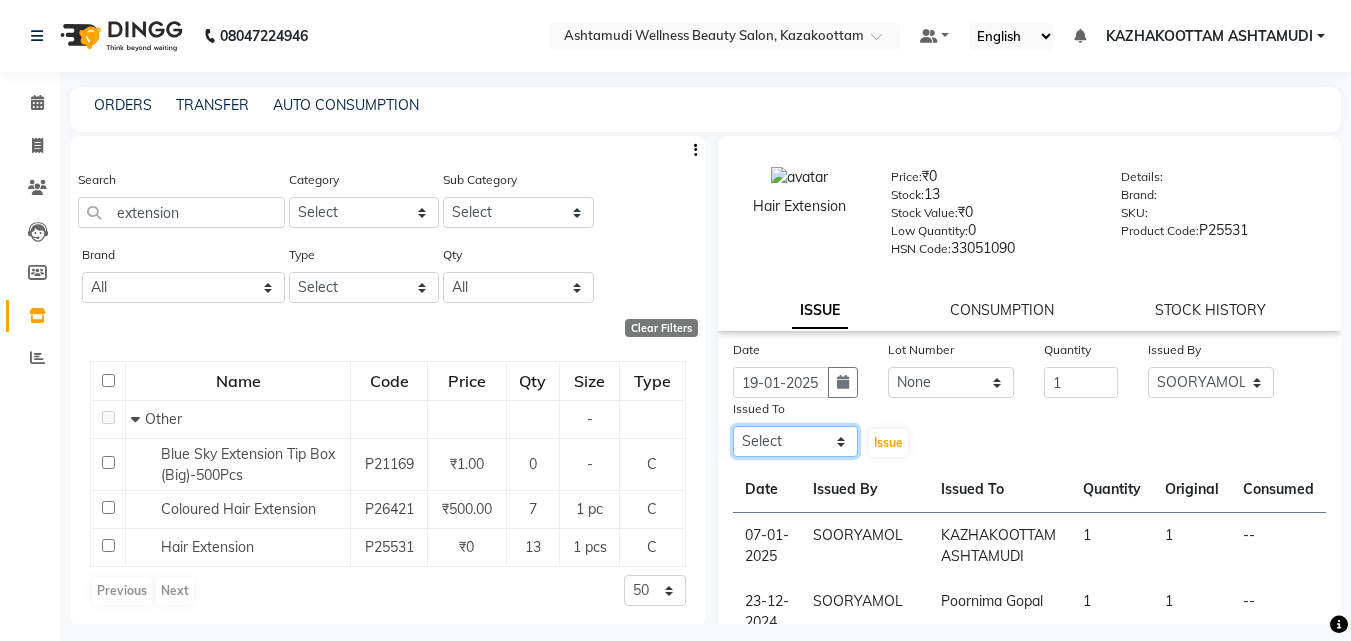 click on "Select Arya  CHINJU GEETA KAZHAKOOTTAM ASHTAMUDI KRISHNA LEKSHMI MADONNA MICHAEL MINCY VARGHESE Poornima Gopal PRIYA RESHMA ROSNI Sindhu SOORYAMOL" 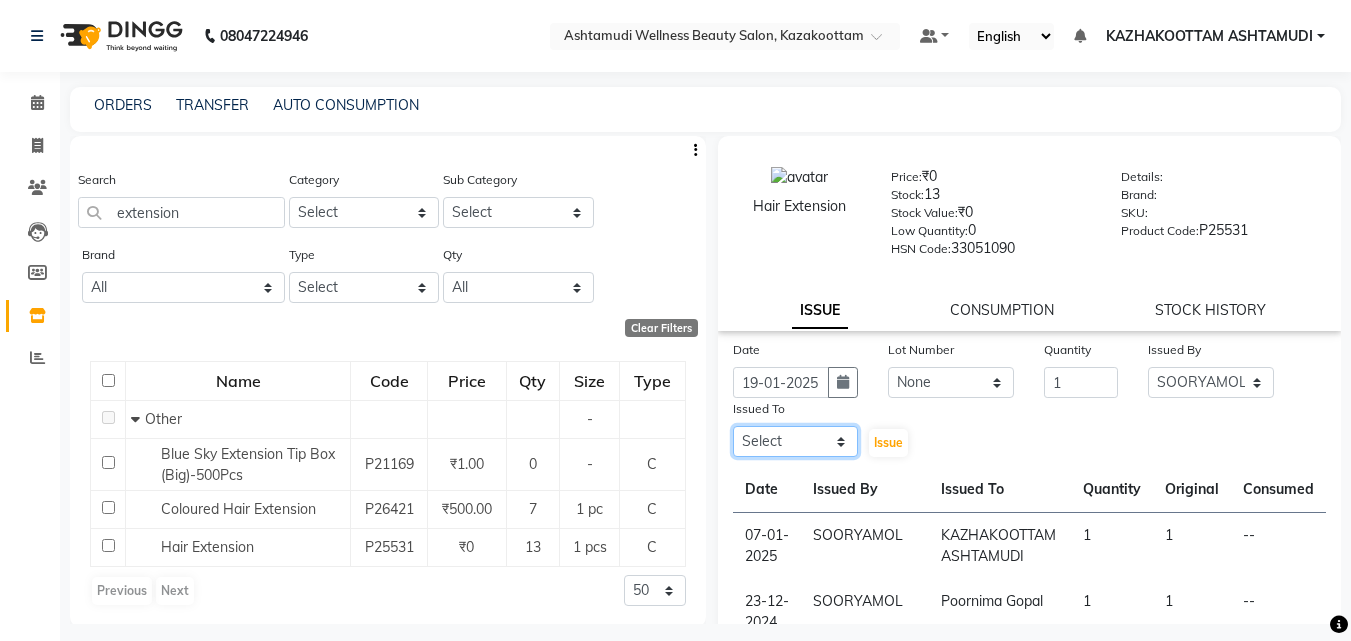 select on "27528" 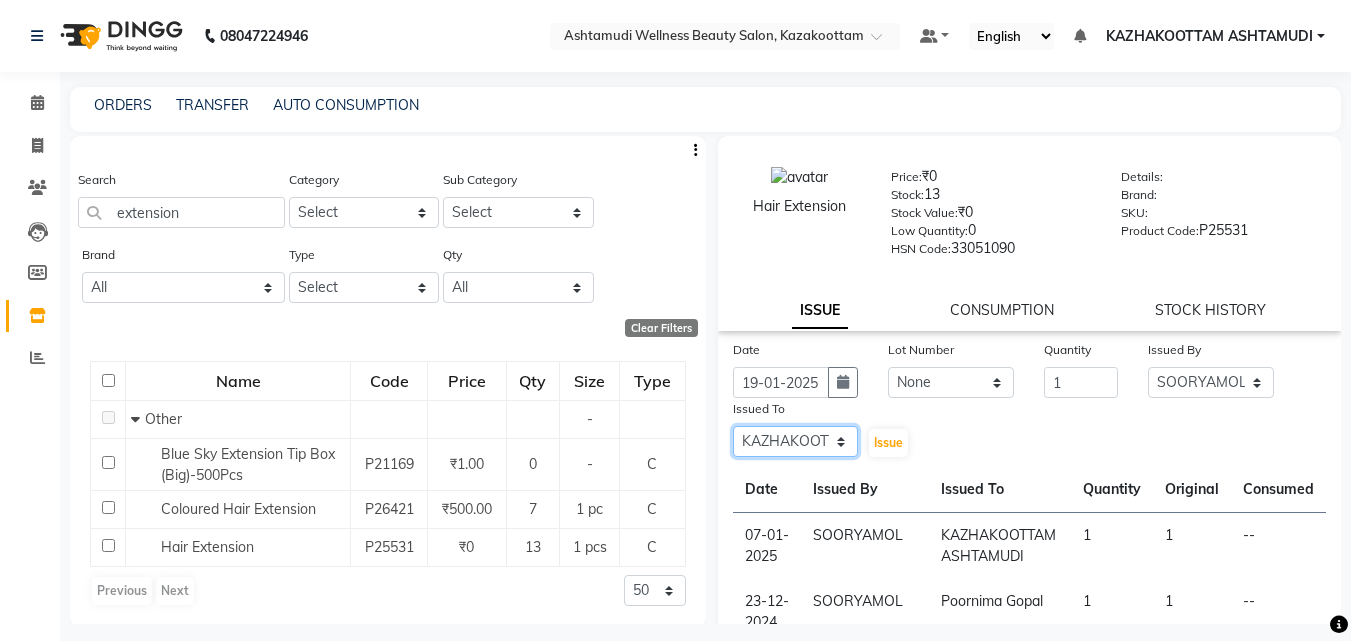 click on "Select Arya  CHINJU GEETA KAZHAKOOTTAM ASHTAMUDI KRISHNA LEKSHMI MADONNA MICHAEL MINCY VARGHESE Poornima Gopal PRIYA RESHMA ROSNI Sindhu SOORYAMOL" 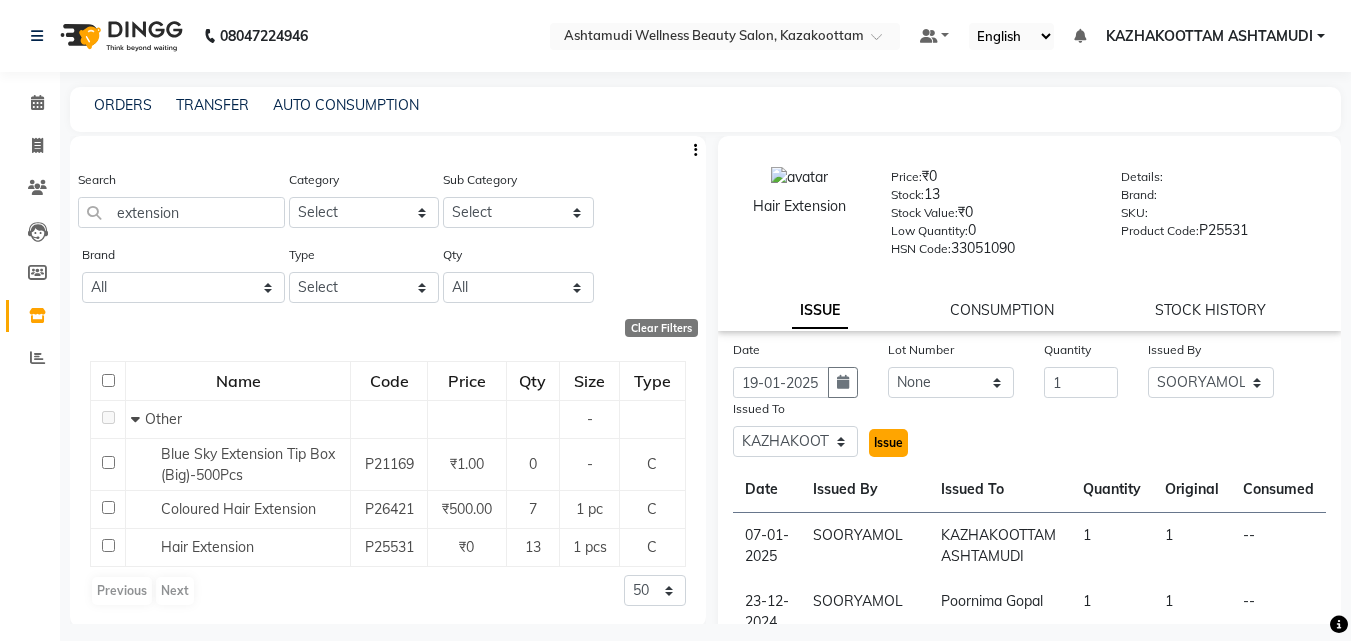 click on "Issue" 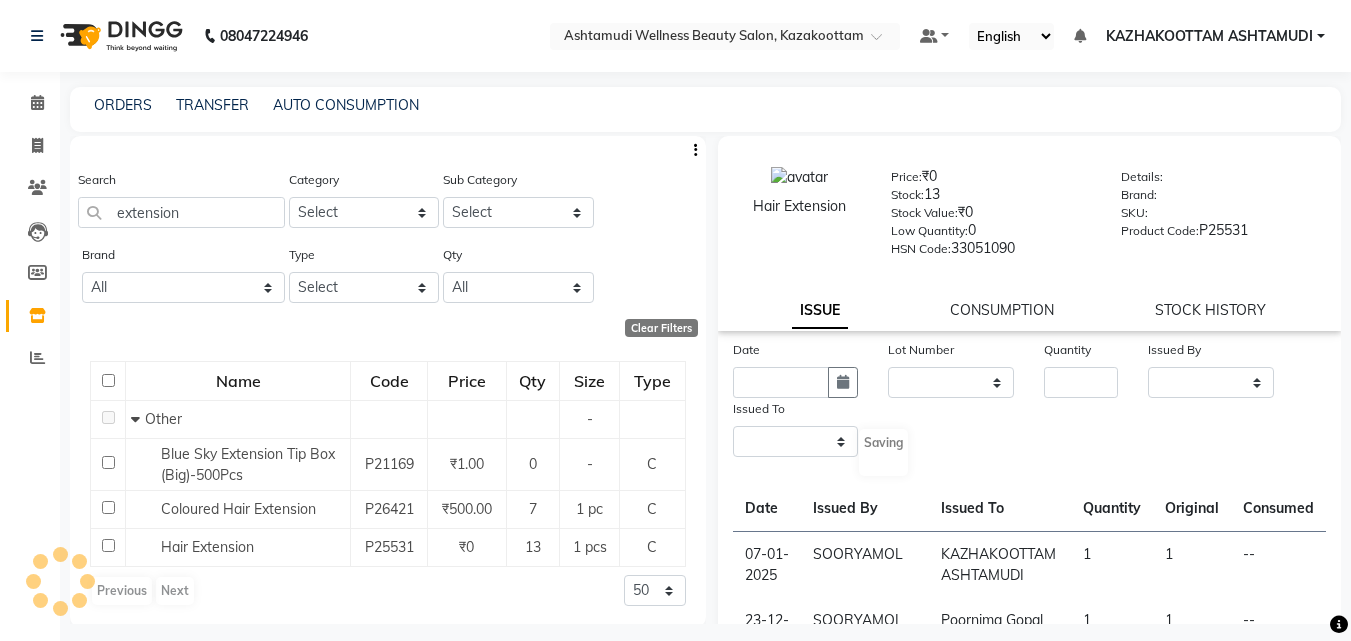 select 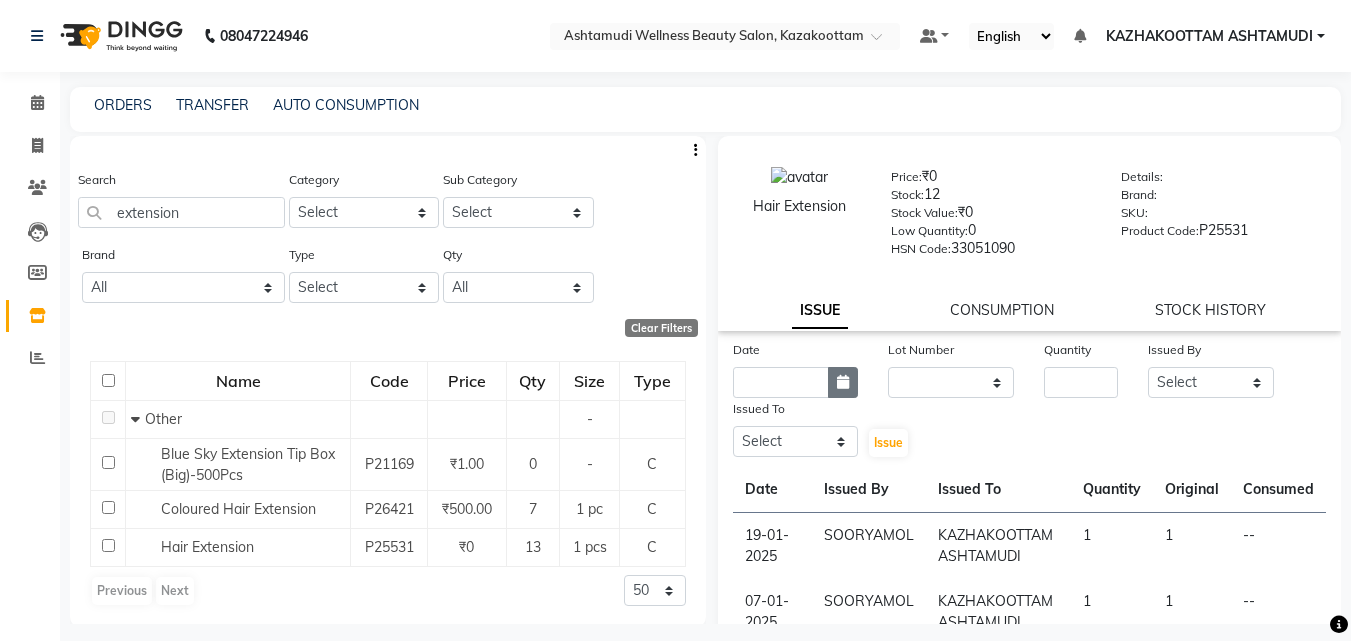 click 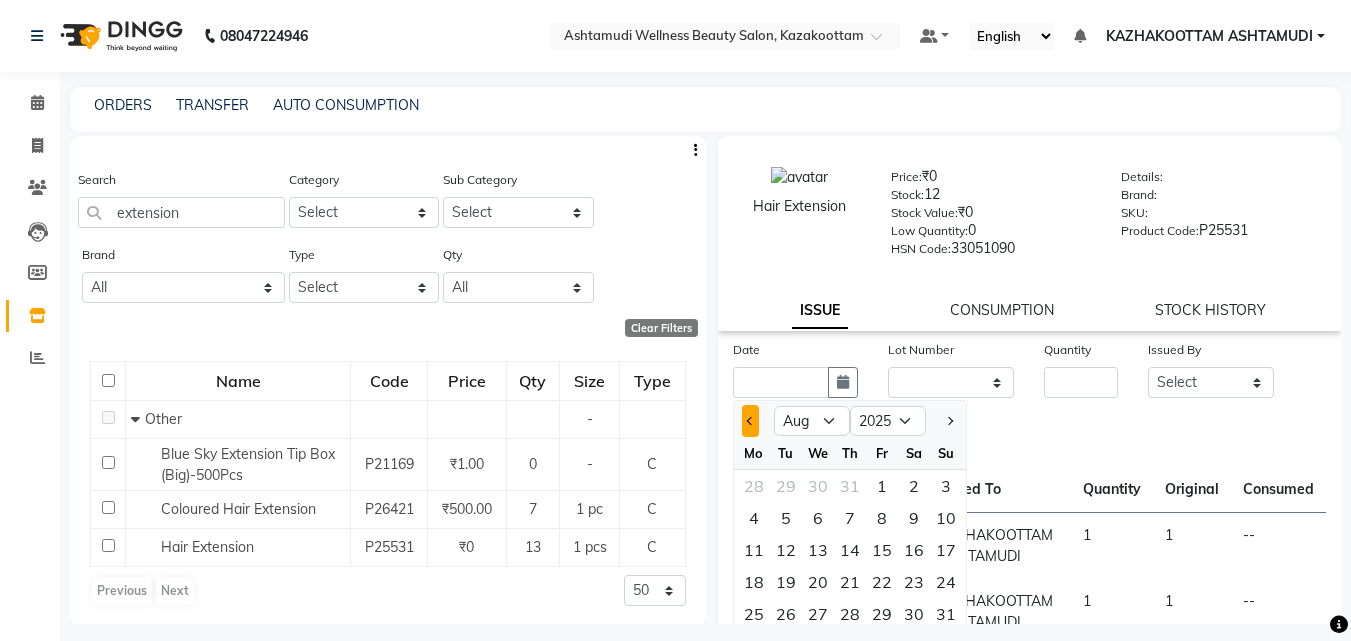 click 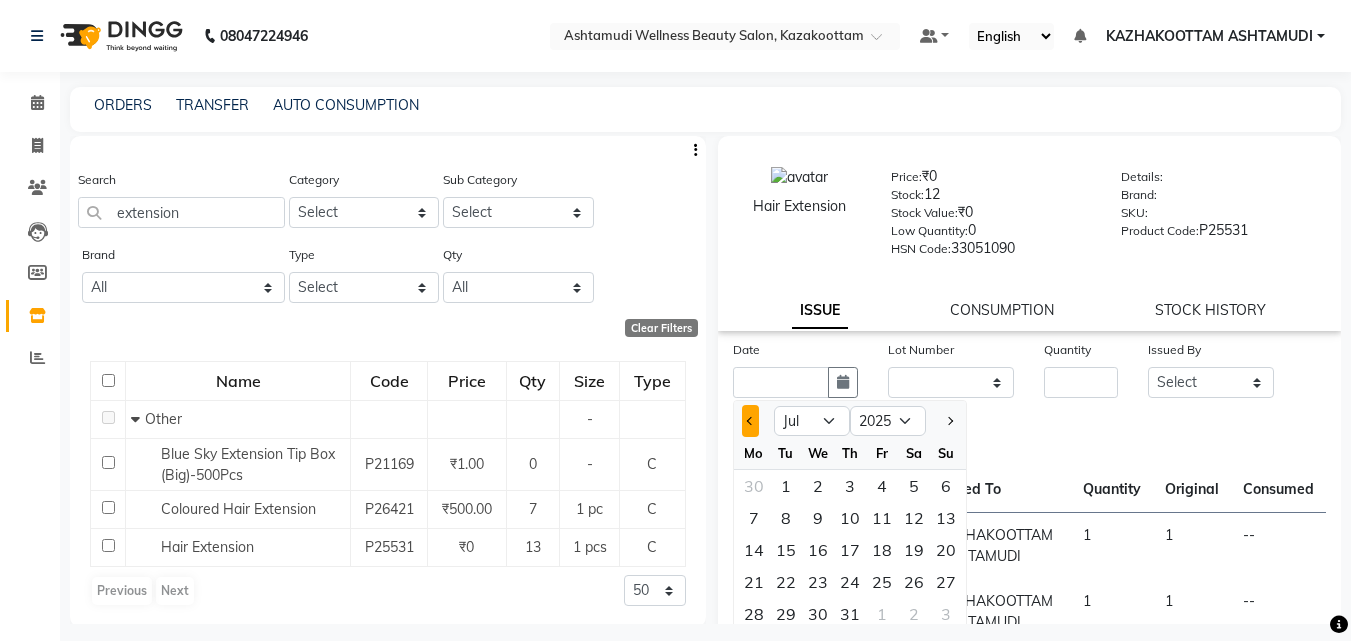 click 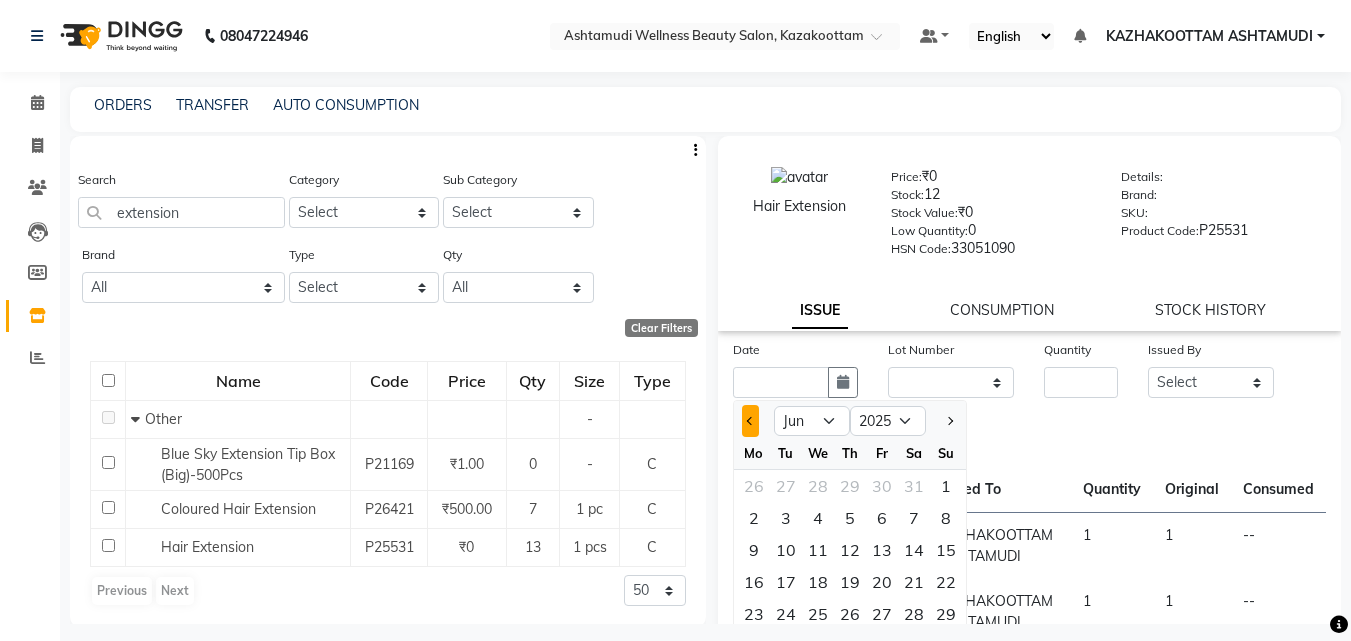 click 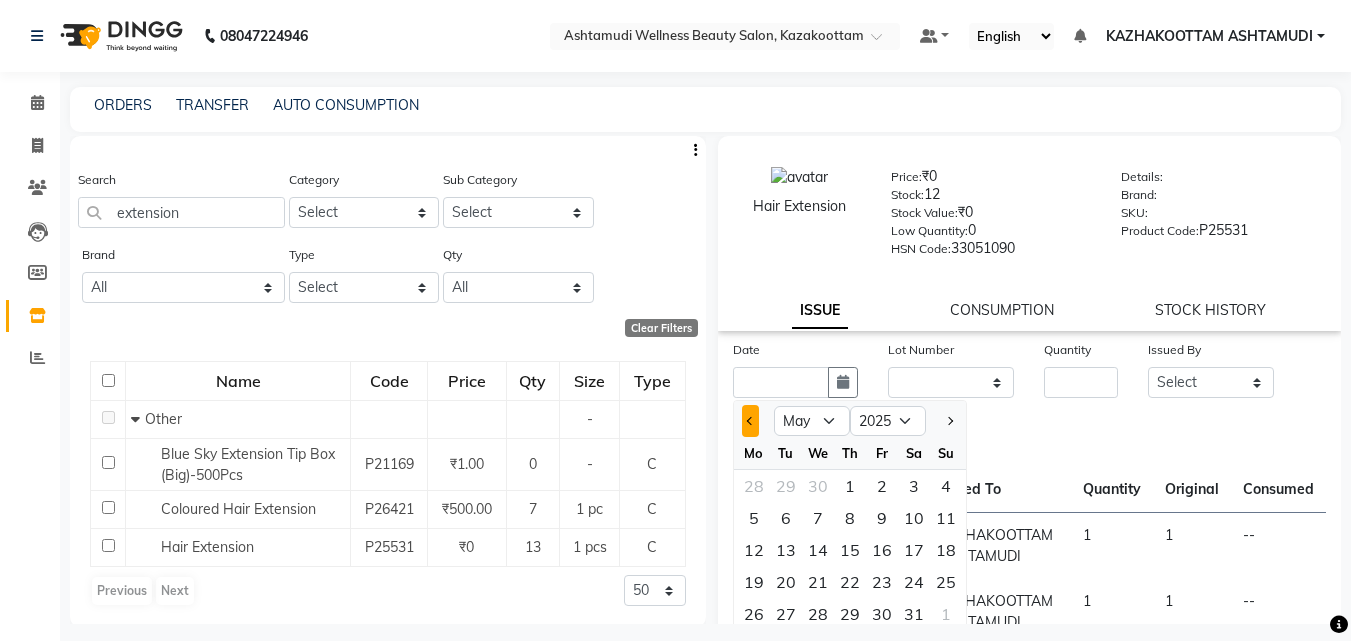 click 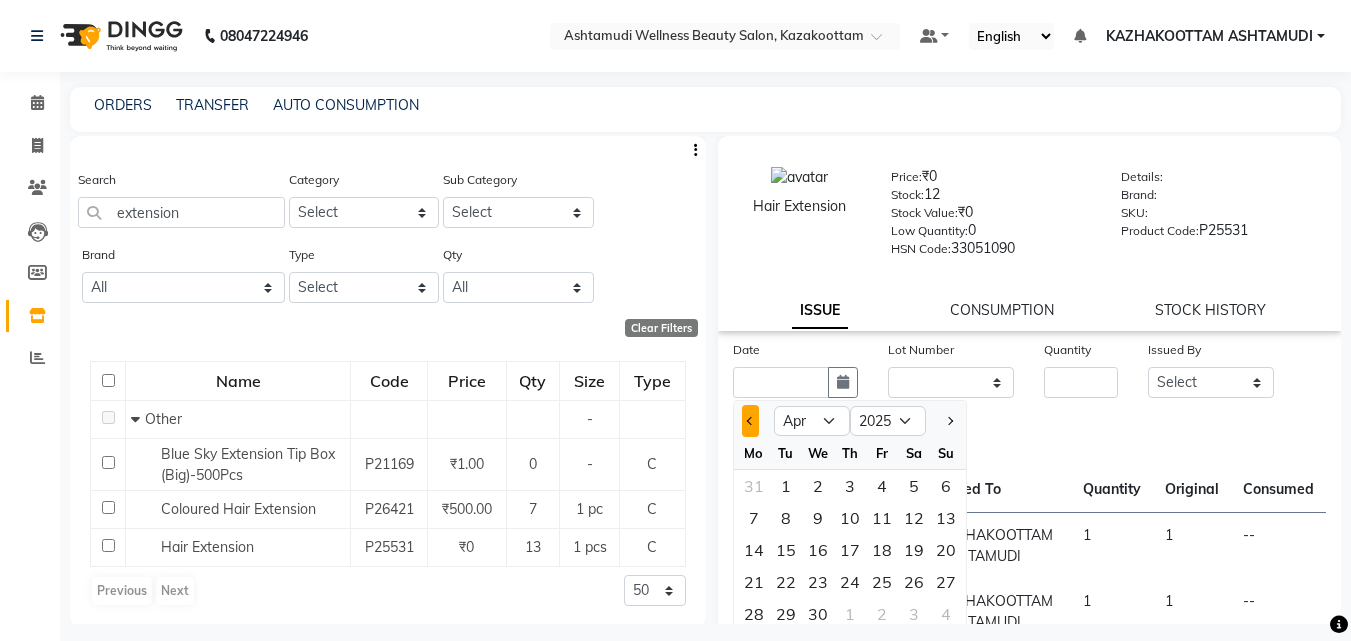click 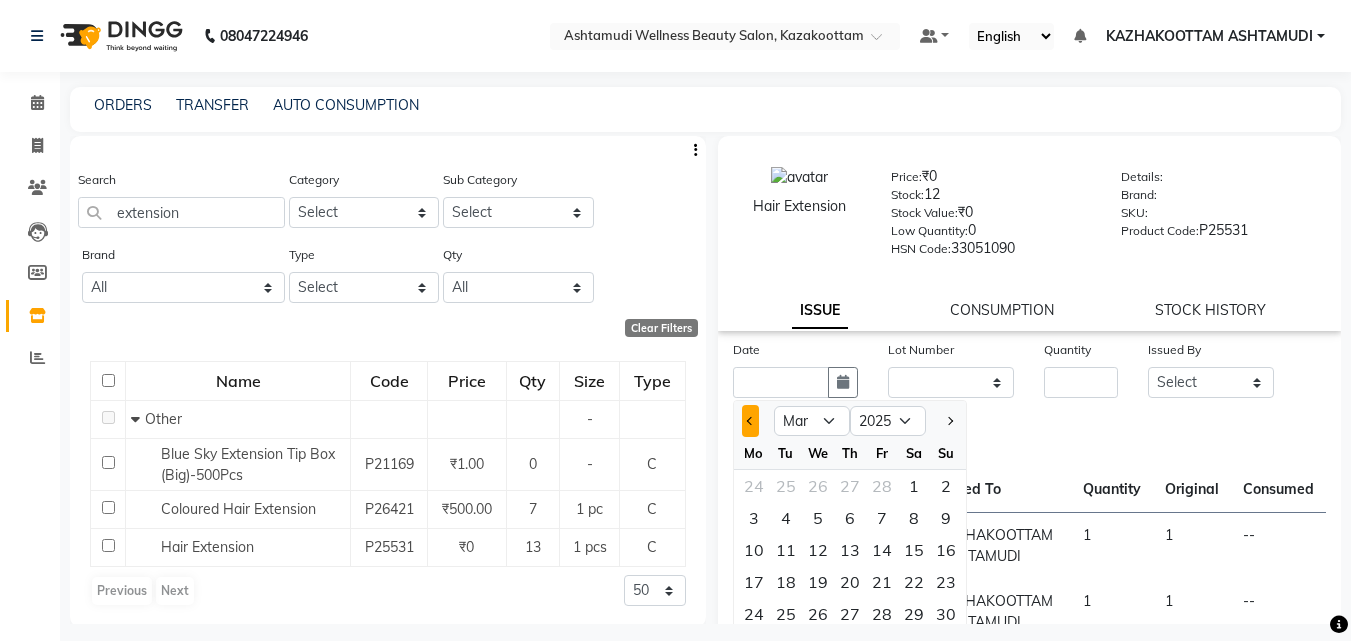 click 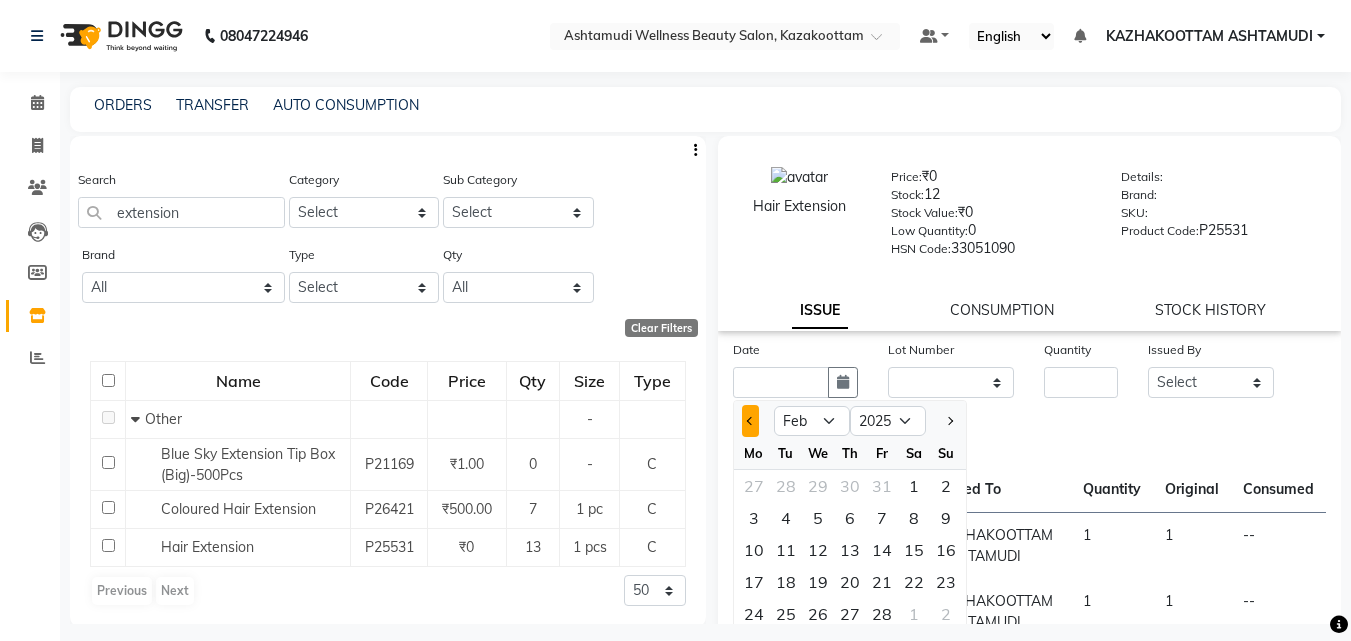 click 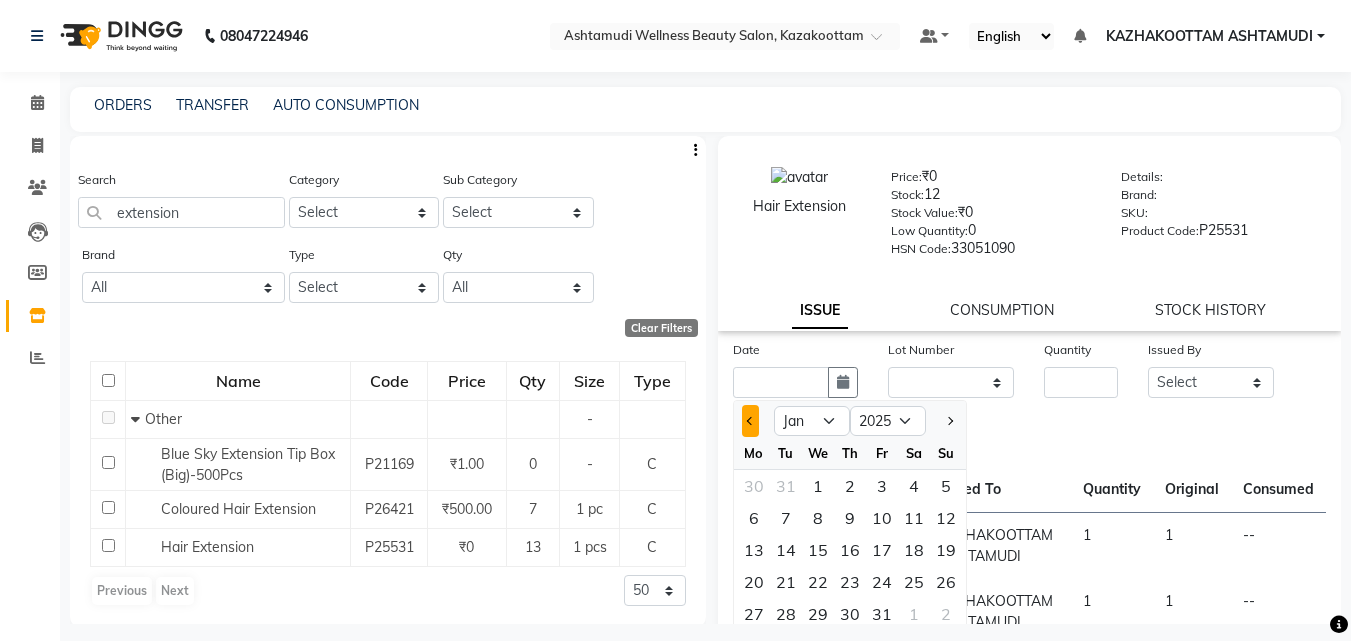 click 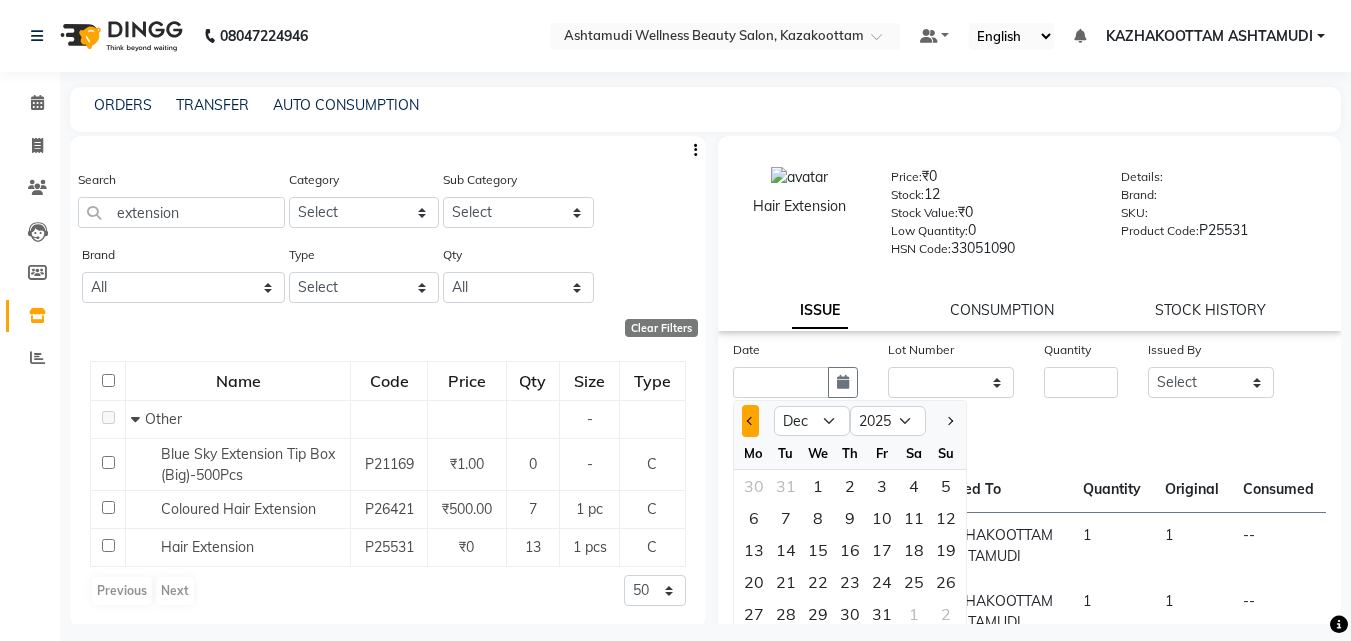 select on "2024" 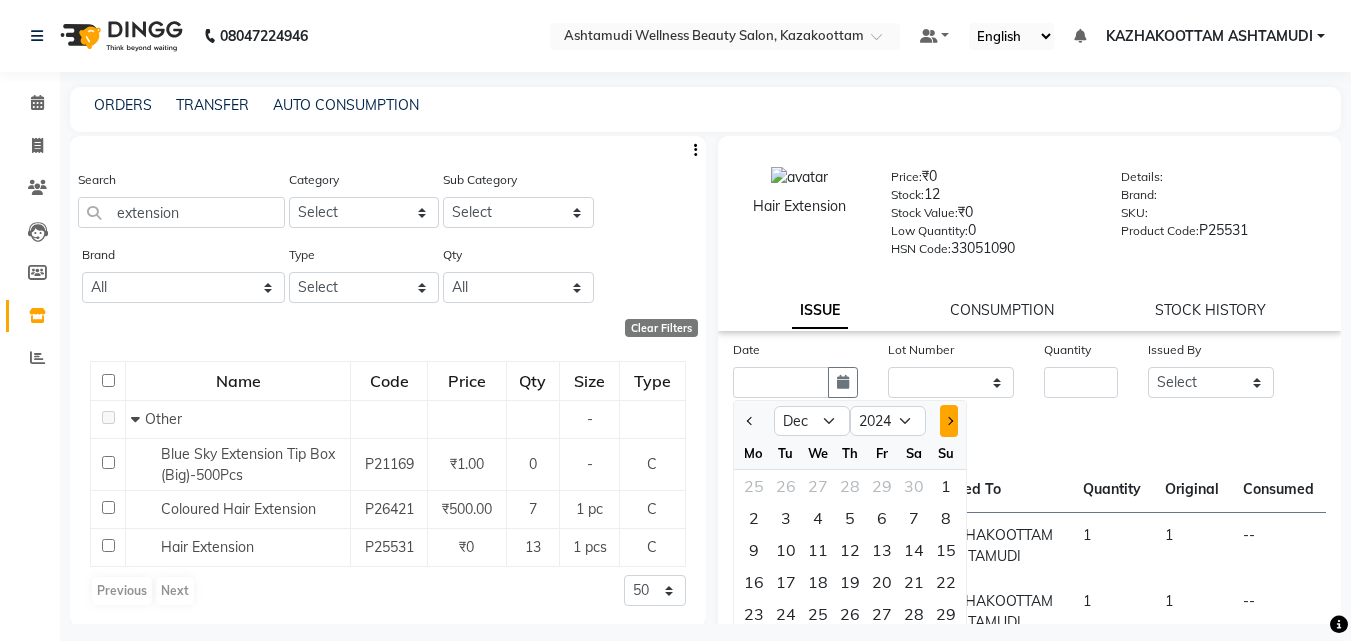 click 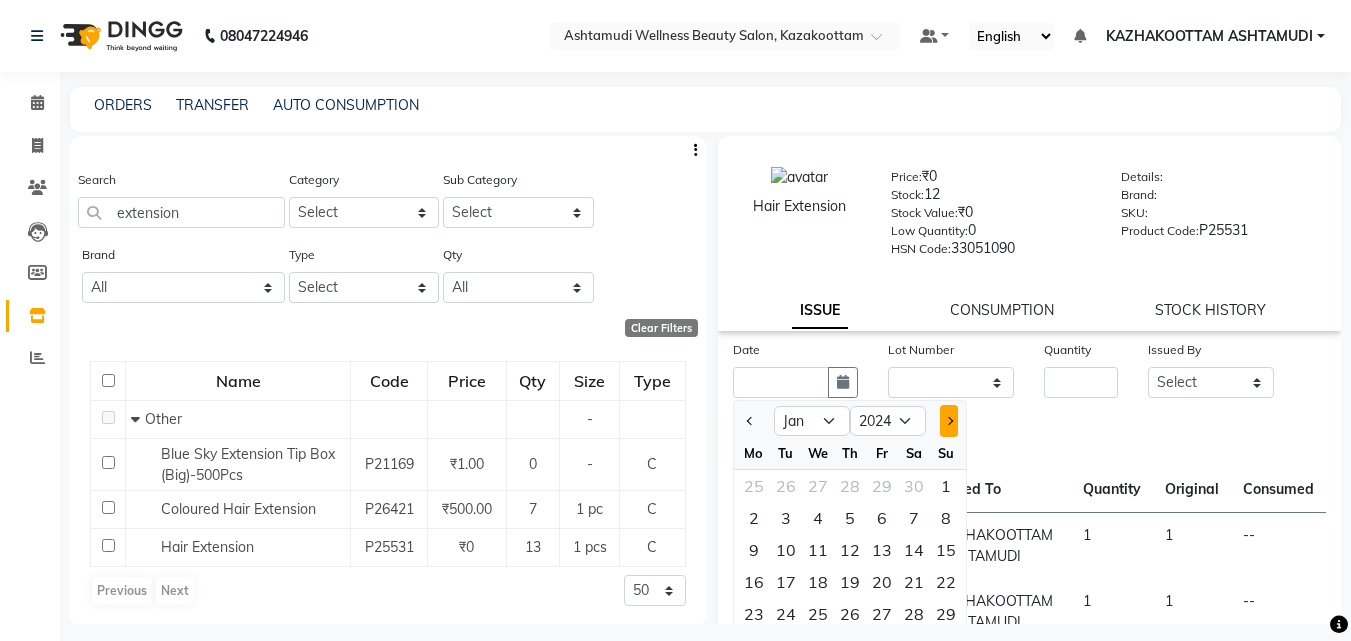 select on "2025" 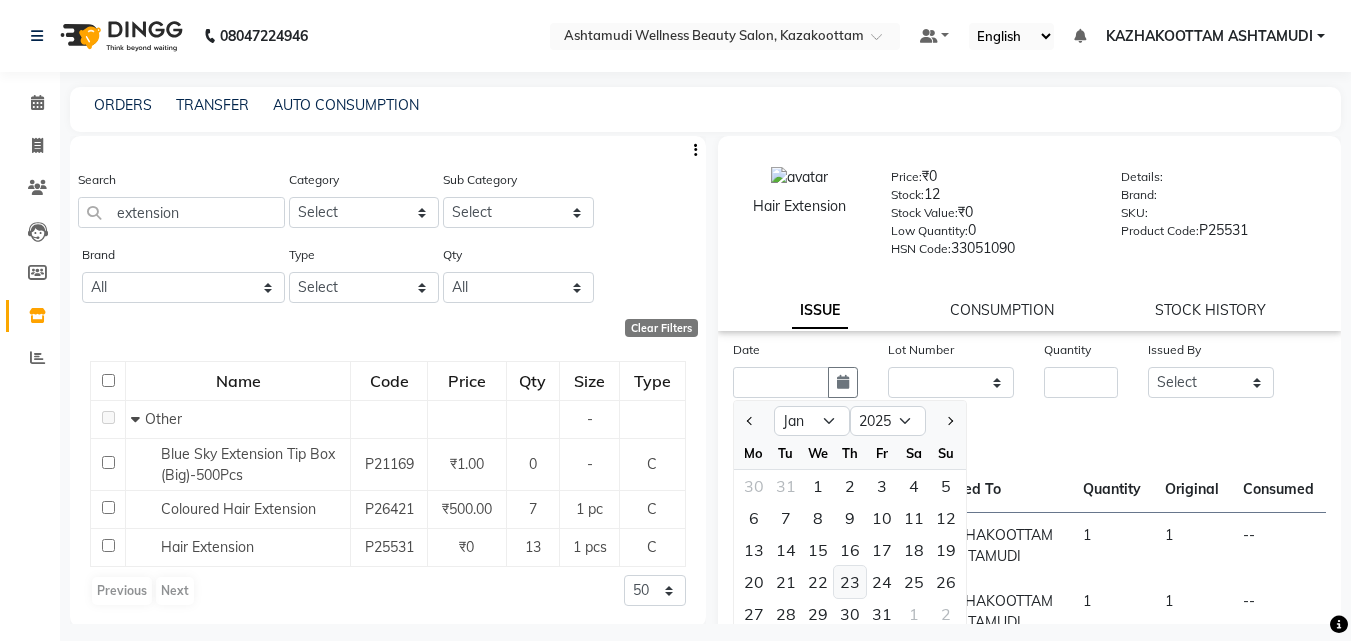 click on "23" 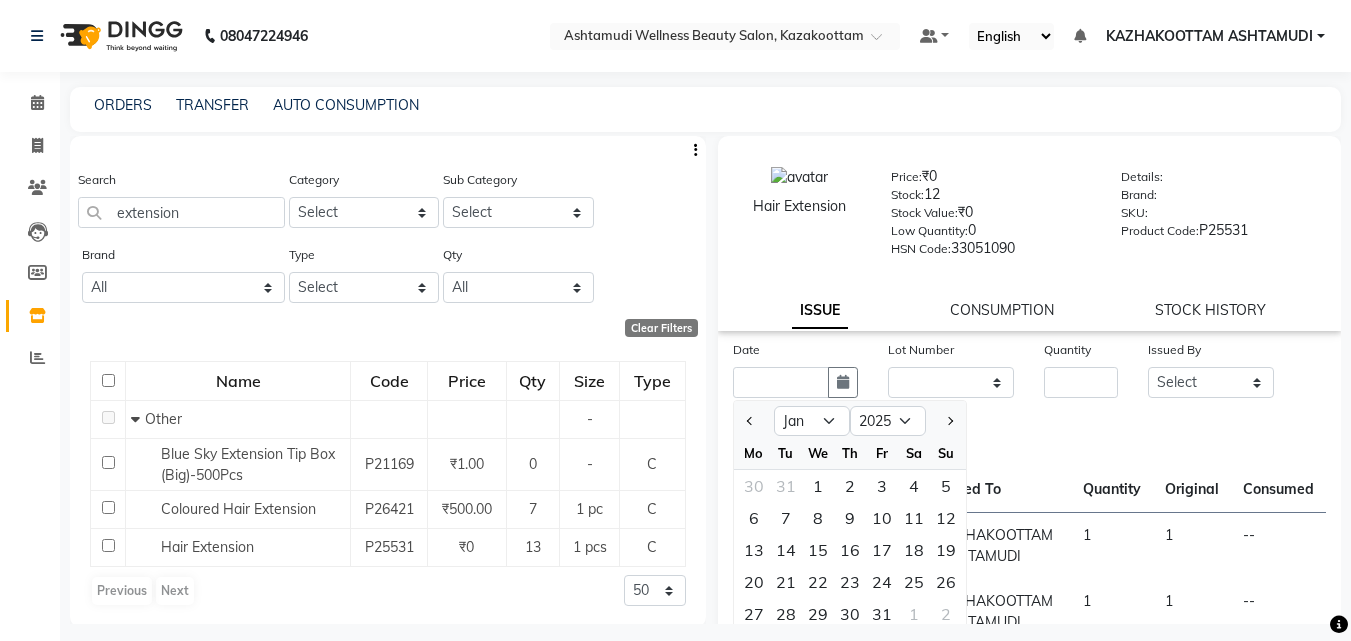 type on "23-01-2025" 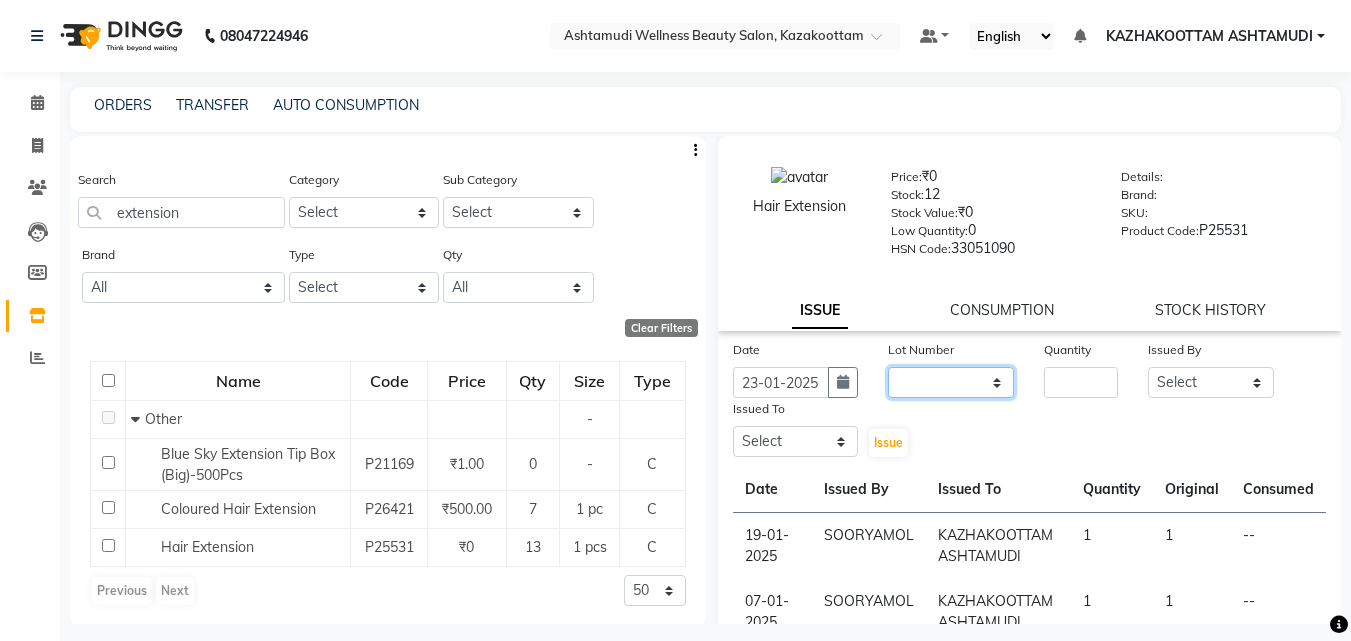 click on "None" 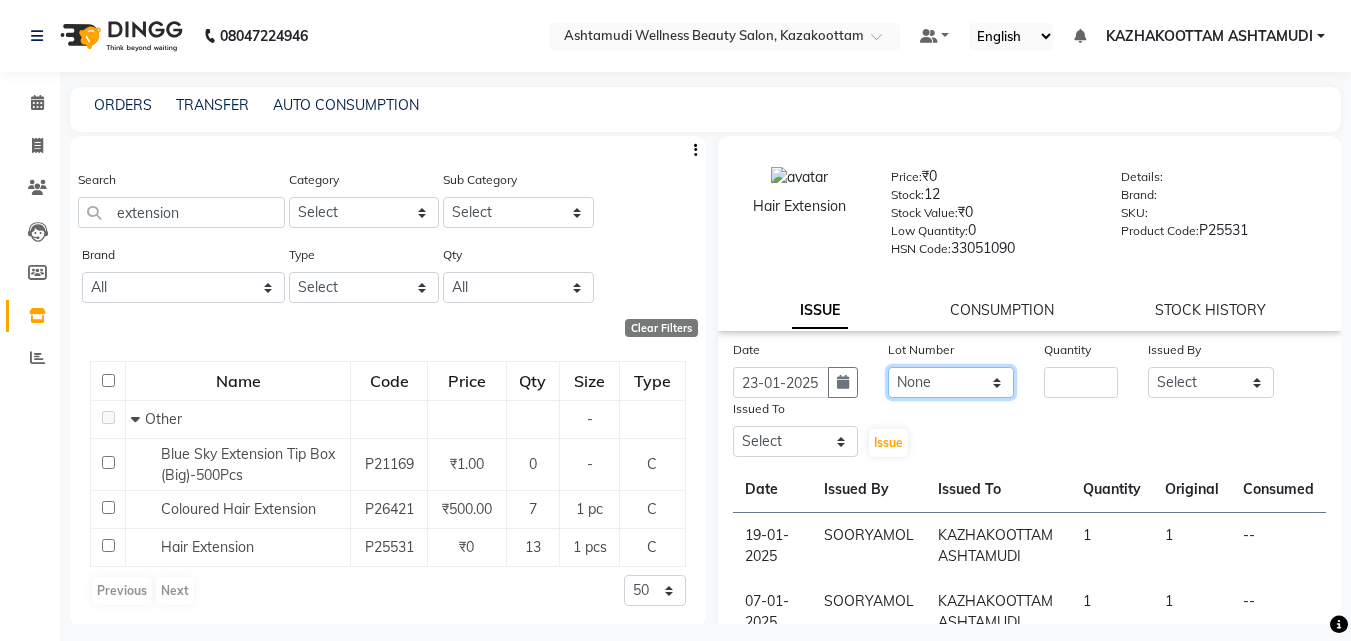 click on "None" 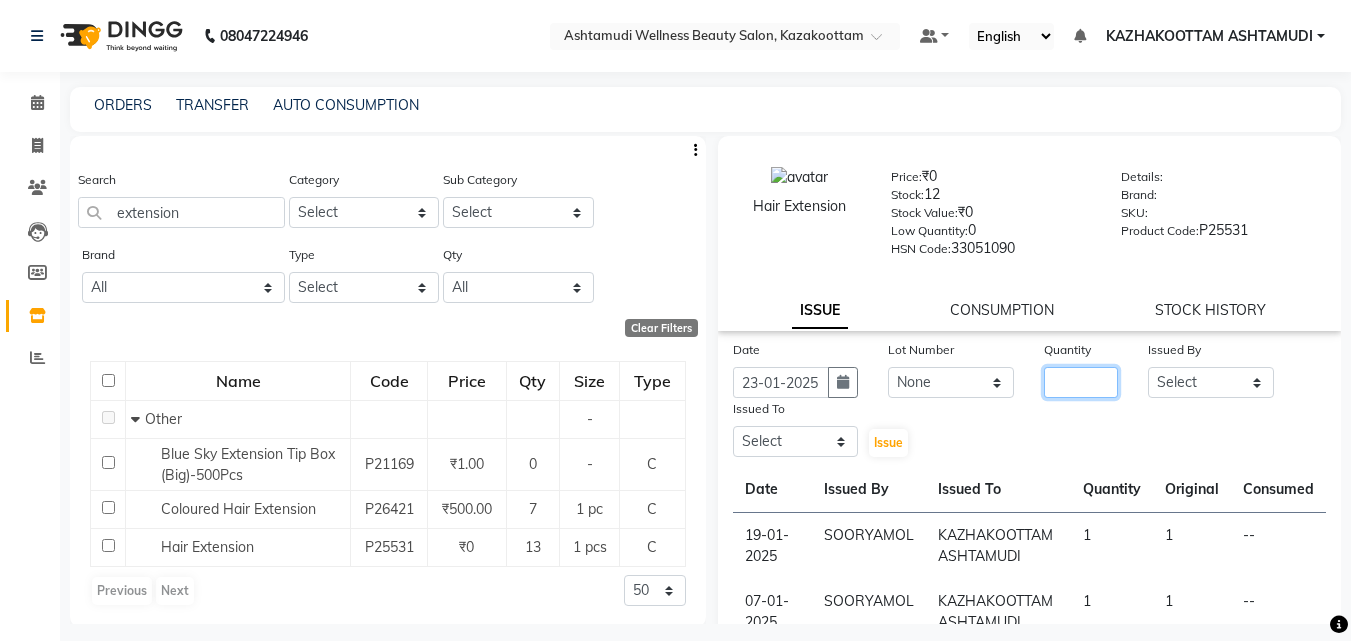 click 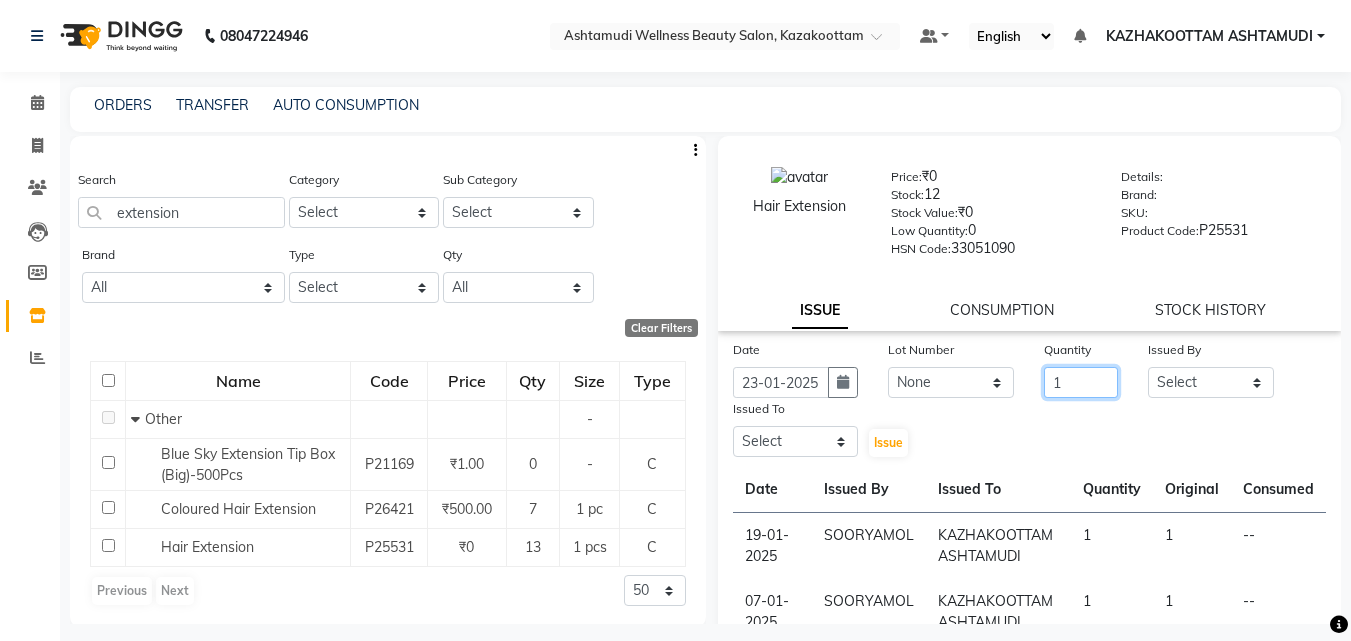 type on "1" 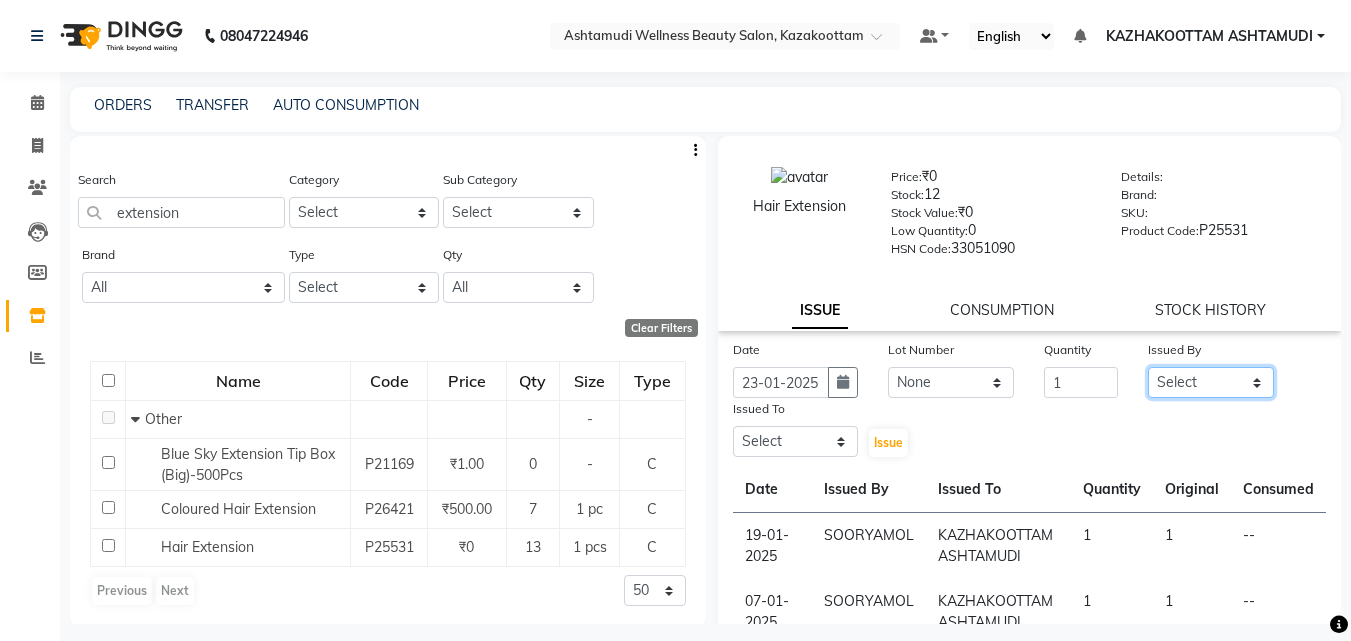 click on "Select Arya  CHINJU GEETA KAZHAKOOTTAM ASHTAMUDI KRISHNA LEKSHMI MADONNA MICHAEL MINCY VARGHESE Poornima Gopal PRIYA RESHMA ROSNI Sindhu SOORYAMOL" 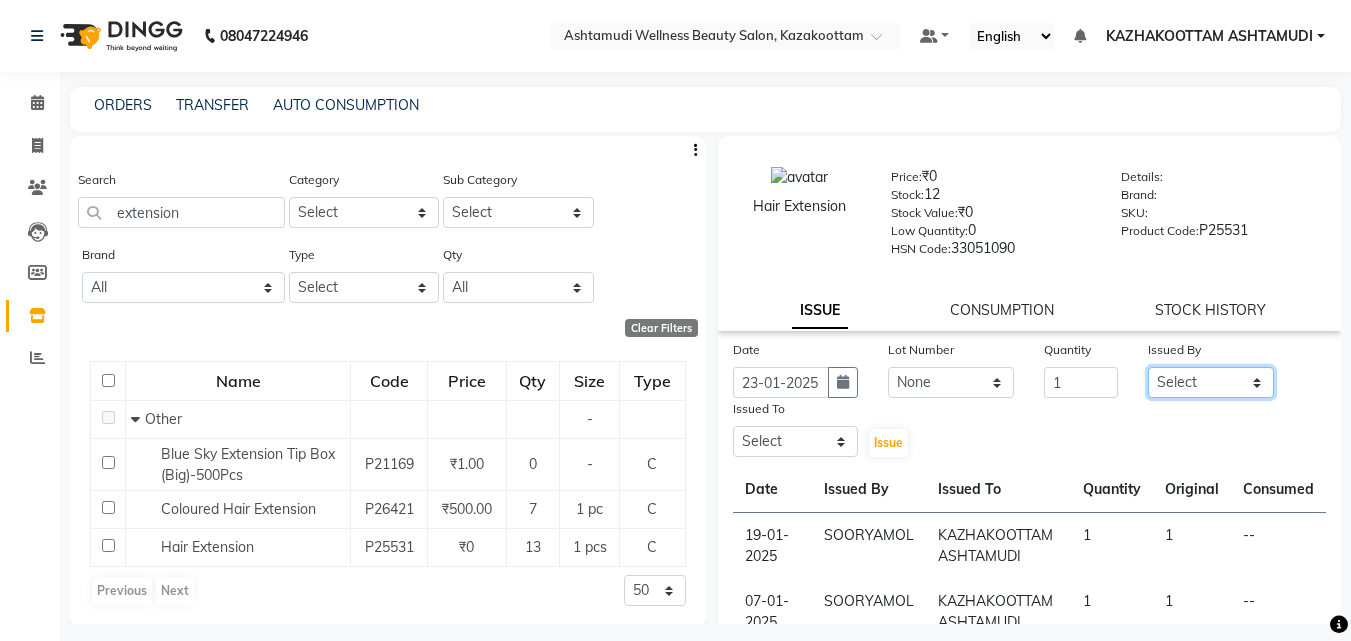 select on "47766" 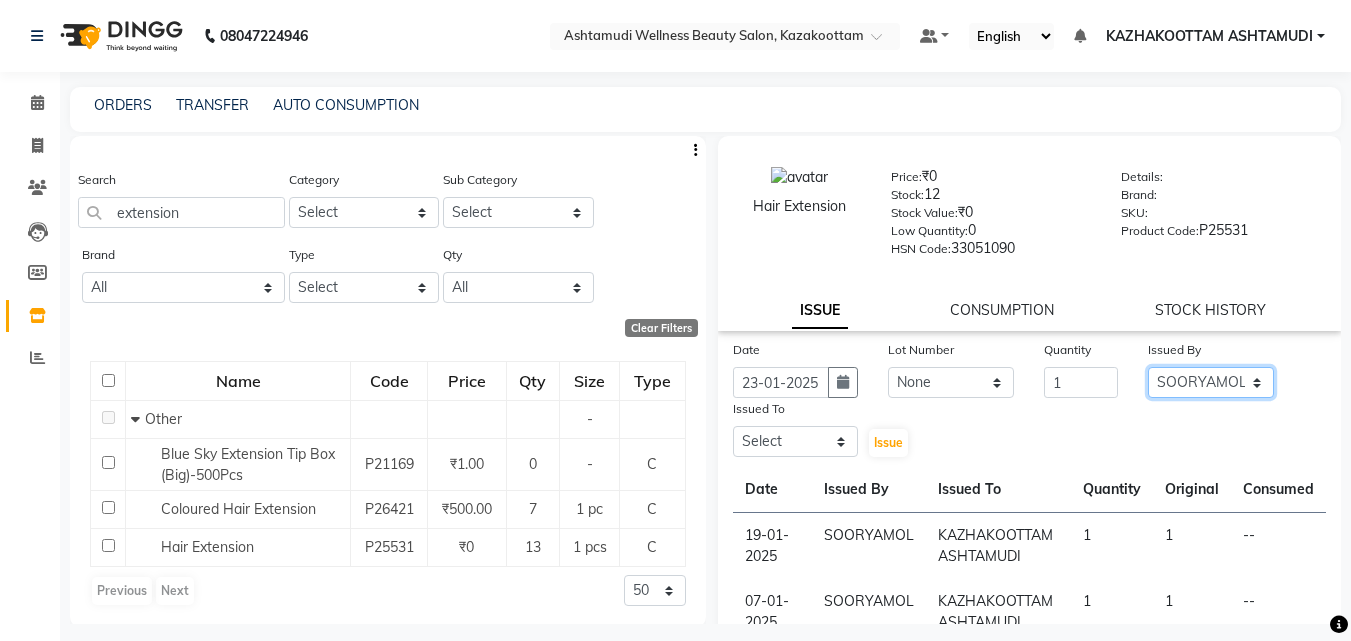 click on "Select Arya  CHINJU GEETA KAZHAKOOTTAM ASHTAMUDI KRISHNA LEKSHMI MADONNA MICHAEL MINCY VARGHESE Poornima Gopal PRIYA RESHMA ROSNI Sindhu SOORYAMOL" 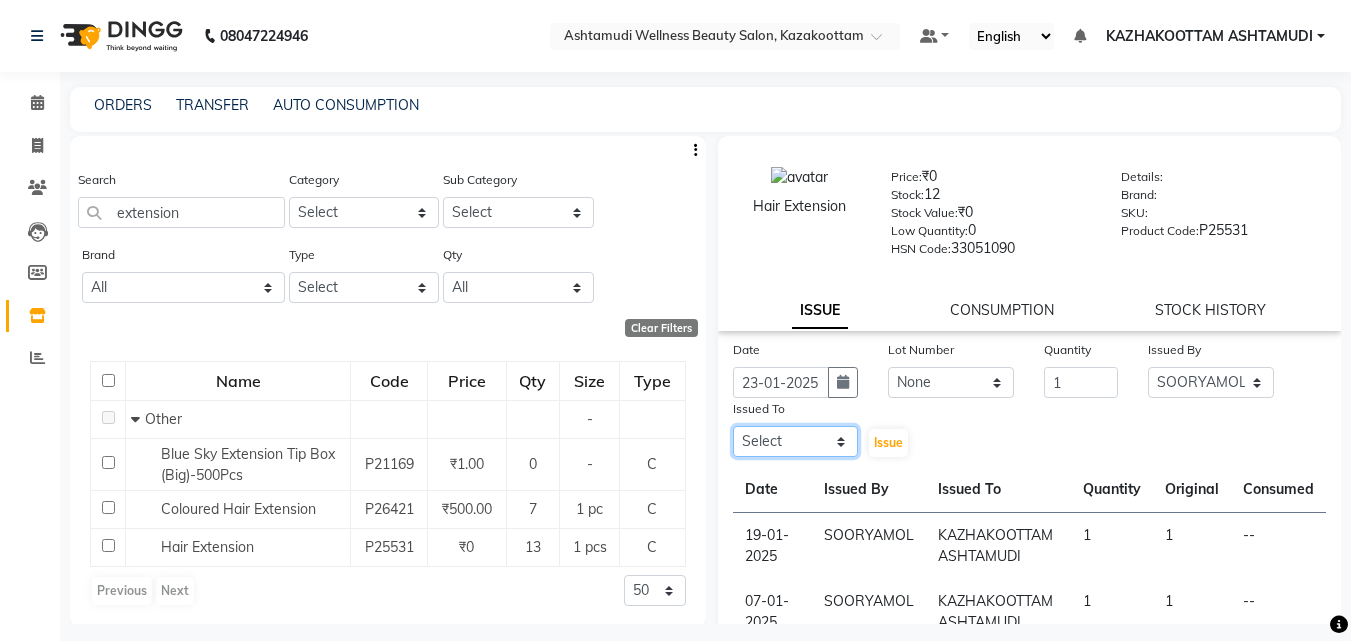 click on "Select Arya  CHINJU GEETA KAZHAKOOTTAM ASHTAMUDI KRISHNA LEKSHMI MADONNA MICHAEL MINCY VARGHESE Poornima Gopal PRIYA RESHMA ROSNI Sindhu SOORYAMOL" 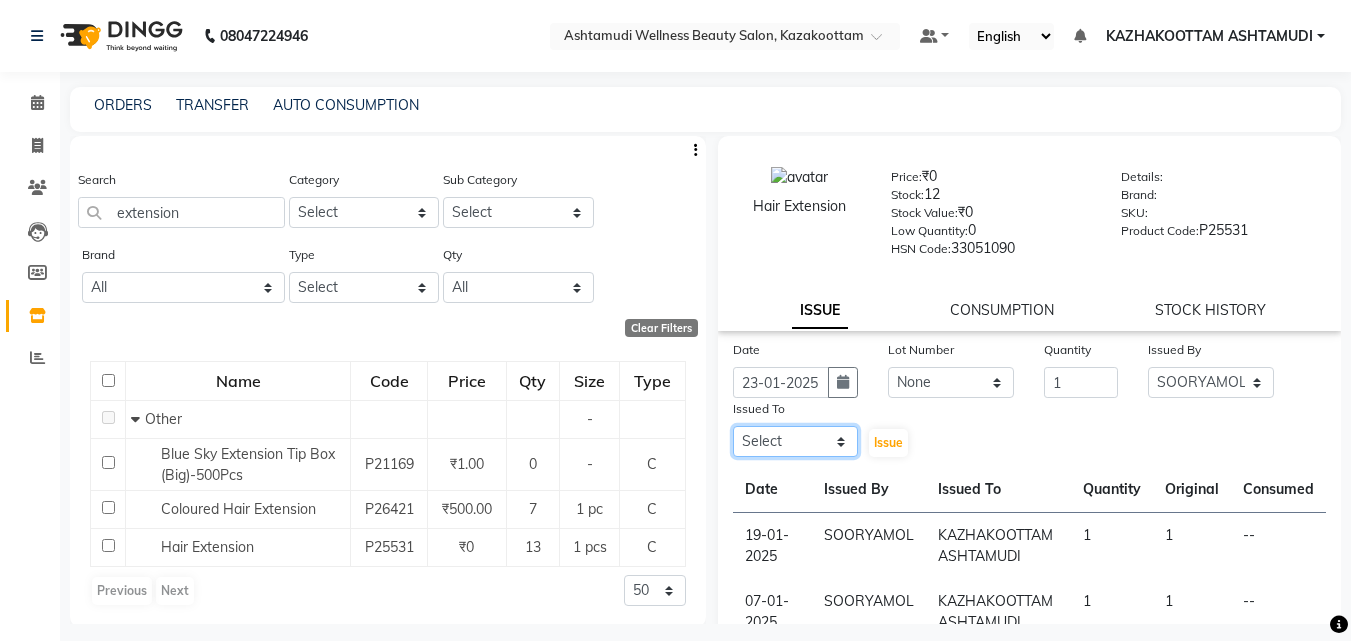select on "27528" 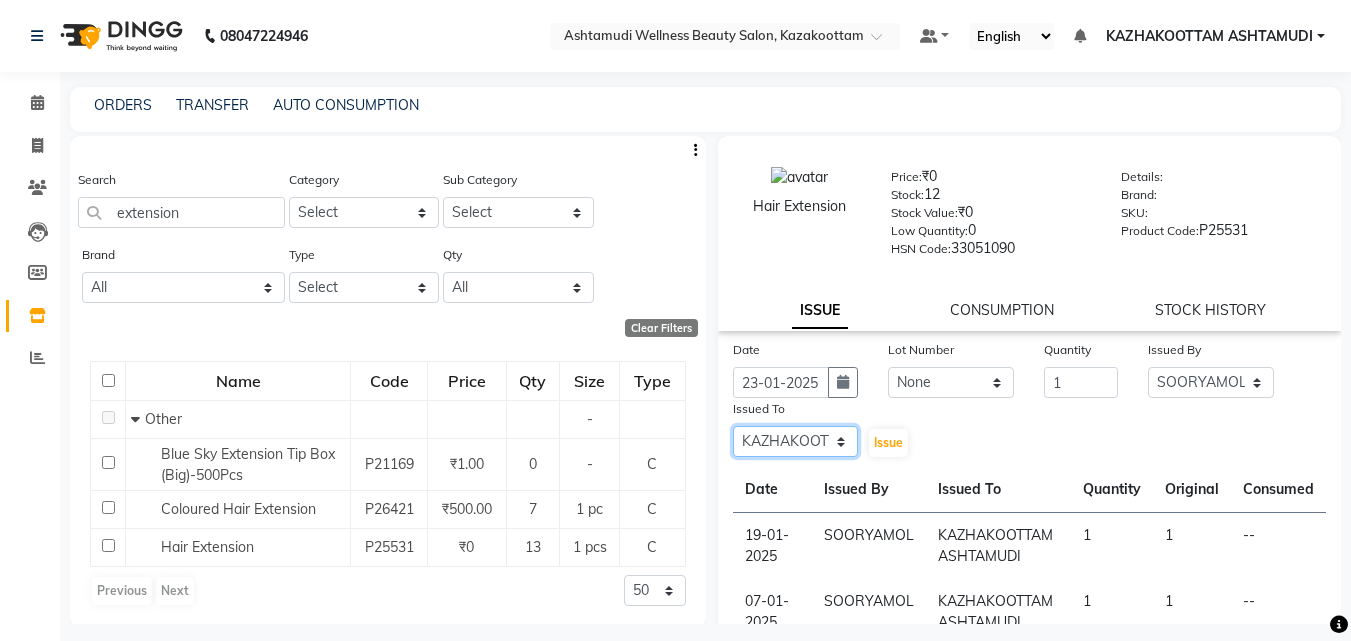 click on "Select Arya  CHINJU GEETA KAZHAKOOTTAM ASHTAMUDI KRISHNA LEKSHMI MADONNA MICHAEL MINCY VARGHESE Poornima Gopal PRIYA RESHMA ROSNI Sindhu SOORYAMOL" 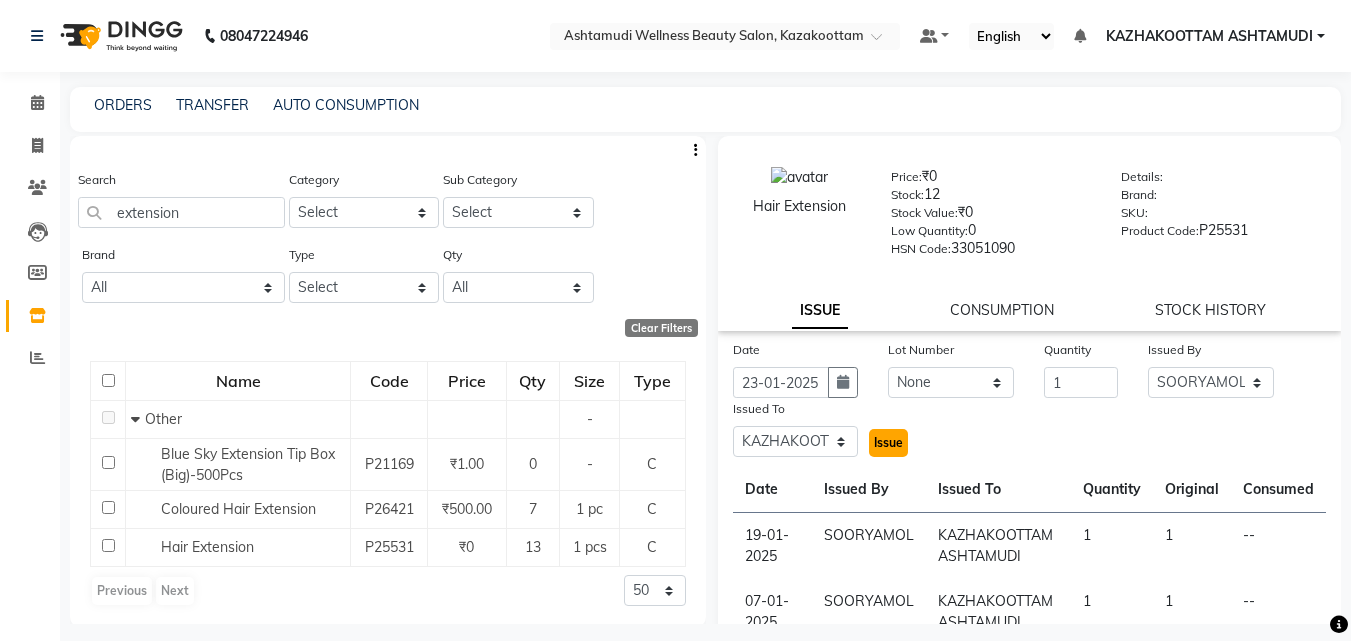 click on "Issue" 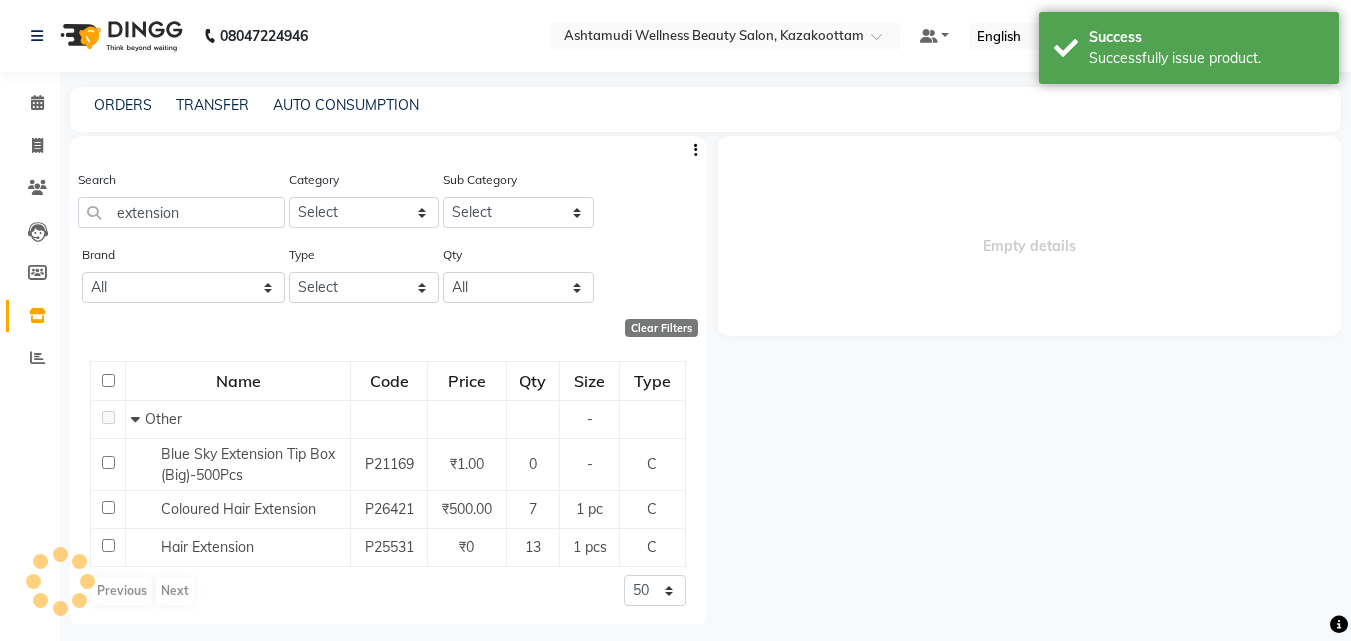 select 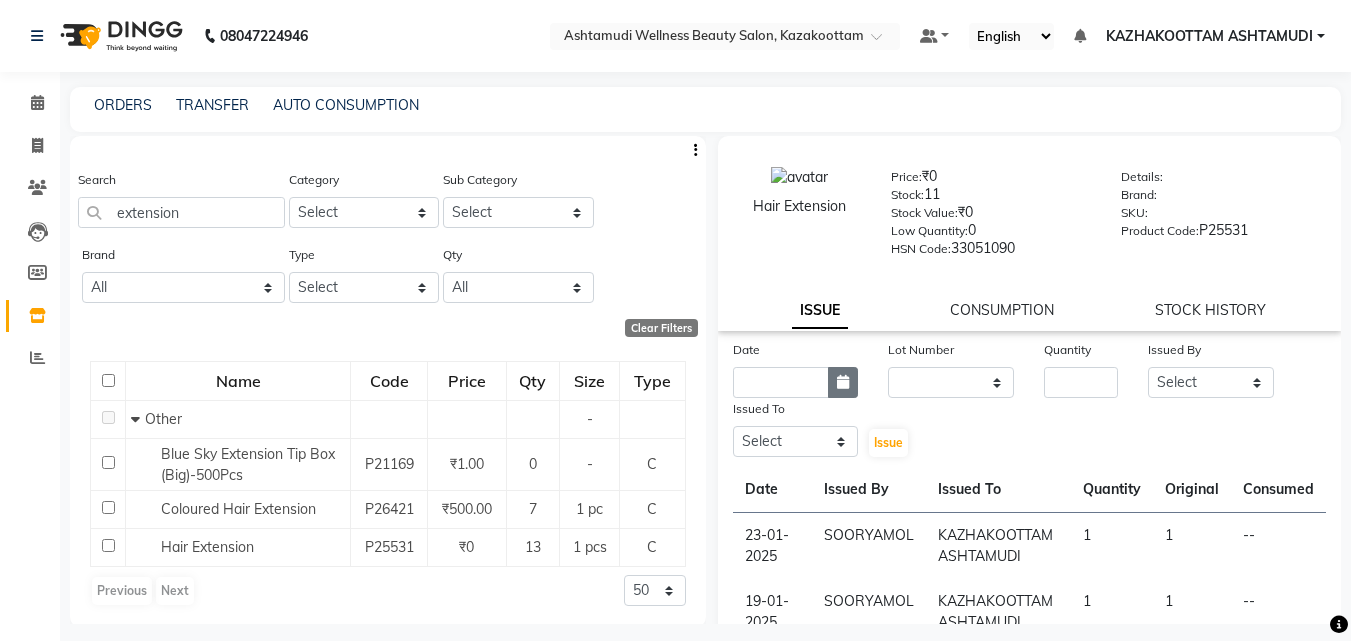 click 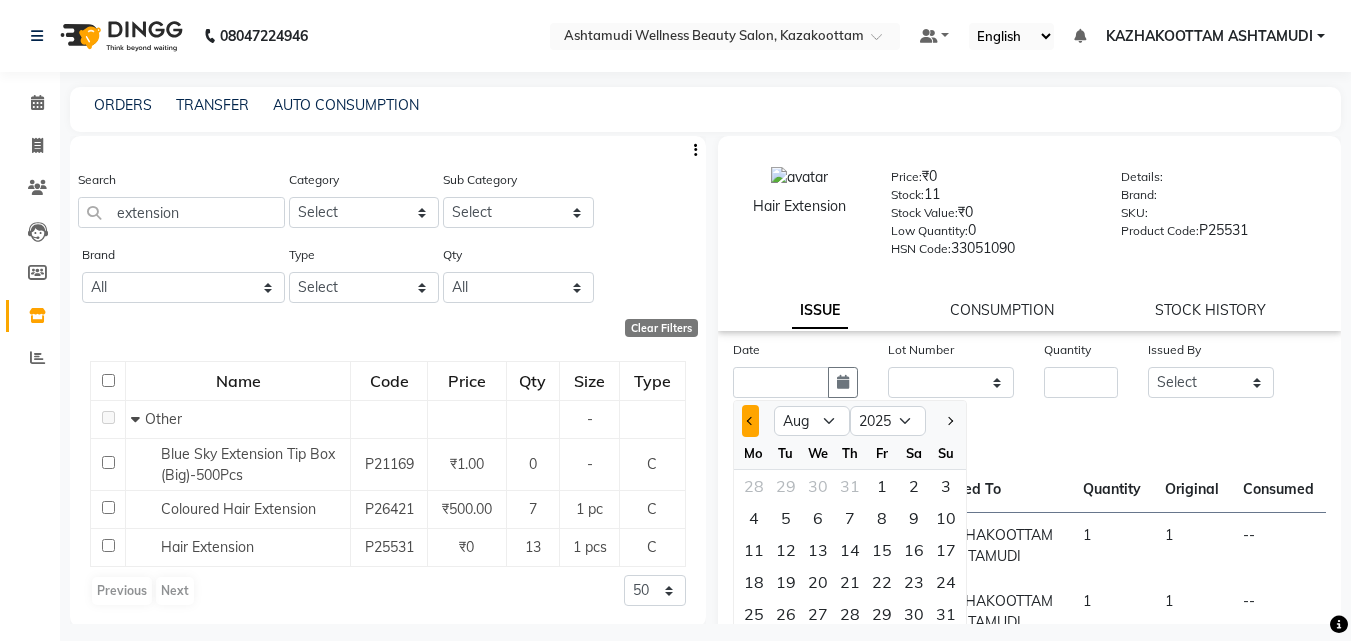 click 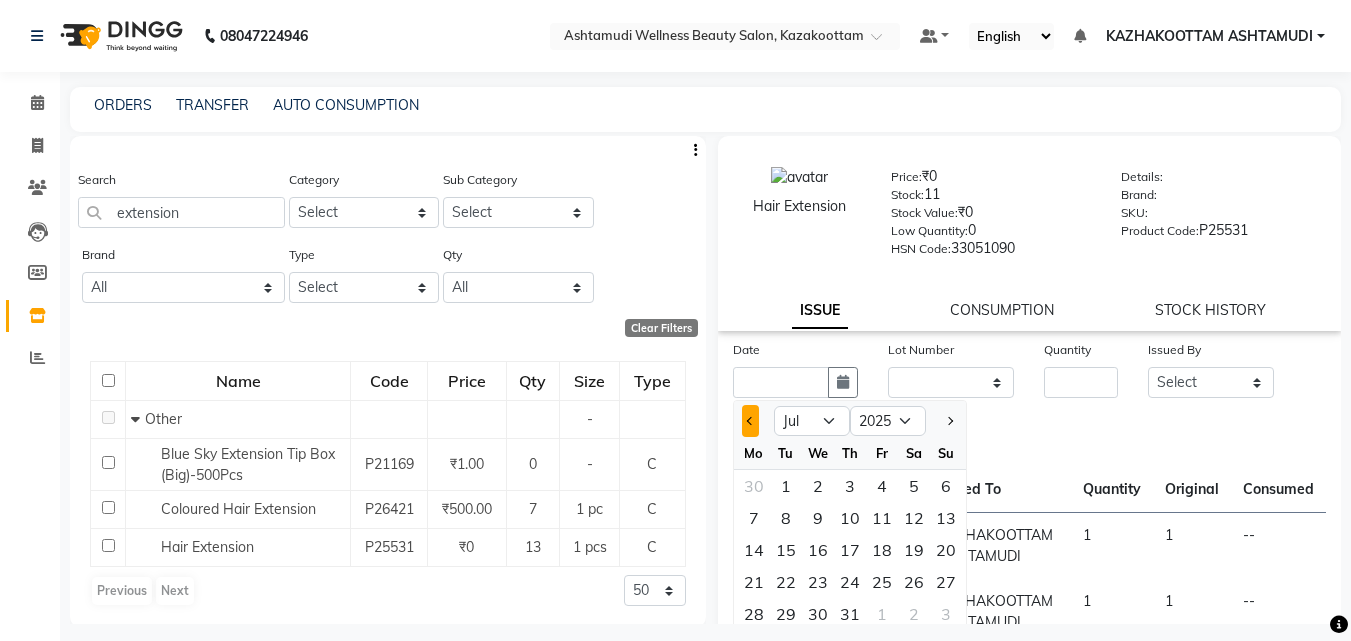 click 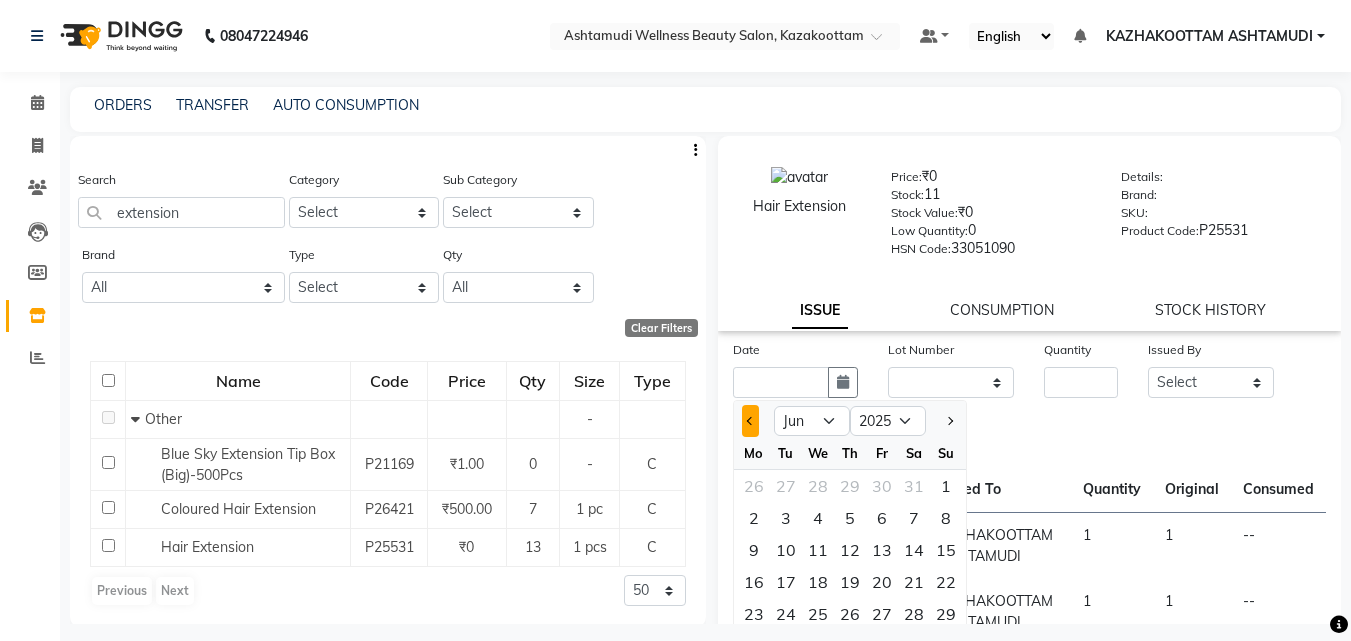 click 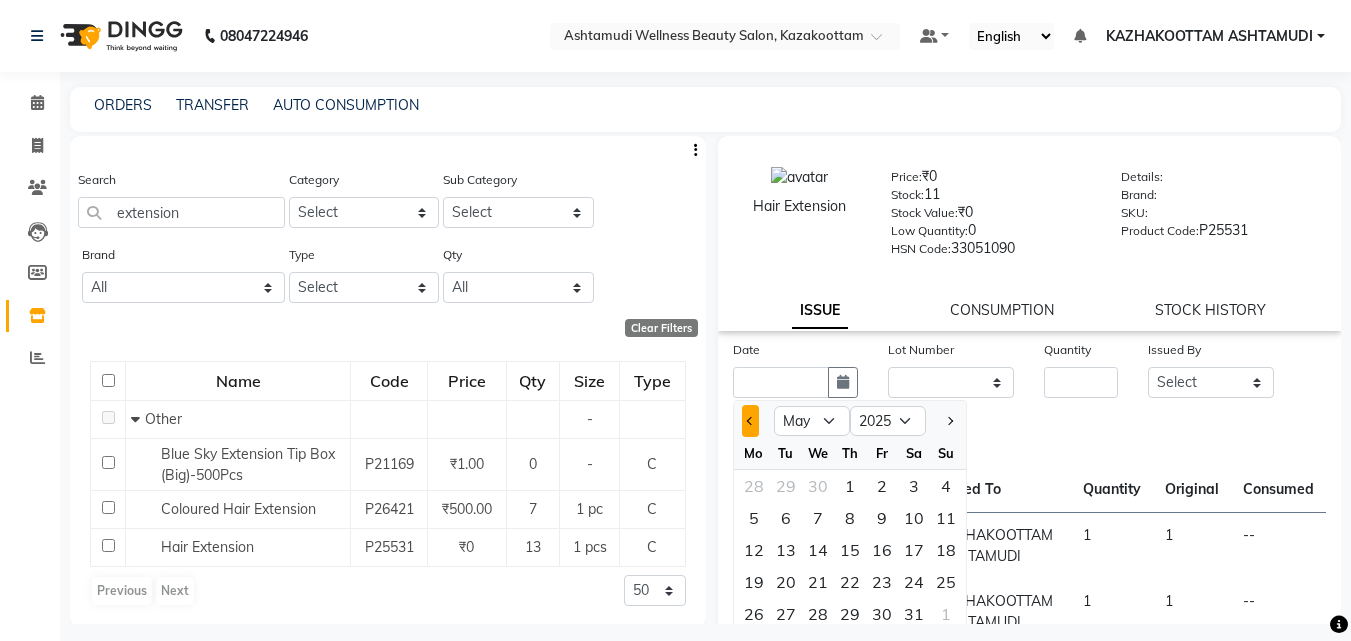 click 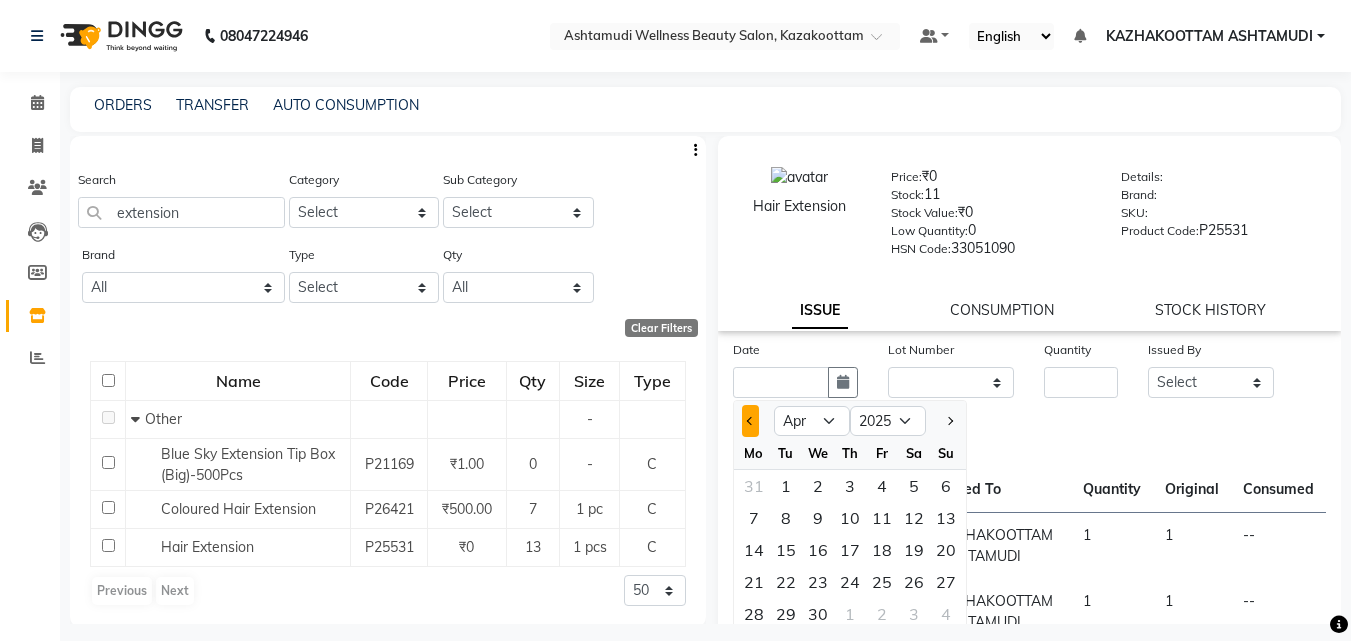 click 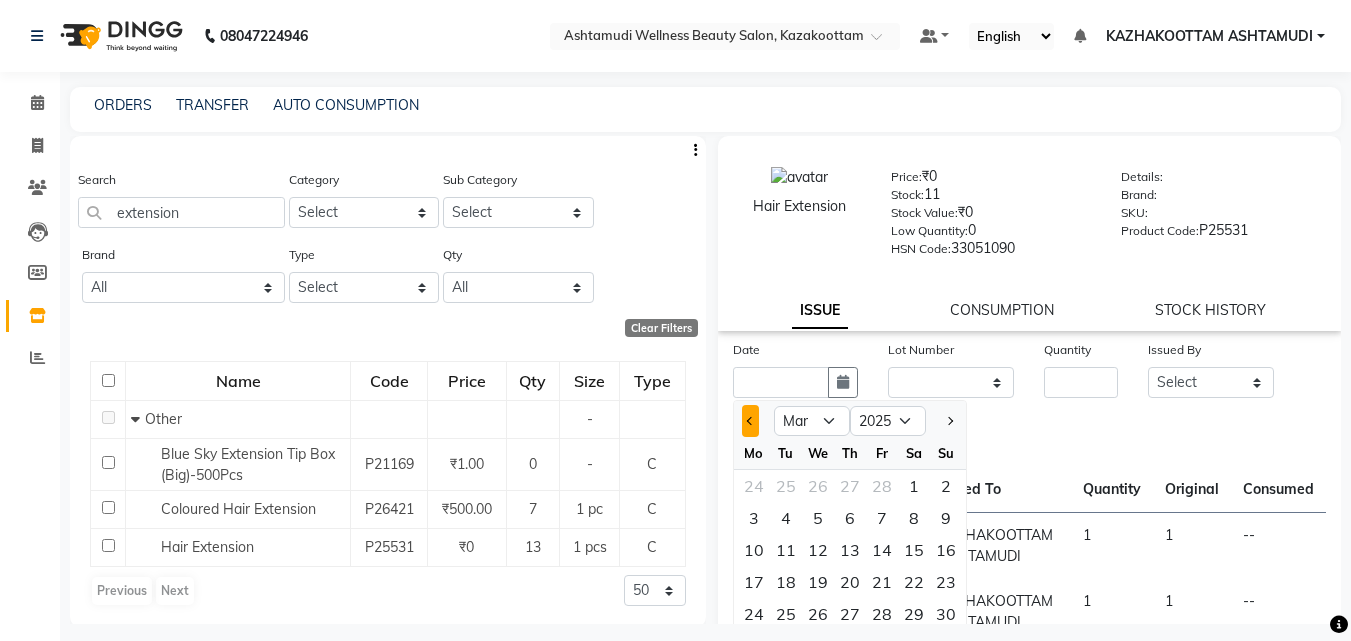click 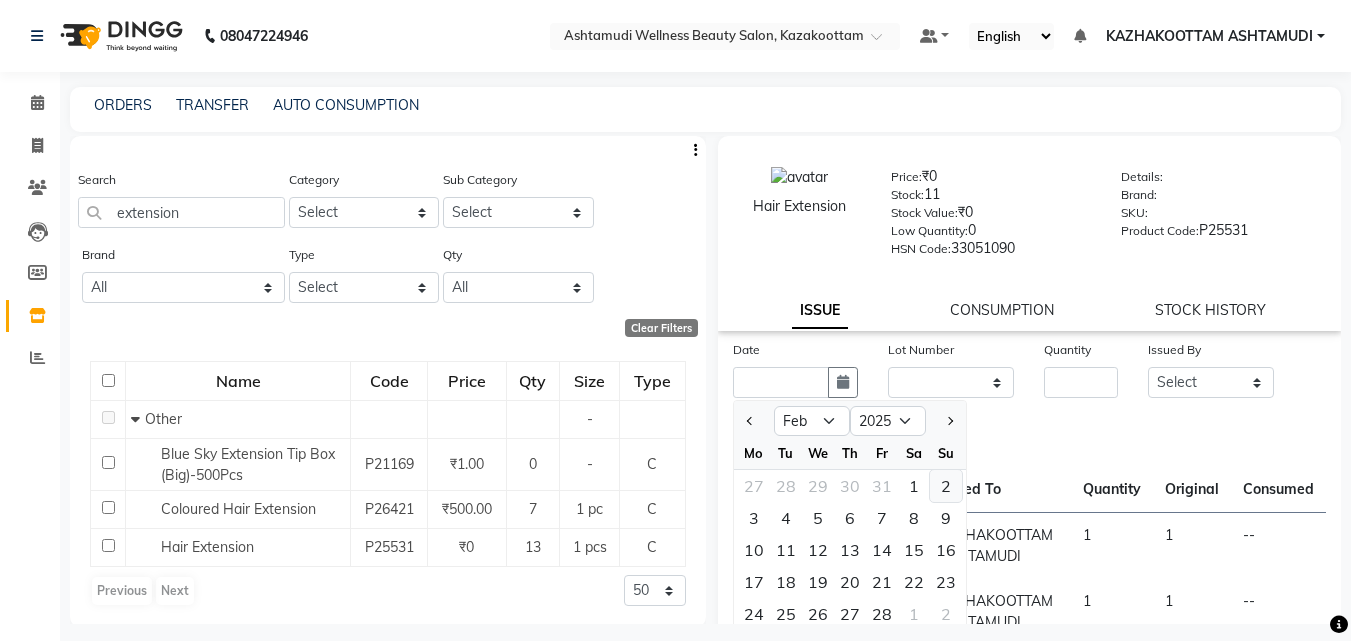 click on "2" 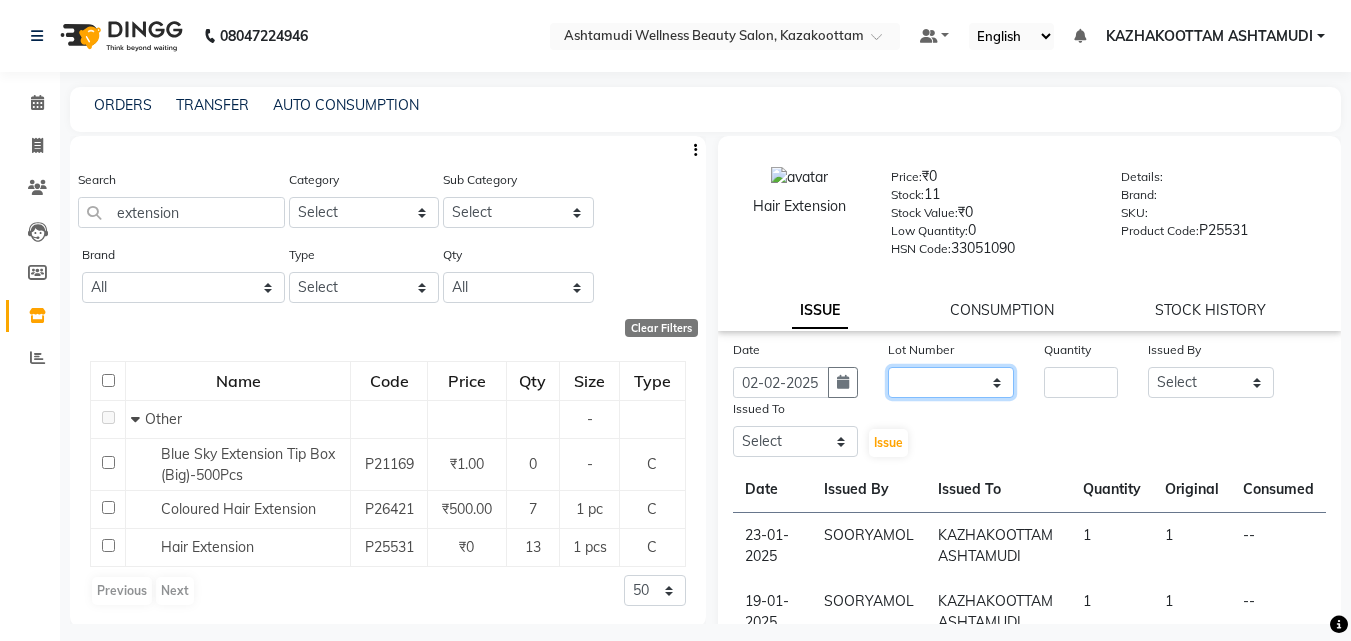 click on "None" 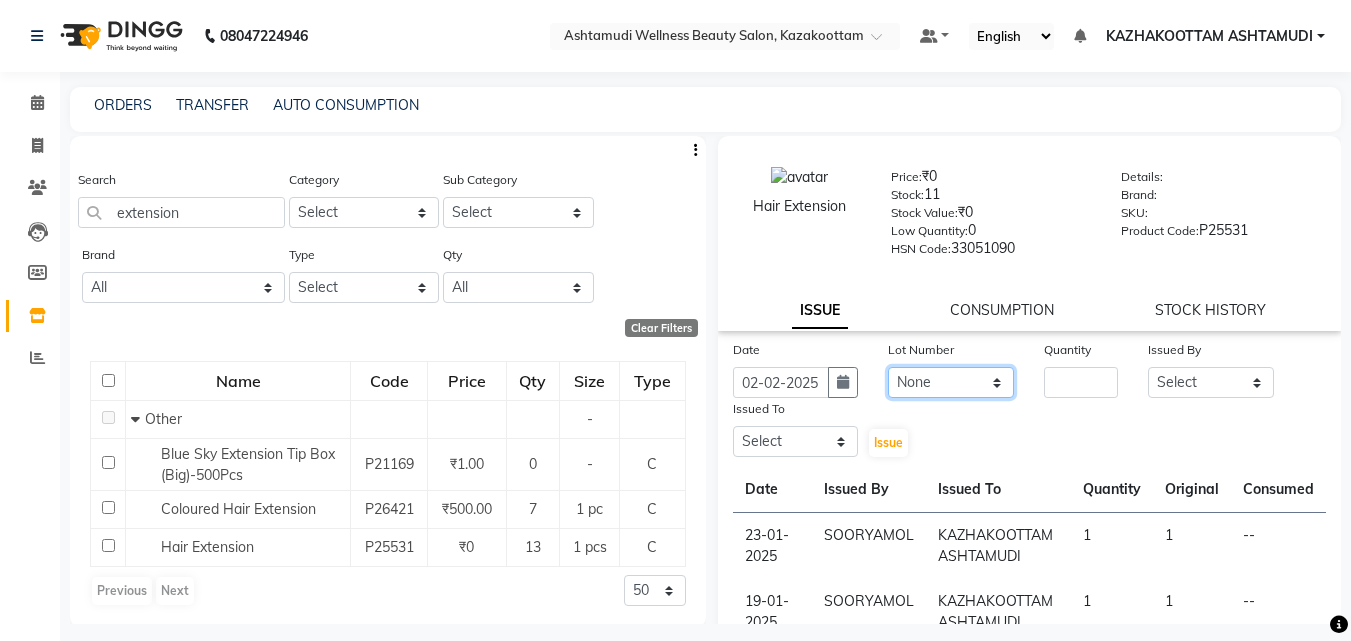 click on "None" 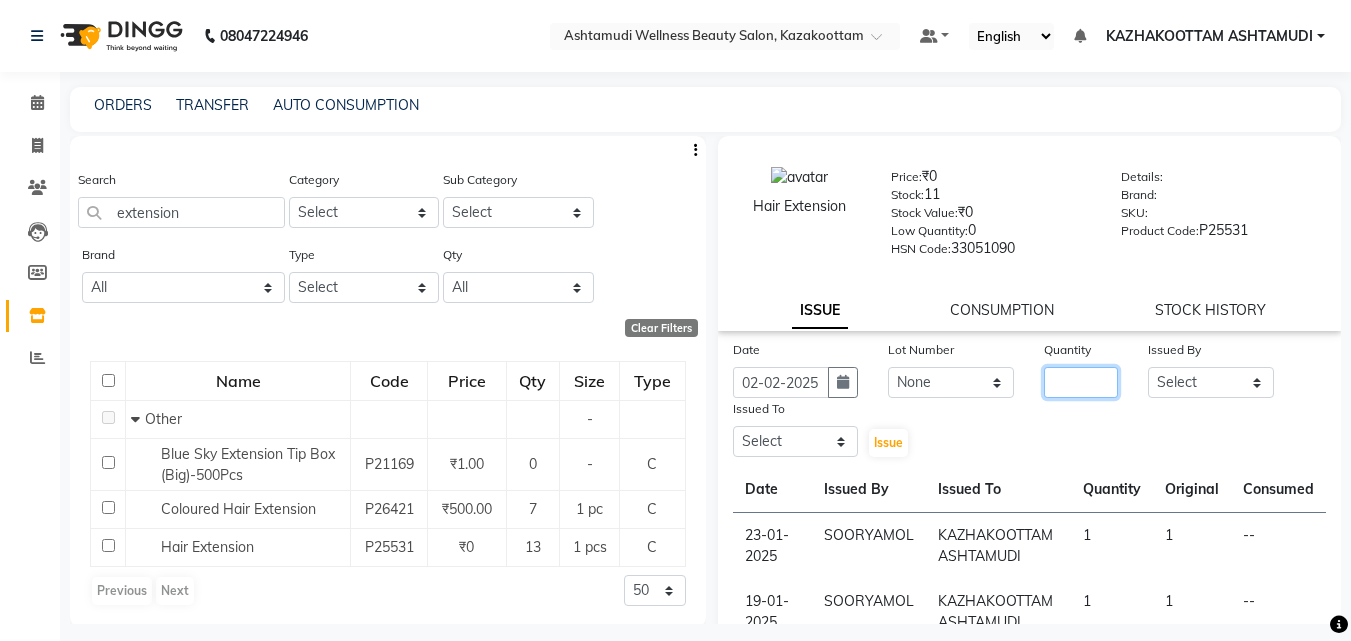 click 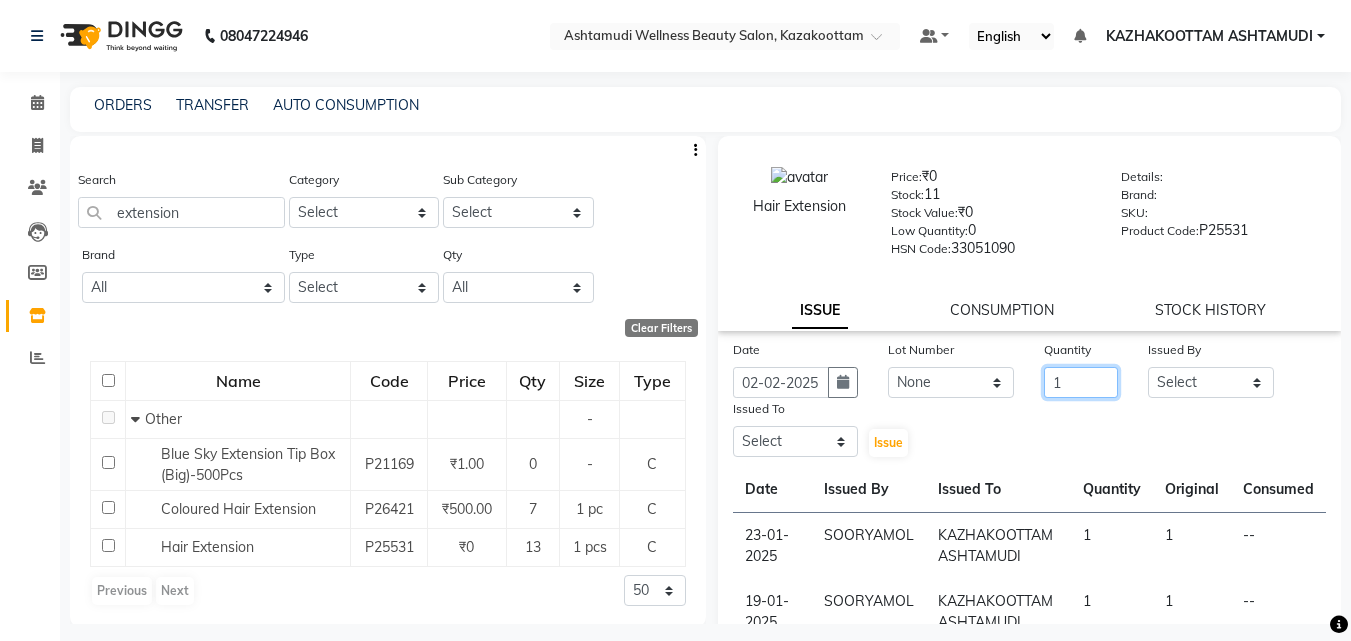 type on "1" 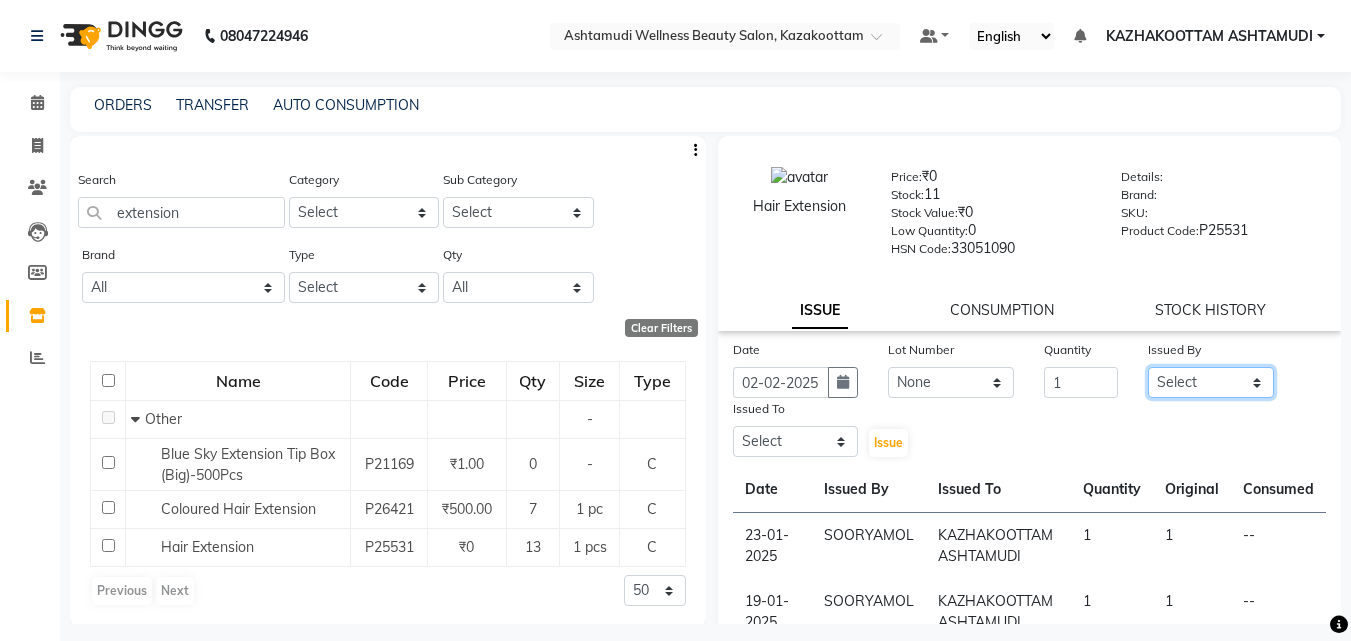 click on "Select Arya  CHINJU GEETA KAZHAKOOTTAM ASHTAMUDI KRISHNA LEKSHMI MADONNA MICHAEL MINCY VARGHESE Poornima Gopal PRIYA RESHMA ROSNI Sindhu SOORYAMOL" 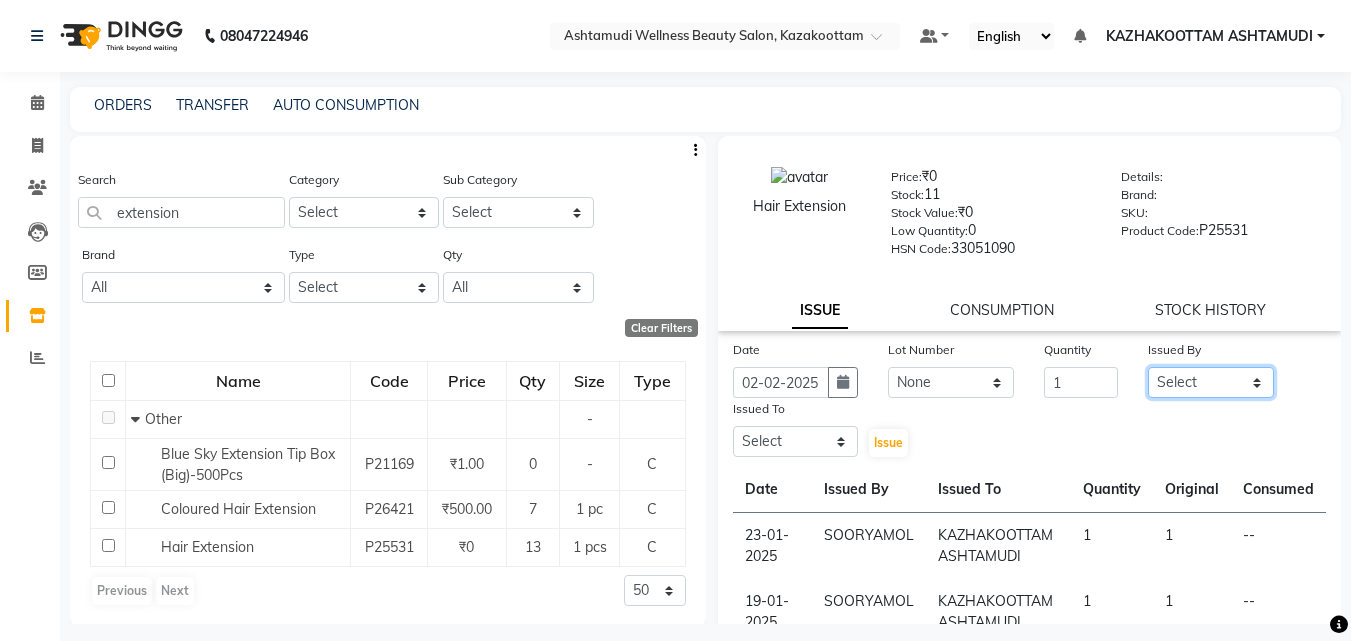 select on "47766" 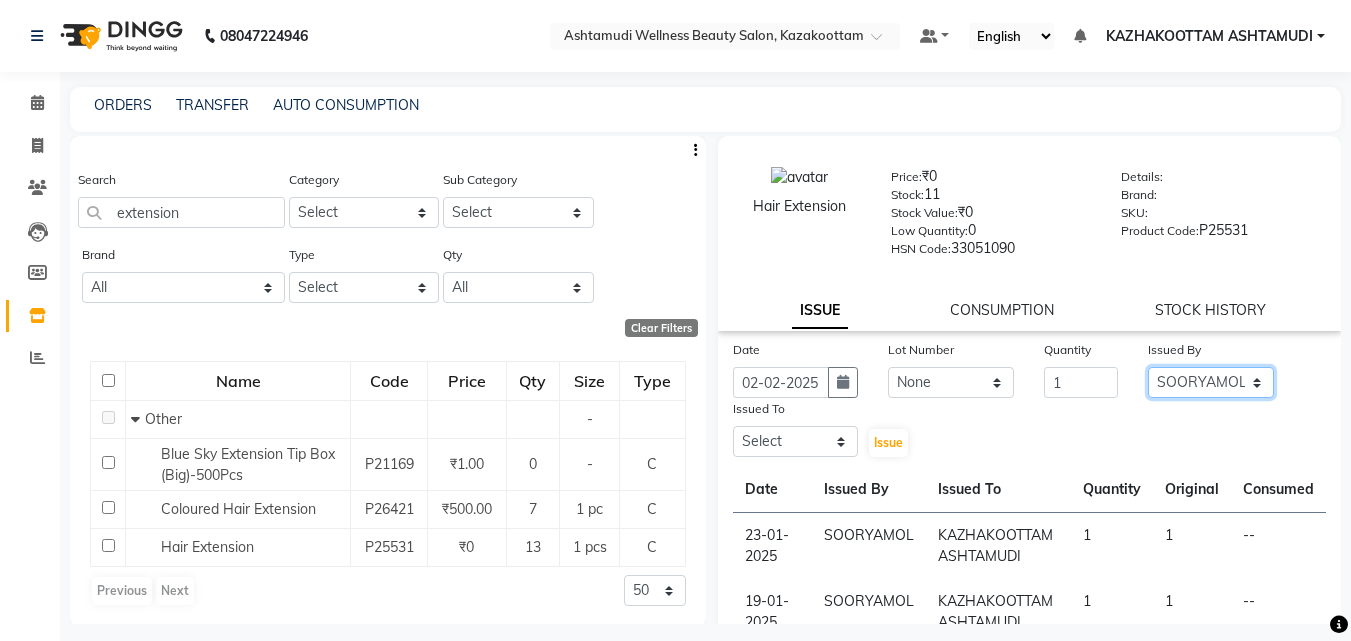 click on "Select Arya  CHINJU GEETA KAZHAKOOTTAM ASHTAMUDI KRISHNA LEKSHMI MADONNA MICHAEL MINCY VARGHESE Poornima Gopal PRIYA RESHMA ROSNI Sindhu SOORYAMOL" 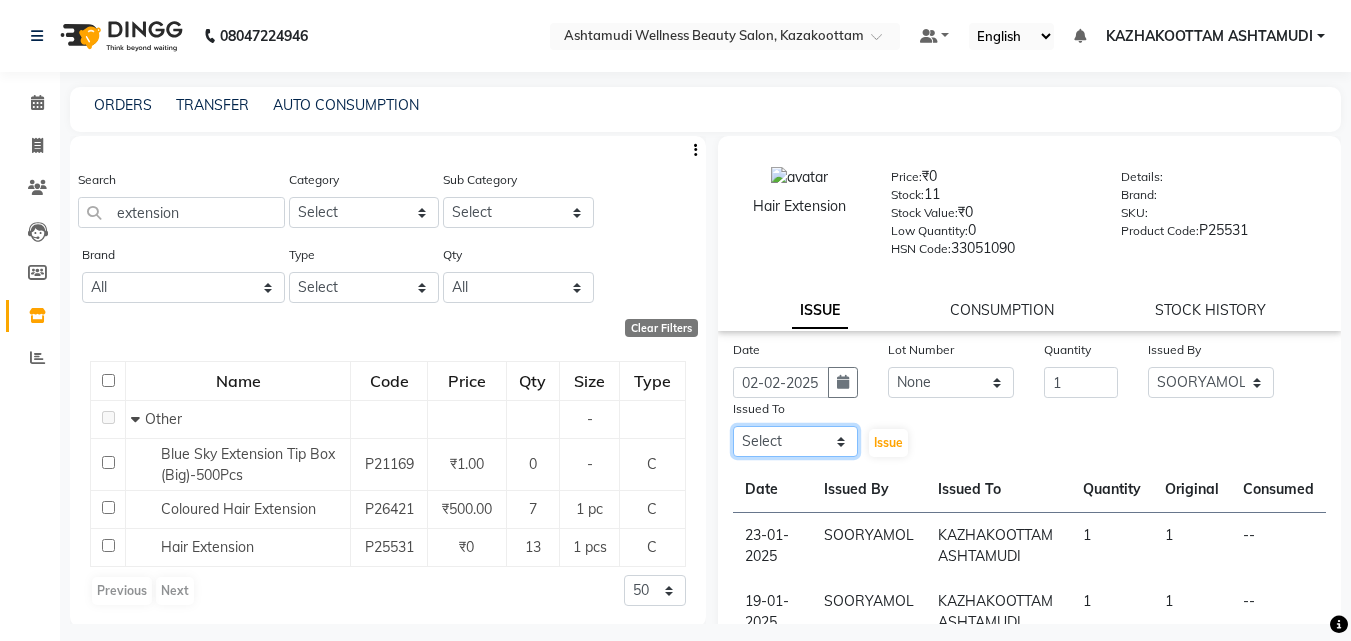 click on "Select Arya  CHINJU GEETA KAZHAKOOTTAM ASHTAMUDI KRISHNA LEKSHMI MADONNA MICHAEL MINCY VARGHESE Poornima Gopal PRIYA RESHMA ROSNI Sindhu SOORYAMOL" 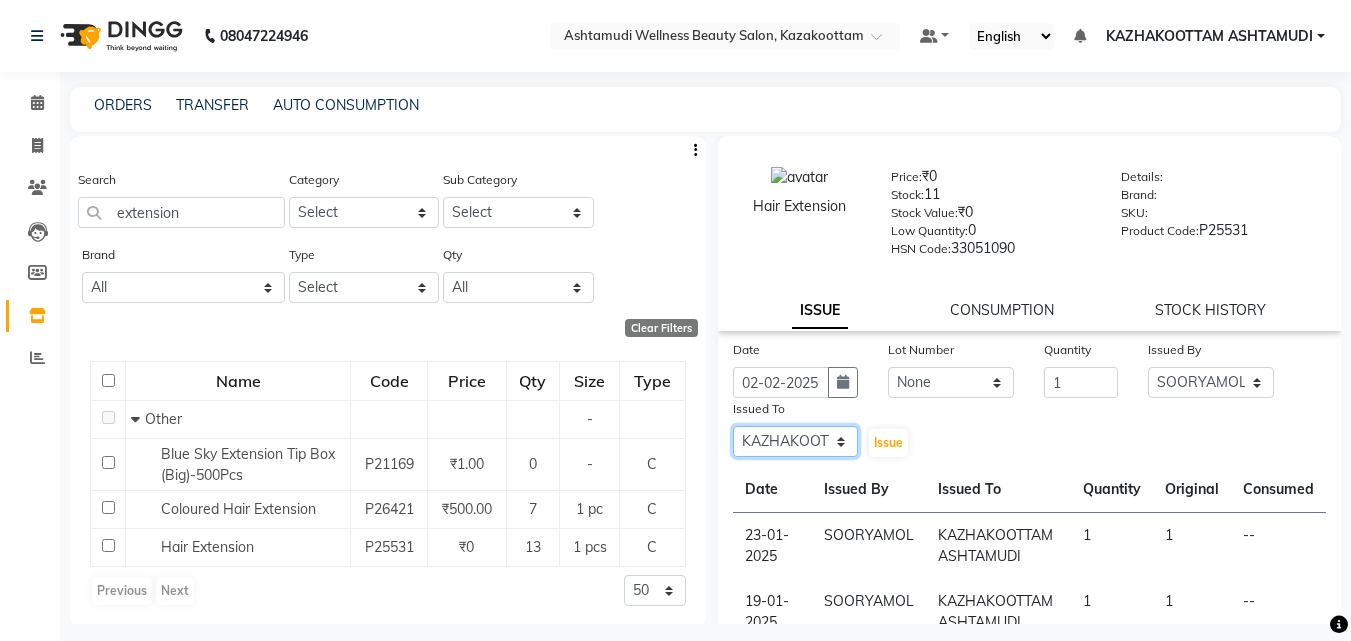 click on "Select Arya  CHINJU GEETA KAZHAKOOTTAM ASHTAMUDI KRISHNA LEKSHMI MADONNA MICHAEL MINCY VARGHESE Poornima Gopal PRIYA RESHMA ROSNI Sindhu SOORYAMOL" 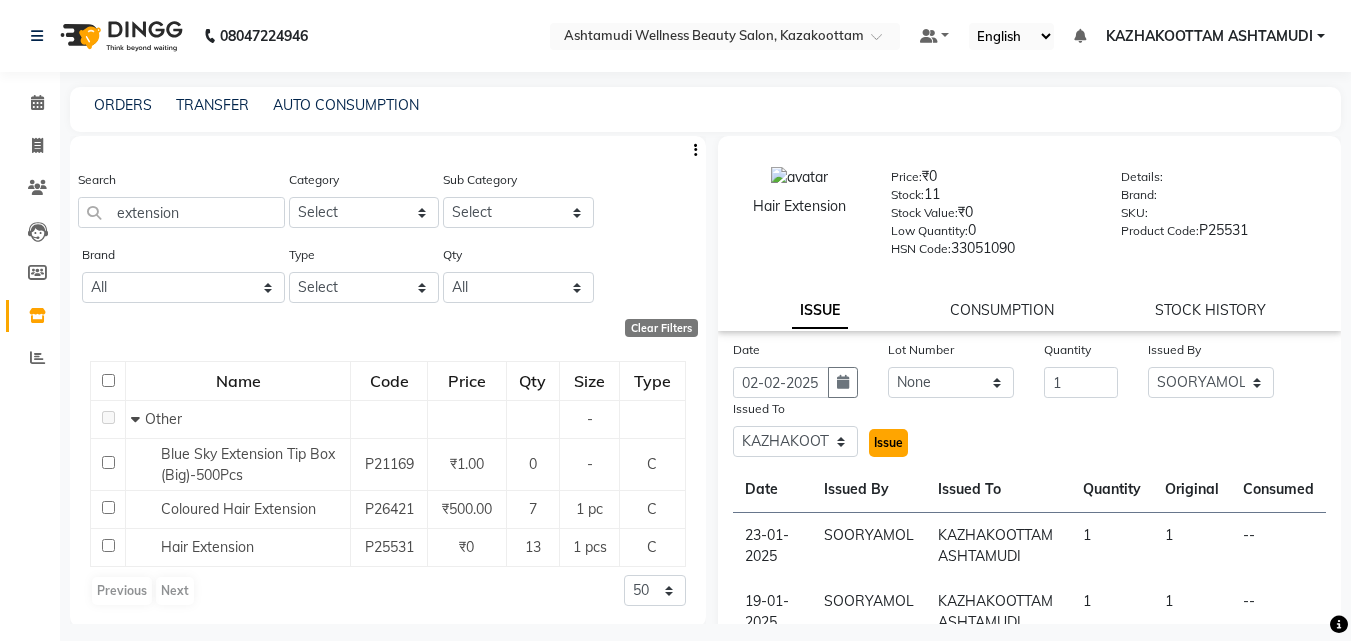 click on "Issue" 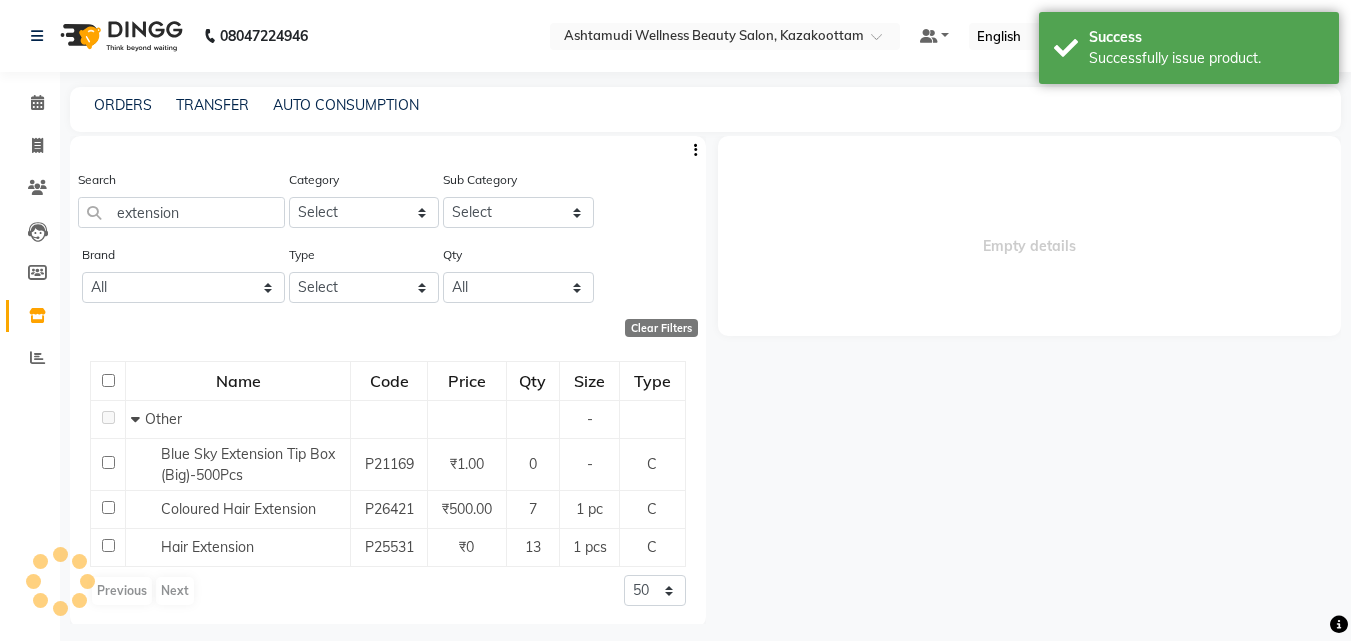 select 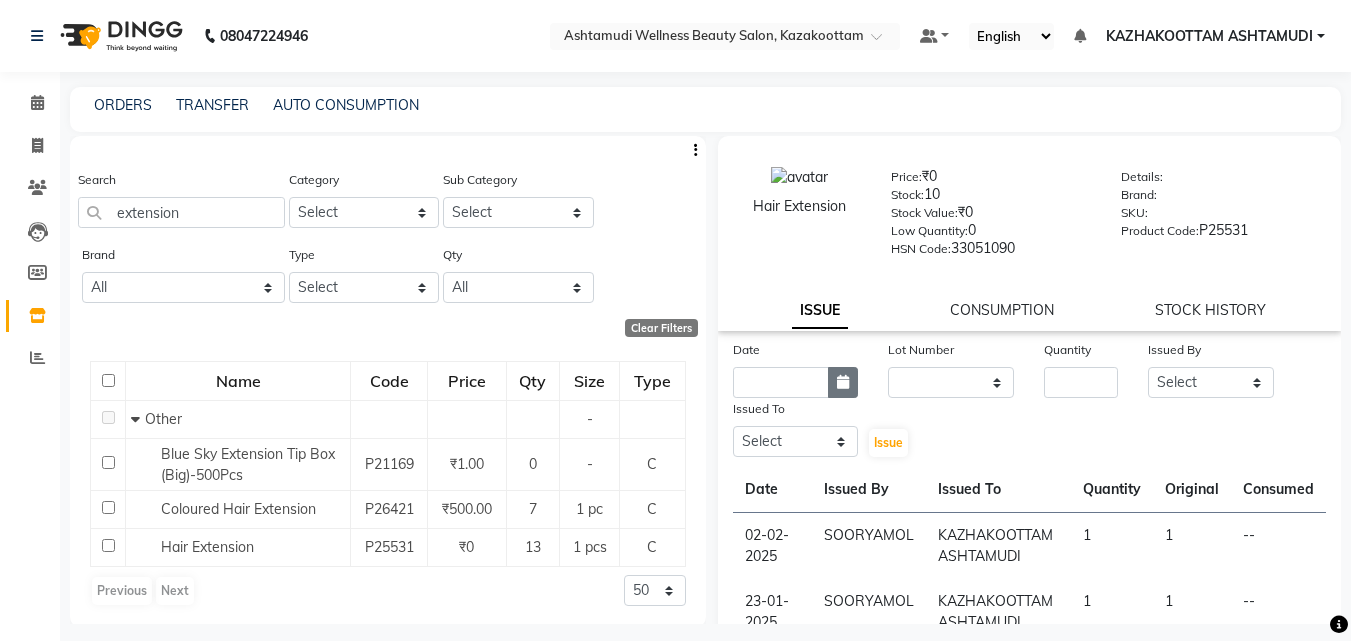 click 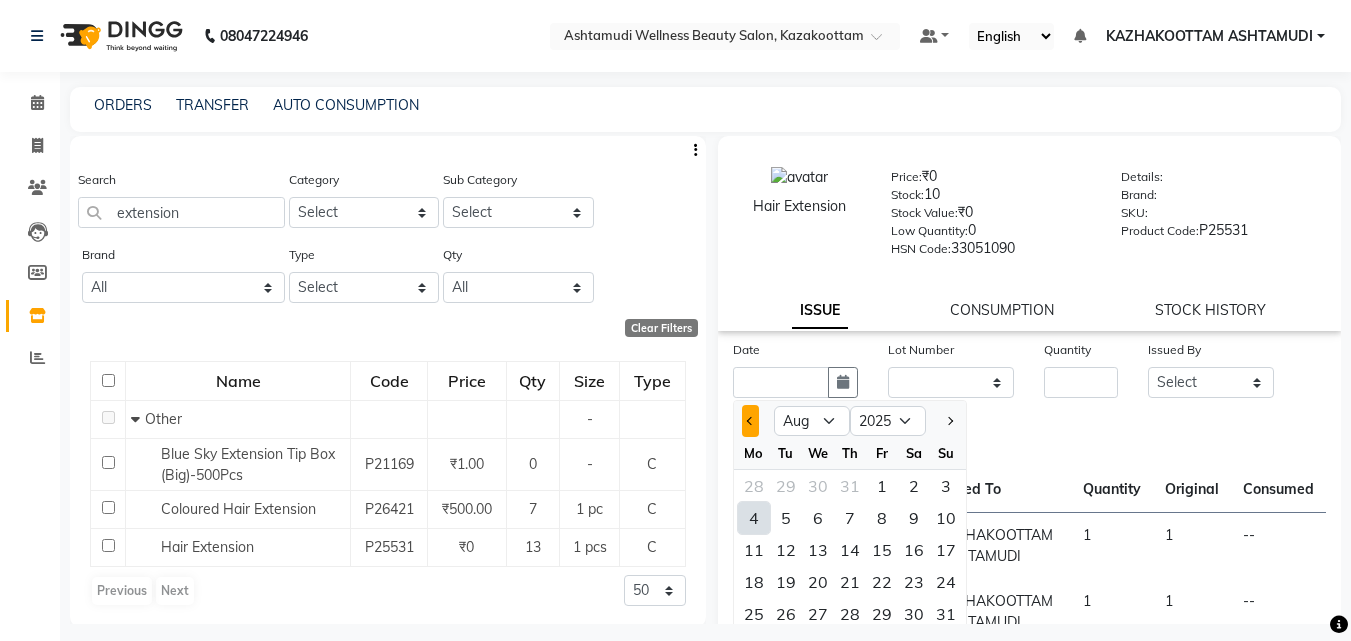 click 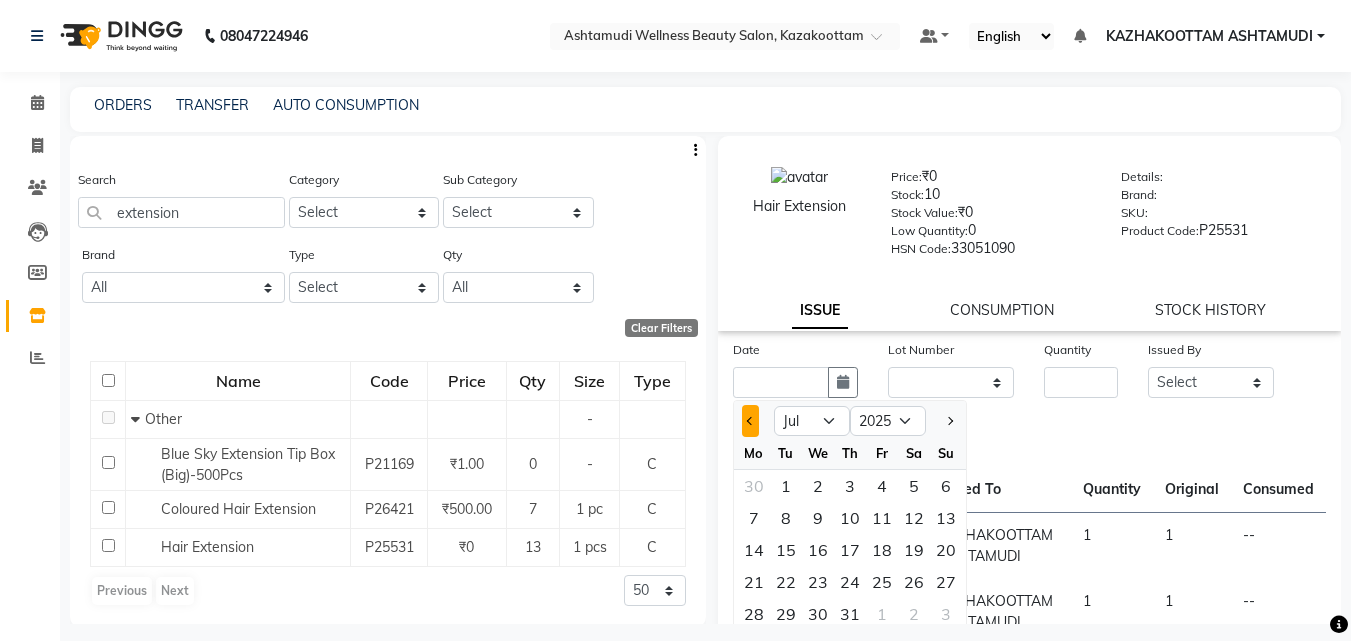 click 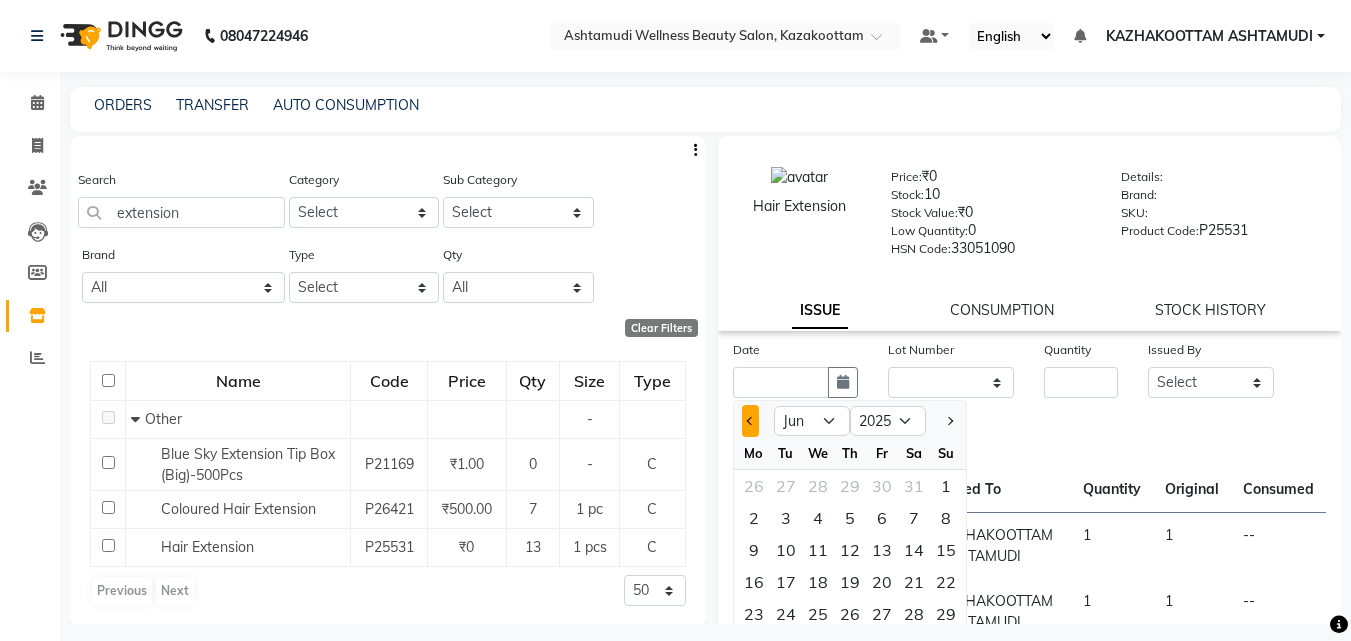 click 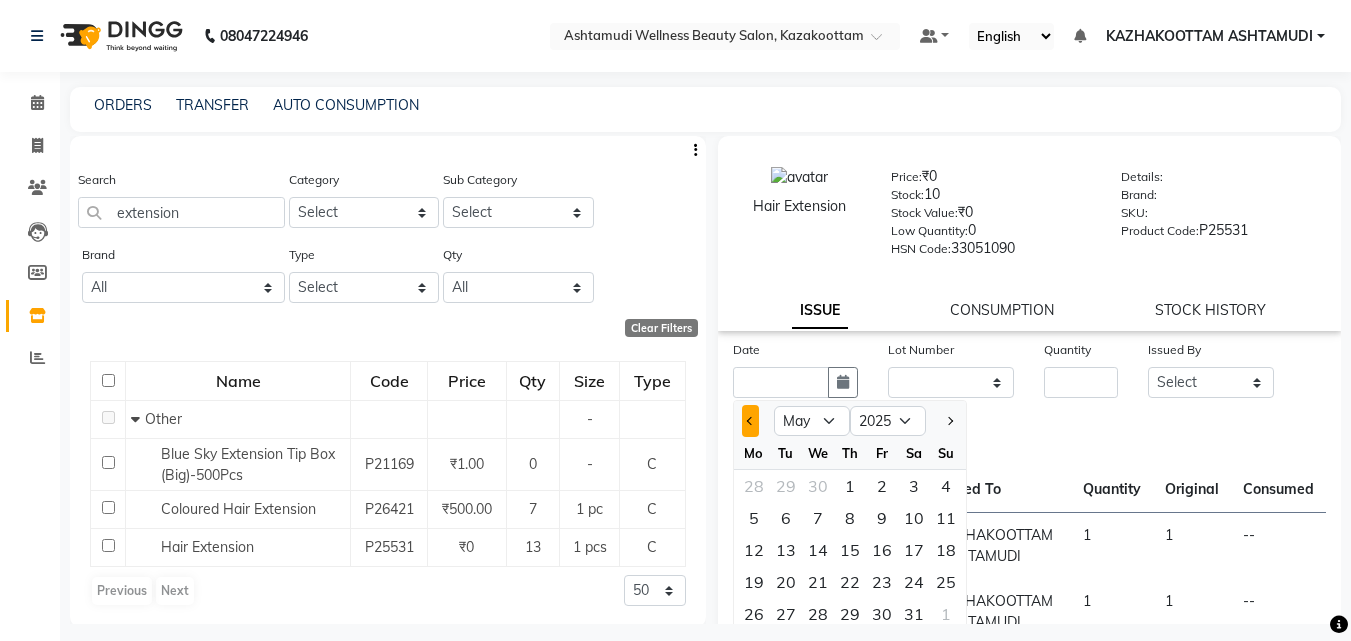 click 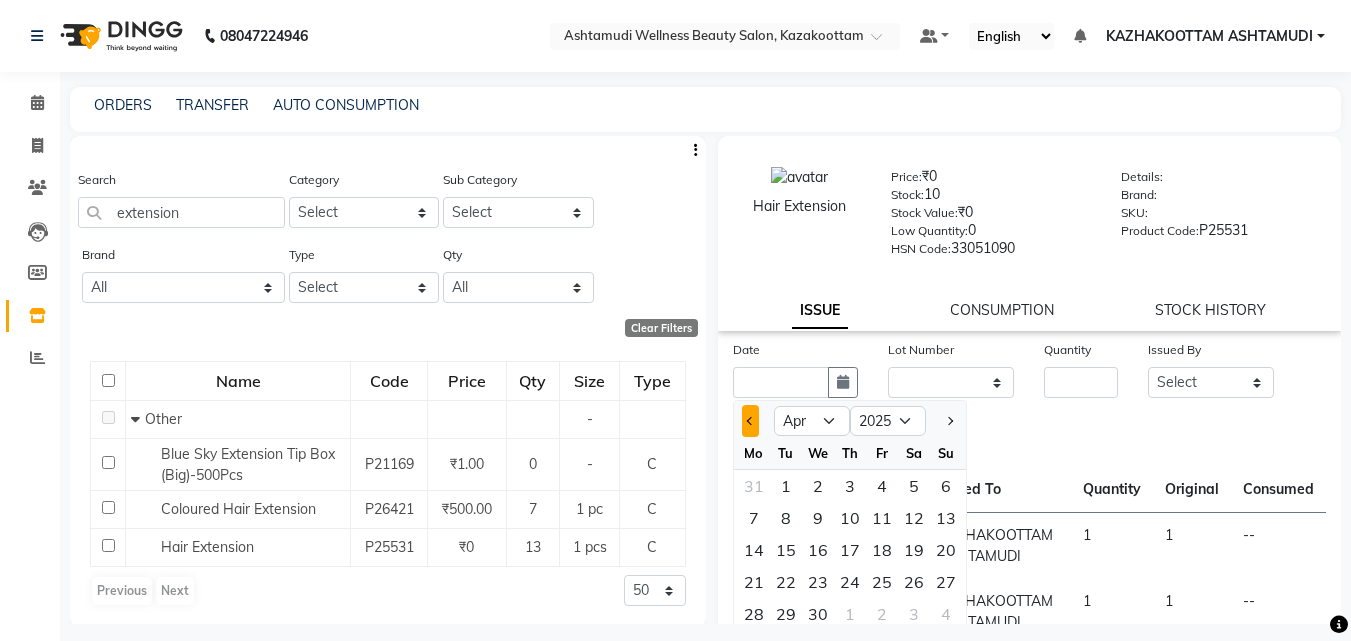 click 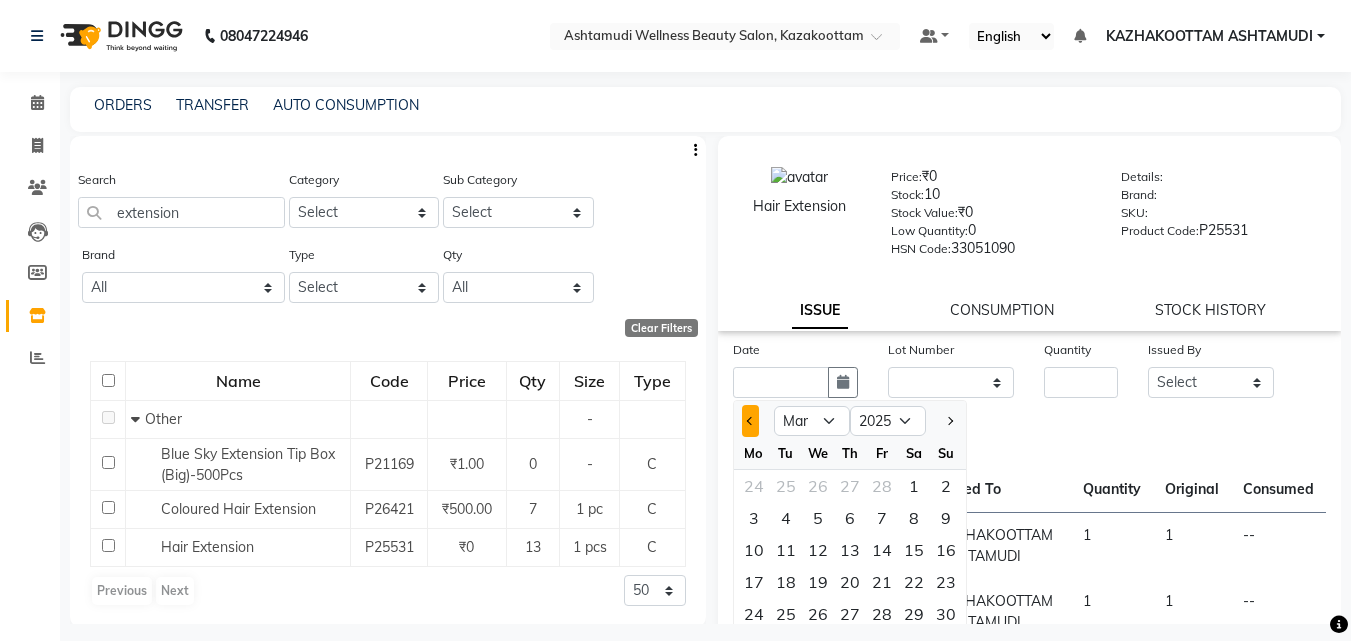 click 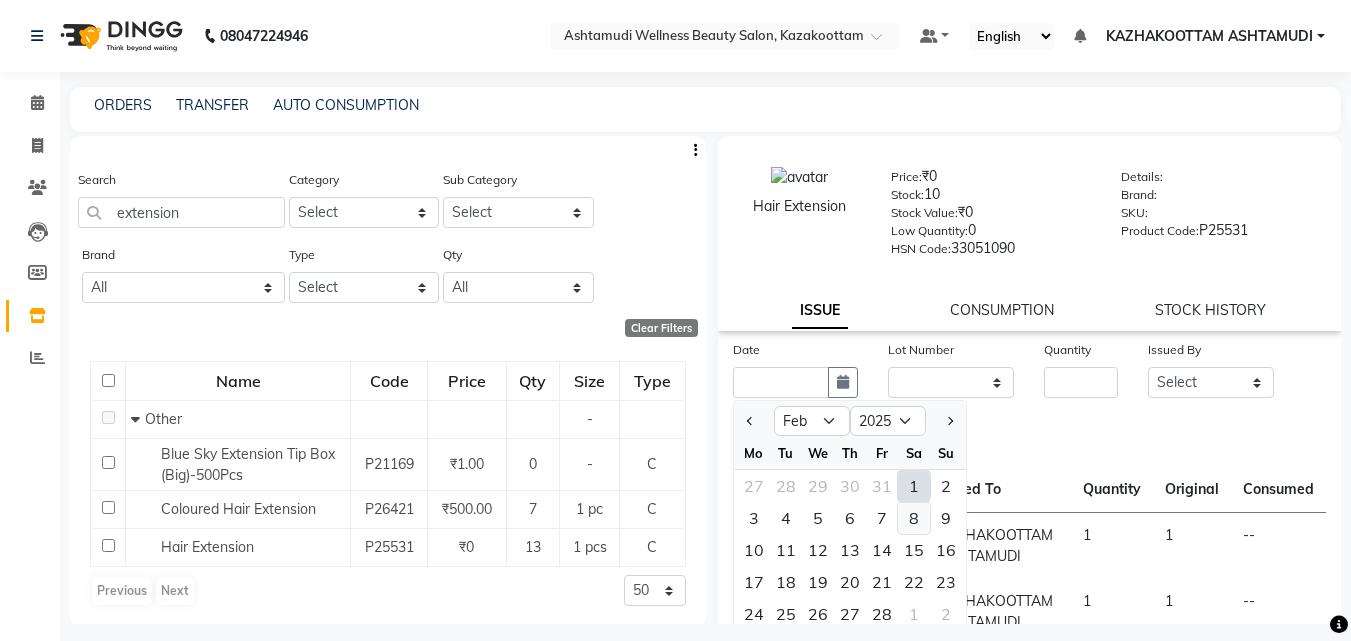 click on "8" 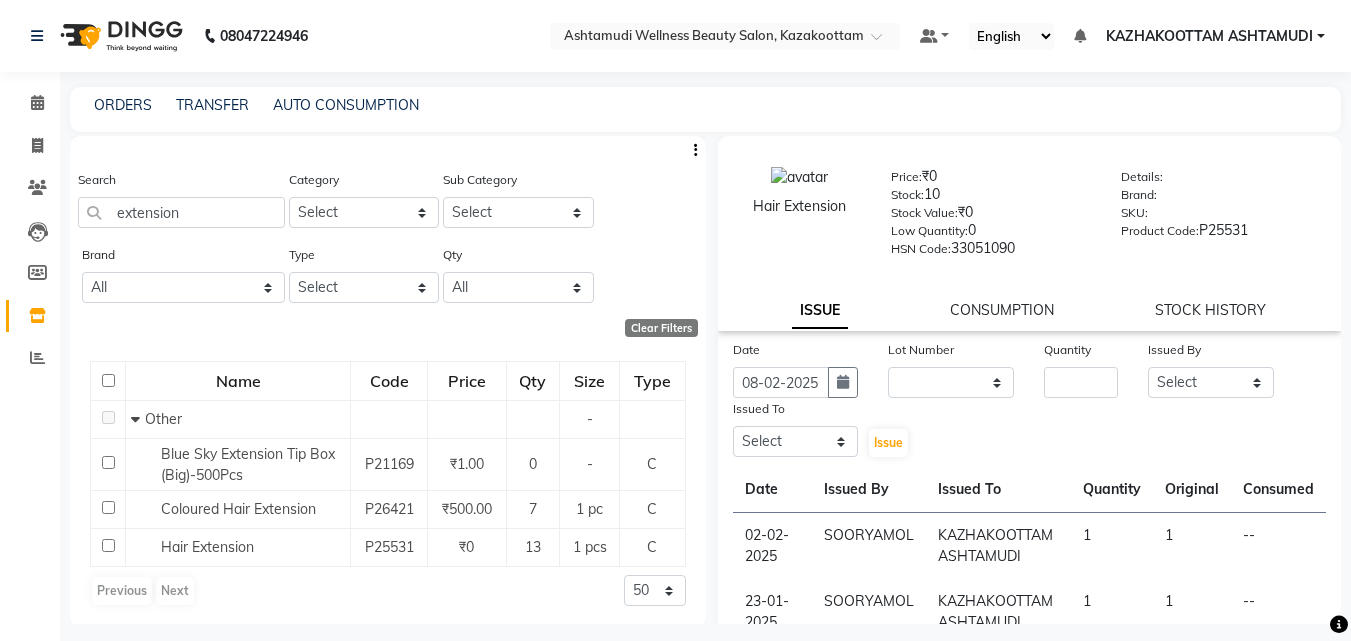 click on "Lot Number None" 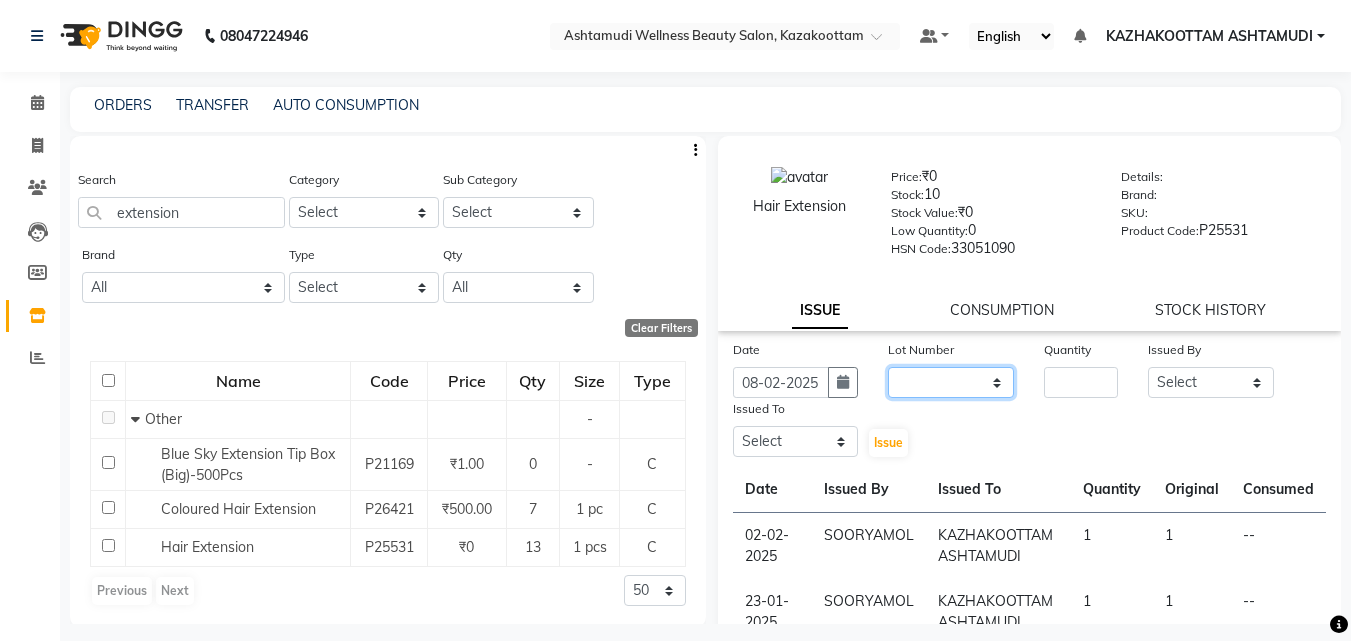 click on "None" 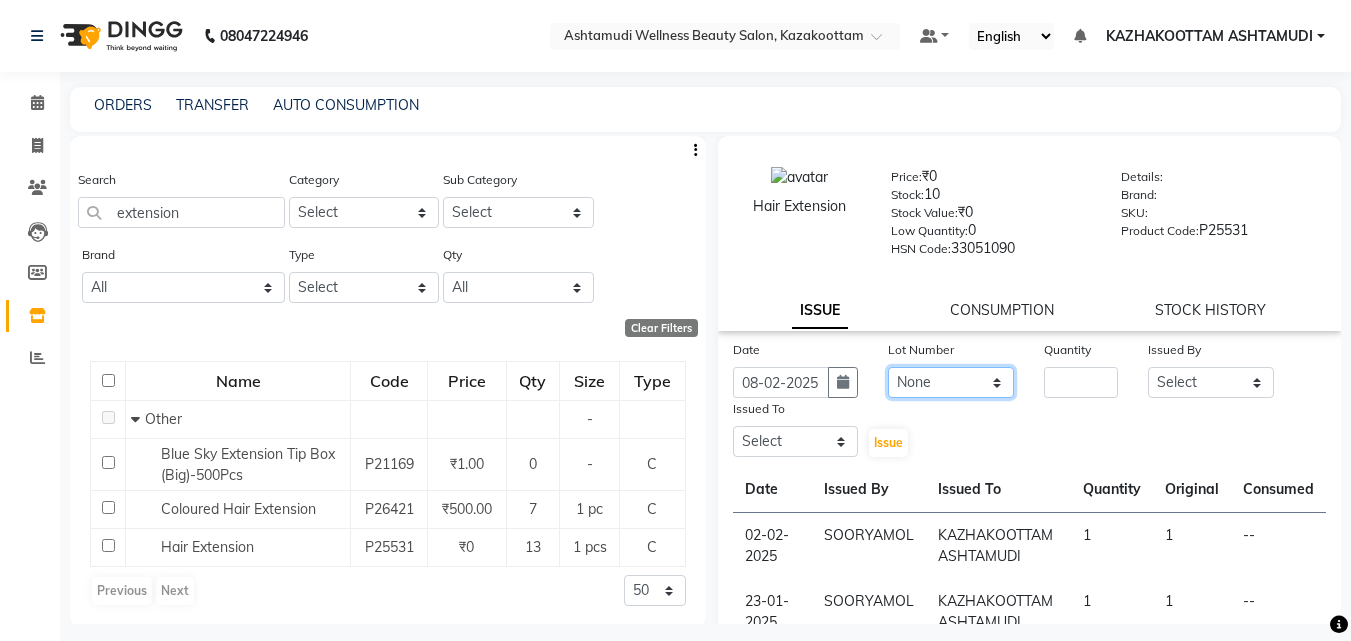click on "None" 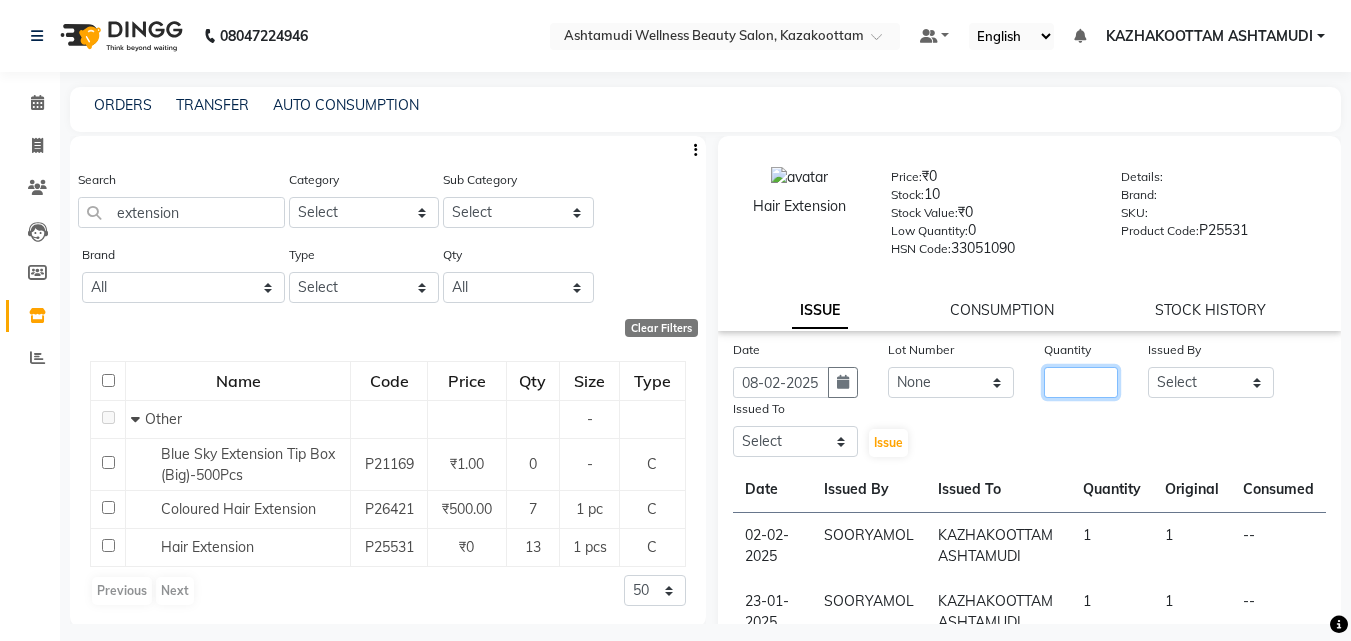 click 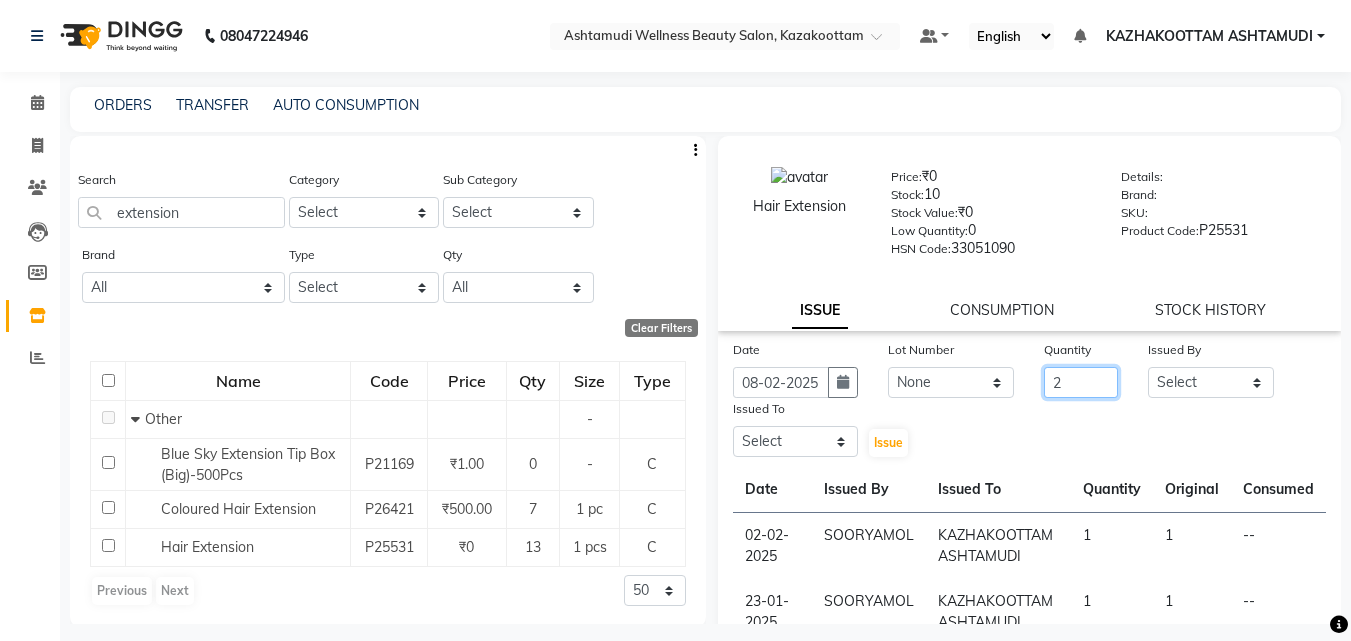 type on "2" 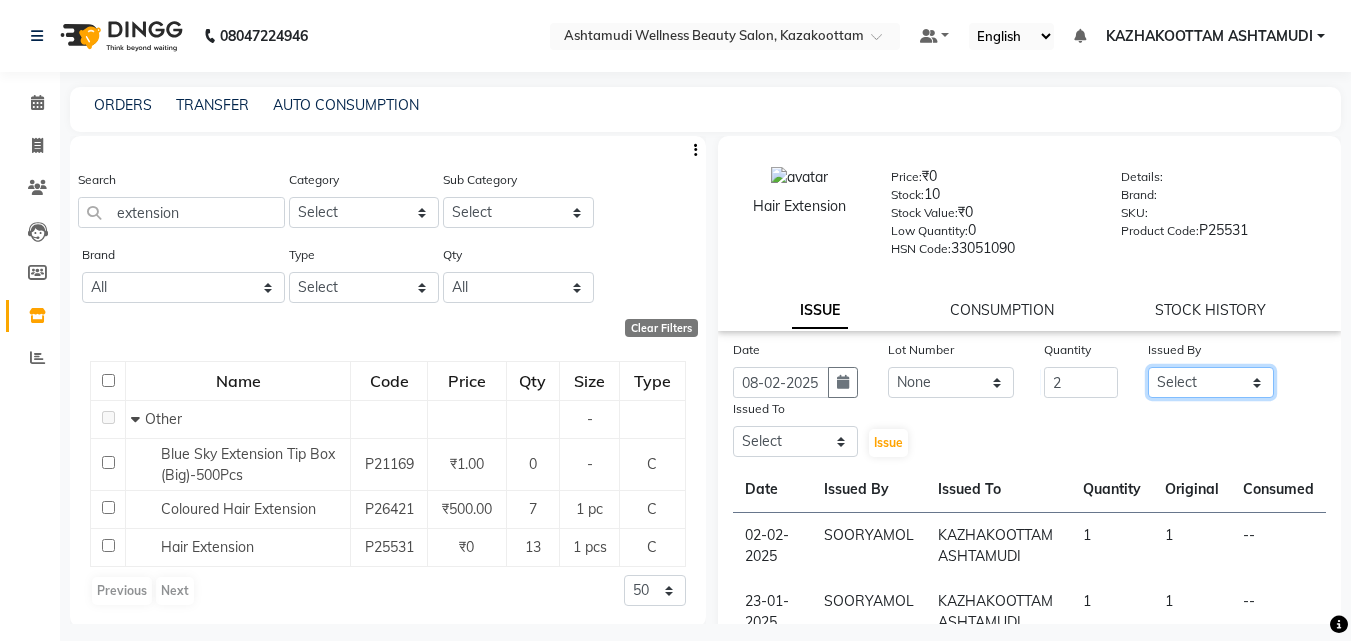 click on "Select Arya  CHINJU GEETA KAZHAKOOTTAM ASHTAMUDI KRISHNA LEKSHMI MADONNA MICHAEL MINCY VARGHESE Poornima Gopal PRIYA RESHMA ROSNI Sindhu SOORYAMOL" 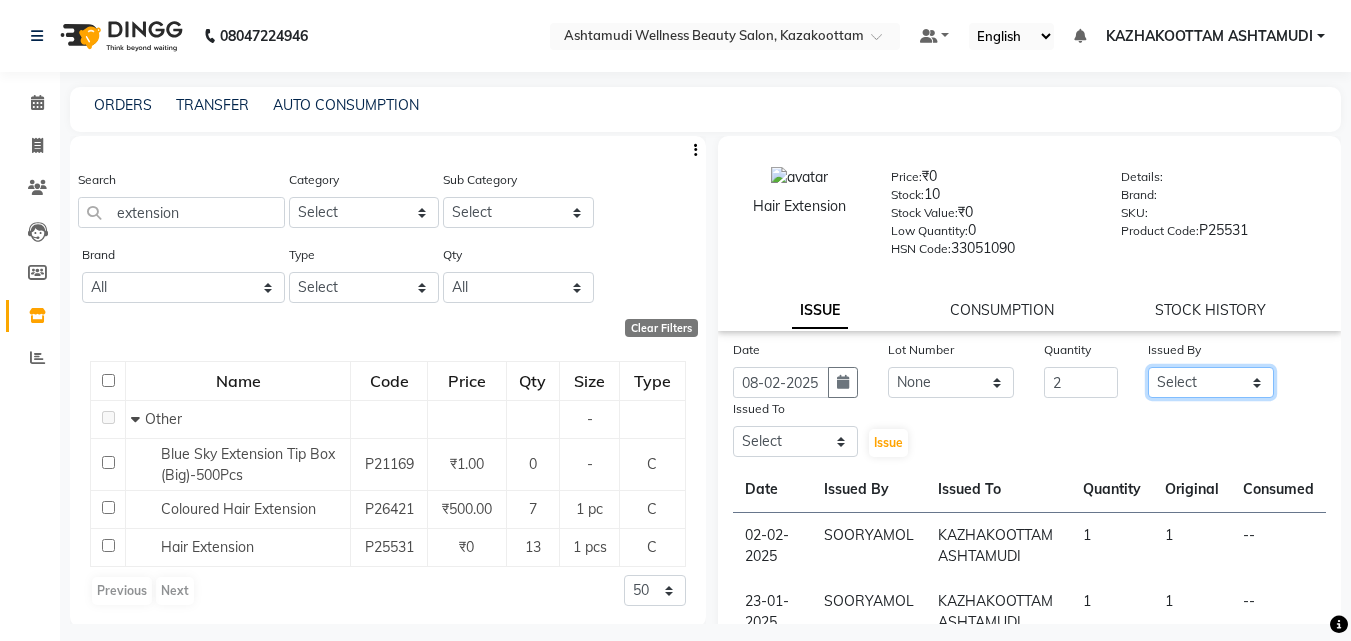 select on "47766" 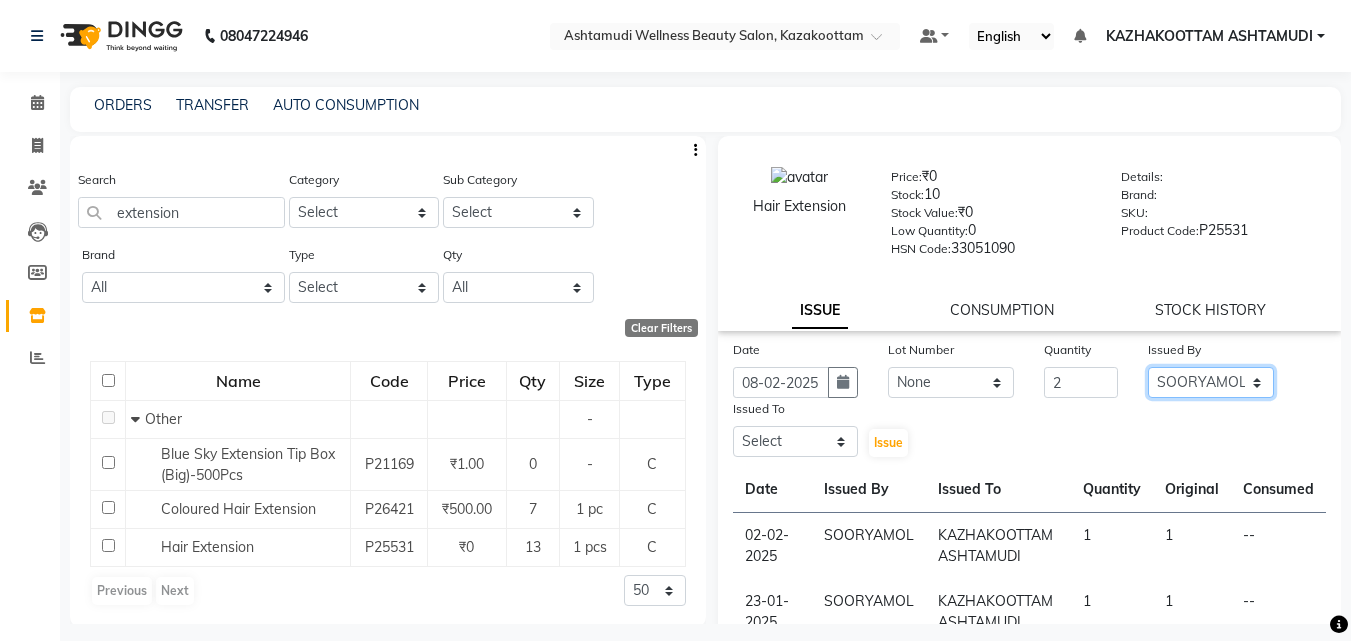 click on "Select Arya  CHINJU GEETA KAZHAKOOTTAM ASHTAMUDI KRISHNA LEKSHMI MADONNA MICHAEL MINCY VARGHESE Poornima Gopal PRIYA RESHMA ROSNI Sindhu SOORYAMOL" 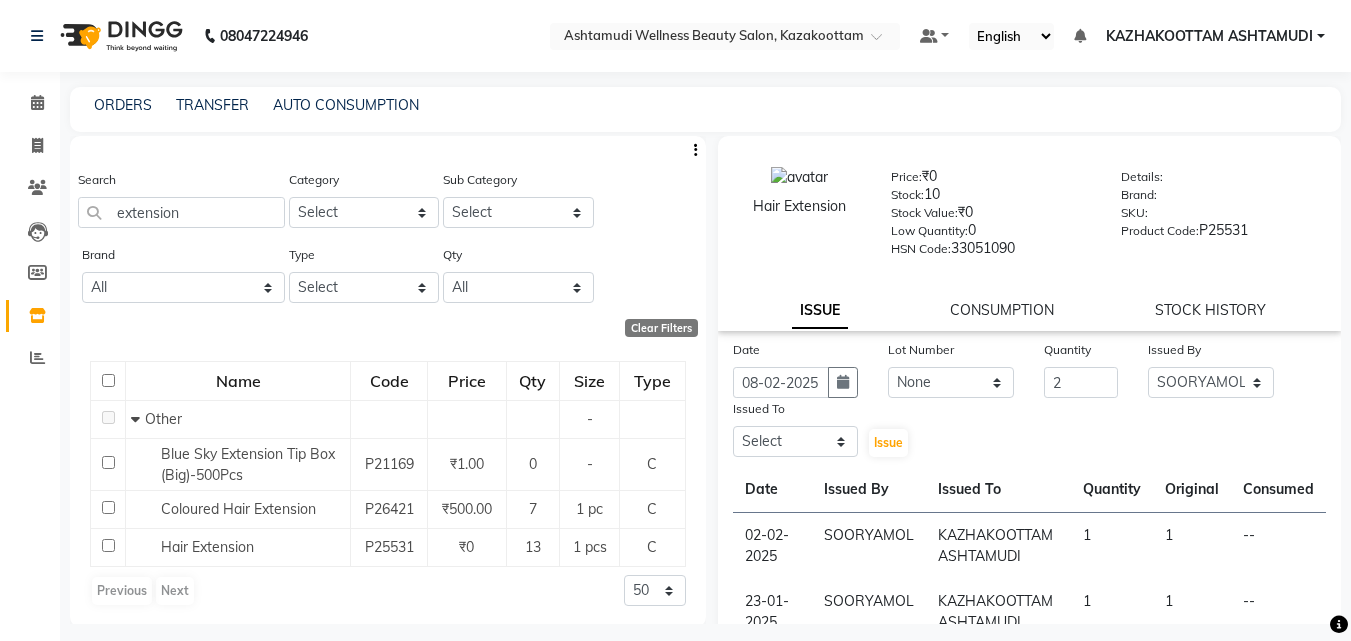click on "Date [DATE] Lot Number None Quantity 2 Issued By Select Arya  CHINJU GEETA KAZHAKOOTTAM ASHTAMUDI KRISHNA LEKSHMI MADONNA MICHAEL MINCY VARGHESE Poornima Gopal PRIYA RESHMA ROSNI Sindhu SOORYAMOL Issued To Select Arya  CHINJU GEETA KAZHAKOOTTAM ASHTAMUDI KRISHNA LEKSHMI MADONNA MICHAEL MINCY VARGHESE Poornima Gopal PRIYA RESHMA ROSNI Sindhu SOORYAMOL  Issue  Date Issued By Issued To Quantity Original Consumed [DATE] SOORYAMOL KAZHAKOOTTAM ASHTAMUDI 1  1  -- [DATE] SOORYAMOL KAZHAKOOTTAM ASHTAMUDI 1  1  -- [DATE] SOORYAMOL KAZHAKOOTTAM ASHTAMUDI 1  1  -- [DATE] SOORYAMOL KAZHAKOOTTAM ASHTAMUDI 1  1  -- [DATE] SOORYAMOL Poornima Gopal 1  1  -- [DATE] SOORYAMOL -- 1  1  -- [DATE] SOORYAMOL Poornima Gopal 2  2  -- [DATE] SOORYAMOL -- 1  1  -- [DATE] SOORYAMOL -- 1  1  -- [DATE] SOORYAMOL MADONNA MICHAEL 1  1  1  Previous  page  1 / 2  You're on page  1 page  2  Next  page" 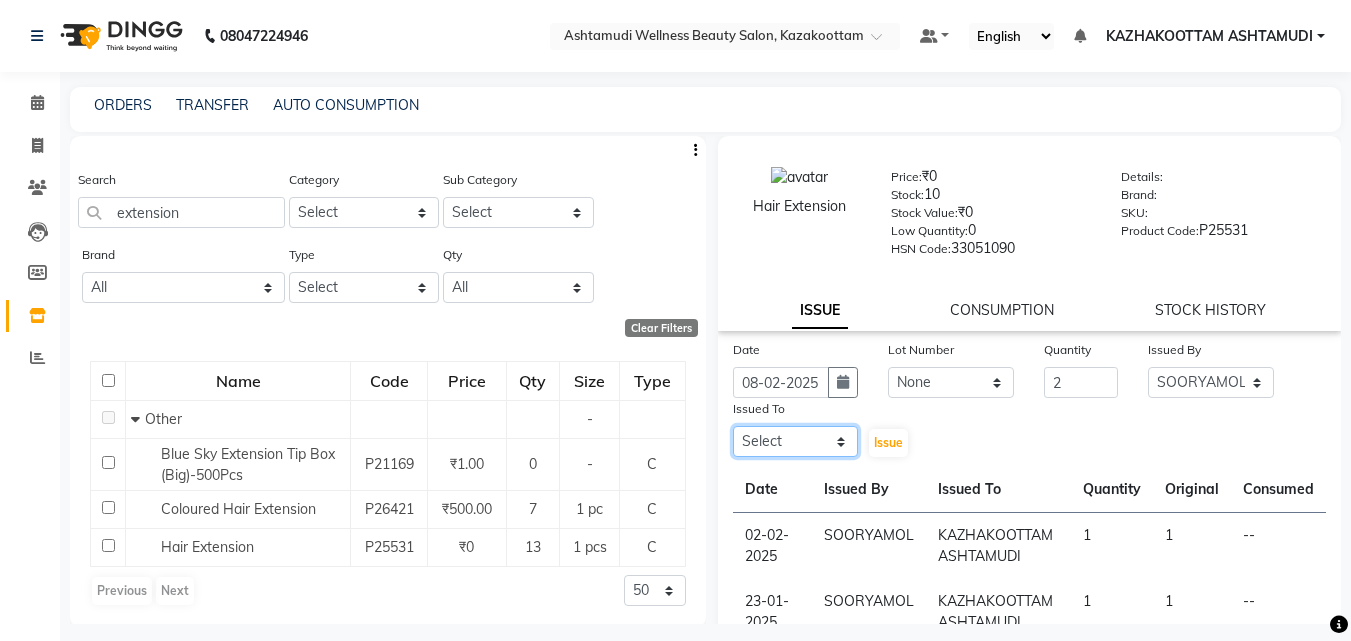 click on "Select Arya  CHINJU GEETA KAZHAKOOTTAM ASHTAMUDI KRISHNA LEKSHMI MADONNA MICHAEL MINCY VARGHESE Poornima Gopal PRIYA RESHMA ROSNI Sindhu SOORYAMOL" 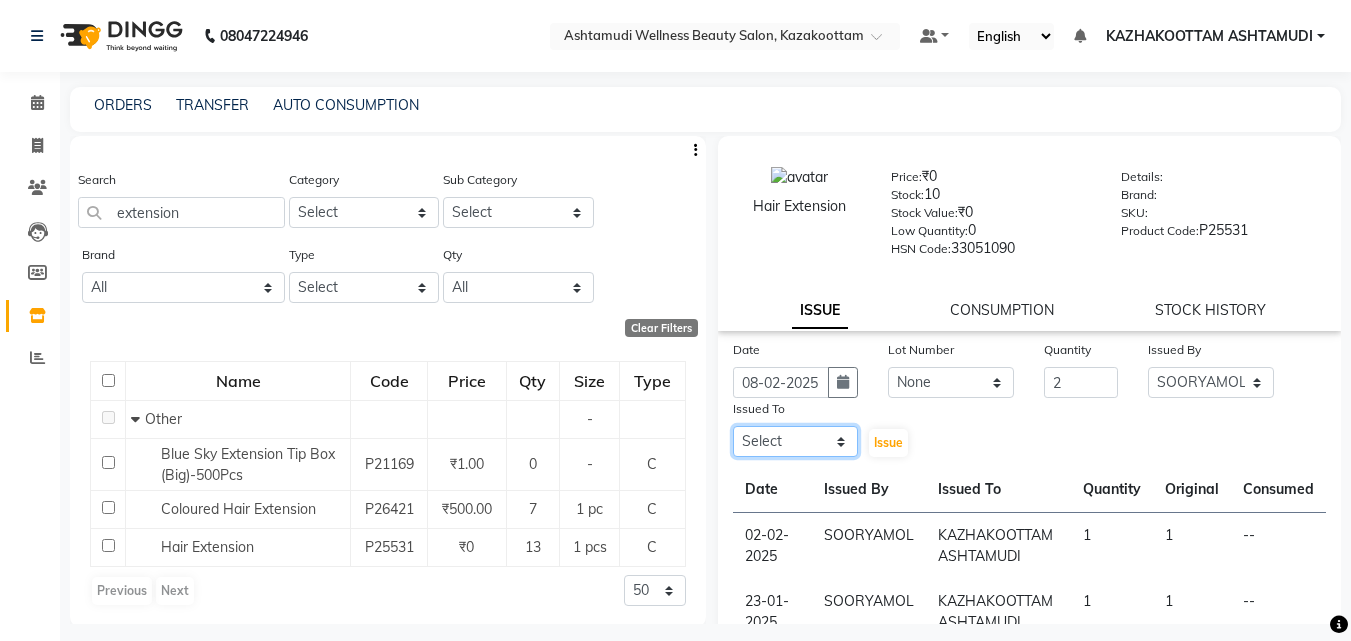 select on "27528" 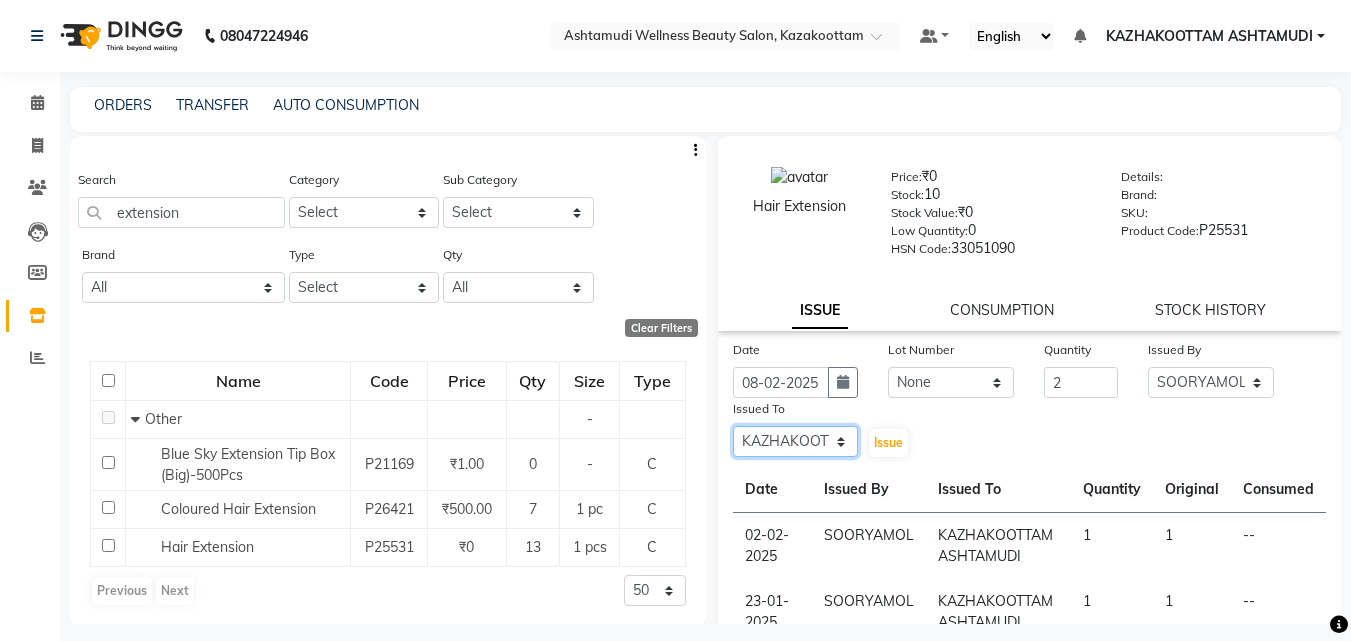 click on "Select Arya  CHINJU GEETA KAZHAKOOTTAM ASHTAMUDI KRISHNA LEKSHMI MADONNA MICHAEL MINCY VARGHESE Poornima Gopal PRIYA RESHMA ROSNI Sindhu SOORYAMOL" 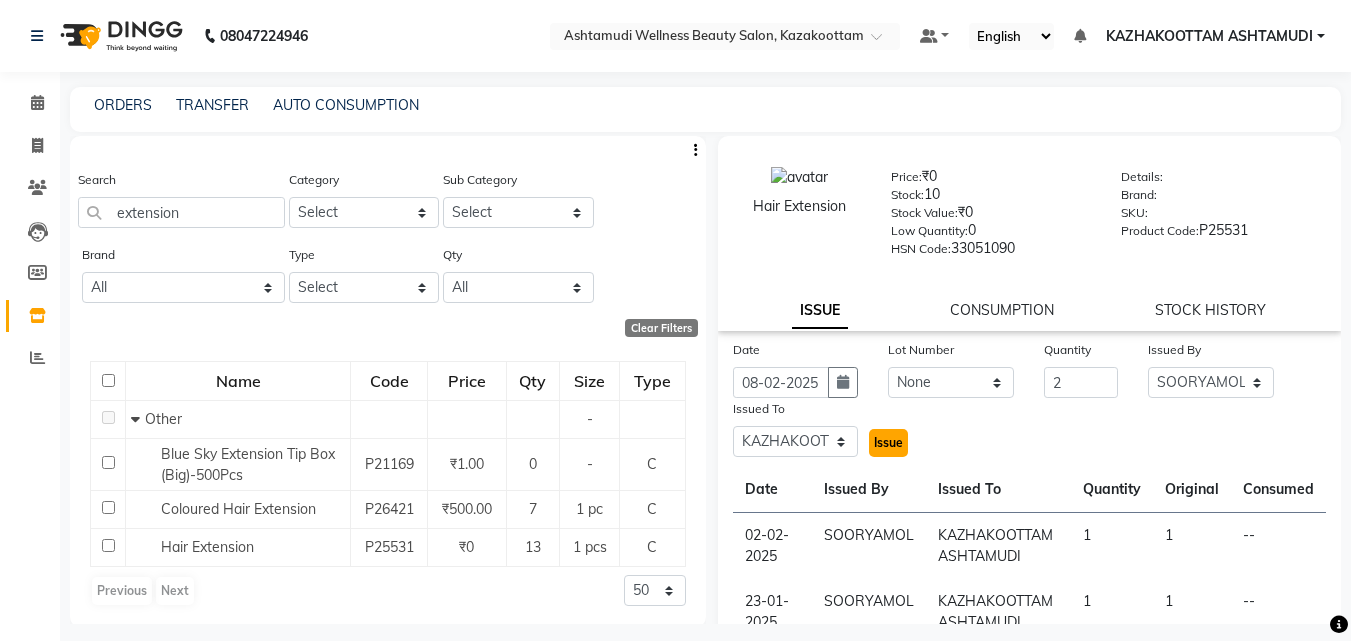 click on "Issue" 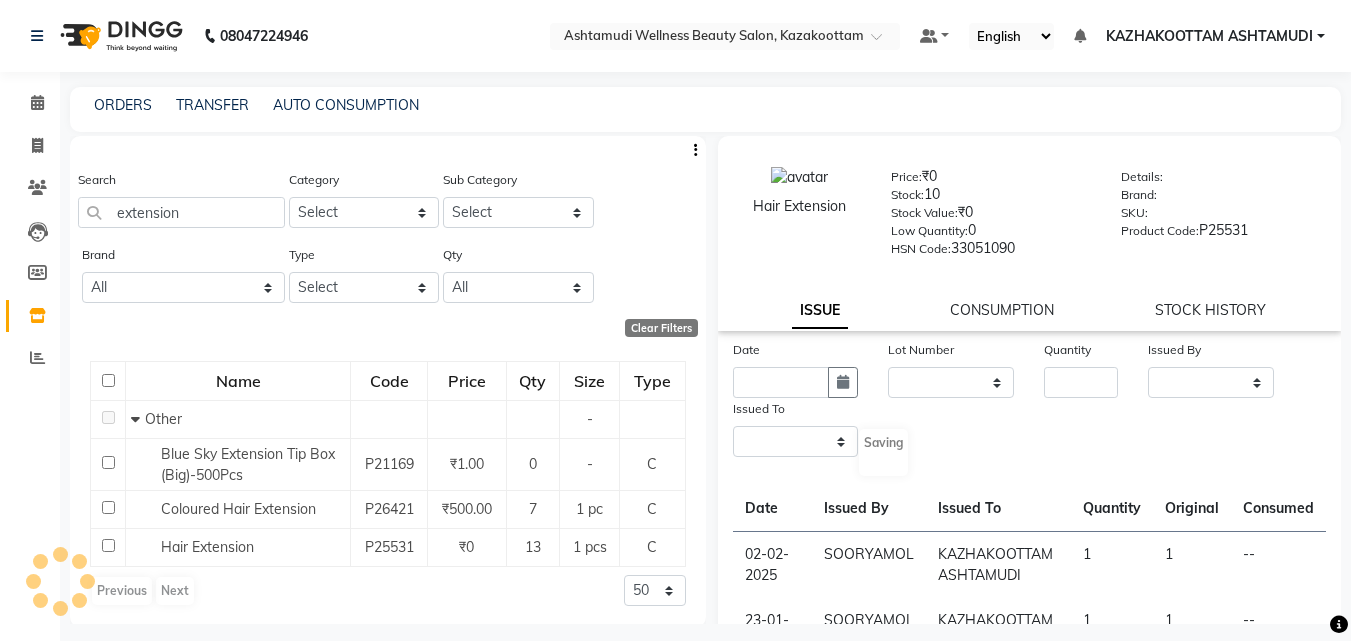 select 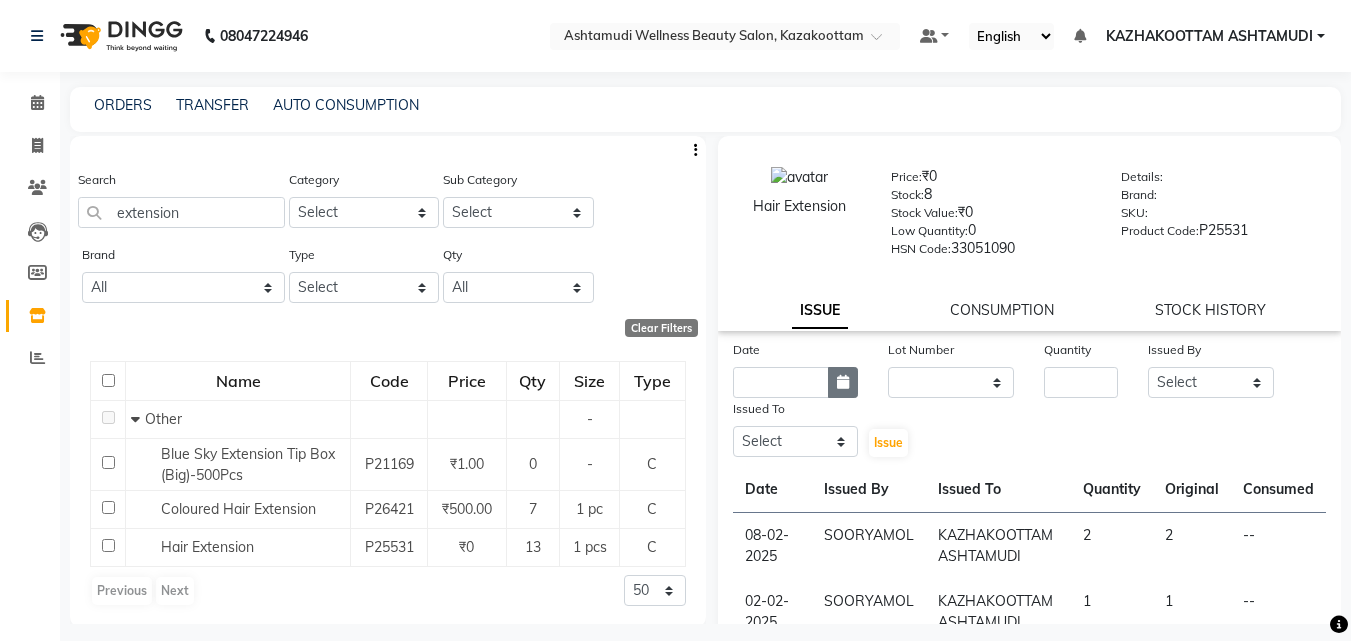 click 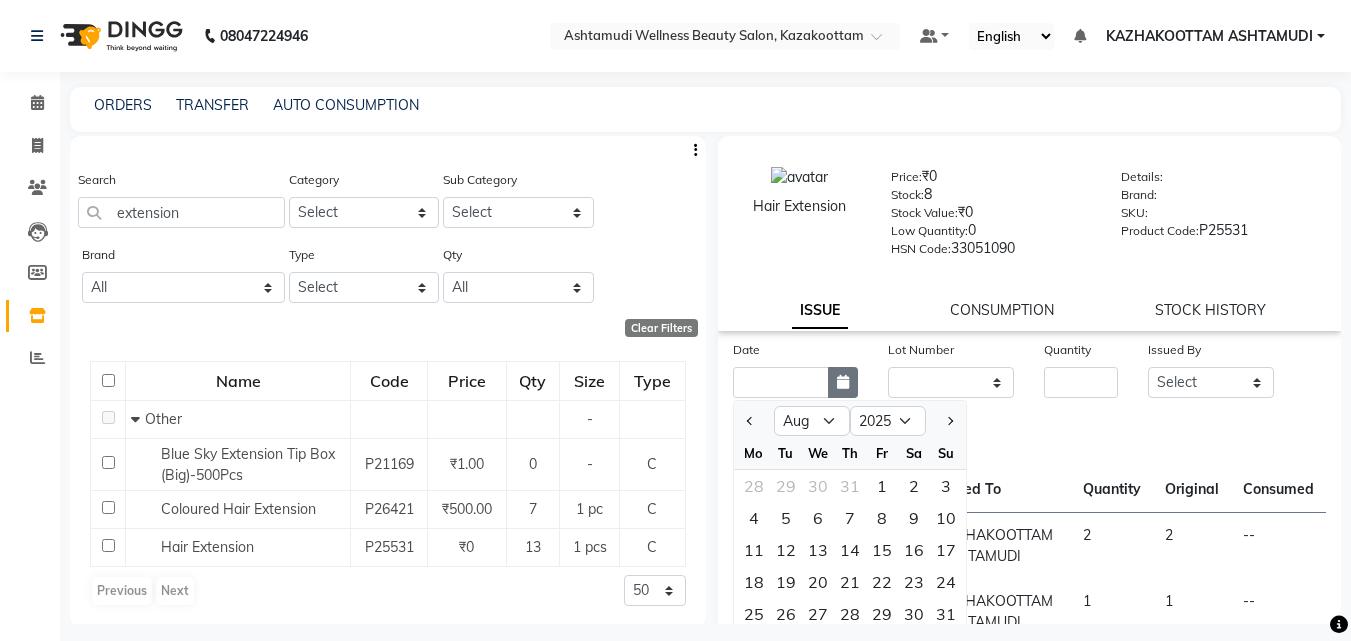 click 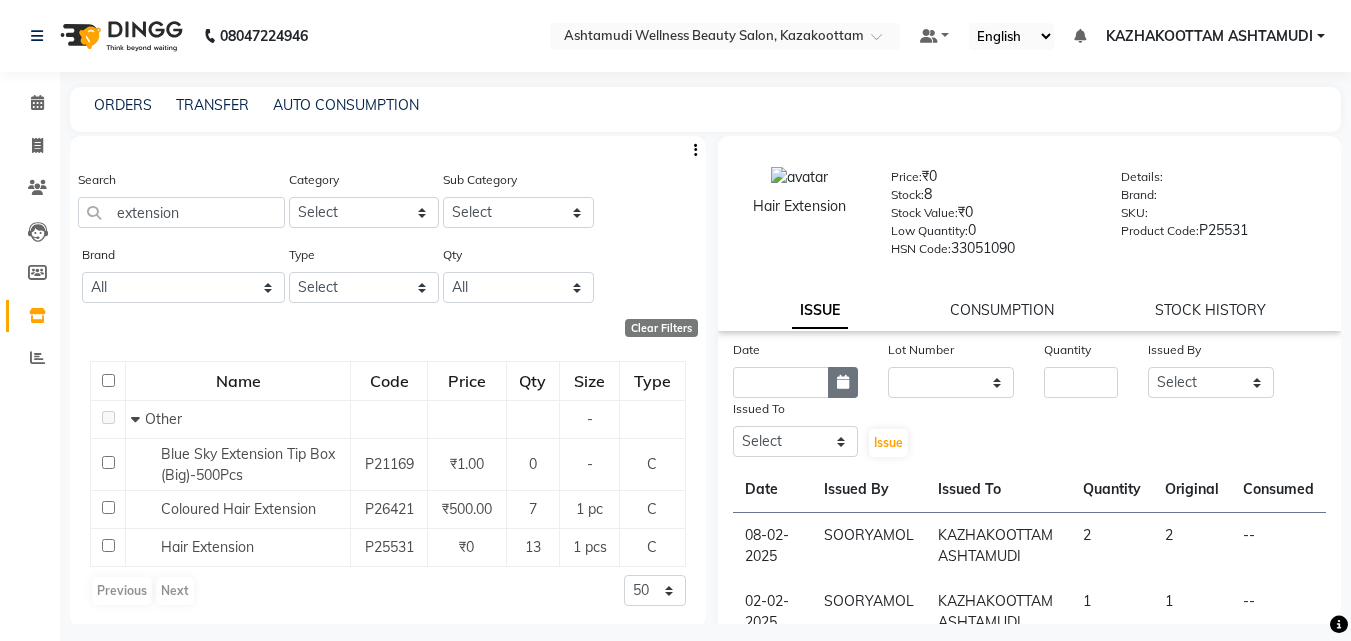 click 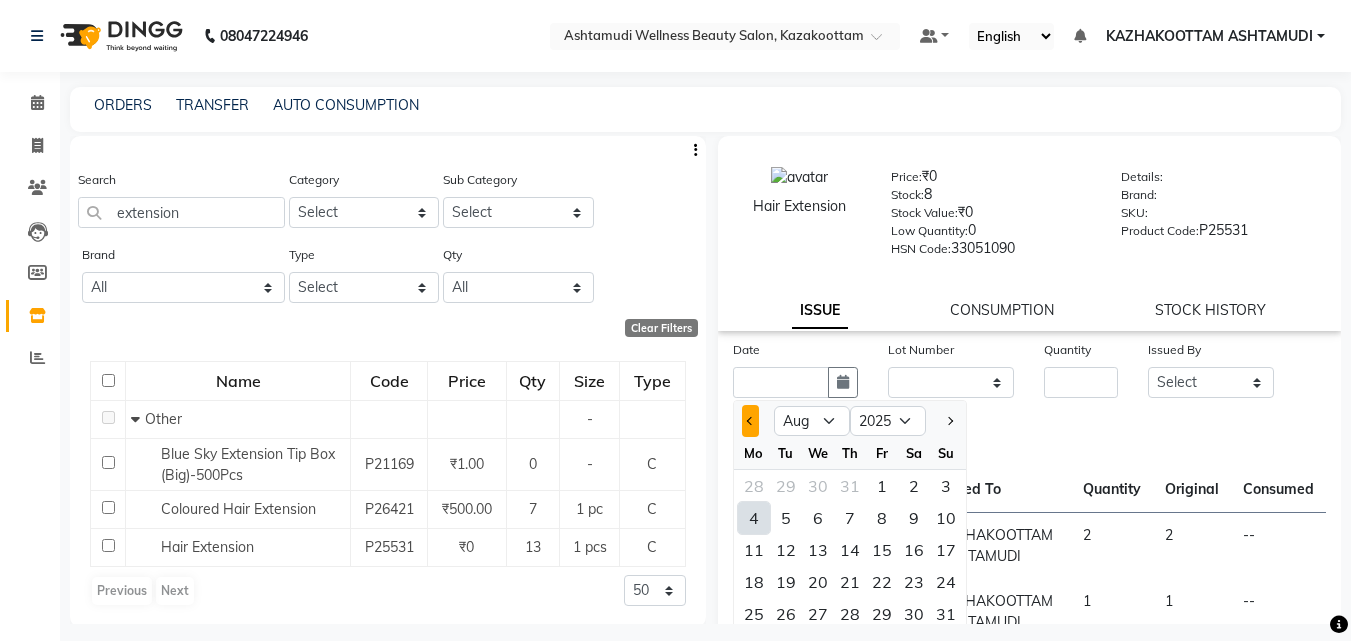 click 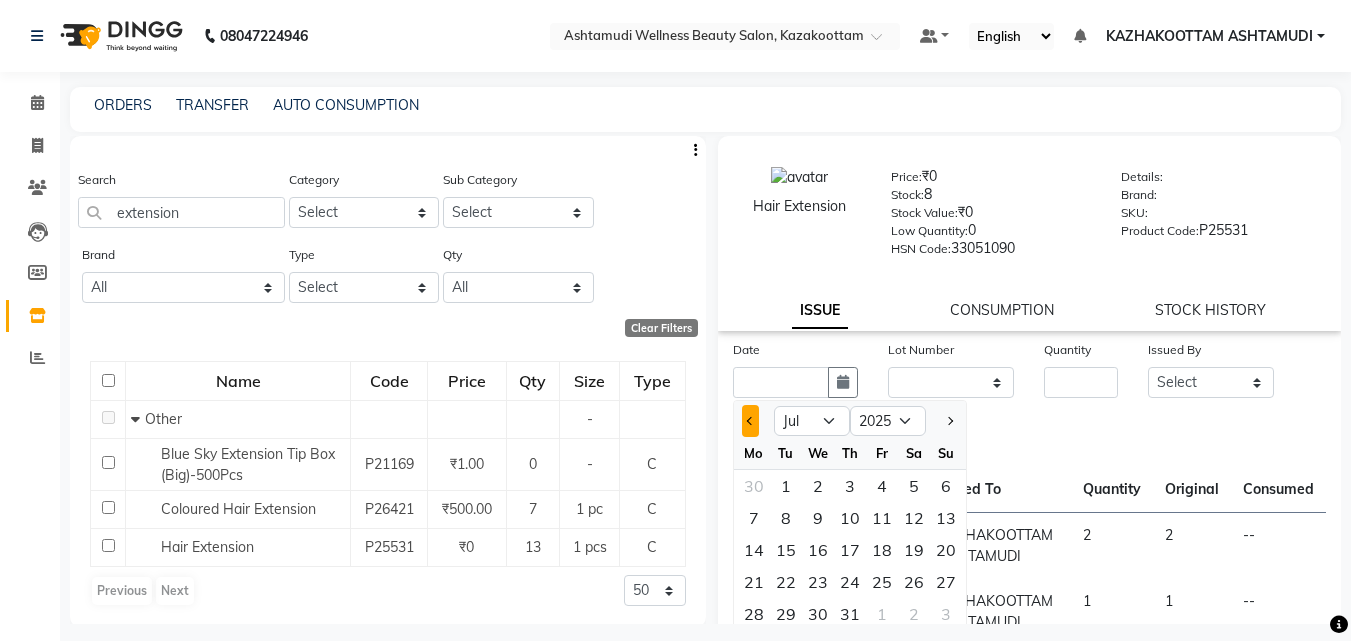 click 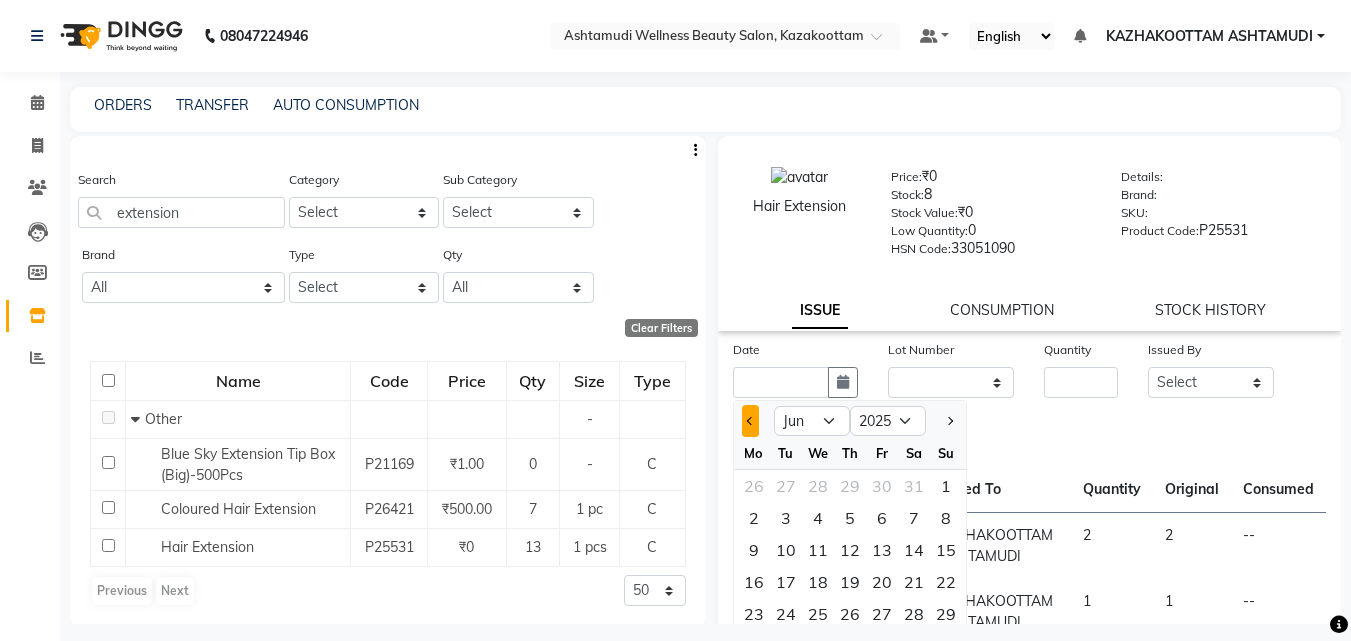 click 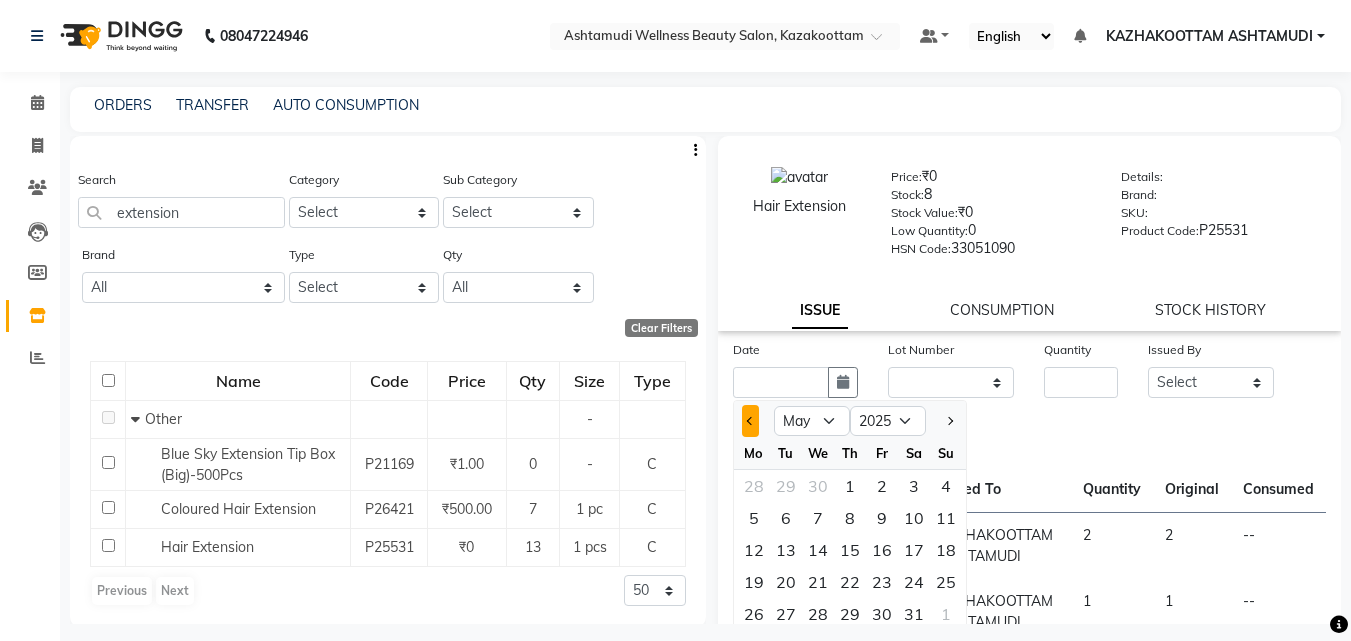 click 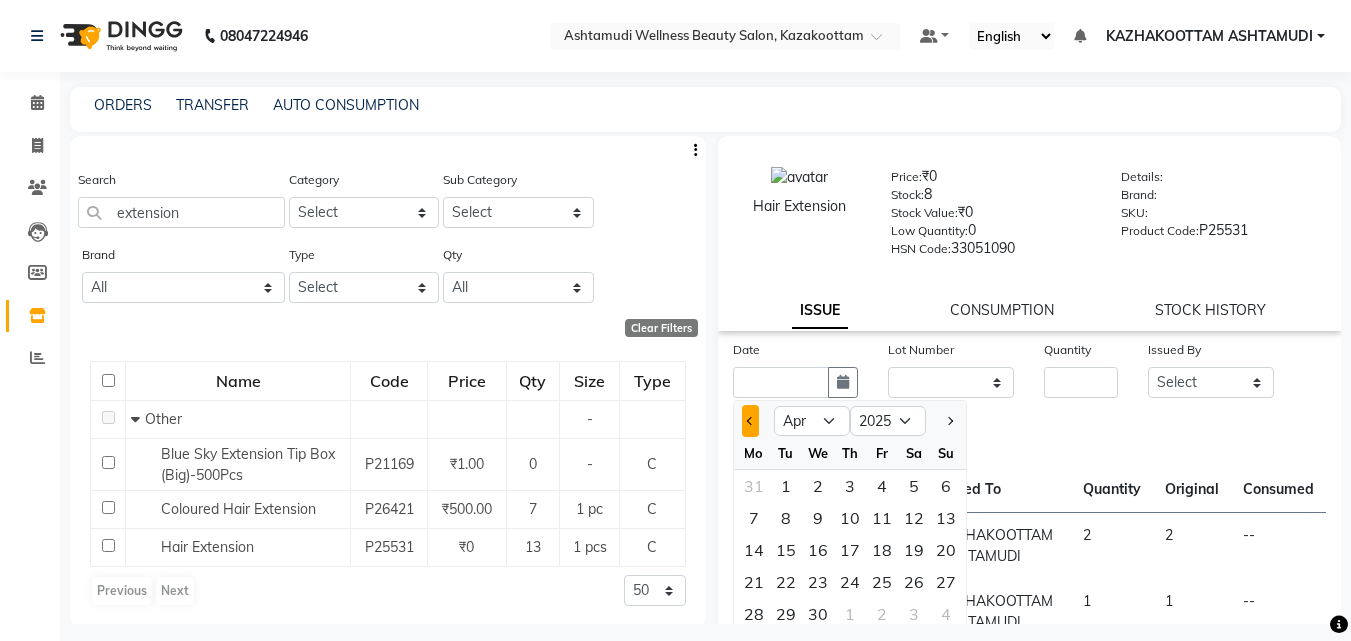 click 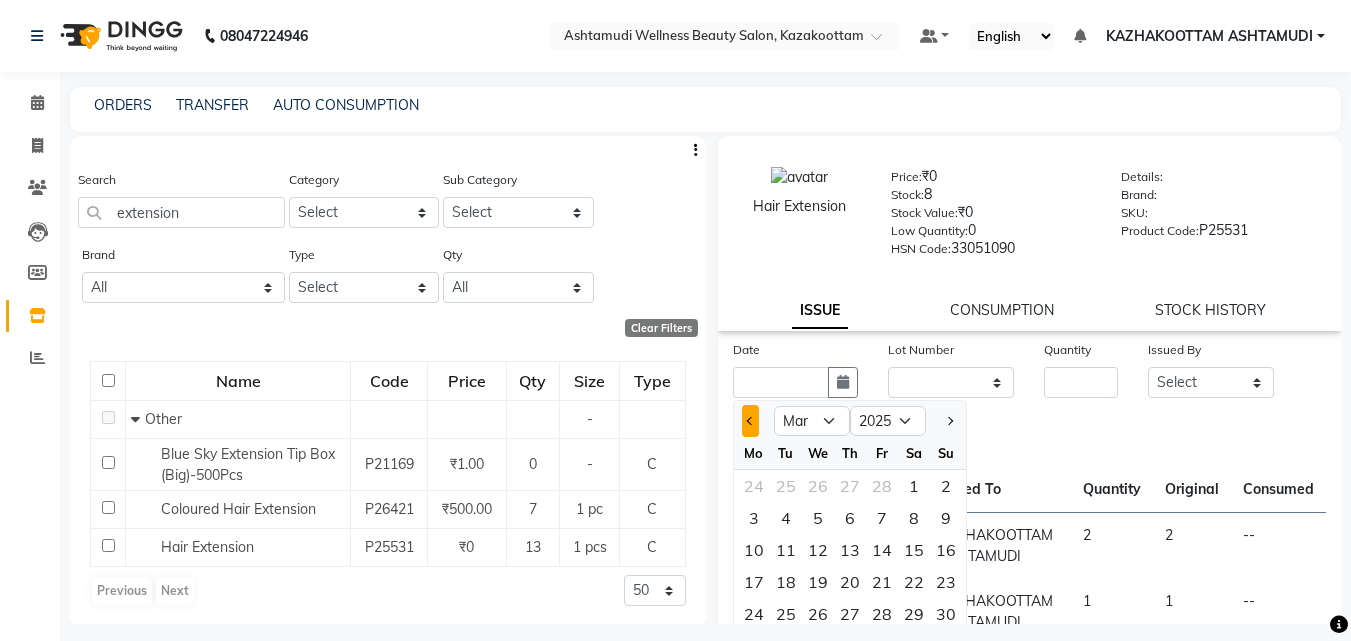 click 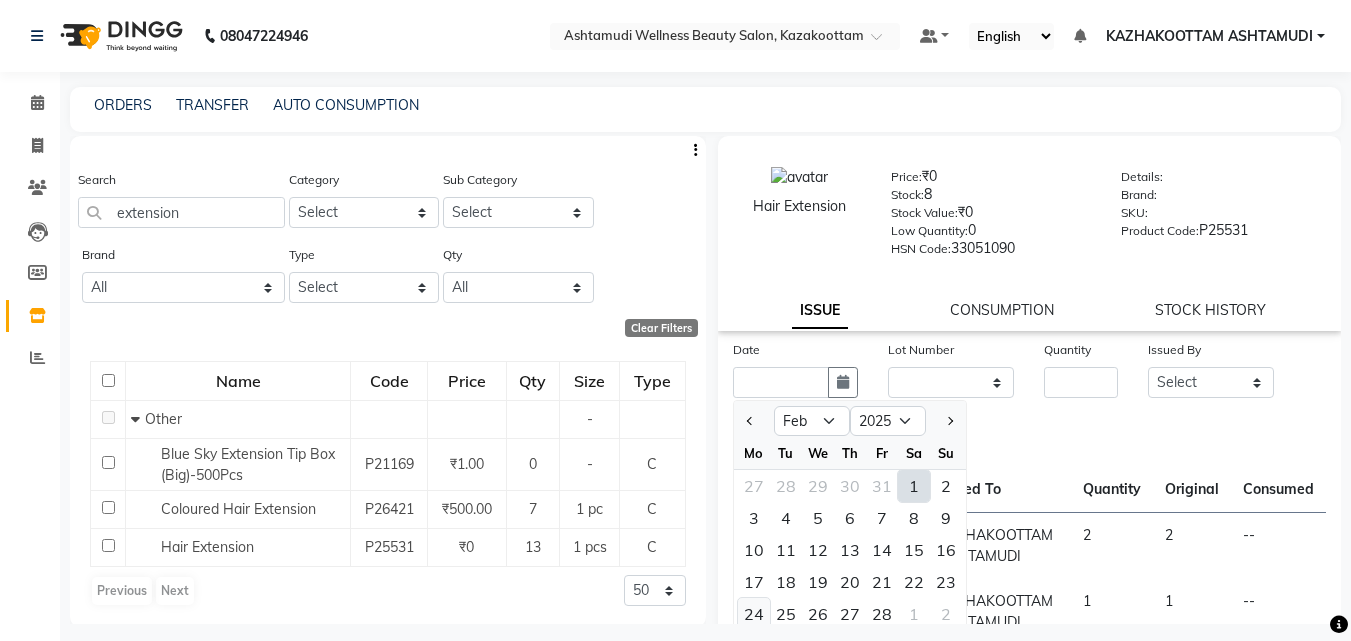 click on "24" 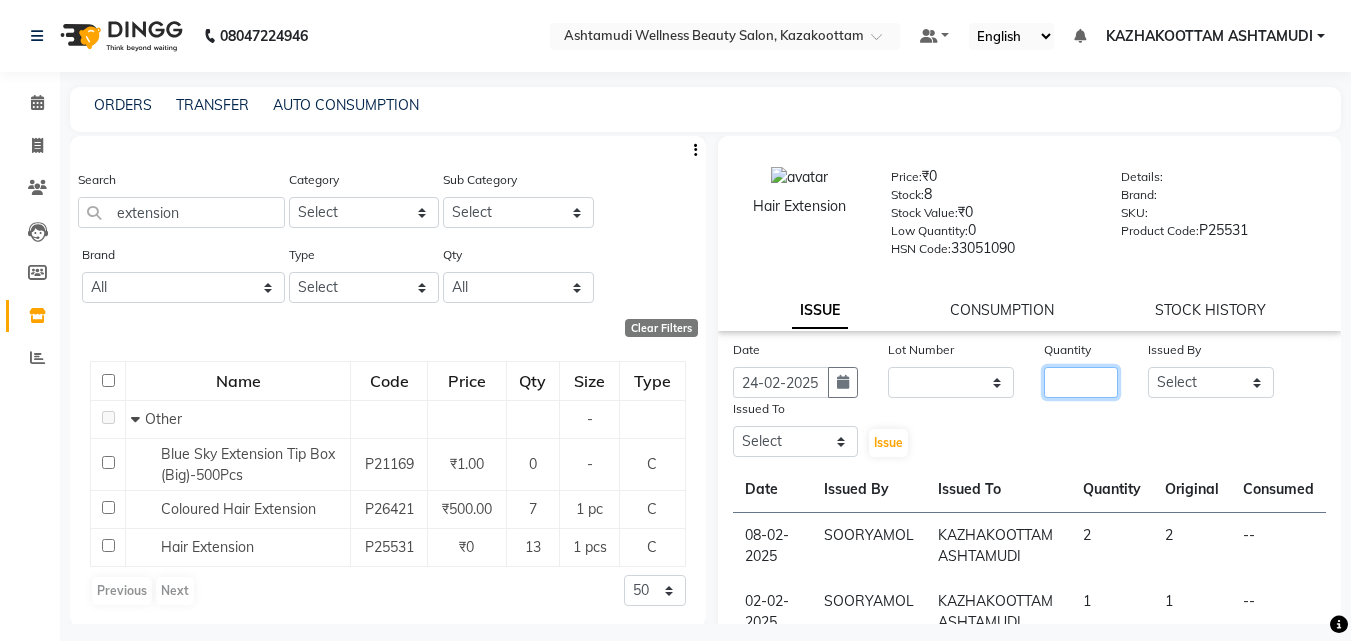 click 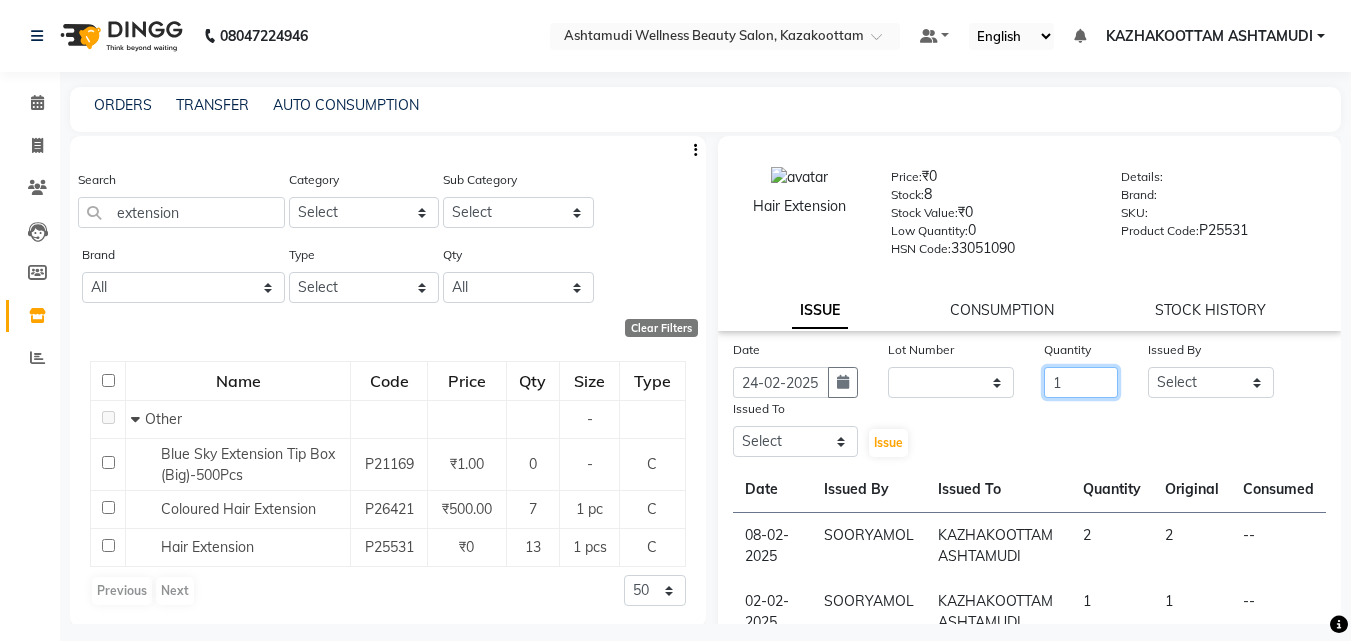 type on "1" 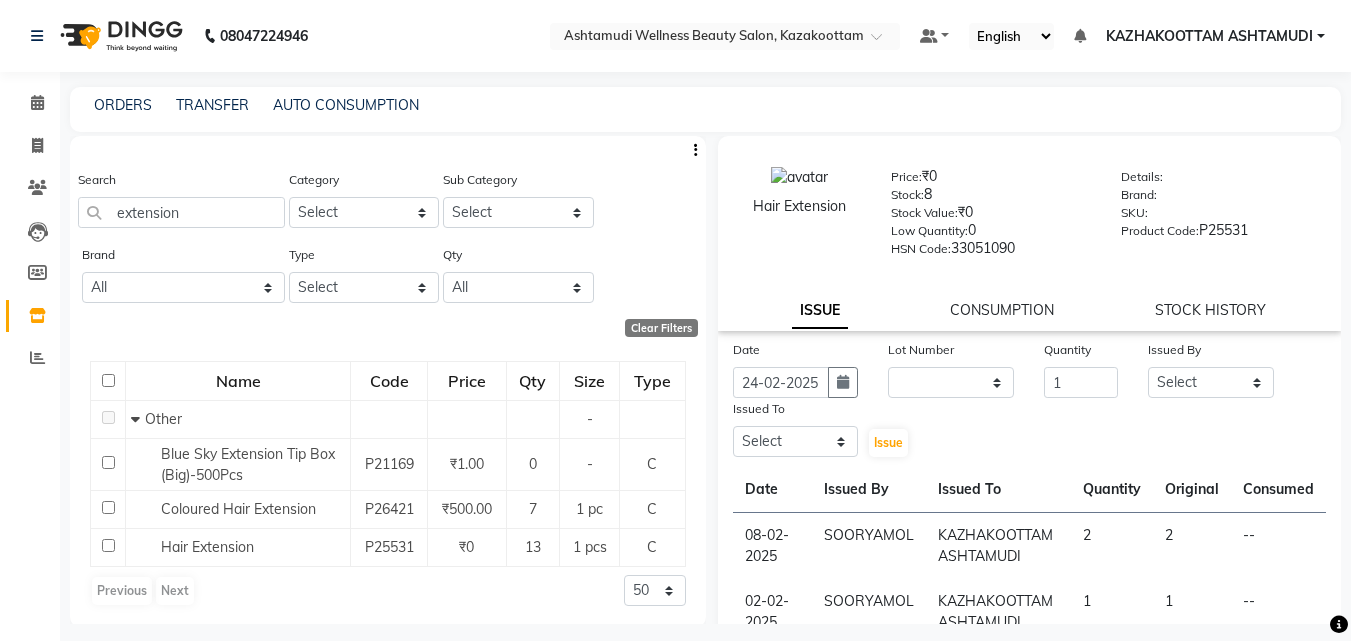 click on "Date 24-02-2025 Lot Number None Quantity 1 Issued By Select [NAME]  [NAME] [NAME] [NAME] [NAME] [NAME] [NAME] [NAME] [NAME] [NAME] [NAME] Issued To Select [NAME]  [NAME] [NAME] [NAME] [NAME] [NAME] [NAME] [NAME] [NAME] [NAME] [NAME]  Issue" 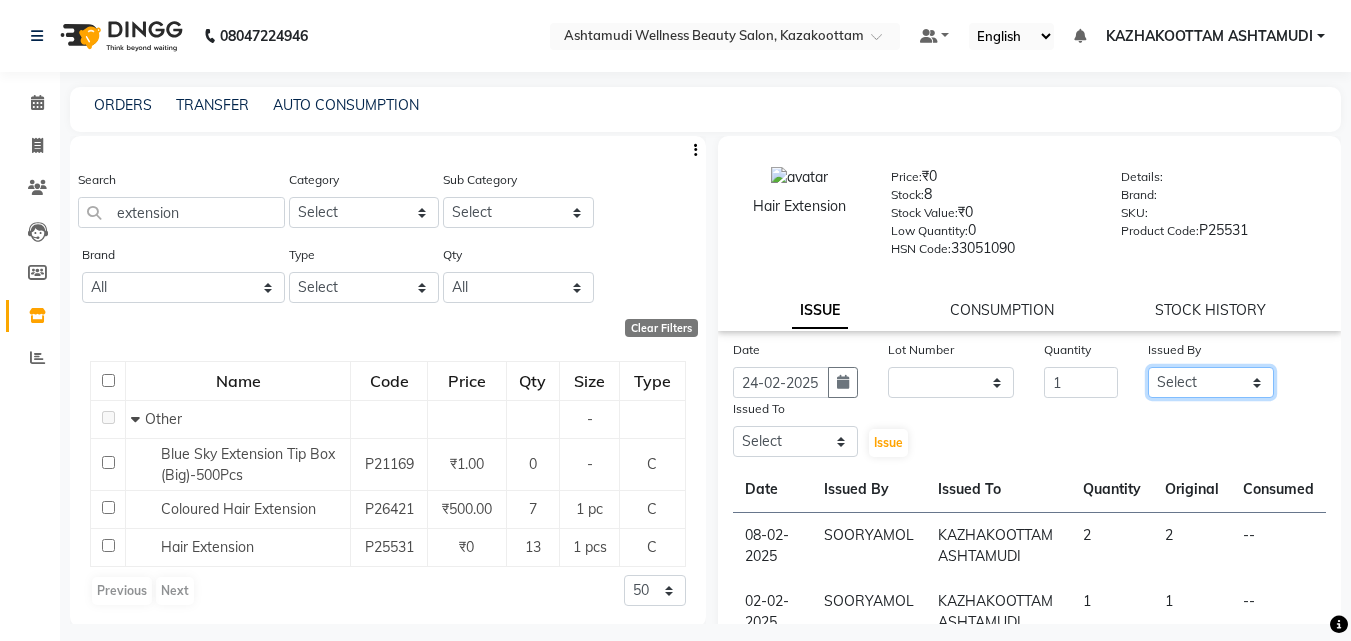 click on "Select Arya  CHINJU GEETA KAZHAKOOTTAM ASHTAMUDI KRISHNA LEKSHMI MADONNA MICHAEL MINCY VARGHESE Poornima Gopal PRIYA RESHMA ROSNI Sindhu SOORYAMOL" 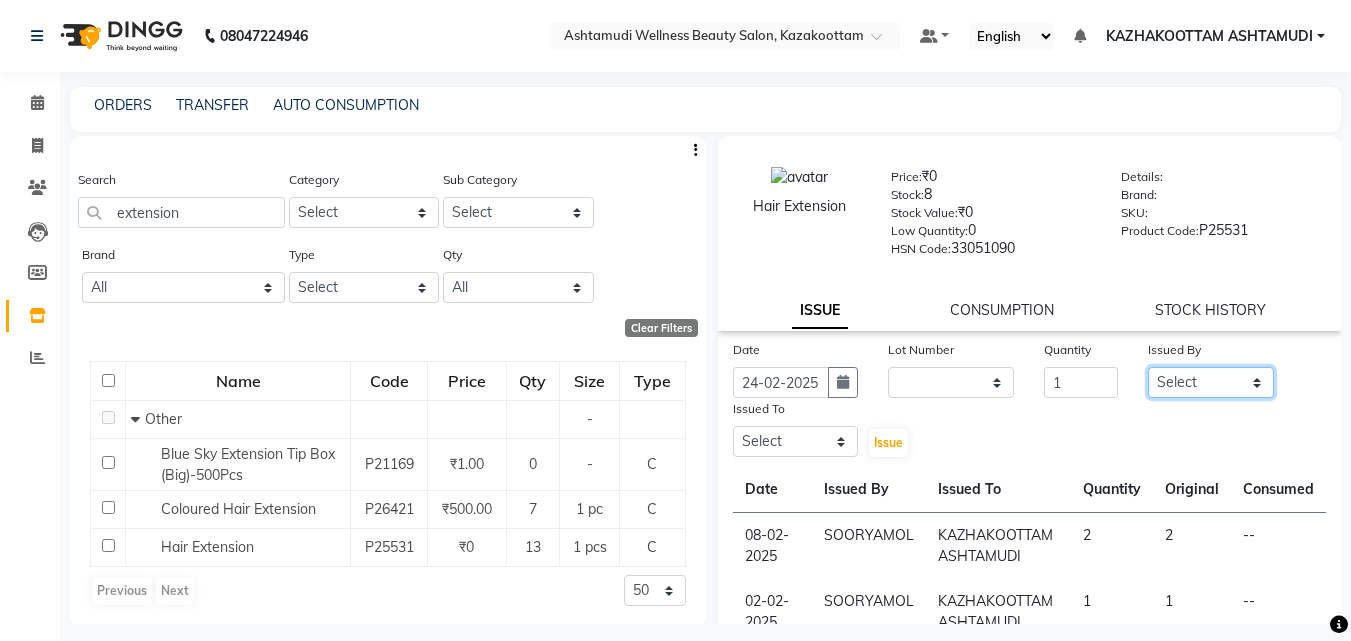 select on "47766" 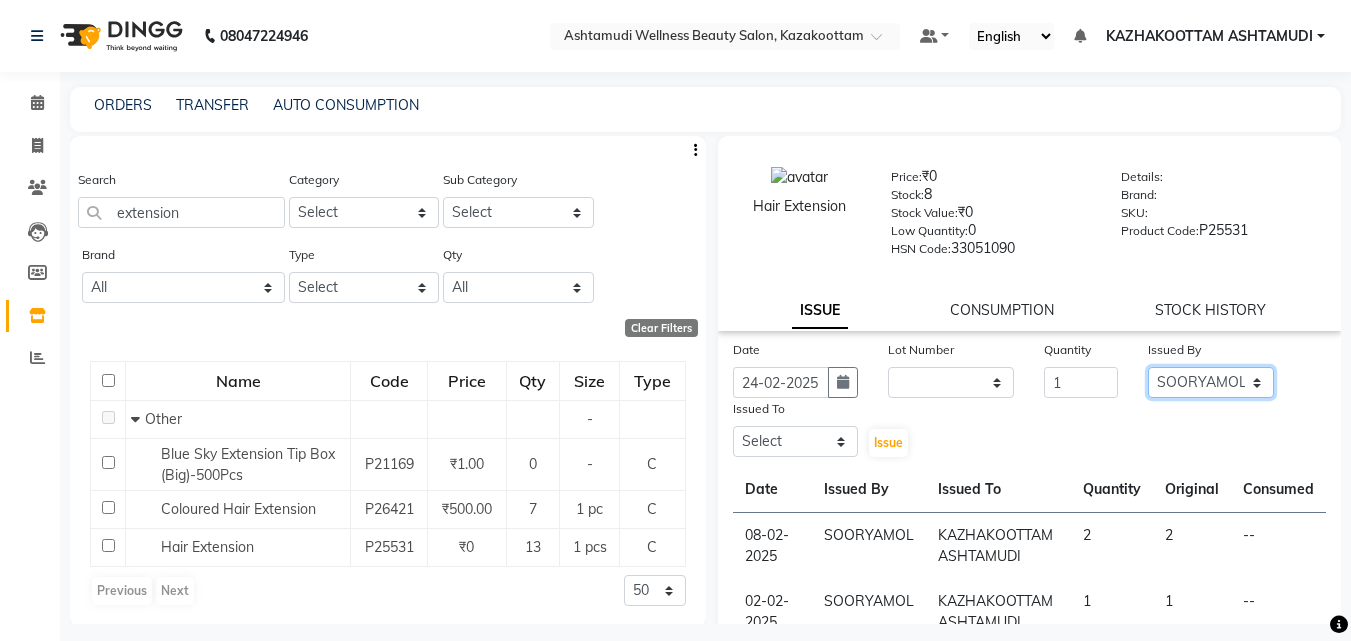 click on "Select Arya  CHINJU GEETA KAZHAKOOTTAM ASHTAMUDI KRISHNA LEKSHMI MADONNA MICHAEL MINCY VARGHESE Poornima Gopal PRIYA RESHMA ROSNI Sindhu SOORYAMOL" 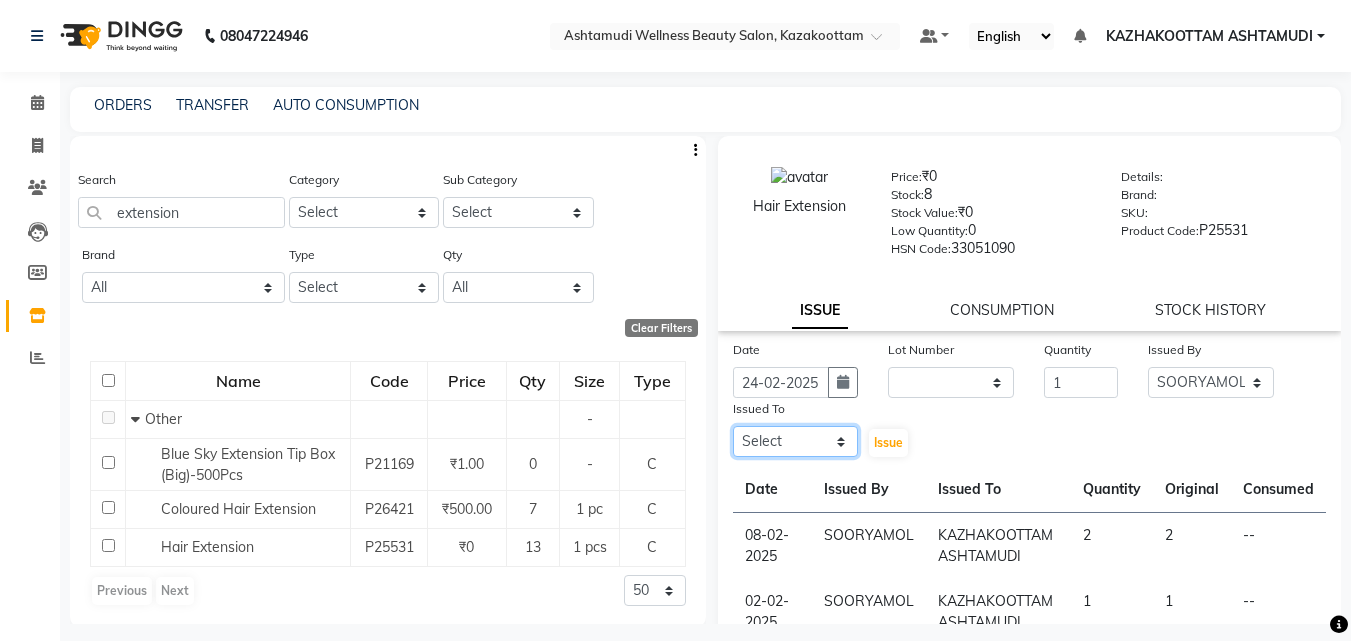 click on "Select Arya  CHINJU GEETA KAZHAKOOTTAM ASHTAMUDI KRISHNA LEKSHMI MADONNA MICHAEL MINCY VARGHESE Poornima Gopal PRIYA RESHMA ROSNI Sindhu SOORYAMOL" 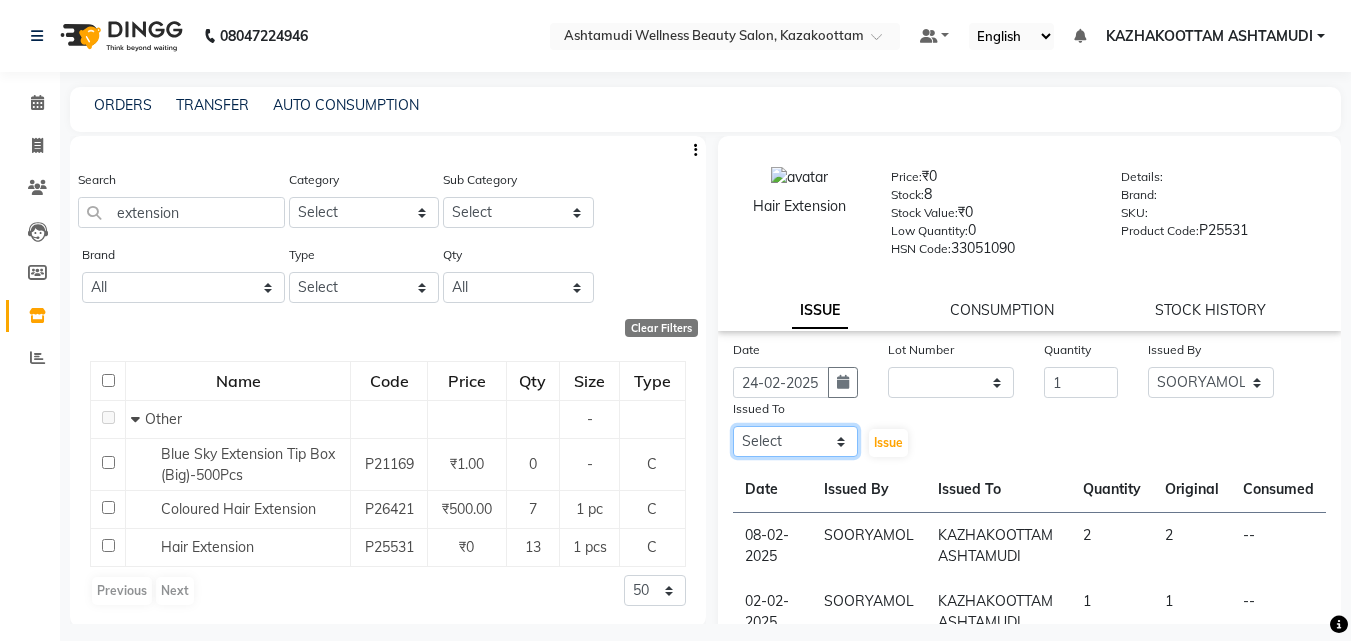 click on "Select Arya  CHINJU GEETA KAZHAKOOTTAM ASHTAMUDI KRISHNA LEKSHMI MADONNA MICHAEL MINCY VARGHESE Poornima Gopal PRIYA RESHMA ROSNI Sindhu SOORYAMOL" 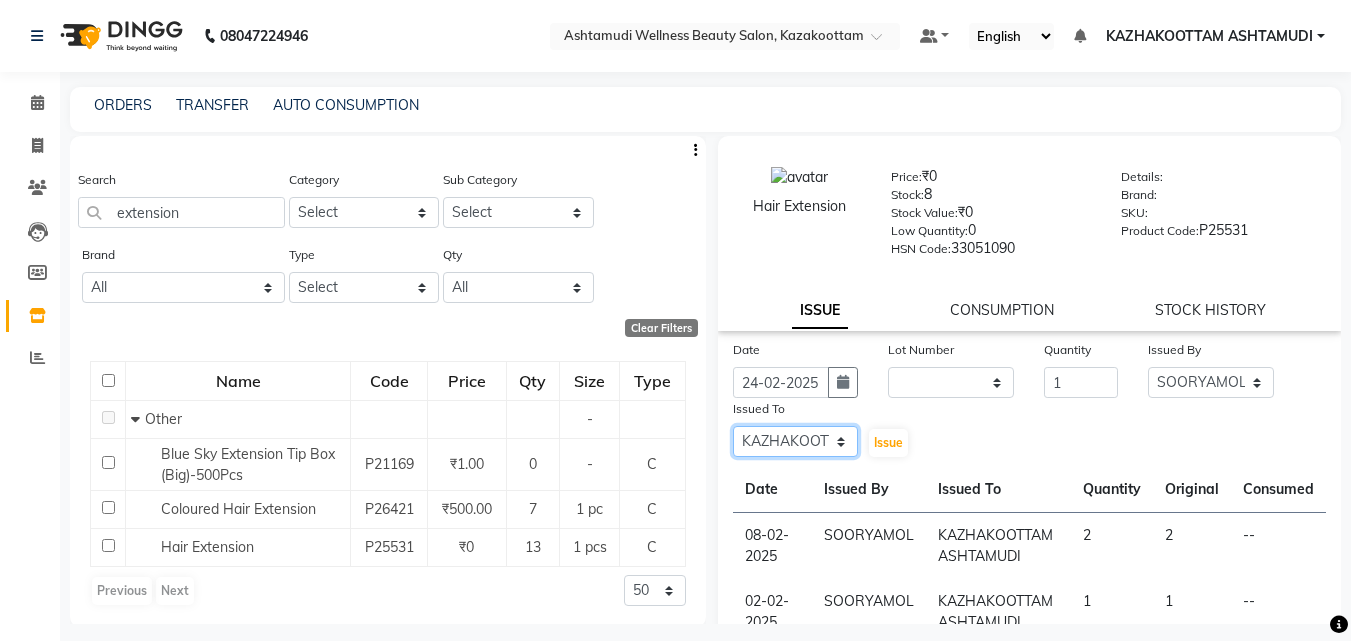 click on "Select Arya  CHINJU GEETA KAZHAKOOTTAM ASHTAMUDI KRISHNA LEKSHMI MADONNA MICHAEL MINCY VARGHESE Poornima Gopal PRIYA RESHMA ROSNI Sindhu SOORYAMOL" 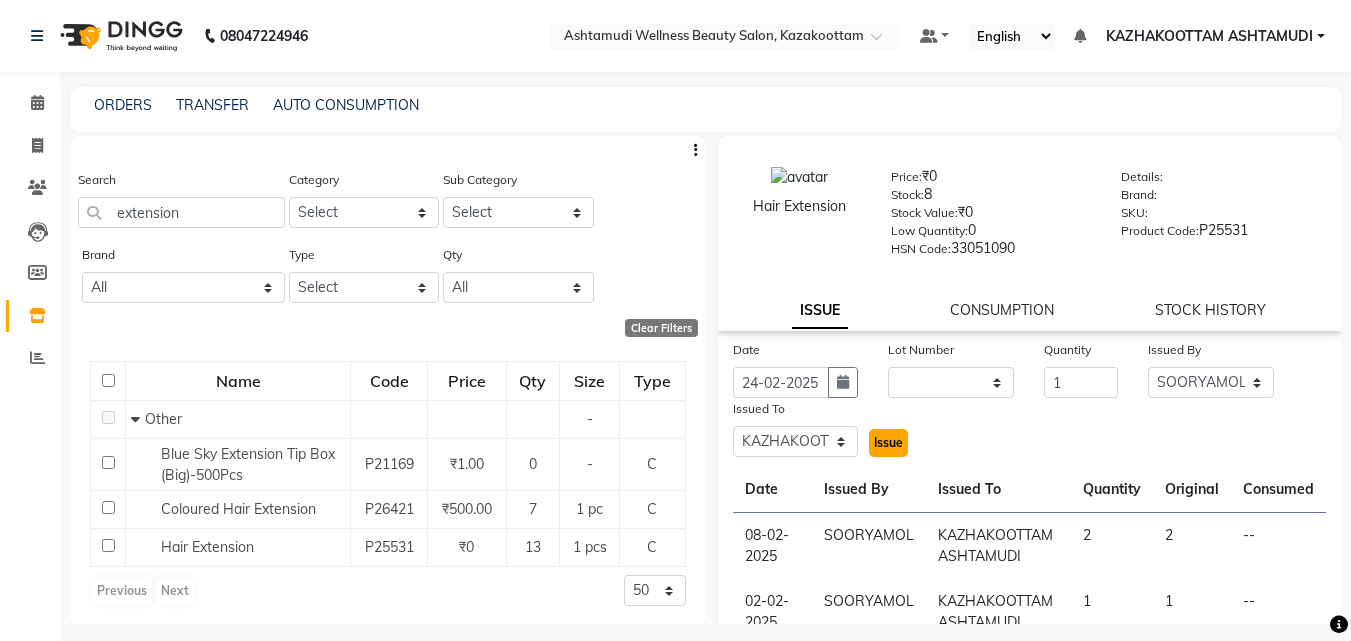 click on "Issue" 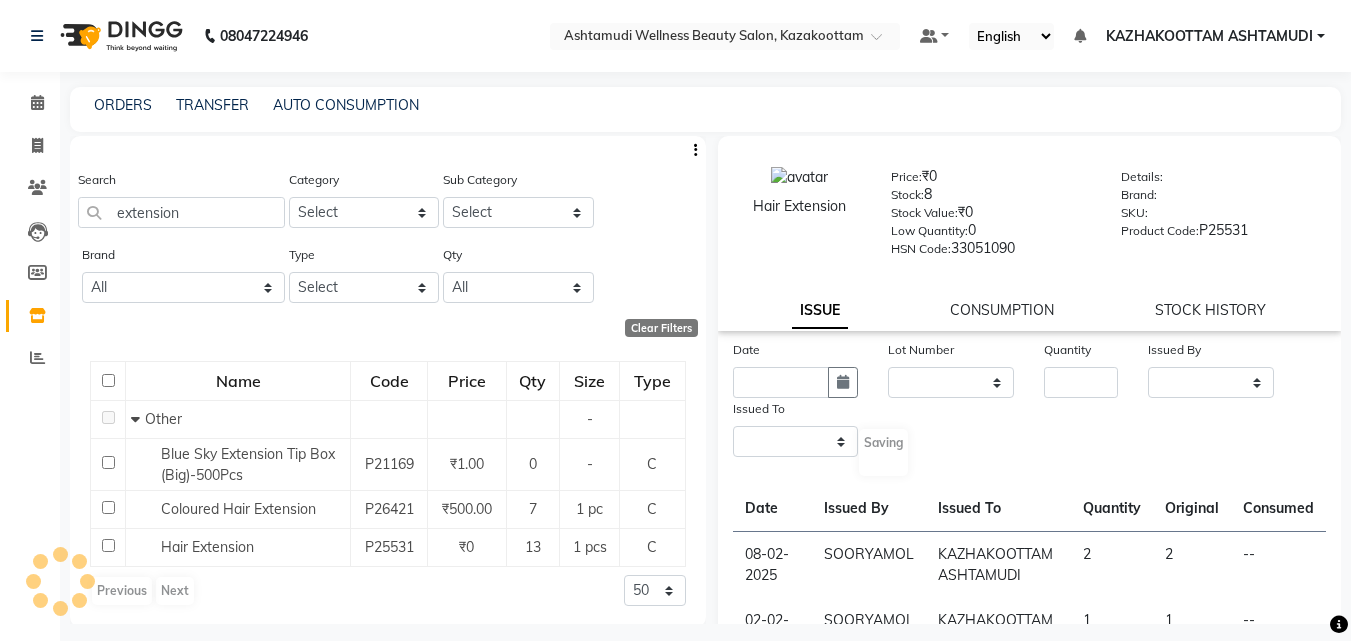 select 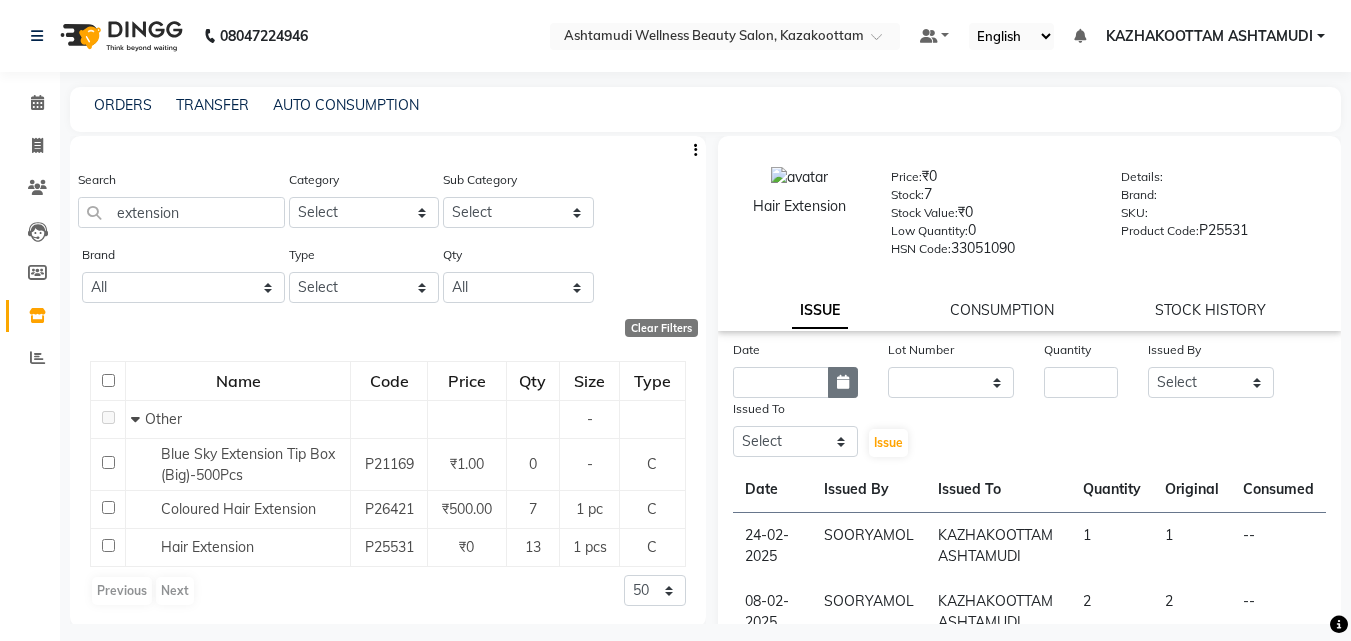 click 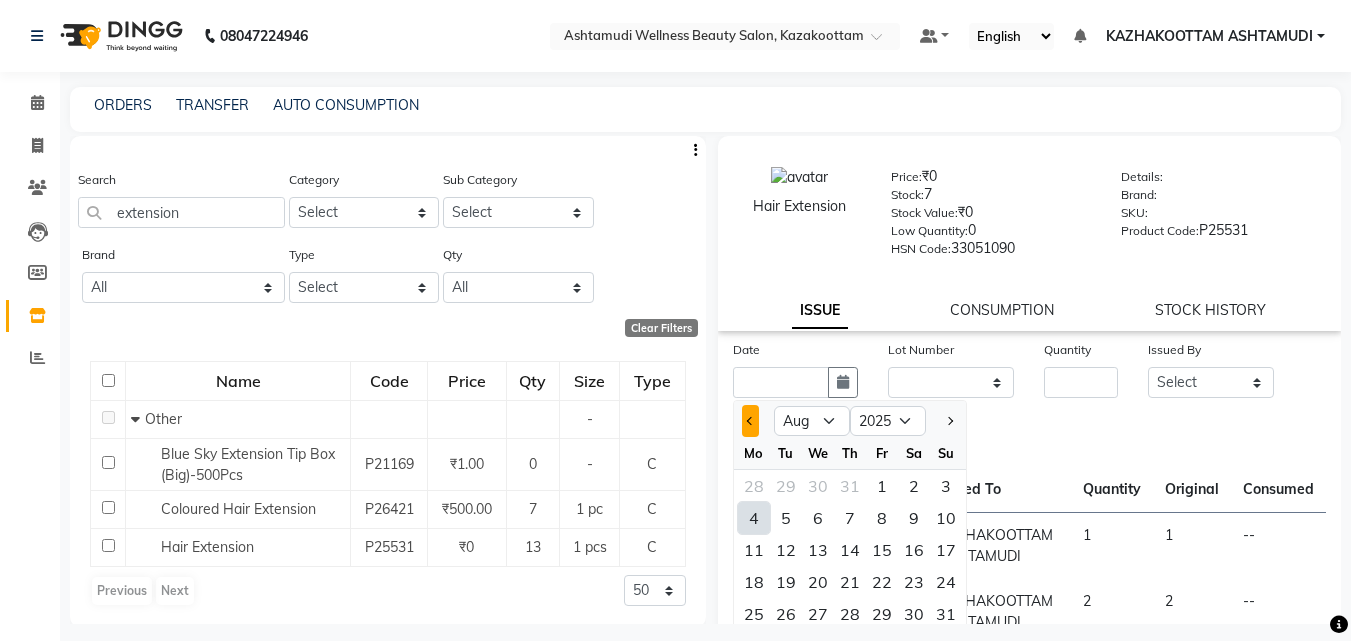 click 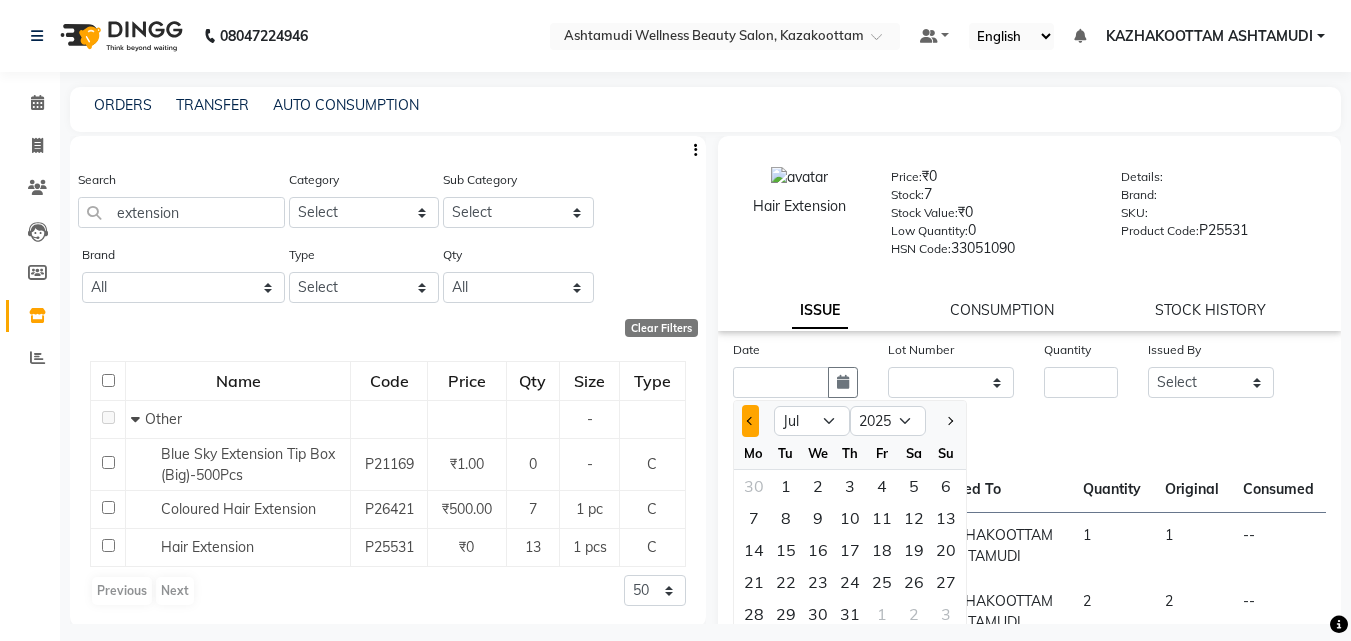 click 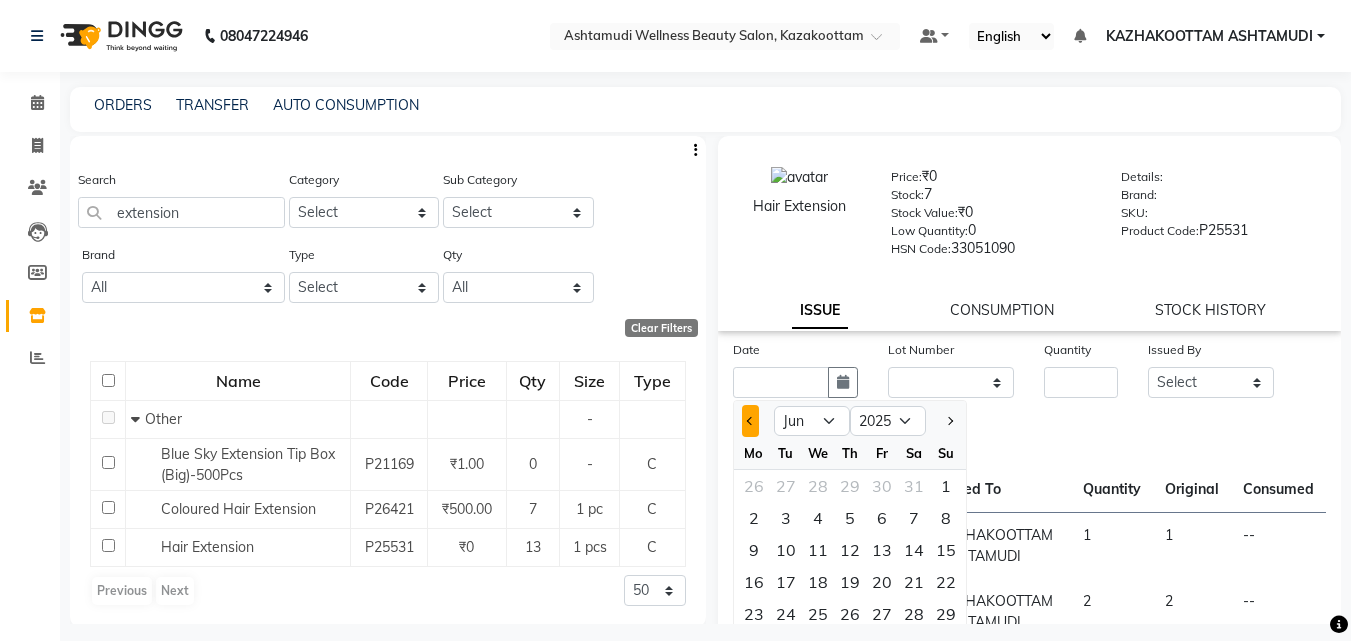 click 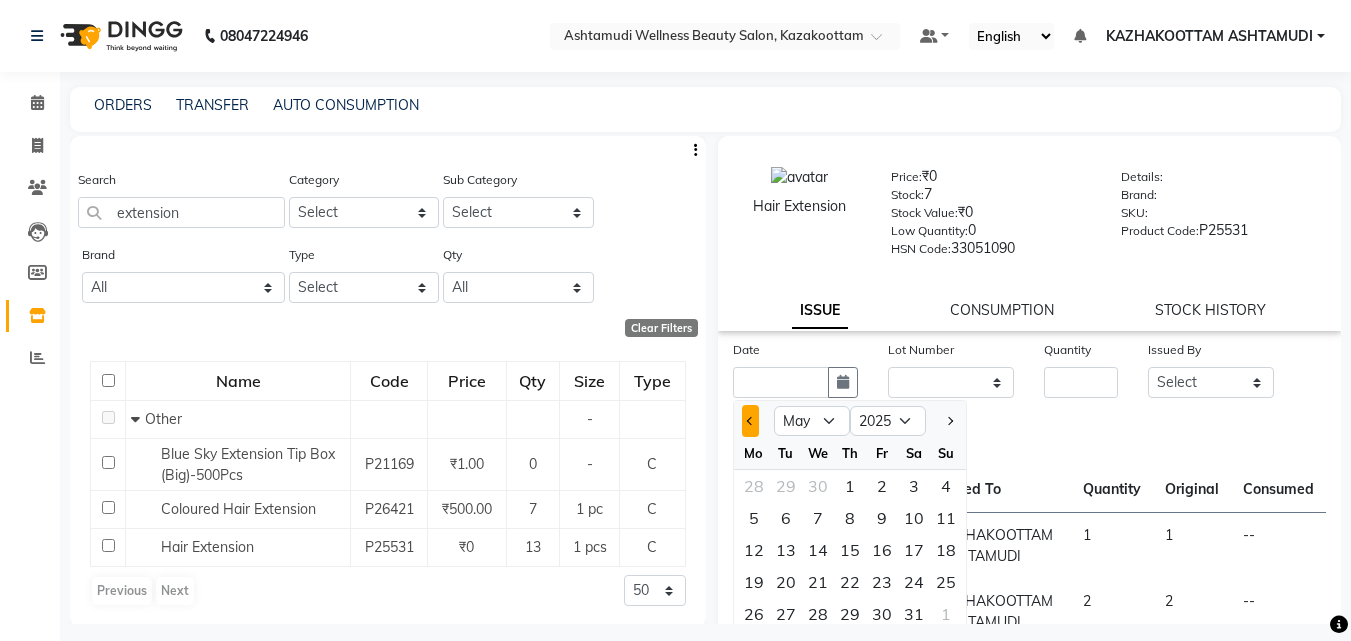 click 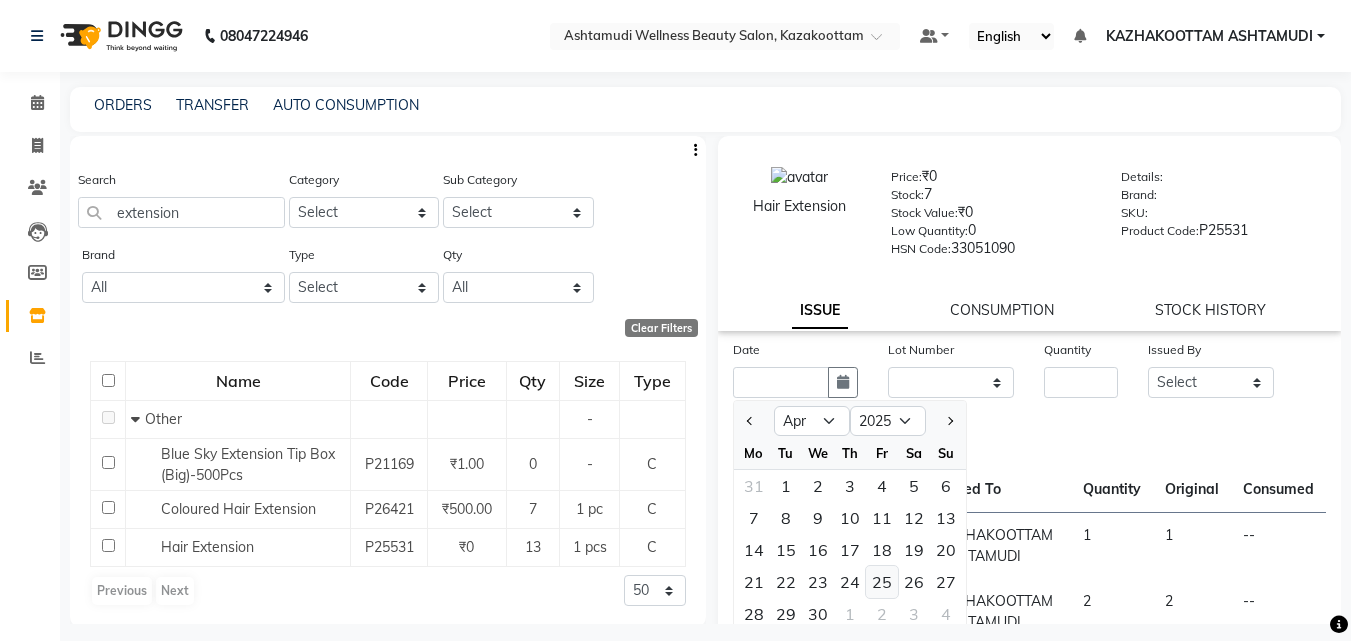 click on "25" 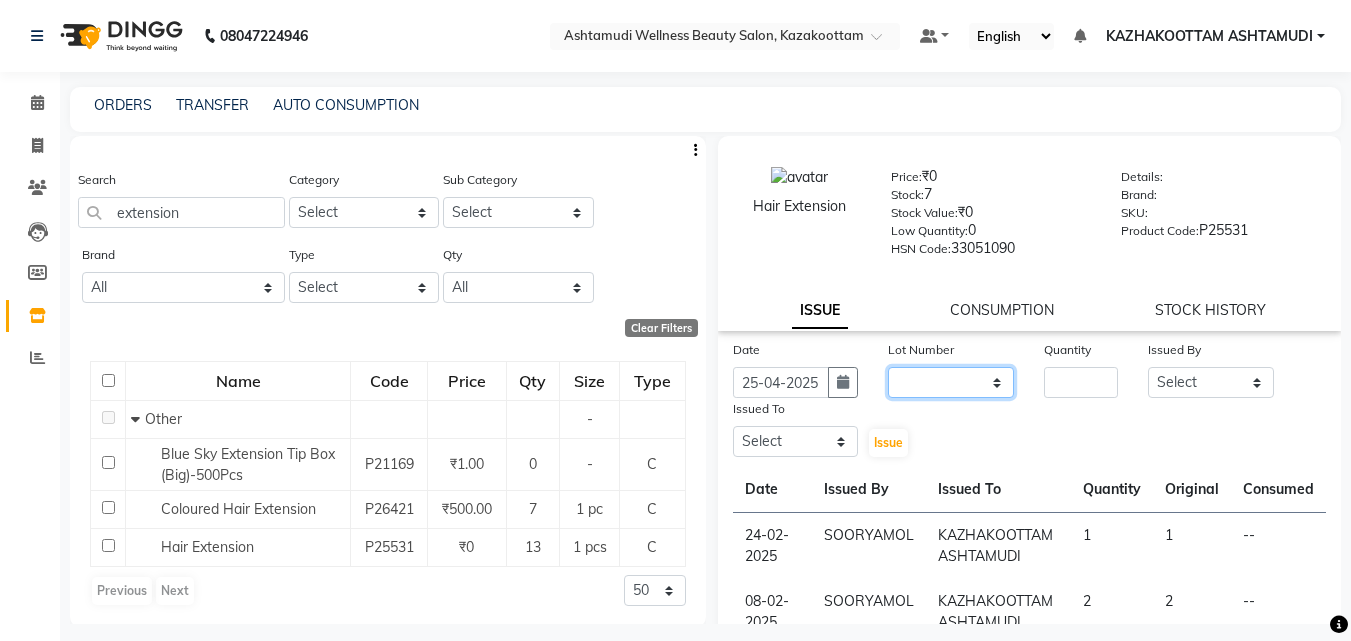 click on "None" 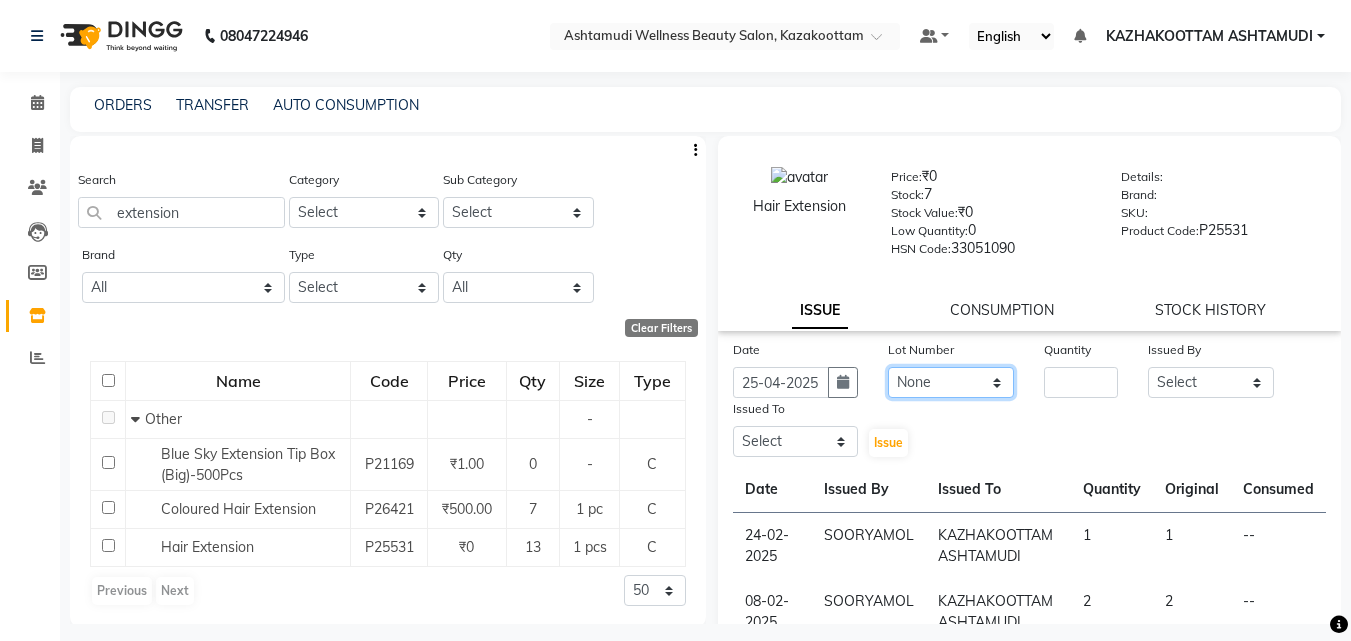 click on "None" 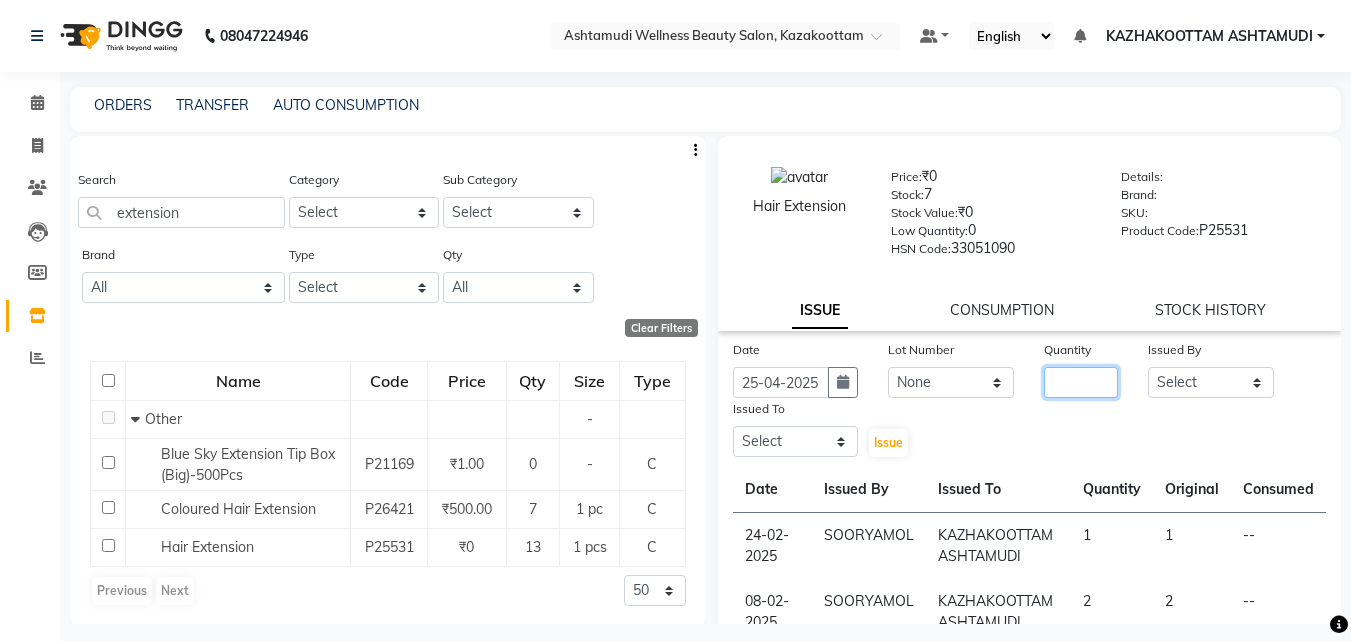 click 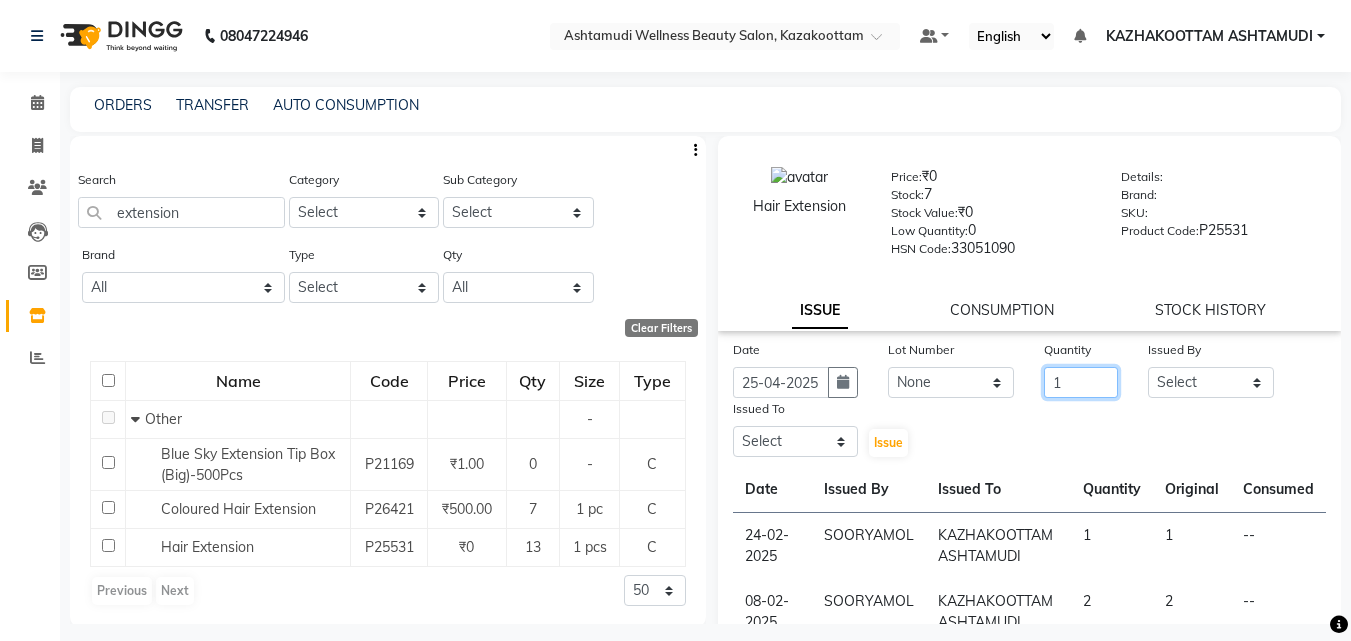 type on "1" 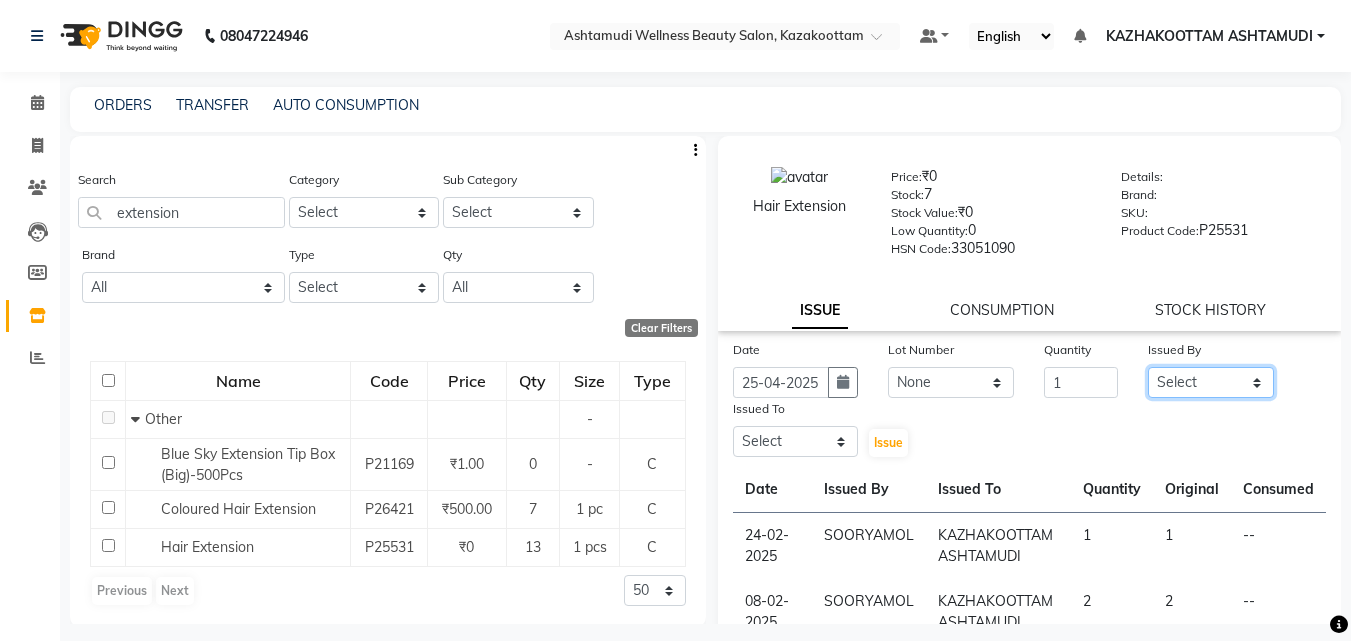 click on "Select Arya  CHINJU GEETA KAZHAKOOTTAM ASHTAMUDI KRISHNA LEKSHMI MADONNA MICHAEL MINCY VARGHESE Poornima Gopal PRIYA RESHMA ROSNI Sindhu SOORYAMOL" 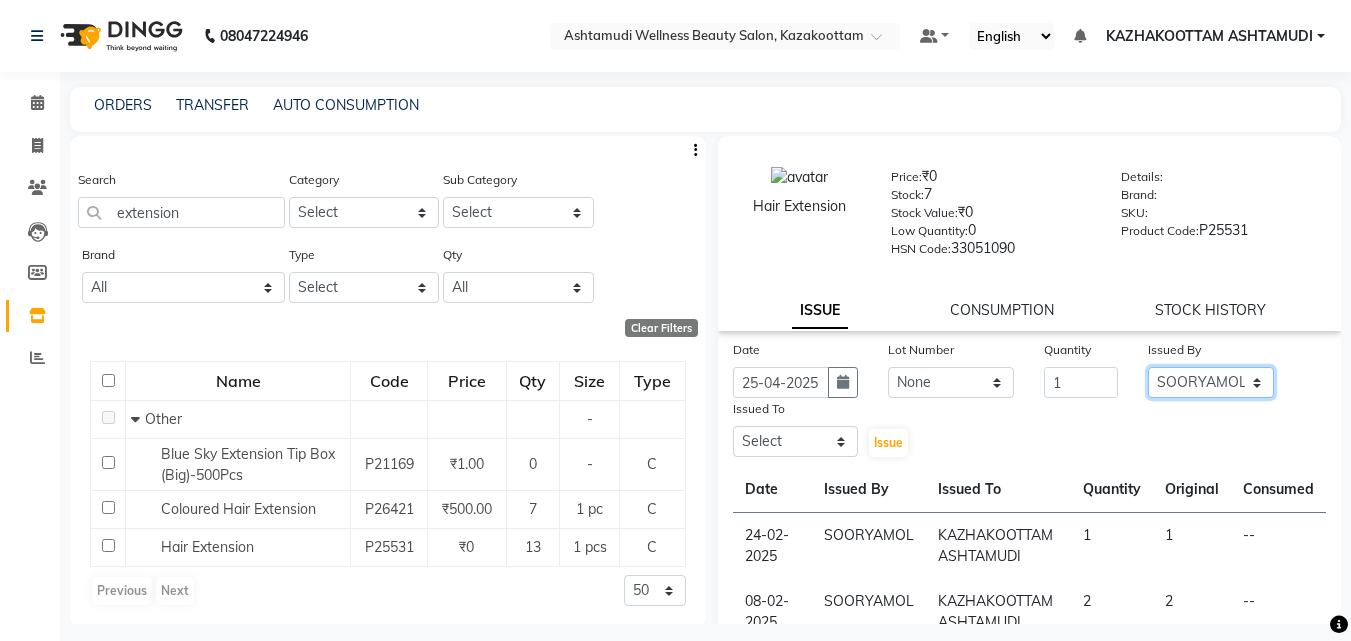 click on "Select Arya  CHINJU GEETA KAZHAKOOTTAM ASHTAMUDI KRISHNA LEKSHMI MADONNA MICHAEL MINCY VARGHESE Poornima Gopal PRIYA RESHMA ROSNI Sindhu SOORYAMOL" 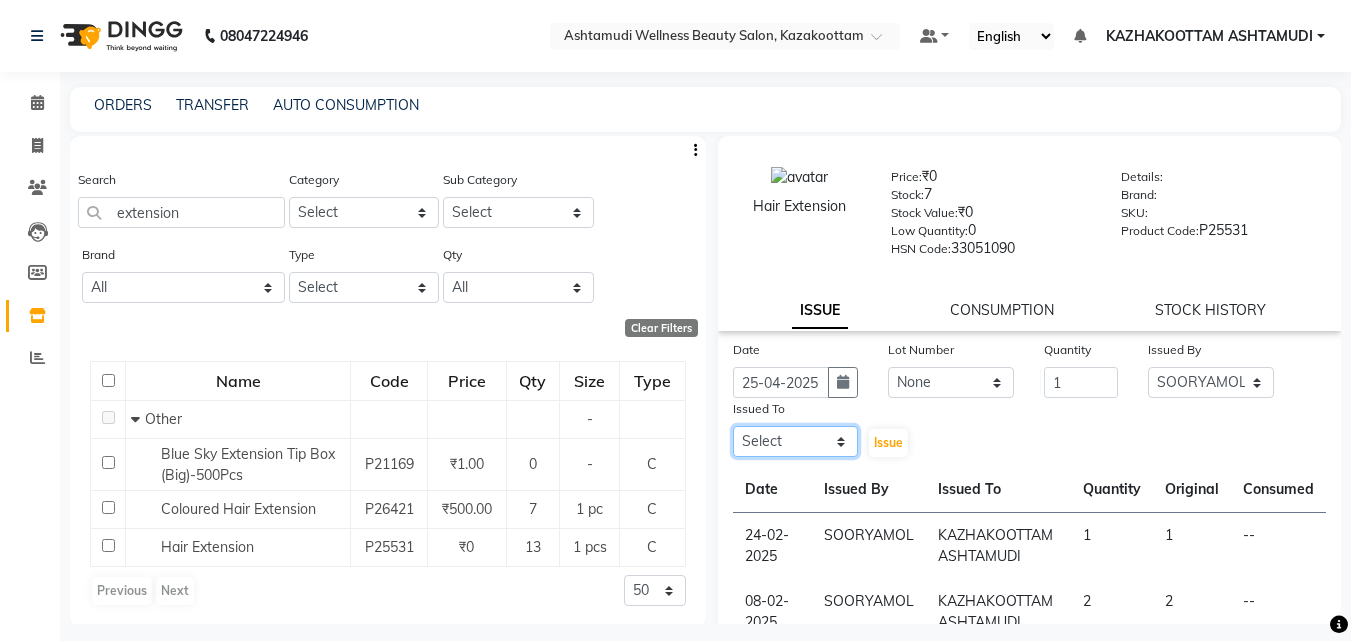 click on "Select Arya  CHINJU GEETA KAZHAKOOTTAM ASHTAMUDI KRISHNA LEKSHMI MADONNA MICHAEL MINCY VARGHESE Poornima Gopal PRIYA RESHMA ROSNI Sindhu SOORYAMOL" 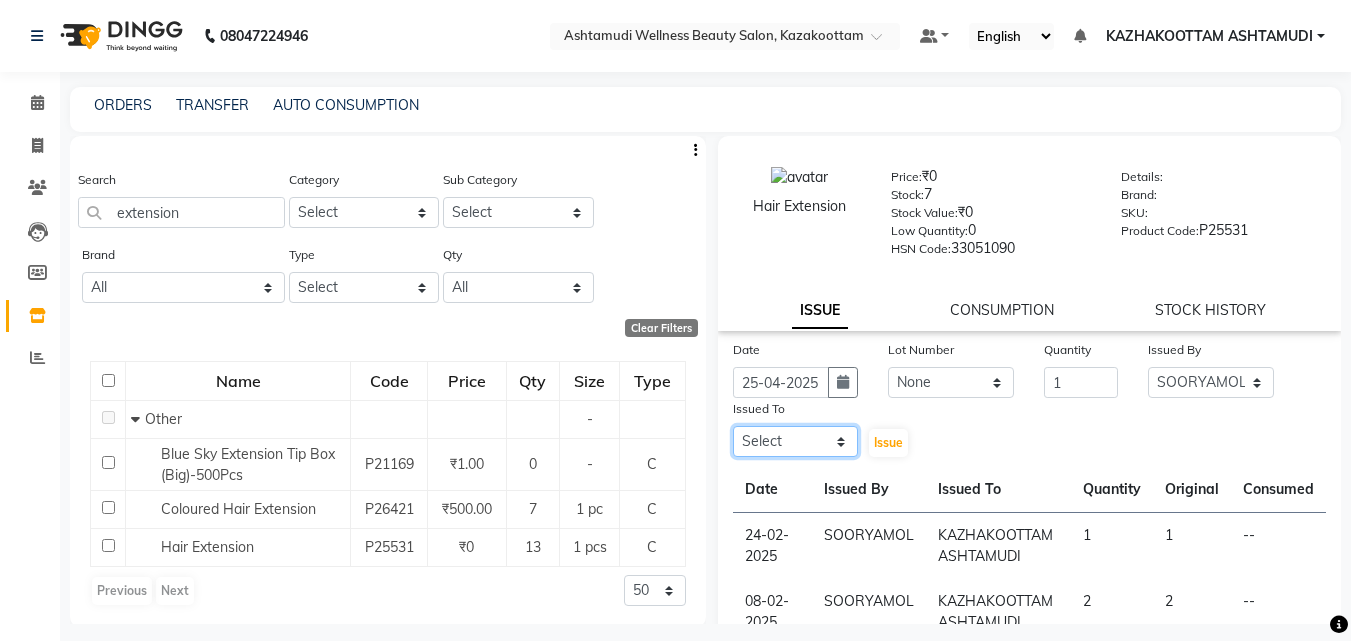 select on "27528" 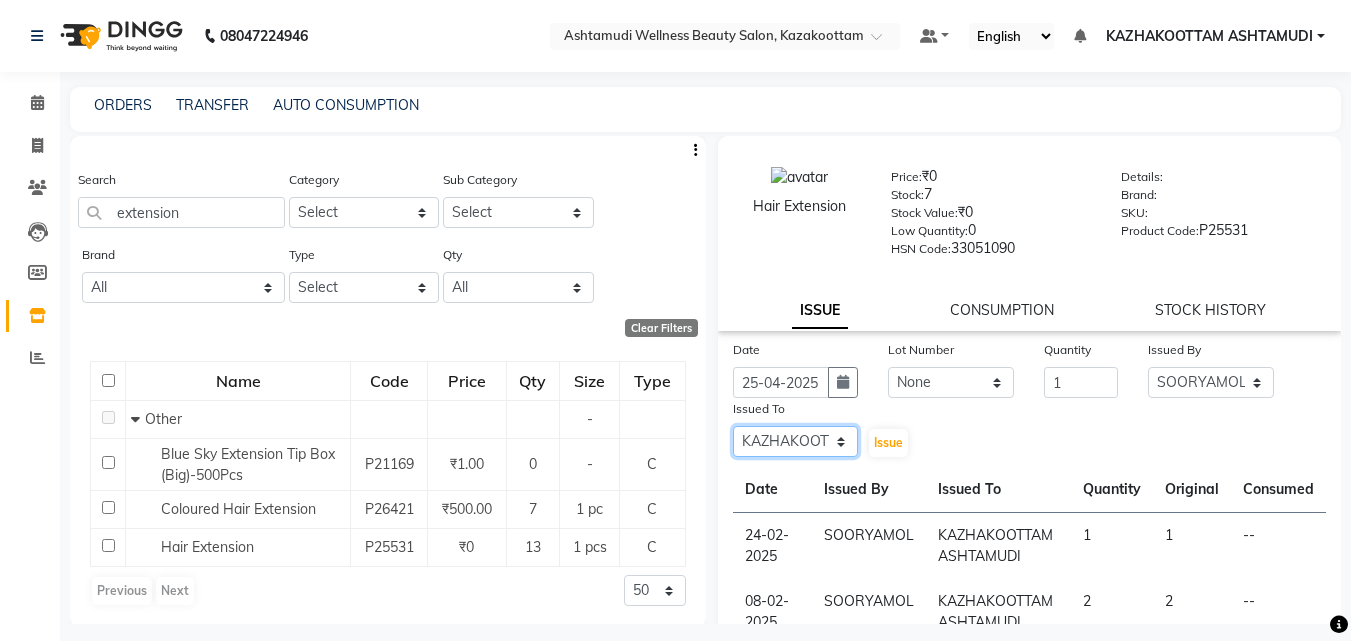 click on "Select Arya  CHINJU GEETA KAZHAKOOTTAM ASHTAMUDI KRISHNA LEKSHMI MADONNA MICHAEL MINCY VARGHESE Poornima Gopal PRIYA RESHMA ROSNI Sindhu SOORYAMOL" 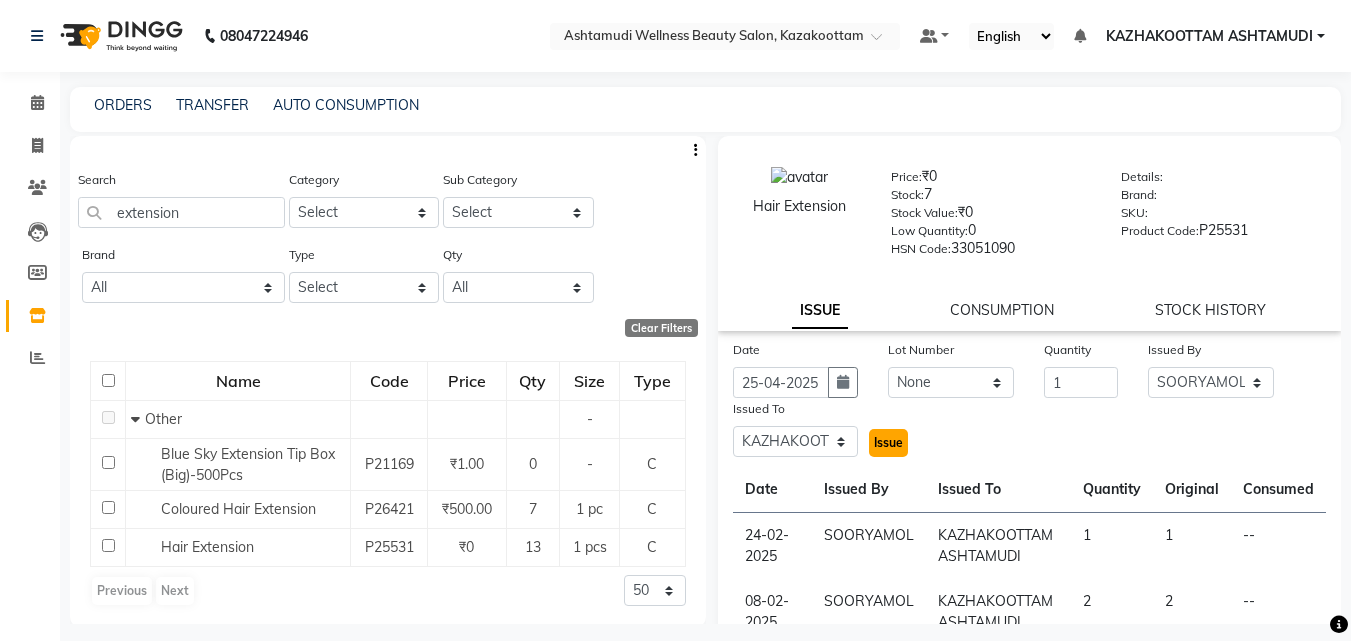 click on "Issue" 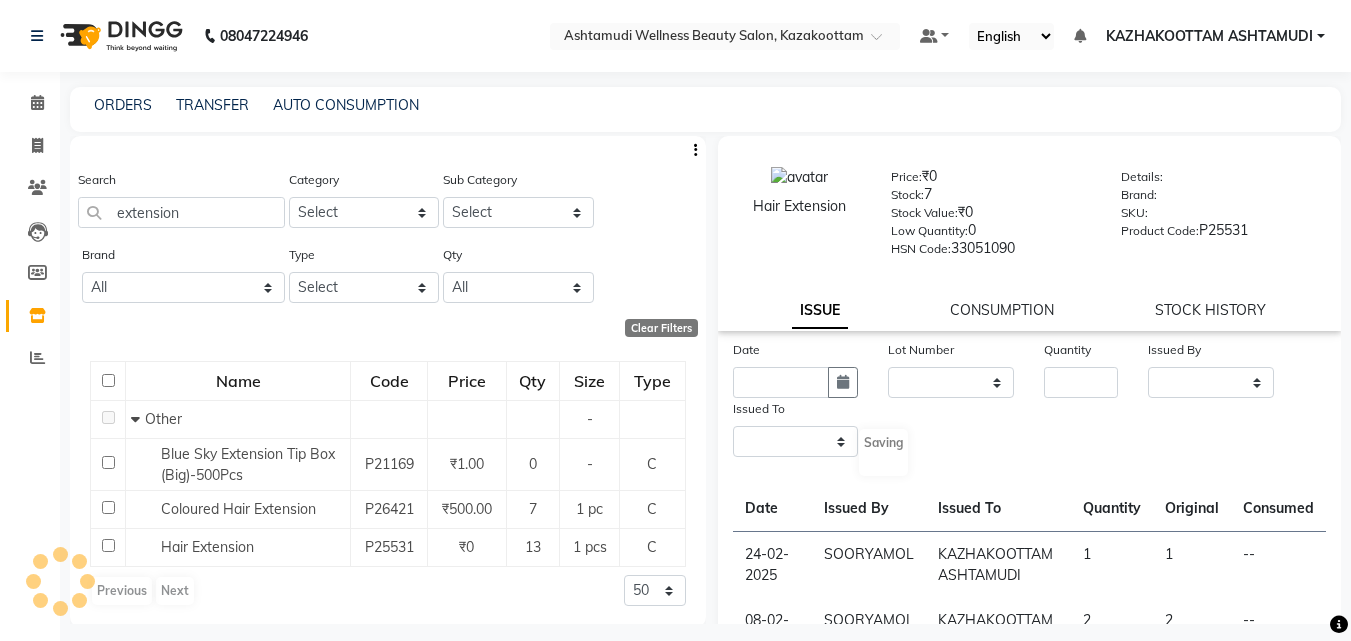select 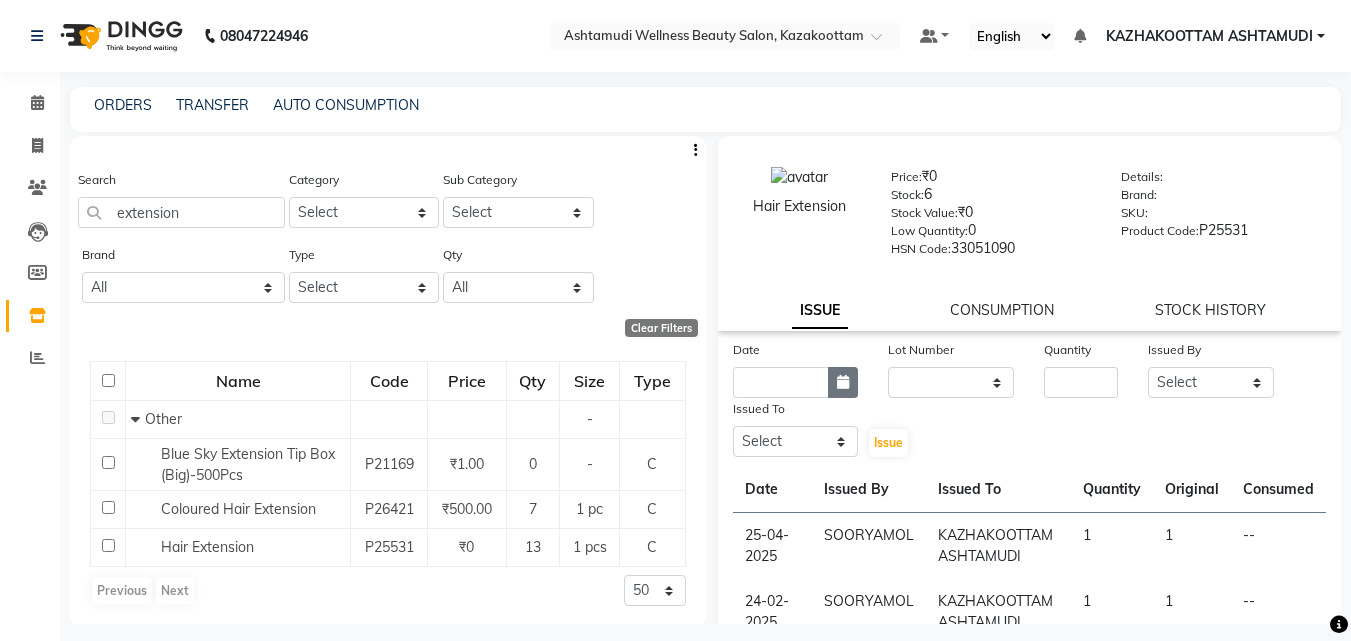 click 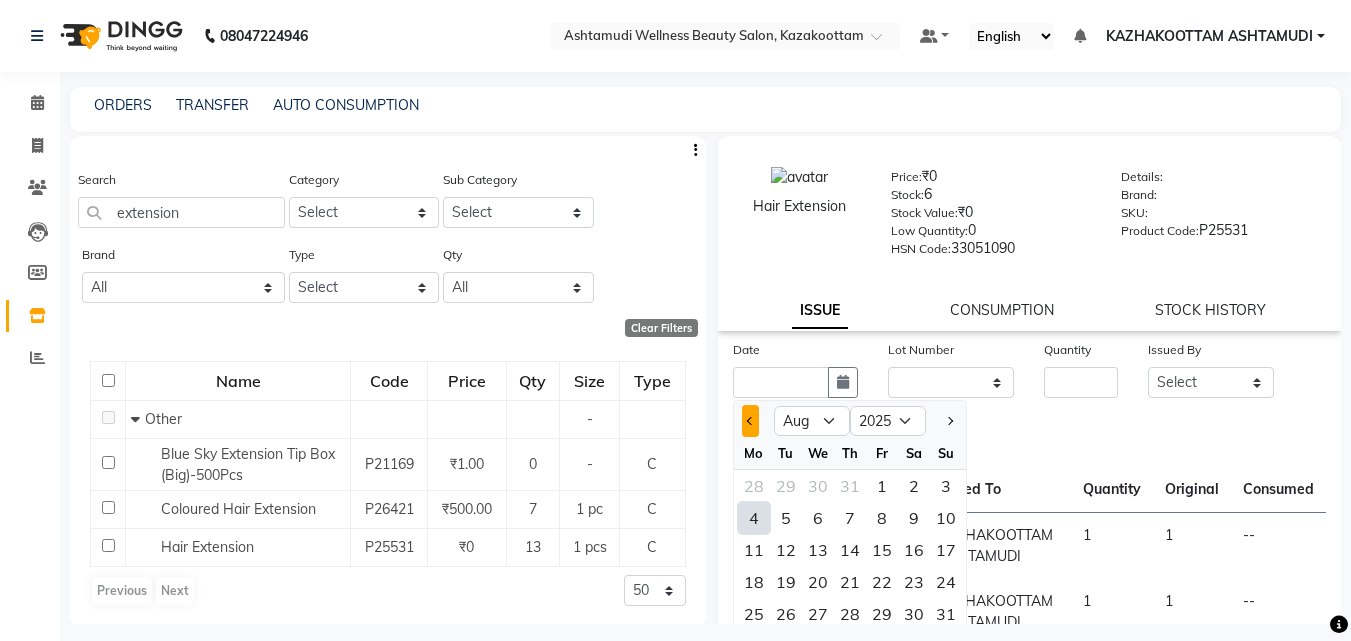 click 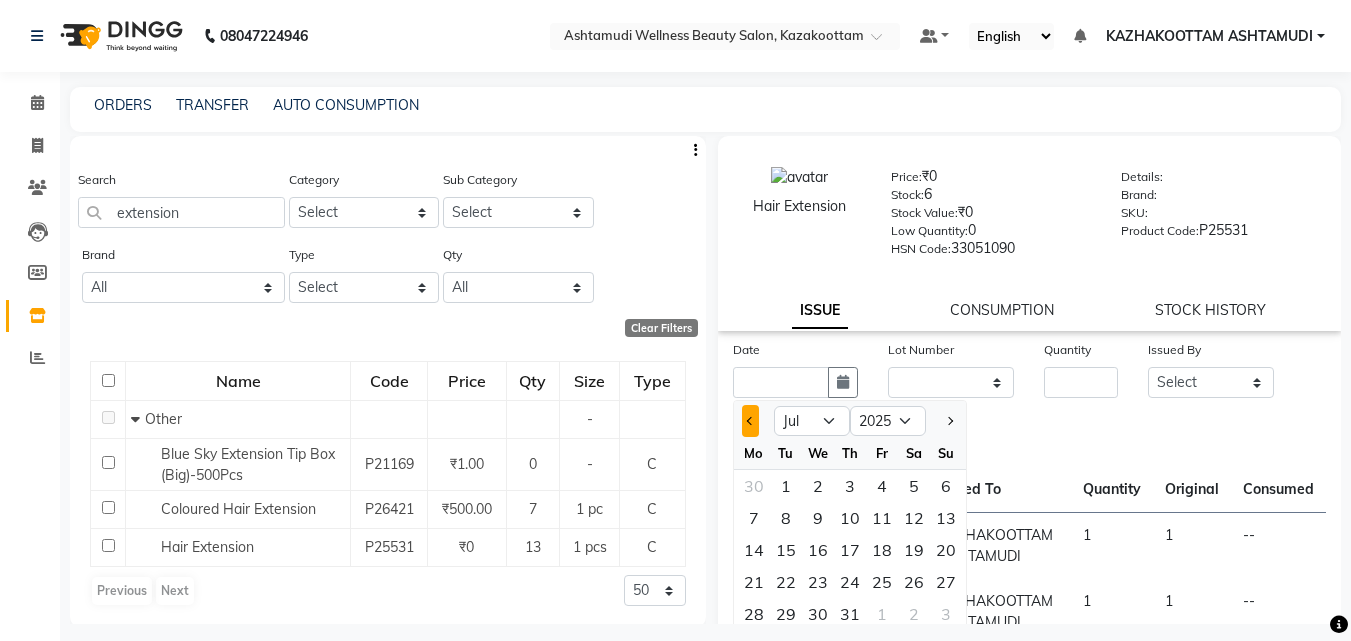 click 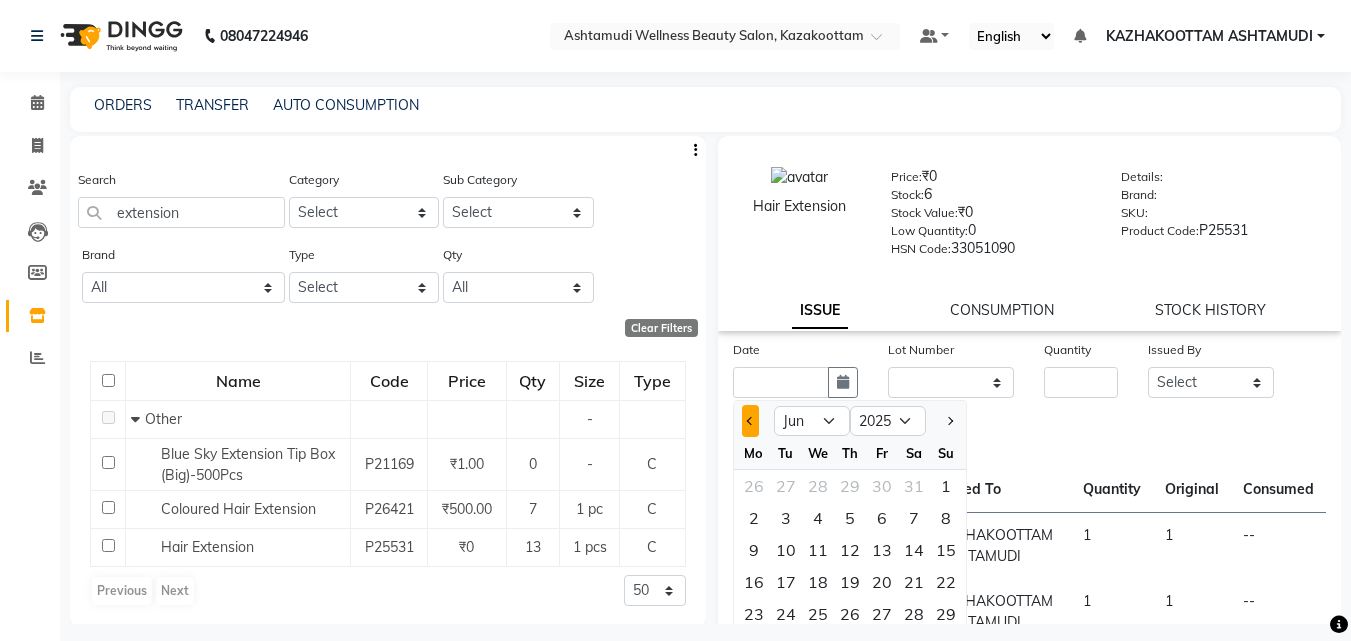 click 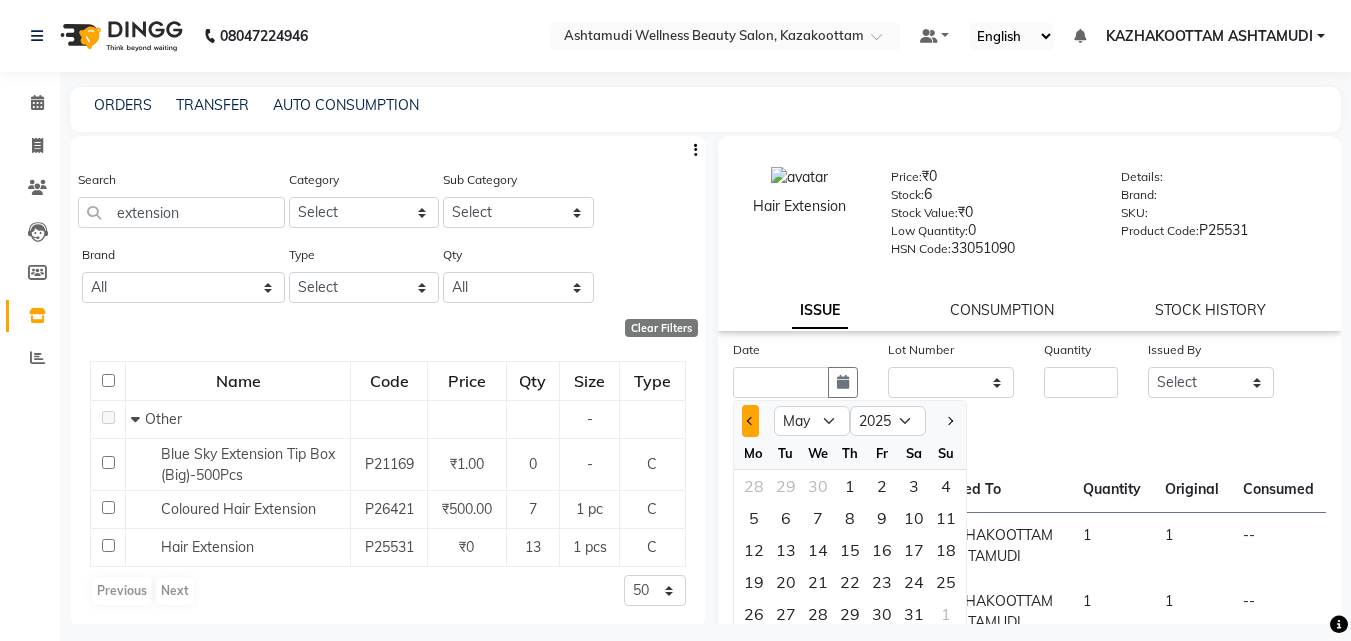 click 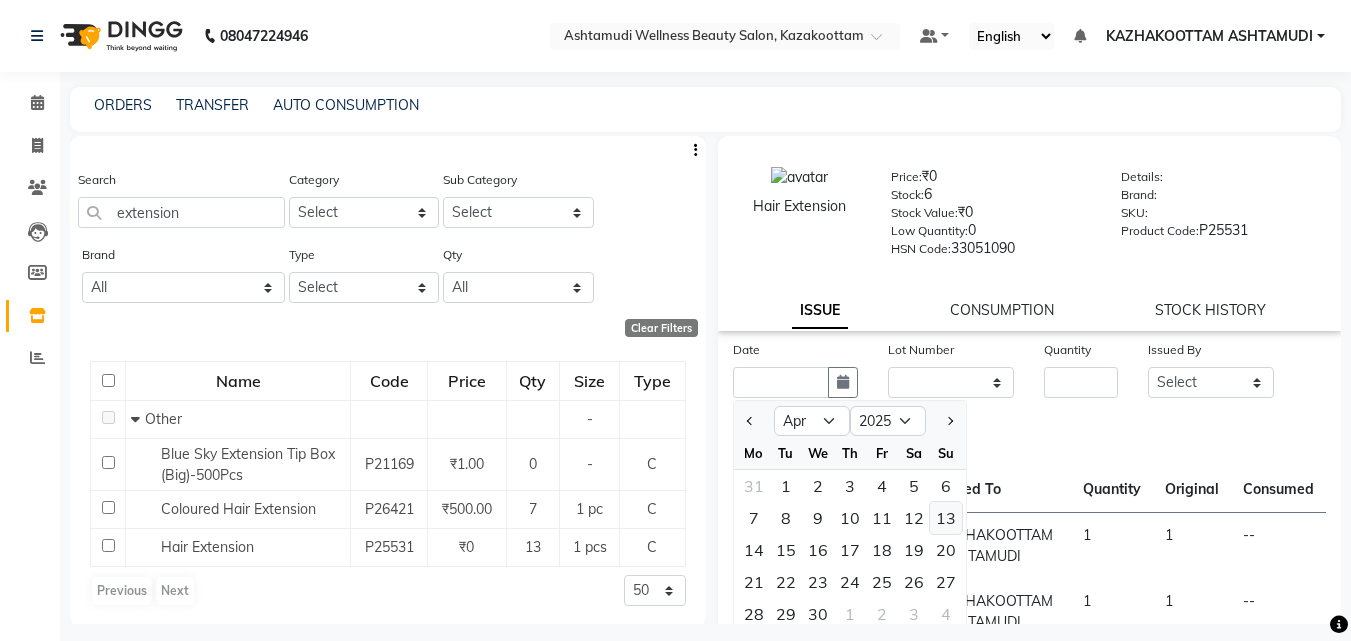 click on "13" 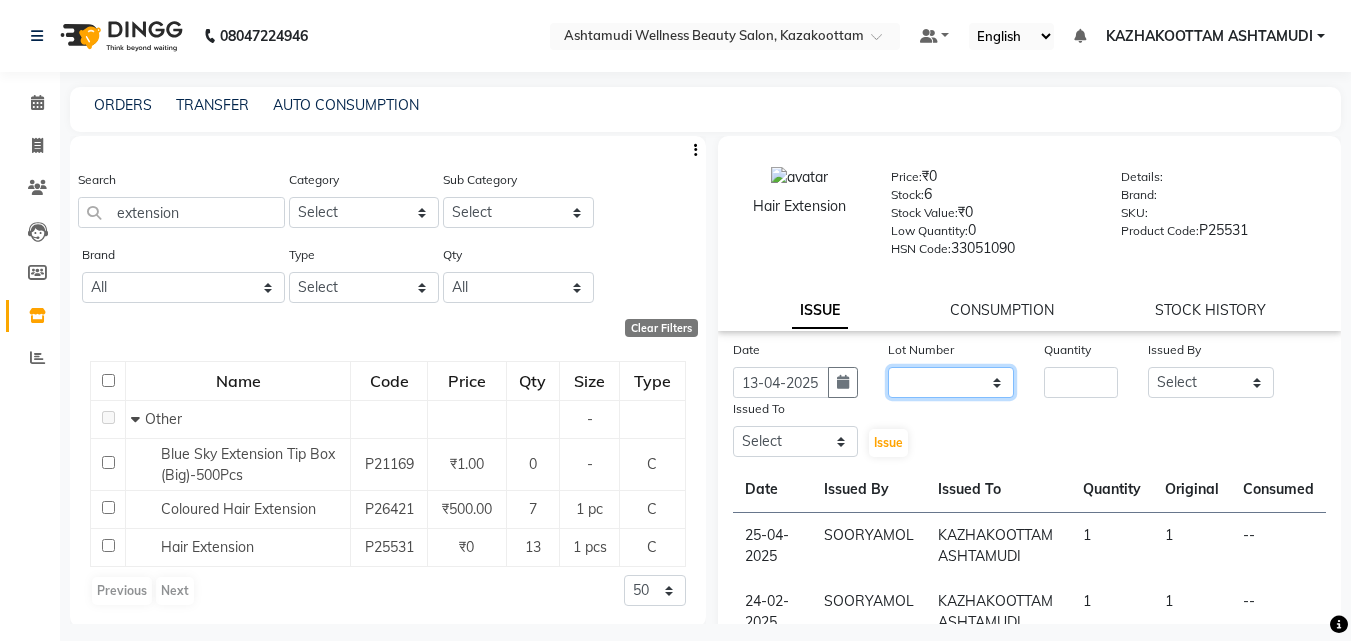 click on "None" 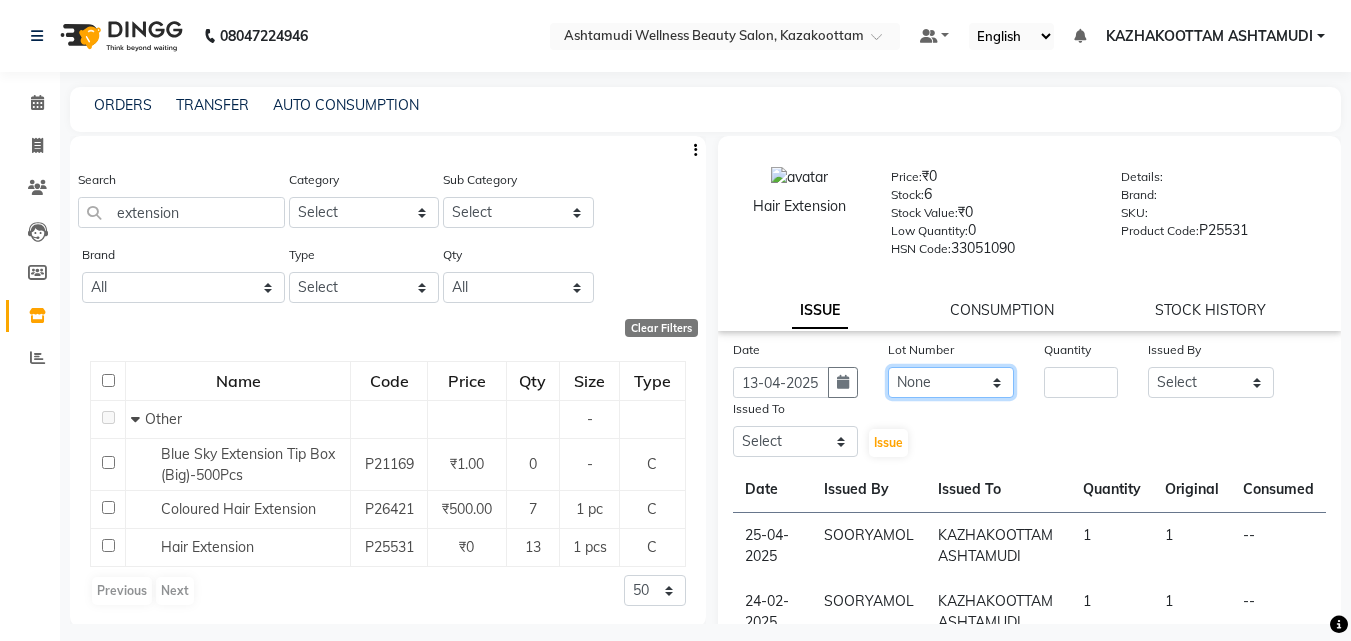 click on "None" 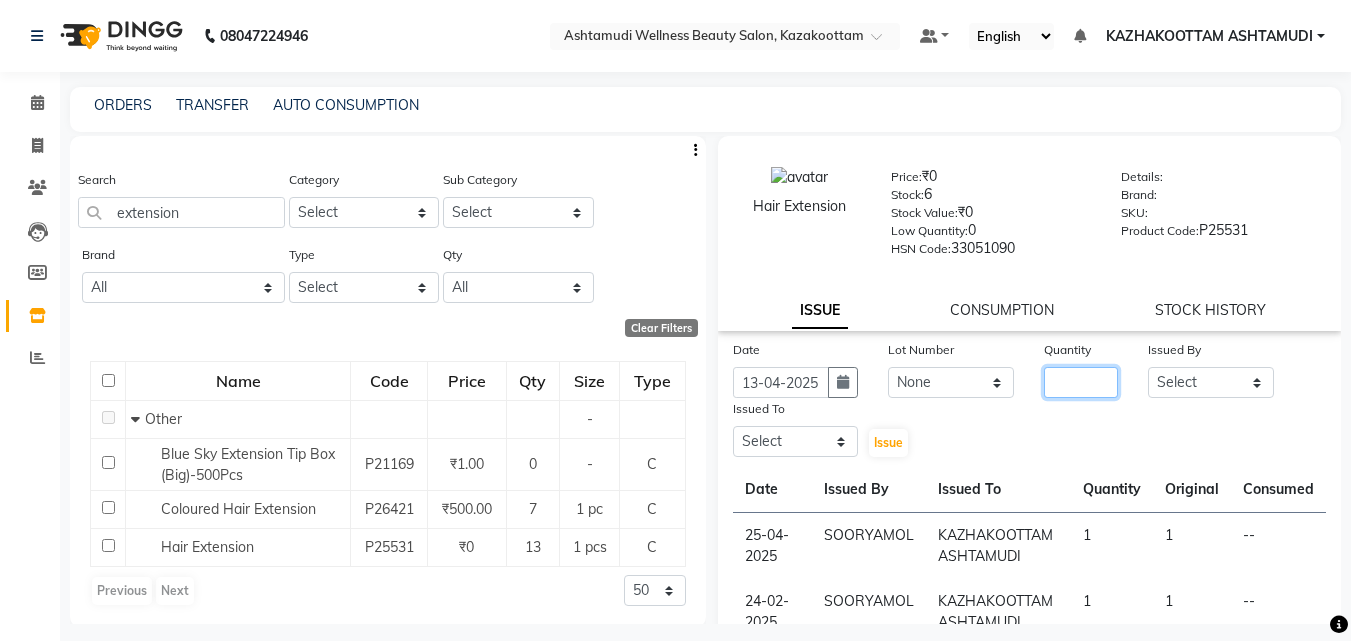 click 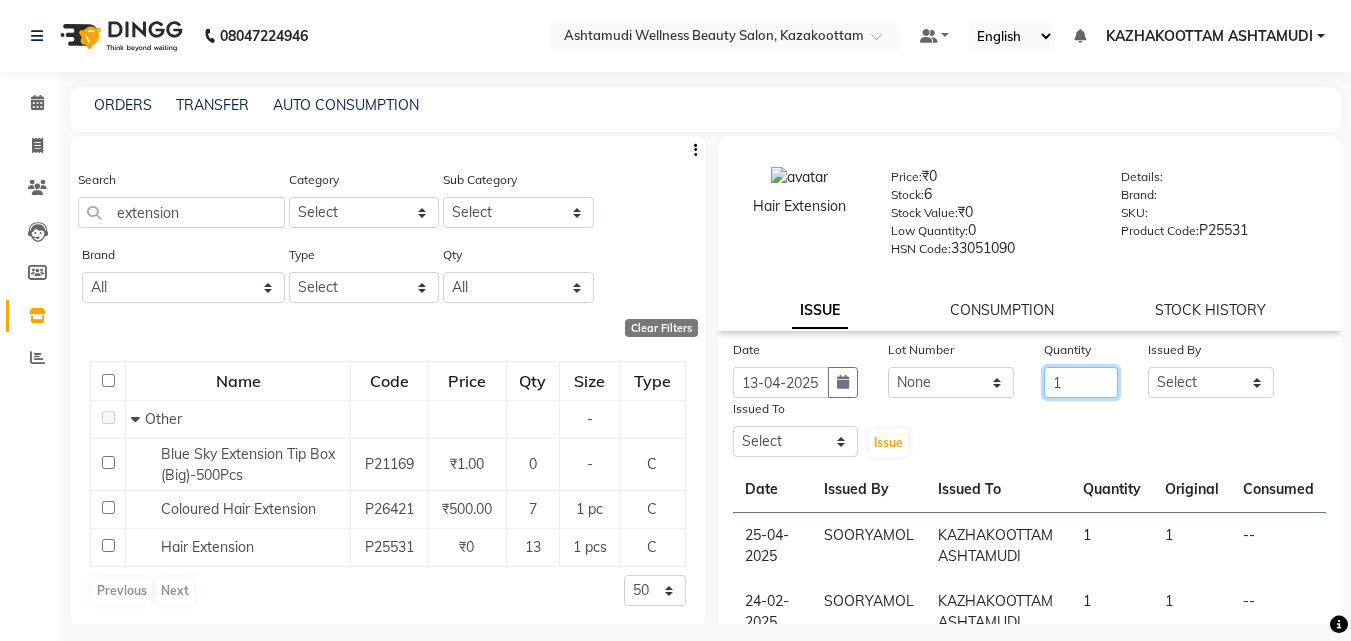 type on "1" 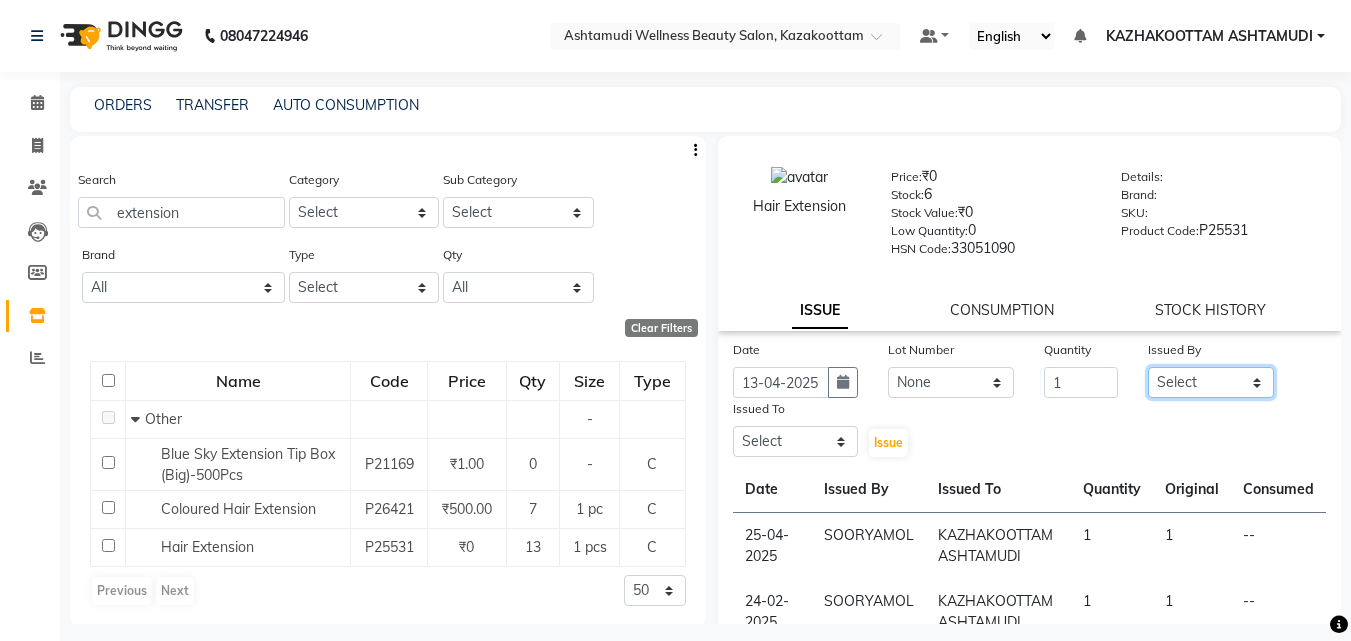 click on "Select Arya  CHINJU GEETA KAZHAKOOTTAM ASHTAMUDI KRISHNA LEKSHMI MADONNA MICHAEL MINCY VARGHESE Poornima Gopal PRIYA RESHMA ROSNI Sindhu SOORYAMOL" 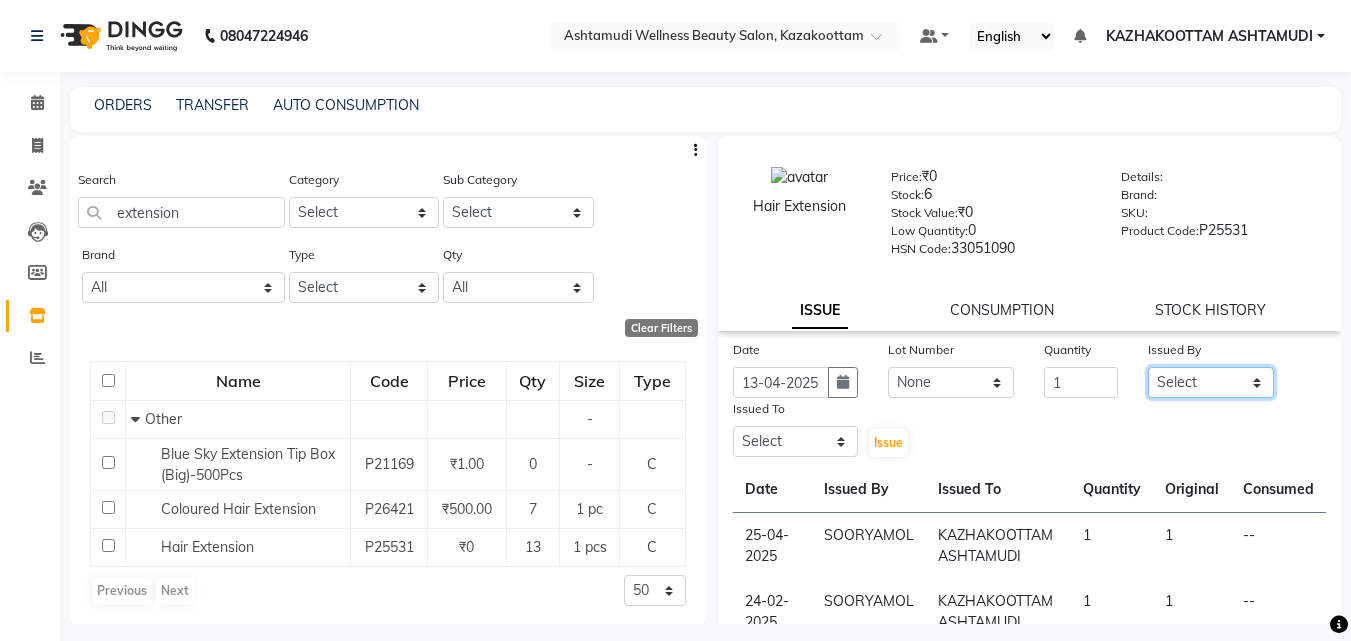 select on "47766" 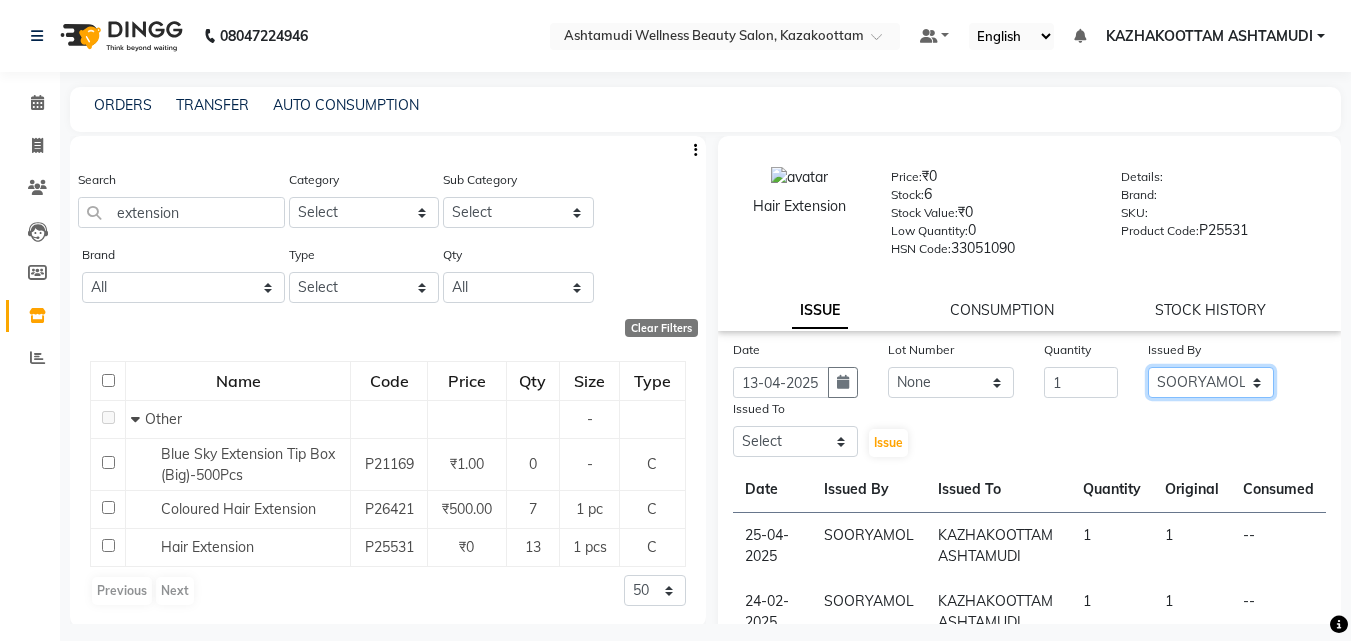 click on "Select Arya  CHINJU GEETA KAZHAKOOTTAM ASHTAMUDI KRISHNA LEKSHMI MADONNA MICHAEL MINCY VARGHESE Poornima Gopal PRIYA RESHMA ROSNI Sindhu SOORYAMOL" 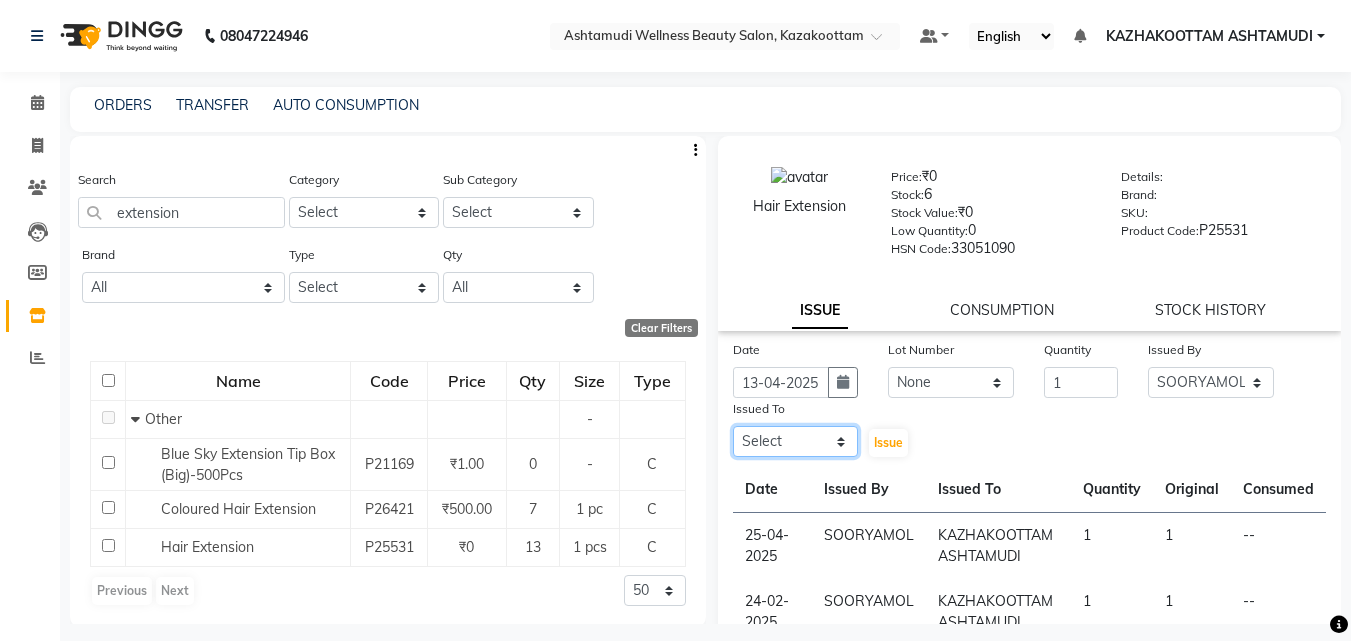 click on "Select Arya  CHINJU GEETA KAZHAKOOTTAM ASHTAMUDI KRISHNA LEKSHMI MADONNA MICHAEL MINCY VARGHESE Poornima Gopal PRIYA RESHMA ROSNI Sindhu SOORYAMOL" 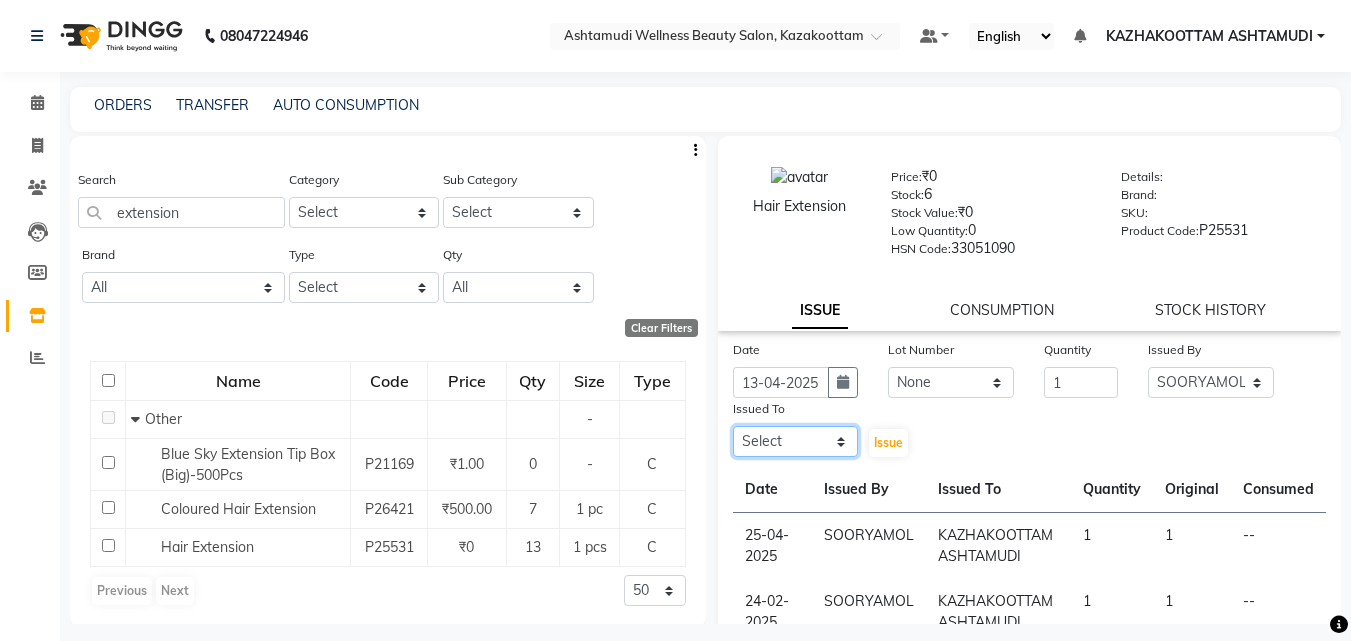 select on "27528" 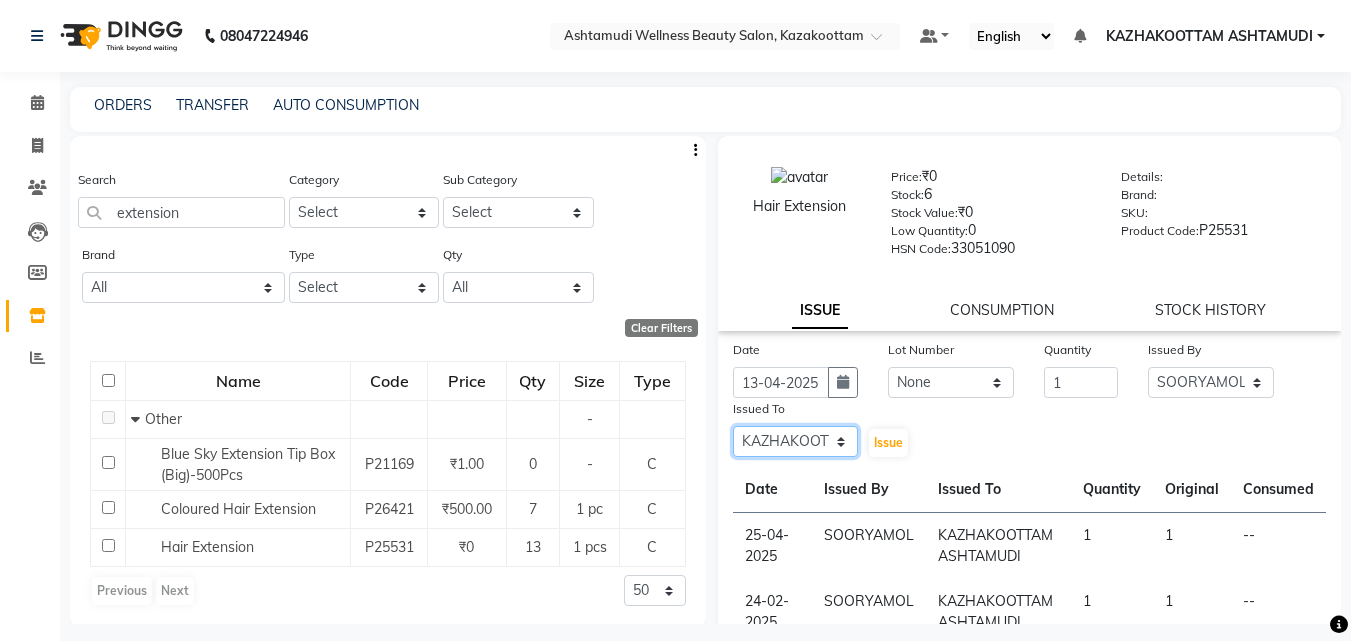 click on "Select Arya  CHINJU GEETA KAZHAKOOTTAM ASHTAMUDI KRISHNA LEKSHMI MADONNA MICHAEL MINCY VARGHESE Poornima Gopal PRIYA RESHMA ROSNI Sindhu SOORYAMOL" 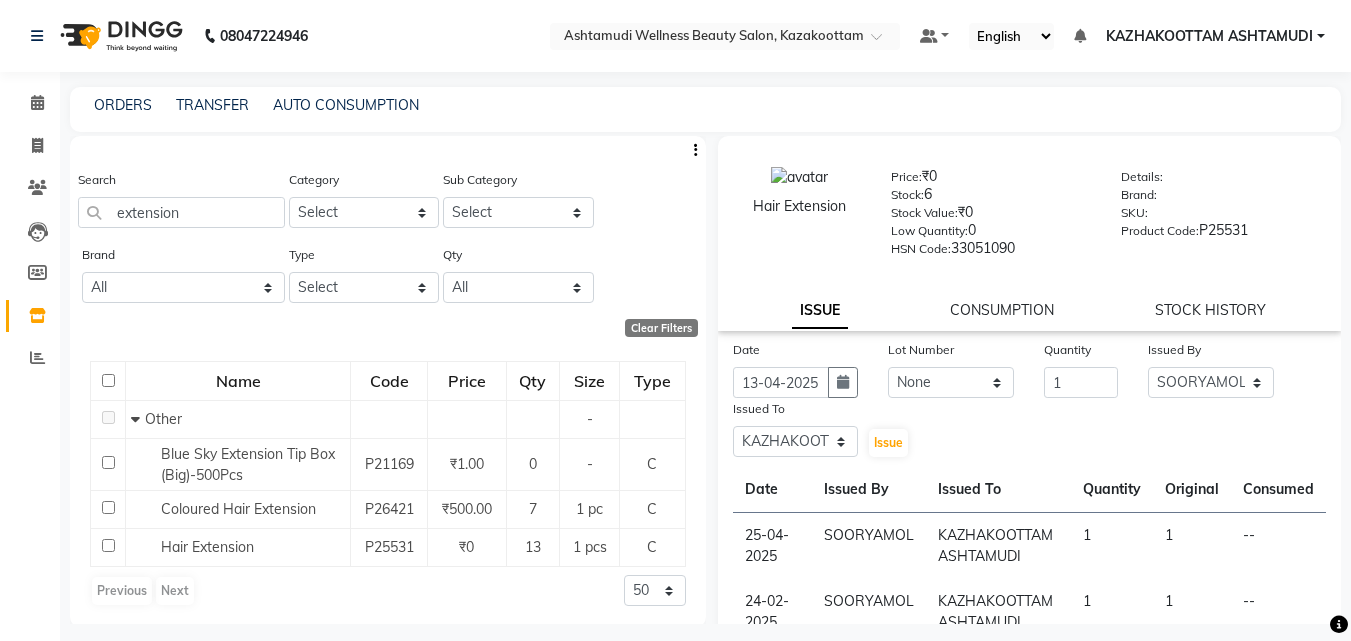 click on "Issue" 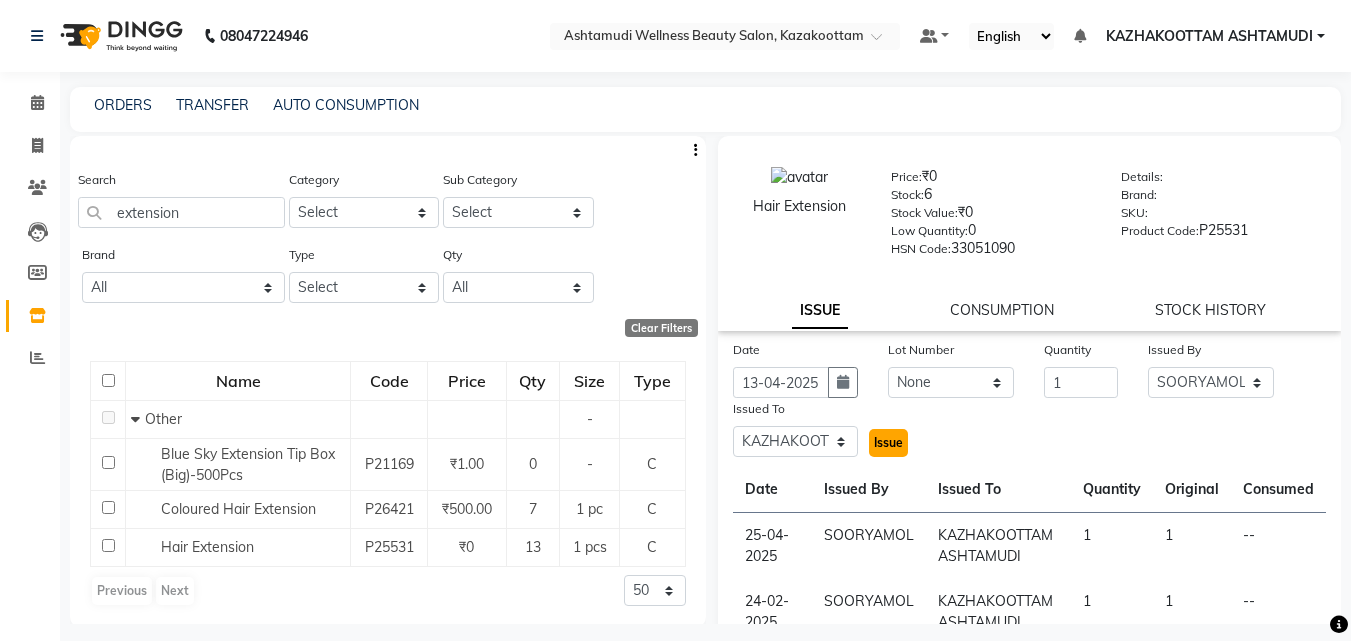 click on "Issue" 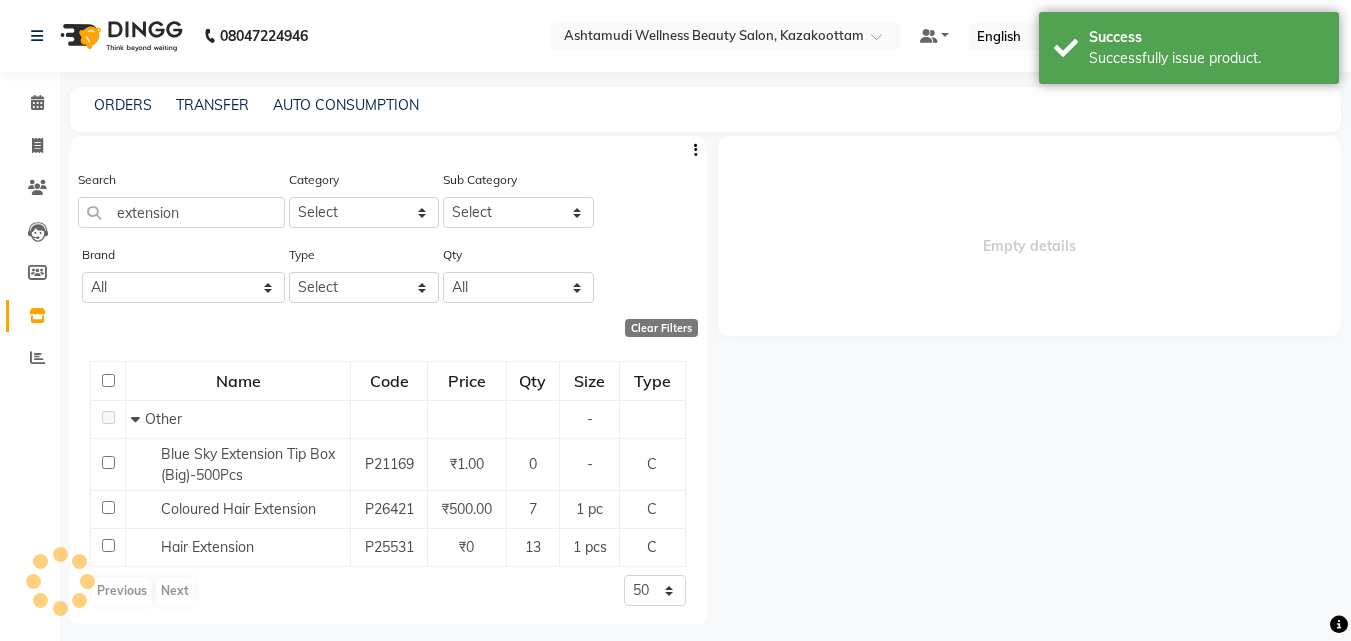 select 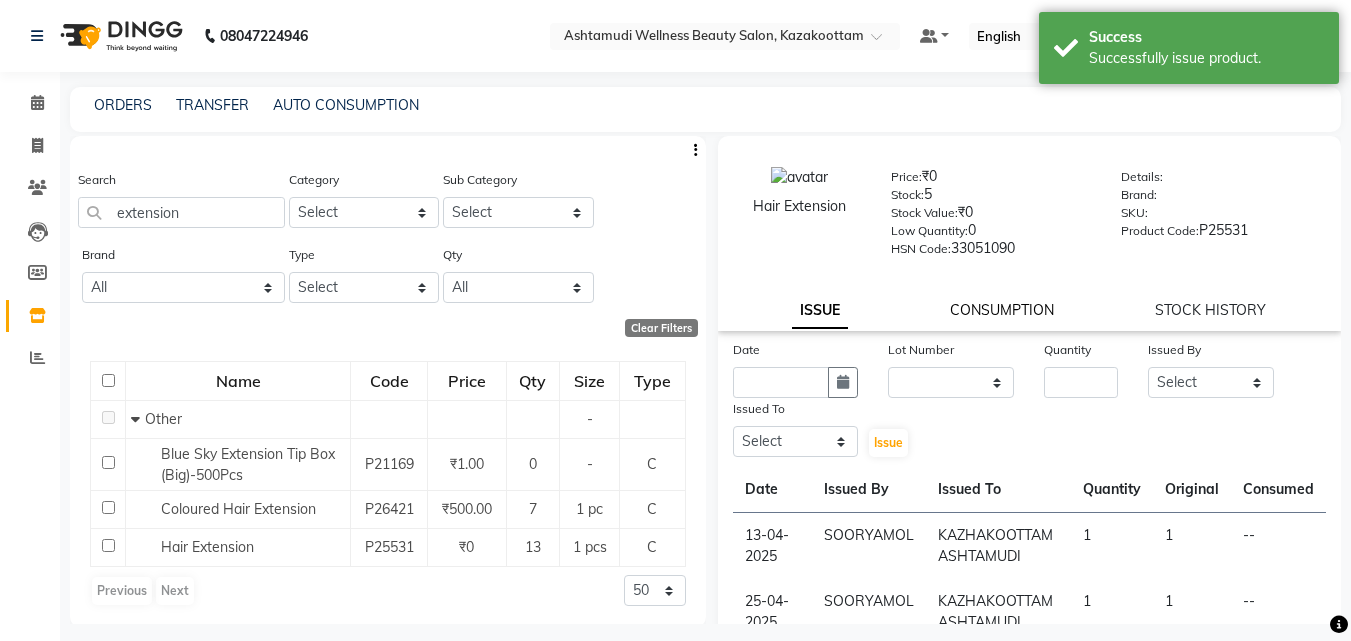 click on "CONSUMPTION" 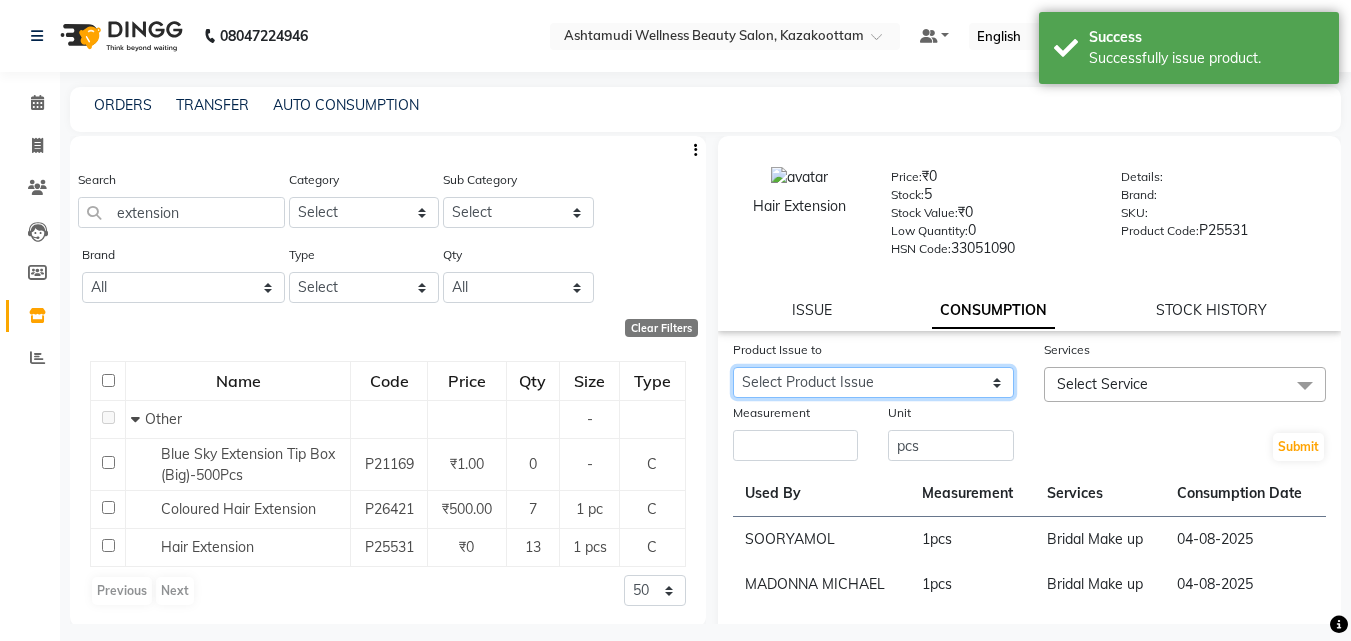 click on "Select Product Issue 2025-04-13, Issued to: KAZHAKOOTTAM ASHTAMUDI, Balance: 1 2025-04-25, Issued to: KAZHAKOOTTAM ASHTAMUDI, Balance: 1 2025-02-24, Issued to: KAZHAKOOTTAM ASHTAMUDI, Balance: 1 2025-02-08, Issued to: KAZHAKOOTTAM ASHTAMUDI, Balance: 2 2025-02-02, Issued to: KAZHAKOOTTAM ASHTAMUDI, Balance: 1 2025-01-23, Issued to: KAZHAKOOTTAM ASHTAMUDI, Balance: 1 2025-01-19, Issued to: KAZHAKOOTTAM ASHTAMUDI, Balance: 1 2025-01-07, Issued to: KAZHAKOOTTAM ASHTAMUDI, Balance: 1 2024-12-23, Issued to: Poornima Gopal, Balance: 1 2024-12-21, Issued to: , Balance: 1 2024-12-22, Issued to: Poornima Gopal, Balance: 2 2024-11-14, Issued to: , Balance: 1 2024-11-18, Issued to: , Balance: 1 2024-11-17, Issued to: , Balance: 1 2024-11-20, Issued to: , Balance: 1" 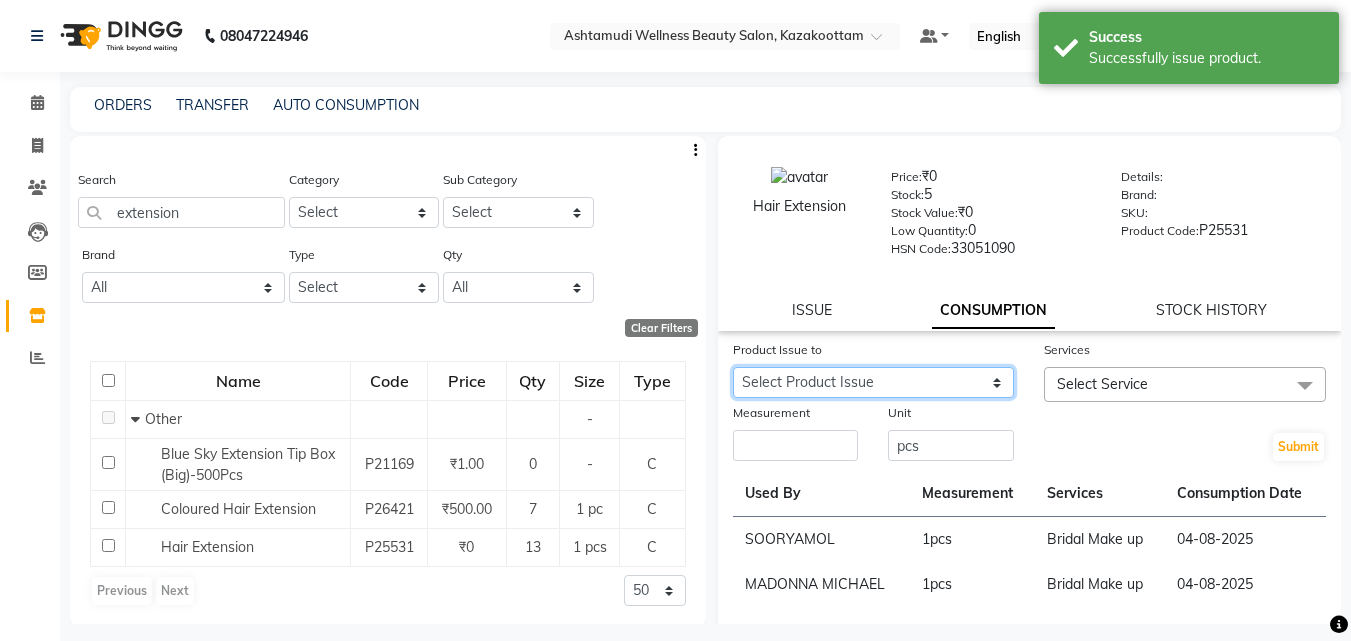 select on "624090" 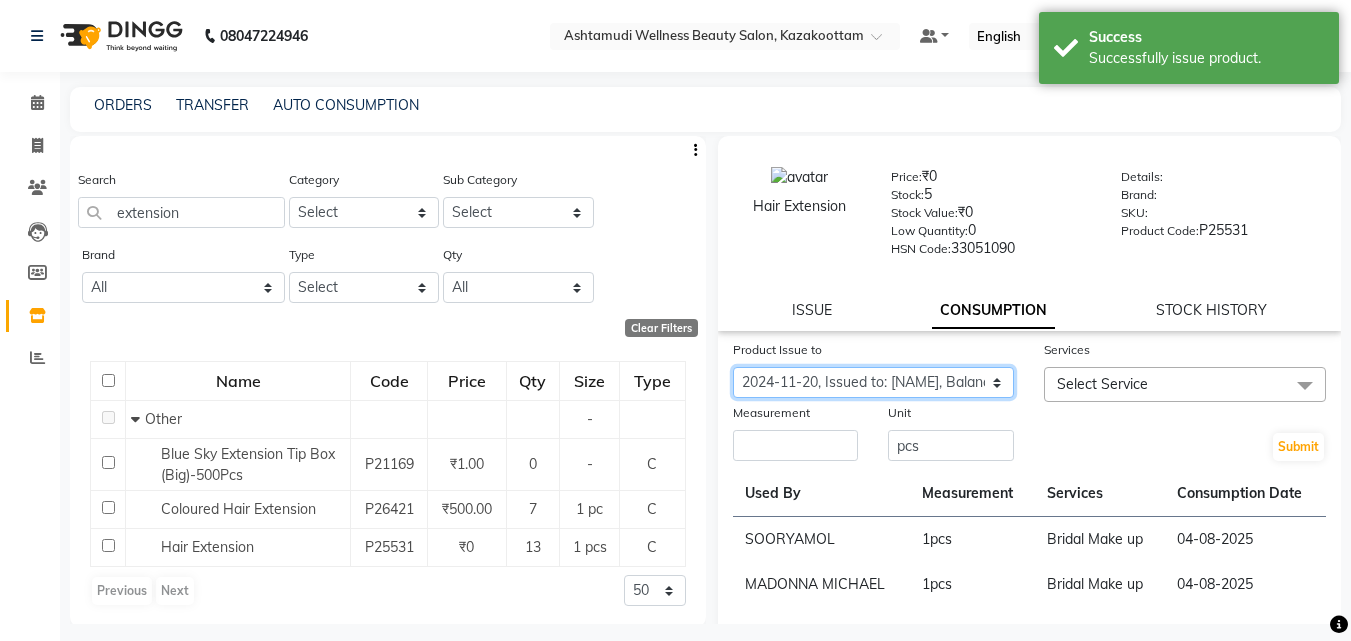 click on "Select Product Issue 2025-04-13, Issued to: KAZHAKOOTTAM ASHTAMUDI, Balance: 1 2025-04-25, Issued to: KAZHAKOOTTAM ASHTAMUDI, Balance: 1 2025-02-24, Issued to: KAZHAKOOTTAM ASHTAMUDI, Balance: 1 2025-02-08, Issued to: KAZHAKOOTTAM ASHTAMUDI, Balance: 2 2025-02-02, Issued to: KAZHAKOOTTAM ASHTAMUDI, Balance: 1 2025-01-23, Issued to: KAZHAKOOTTAM ASHTAMUDI, Balance: 1 2025-01-19, Issued to: KAZHAKOOTTAM ASHTAMUDI, Balance: 1 2025-01-07, Issued to: KAZHAKOOTTAM ASHTAMUDI, Balance: 1 2024-12-23, Issued to: Poornima Gopal, Balance: 1 2024-12-21, Issued to: , Balance: 1 2024-12-22, Issued to: Poornima Gopal, Balance: 2 2024-11-14, Issued to: , Balance: 1 2024-11-18, Issued to: , Balance: 1 2024-11-17, Issued to: , Balance: 1 2024-11-20, Issued to: , Balance: 1" 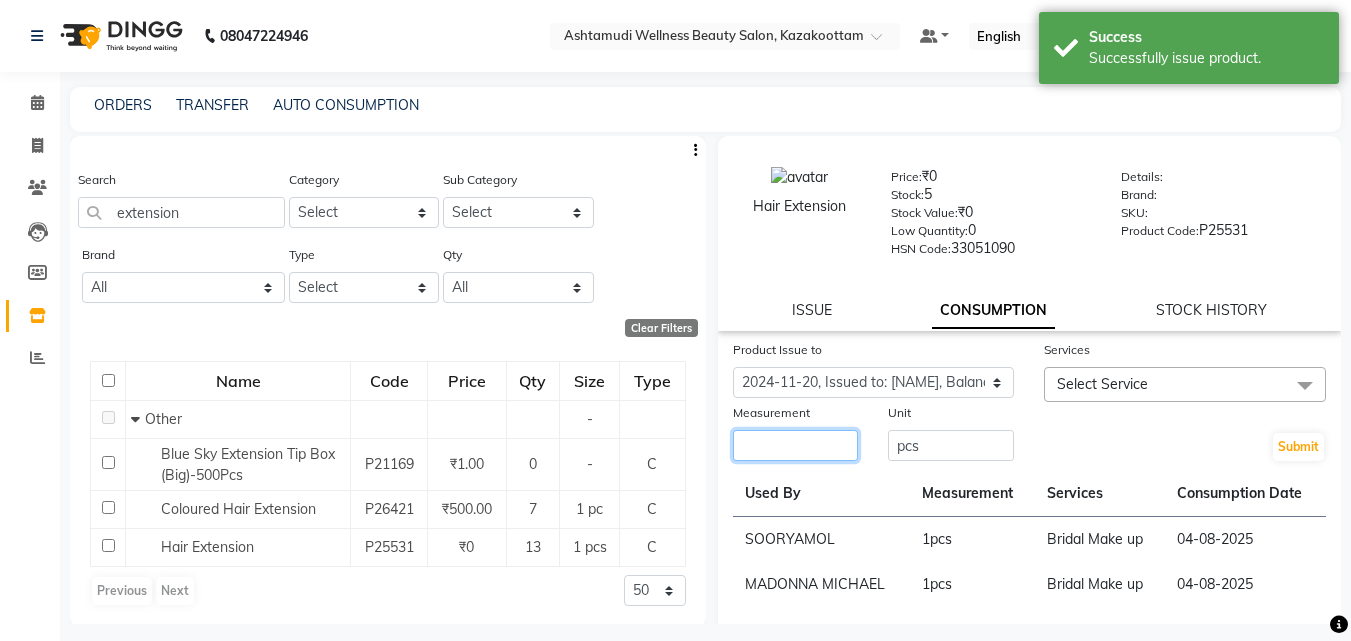click 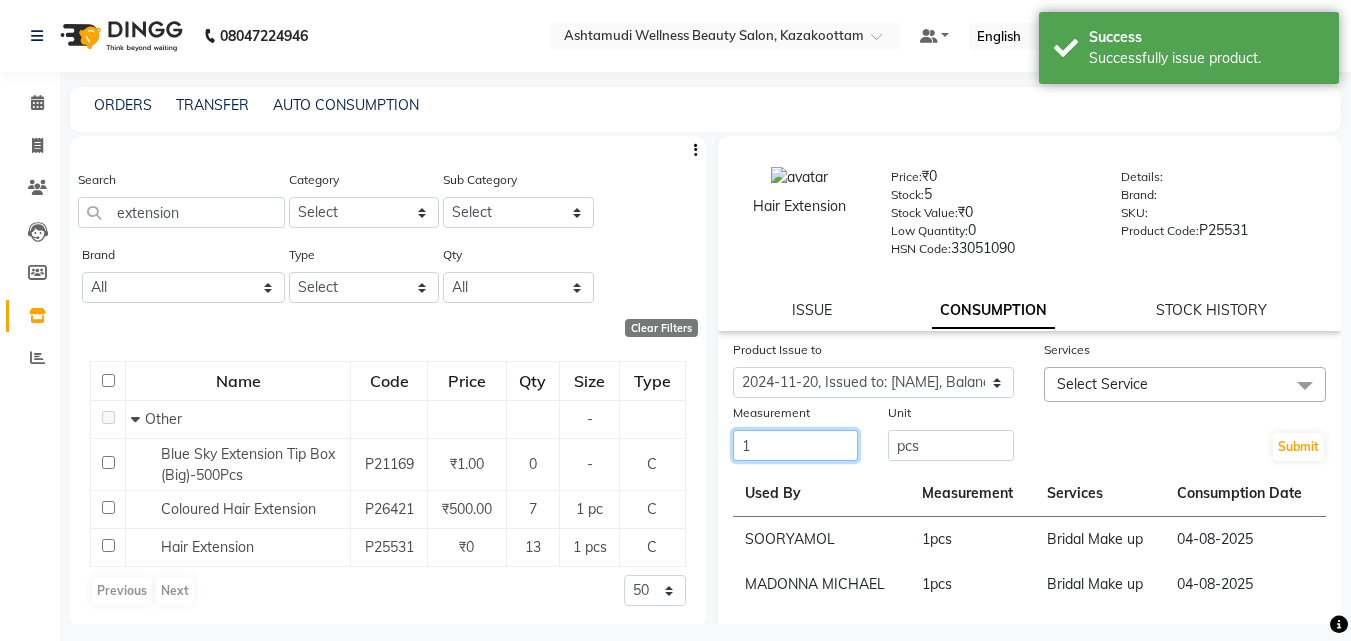 type on "1" 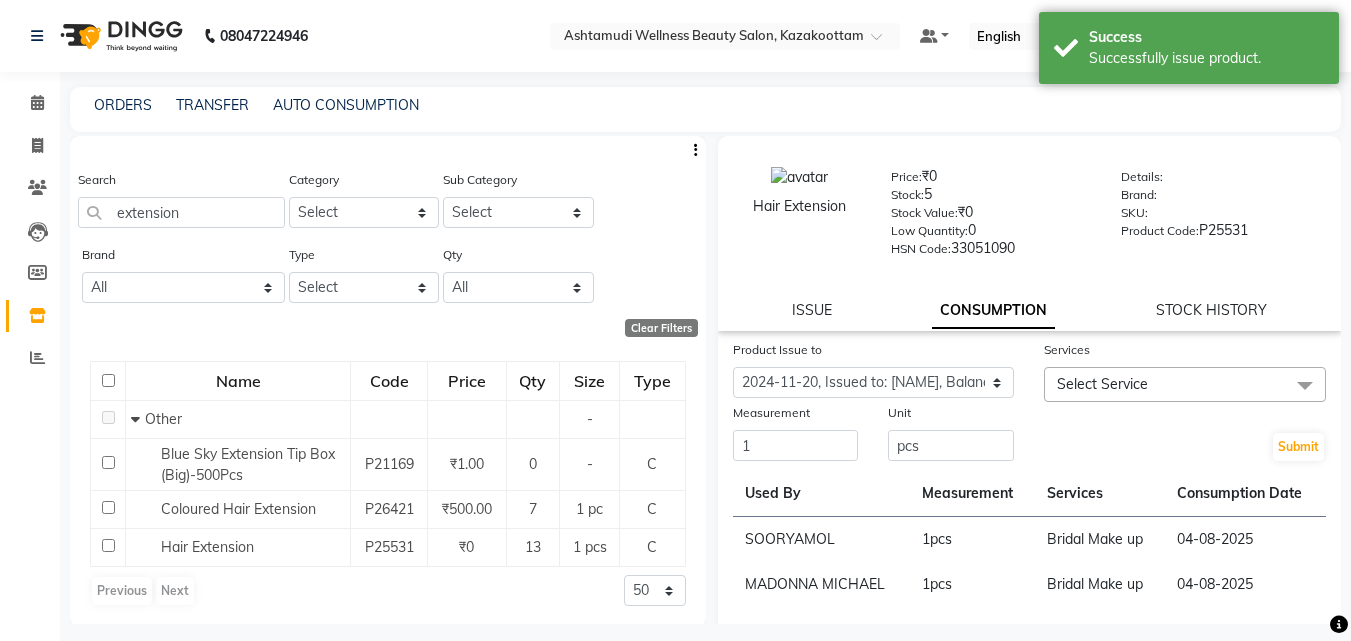 click on "Select Service" 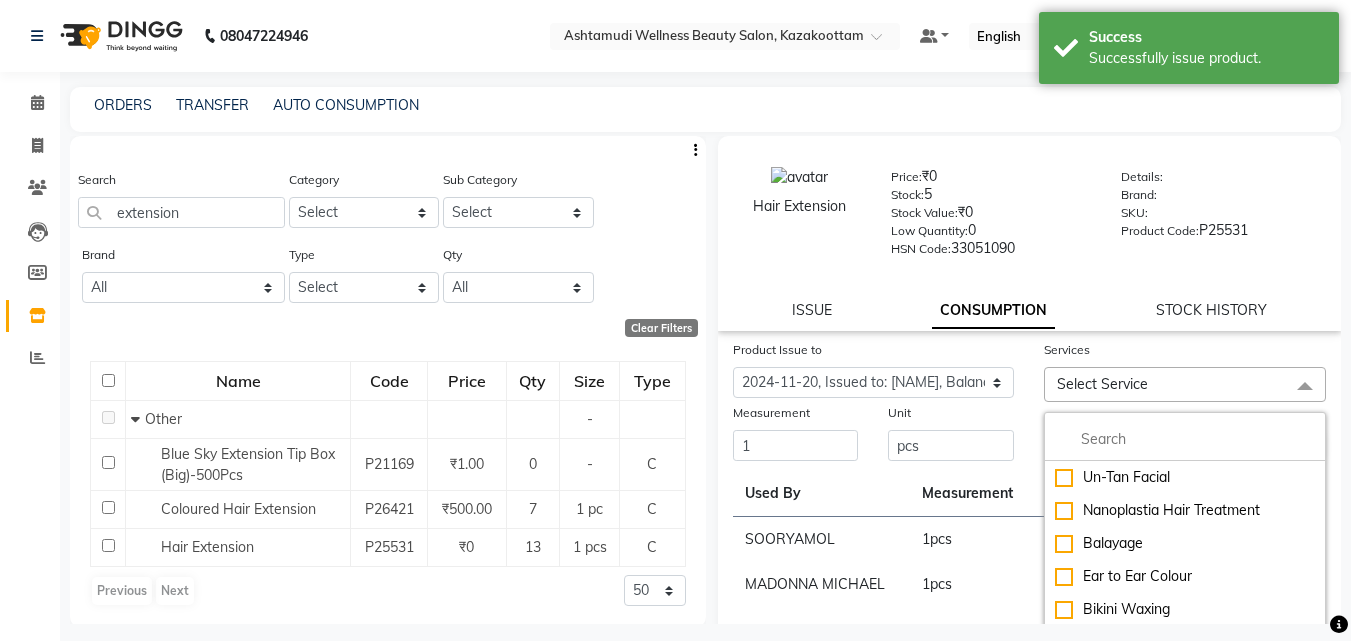 drag, startPoint x: 1115, startPoint y: 411, endPoint x: 1111, endPoint y: 426, distance: 15.524175 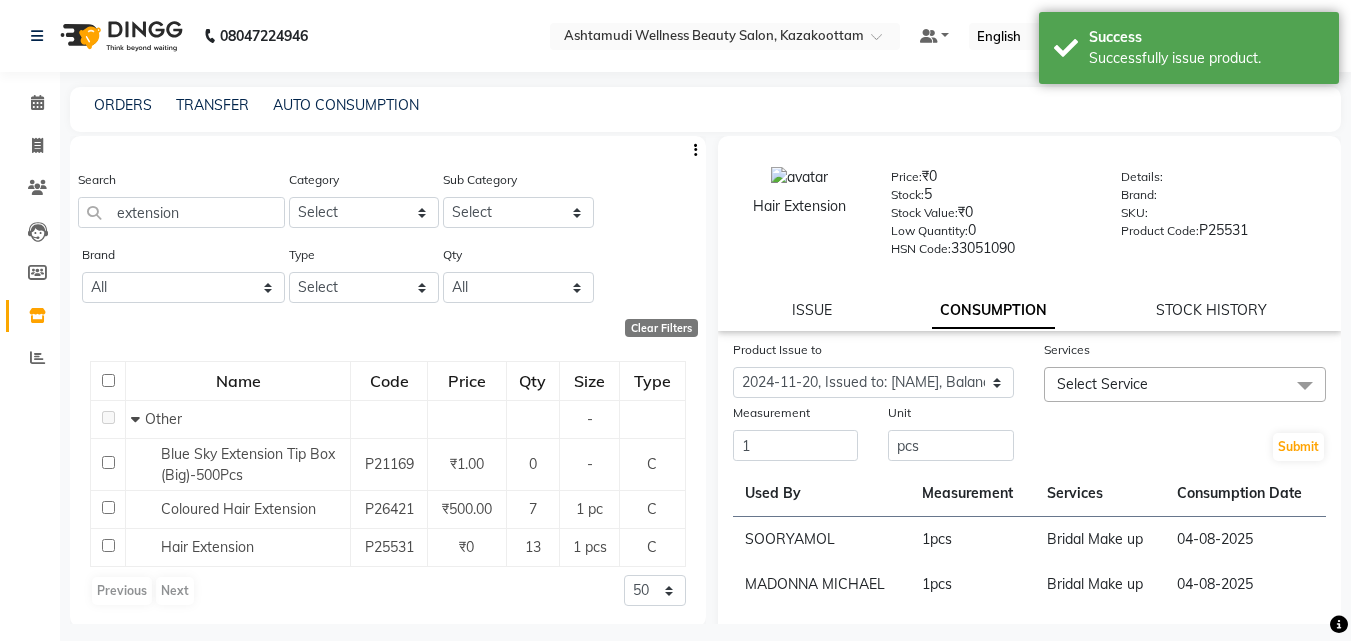 click on "Select Service" 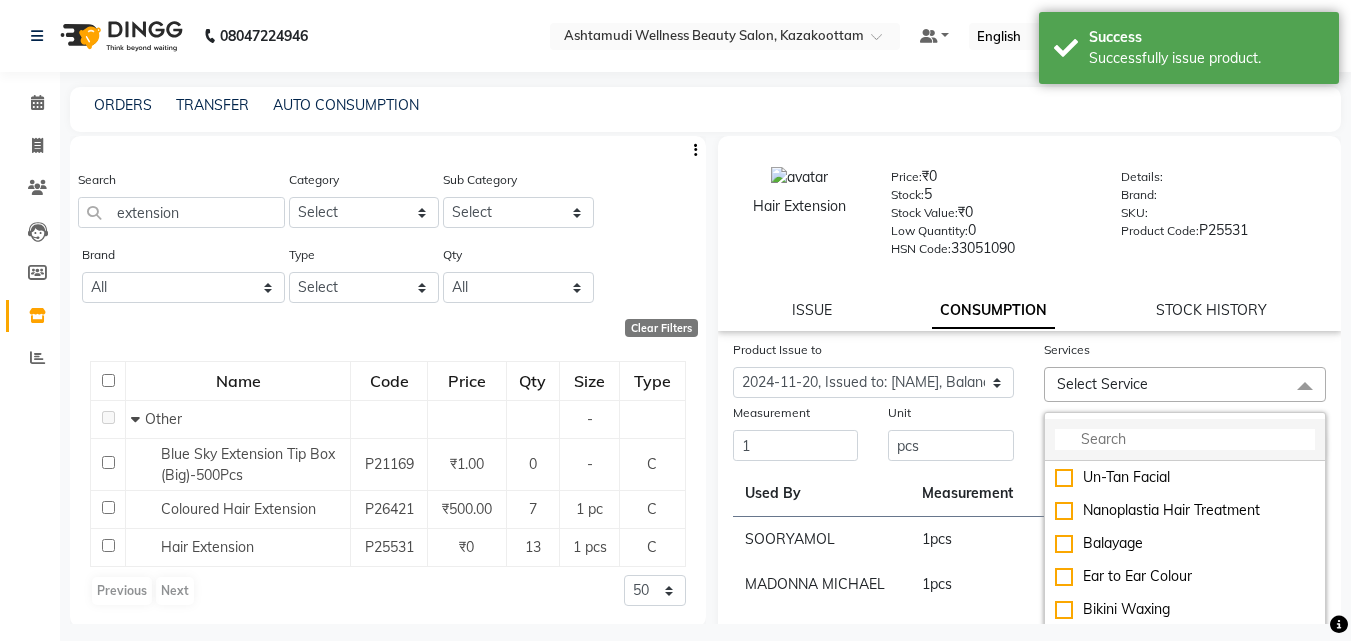 click 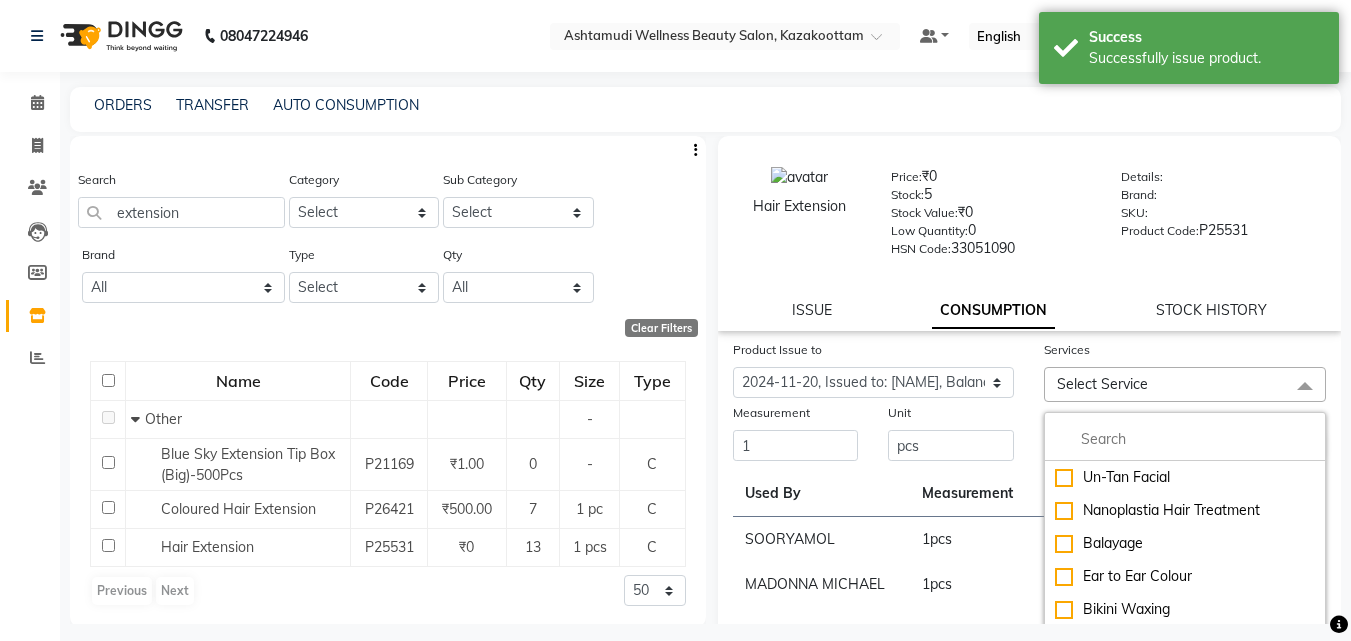 click on "Unit" 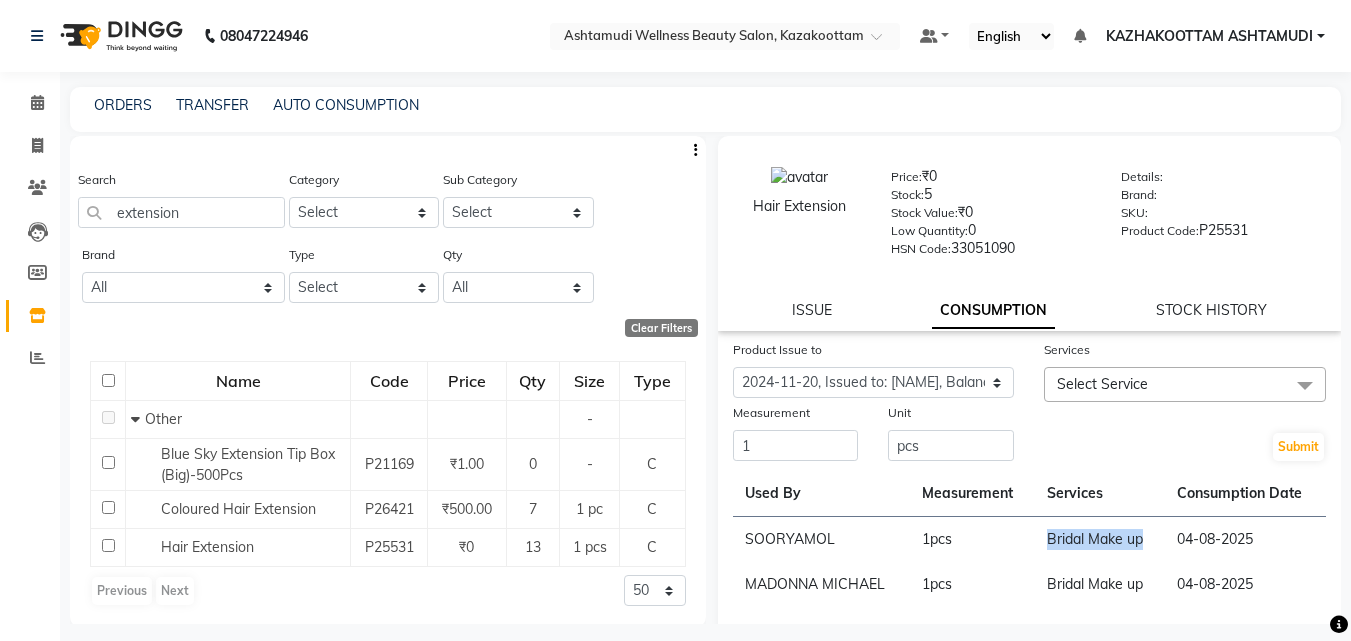 click on "Bridal Make up" 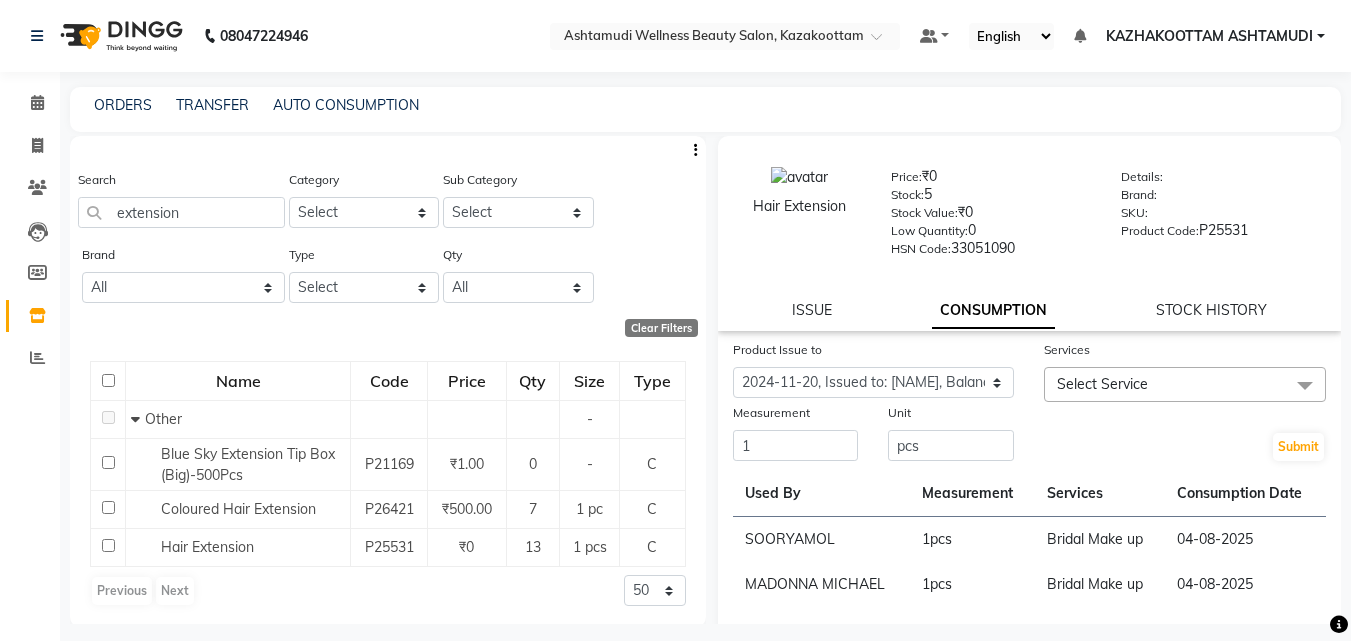drag, startPoint x: 1139, startPoint y: 551, endPoint x: 1145, endPoint y: 542, distance: 10.816654 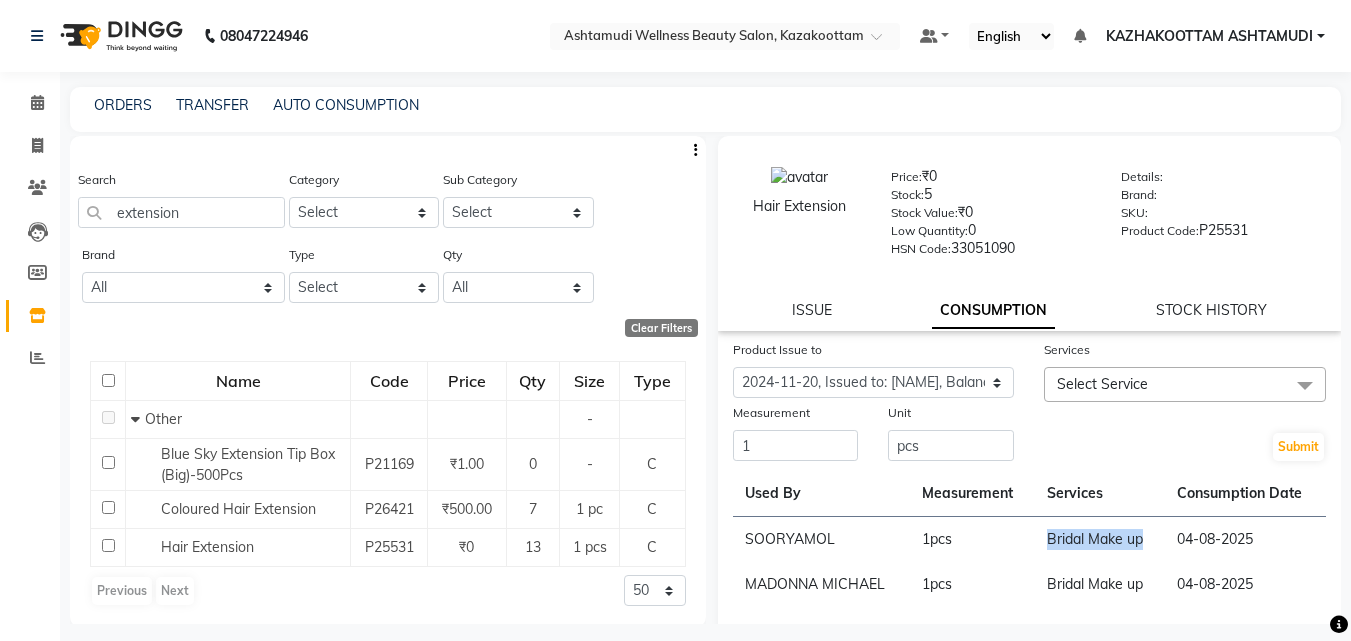 drag, startPoint x: 1145, startPoint y: 538, endPoint x: 1011, endPoint y: 520, distance: 135.20355 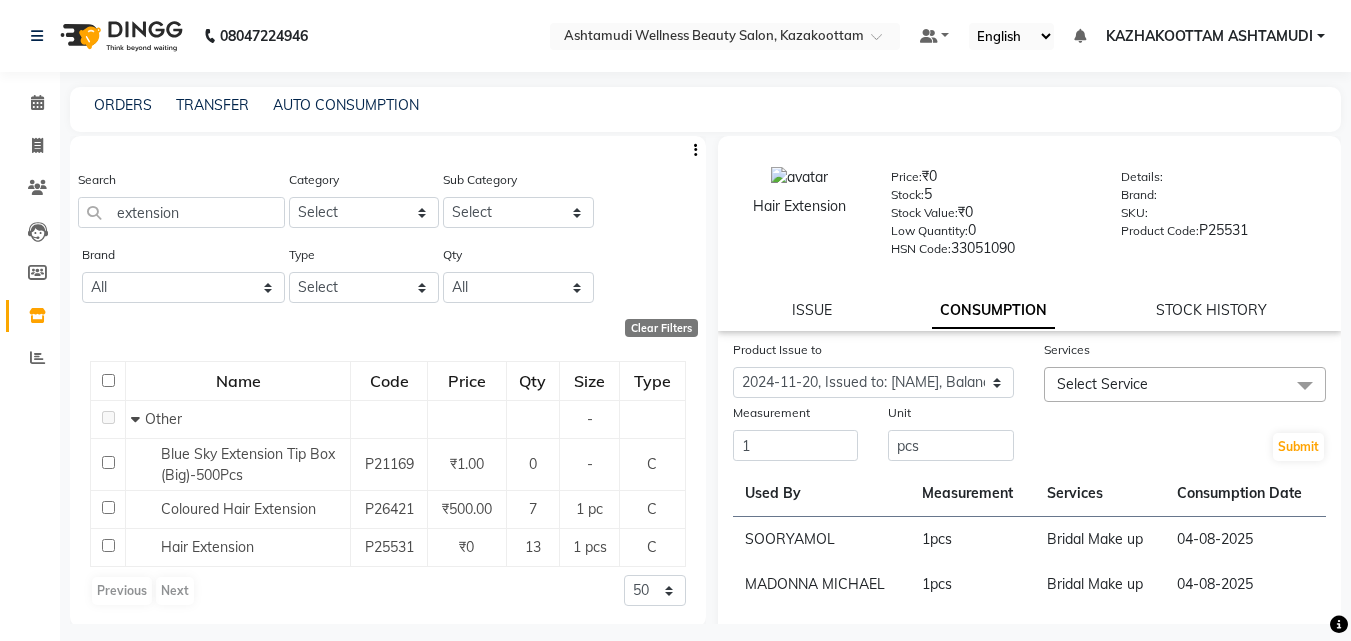 click on "Select Service" 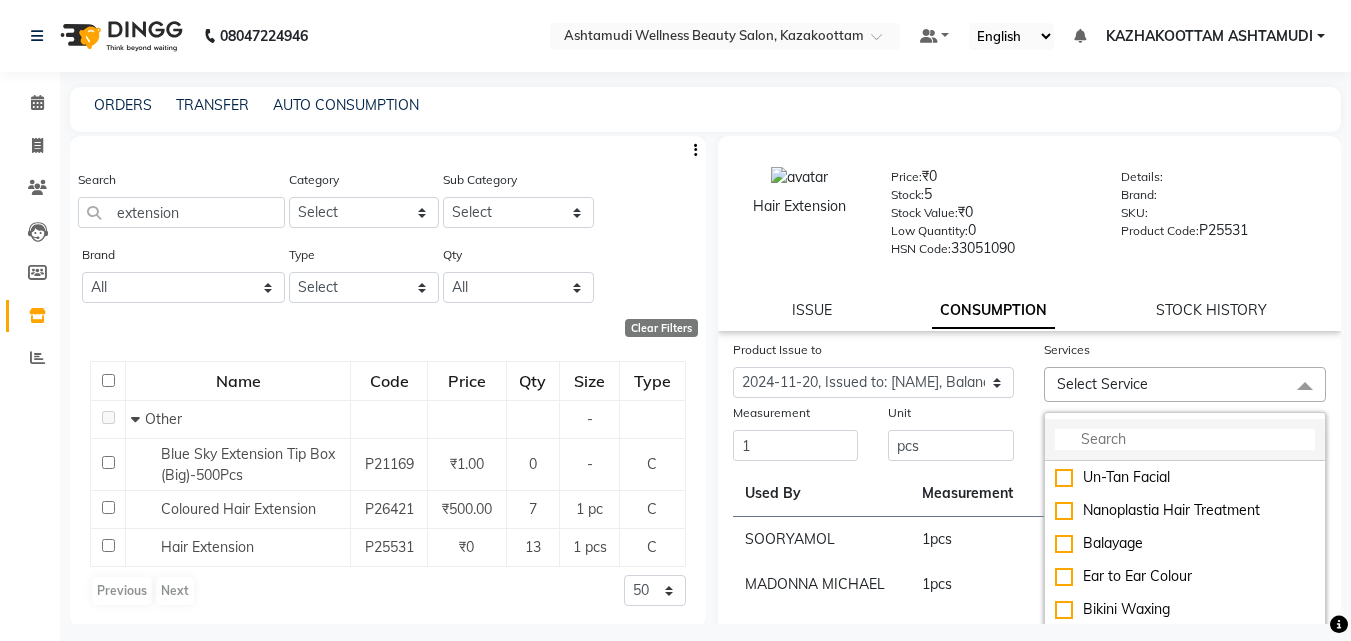 click 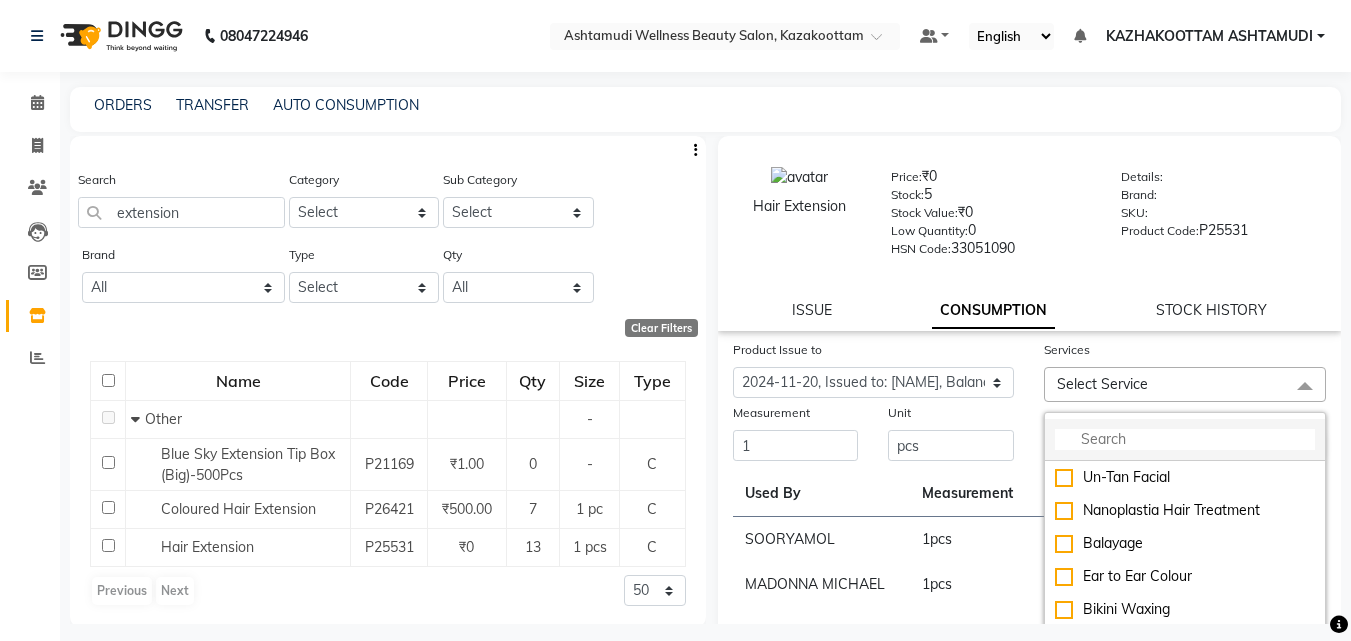 paste on "Bridal Make up" 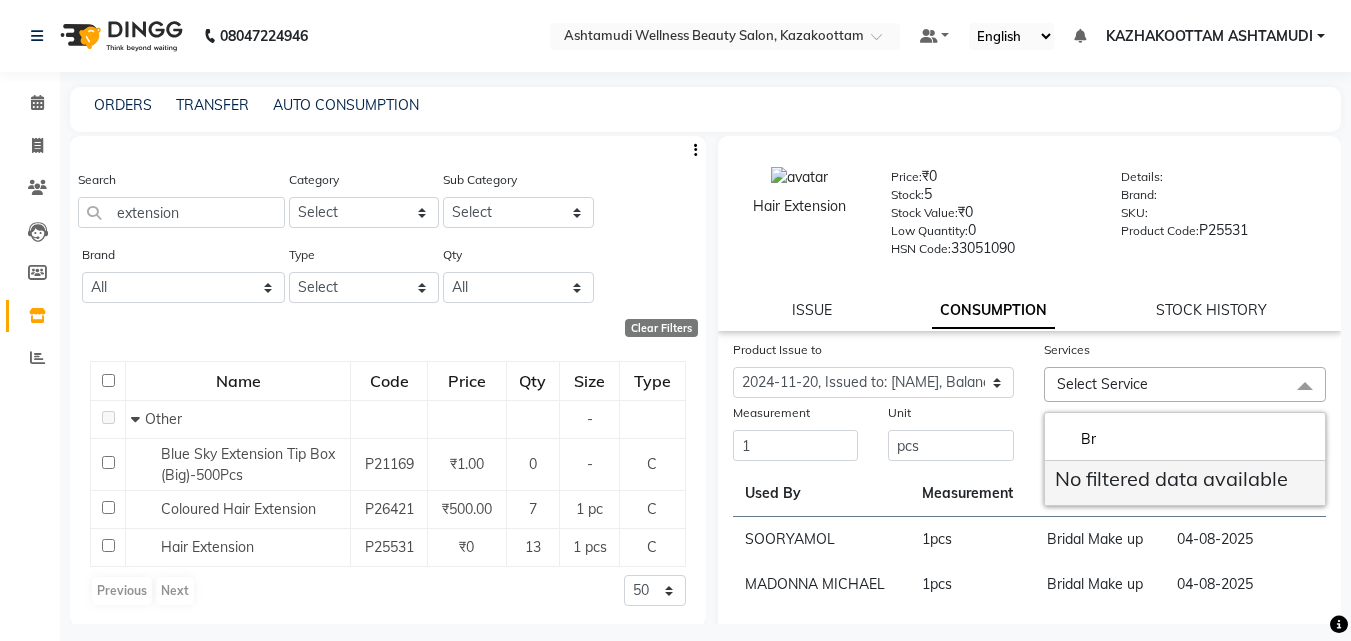 type on "B" 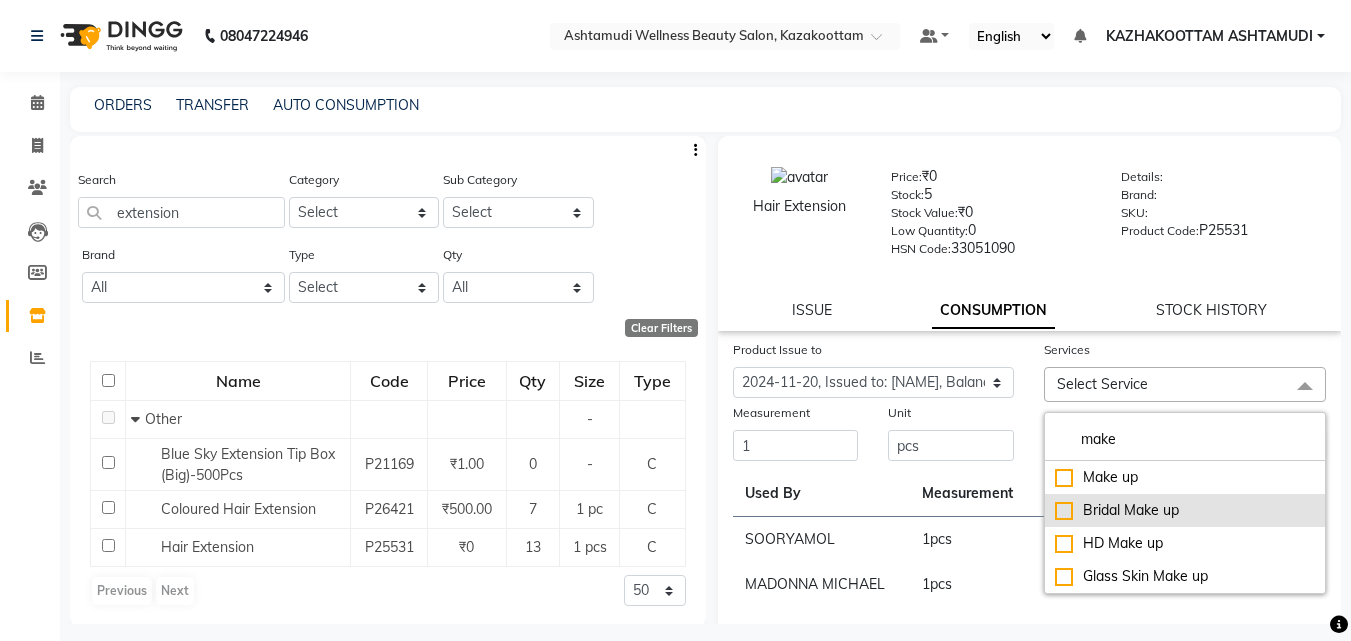 type on "make" 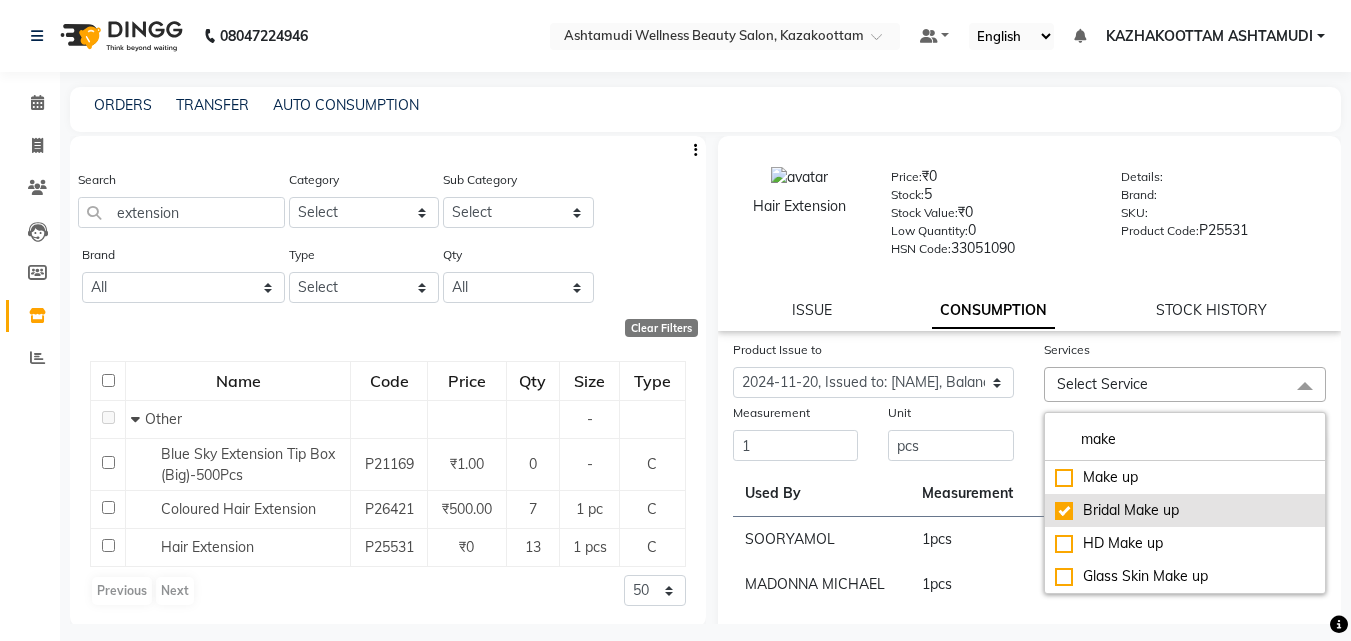 checkbox on "true" 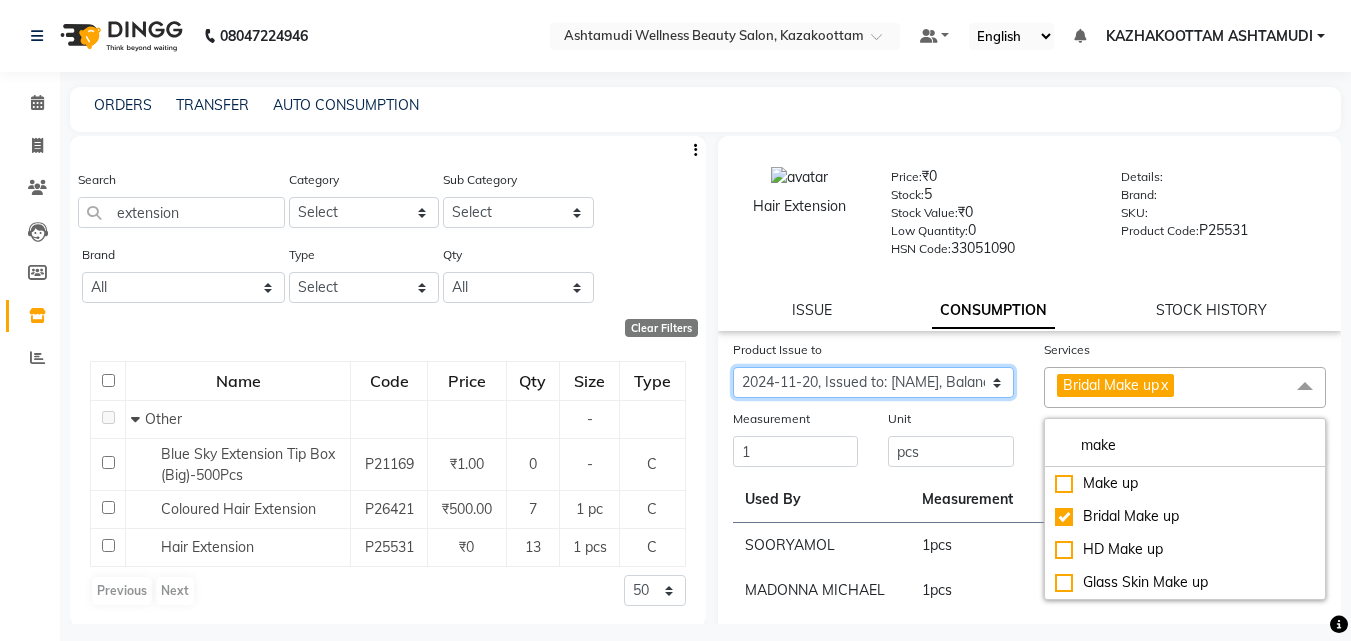 drag, startPoint x: 998, startPoint y: 397, endPoint x: 1021, endPoint y: 421, distance: 33.24154 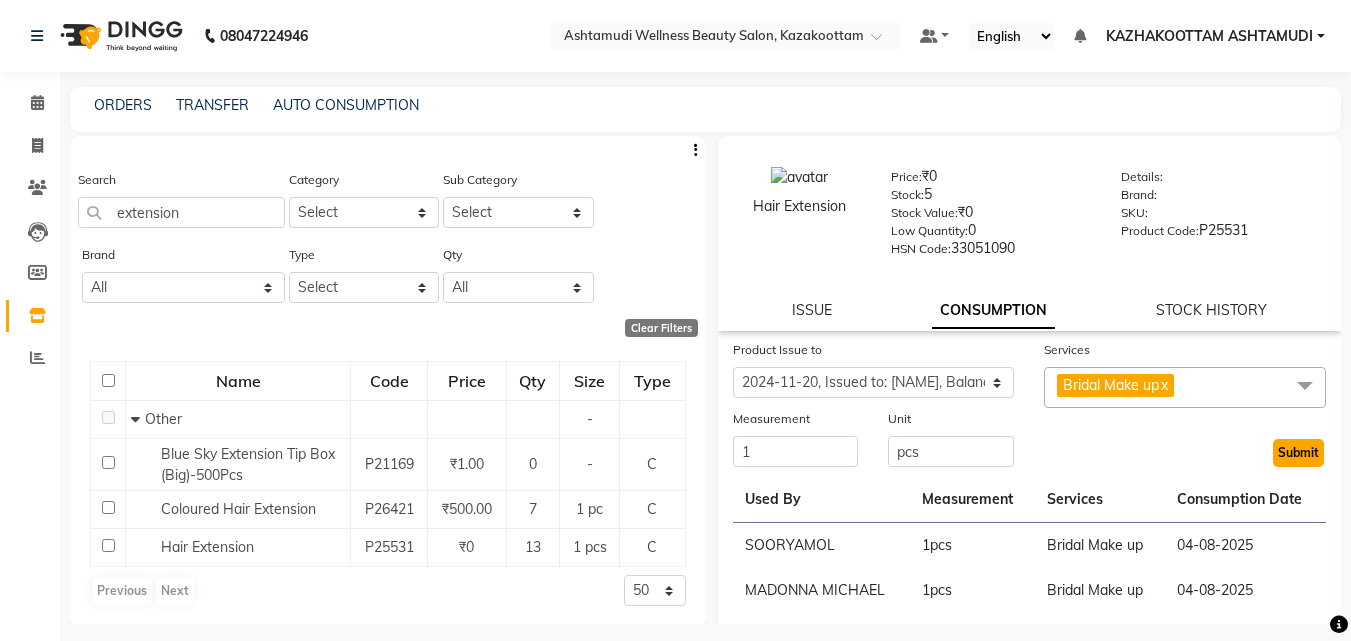 click on "Submit" 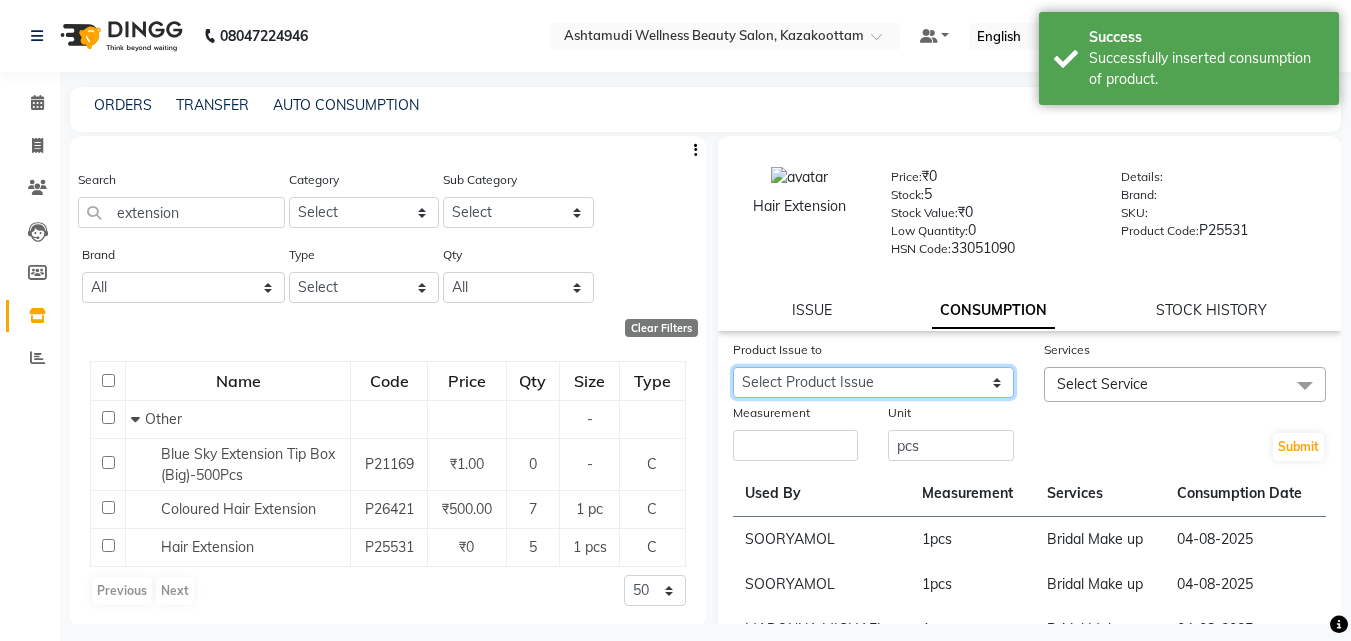 click on "Select Product Issue 2025-04-13, Issued to: [NAME], Balance: 1 2025-04-25, Issued to: [NAME], Balance: 1 2025-02-24, Issued to: [NAME], Balance: 1 2025-02-08, Issued to: [NAME], Balance: 2 2025-02-02, Issued to: [NAME], Balance: 1 2025-01-23, Issued to: [NAME], Balance: 1 2025-01-19, Issued to: [NAME], Balance: 1 2025-01-07, Issued to: [NAME], Balance: 1 2024-12-23, Issued to: [NAME], Balance: 1 2024-12-21, Issued to: [NAME], Balance: 1 2024-12-22, Issued to: [NAME], Balance: 2 2024-11-14, Issued to: [NAME], Balance: 1 2024-11-18, Issued to: [NAME], Balance: 1 2024-11-17, Issued to: [NAME], Balance: 1" 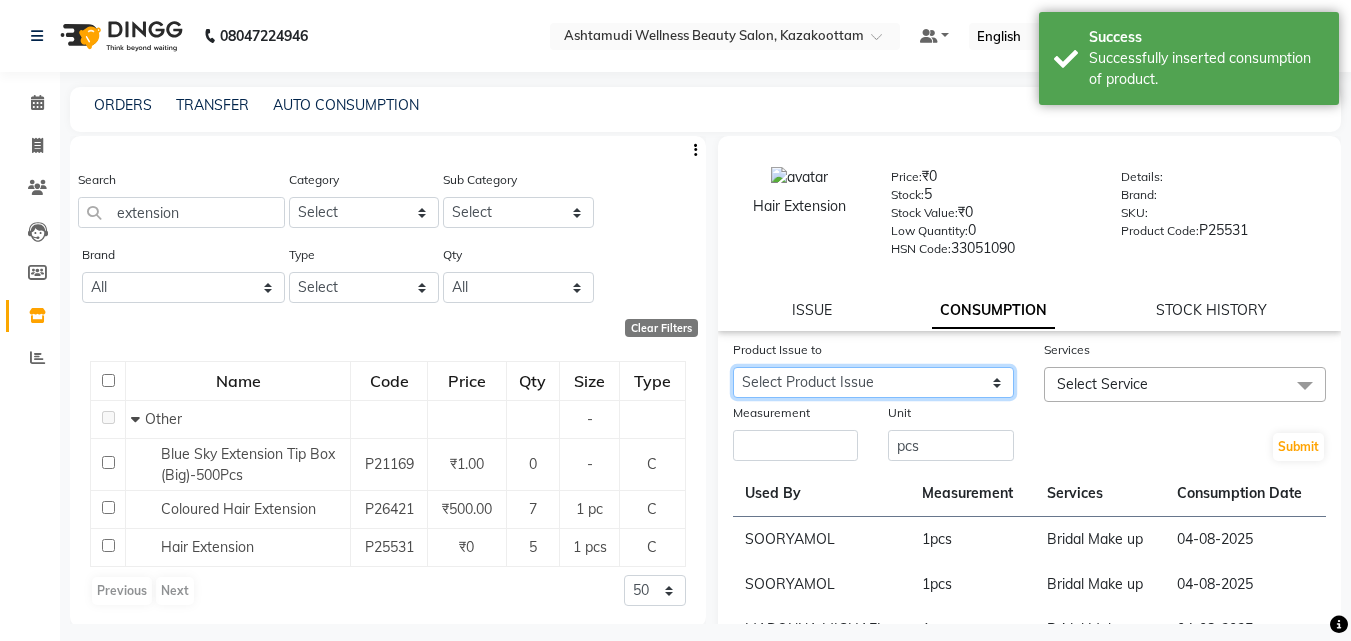 select on "624092" 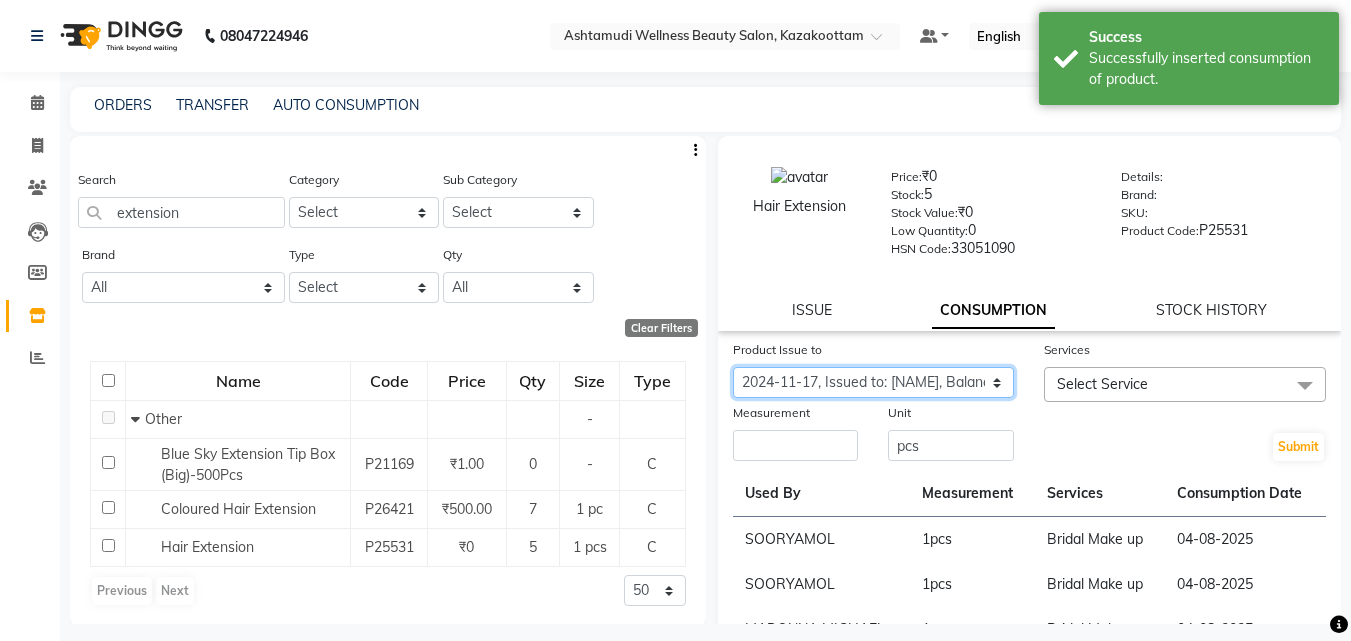 click on "Select Product Issue 2025-04-13, Issued to: [NAME], Balance: 1 2025-04-25, Issued to: [NAME], Balance: 1 2025-02-24, Issued to: [NAME], Balance: 1 2025-02-08, Issued to: [NAME], Balance: 2 2025-02-02, Issued to: [NAME], Balance: 1 2025-01-23, Issued to: [NAME], Balance: 1 2025-01-19, Issued to: [NAME], Balance: 1 2025-01-07, Issued to: [NAME], Balance: 1 2024-12-23, Issued to: [NAME], Balance: 1 2024-12-21, Issued to: [NAME], Balance: 1 2024-12-22, Issued to: [NAME], Balance: 2 2024-11-14, Issued to: [NAME], Balance: 1 2024-11-18, Issued to: [NAME], Balance: 1 2024-11-17, Issued to: [NAME], Balance: 1" 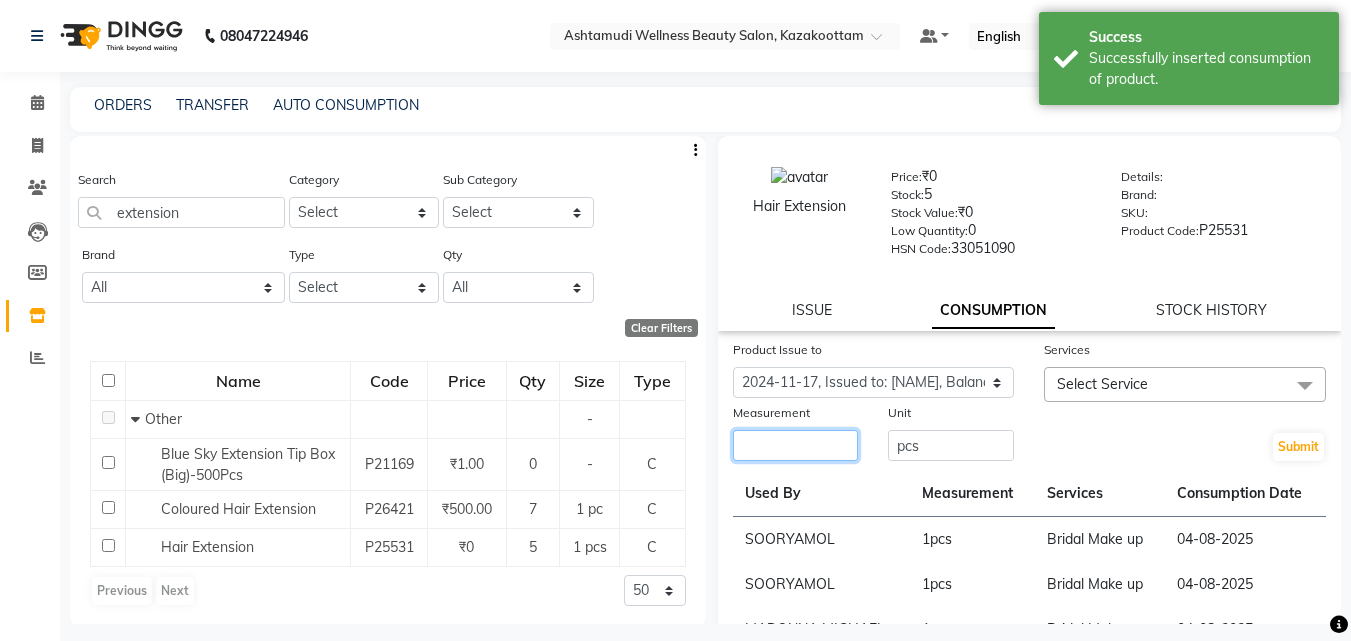 click 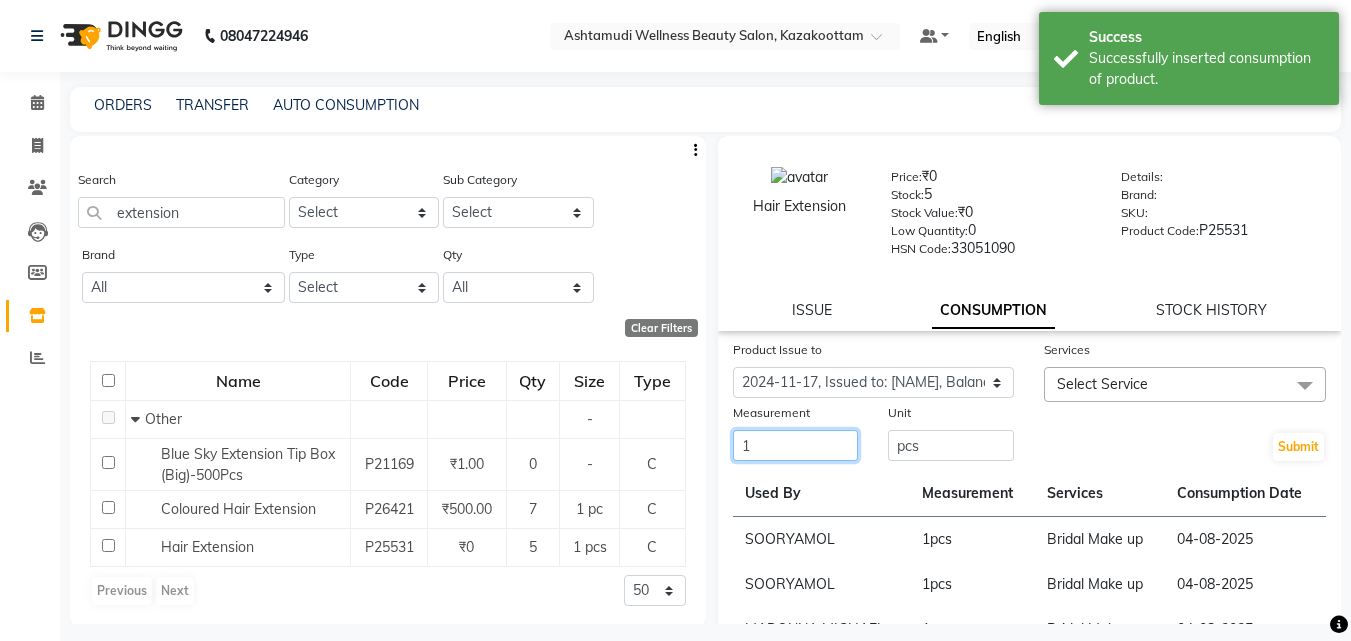 type on "1" 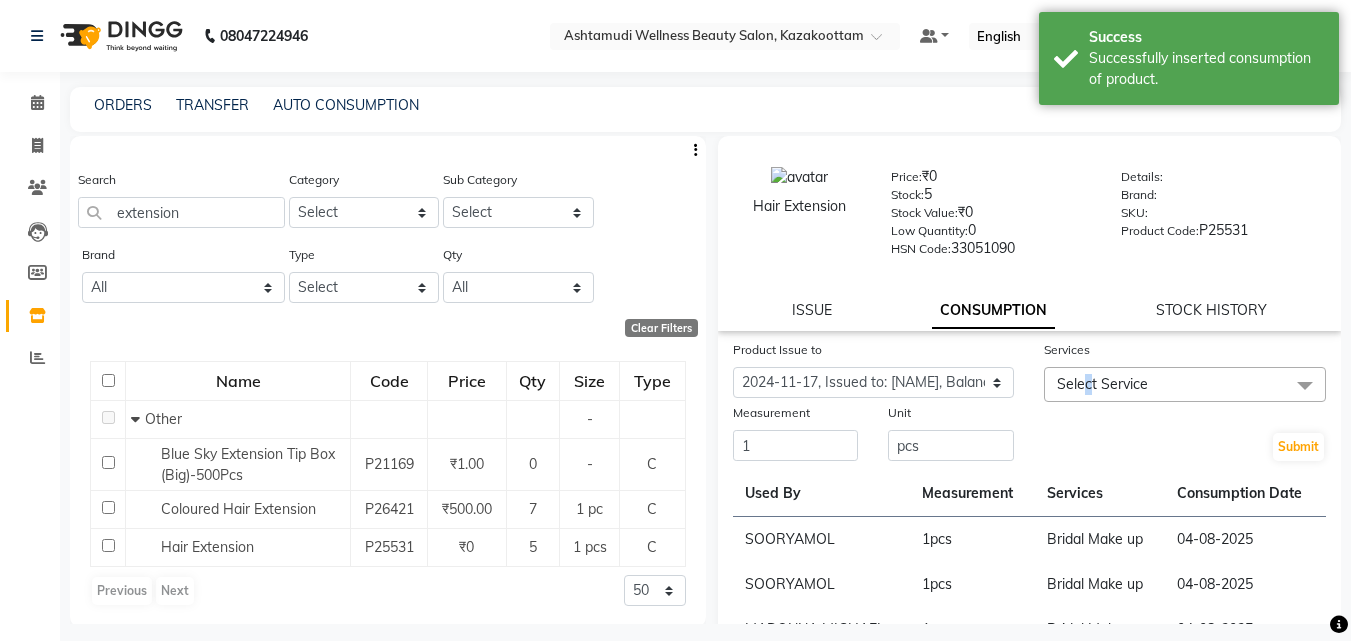 click on "Select Service" 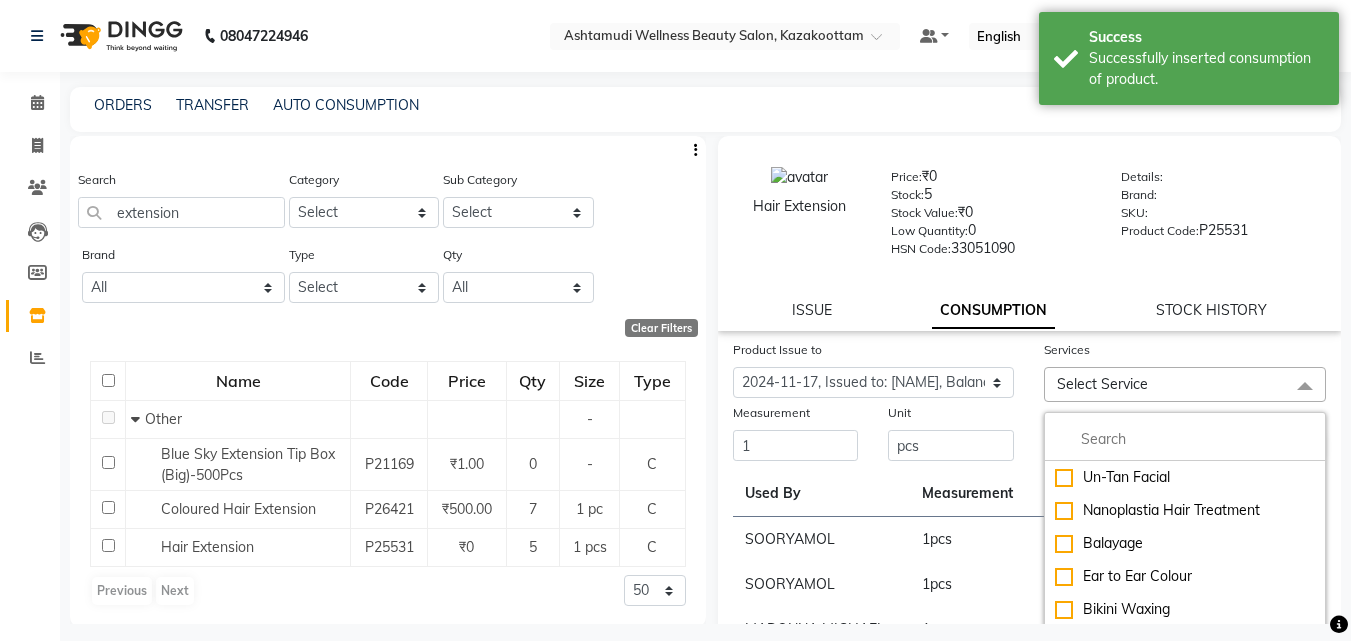 click on "Un-Tan Facial  Nanoplastia Hair Treatment Balayage Ear to Ear Colour Bikini Waxing Hair Spa Bridal Package 1 - 7000 Bridal package 3 - 15000 Bridal package 4 - 15000 Bridal package 5 - 15000 Bridal Package 2 - 10000 Global Coloring  Korean Glass Skin Facial Palm D tan Acne Facial Anti Ageing Facial Bridal Glow Facial De-Pigmentation Treatment Dermalite Fairness Facial Diamond Facial D-Tan Cleanup D-Tan Facial D-Tan Pack Fruit Facial Fyc Bamboo Charcoal Facial Fyc Bio Marine Facial Fyc Fruit Fusion Facial Fyc Luster Gold Facial Fyc Pure Vit-C Facial Fyc Red Wine Facial Glovite Facial Gold Moroccan Vit C facial Dry Skin Gold Moroccan Vit C facial Oily Skin Hydra Facial Hydramoist Facial Microdermabrasion Treatment Normal Cleanup O2C2 Facial Oxy Blast Facial Oxy Bleach Pearl Facial Protein Bleach Red Carpet DNA facial Sensi Glow Facial Skin Glow Facial Skin Lightening Facial Skin Whitening Facial Stemcell  Facial Veg Peel Facial Anti-Dandruff Treatment Protien Spa Colour Freeze Treatment Bc Aroma Manicure U Cut" 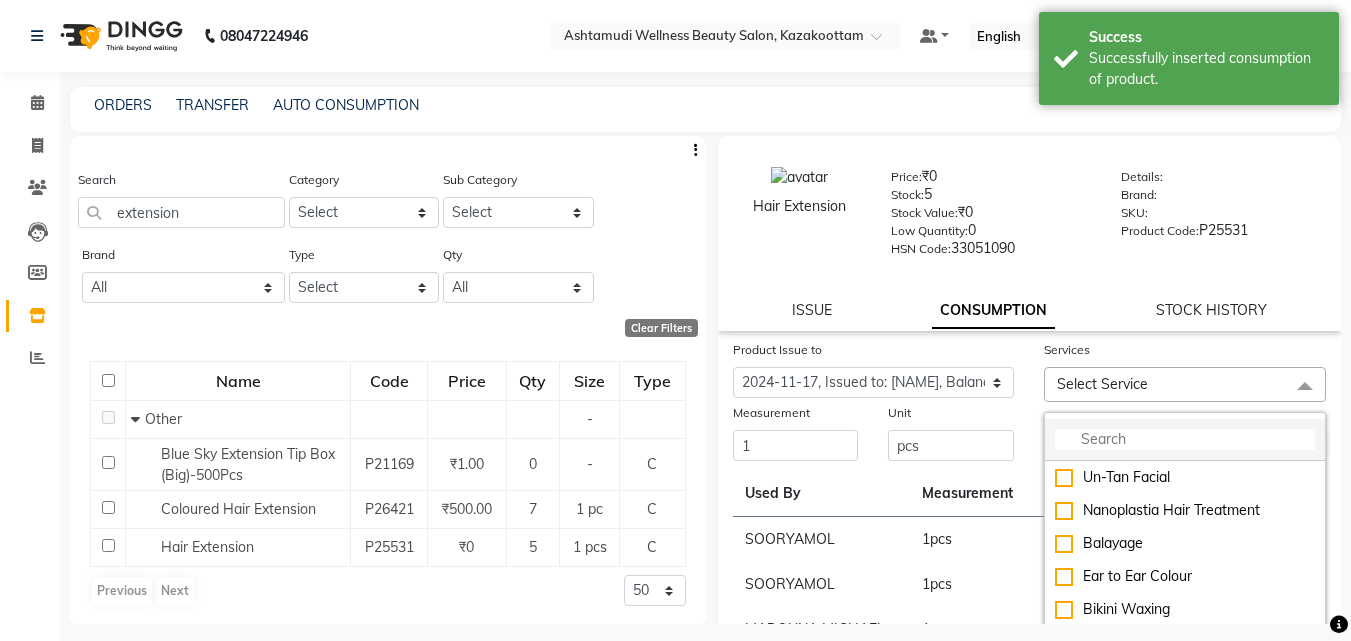 click 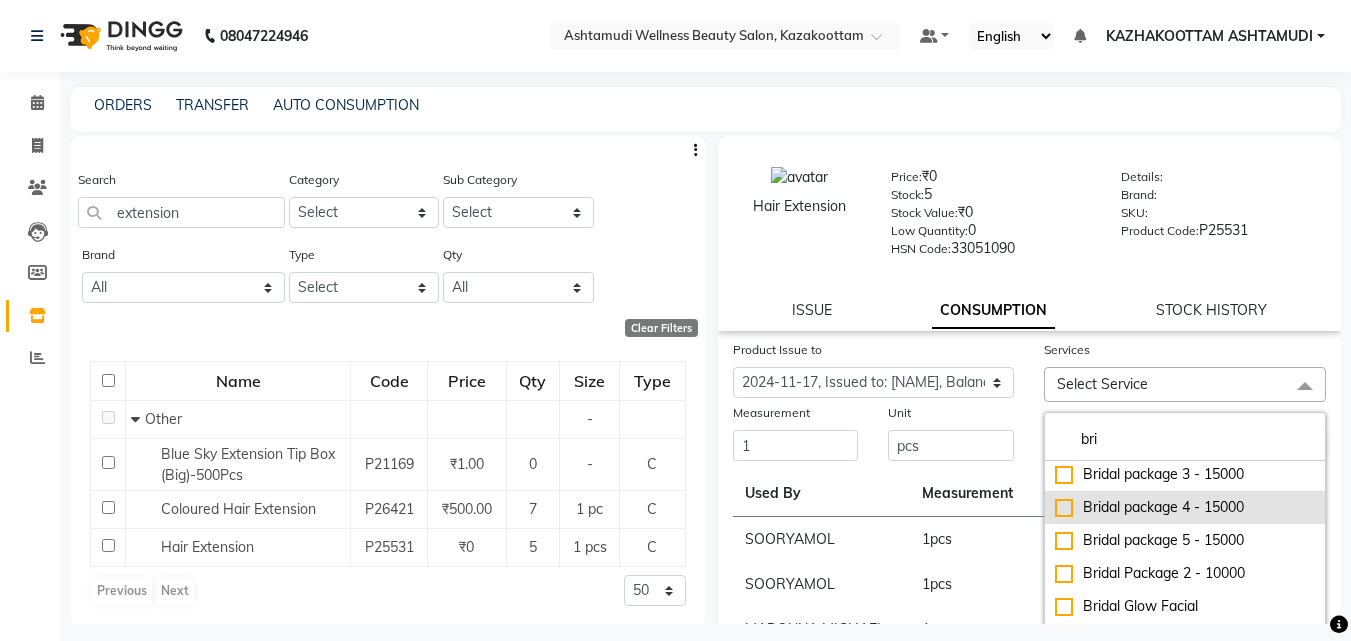 scroll, scrollTop: 67, scrollLeft: 0, axis: vertical 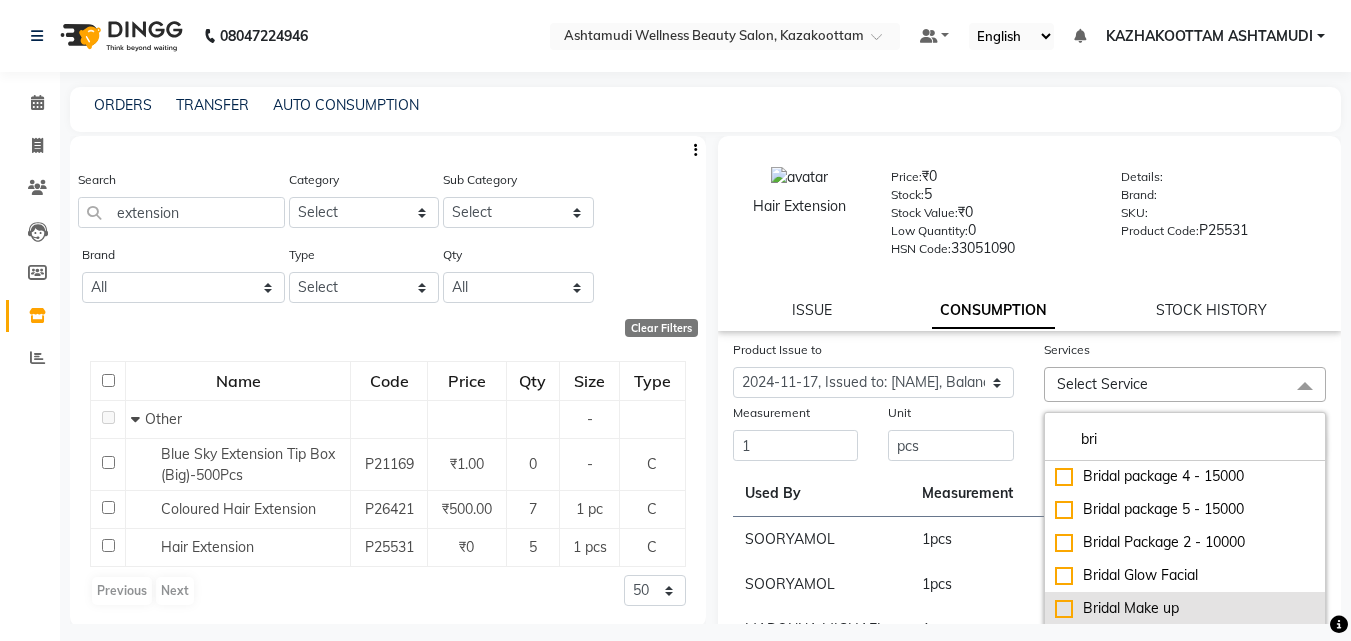 type on "bri" 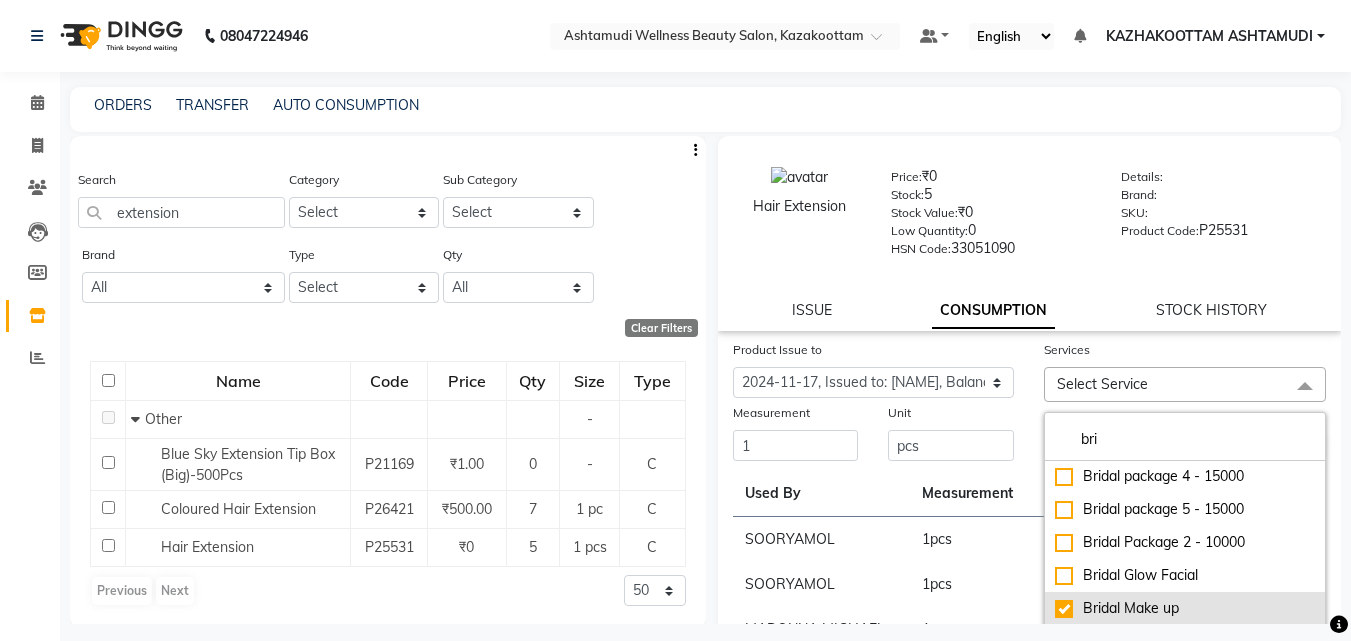 checkbox on "true" 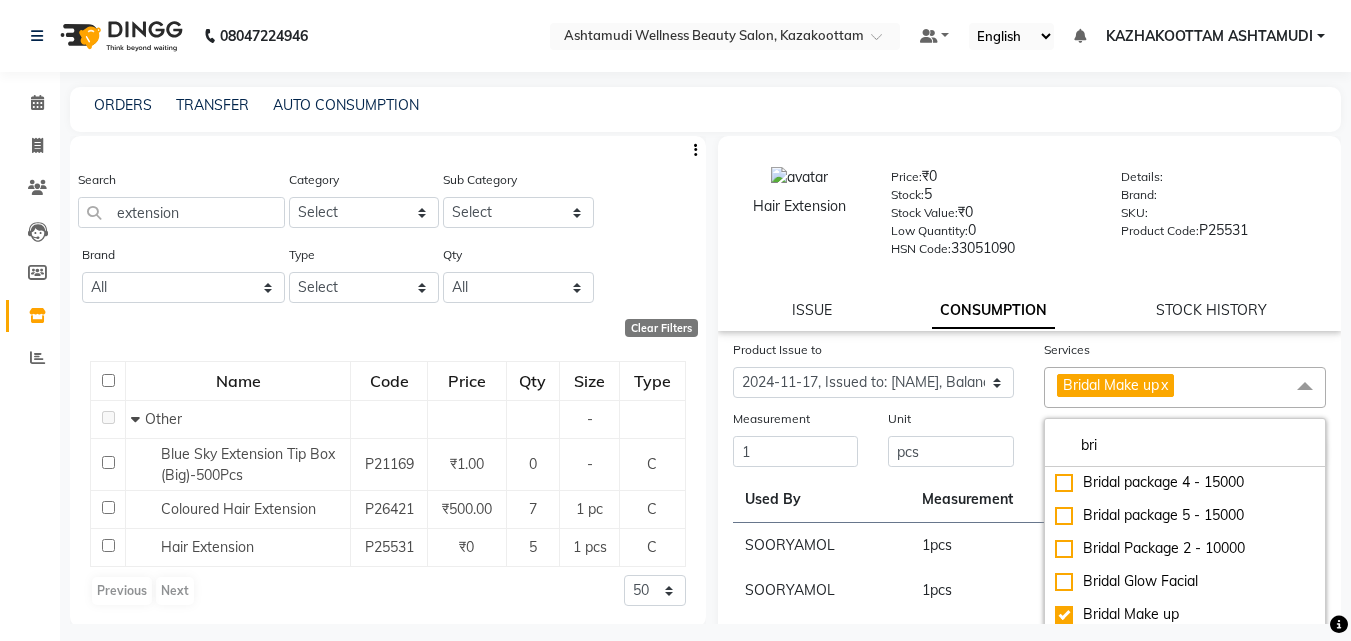 click on "bri Bridal Package 1 - 7000 Bridal package 3 - 15000 Bridal package 4 - 15000 Bridal package 5 - 15000 Bridal Package 2 - 10000 Bridal Glow Facial Bridal Make up Hydra Brightening Facial" 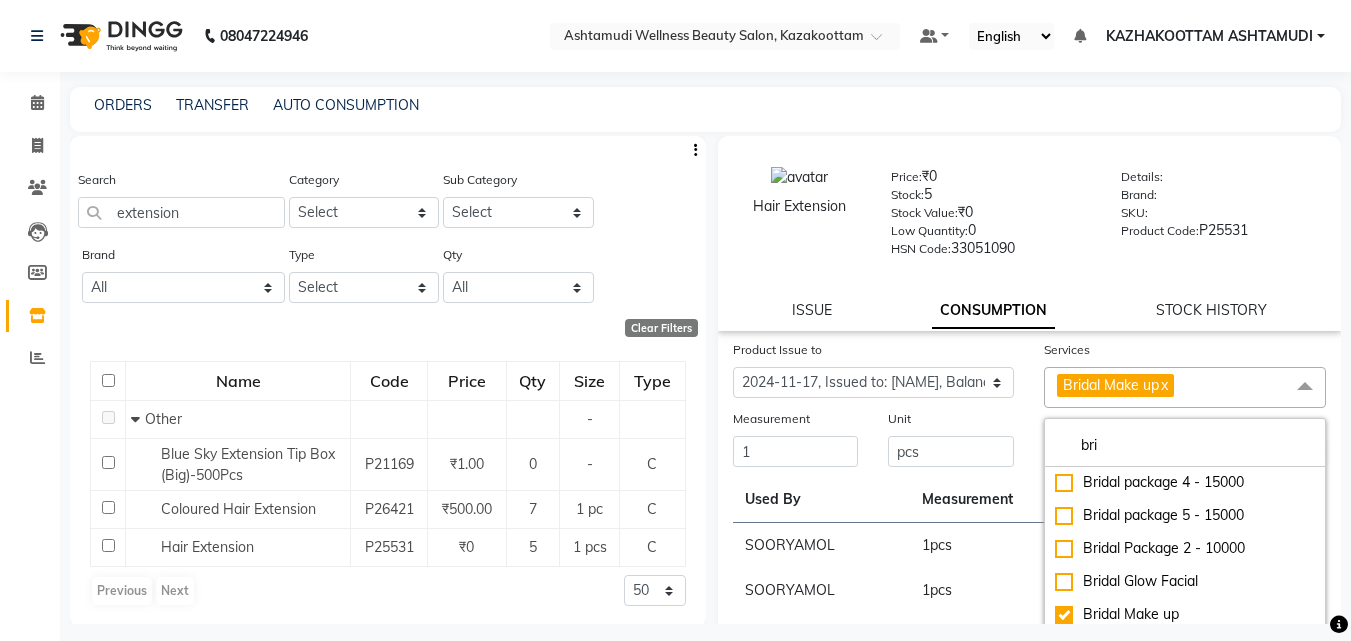 drag, startPoint x: 1008, startPoint y: 413, endPoint x: 1151, endPoint y: 451, distance: 147.96283 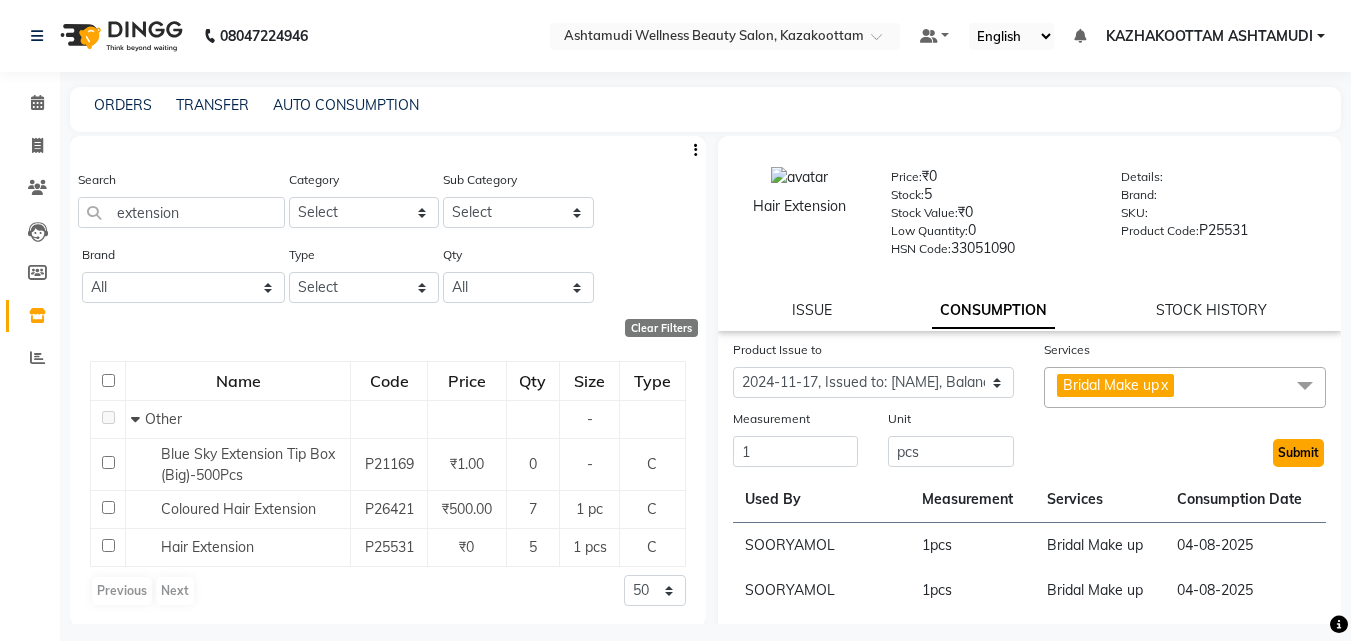 click on "Submit" 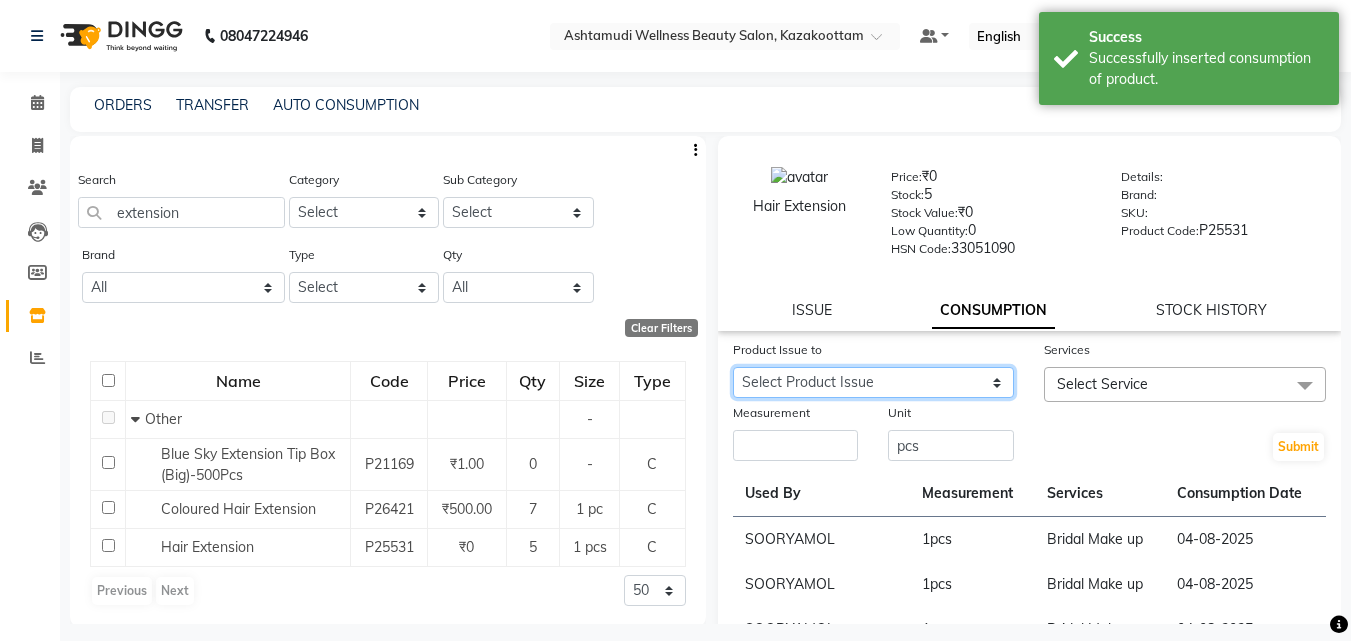 click on "Select Product Issue 2025-04-13, Issued to: [NAME], Balance: 1 2025-04-25, Issued to: [NAME], Balance: 1 2025-02-24, Issued to: [NAME], Balance: 1 2025-02-08, Issued to: [NAME], Balance: 2 2025-02-02, Issued to: [NAME], Balance: 1 2025-01-23, Issued to: [NAME], Balance: 1 2025-01-19, Issued to: [NAME], Balance: 1 2025-01-07, Issued to: [NAME], Balance: 1 2024-12-23, Issued to: [NAME], Balance: 1 2024-12-21, Issued to: [NAME], Balance: 1 2024-12-22, Issued to: [NAME], Balance: 2 2024-11-14, Issued to: [NAME], Balance: 1 2024-11-18, Issued to: [NAME], Balance: 1" 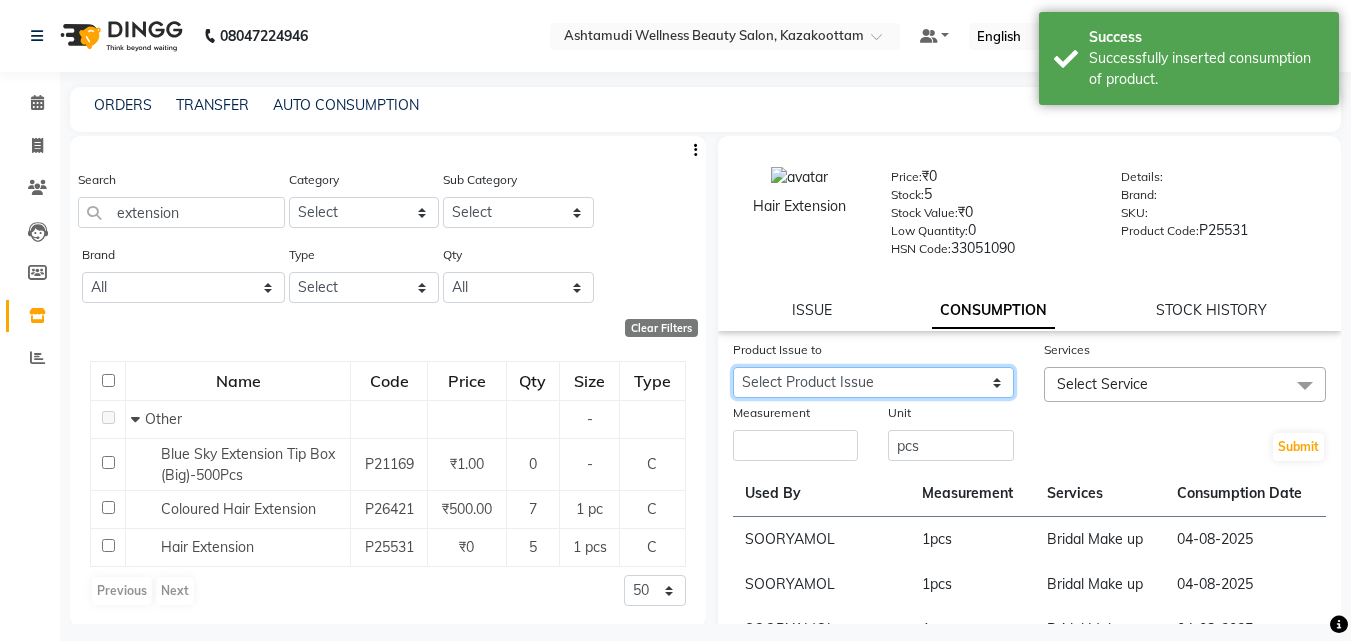 select on "624094" 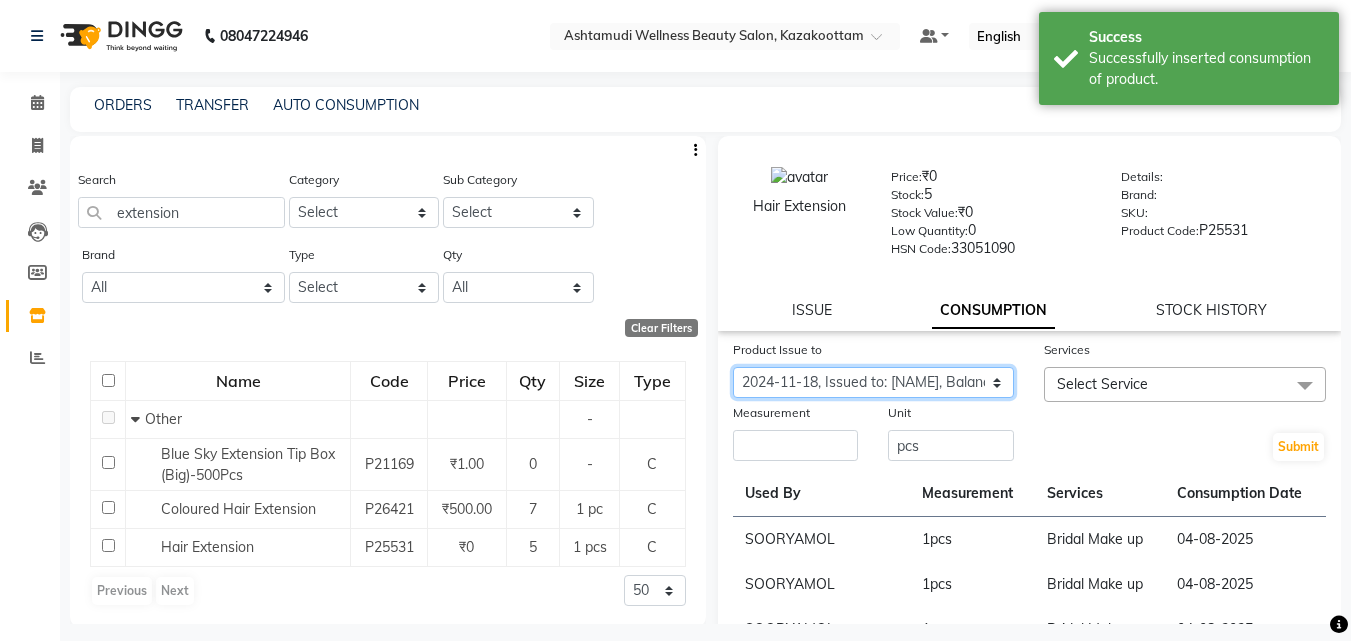 click on "Select Product Issue 2025-04-13, Issued to: [NAME], Balance: 1 2025-04-25, Issued to: [NAME], Balance: 1 2025-02-24, Issued to: [NAME], Balance: 1 2025-02-08, Issued to: [NAME], Balance: 2 2025-02-02, Issued to: [NAME], Balance: 1 2025-01-23, Issued to: [NAME], Balance: 1 2025-01-19, Issued to: [NAME], Balance: 1 2025-01-07, Issued to: [NAME], Balance: 1 2024-12-23, Issued to: [NAME], Balance: 1 2024-12-21, Issued to: [NAME], Balance: 1 2024-12-22, Issued to: [NAME], Balance: 2 2024-11-14, Issued to: [NAME], Balance: 1 2024-11-18, Issued to: [NAME], Balance: 1" 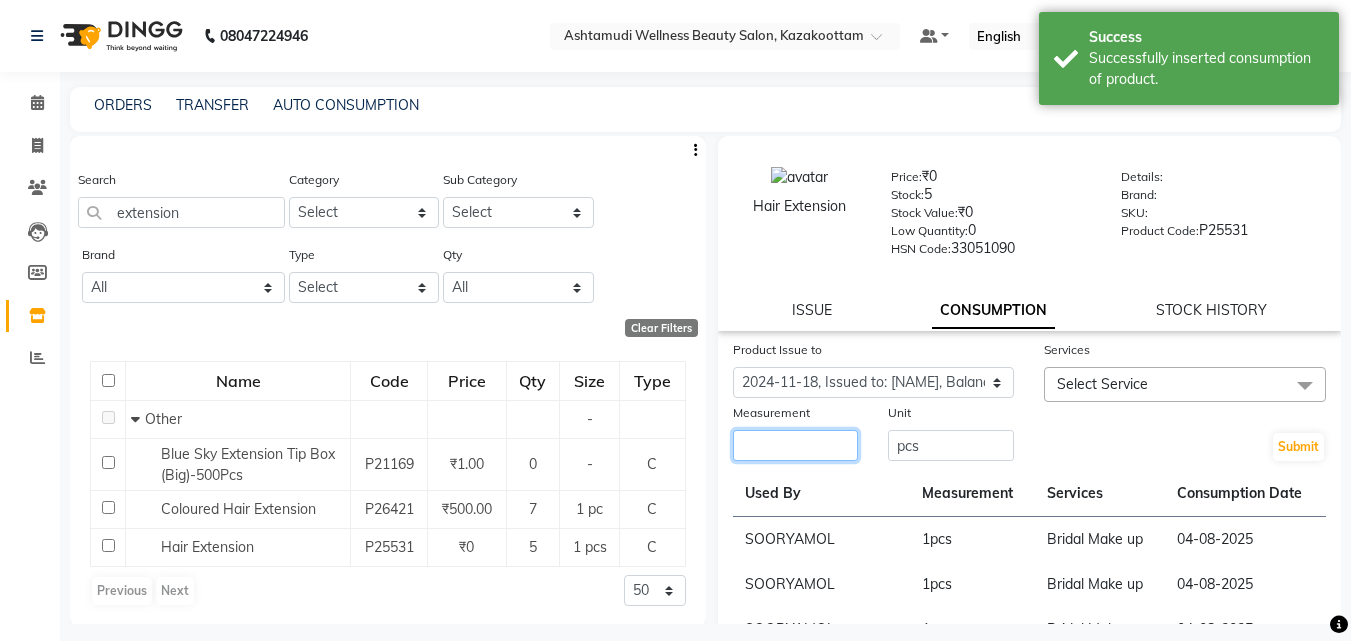 click 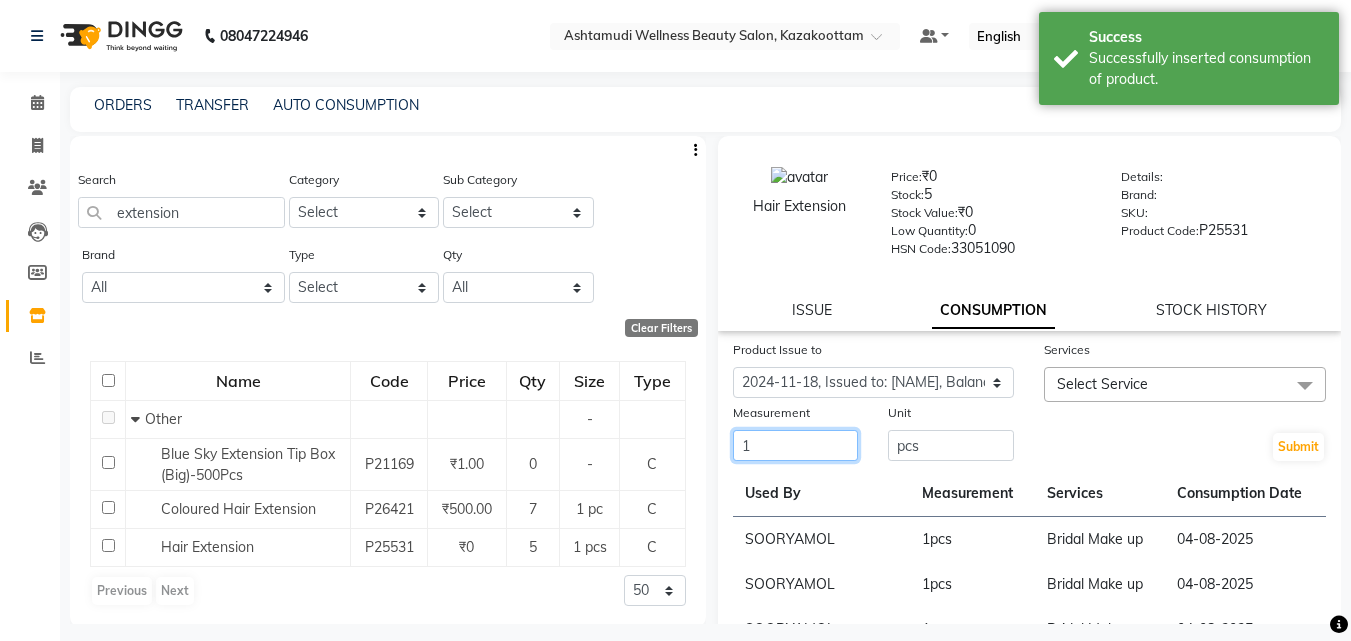 type on "1" 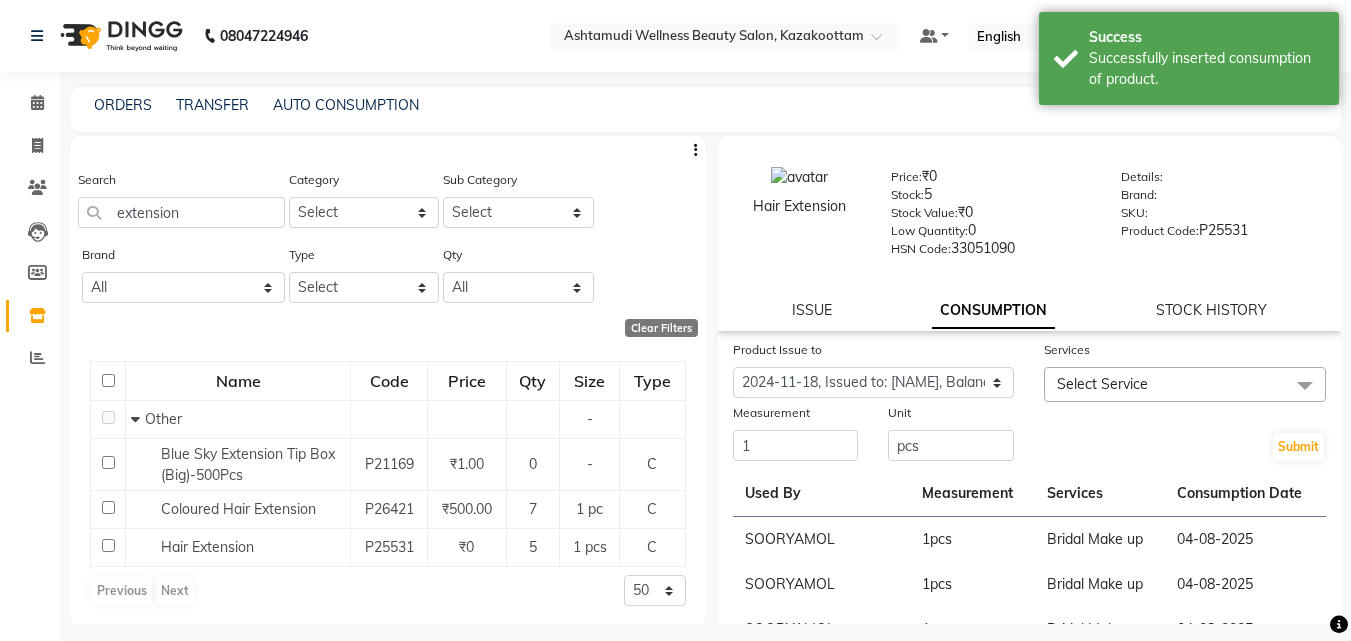 click 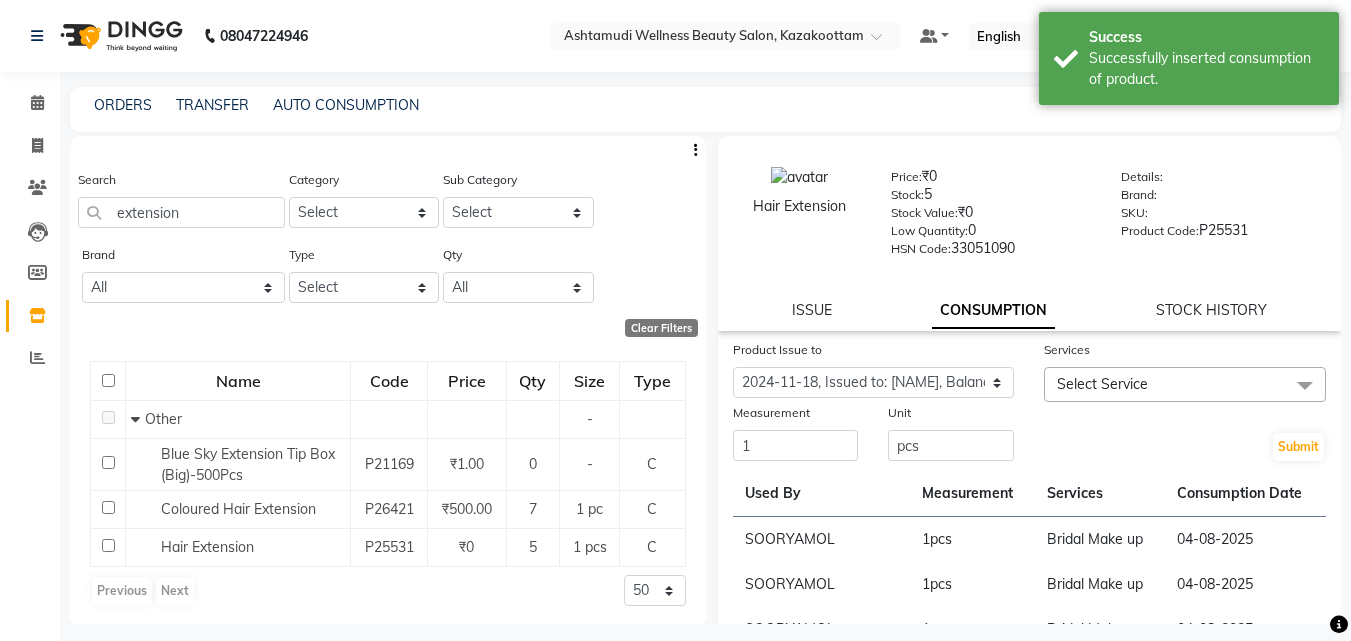 click on "Select Service" 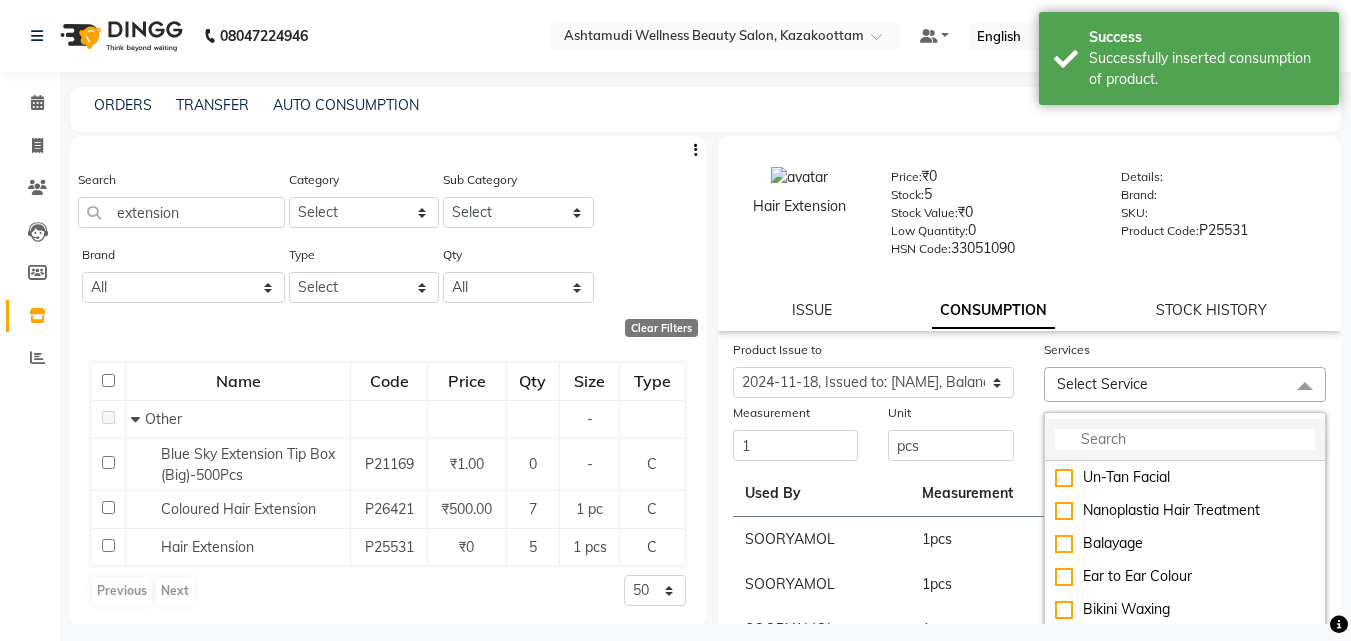 click 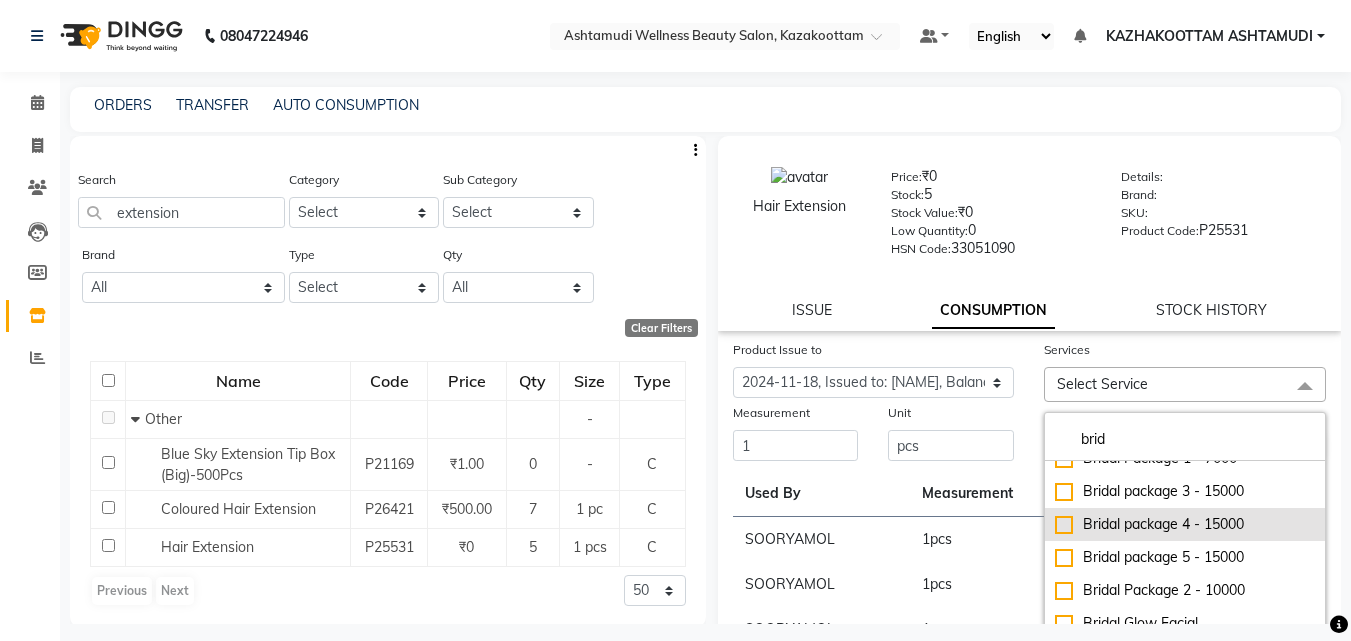 scroll, scrollTop: 34, scrollLeft: 0, axis: vertical 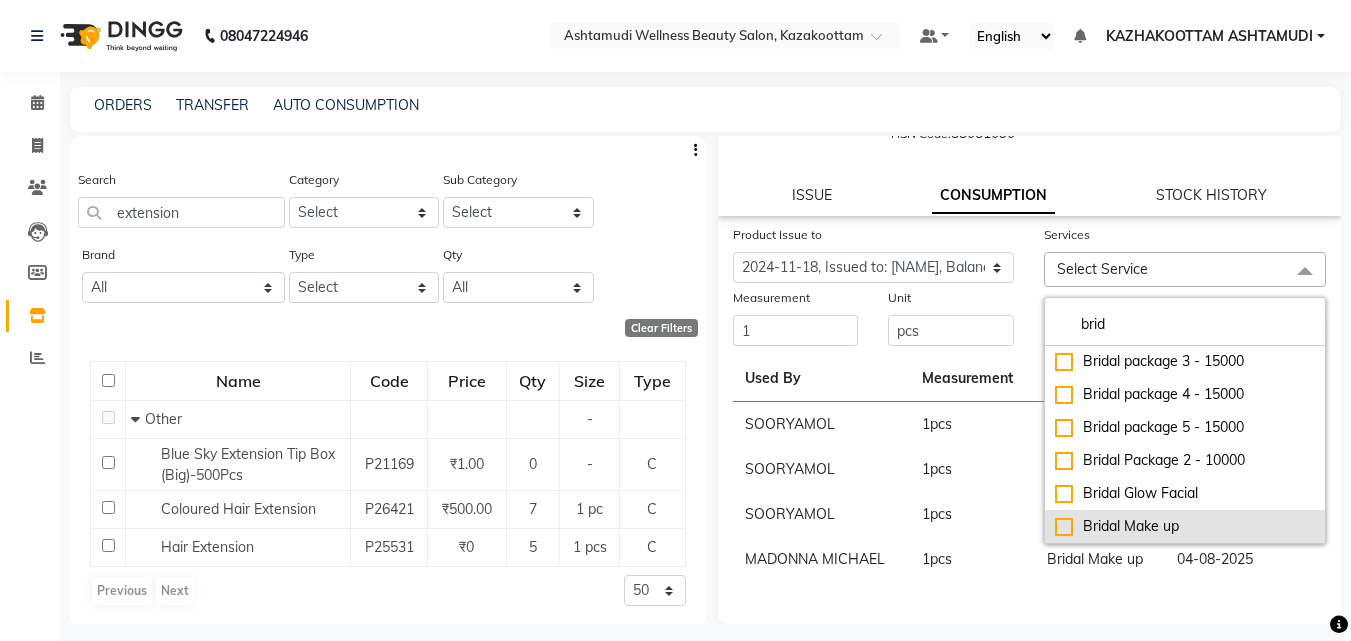 type on "brid" 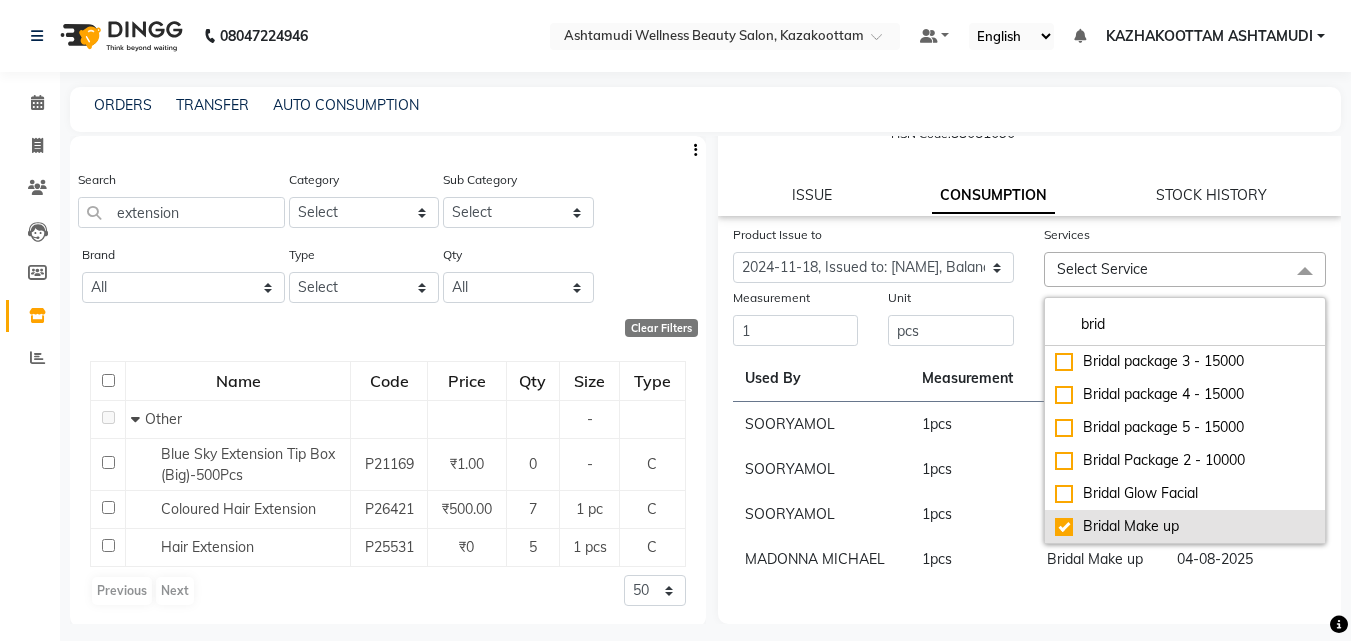checkbox on "true" 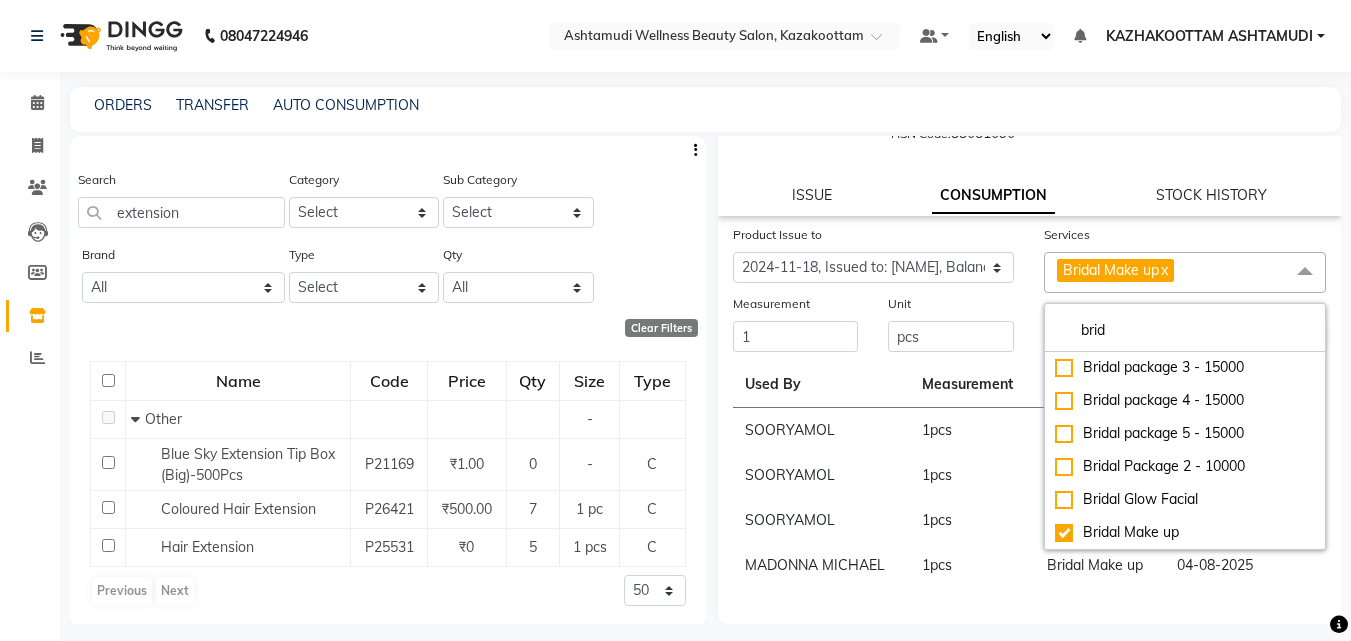 click on "Submit" 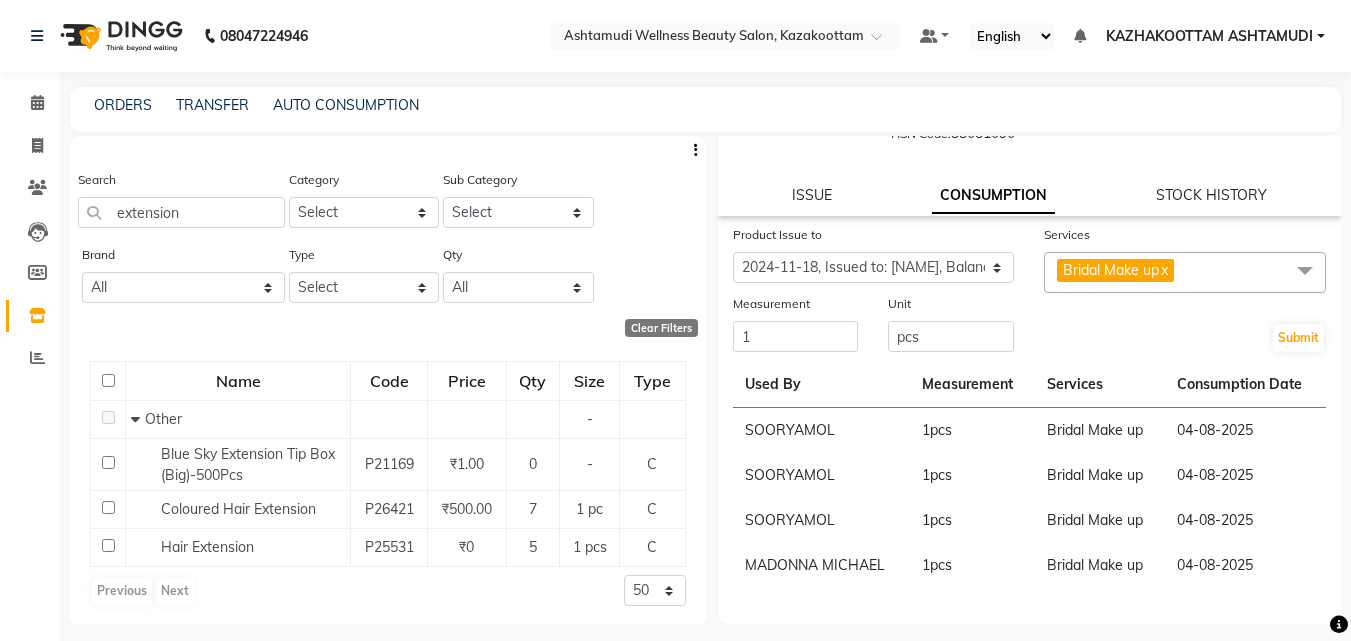 click on "Submit" 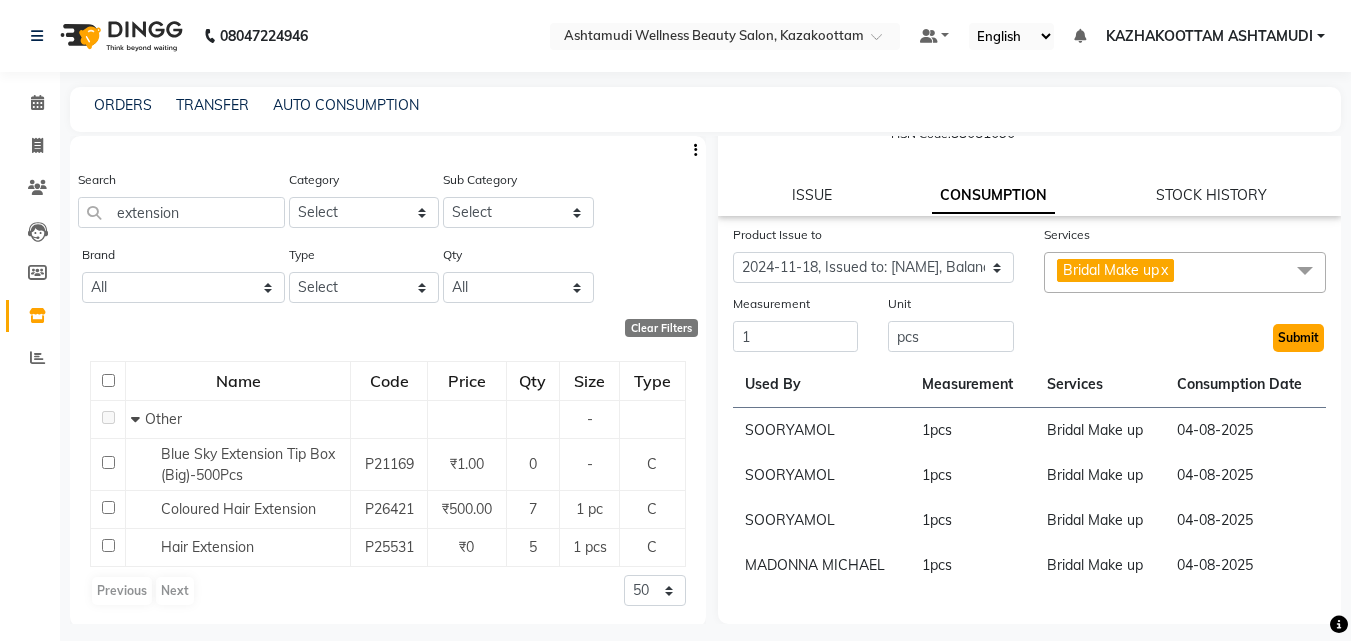 click on "Submit" 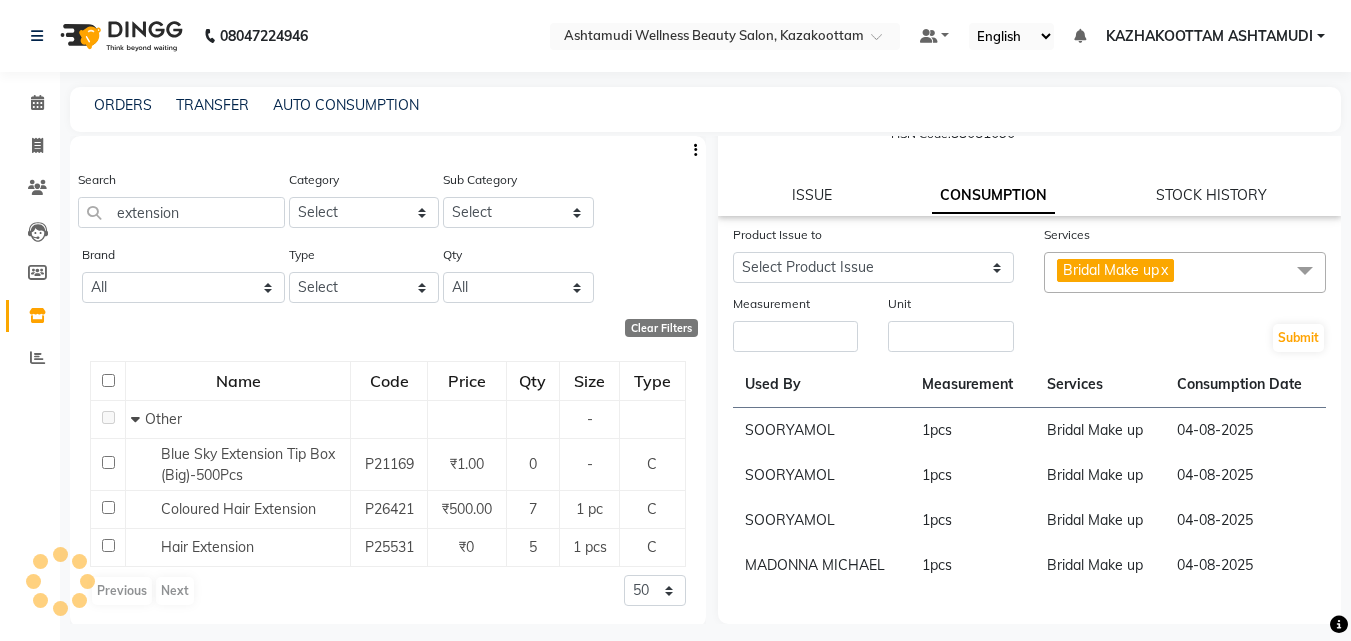 scroll, scrollTop: 0, scrollLeft: 0, axis: both 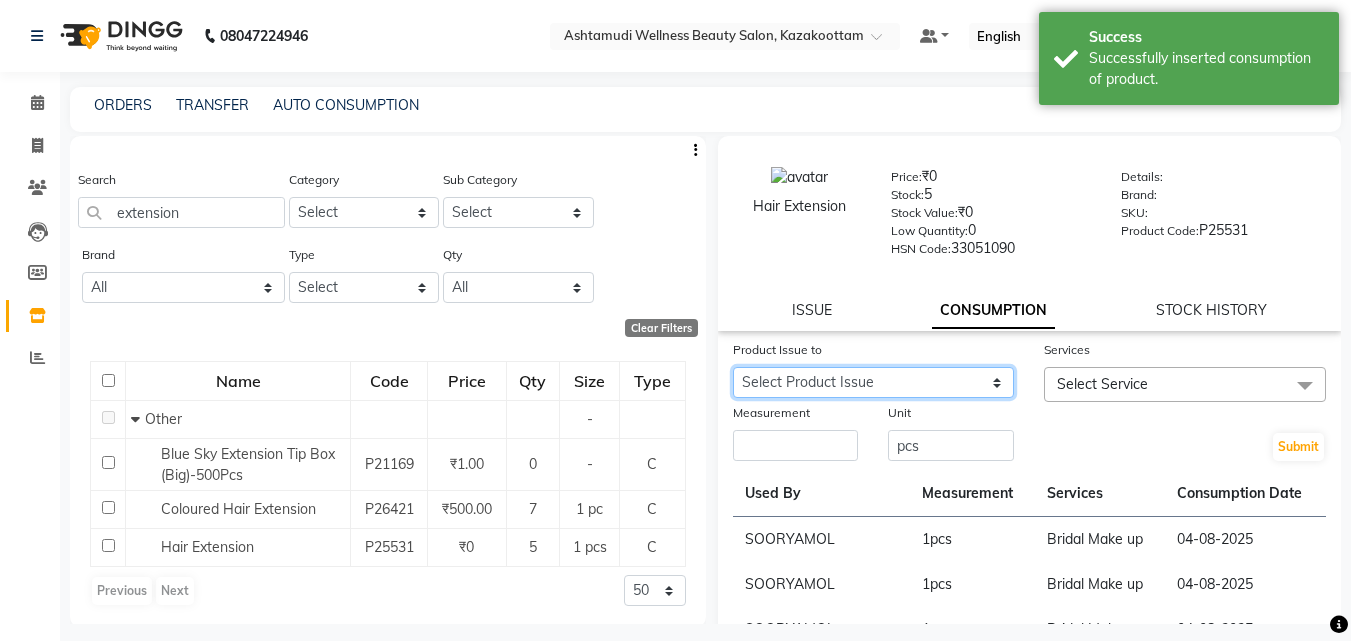 click on "Select Product Issue 2025-04-13, Issued to: [NAME], Balance: 1 2025-04-25, Issued to: [NAME], Balance: 1 2025-02-24, Issued to: [NAME], Balance: 1 2025-02-08, Issued to: [NAME], Balance: 2 2025-02-02, Issued to: [NAME], Balance: 1 2025-01-23, Issued to: [NAME], Balance: 1 2025-01-19, Issued to: [NAME], Balance: 1 2025-01-07, Issued to: [NAME], Balance: 1 2024-12-23, Issued to: [NAME], Balance: 1 2024-12-21, Issued to: [NAME], Balance: 1 2024-12-22, Issued to: [NAME], Balance: 2 2024-11-14, Issued to: [NAME], Balance: 1" 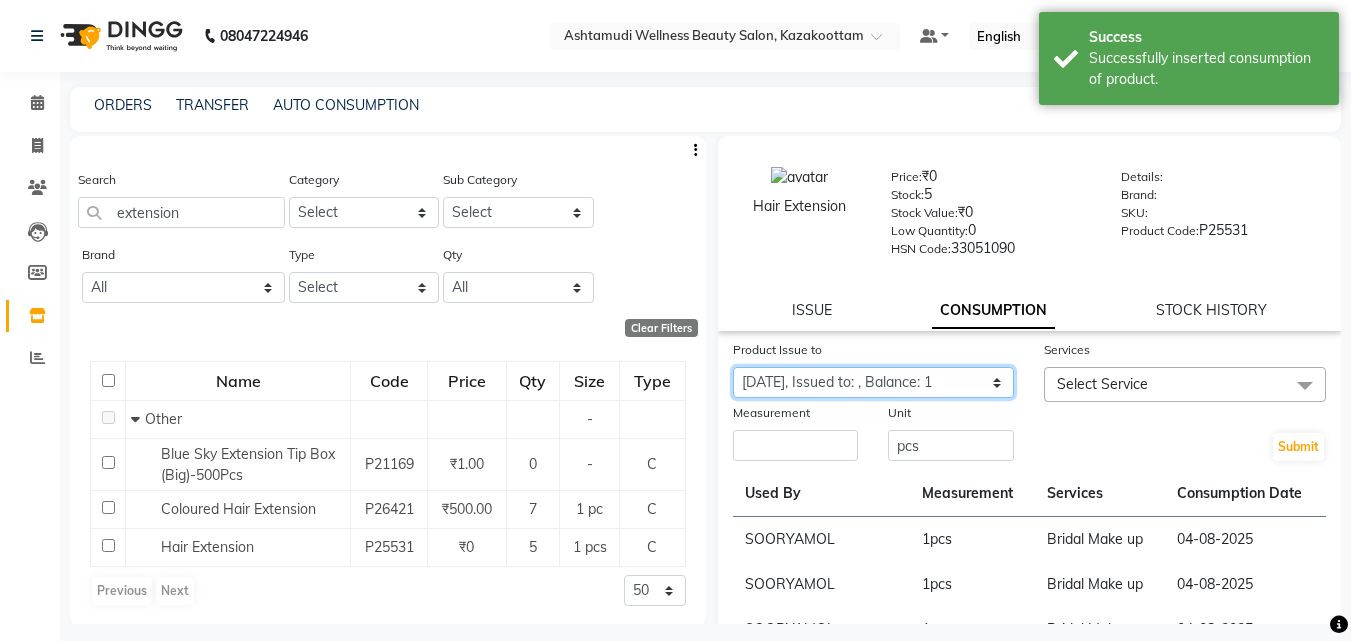 click on "Select Product Issue 2025-04-13, Issued to: [NAME], Balance: 1 2025-04-25, Issued to: [NAME], Balance: 1 2025-02-24, Issued to: [NAME], Balance: 1 2025-02-08, Issued to: [NAME], Balance: 2 2025-02-02, Issued to: [NAME], Balance: 1 2025-01-23, Issued to: [NAME], Balance: 1 2025-01-19, Issued to: [NAME], Balance: 1 2025-01-07, Issued to: [NAME], Balance: 1 2024-12-23, Issued to: [NAME], Balance: 1 2024-12-21, Issued to: [NAME], Balance: 1 2024-12-22, Issued to: [NAME], Balance: 2 2024-11-14, Issued to: [NAME], Balance: 1" 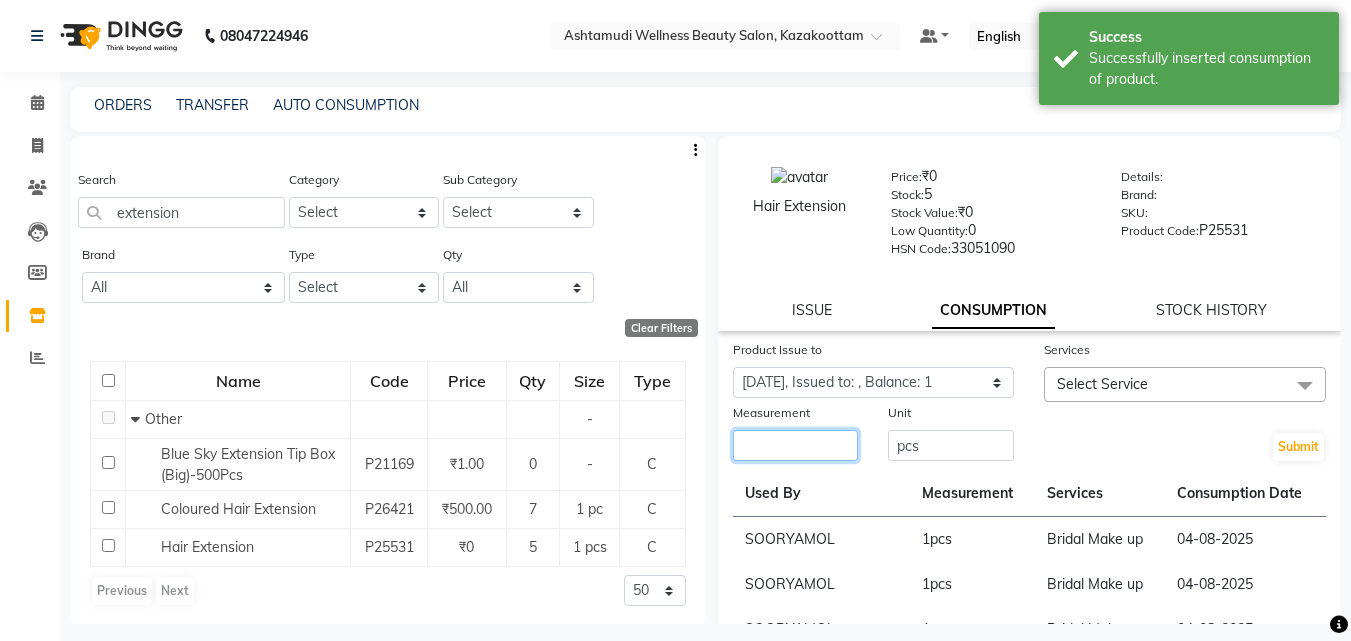 click 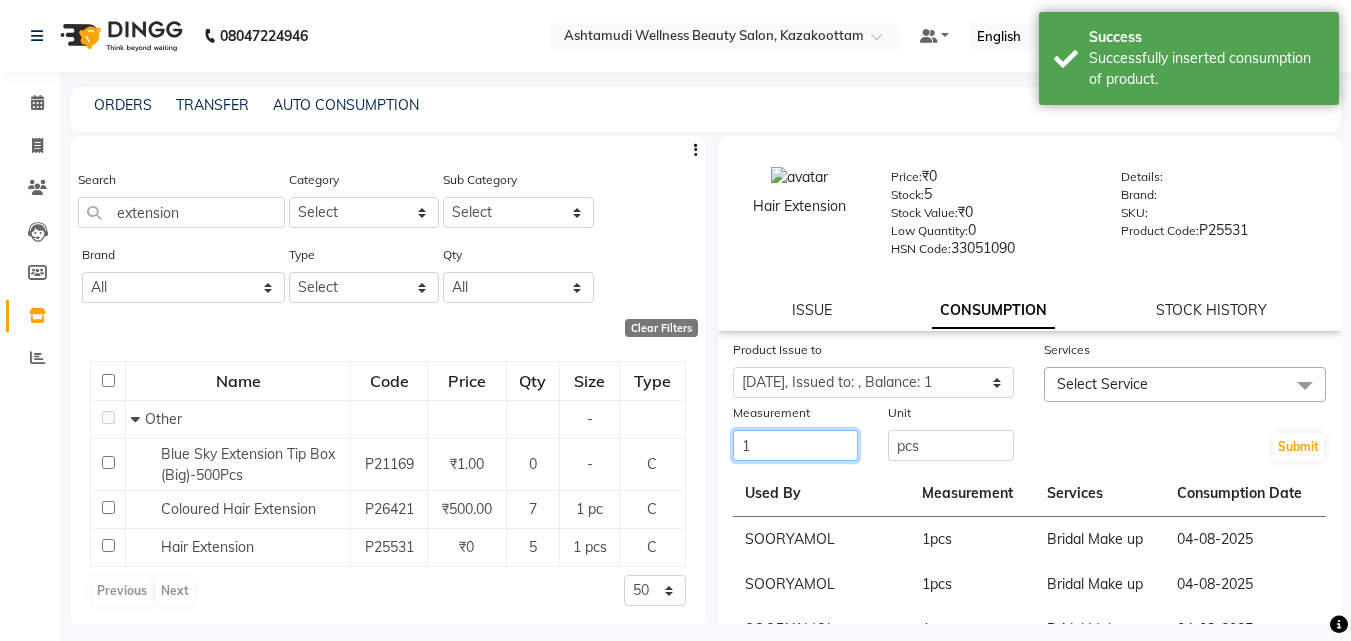 type on "1" 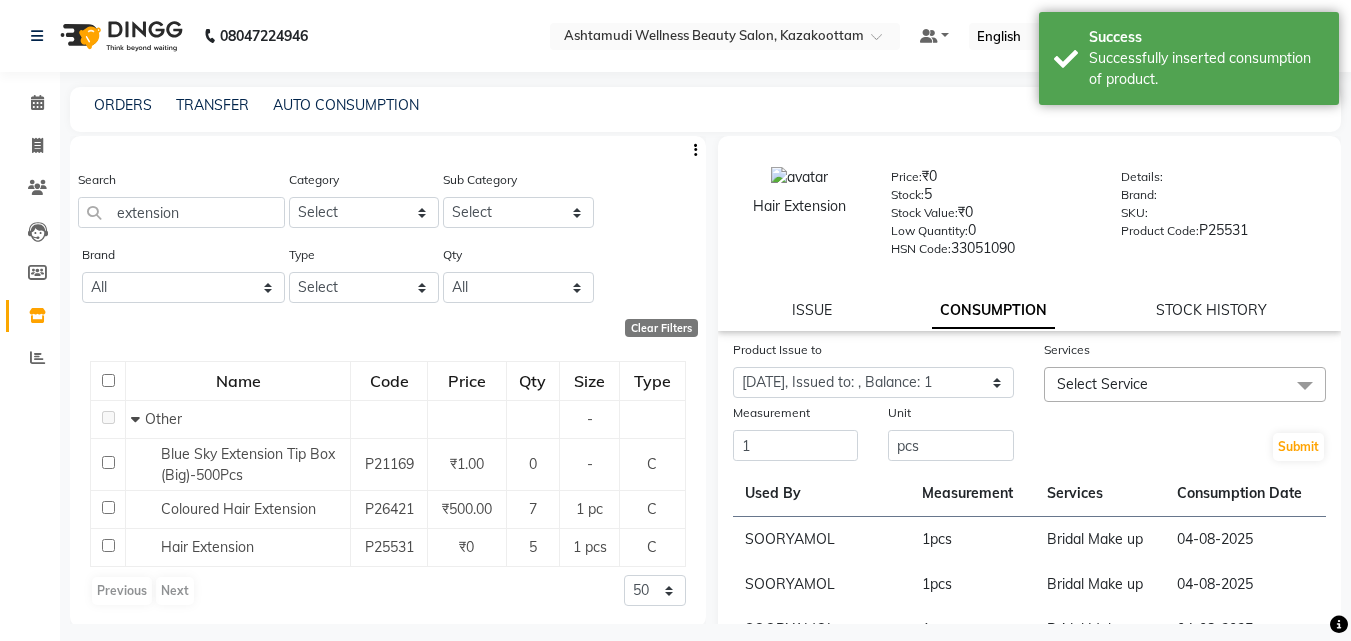 click on "Select Service" 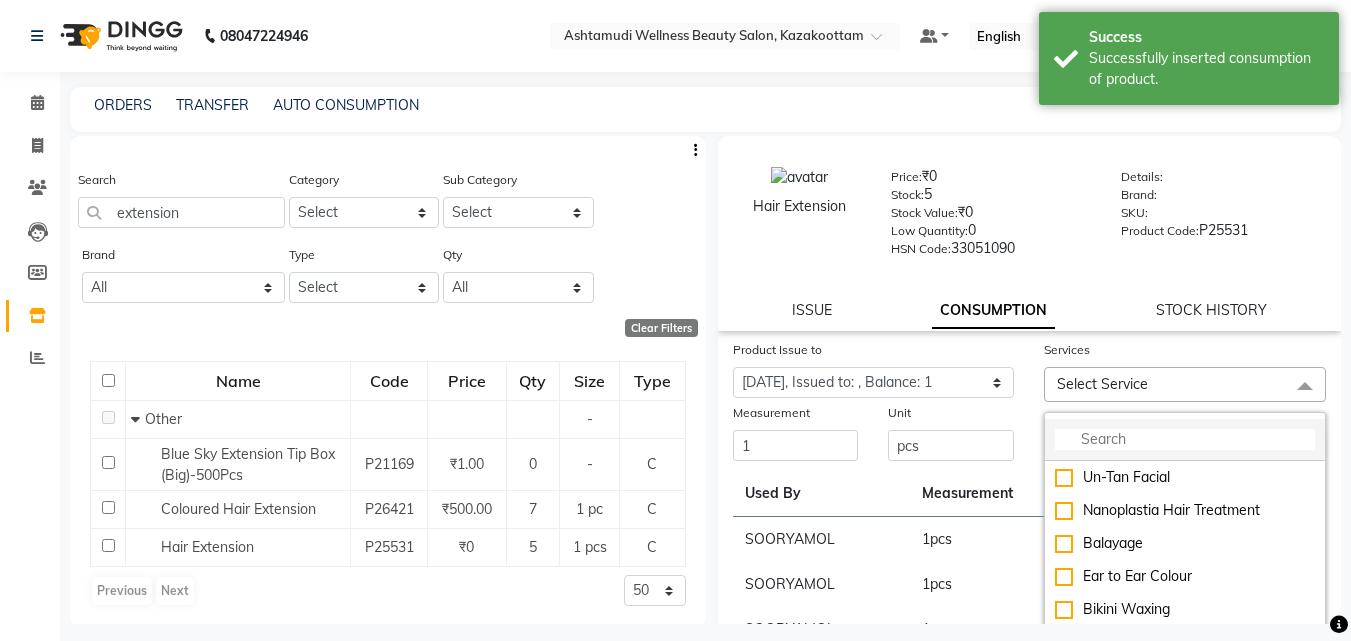 click 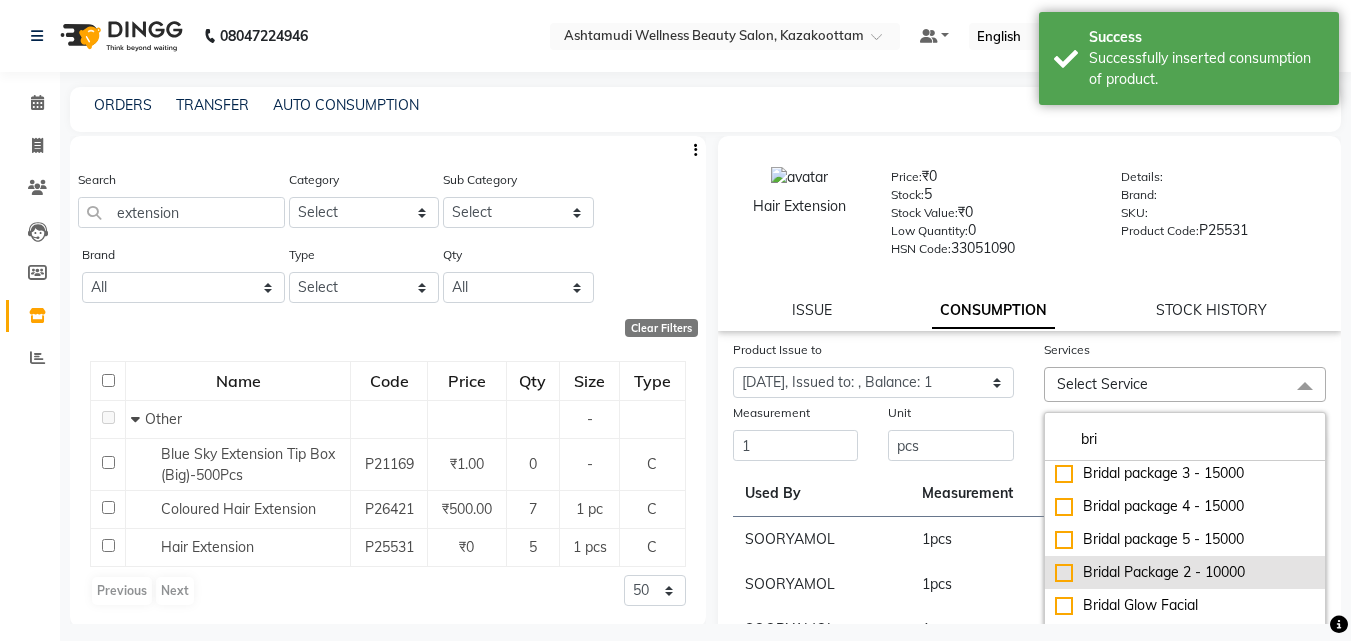 scroll, scrollTop: 67, scrollLeft: 0, axis: vertical 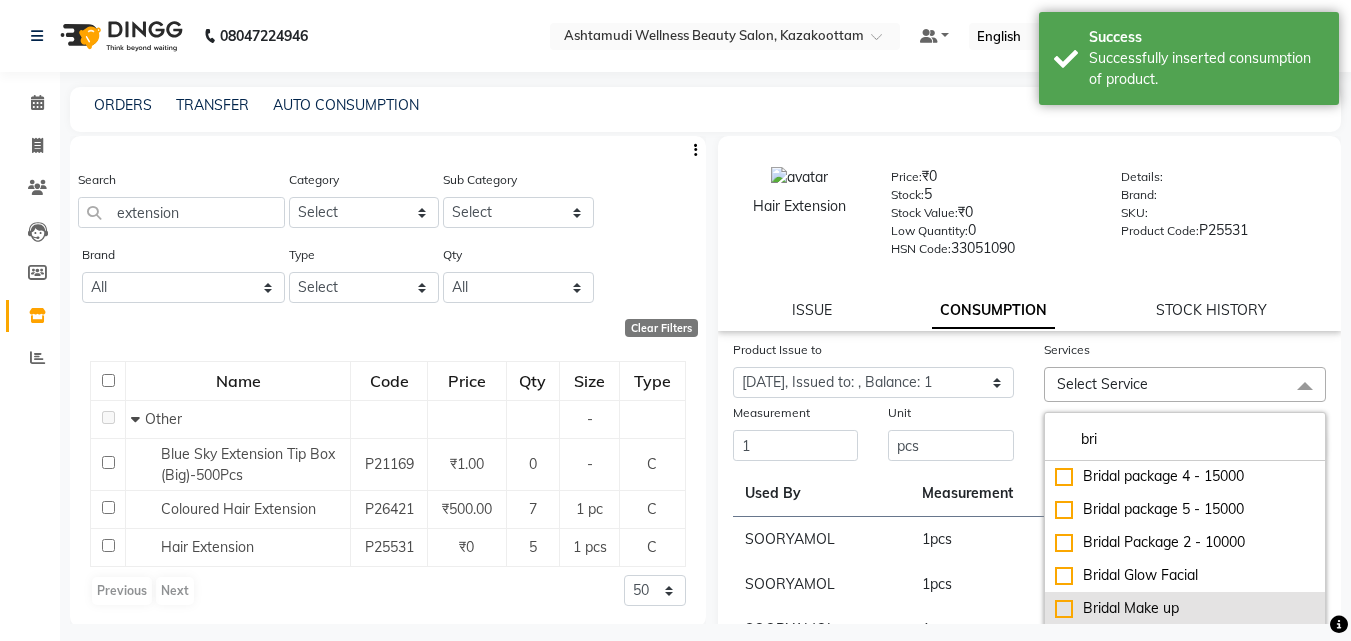 type on "bri" 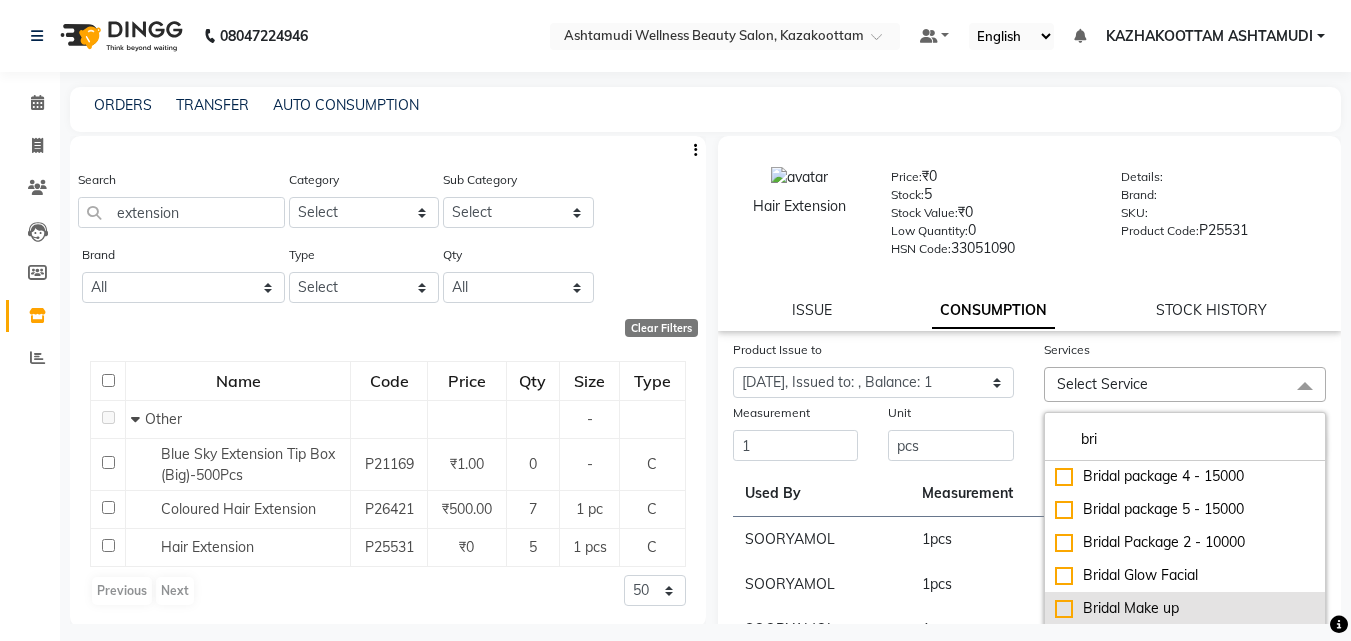 click on "Bridal Make up" 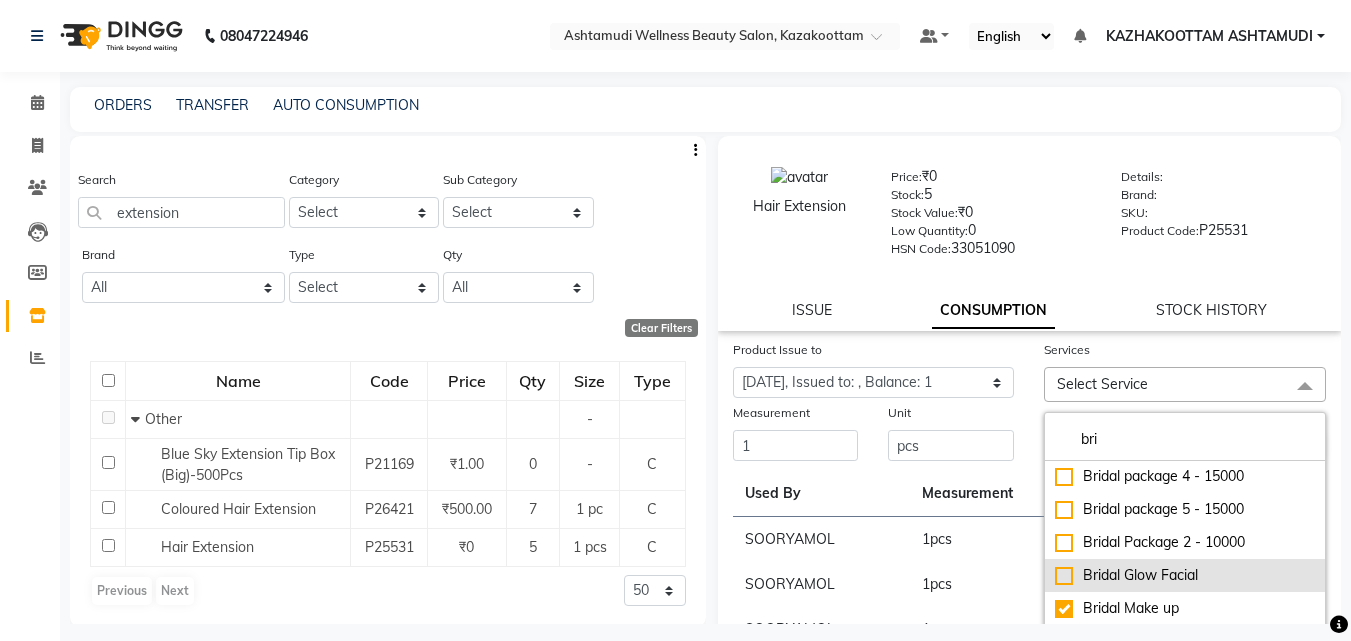 checkbox on "true" 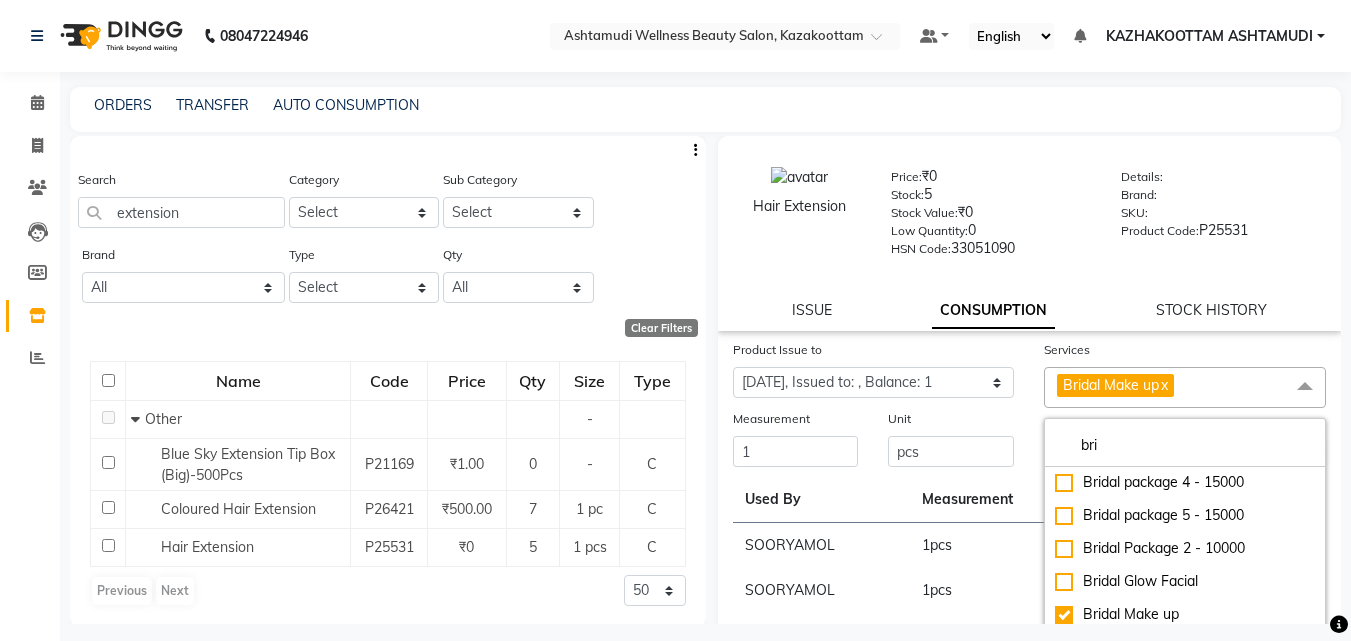 click on "bri Bridal Package 1 - 7000 Bridal package 3 - 15000 Bridal package 4 - 15000 Bridal package 5 - 15000 Bridal Package 2 - 10000 Bridal Glow Facial Bridal Make up Hydra Brightening Facial" 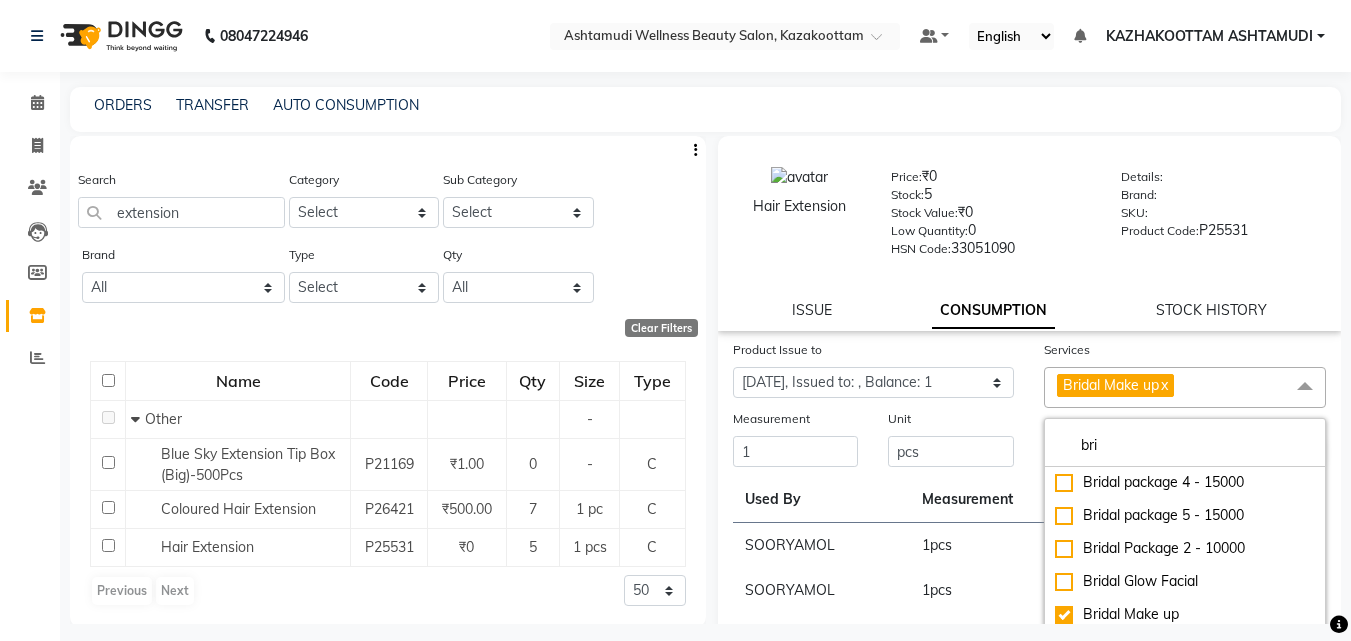 click on "Unit pcs" 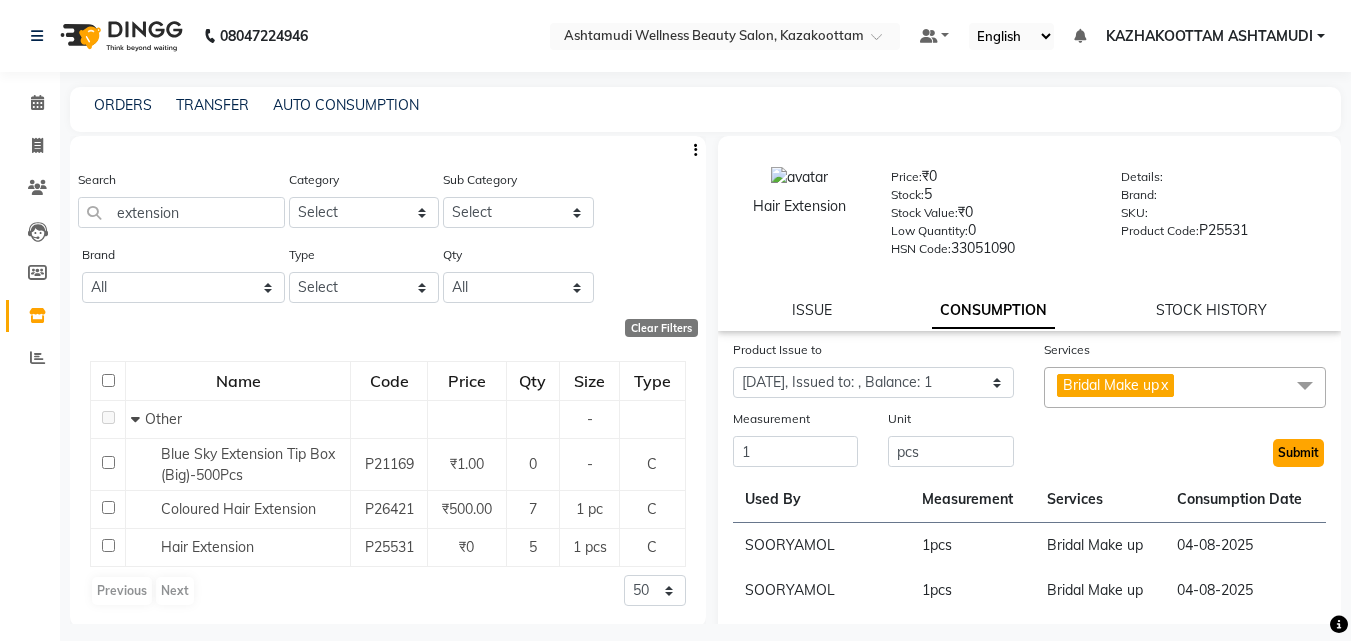 click on "Submit" 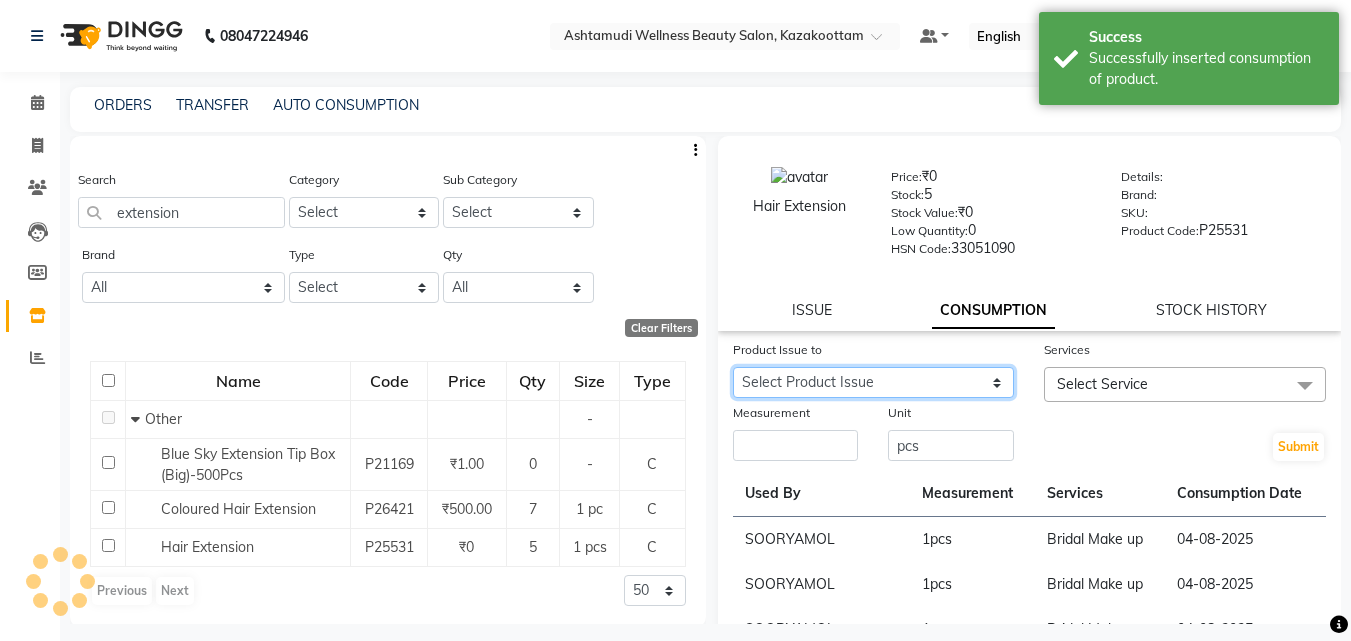 click on "Select Product Issue 2025-04-13, Issued to: KAZHAKOOTTAM ASHTAMUDI, Balance: 1 2025-04-25, Issued to: KAZHAKOOTTAM ASHTAMUDI, Balance: 1 2025-02-24, Issued to: KAZHAKOOTTAM ASHTAMUDI, Balance: 1 2025-02-08, Issued to: KAZHAKOOTTAM ASHTAMUDI, Balance: 2 2025-02-02, Issued to: KAZHAKOOTTAM ASHTAMUDI, Balance: 1 2025-01-23, Issued to: KAZHAKOOTTAM ASHTAMUDI, Balance: 1 2025-01-19, Issued to: KAZHAKOOTTAM ASHTAMUDI, Balance: 1 2025-01-07, Issued to: KAZHAKOOTTAM ASHTAMUDI, Balance: 1 2024-12-23, Issued to: Poornima Gopal, Balance: 1 2024-12-21, Issued to: , Balance: 1 2024-12-22, Issued to: Poornima Gopal, Balance: 2" 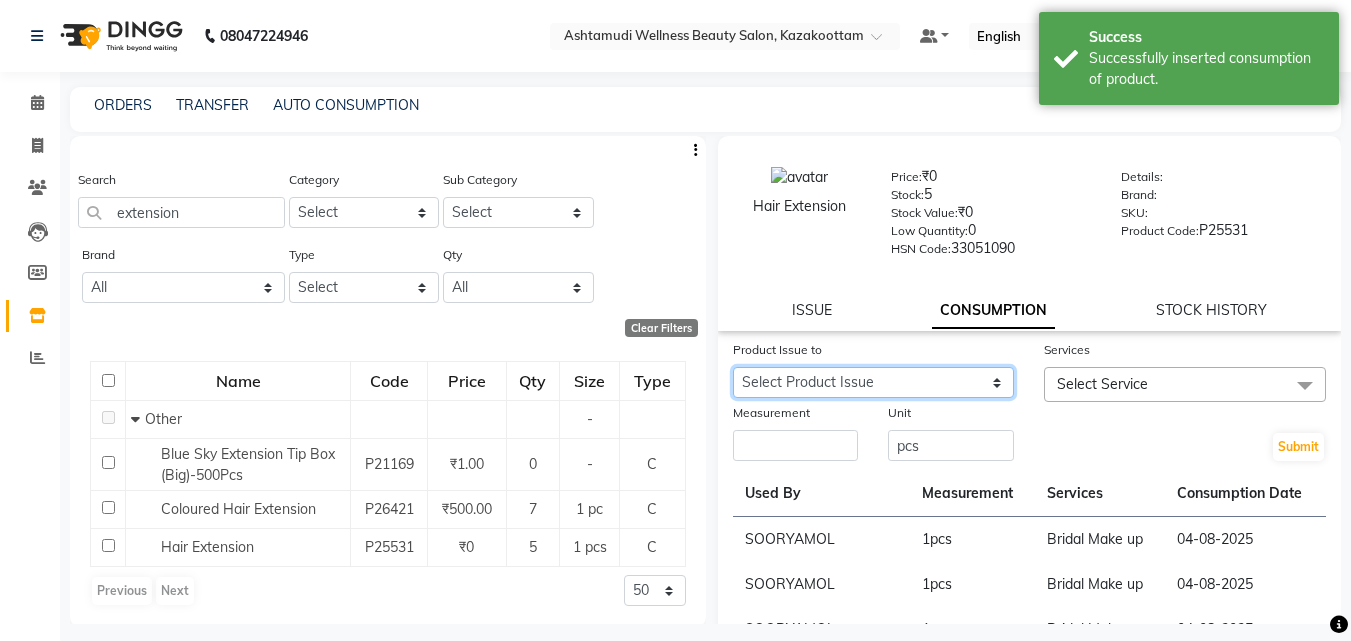 select on "733340" 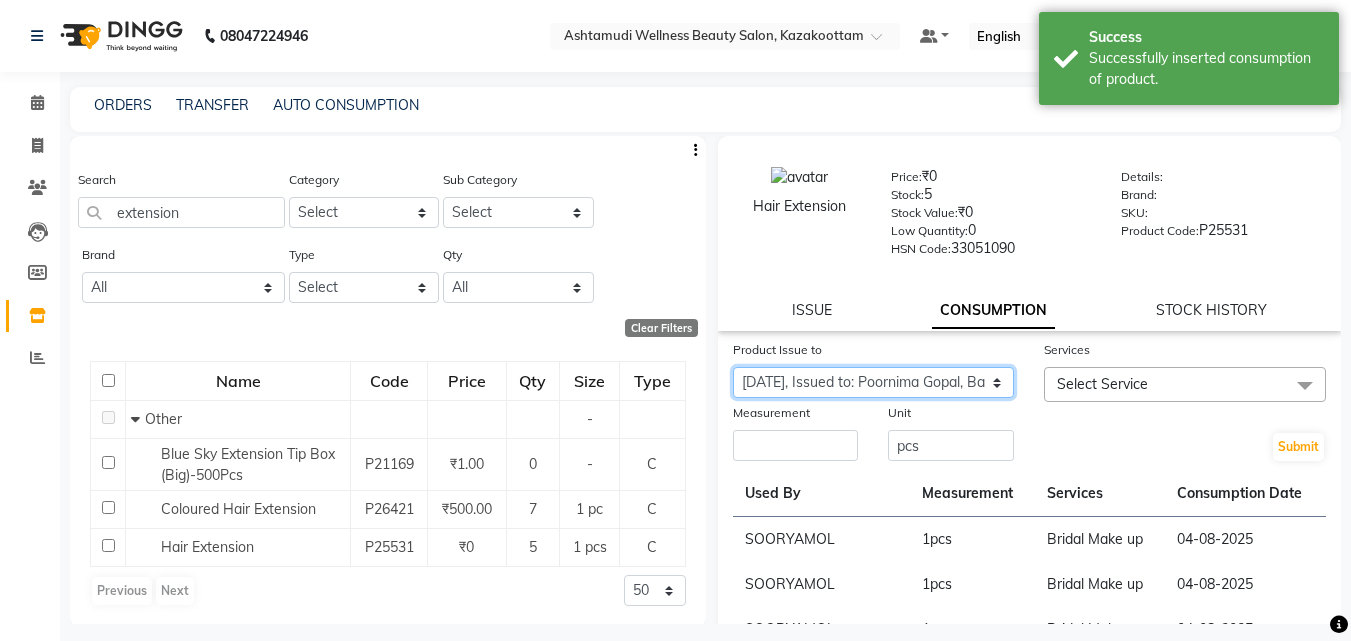 click on "Select Product Issue 2025-04-13, Issued to: KAZHAKOOTTAM ASHTAMUDI, Balance: 1 2025-04-25, Issued to: KAZHAKOOTTAM ASHTAMUDI, Balance: 1 2025-02-24, Issued to: KAZHAKOOTTAM ASHTAMUDI, Balance: 1 2025-02-08, Issued to: KAZHAKOOTTAM ASHTAMUDI, Balance: 2 2025-02-02, Issued to: KAZHAKOOTTAM ASHTAMUDI, Balance: 1 2025-01-23, Issued to: KAZHAKOOTTAM ASHTAMUDI, Balance: 1 2025-01-19, Issued to: KAZHAKOOTTAM ASHTAMUDI, Balance: 1 2025-01-07, Issued to: KAZHAKOOTTAM ASHTAMUDI, Balance: 1 2024-12-23, Issued to: Poornima Gopal, Balance: 1 2024-12-21, Issued to: , Balance: 1 2024-12-22, Issued to: Poornima Gopal, Balance: 2" 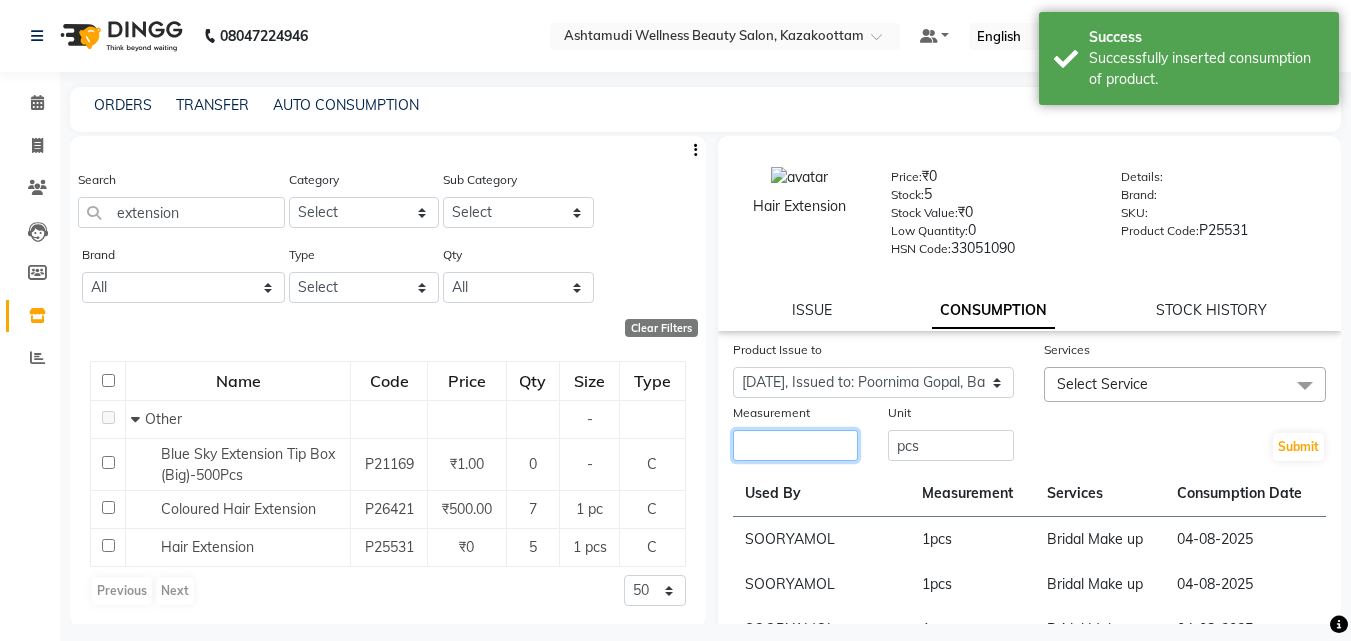 click 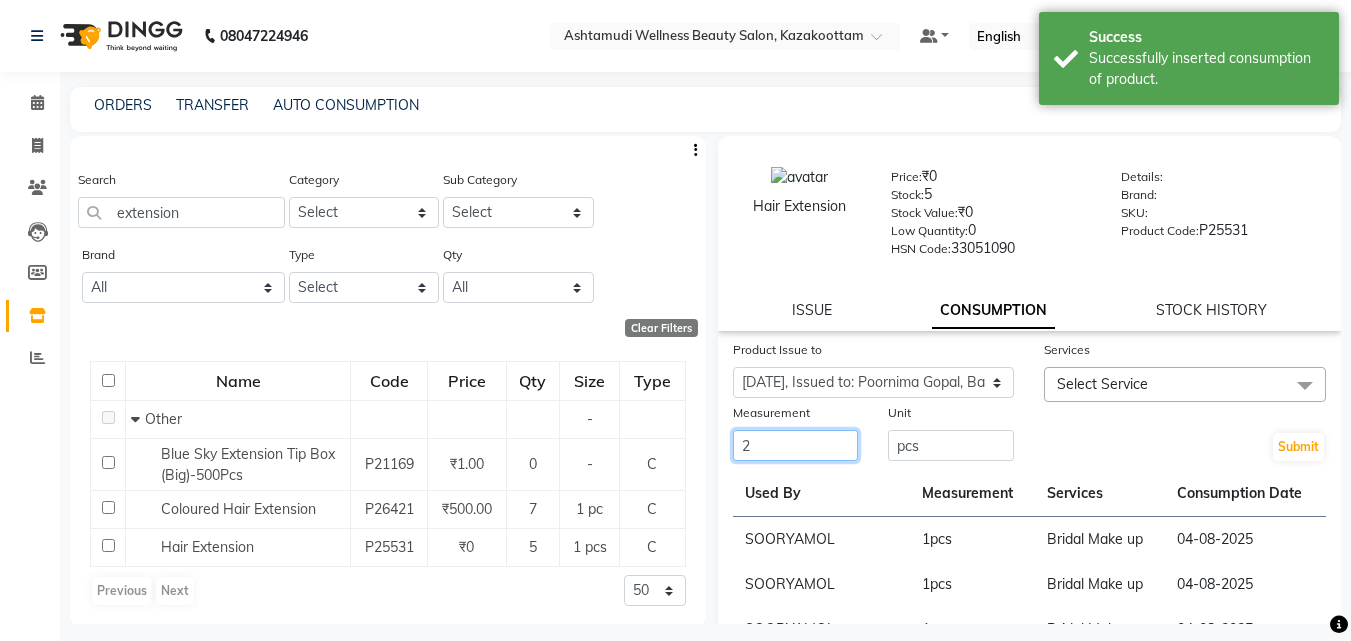 type on "2" 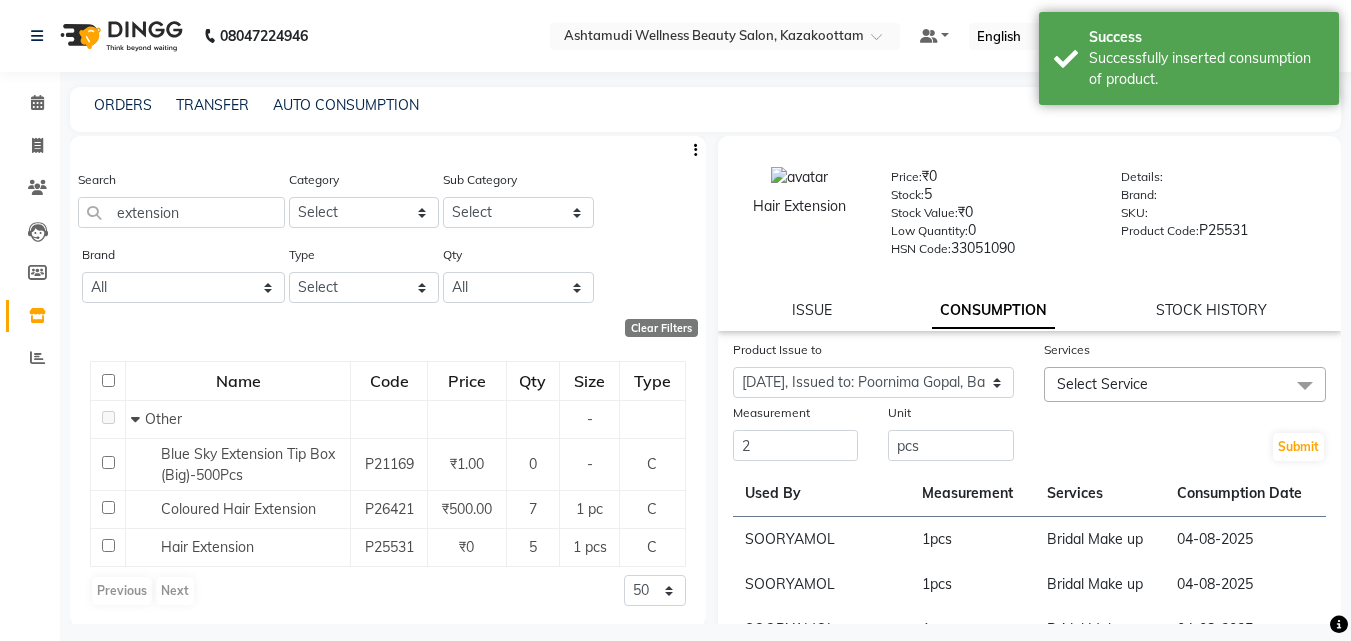 click on "Select Service" 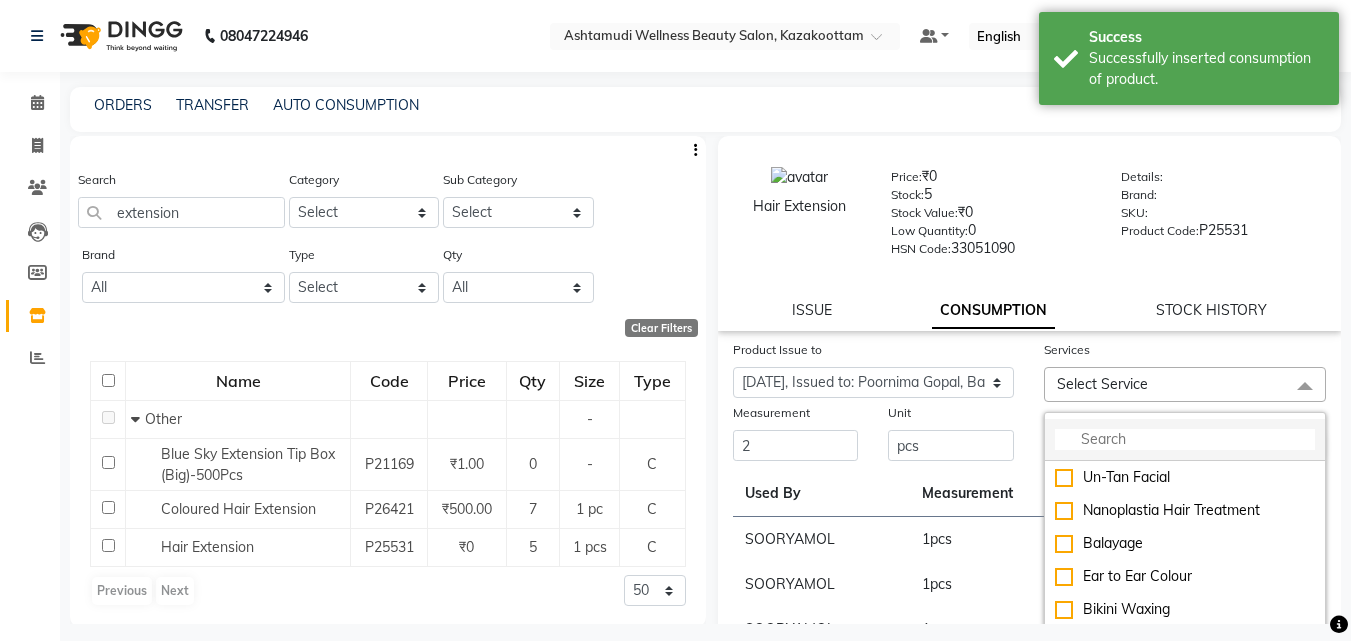 click 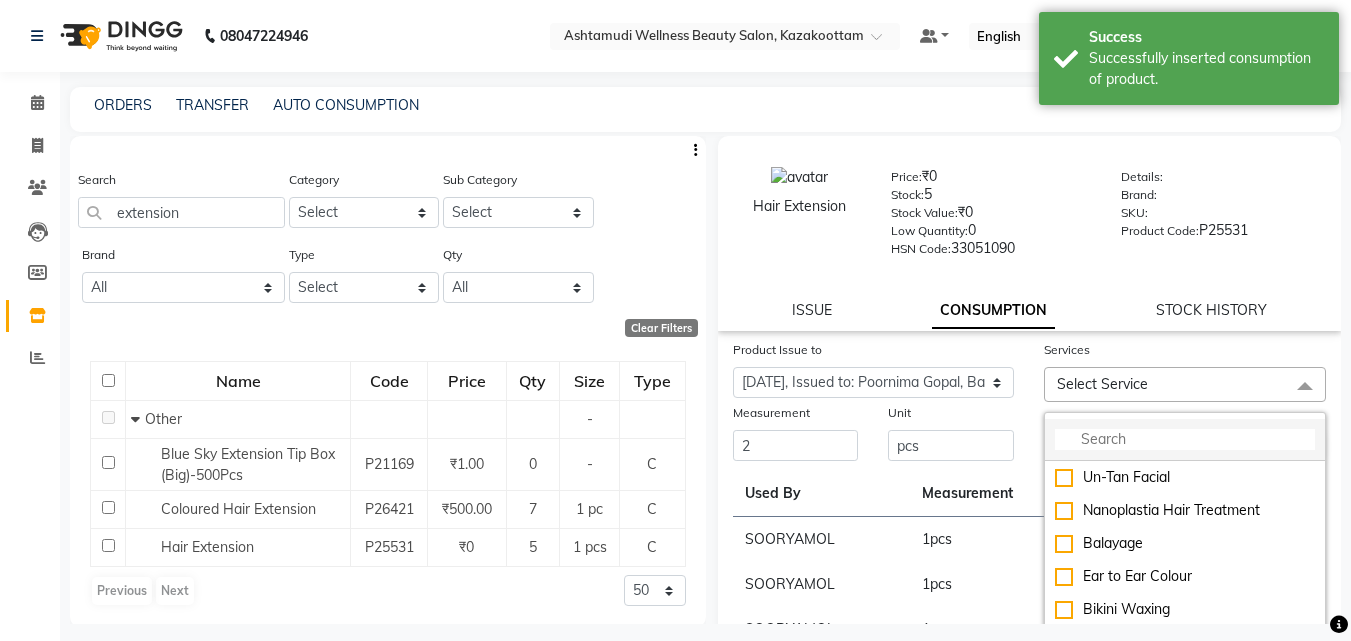 click 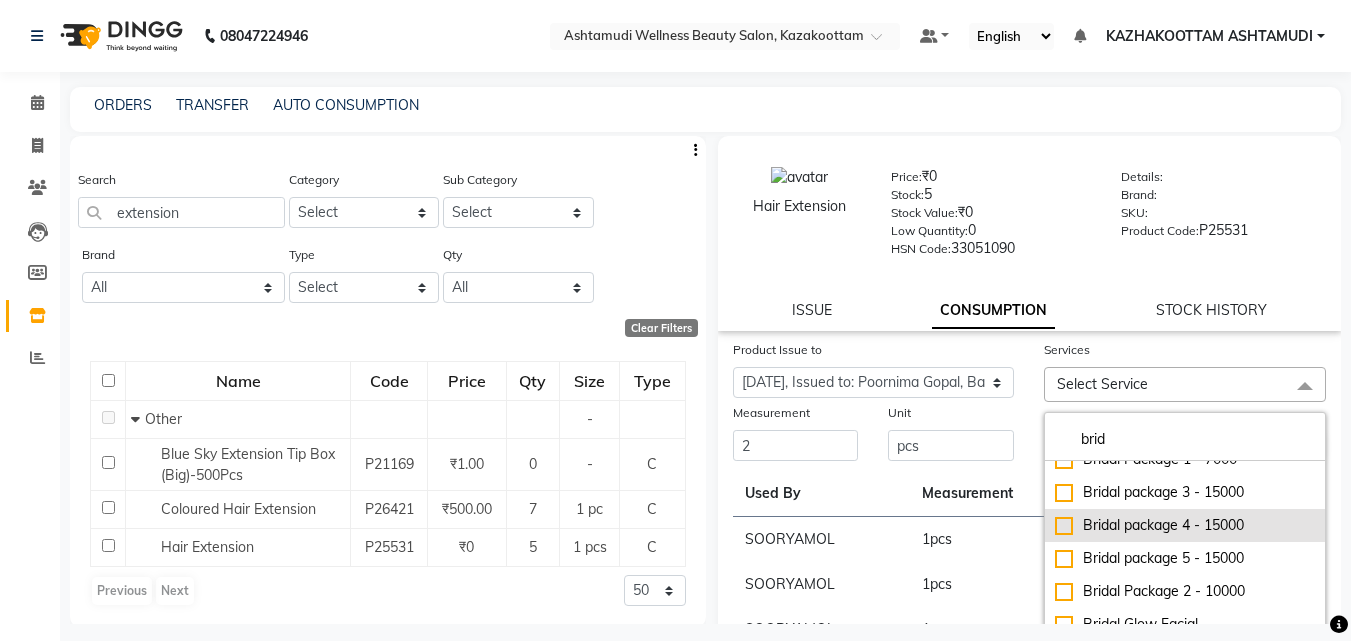 scroll, scrollTop: 34, scrollLeft: 0, axis: vertical 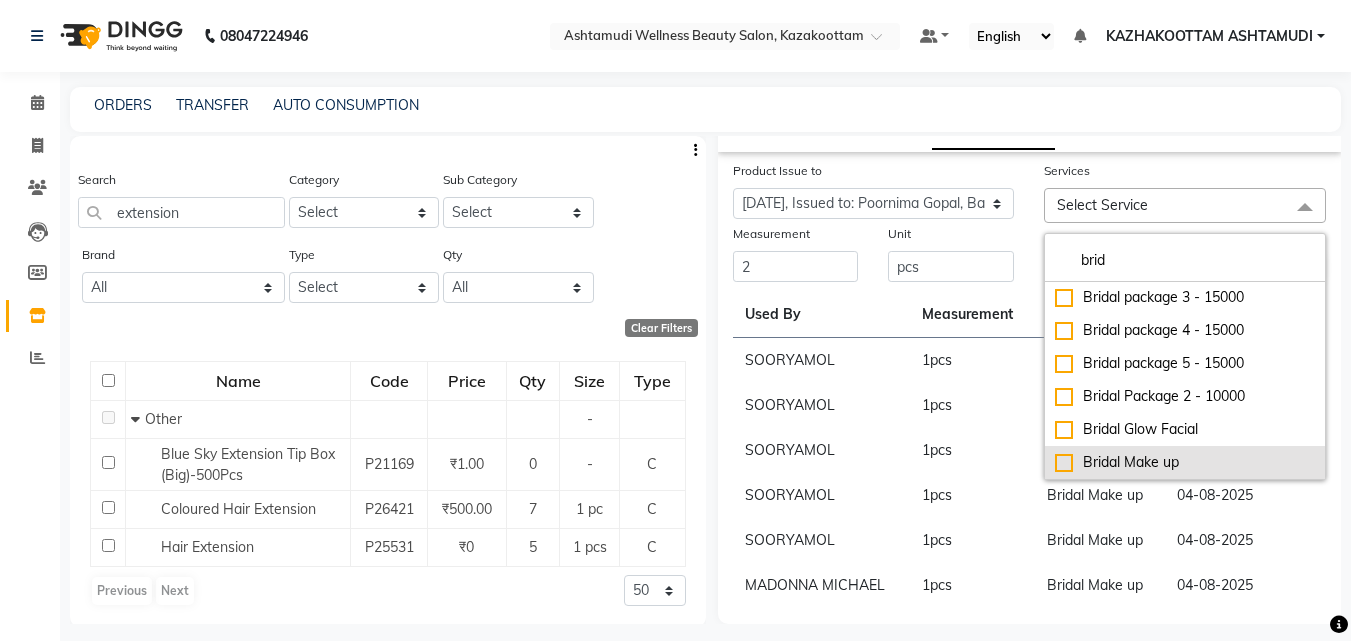 type on "brid" 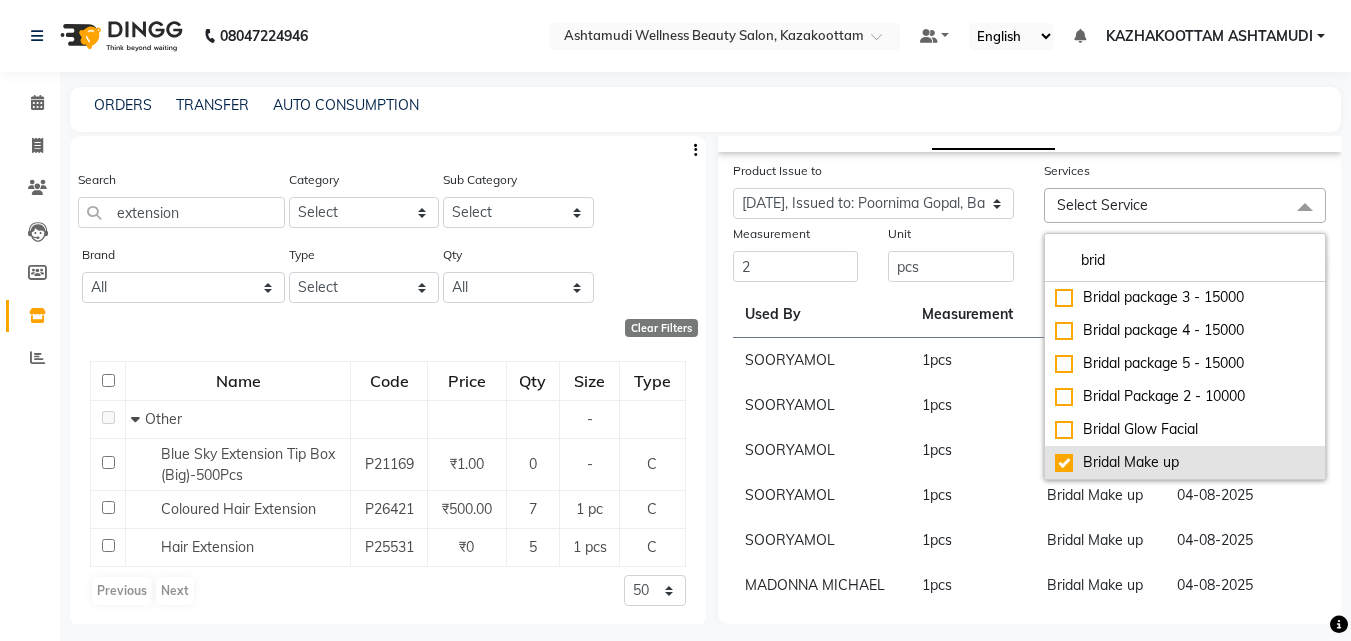 checkbox on "true" 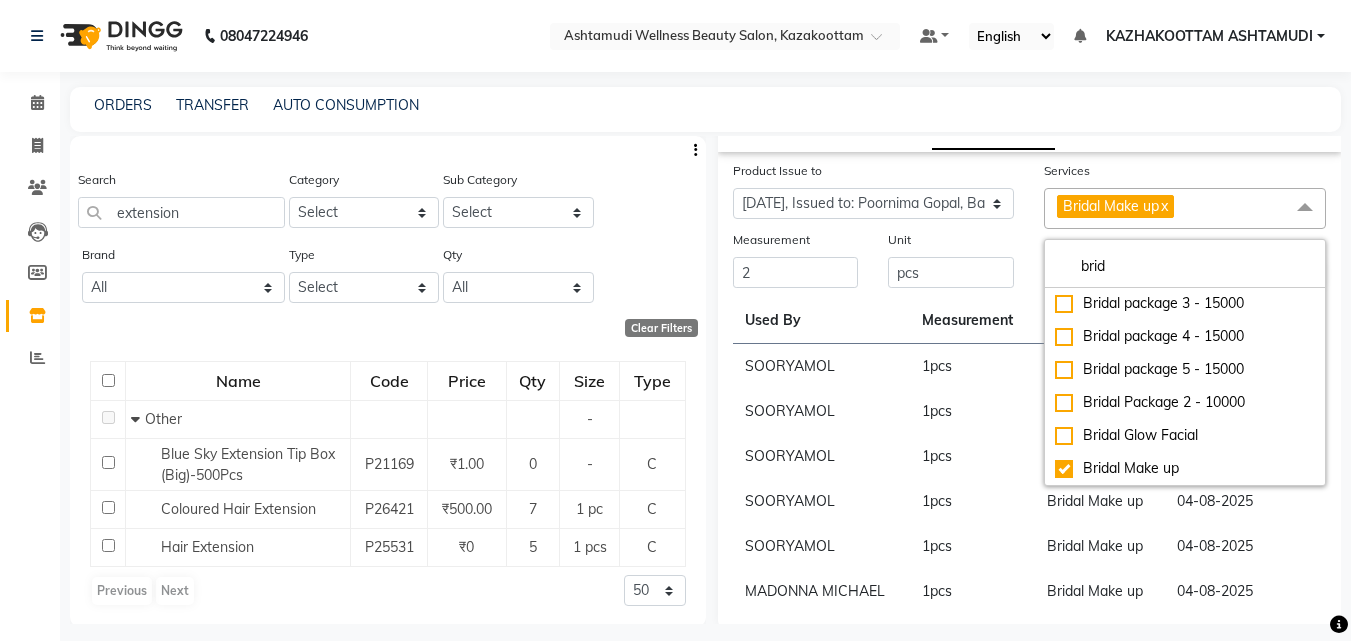 click on "Submit" 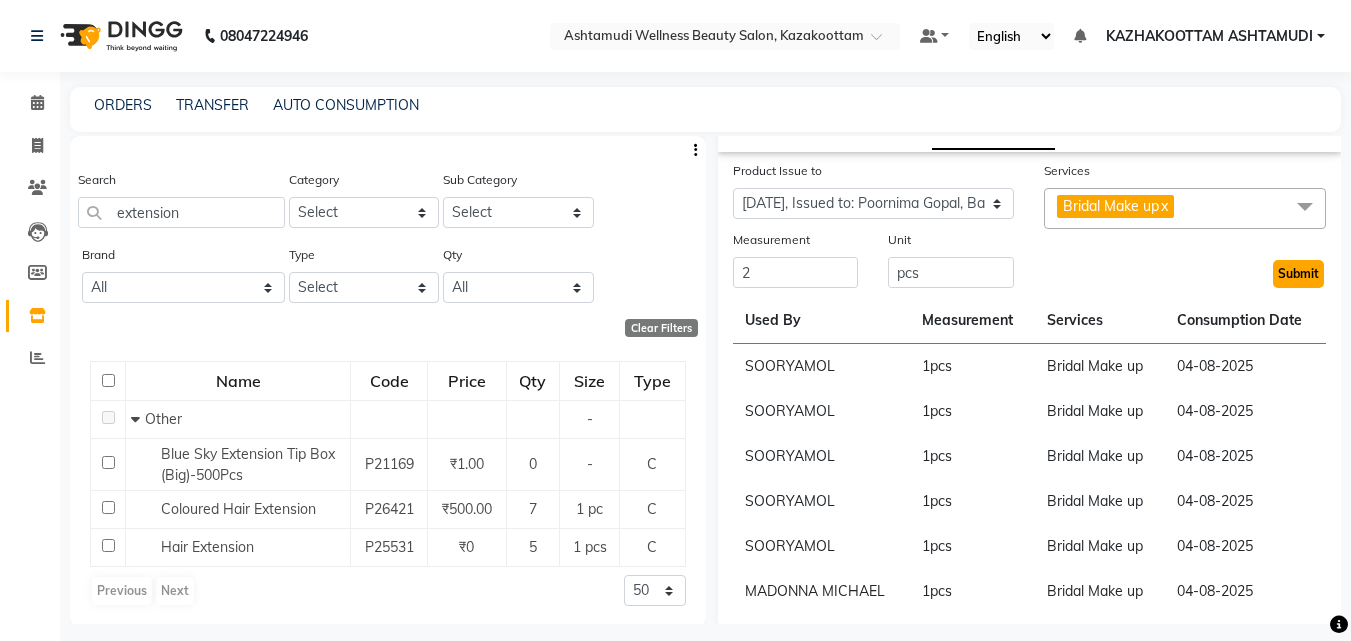 click on "Submit" 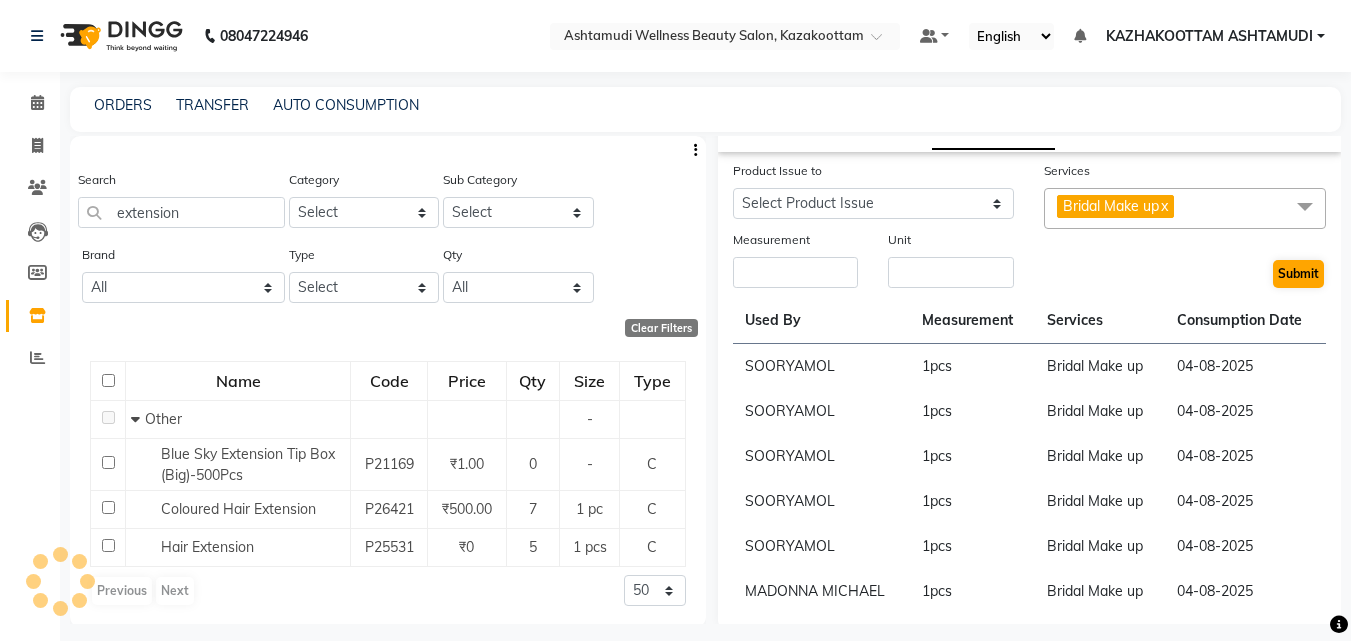scroll, scrollTop: 0, scrollLeft: 0, axis: both 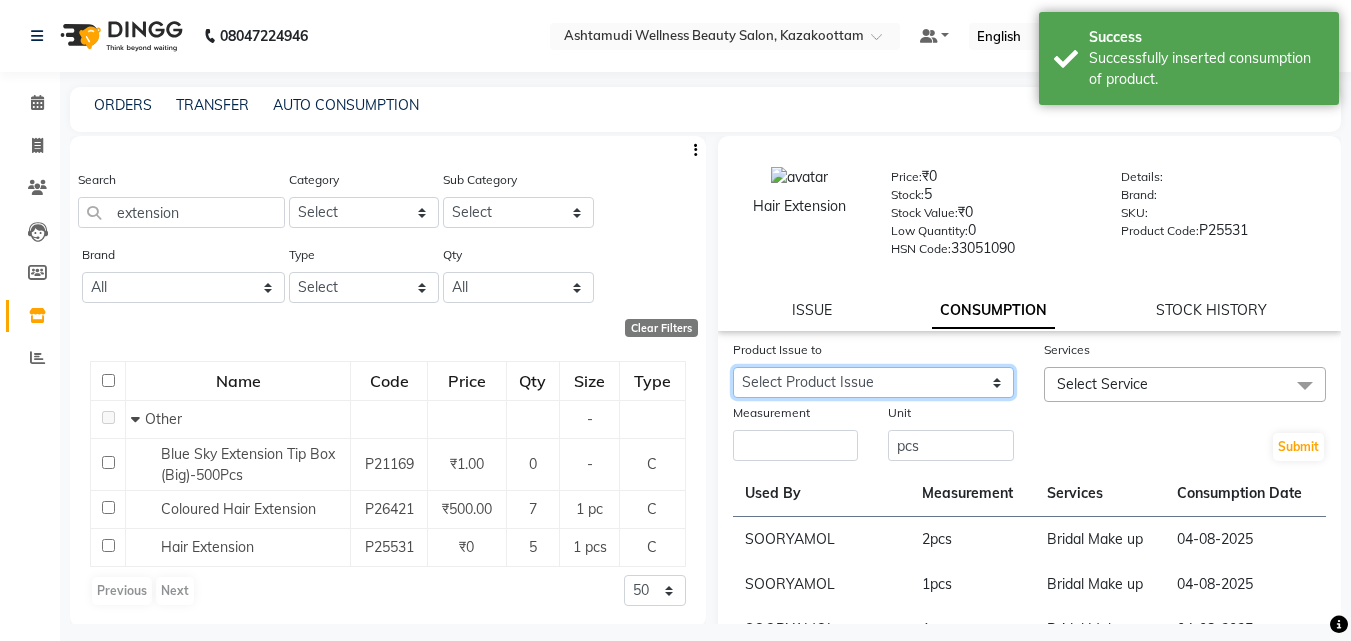 click on "Select Product Issue 2025-04-13, Issued to: KAZHAKOOTTAM ASHTAMUDI, Balance: 1 2025-04-25, Issued to: KAZHAKOOTTAM ASHTAMUDI, Balance: 1 2025-02-24, Issued to: KAZHAKOOTTAM ASHTAMUDI, Balance: 1 2025-02-08, Issued to: KAZHAKOOTTAM ASHTAMUDI, Balance: 2 2025-02-02, Issued to: KAZHAKOOTTAM ASHTAMUDI, Balance: 1 2025-01-23, Issued to: KAZHAKOOTTAM ASHTAMUDI, Balance: 1 2025-01-19, Issued to: KAZHAKOOTTAM ASHTAMUDI, Balance: 1 2025-01-07, Issued to: KAZHAKOOTTAM ASHTAMUDI, Balance: 1 2024-12-23, Issued to: Poornima Gopal, Balance: 1 2024-12-21, Issued to: , Balance: 1" 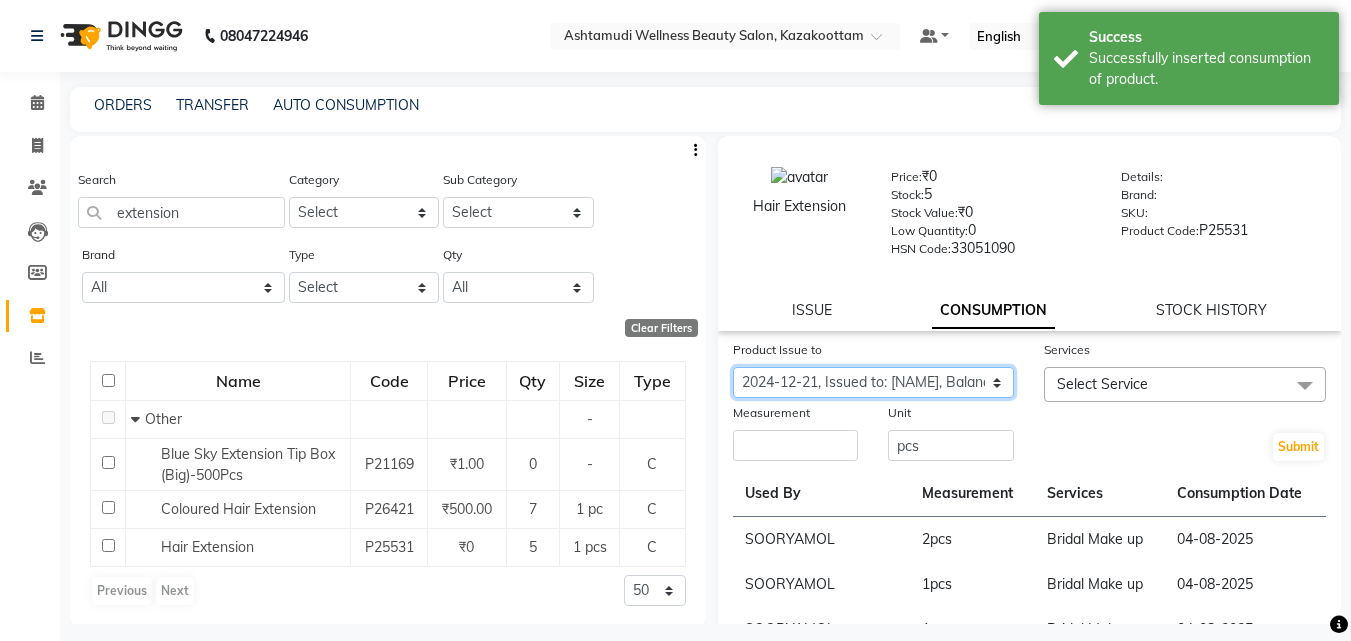 click on "Select Product Issue 2025-04-13, Issued to: KAZHAKOOTTAM ASHTAMUDI, Balance: 1 2025-04-25, Issued to: KAZHAKOOTTAM ASHTAMUDI, Balance: 1 2025-02-24, Issued to: KAZHAKOOTTAM ASHTAMUDI, Balance: 1 2025-02-08, Issued to: KAZHAKOOTTAM ASHTAMUDI, Balance: 2 2025-02-02, Issued to: KAZHAKOOTTAM ASHTAMUDI, Balance: 1 2025-01-23, Issued to: KAZHAKOOTTAM ASHTAMUDI, Balance: 1 2025-01-19, Issued to: KAZHAKOOTTAM ASHTAMUDI, Balance: 1 2025-01-07, Issued to: KAZHAKOOTTAM ASHTAMUDI, Balance: 1 2024-12-23, Issued to: Poornima Gopal, Balance: 1 2024-12-21, Issued to: , Balance: 1" 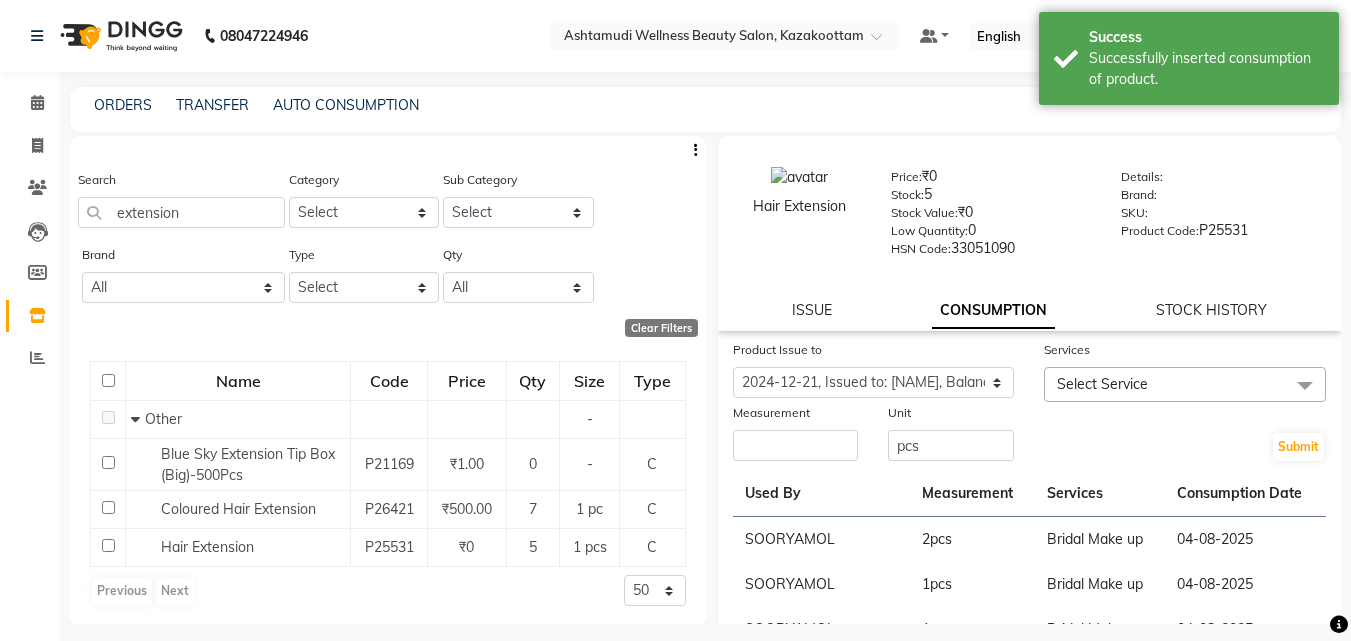 click on "Measurement" 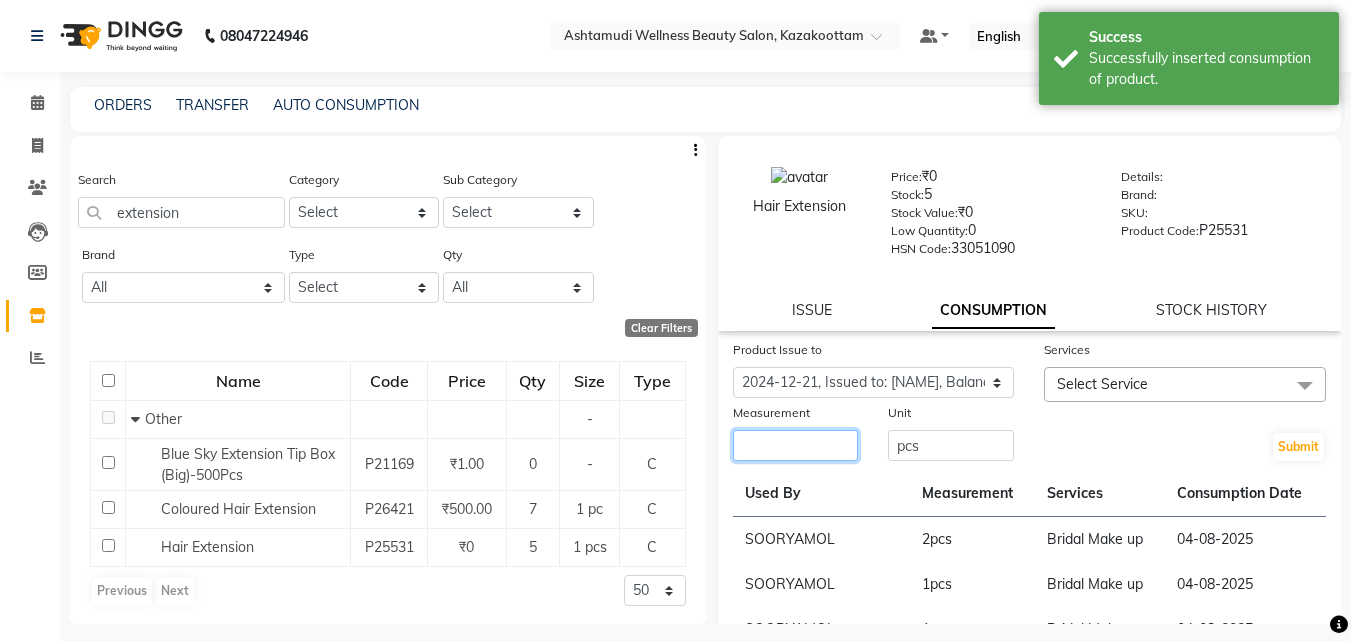 click 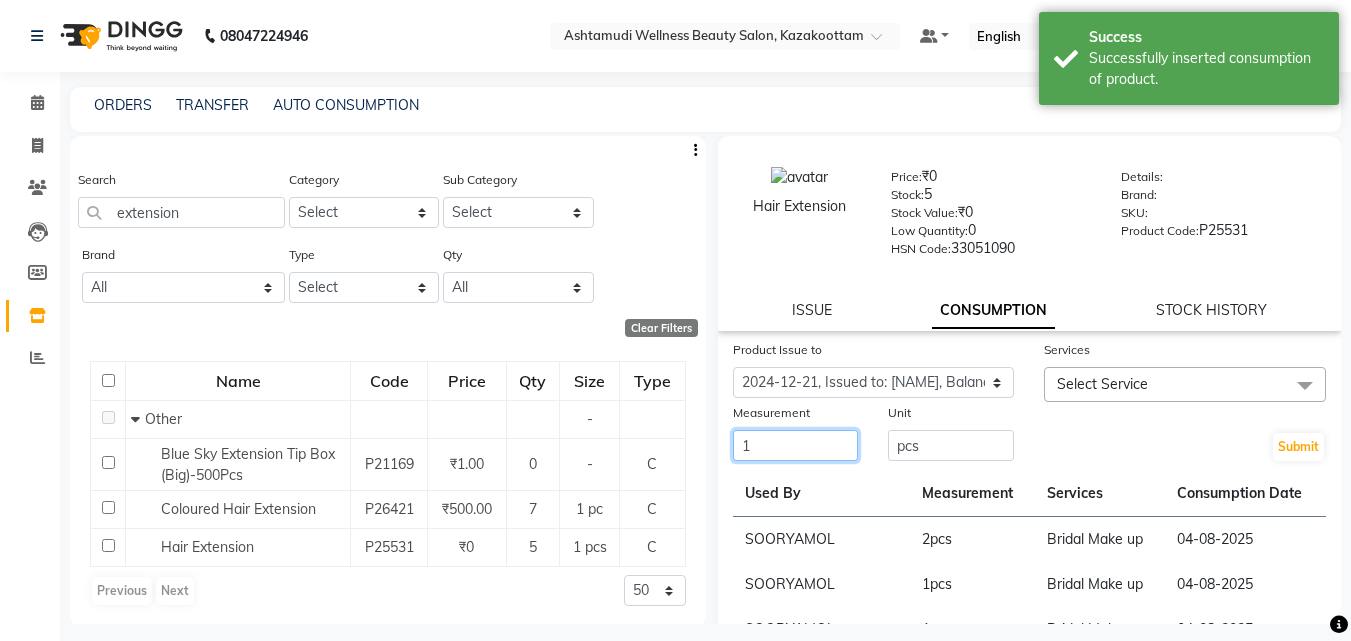 type on "1" 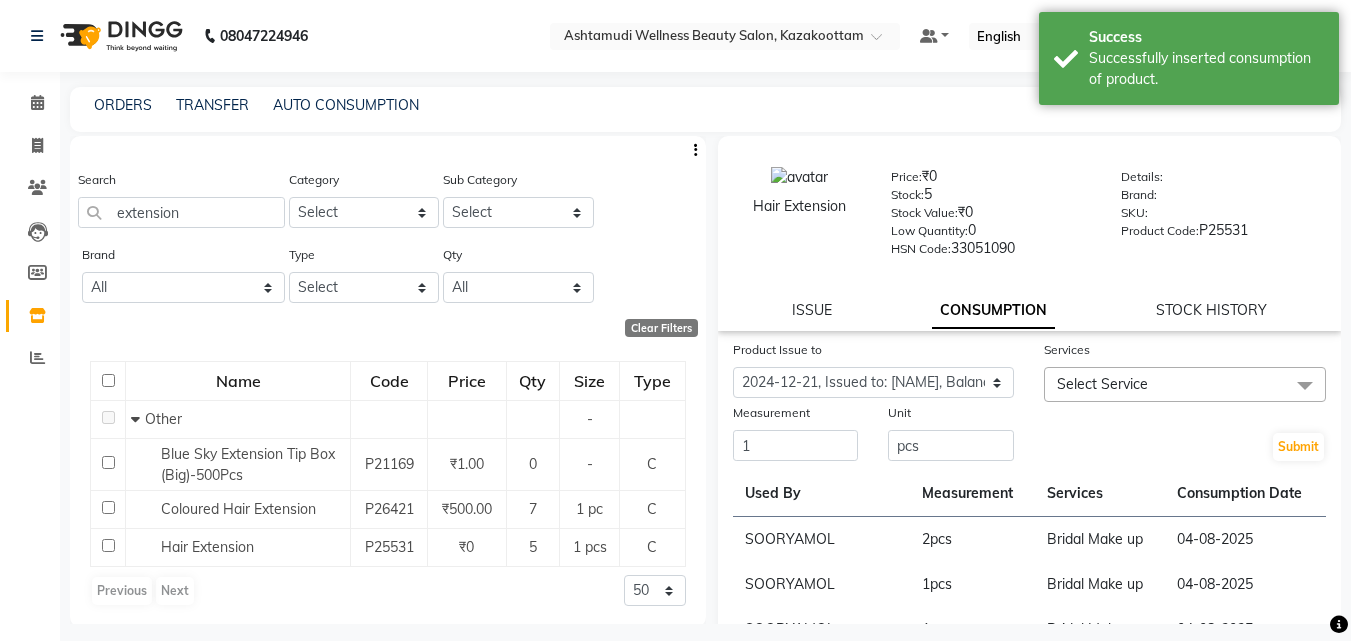 click on "Select Service" 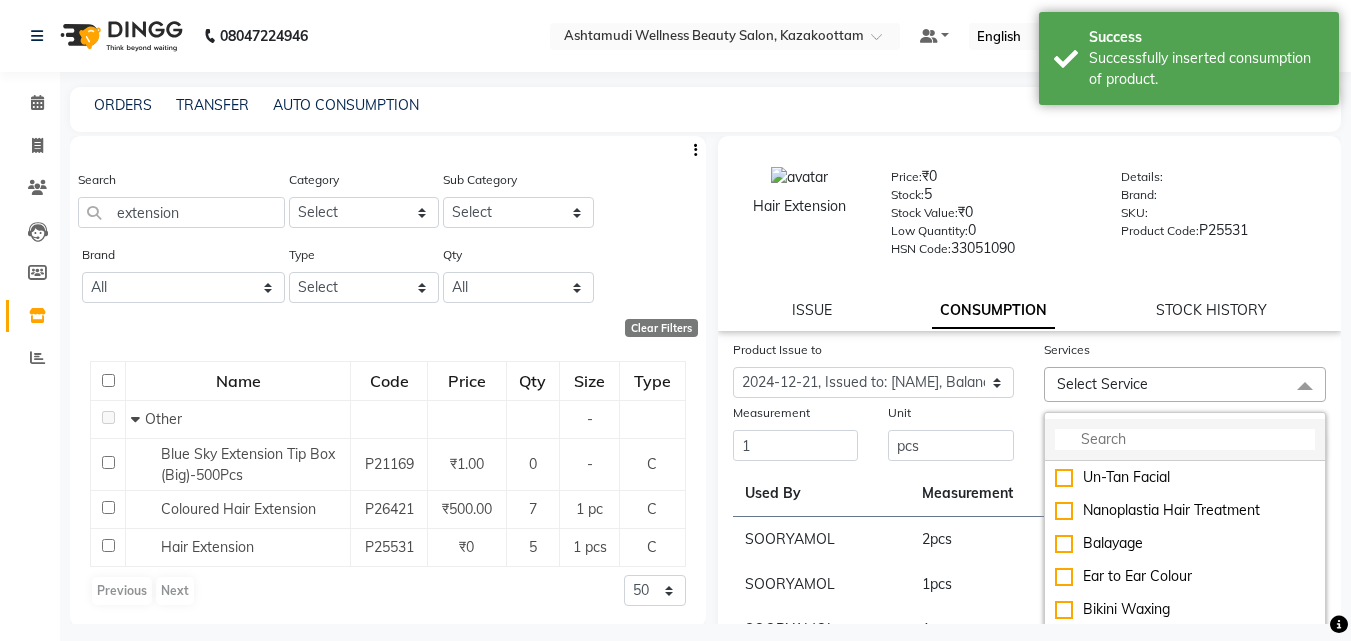 click 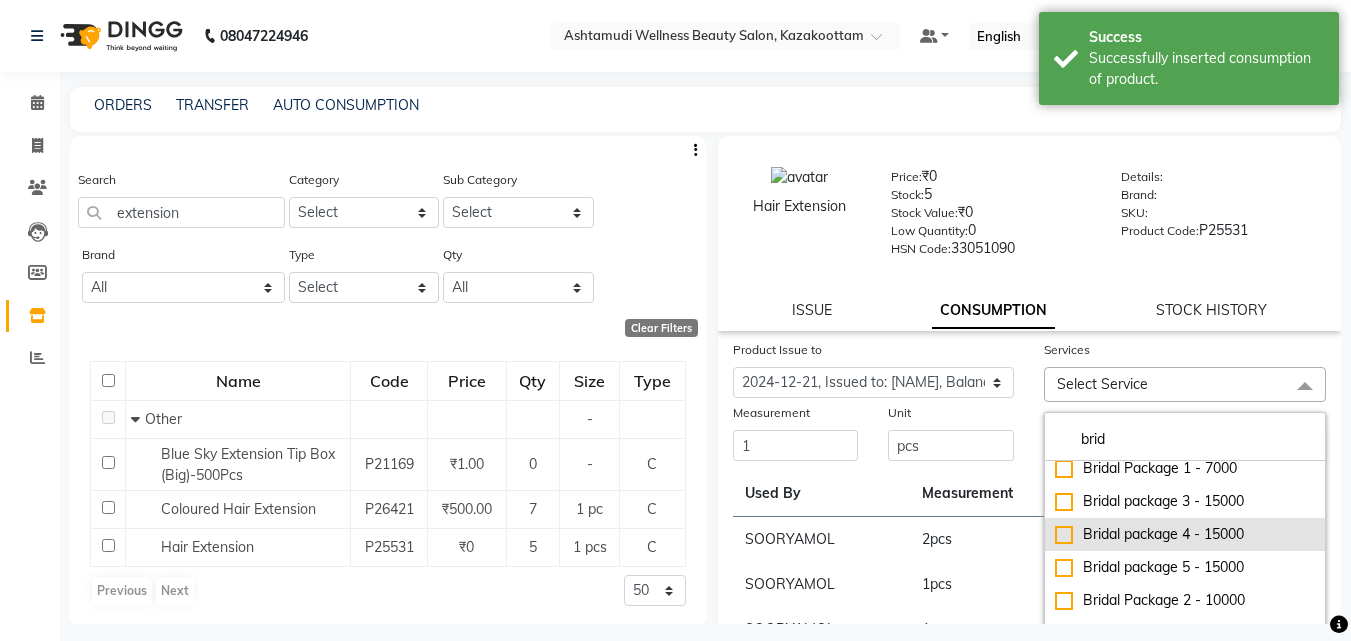 scroll, scrollTop: 34, scrollLeft: 0, axis: vertical 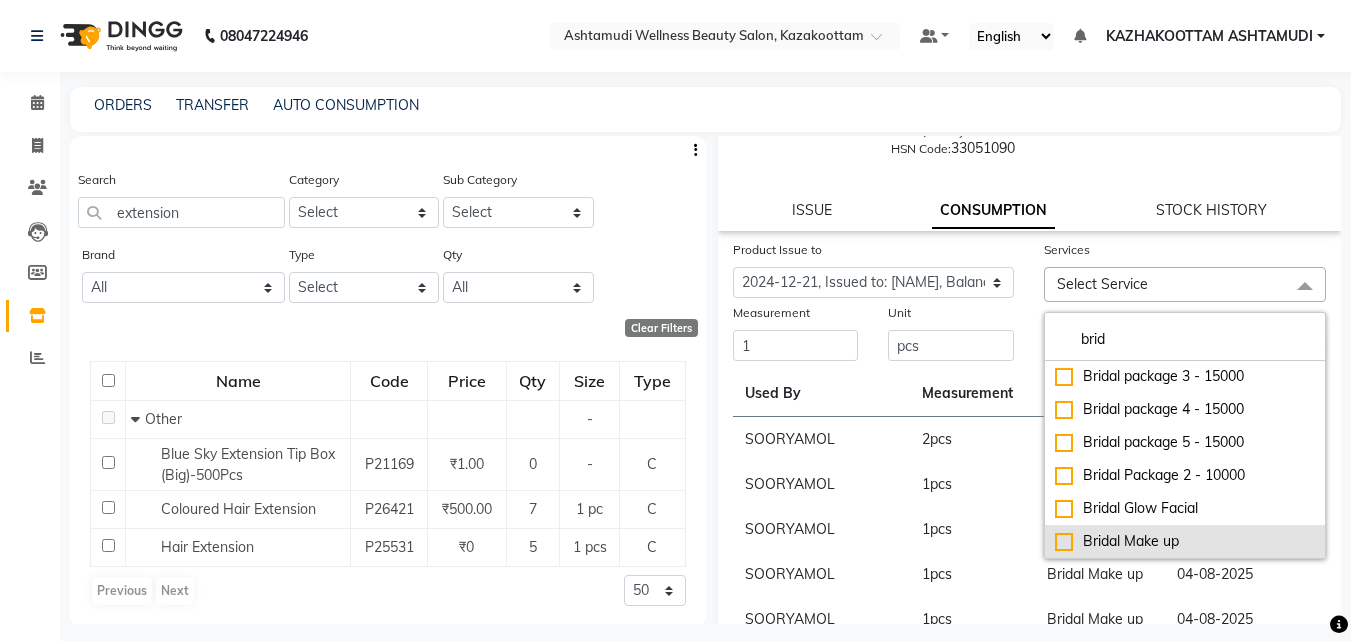 type on "brid" 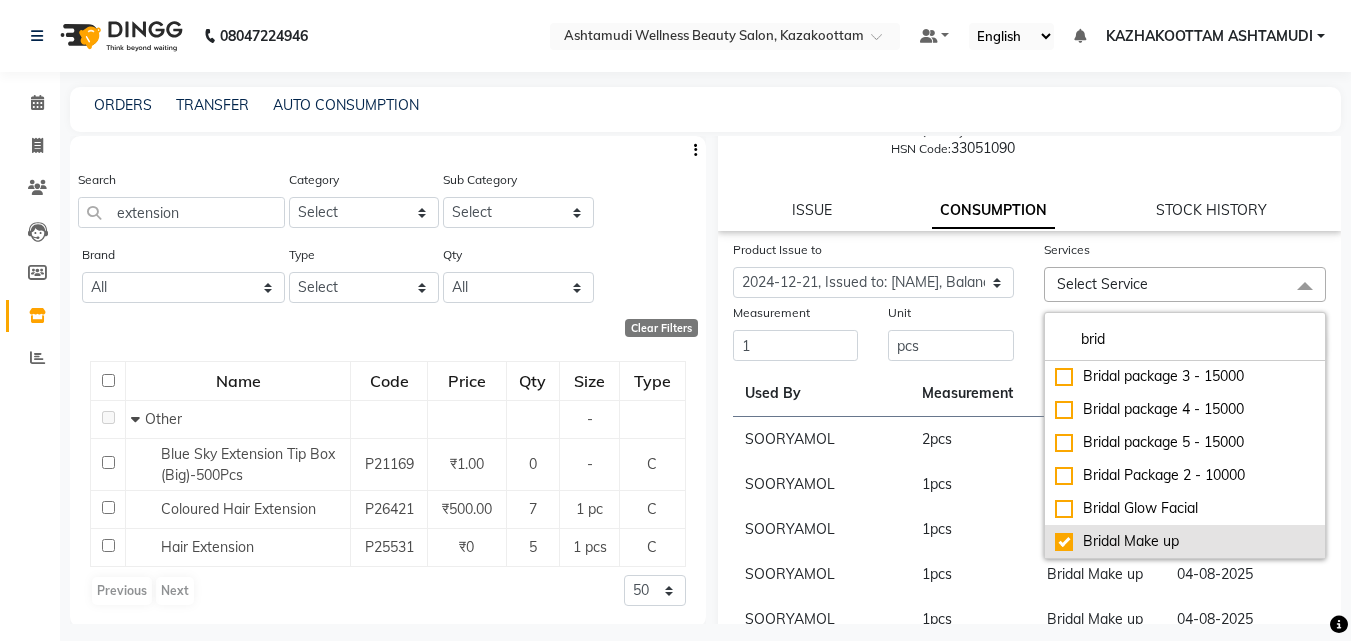 checkbox on "true" 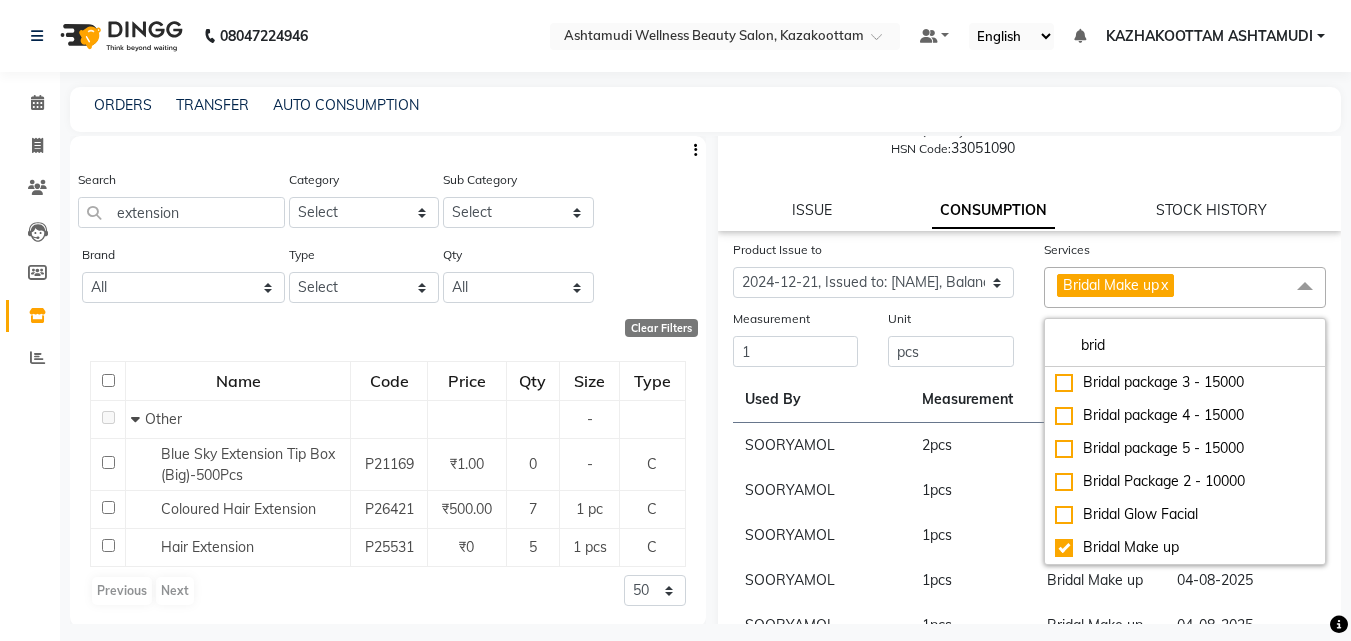 click on "Unit pcs" 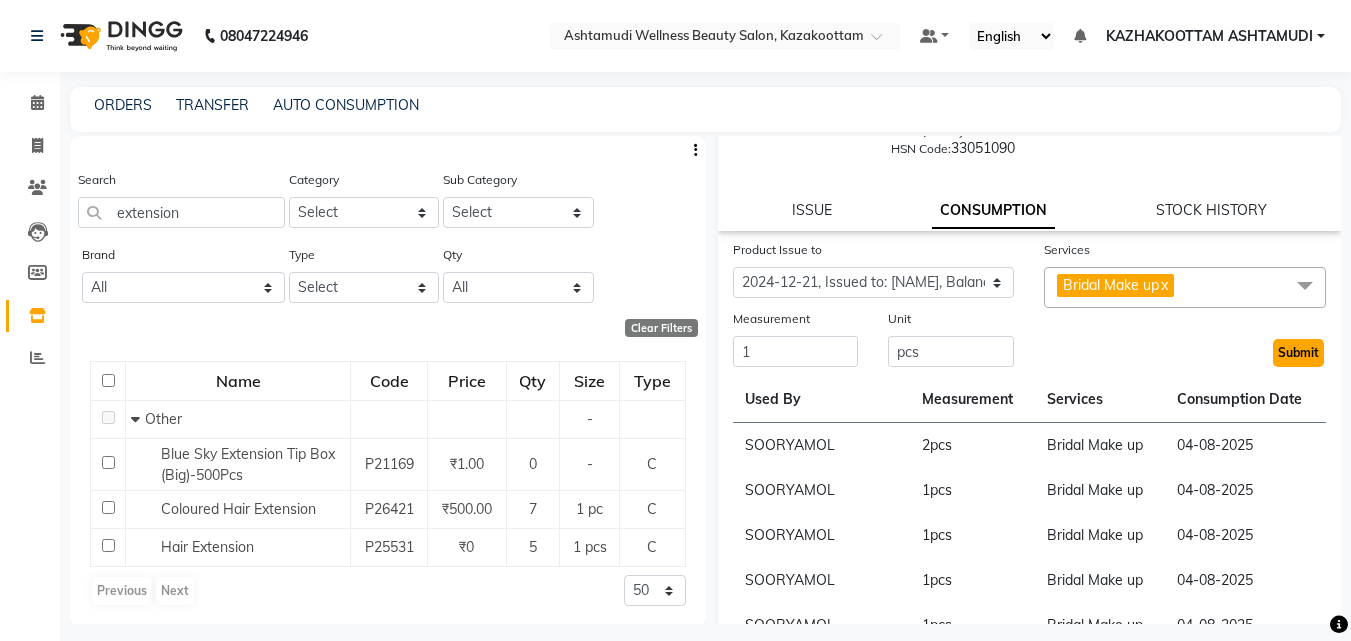 click on "Submit" 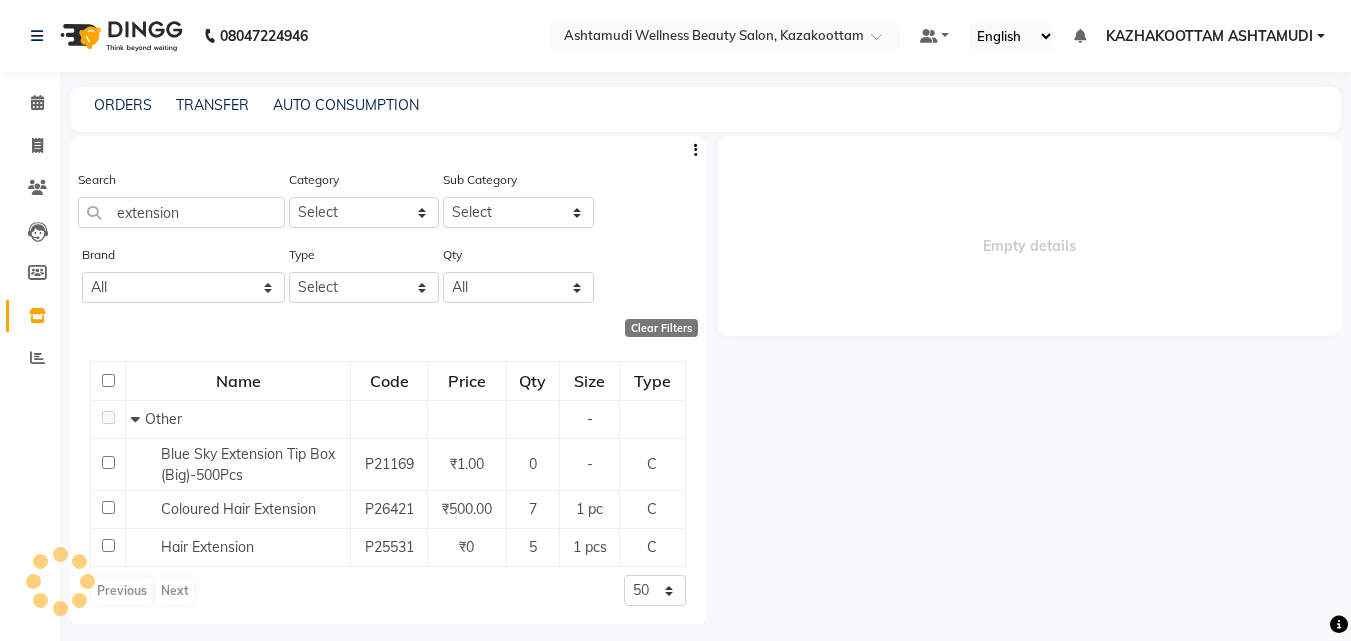 scroll, scrollTop: 0, scrollLeft: 0, axis: both 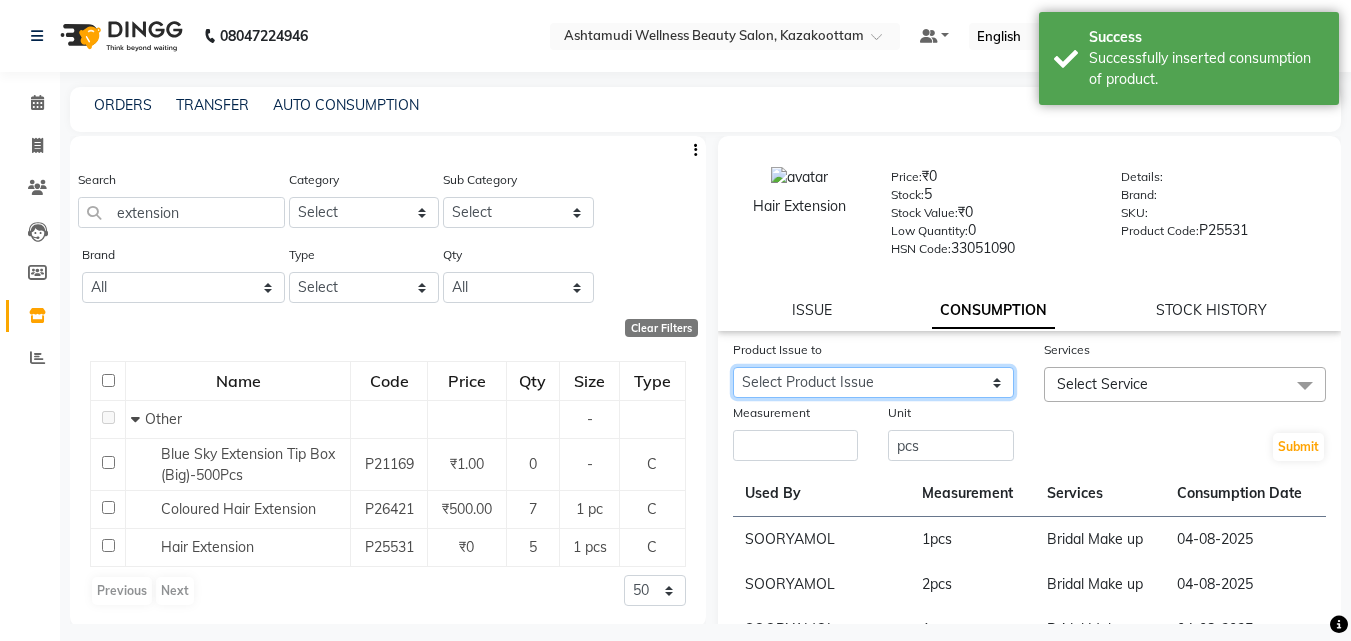 drag, startPoint x: 847, startPoint y: 374, endPoint x: 867, endPoint y: 389, distance: 25 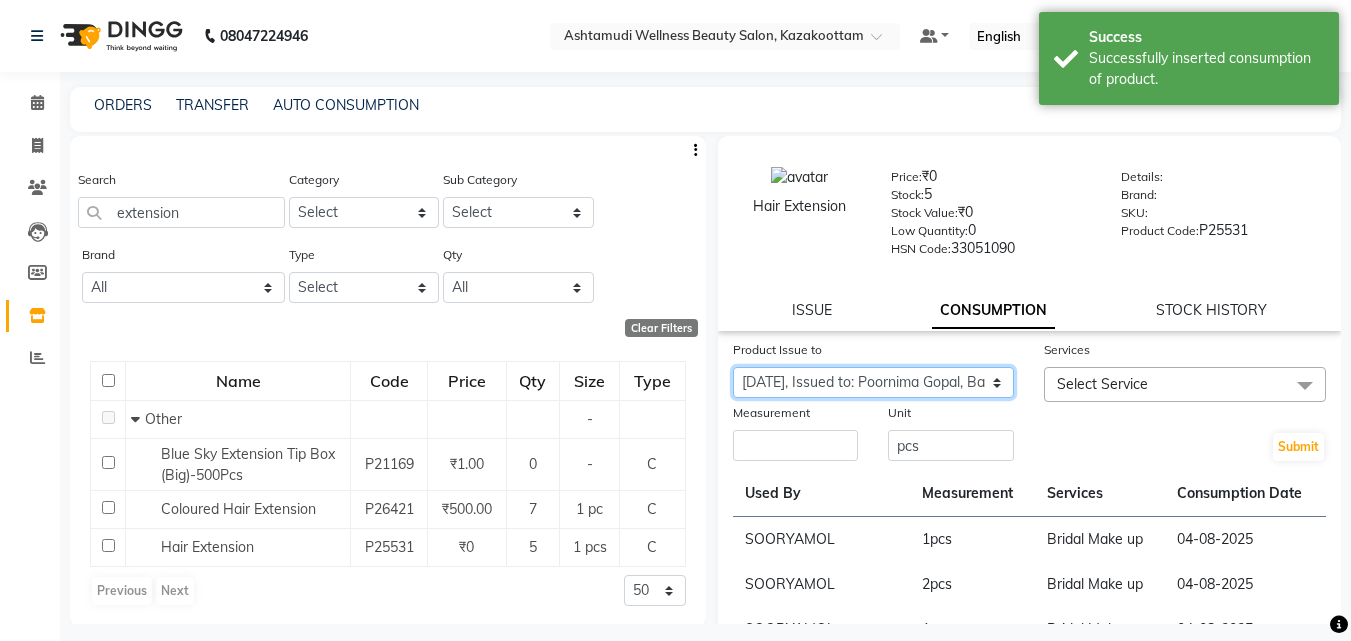 click on "Select Product Issue 2025-04-13, Issued to: KAZHAKOOTTAM ASHTAMUDI, Balance: 1 2025-04-25, Issued to: KAZHAKOOTTAM ASHTAMUDI, Balance: 1 2025-02-24, Issued to: KAZHAKOOTTAM ASHTAMUDI, Balance: 1 2025-02-08, Issued to: KAZHAKOOTTAM ASHTAMUDI, Balance: 2 2025-02-02, Issued to: KAZHAKOOTTAM ASHTAMUDI, Balance: 1 2025-01-23, Issued to: KAZHAKOOTTAM ASHTAMUDI, Balance: 1 2025-01-19, Issued to: KAZHAKOOTTAM ASHTAMUDI, Balance: 1 2025-01-07, Issued to: KAZHAKOOTTAM ASHTAMUDI, Balance: 1 2024-12-23, Issued to: Poornima Gopal, Balance: 1" 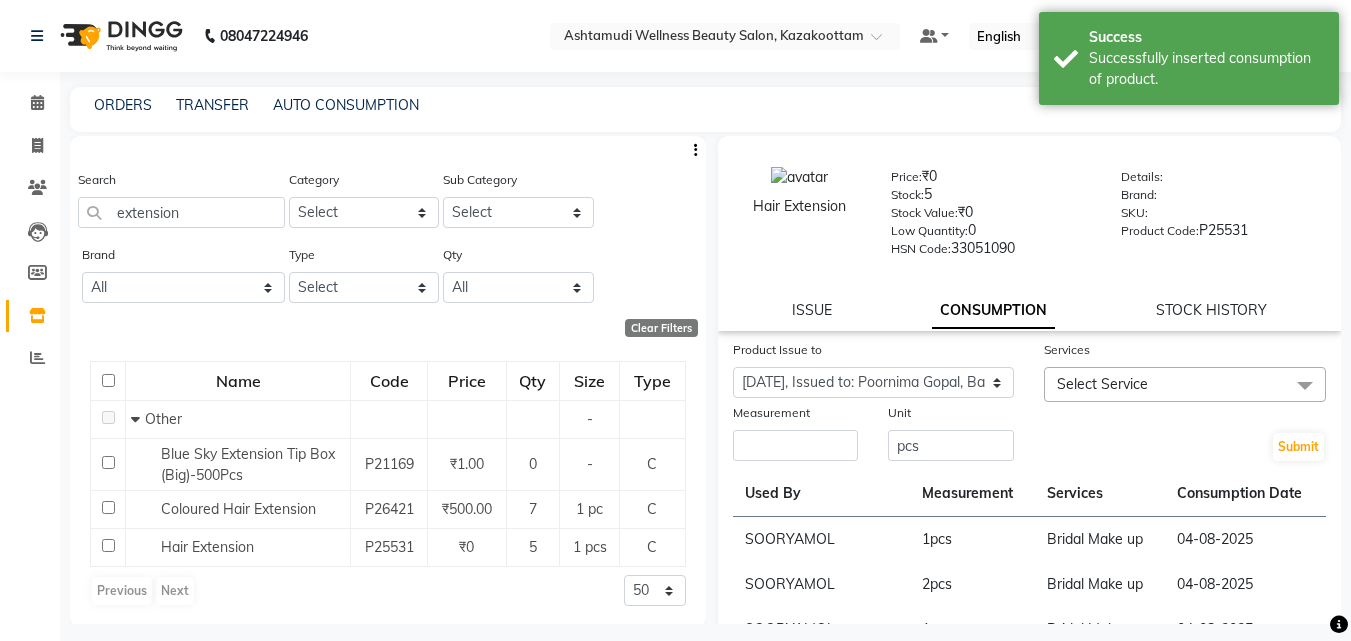 drag, startPoint x: 817, startPoint y: 466, endPoint x: 829, endPoint y: 459, distance: 13.892444 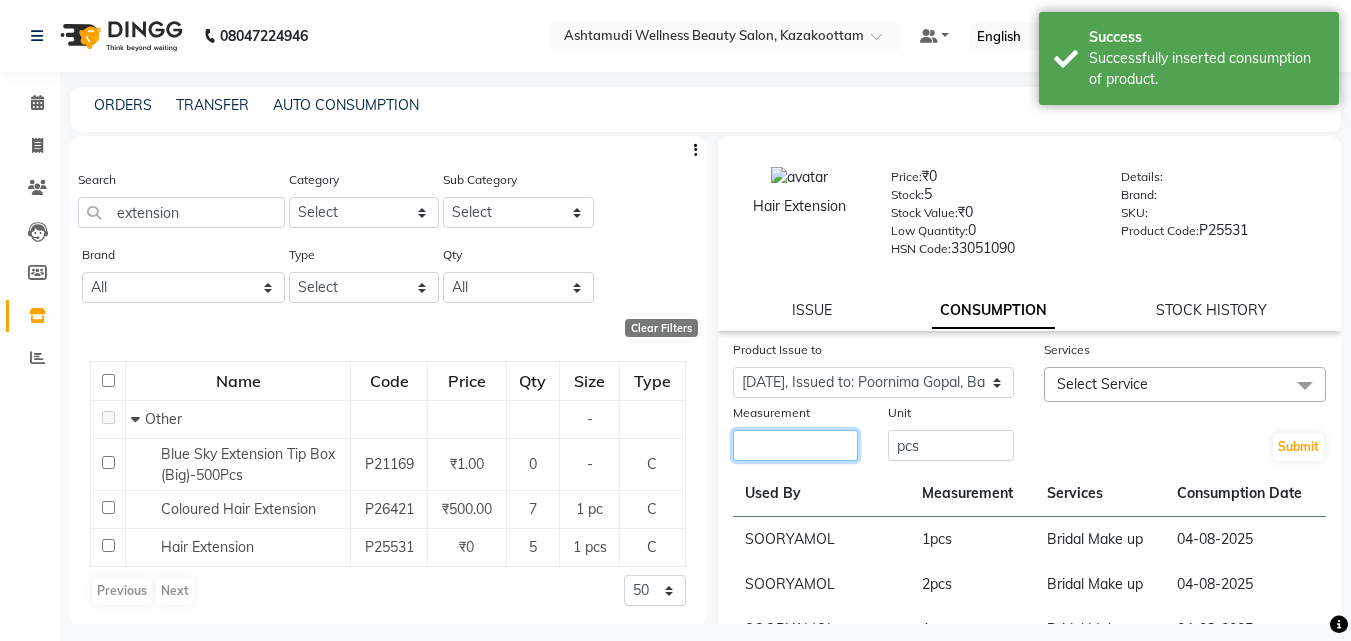 click 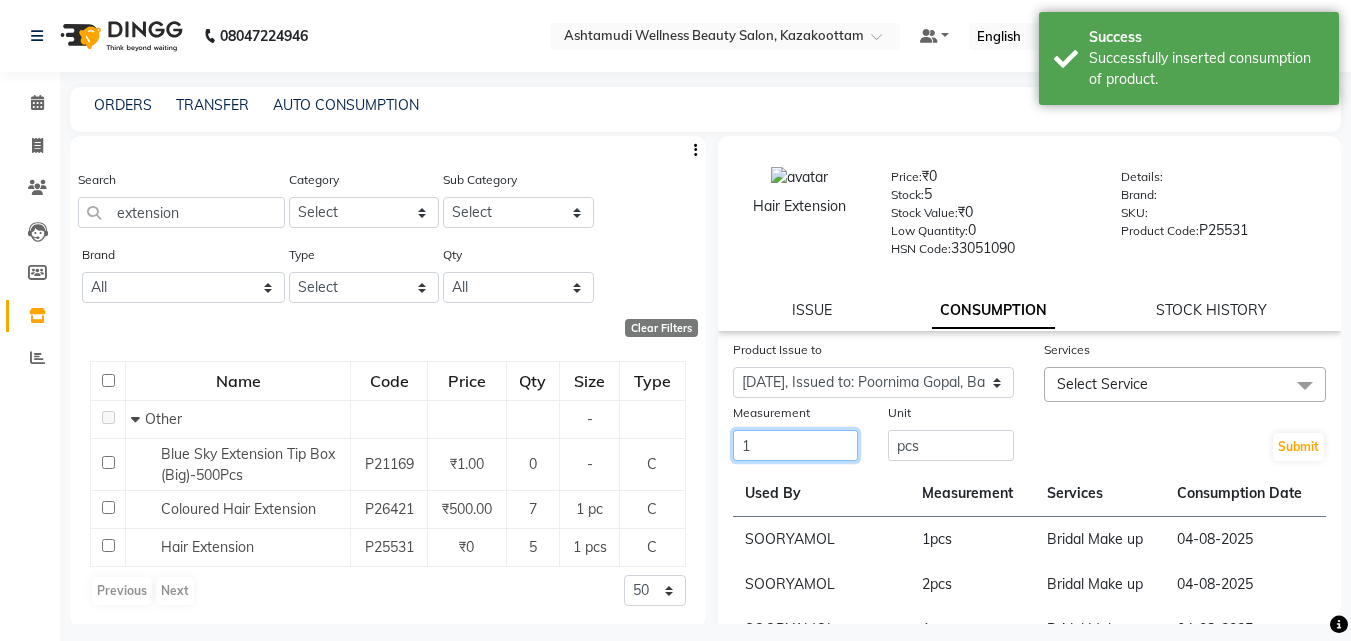 type on "1" 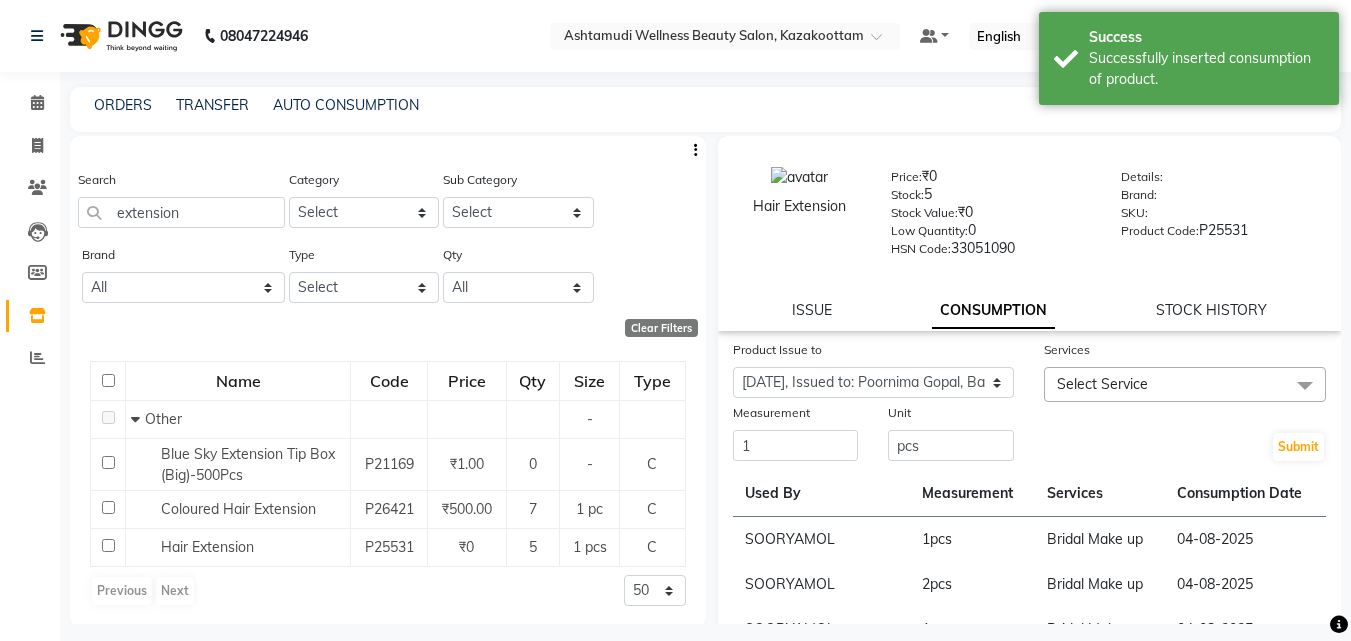 click on "Select Service" 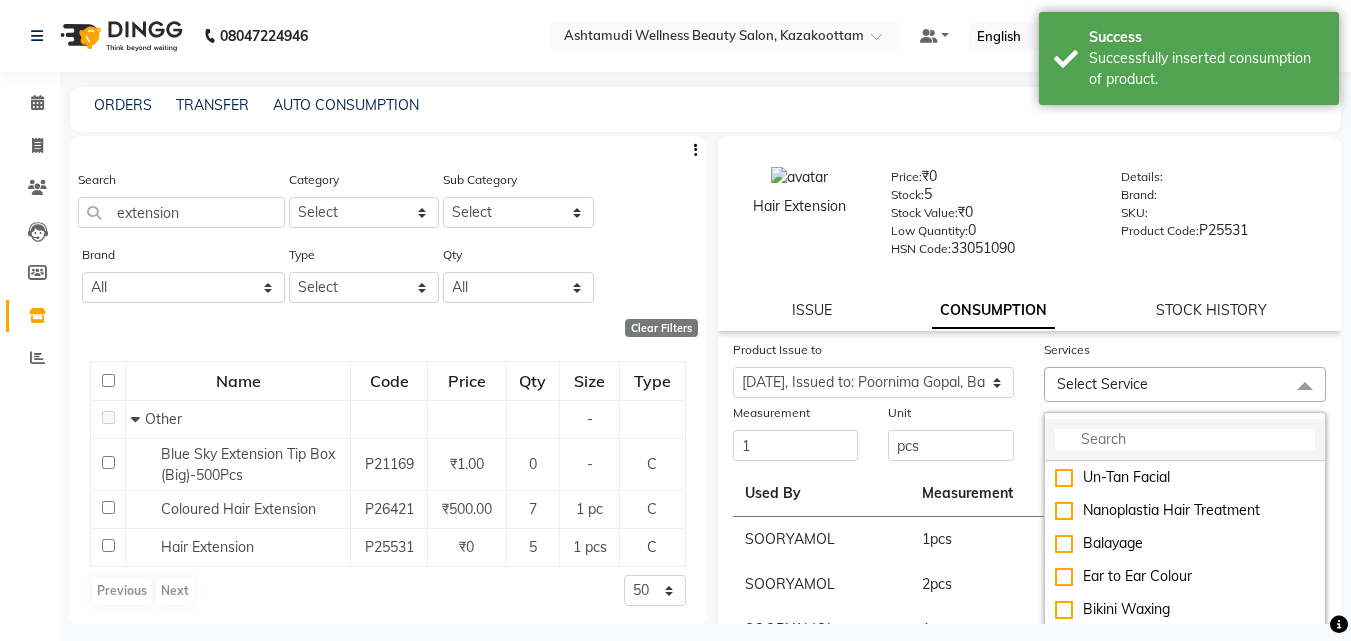 click 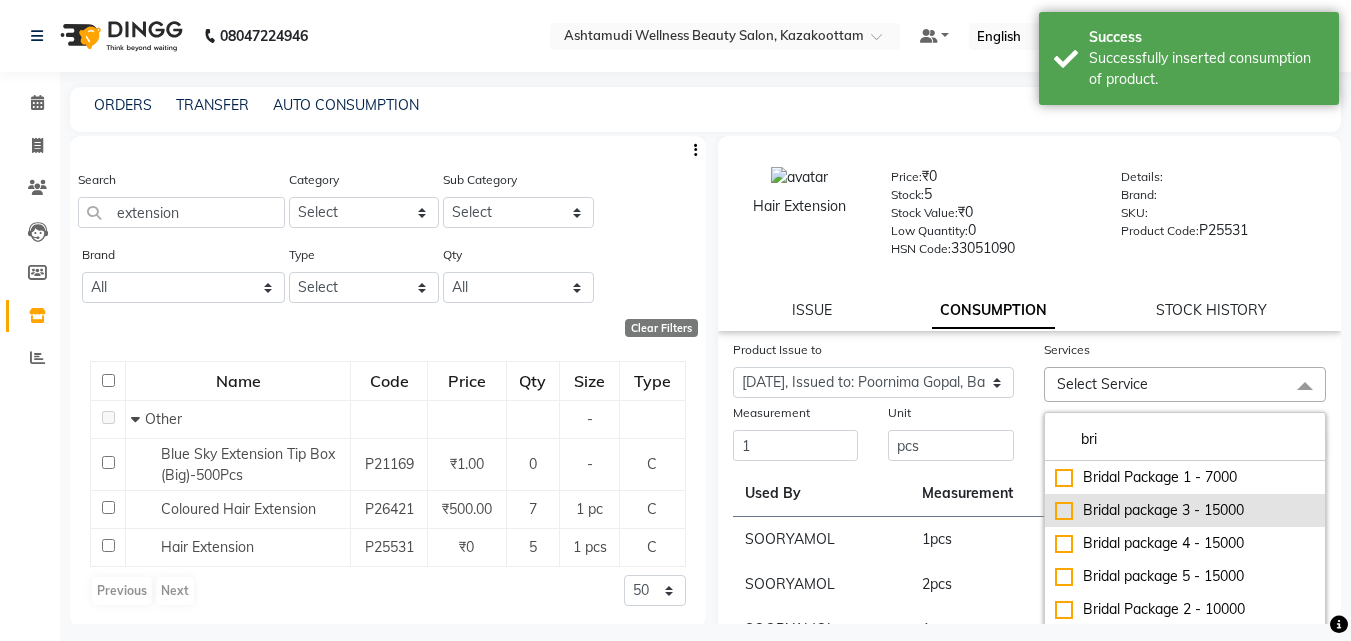 scroll, scrollTop: 67, scrollLeft: 0, axis: vertical 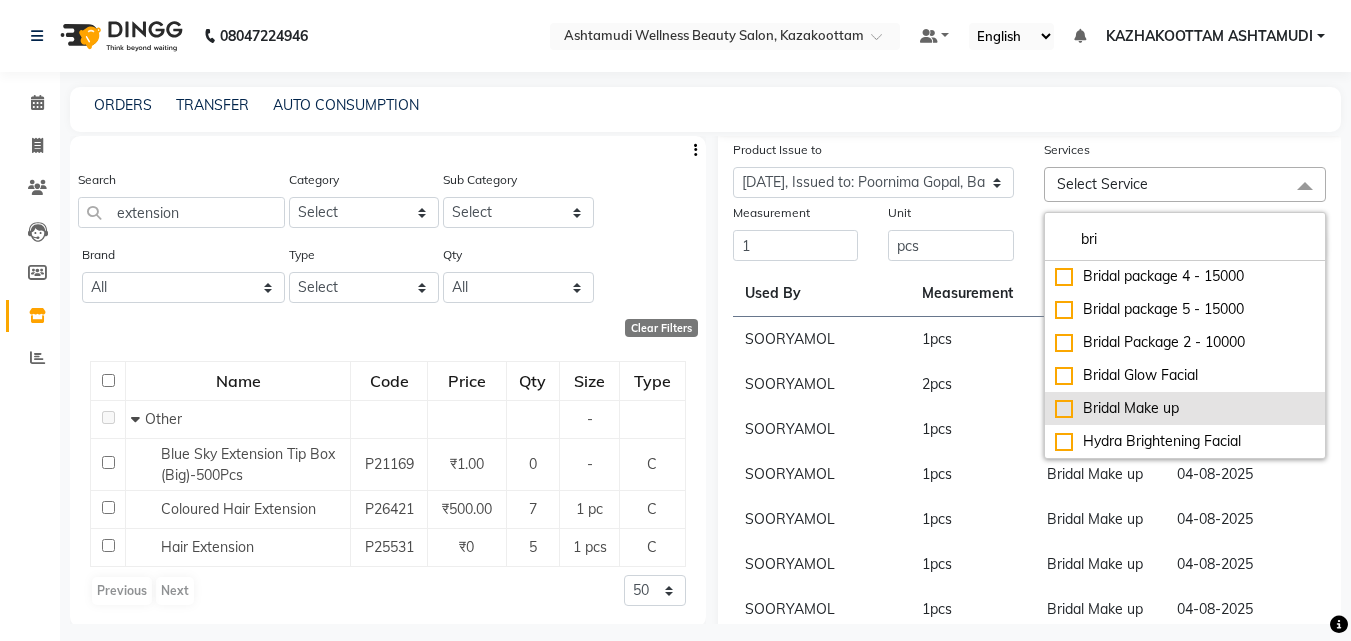 type on "bri" 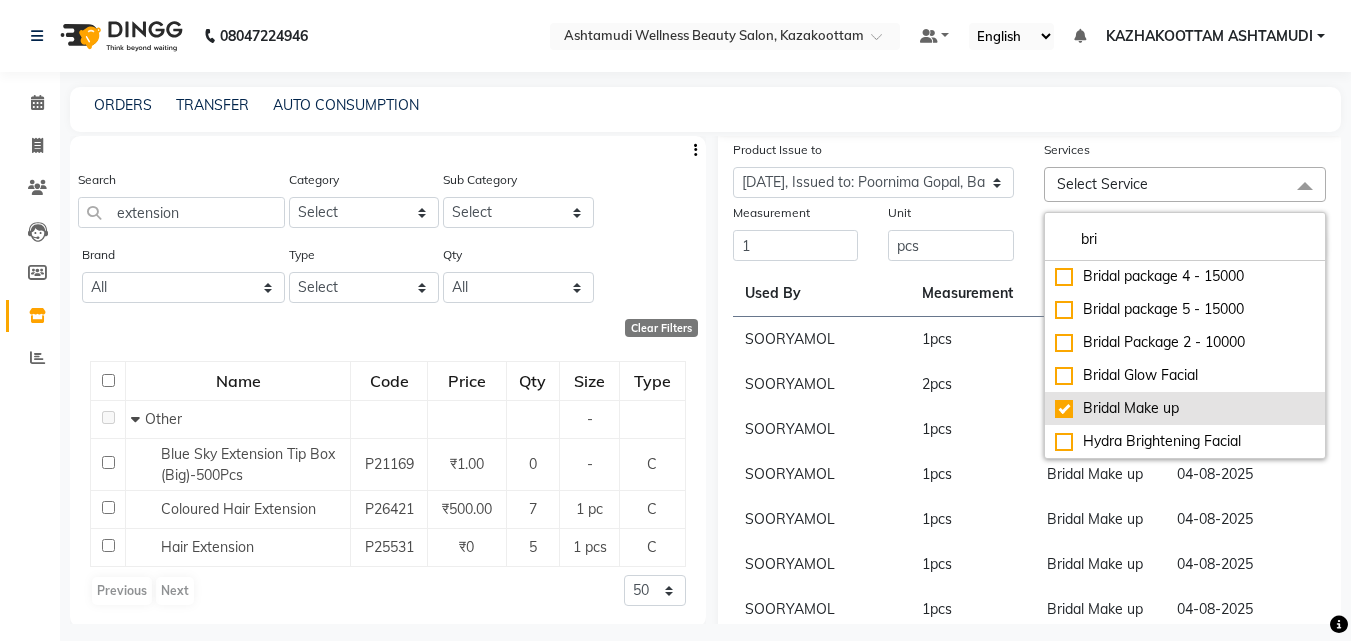 checkbox on "true" 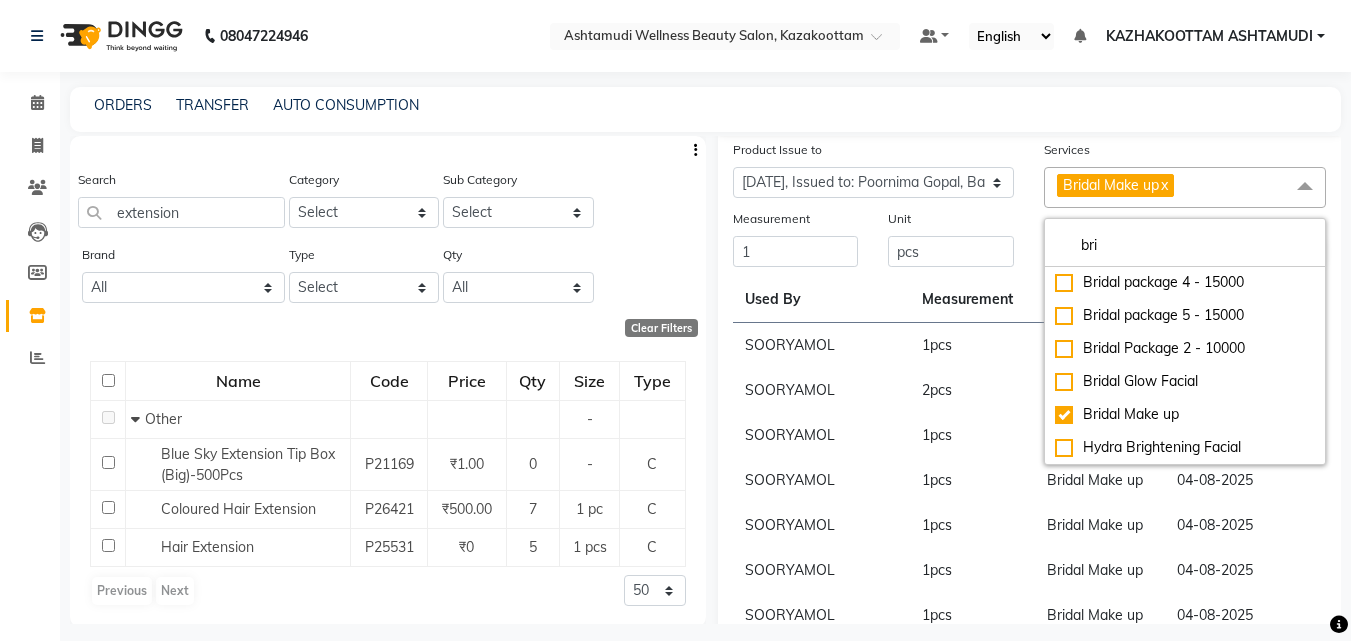 click on "Submit" 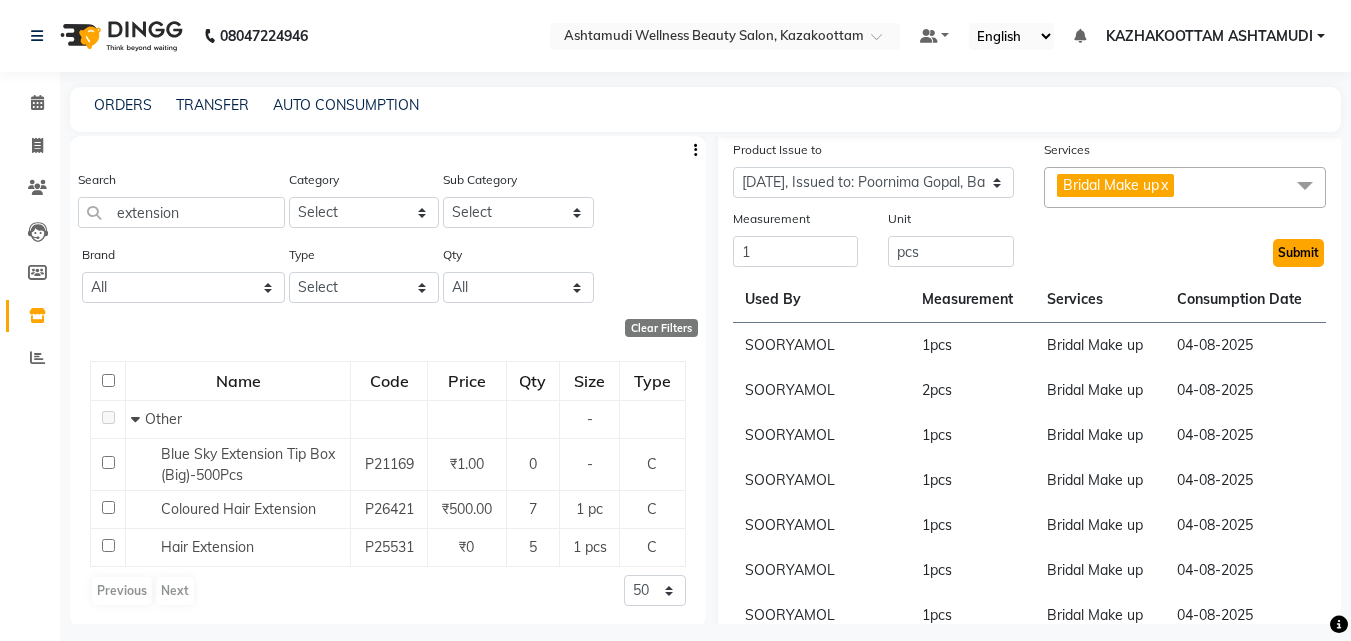 drag, startPoint x: 1261, startPoint y: 242, endPoint x: 1271, endPoint y: 250, distance: 12.806249 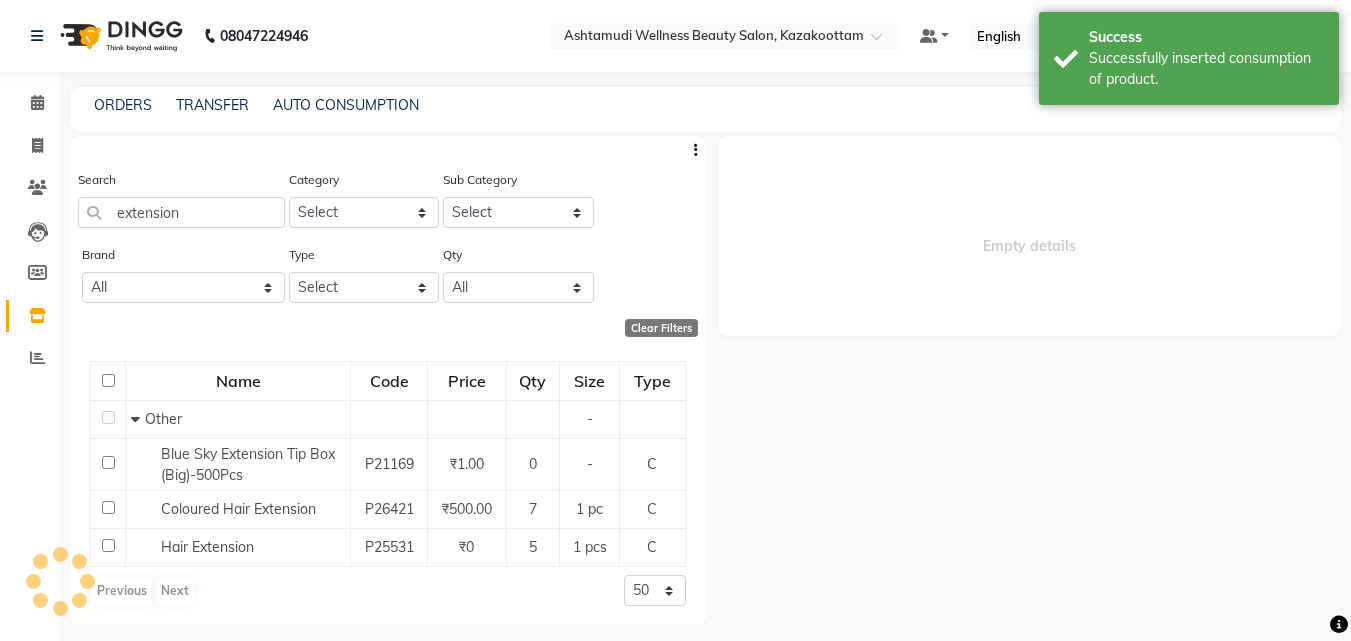 scroll, scrollTop: 0, scrollLeft: 0, axis: both 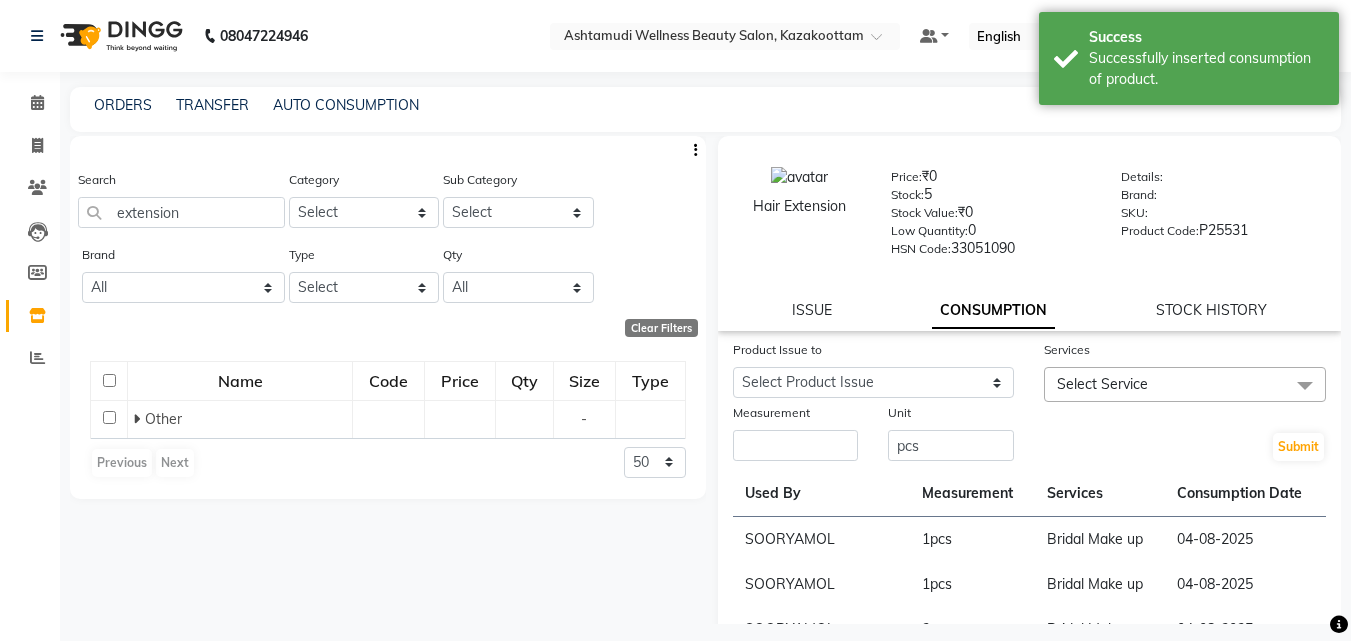 click on "Product Issue to" 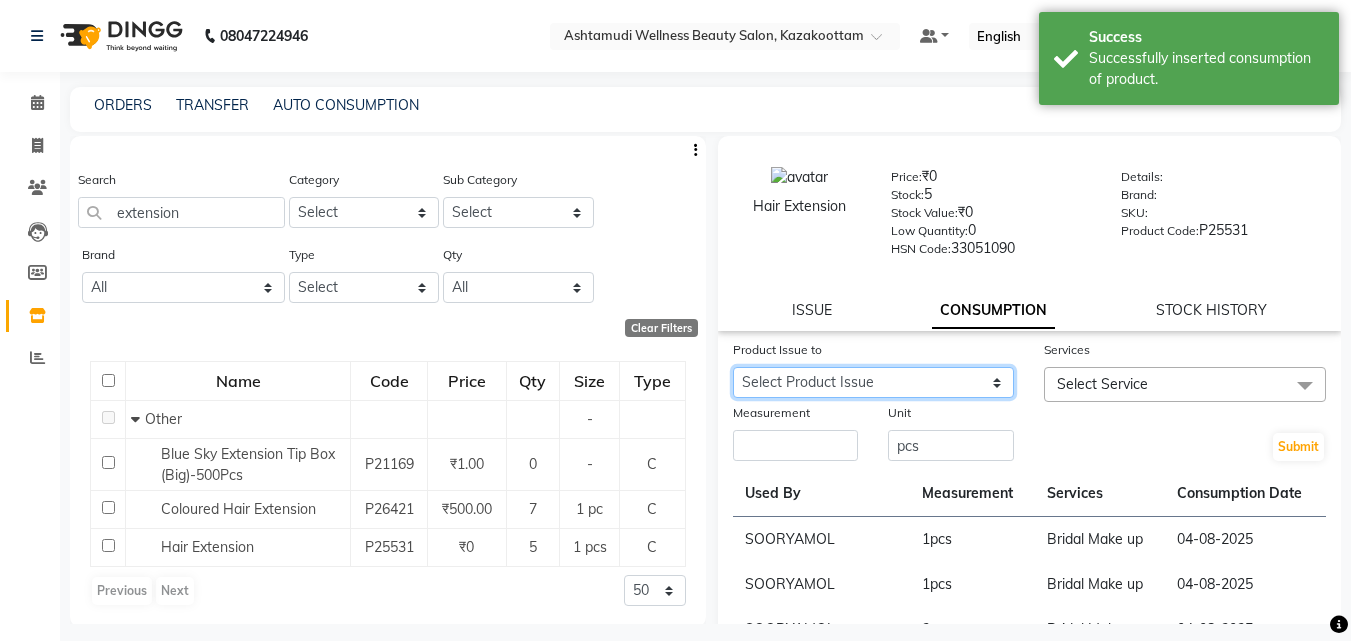 click on "Select Product Issue 2025-04-13, Issued to: KAZHAKOOTTAM ASHTAMUDI, Balance: 1 2025-04-25, Issued to: KAZHAKOOTTAM ASHTAMUDI, Balance: 1 2025-02-24, Issued to: KAZHAKOOTTAM ASHTAMUDI, Balance: 1 2025-02-08, Issued to: KAZHAKOOTTAM ASHTAMUDI, Balance: 2 2025-02-02, Issued to: KAZHAKOOTTAM ASHTAMUDI, Balance: 1 2025-01-23, Issued to: KAZHAKOOTTAM ASHTAMUDI, Balance: 1 2025-01-19, Issued to: KAZHAKOOTTAM ASHTAMUDI, Balance: 1 2025-01-07, Issued to: KAZHAKOOTTAM ASHTAMUDI, Balance: 1" 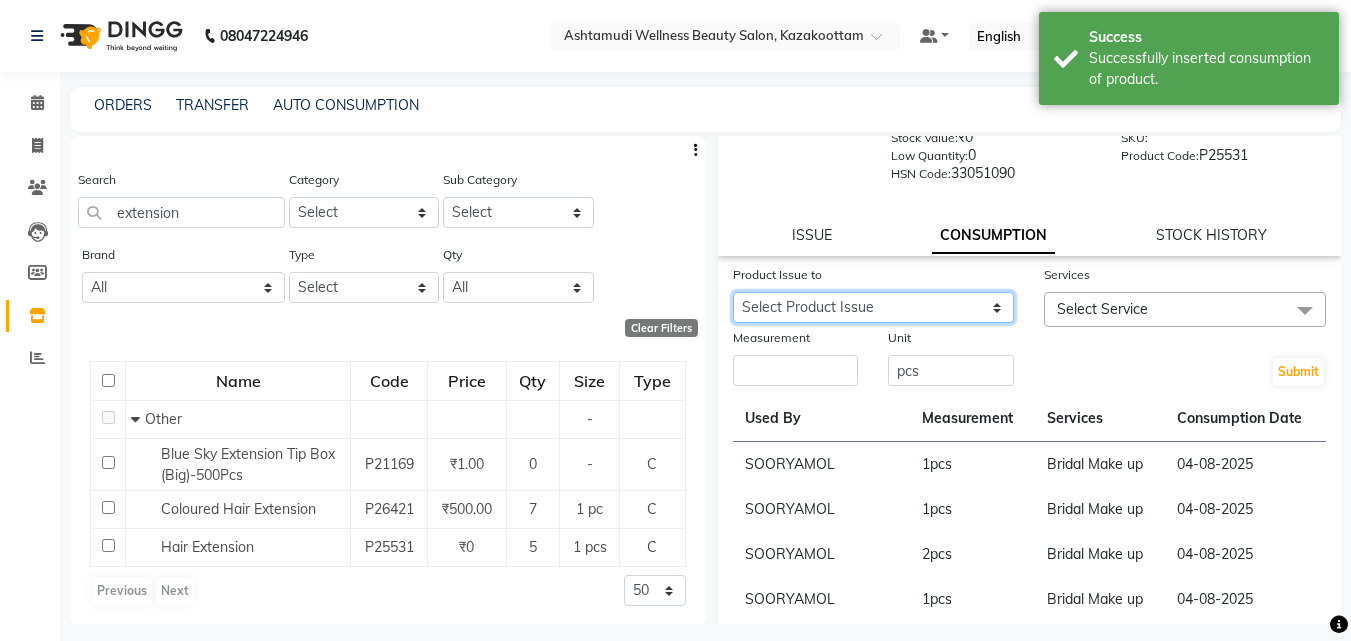 scroll, scrollTop: 100, scrollLeft: 0, axis: vertical 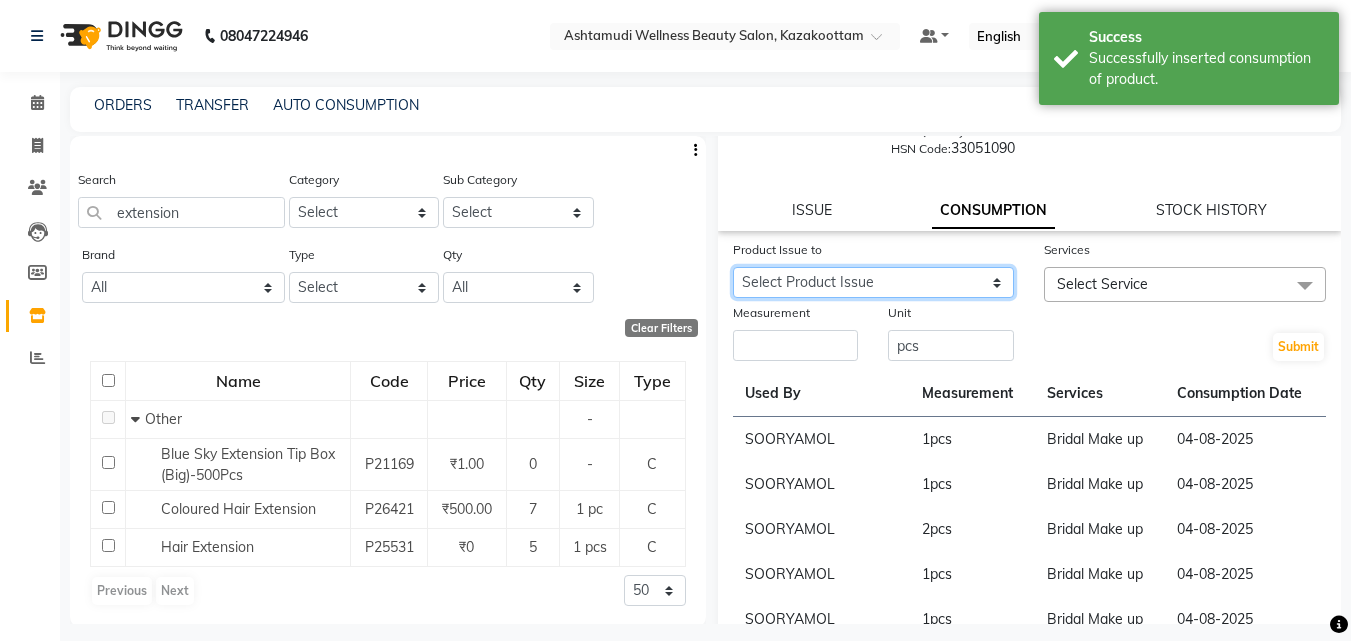 drag, startPoint x: 919, startPoint y: 284, endPoint x: 929, endPoint y: 297, distance: 16.40122 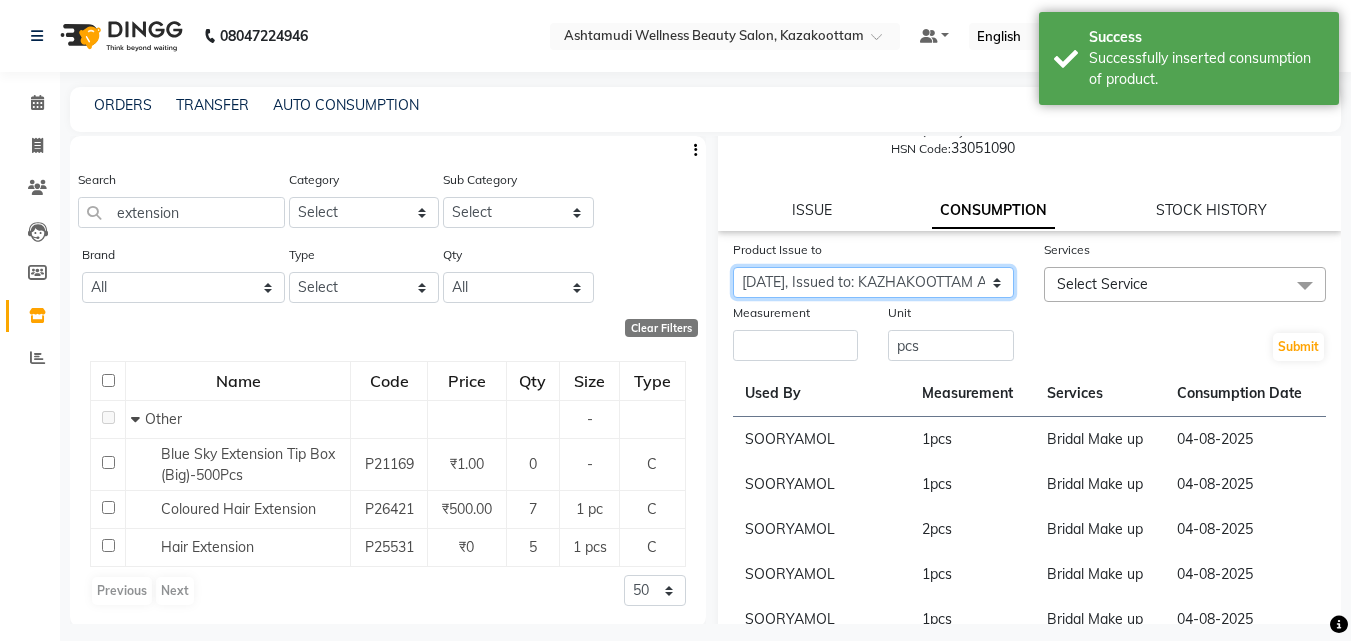click on "Select Product Issue 2025-04-13, Issued to: KAZHAKOOTTAM ASHTAMUDI, Balance: 1 2025-04-25, Issued to: KAZHAKOOTTAM ASHTAMUDI, Balance: 1 2025-02-24, Issued to: KAZHAKOOTTAM ASHTAMUDI, Balance: 1 2025-02-08, Issued to: KAZHAKOOTTAM ASHTAMUDI, Balance: 2 2025-02-02, Issued to: KAZHAKOOTTAM ASHTAMUDI, Balance: 1 2025-01-23, Issued to: KAZHAKOOTTAM ASHTAMUDI, Balance: 1 2025-01-19, Issued to: KAZHAKOOTTAM ASHTAMUDI, Balance: 1 2025-01-07, Issued to: KAZHAKOOTTAM ASHTAMUDI, Balance: 1" 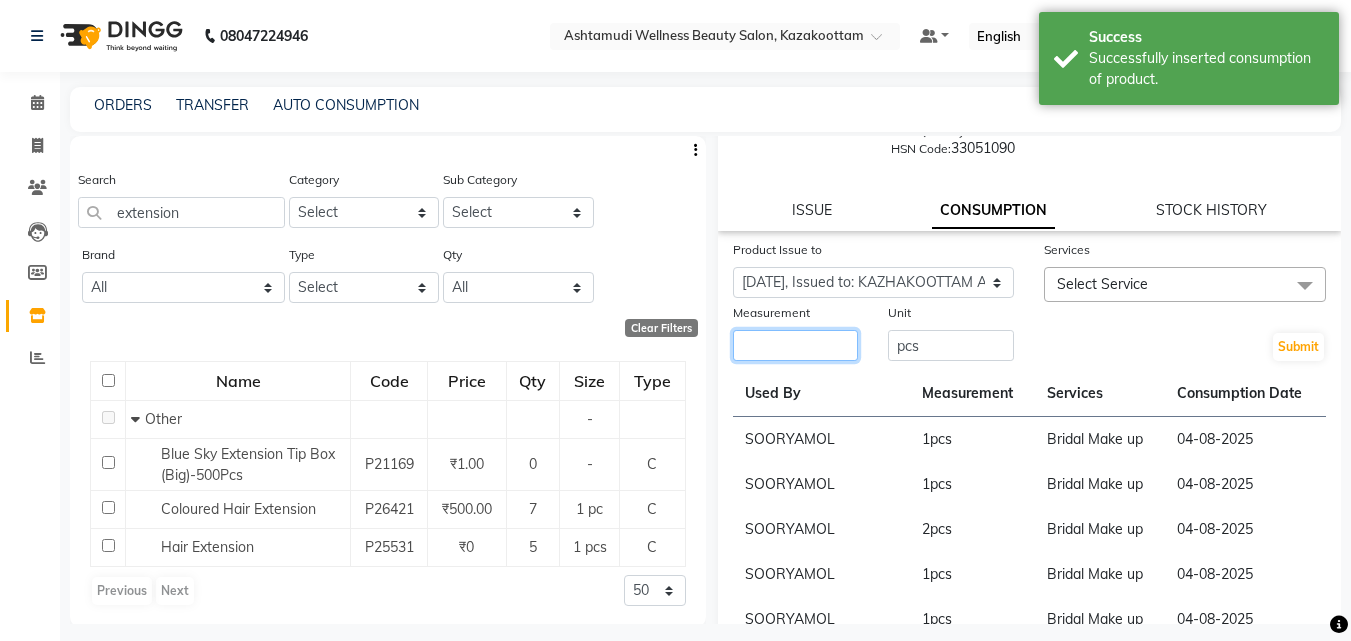 click 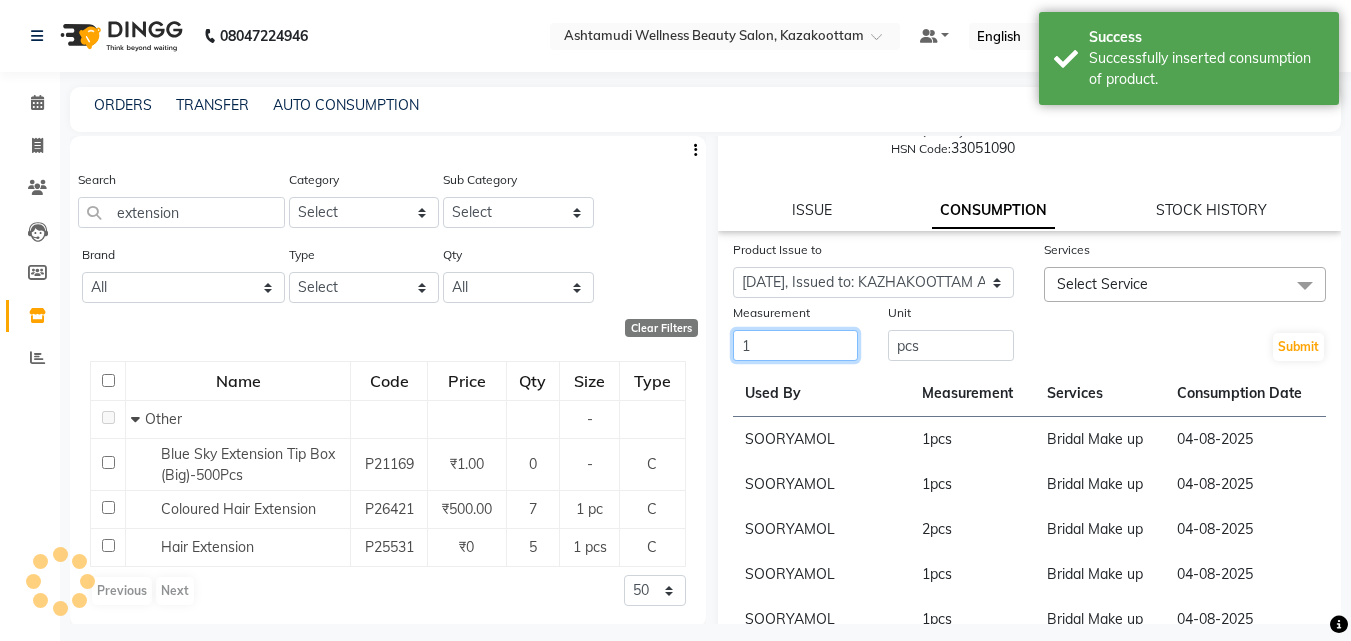 type on "1" 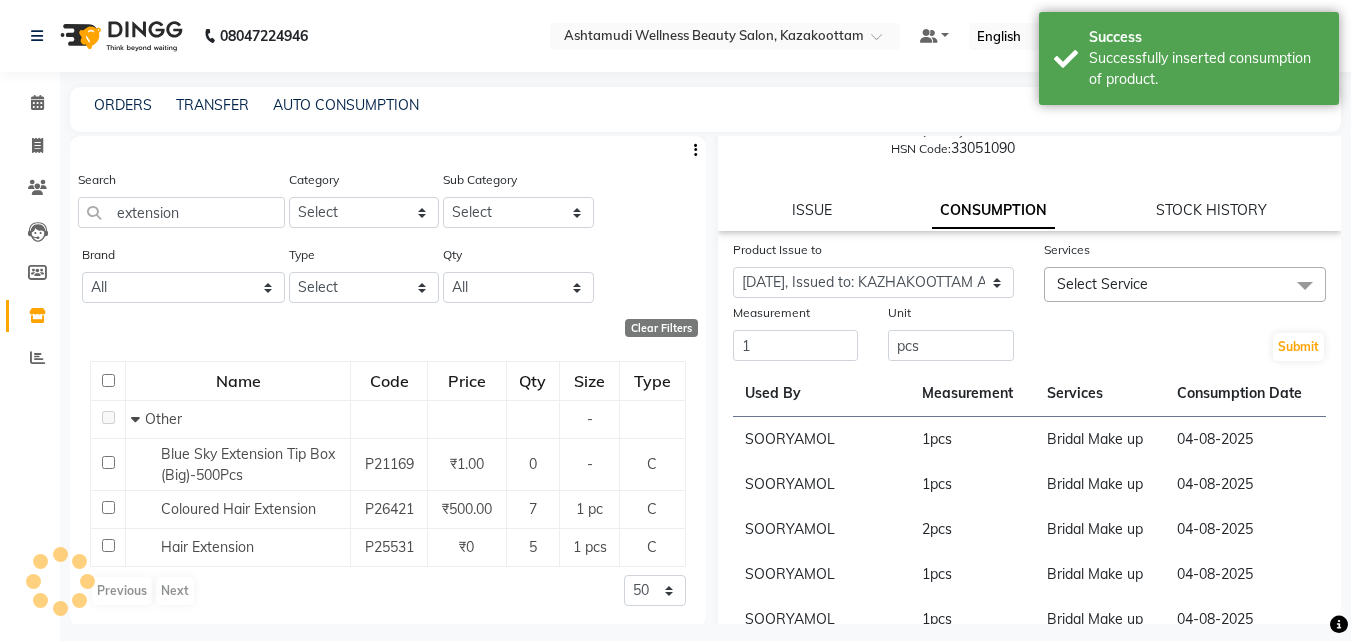 click on "Services Select Service Un-Tan Facial  Nanoplastia Hair Treatment Balayage Ear to Ear Colour Bikini Waxing Hair Spa Bridal Package 1 - 7000 Bridal package 3 - 15000 Bridal package 4 - 15000 Bridal package 5 - 15000 Bridal Package 2 - 10000 Global Coloring  Korean Glass Skin Facial Palm D tan Acne Facial Anti Ageing Facial Bridal Glow Facial De-Pigmentation Treatment Dermalite Fairness Facial Gold Moroccan Vit C facial Oily Skin Hydra Facial Hydramoist Facial Microdermabrasion Treatment Normal Cleanup O2C2 Facial Oxy Blast Facial Oxy Bleach Pearl Facial Protein Bleach Red Carpet DNA facial Sensi Glow Facial Skin Glow Facial Skin Lightening Facial Skin Whitening Facial Stemcell  Facial Anti-Dandruff Treatment Protien Spa Aroma Manicure Heel Peel" 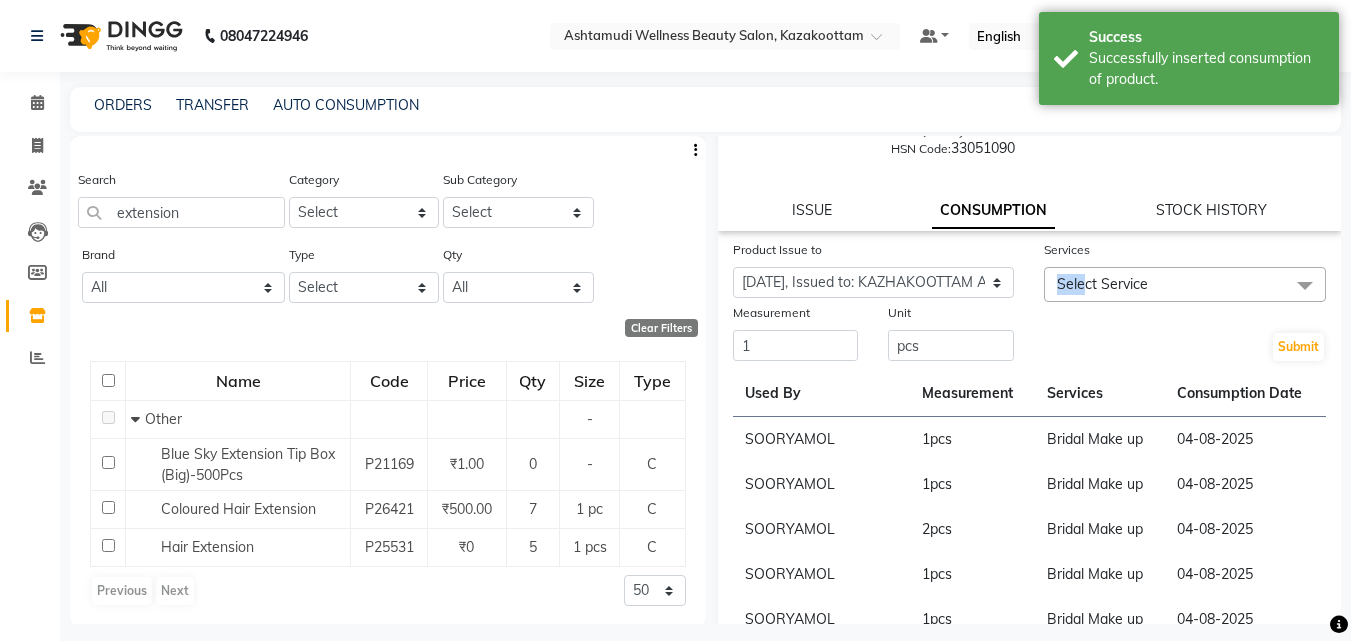 click on "Select Service" 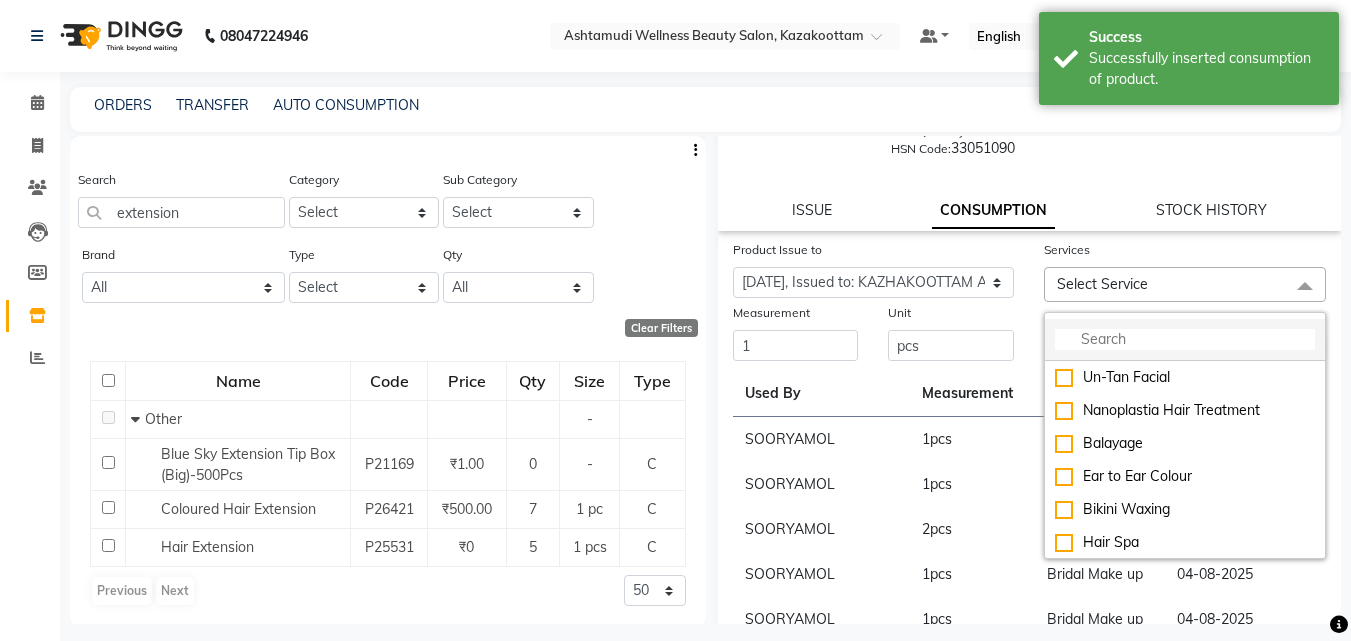 click 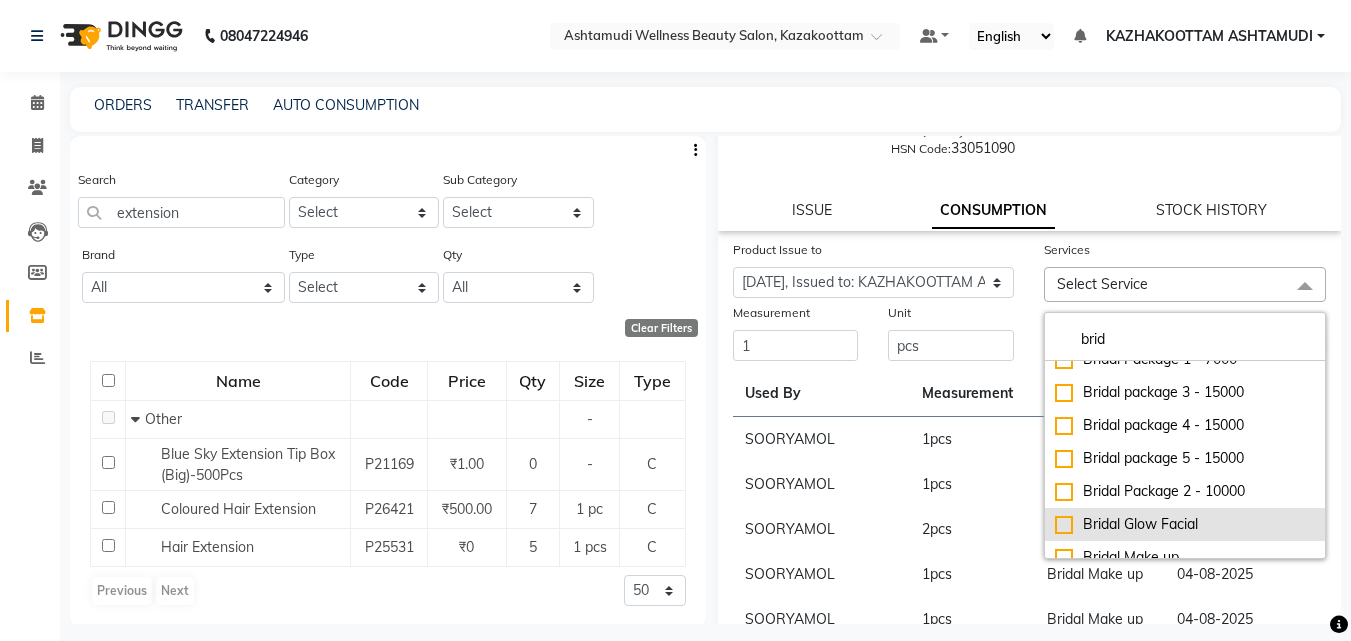 scroll, scrollTop: 34, scrollLeft: 0, axis: vertical 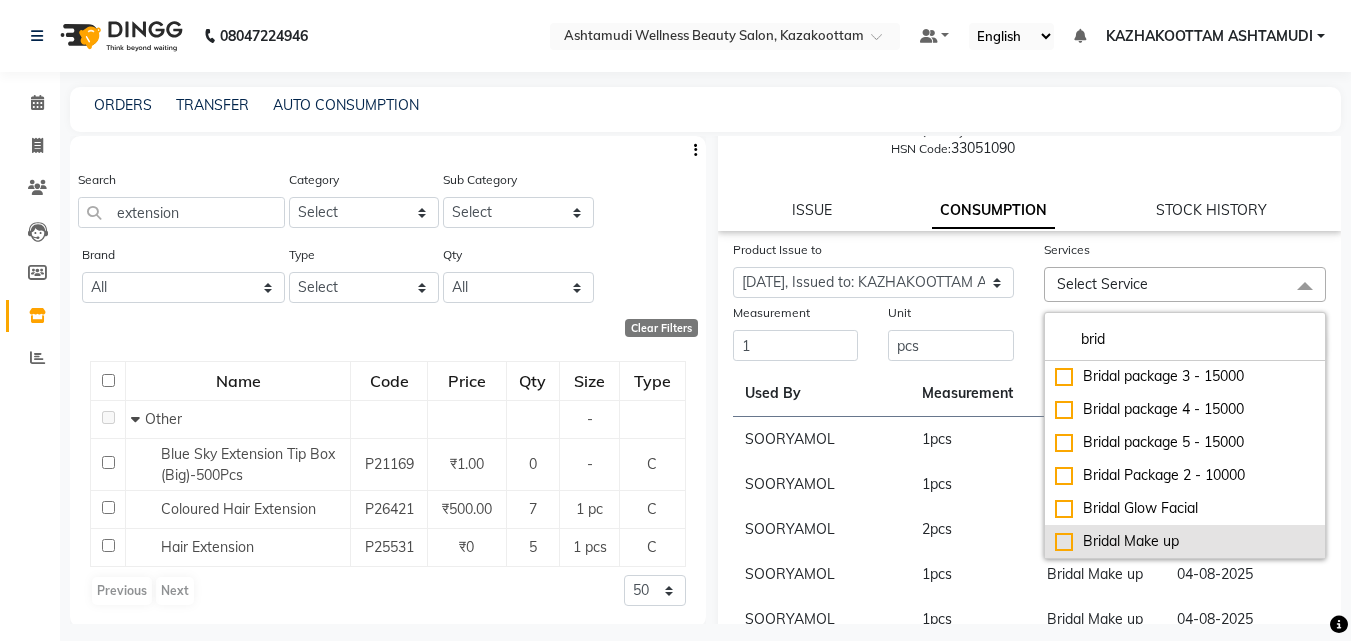 type on "brid" 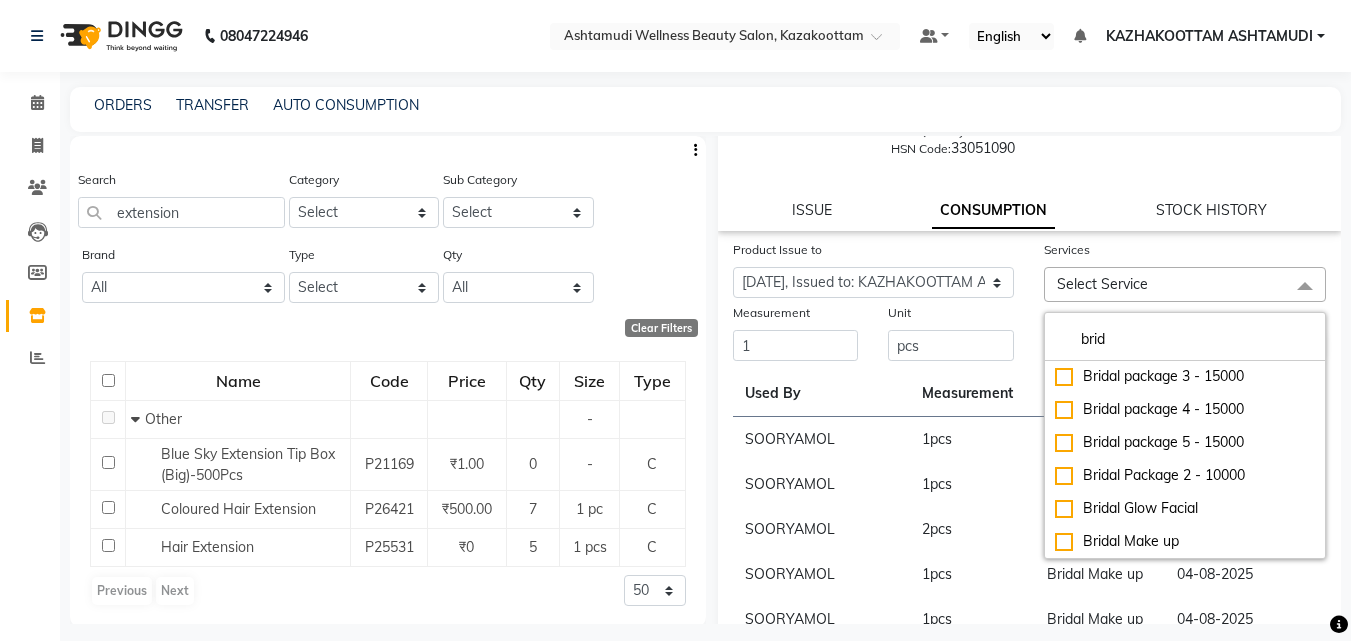 drag, startPoint x: 1166, startPoint y: 539, endPoint x: 1020, endPoint y: 483, distance: 156.37135 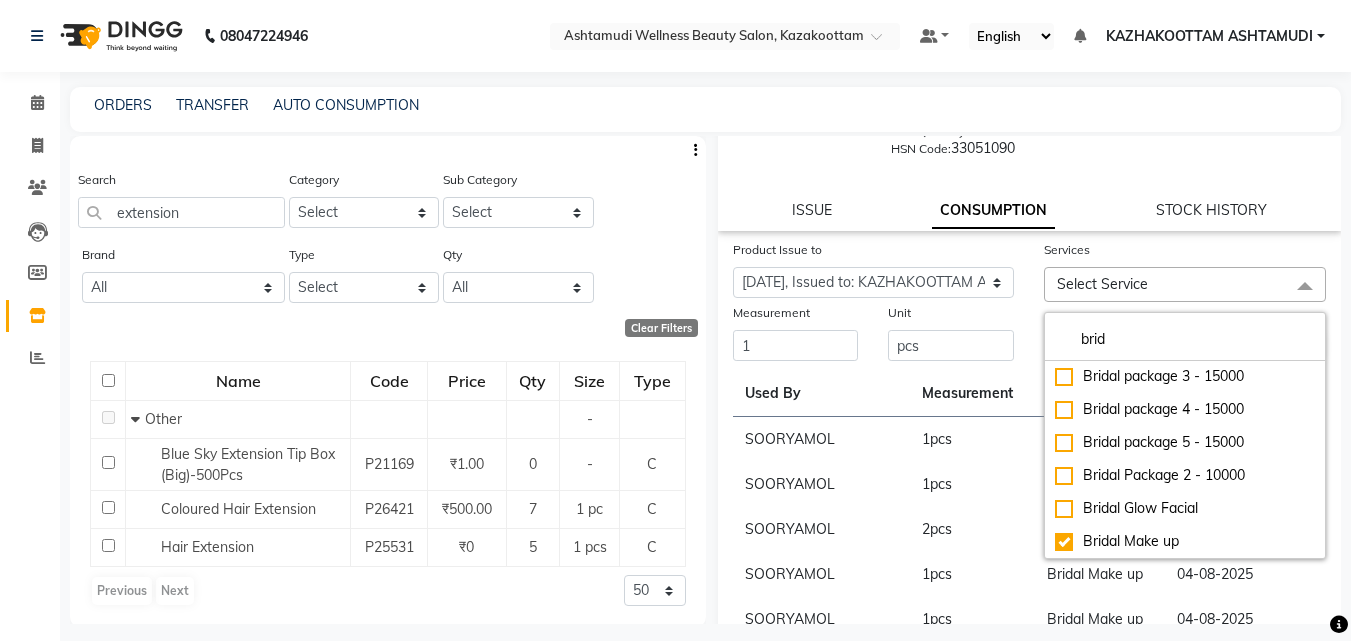 checkbox on "true" 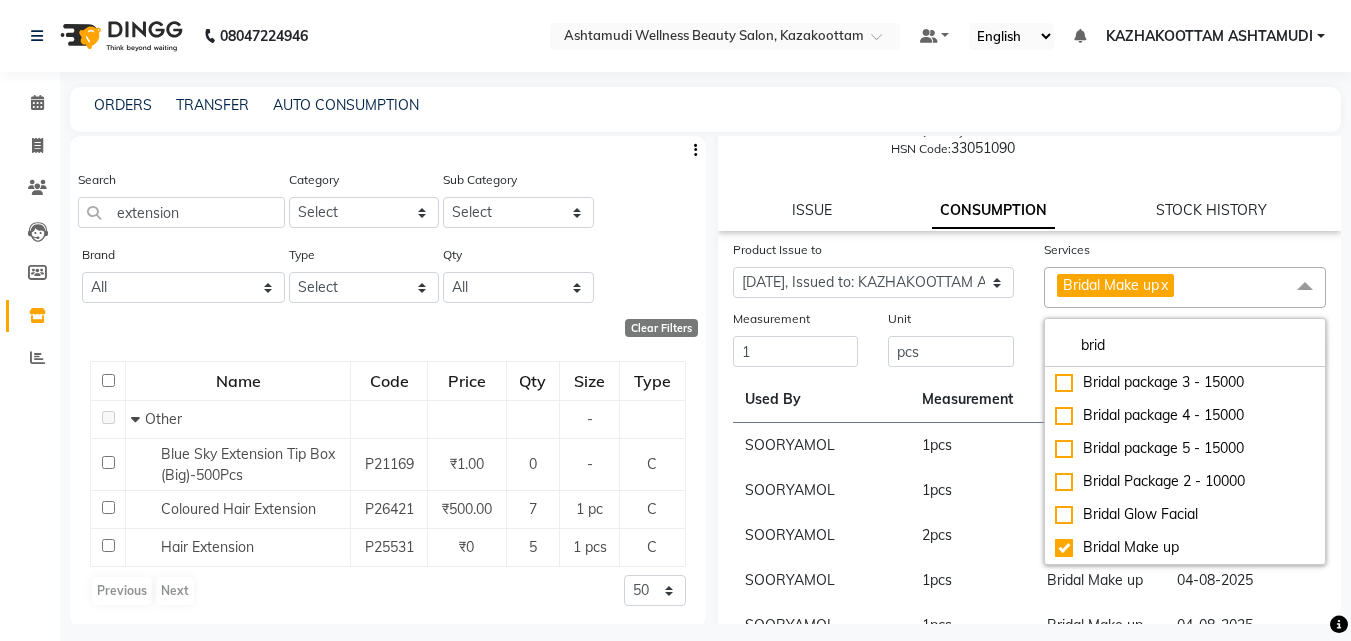 click on "Unit" 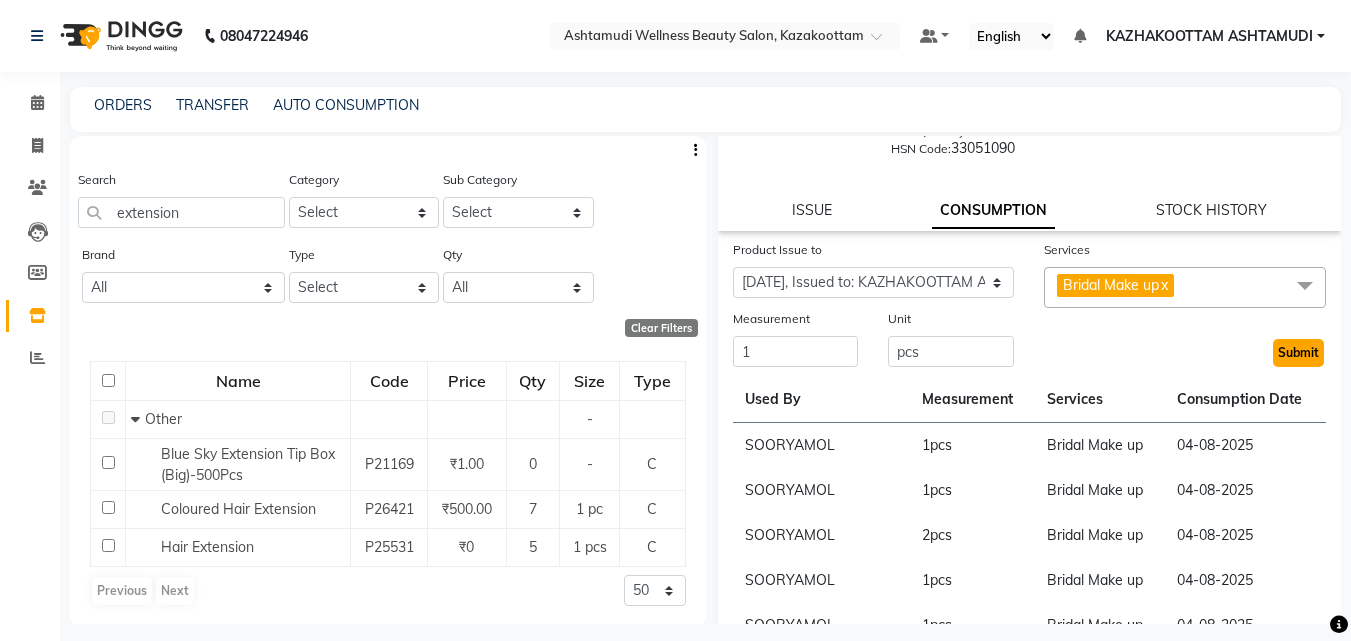 click on "Submit" 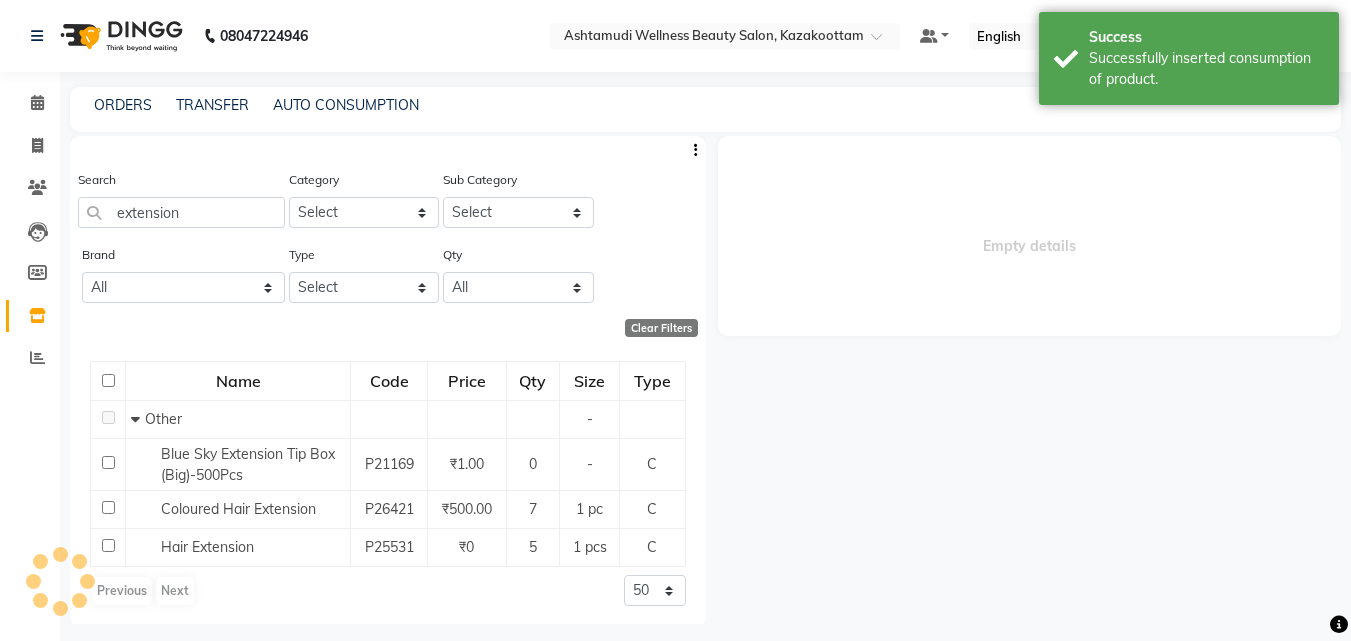 scroll, scrollTop: 0, scrollLeft: 0, axis: both 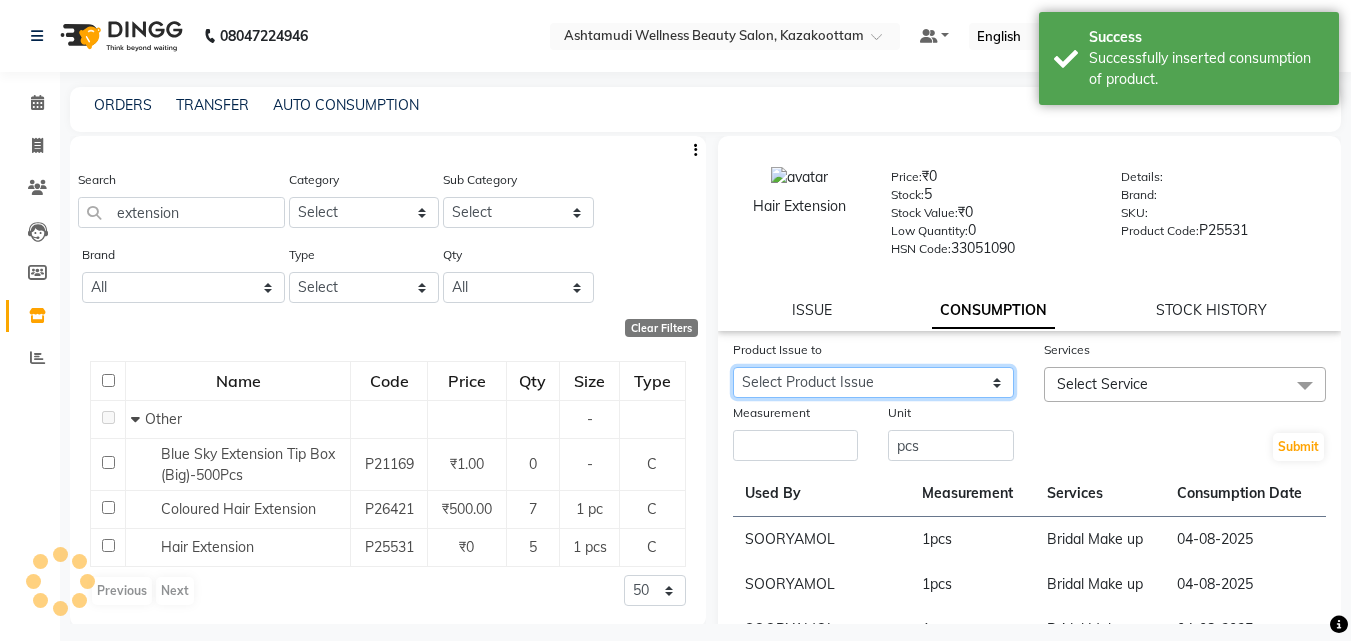 click on "Select Product Issue 2025-04-13, Issued to: KAZHAKOOTTAM ASHTAMUDI, Balance: 1 2025-04-25, Issued to: KAZHAKOOTTAM ASHTAMUDI, Balance: 1 2025-02-24, Issued to: KAZHAKOOTTAM ASHTAMUDI, Balance: 1 2025-02-08, Issued to: KAZHAKOOTTAM ASHTAMUDI, Balance: 2 2025-02-02, Issued to: KAZHAKOOTTAM ASHTAMUDI, Balance: 1 2025-01-23, Issued to: KAZHAKOOTTAM ASHTAMUDI, Balance: 1 2025-01-19, Issued to: KAZHAKOOTTAM ASHTAMUDI, Balance: 1" 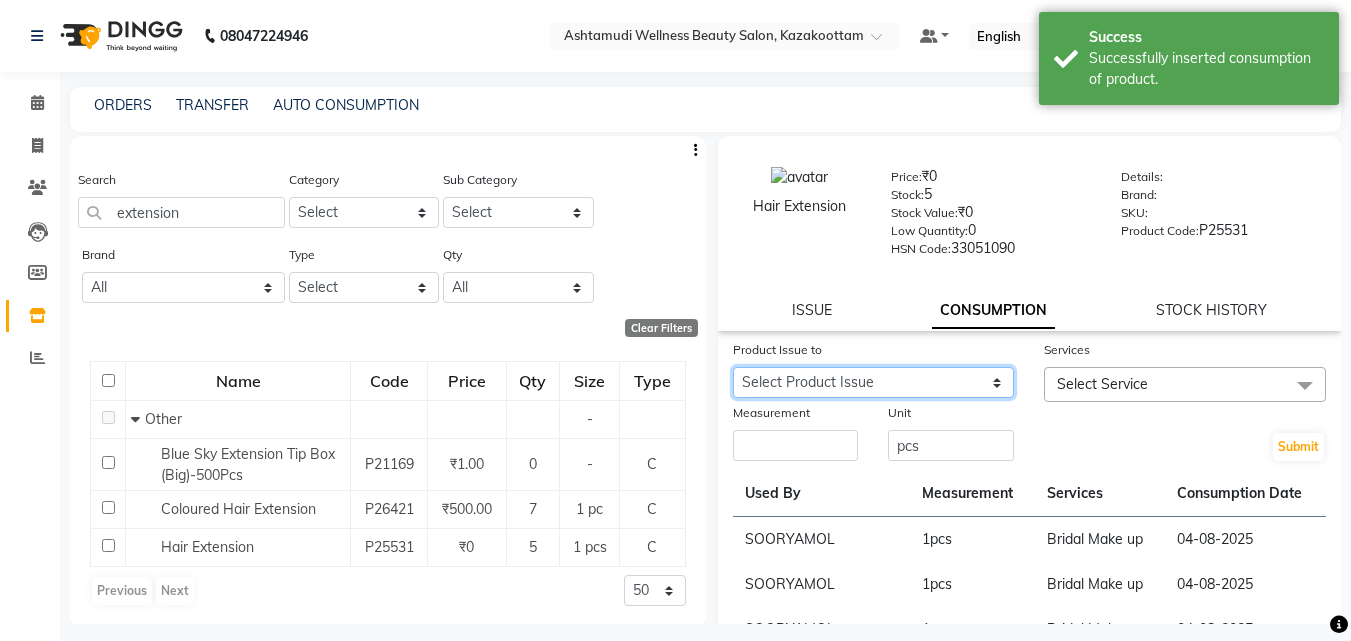 select on "1126549" 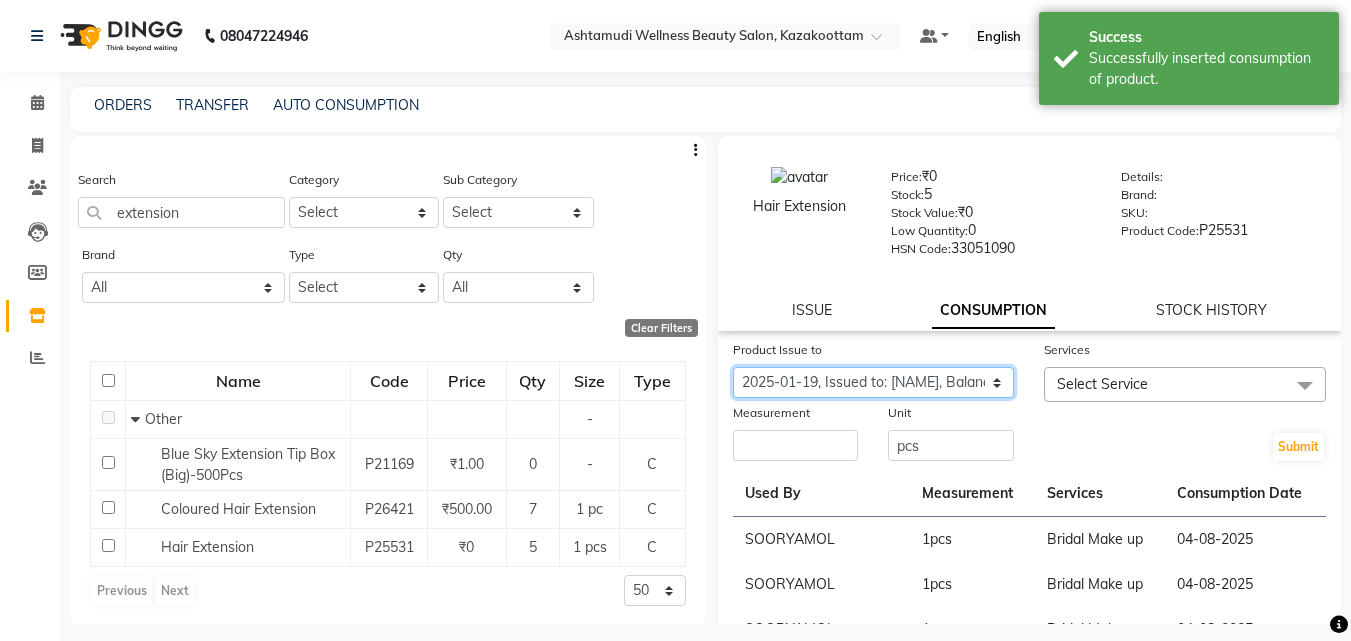 click on "Select Product Issue 2025-04-13, Issued to: KAZHAKOOTTAM ASHTAMUDI, Balance: 1 2025-04-25, Issued to: KAZHAKOOTTAM ASHTAMUDI, Balance: 1 2025-02-24, Issued to: KAZHAKOOTTAM ASHTAMUDI, Balance: 1 2025-02-08, Issued to: KAZHAKOOTTAM ASHTAMUDI, Balance: 2 2025-02-02, Issued to: KAZHAKOOTTAM ASHTAMUDI, Balance: 1 2025-01-23, Issued to: KAZHAKOOTTAM ASHTAMUDI, Balance: 1 2025-01-19, Issued to: KAZHAKOOTTAM ASHTAMUDI, Balance: 1" 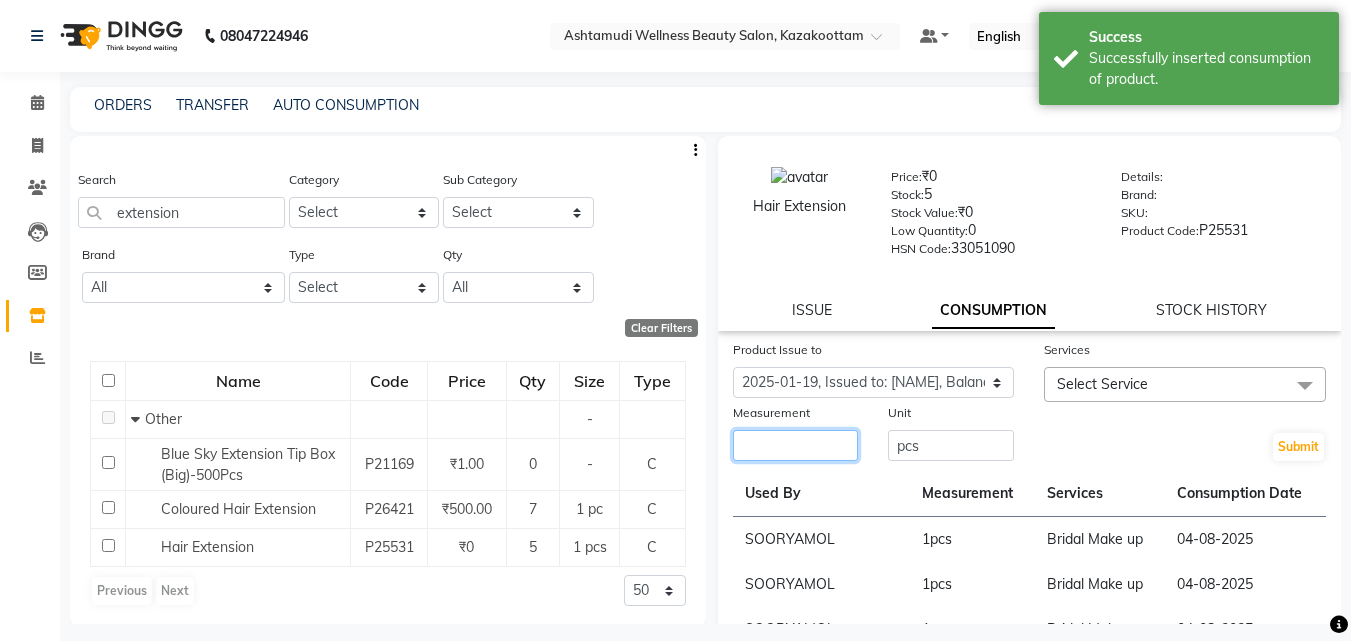 click 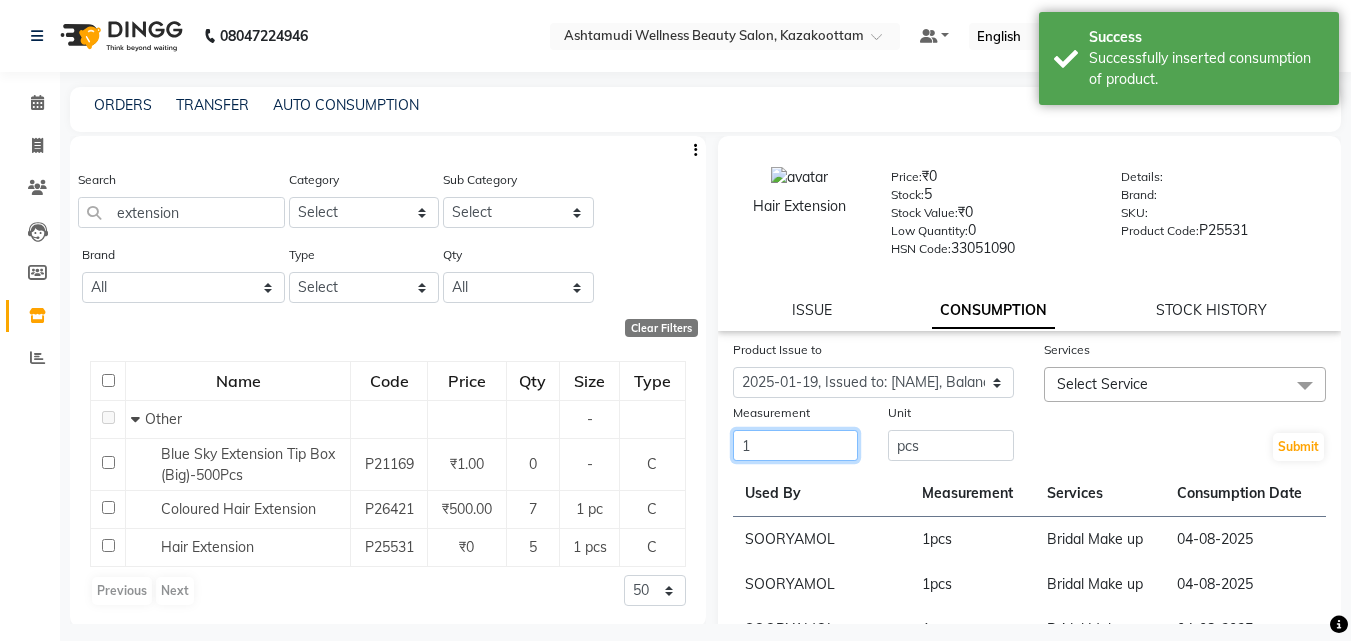 type on "1" 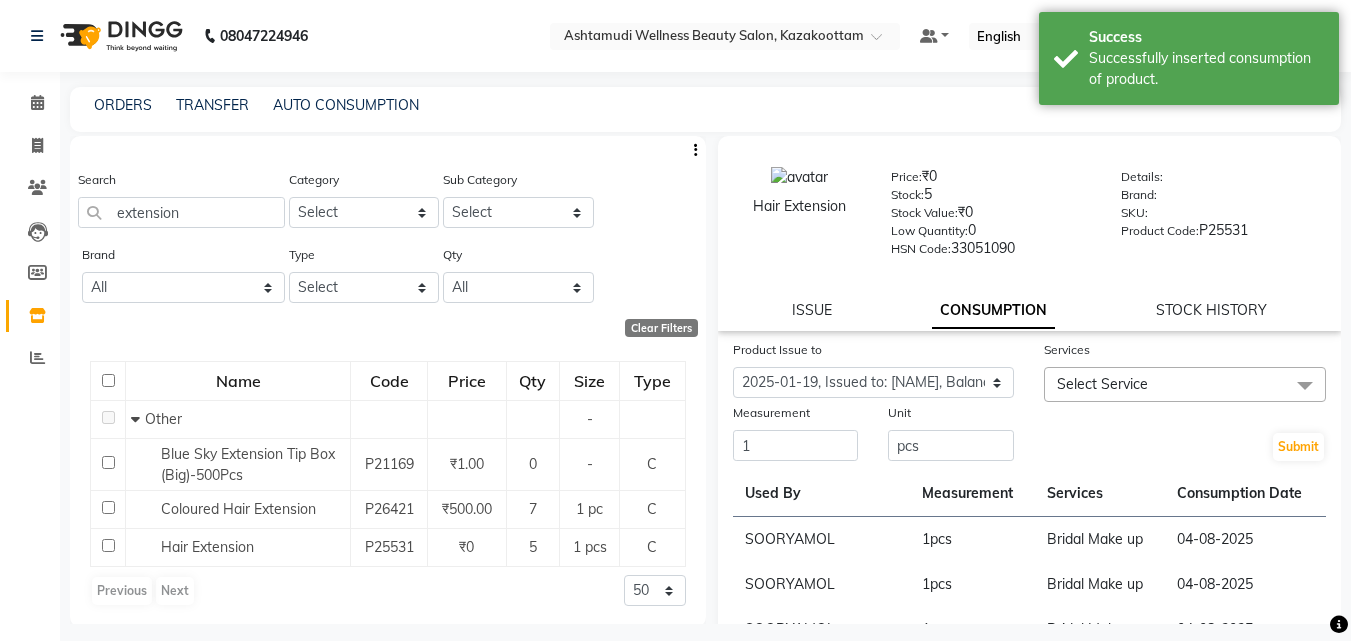 click on "Select Service" 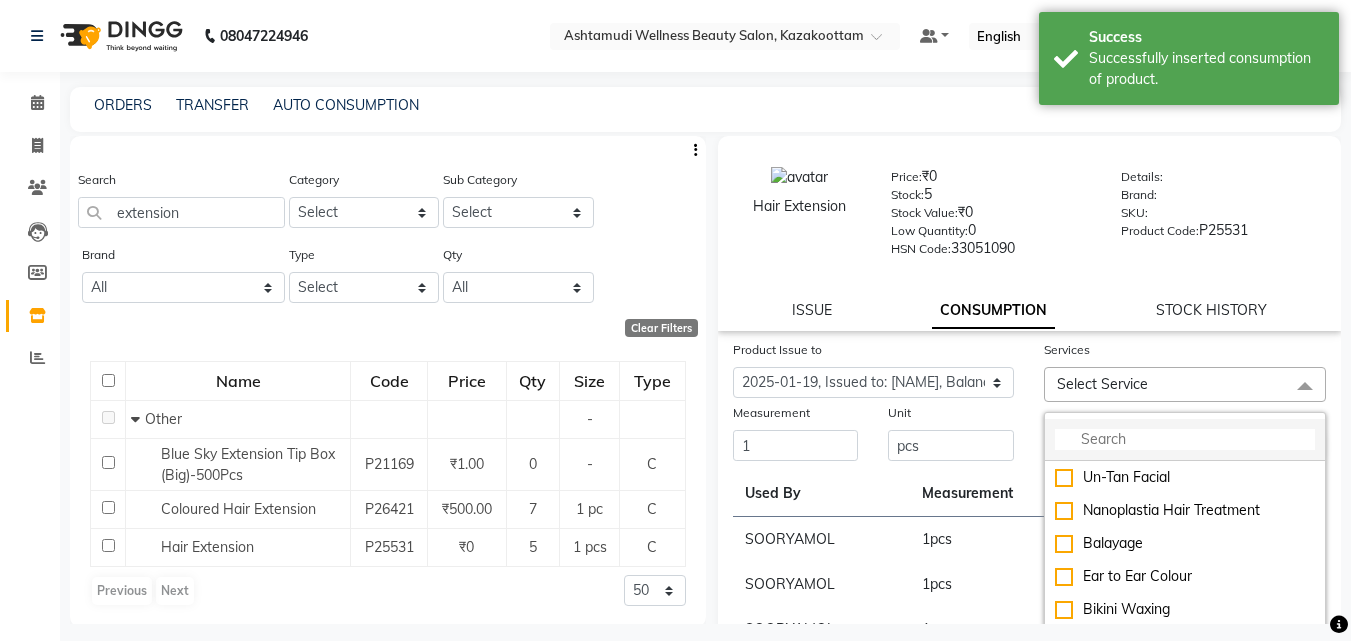 click 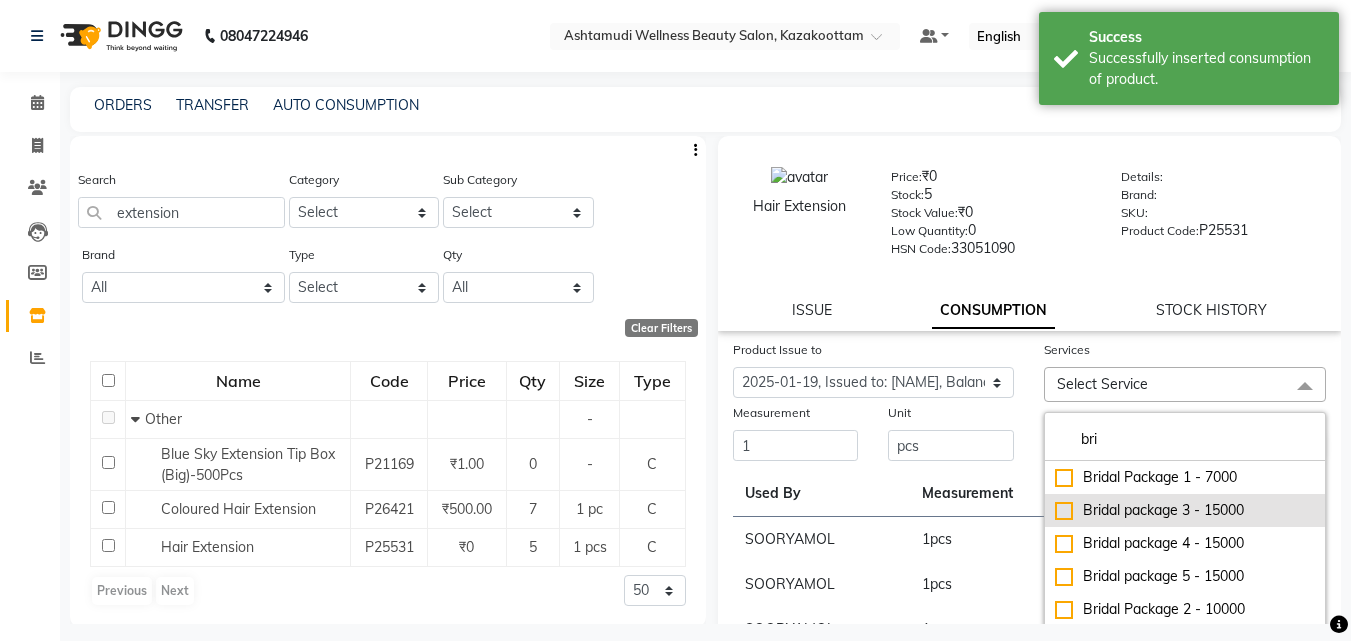 scroll, scrollTop: 67, scrollLeft: 0, axis: vertical 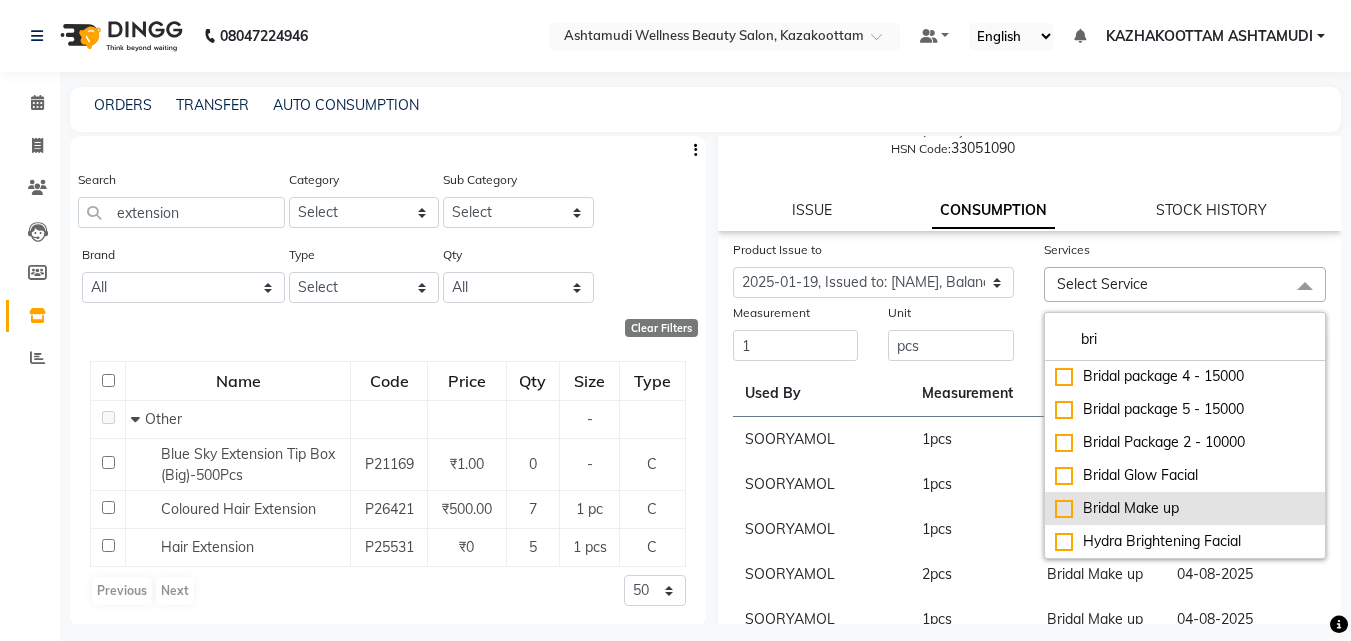 type on "bri" 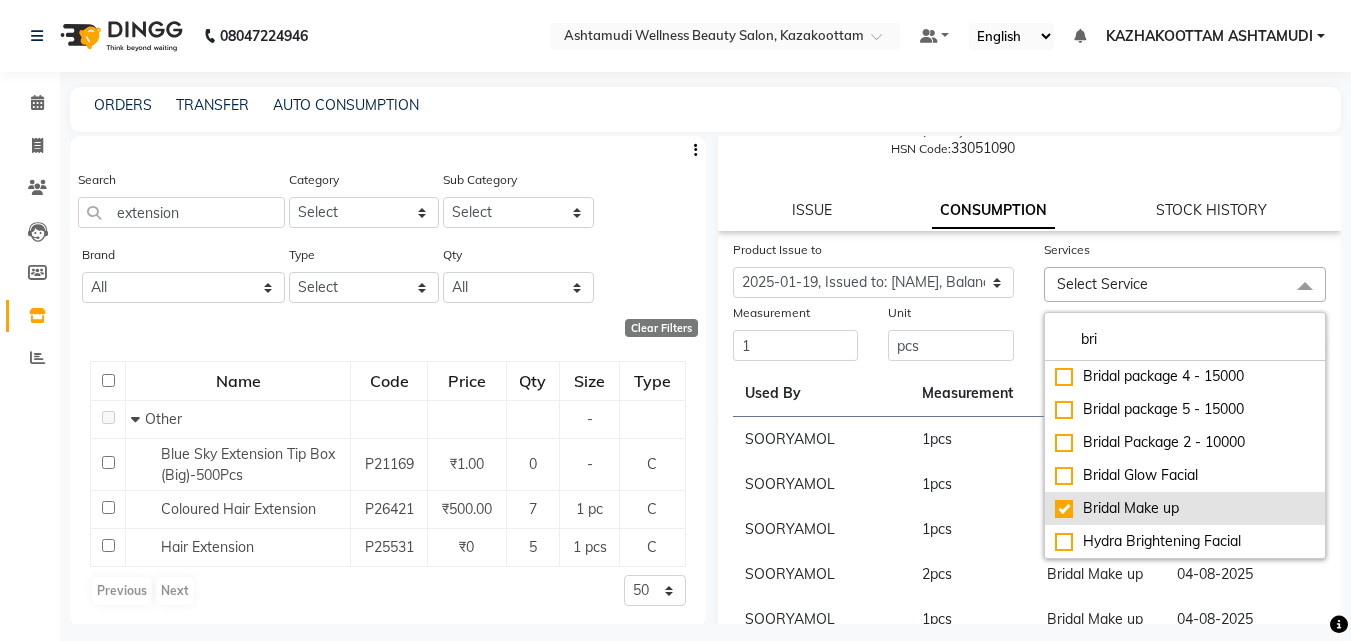 checkbox on "true" 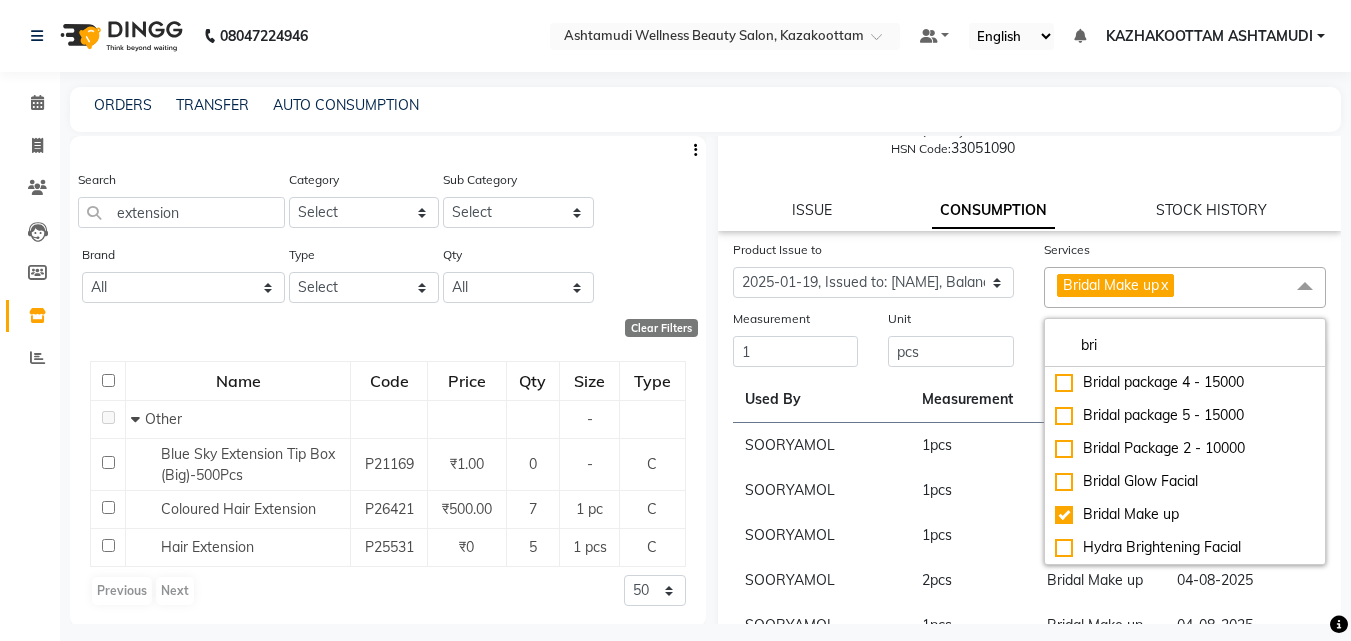 click on "Submit" 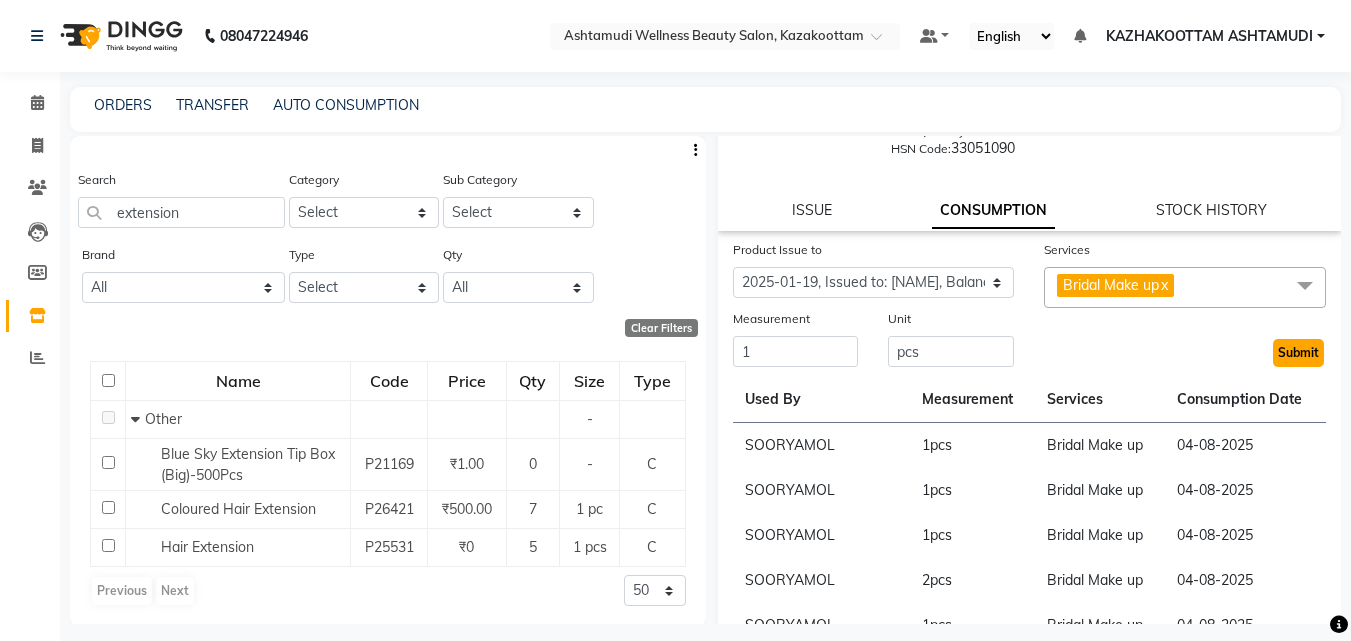 click on "Submit" 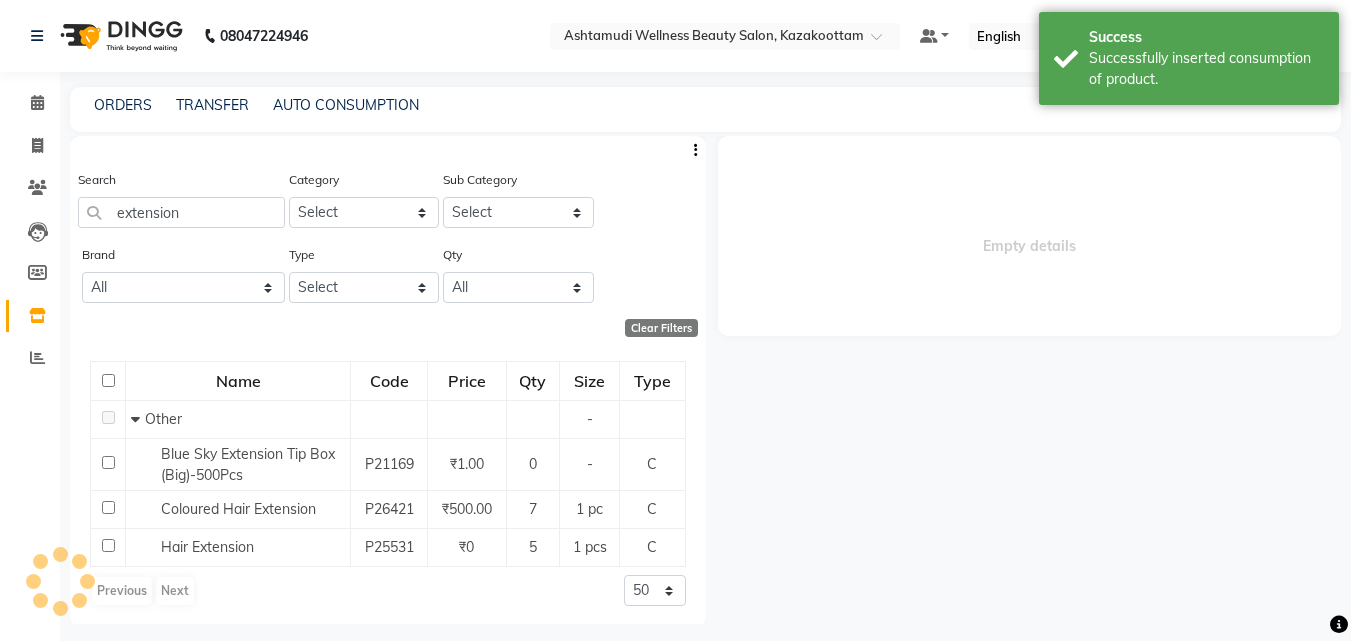 scroll, scrollTop: 0, scrollLeft: 0, axis: both 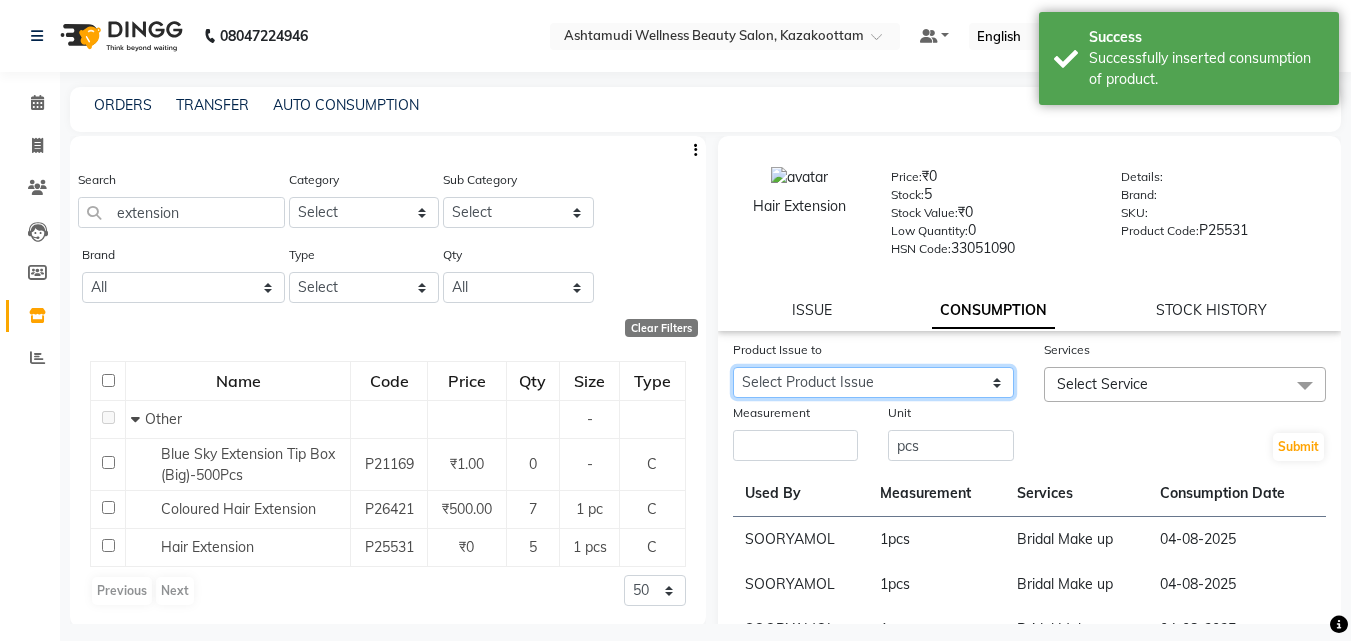click on "Select Product Issue 2025-04-13, Issued to: KAZHAKOOTTAM ASHTAMUDI, Balance: 1 2025-04-25, Issued to: KAZHAKOOTTAM ASHTAMUDI, Balance: 1 2025-02-24, Issued to: KAZHAKOOTTAM ASHTAMUDI, Balance: 1 2025-02-08, Issued to: KAZHAKOOTTAM ASHTAMUDI, Balance: 2 2025-02-02, Issued to: KAZHAKOOTTAM ASHTAMUDI, Balance: 1 2025-01-23, Issued to: KAZHAKOOTTAM ASHTAMUDI, Balance: 1" 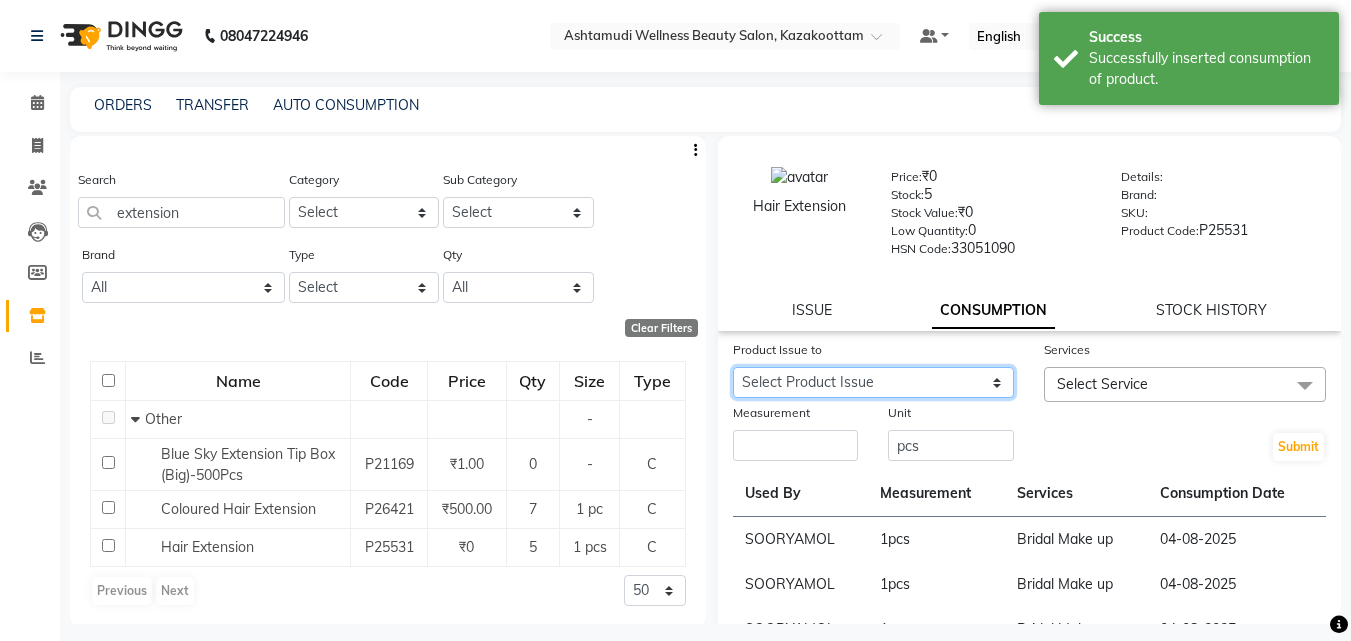 select on "1126552" 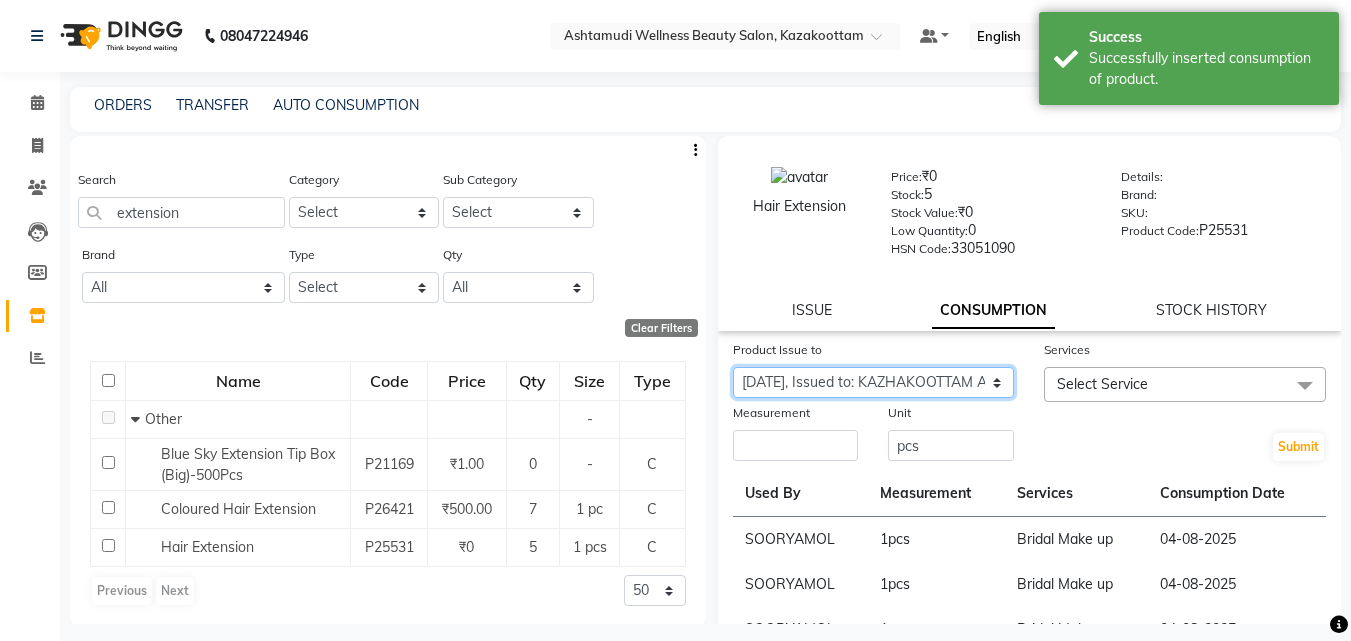 click on "Select Product Issue 2025-04-13, Issued to: KAZHAKOOTTAM ASHTAMUDI, Balance: 1 2025-04-25, Issued to: KAZHAKOOTTAM ASHTAMUDI, Balance: 1 2025-02-24, Issued to: KAZHAKOOTTAM ASHTAMUDI, Balance: 1 2025-02-08, Issued to: KAZHAKOOTTAM ASHTAMUDI, Balance: 2 2025-02-02, Issued to: KAZHAKOOTTAM ASHTAMUDI, Balance: 1 2025-01-23, Issued to: KAZHAKOOTTAM ASHTAMUDI, Balance: 1" 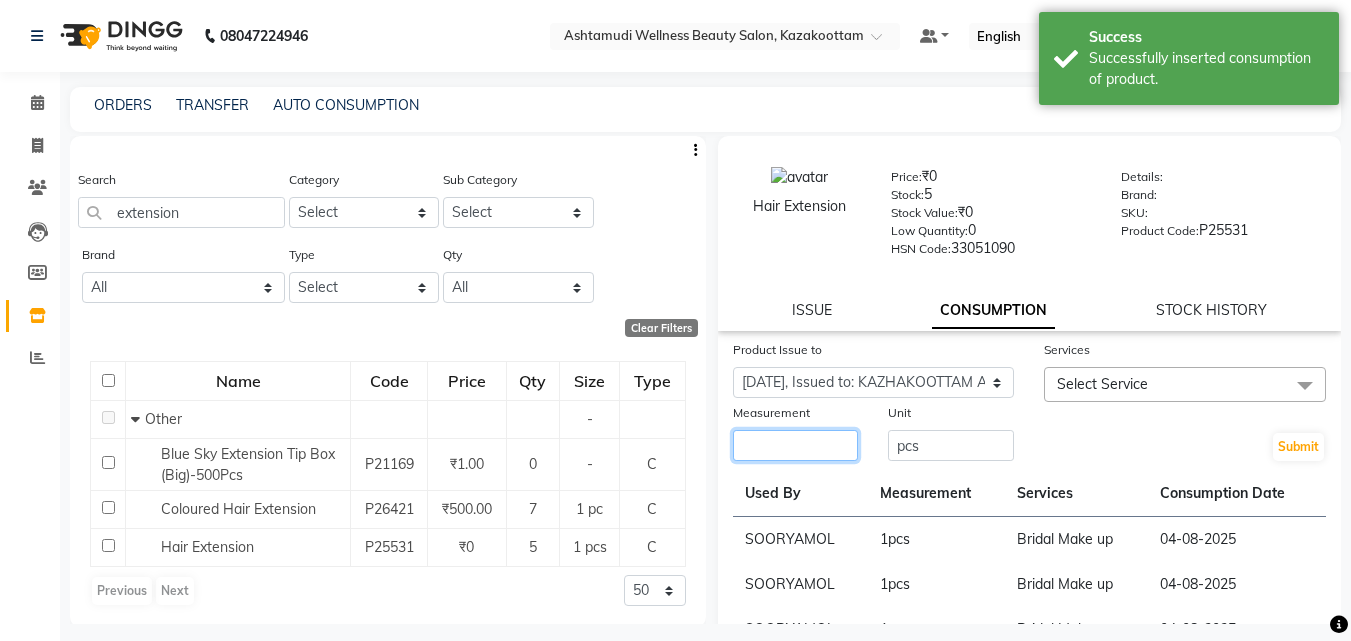 click 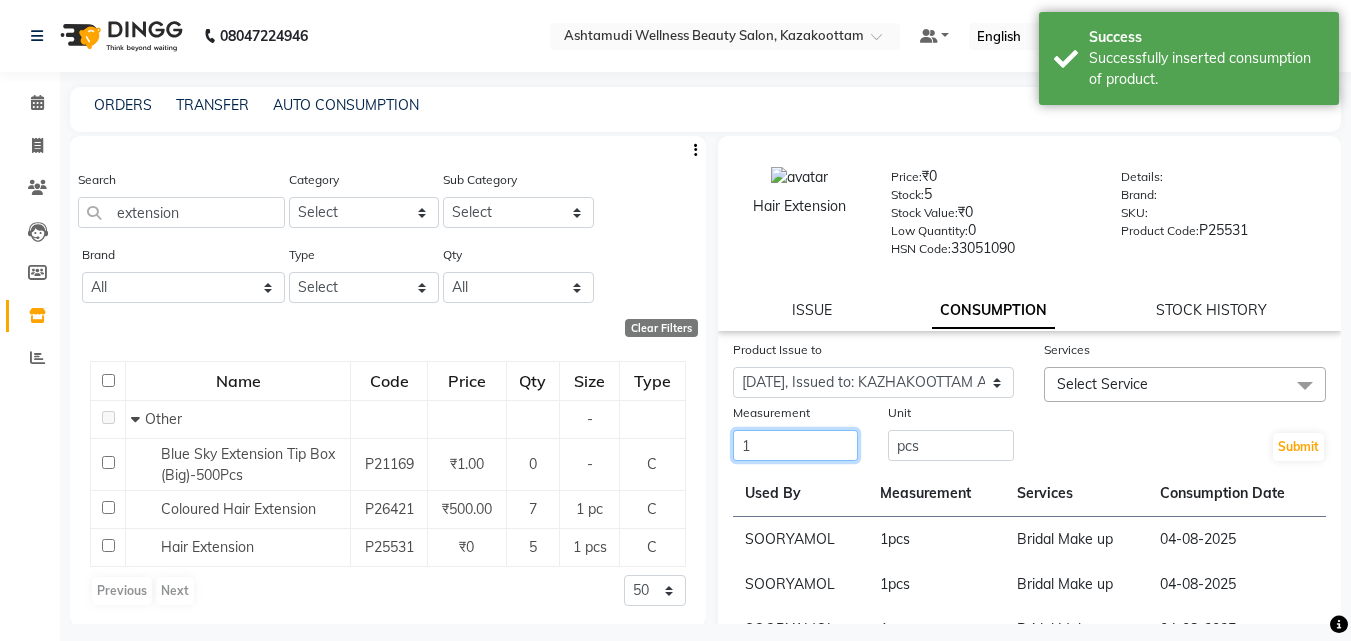 type on "1" 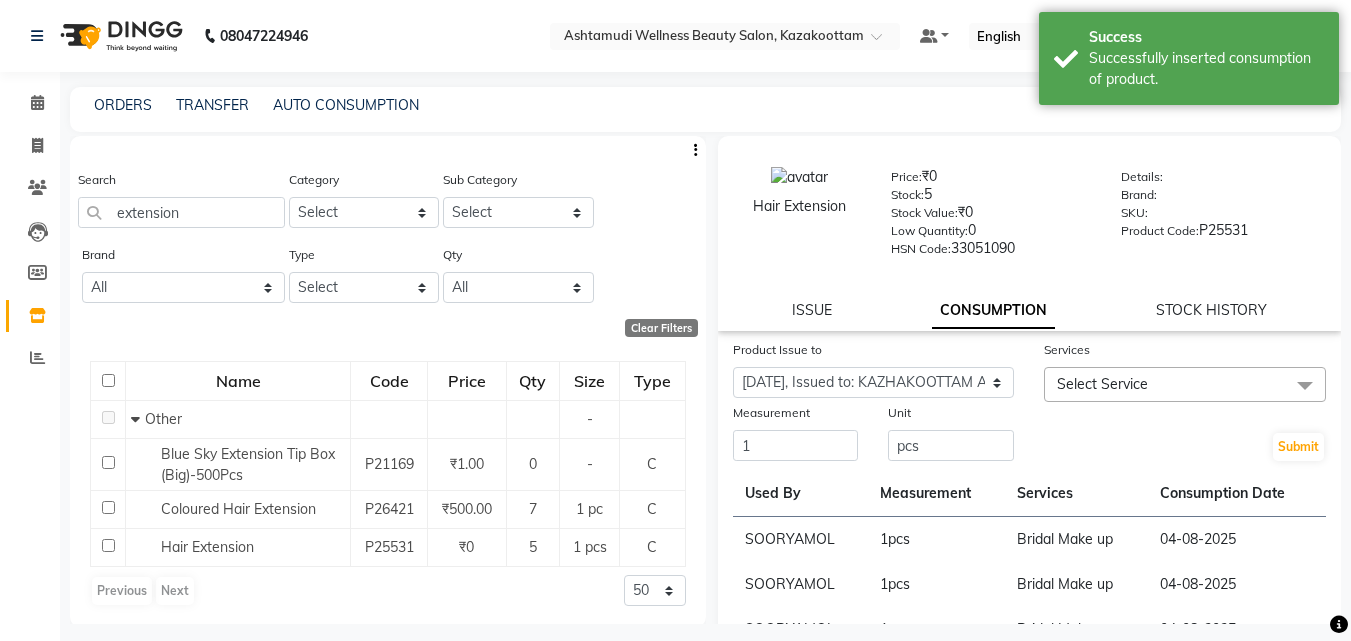 click on "Select Service" 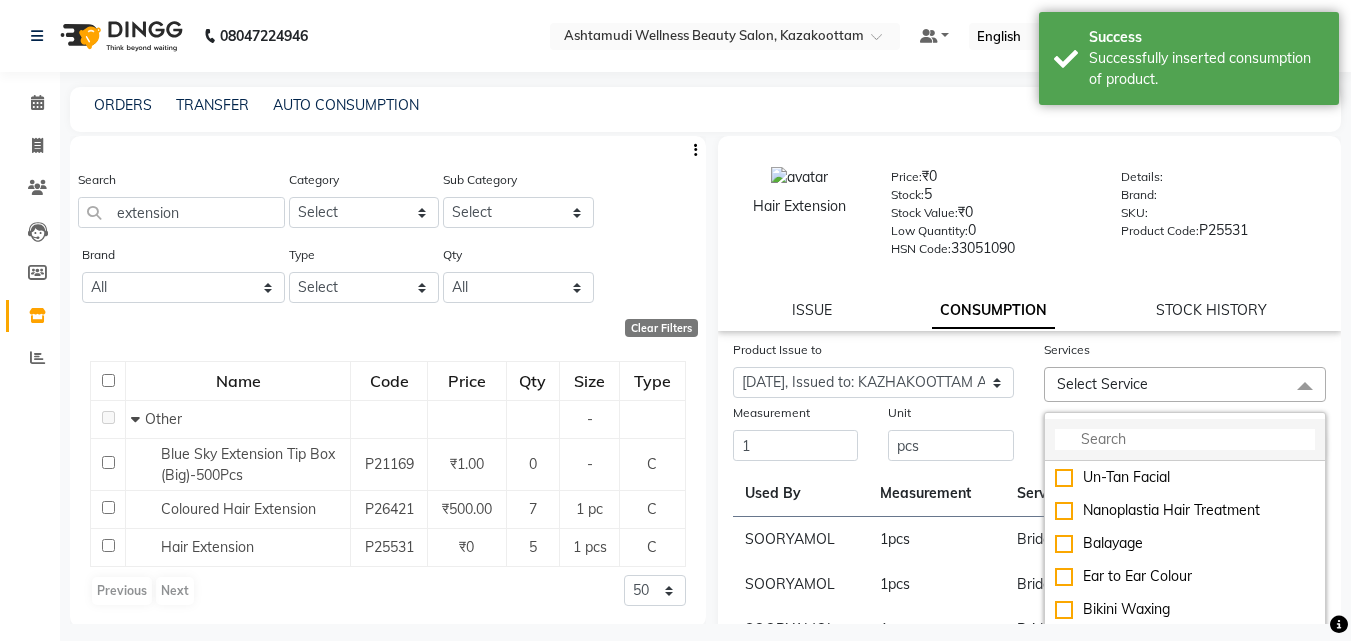click 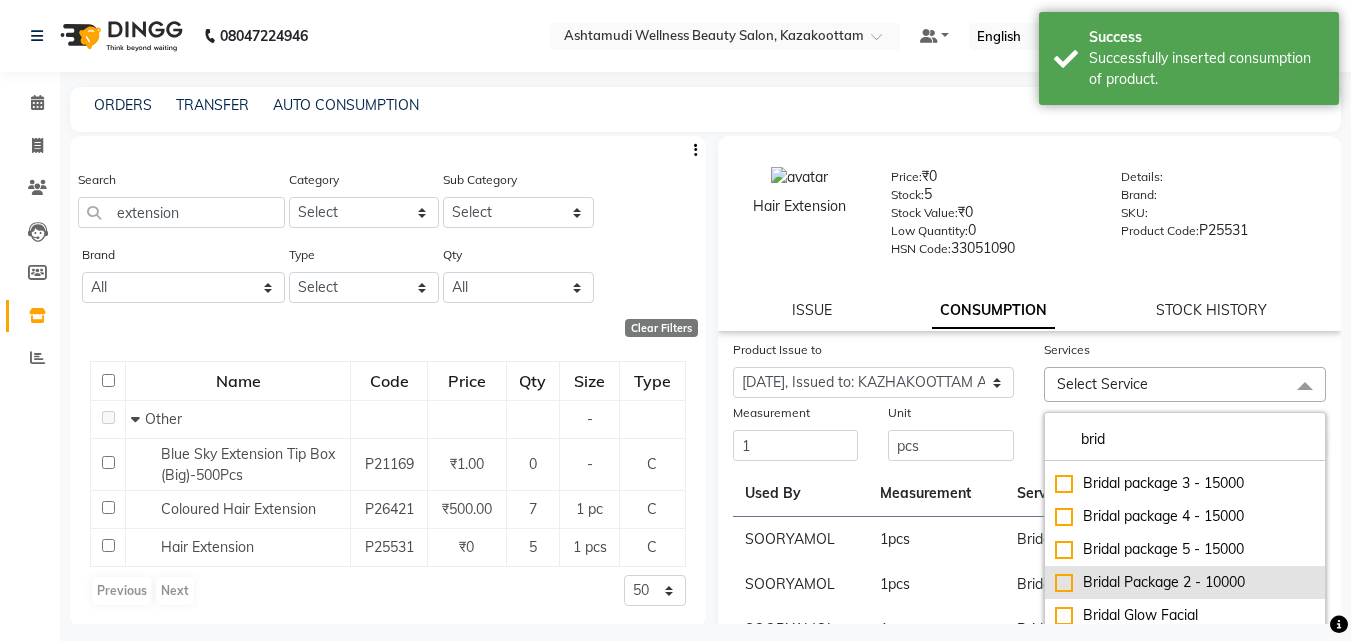 scroll, scrollTop: 34, scrollLeft: 0, axis: vertical 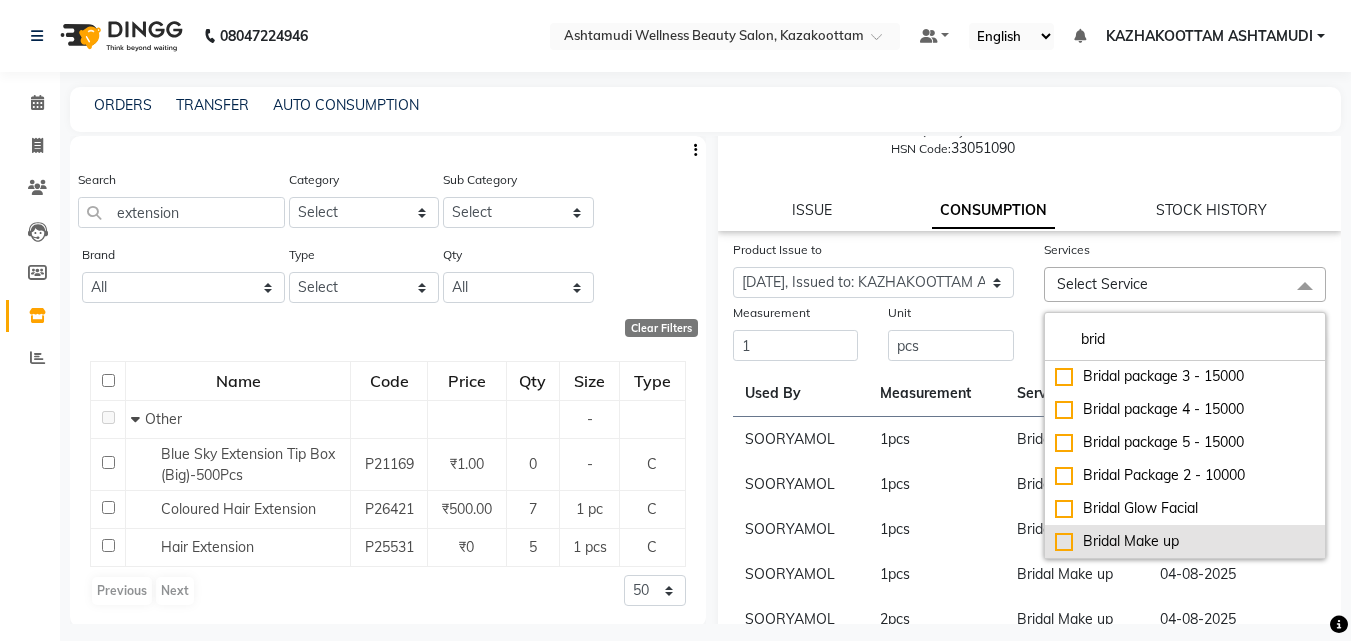 type on "brid" 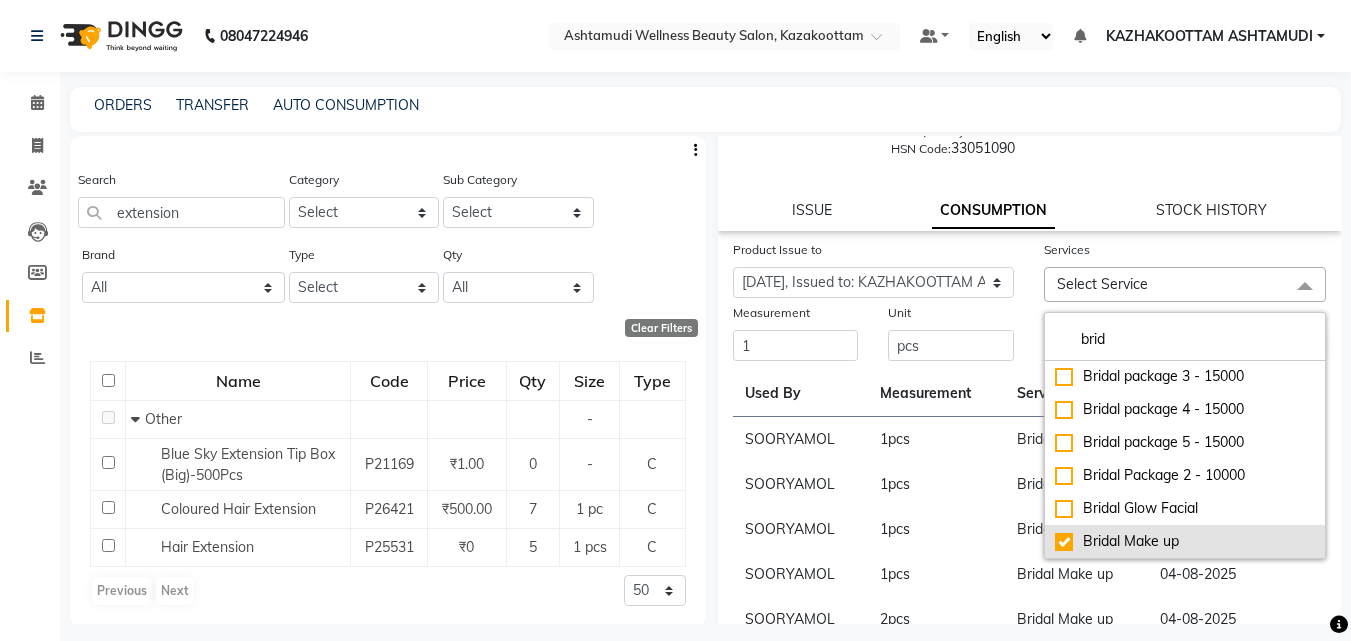 checkbox on "true" 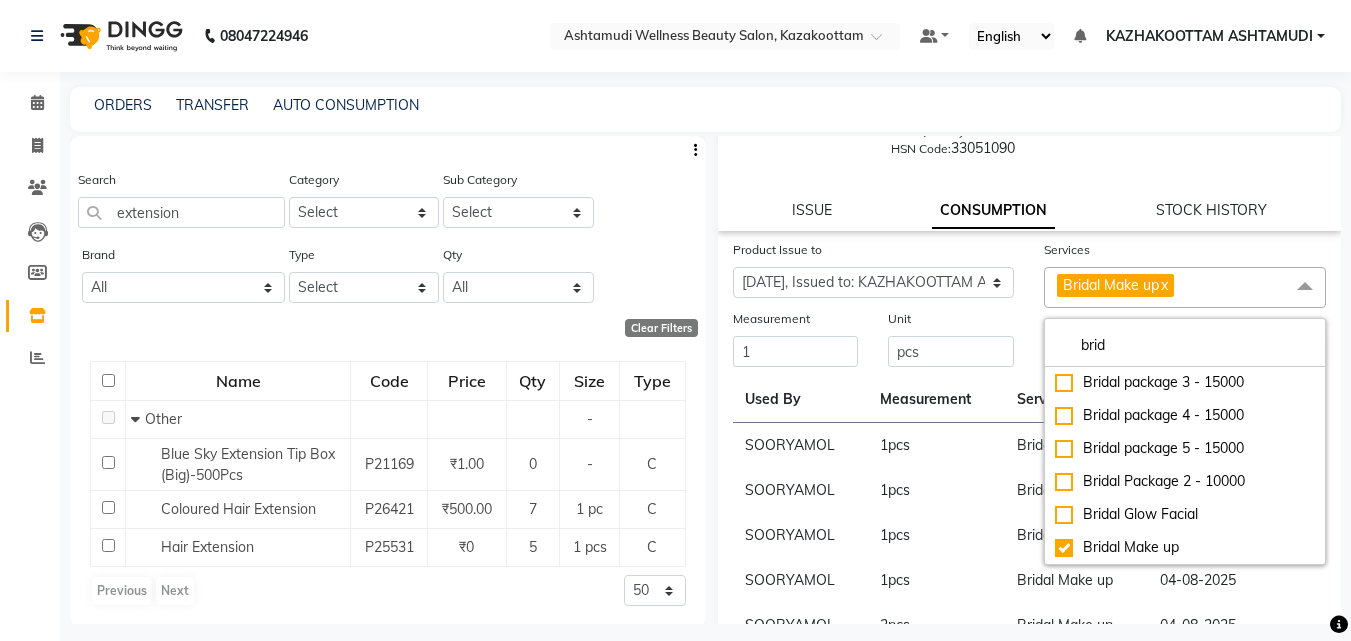 click on "Unit pcs" 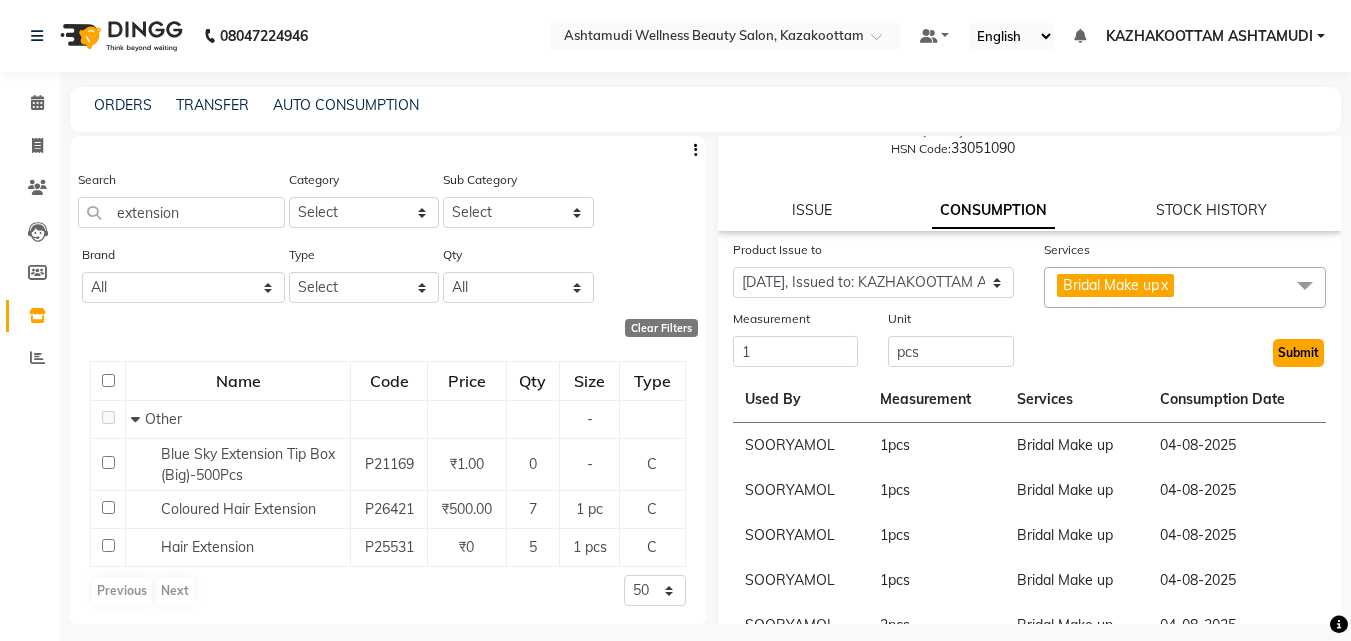 click on "Submit" 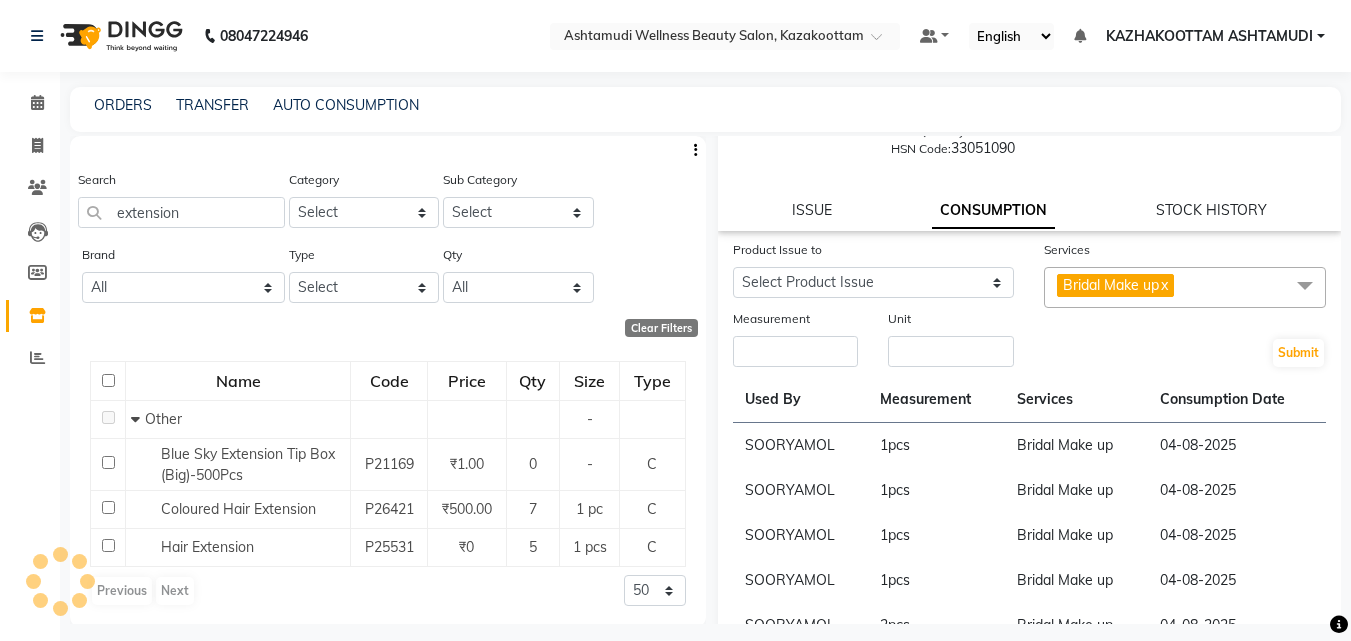 scroll, scrollTop: 0, scrollLeft: 0, axis: both 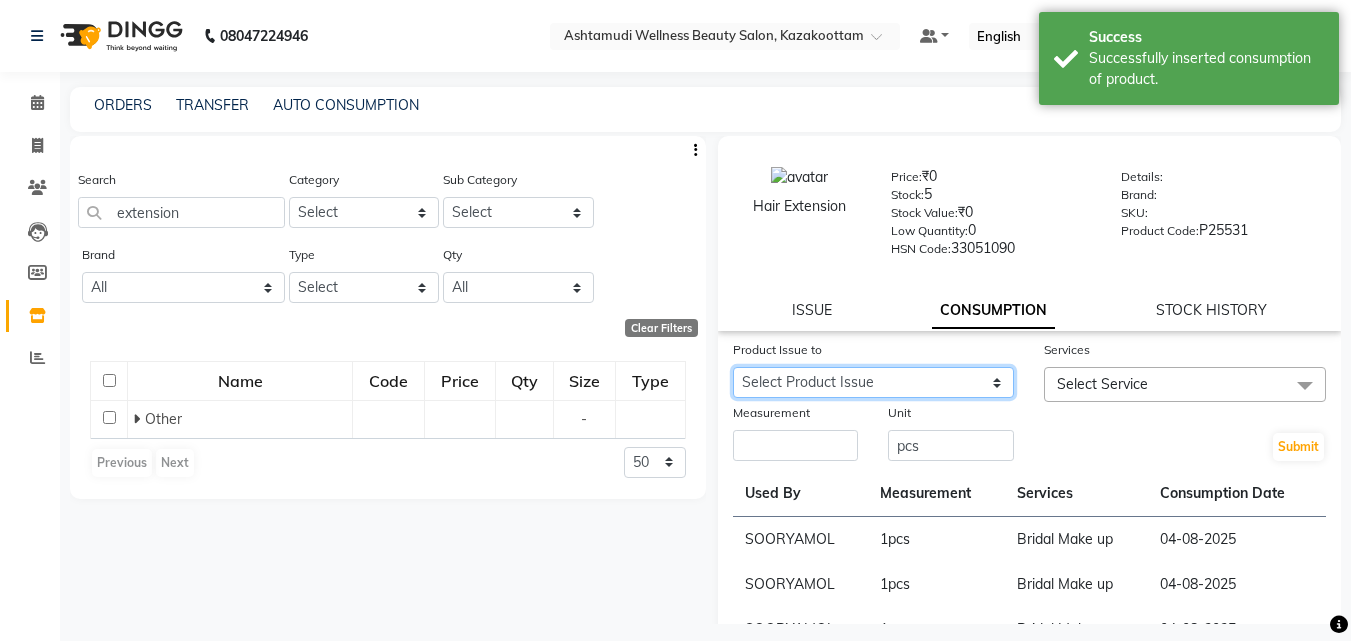 click on "Select Product Issue 2025-04-13, Issued to: KAZHAKOOTTAM ASHTAMUDI, Balance: 1 2025-04-25, Issued to: KAZHAKOOTTAM ASHTAMUDI, Balance: 1 2025-02-24, Issued to: KAZHAKOOTTAM ASHTAMUDI, Balance: 1 2025-02-08, Issued to: KAZHAKOOTTAM ASHTAMUDI, Balance: 2 2025-01-23, Issued to: KAZHAKOOTTAM ASHTAMUDI, Balance: 1" 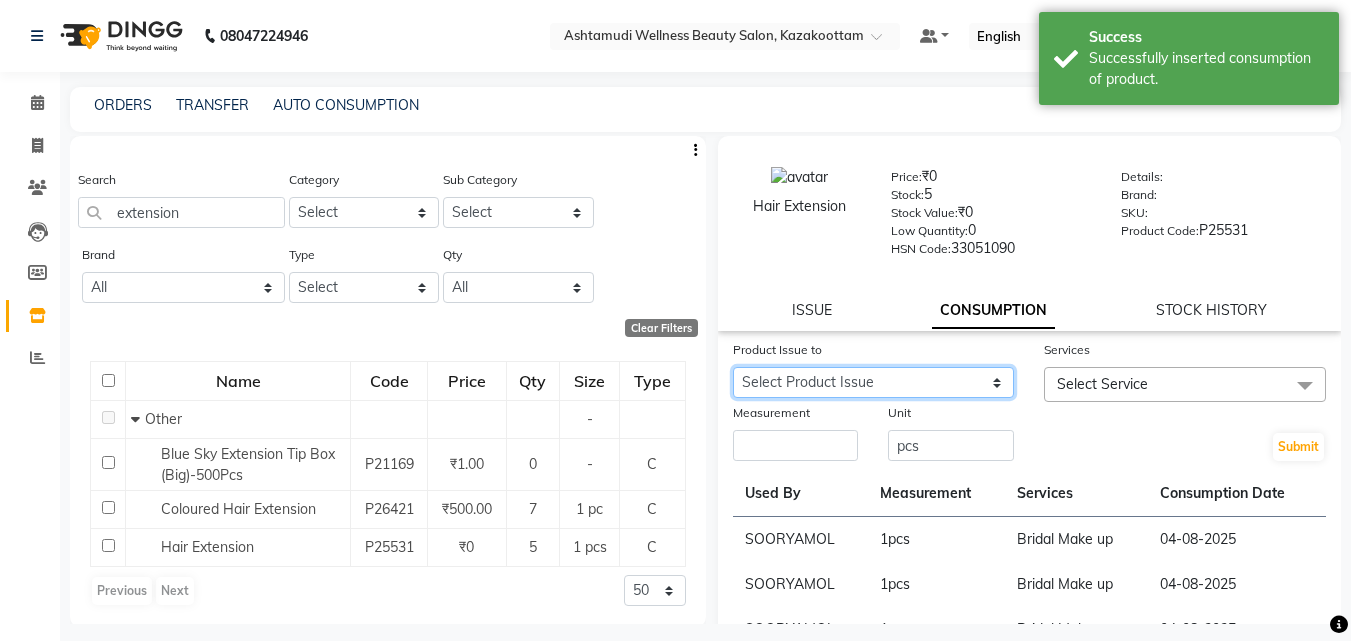 select on "1126571" 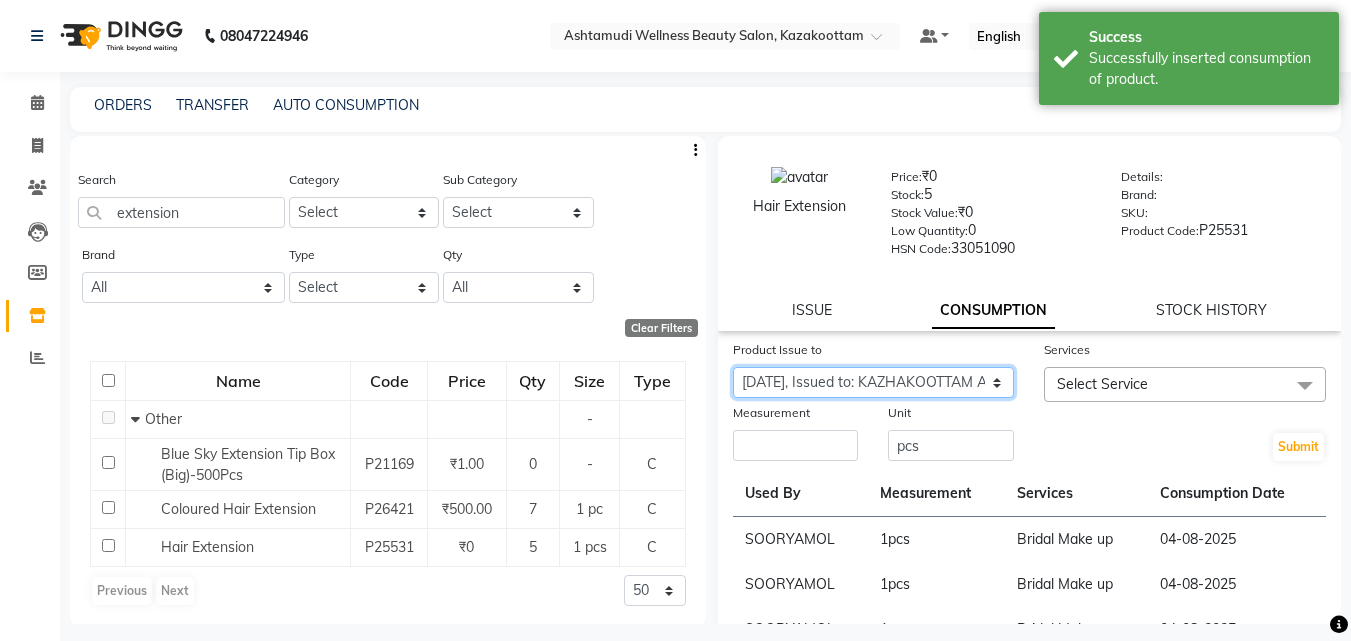 click on "Select Product Issue 2025-04-13, Issued to: KAZHAKOOTTAM ASHTAMUDI, Balance: 1 2025-04-25, Issued to: KAZHAKOOTTAM ASHTAMUDI, Balance: 1 2025-02-24, Issued to: KAZHAKOOTTAM ASHTAMUDI, Balance: 1 2025-02-08, Issued to: KAZHAKOOTTAM ASHTAMUDI, Balance: 2 2025-01-23, Issued to: KAZHAKOOTTAM ASHTAMUDI, Balance: 1" 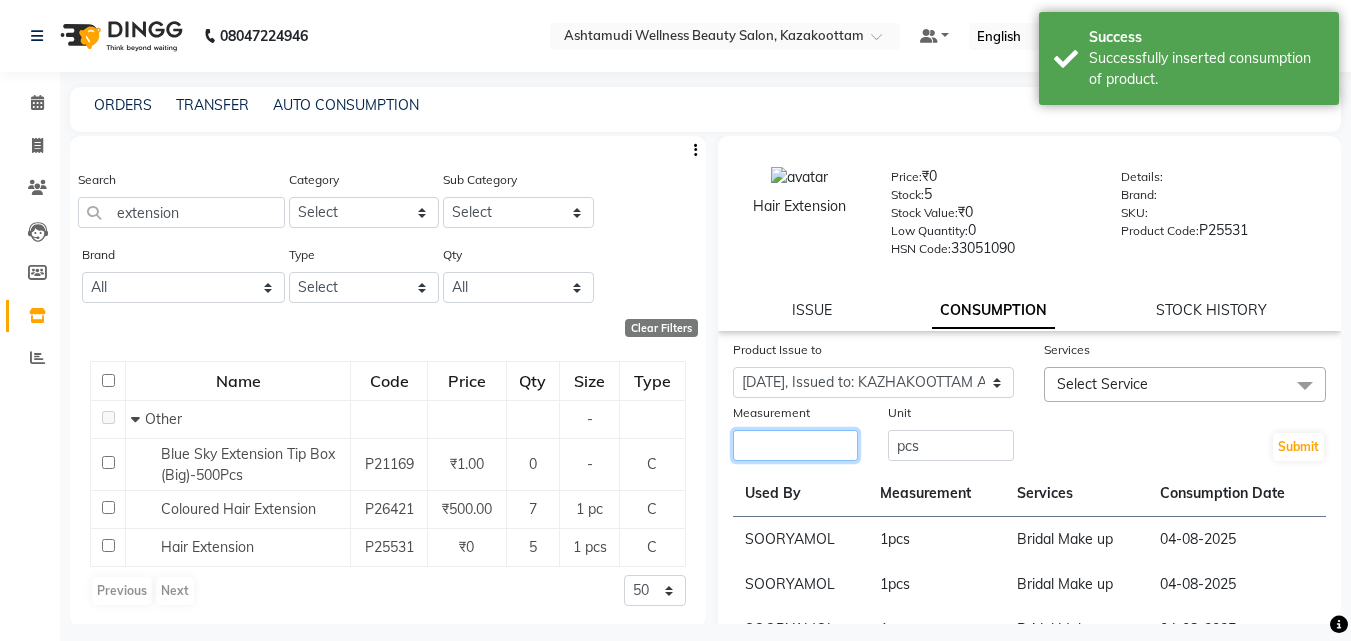 click 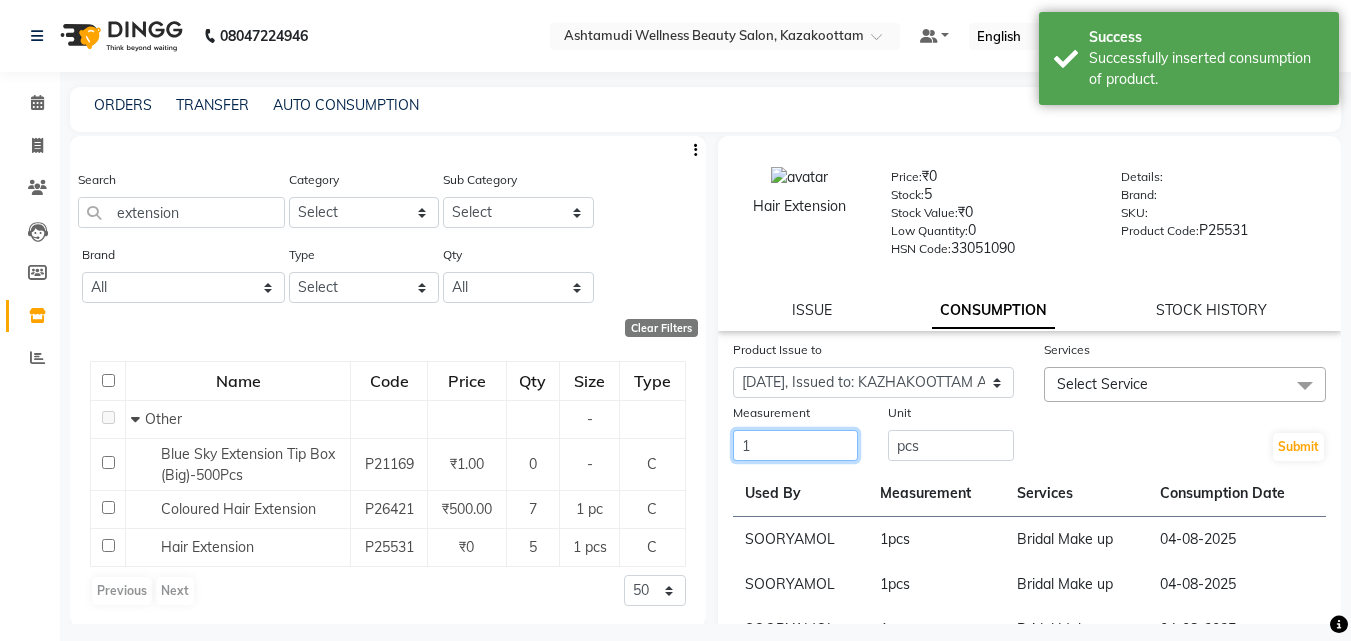 type on "1" 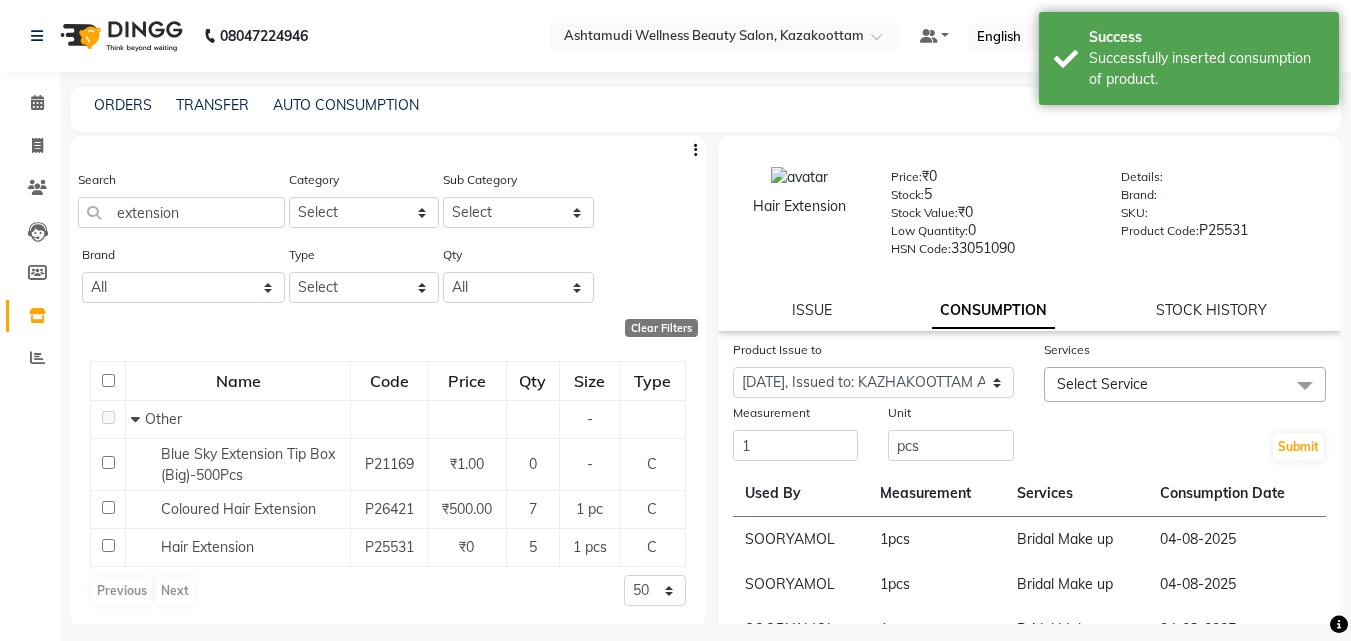 click on "Select Service" 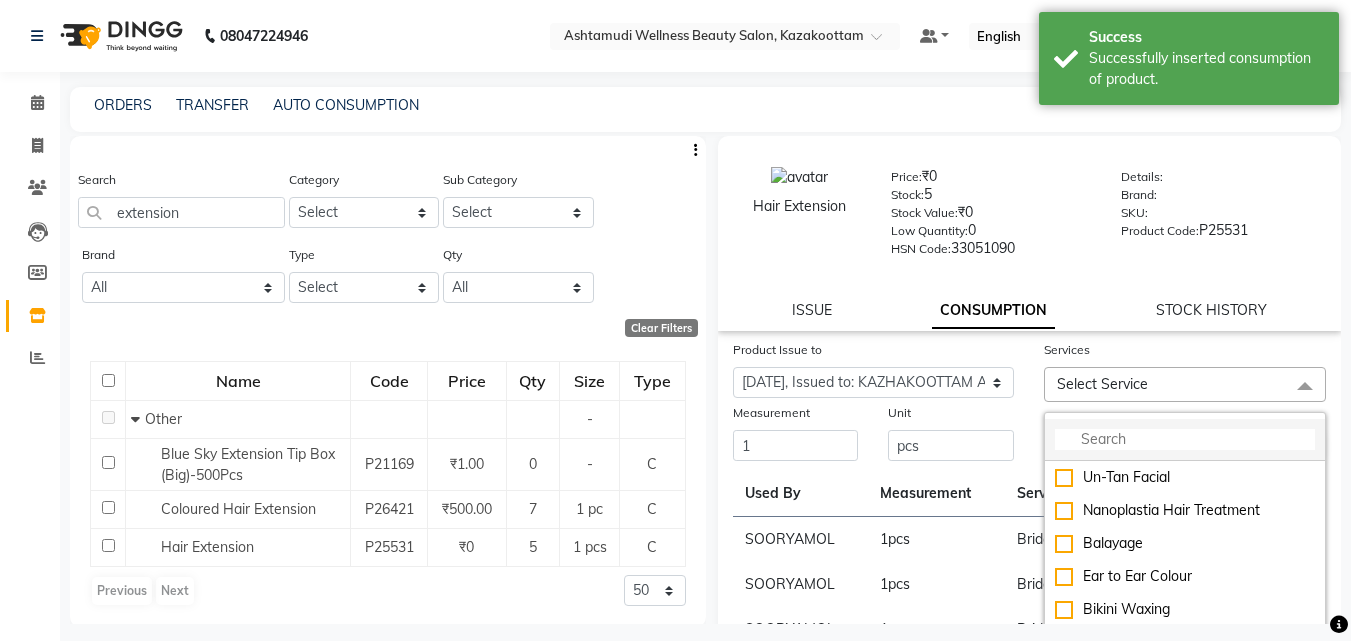 click 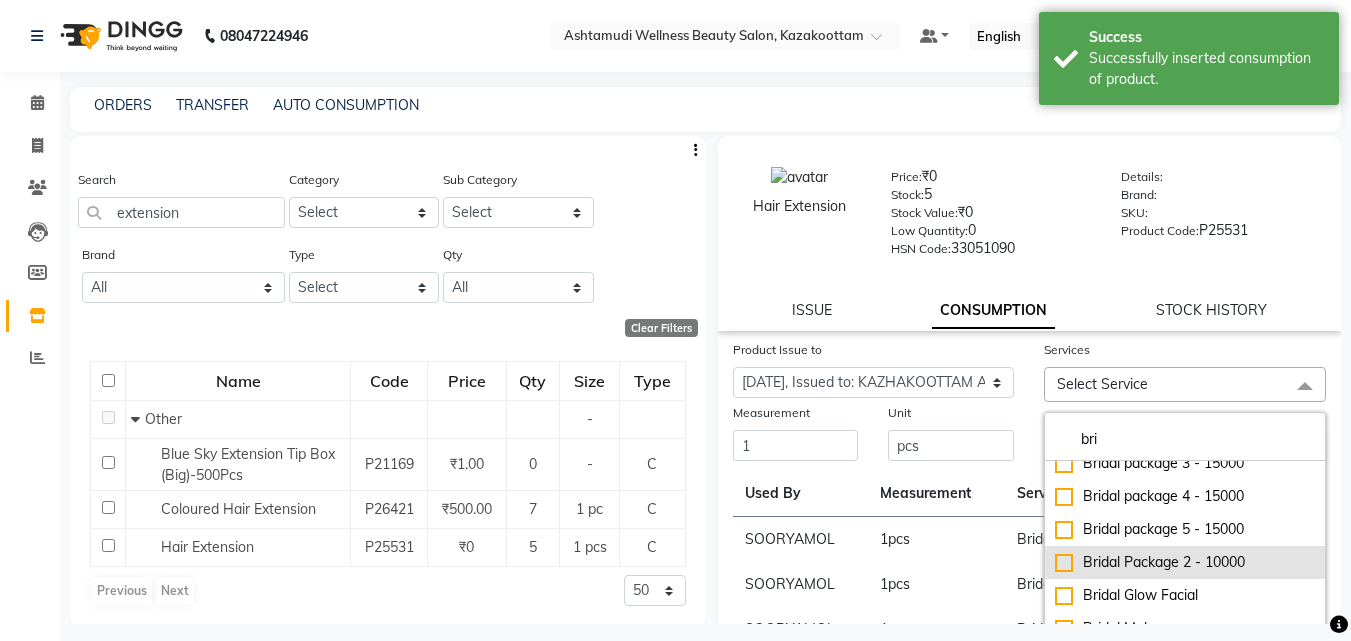 scroll, scrollTop: 67, scrollLeft: 0, axis: vertical 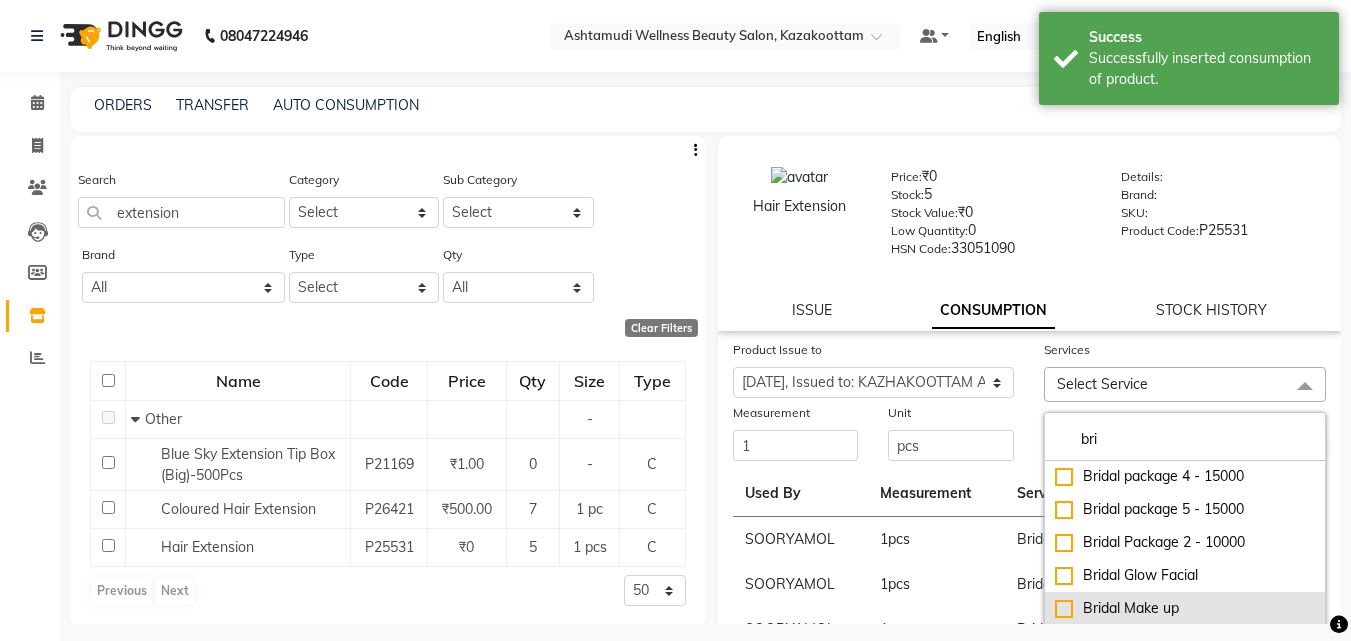 type on "bri" 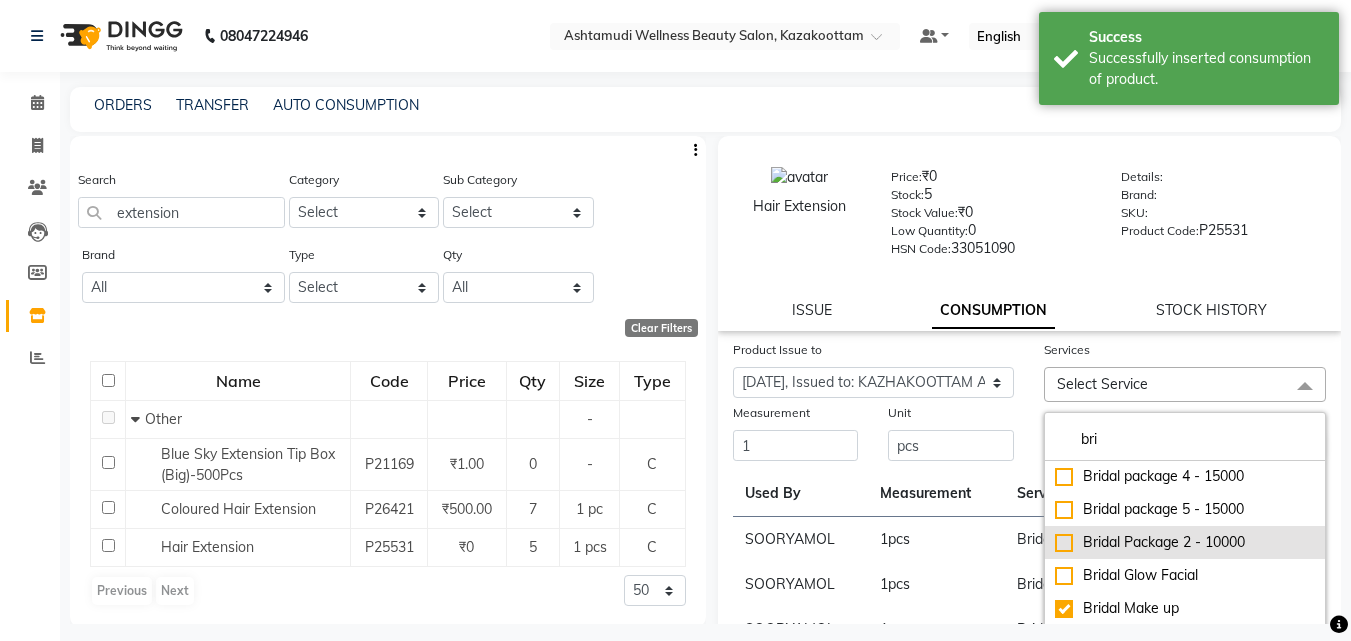 checkbox on "true" 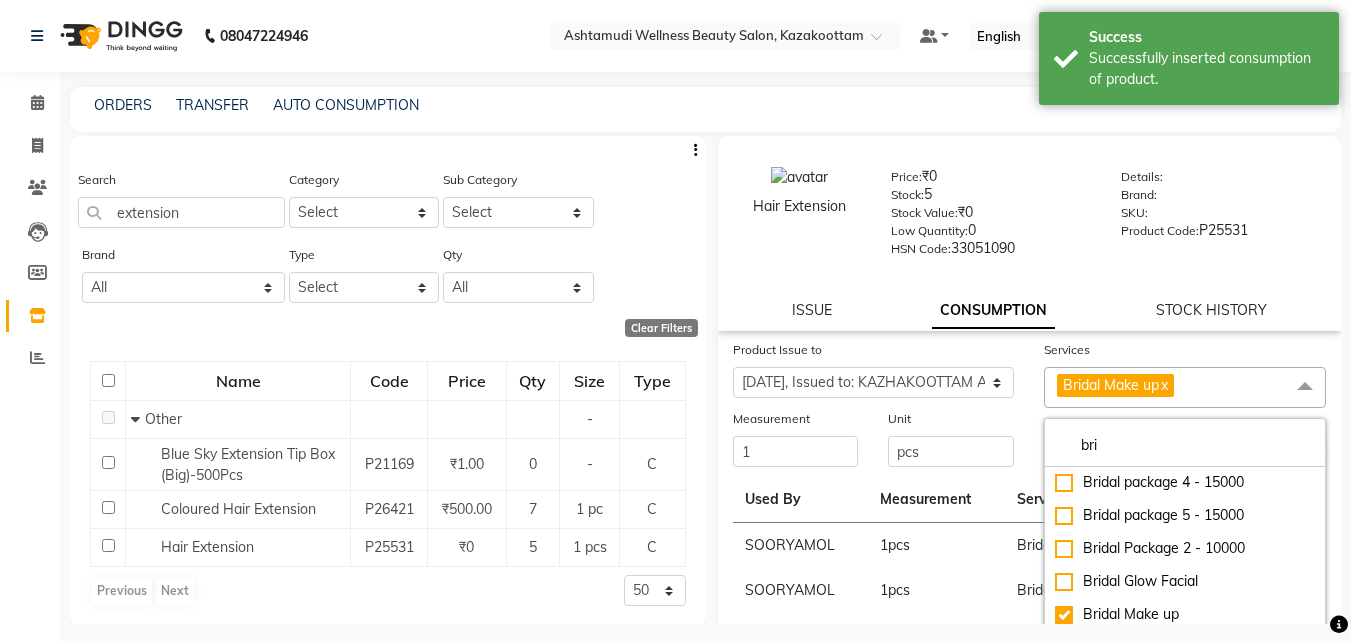 click on "Submit" 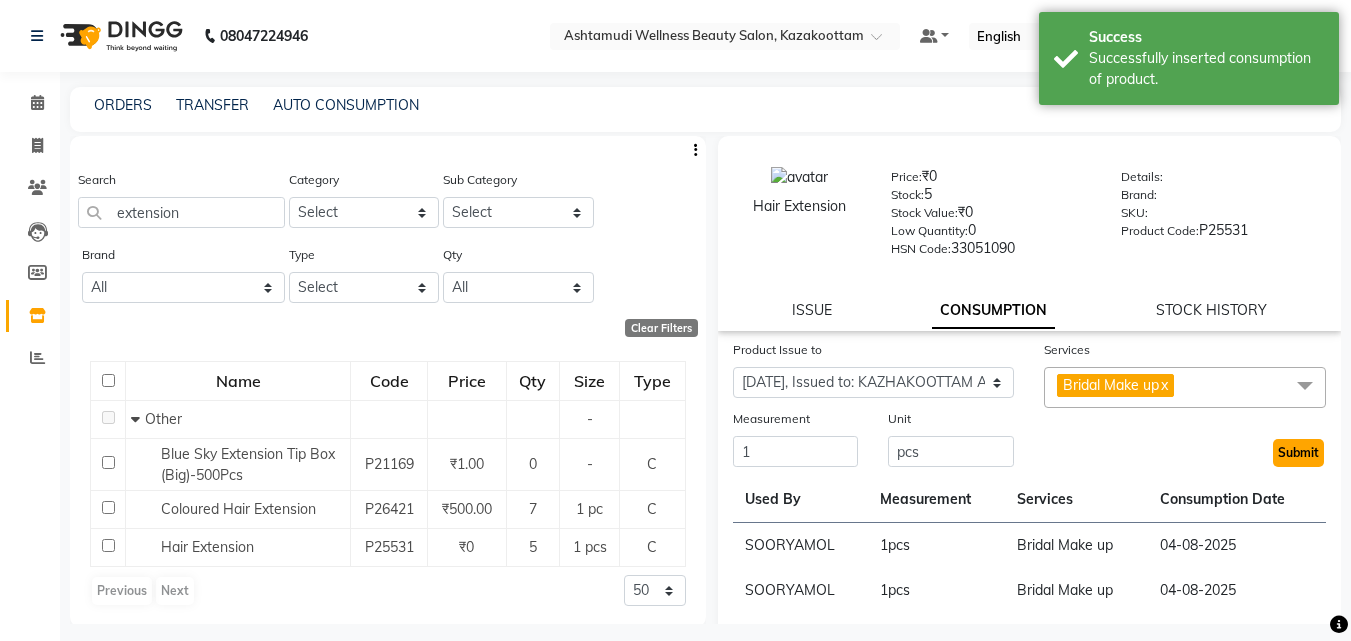 click on "Submit" 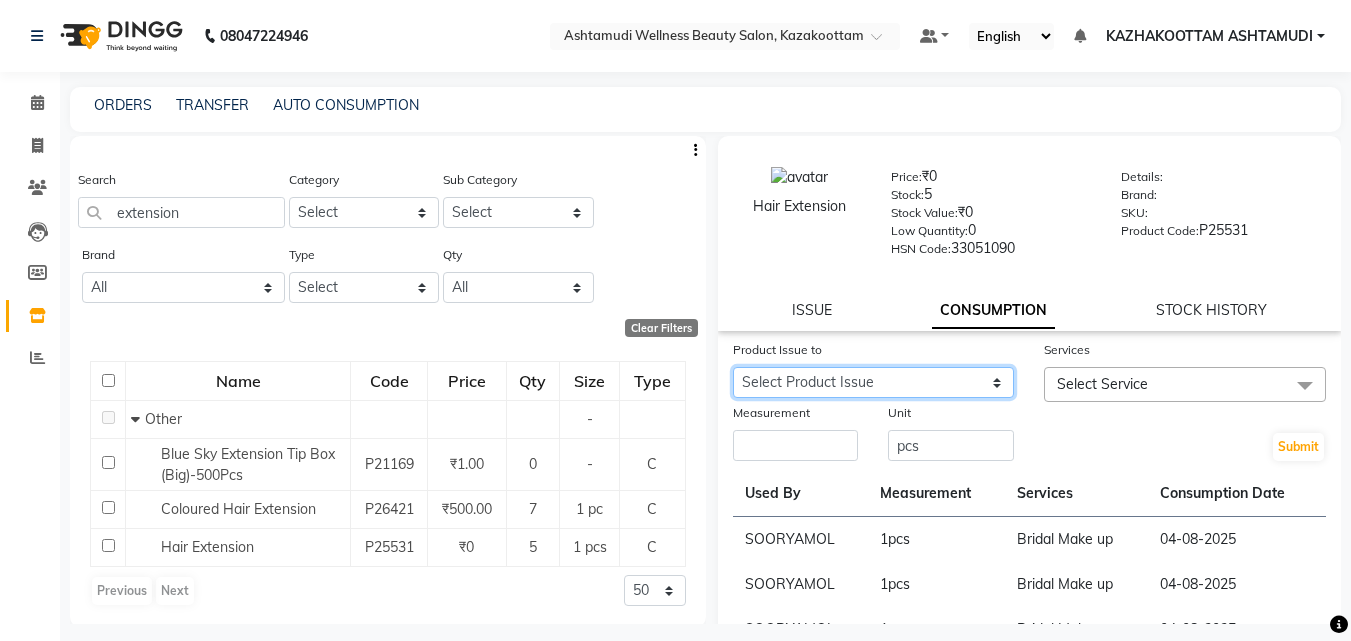 click on "Select Product Issue 2025-04-13, Issued to: [NAME], Balance: 1 2025-02-24, Issued to: [NAME], Balance: 1 2025-02-08, Issued to: [NAME], Balance: 2 2025-01-23, Issued to: [NAME], Balance: 1" 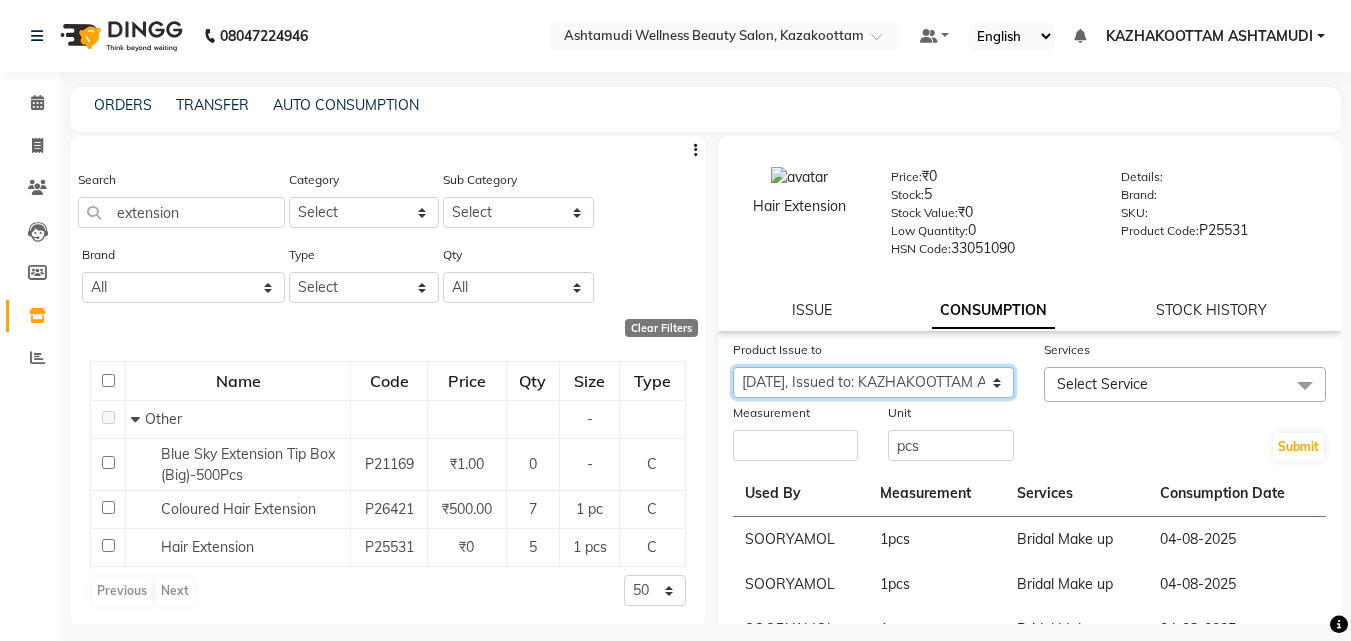 click on "Select Product Issue 2025-04-13, Issued to: [NAME], Balance: 1 2025-02-24, Issued to: [NAME], Balance: 1 2025-02-08, Issued to: [NAME], Balance: 2 2025-01-23, Issued to: [NAME], Balance: 1" 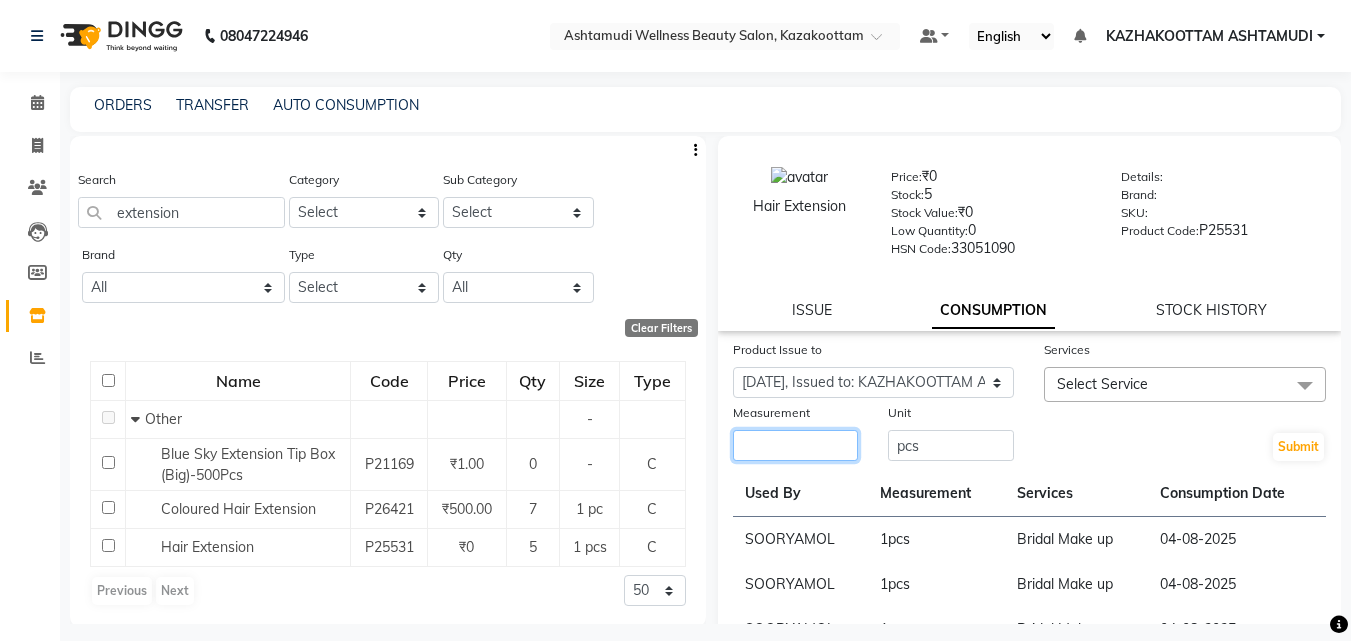 click 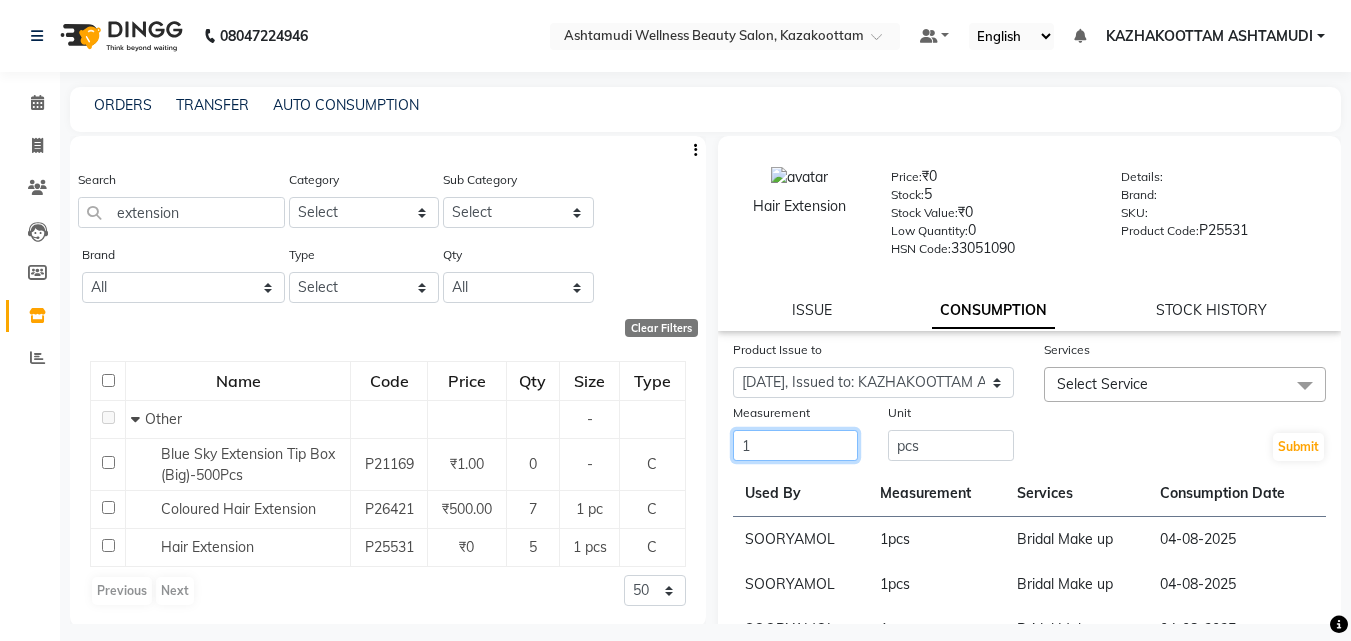 type on "1" 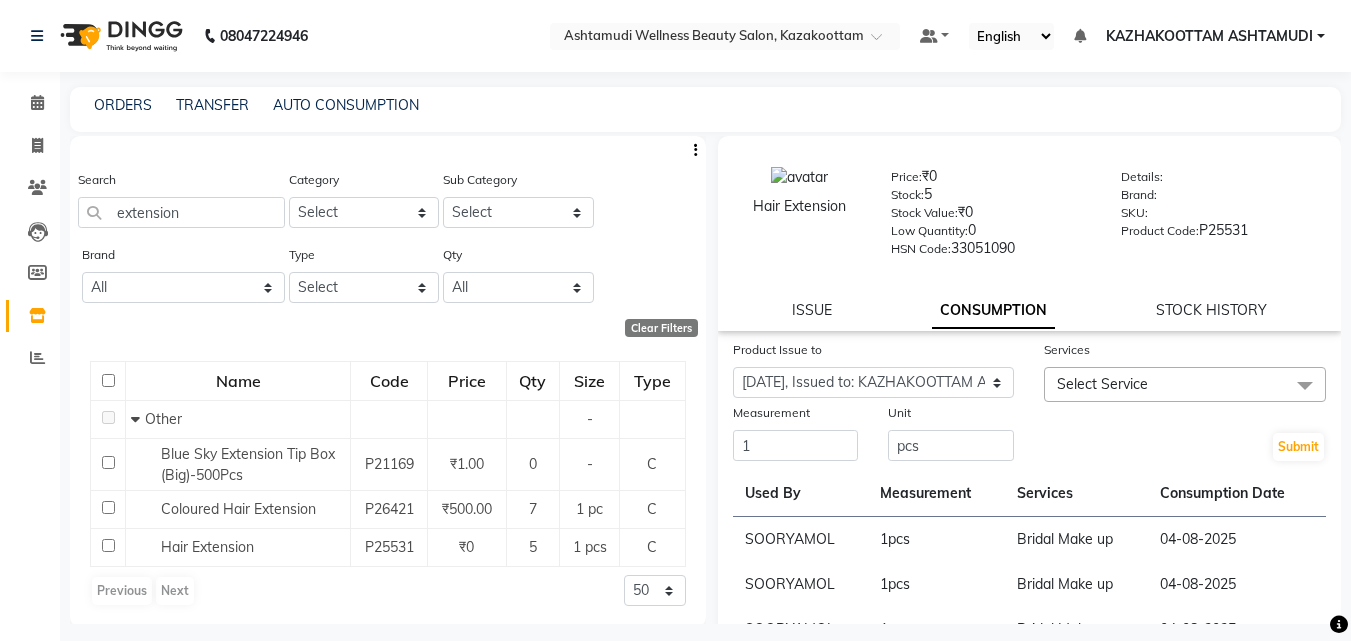 click on "Select Service" 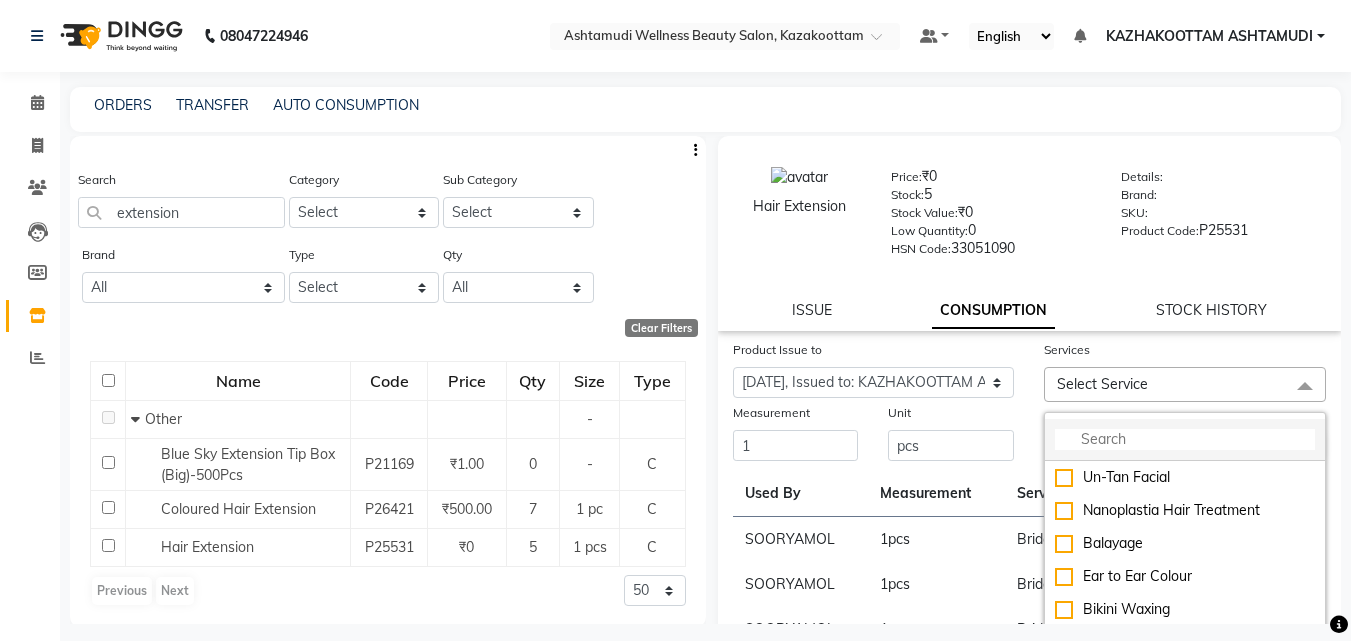 click 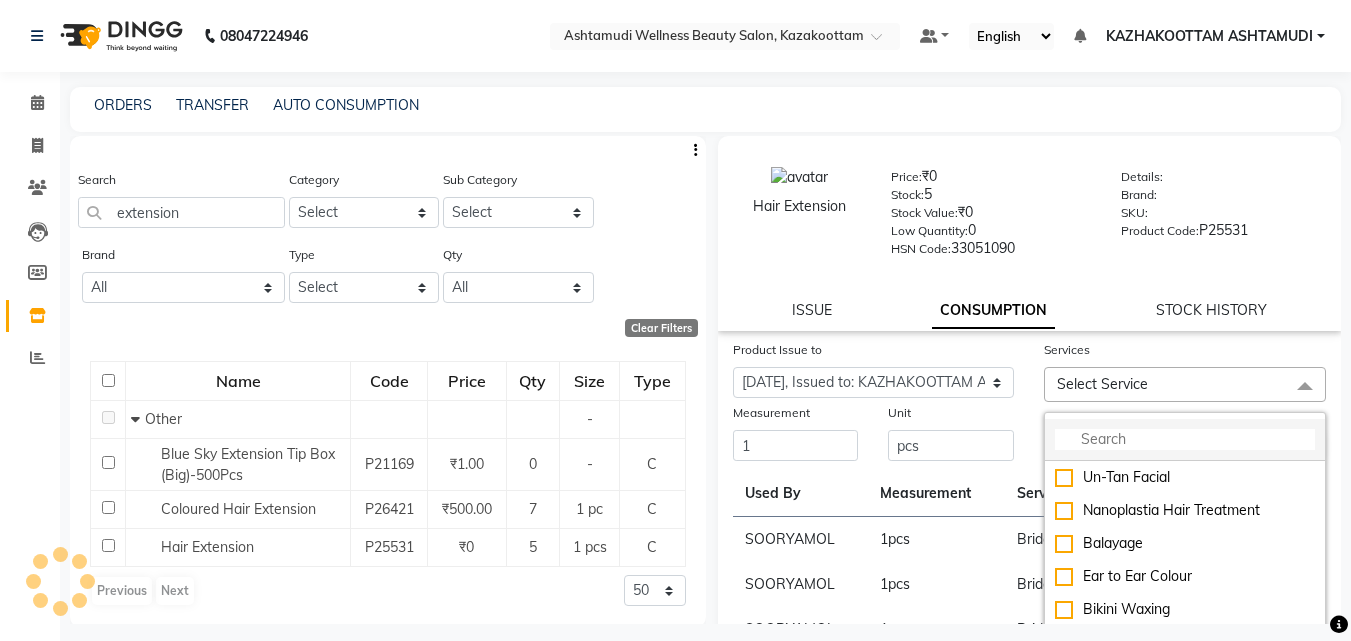 click 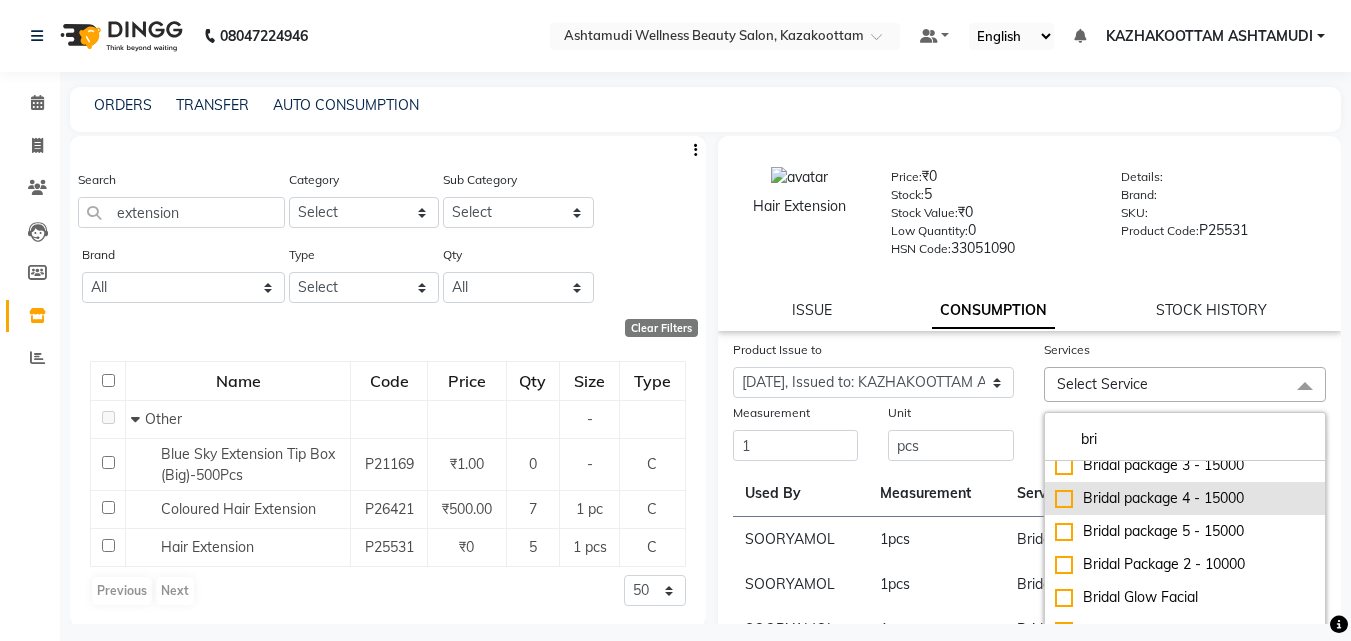 scroll, scrollTop: 67, scrollLeft: 0, axis: vertical 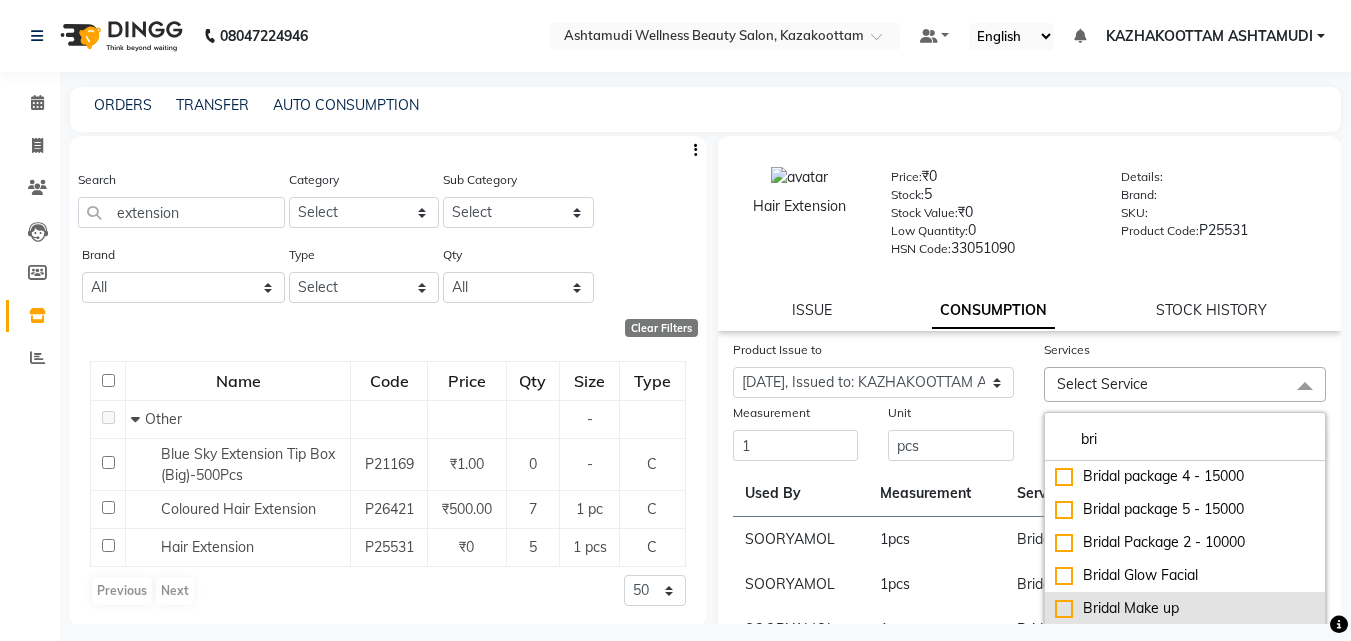 type on "bri" 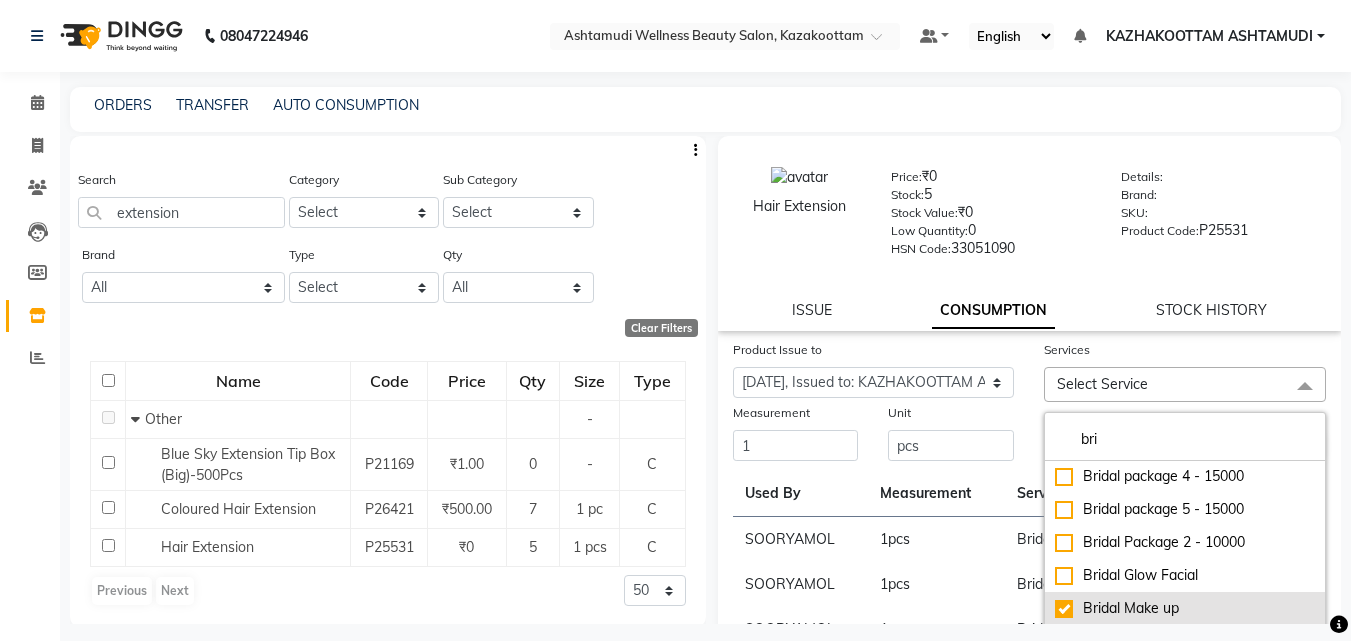 checkbox on "true" 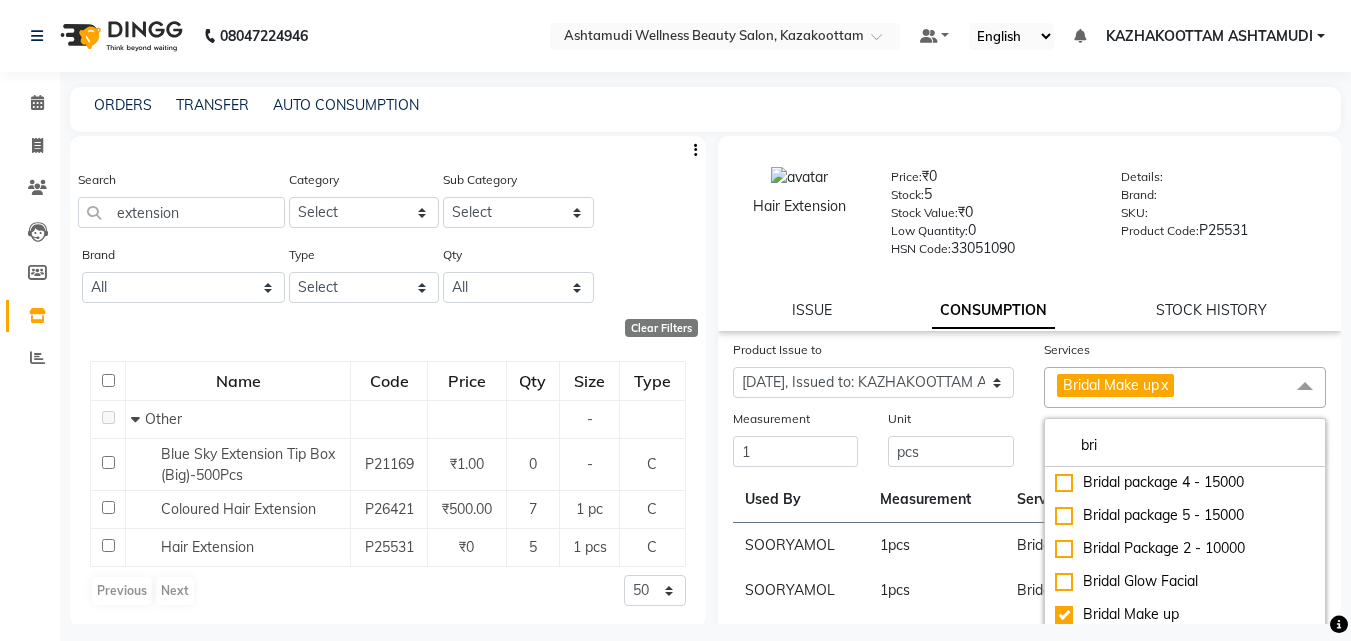click on "Unit pcs" 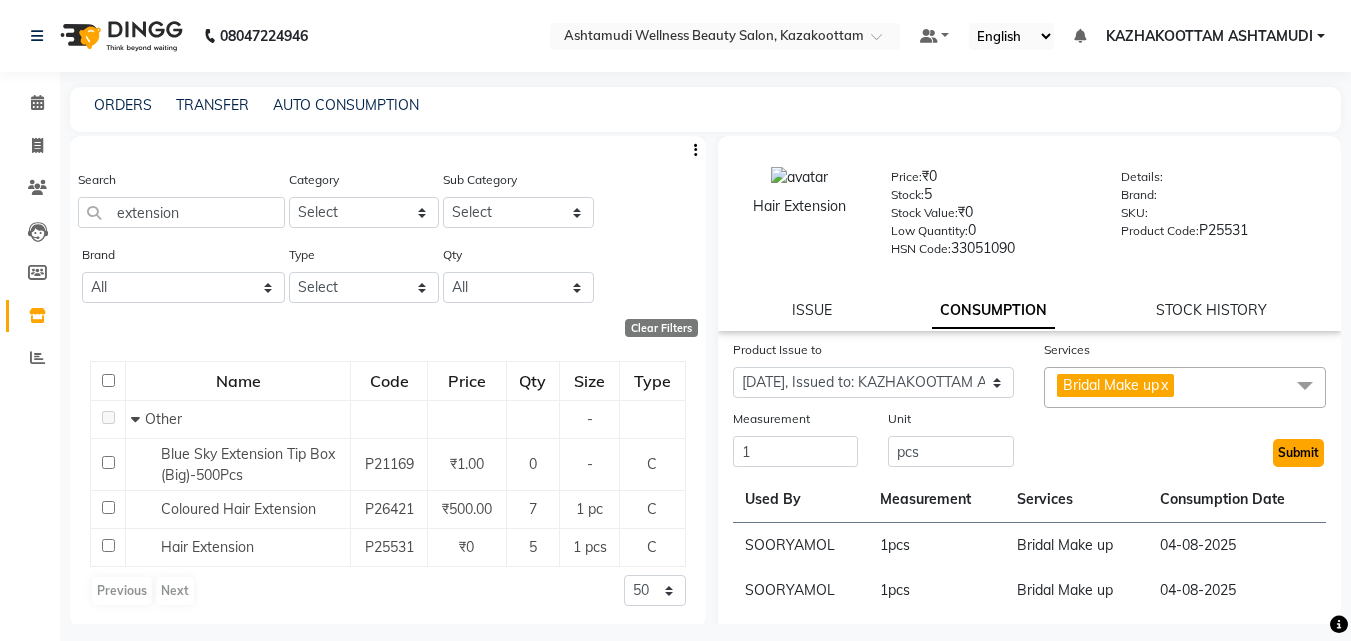 click on "Submit" 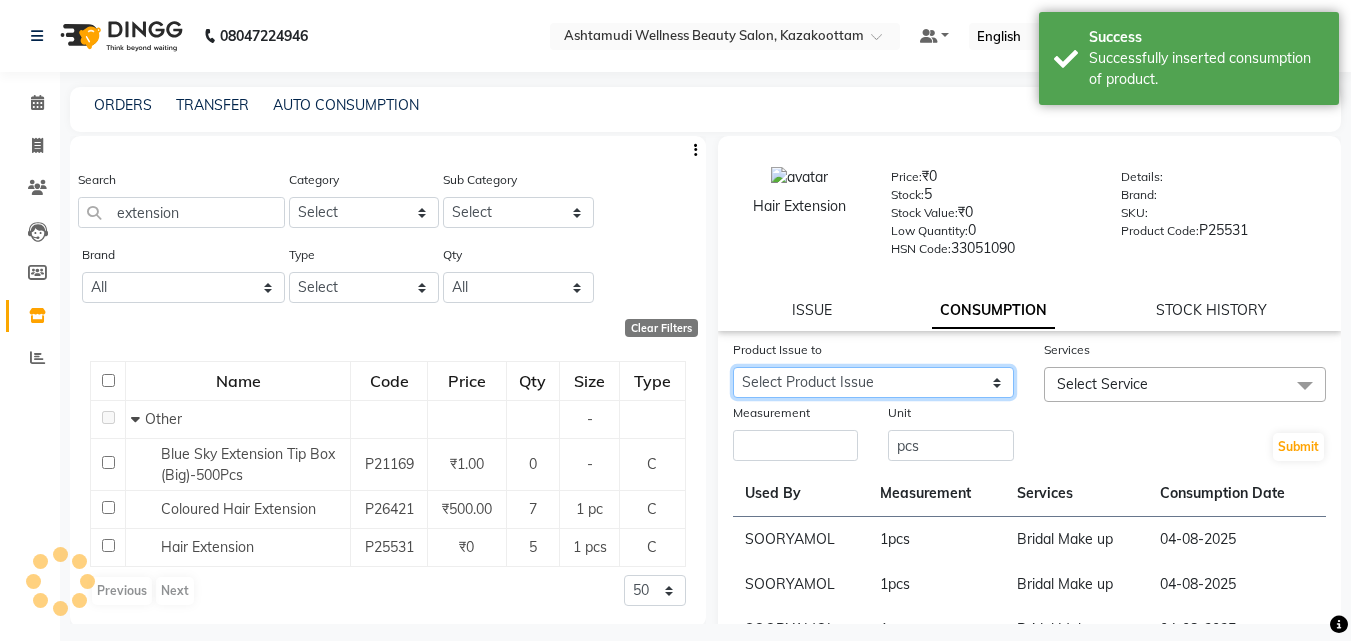 click on "Select Product Issue 2025-04-13, Issued to: KAZHAKOOTTAM ASHTAMUDI, Balance: 1 2025-02-24, Issued to: KAZHAKOOTTAM ASHTAMUDI, Balance: 1 2025-02-08, Issued to: KAZHAKOOTTAM ASHTAMUDI, Balance: 2" 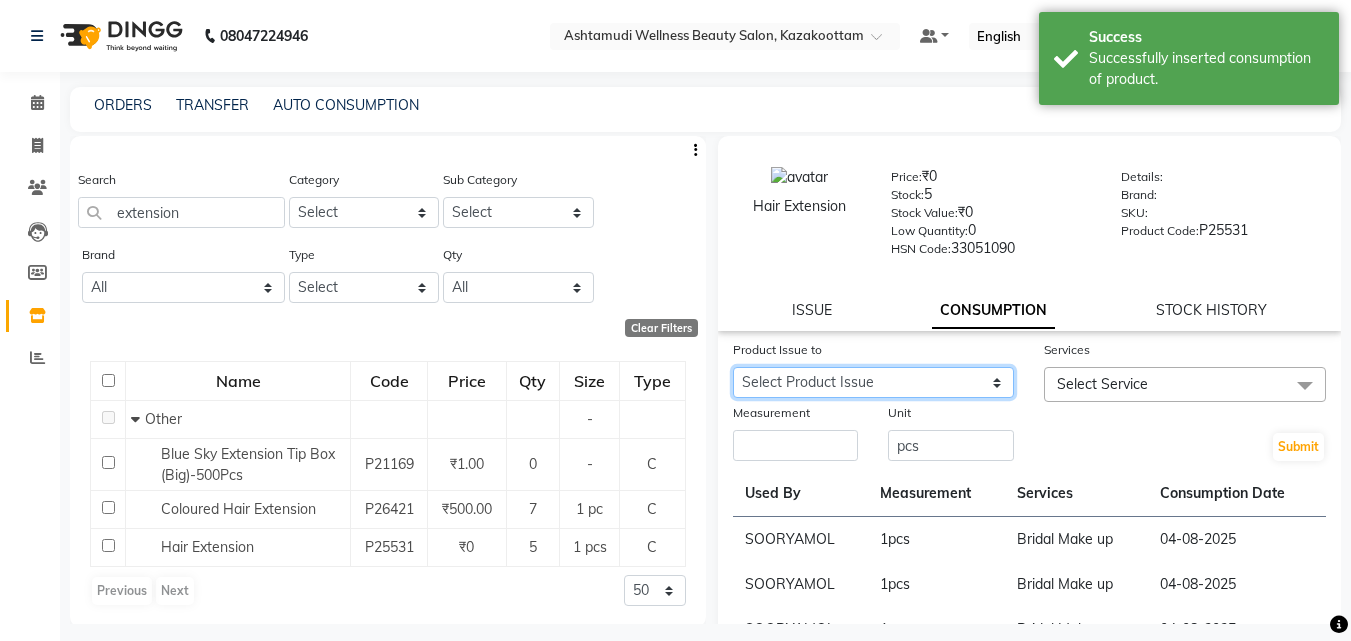select on "1126564" 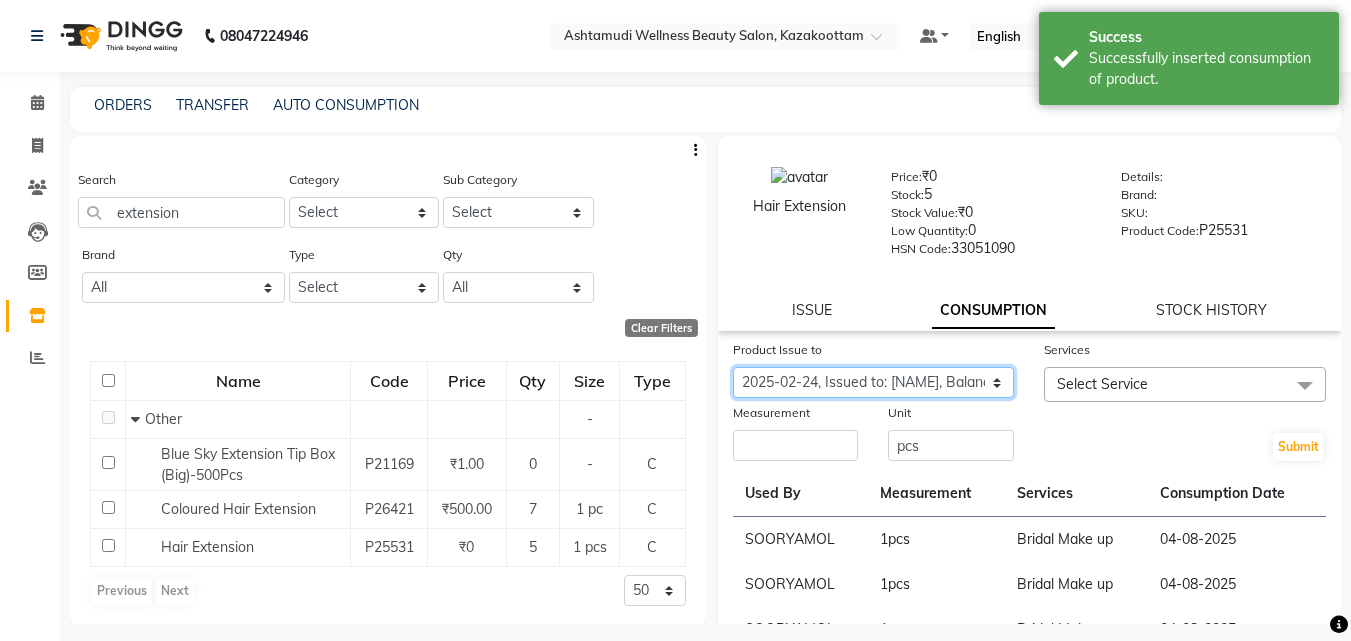 click on "Select Product Issue 2025-04-13, Issued to: KAZHAKOOTTAM ASHTAMUDI, Balance: 1 2025-02-24, Issued to: KAZHAKOOTTAM ASHTAMUDI, Balance: 1 2025-02-08, Issued to: KAZHAKOOTTAM ASHTAMUDI, Balance: 2" 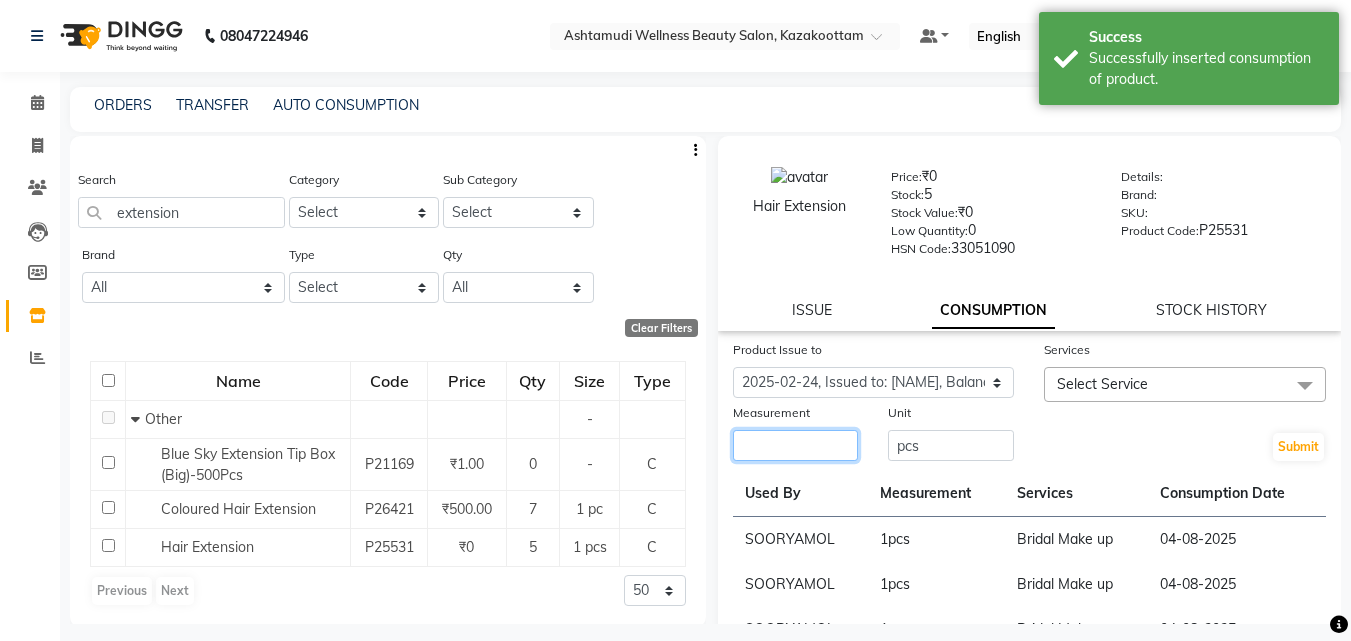 click 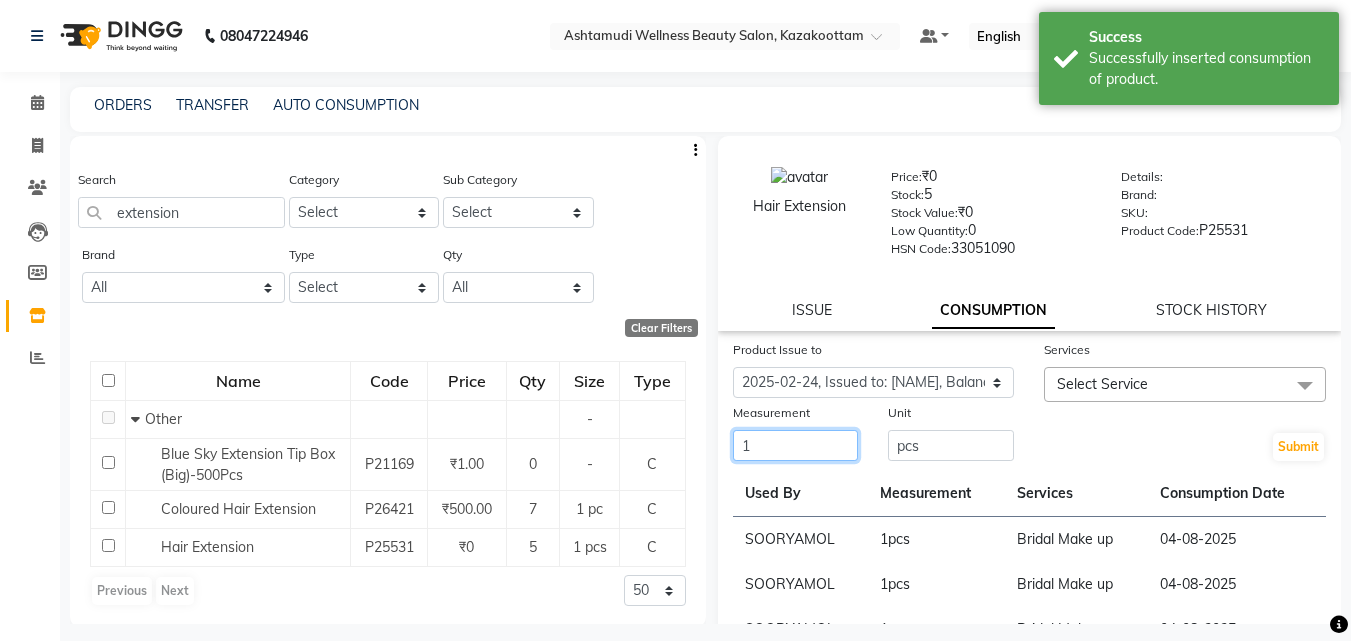 type on "1" 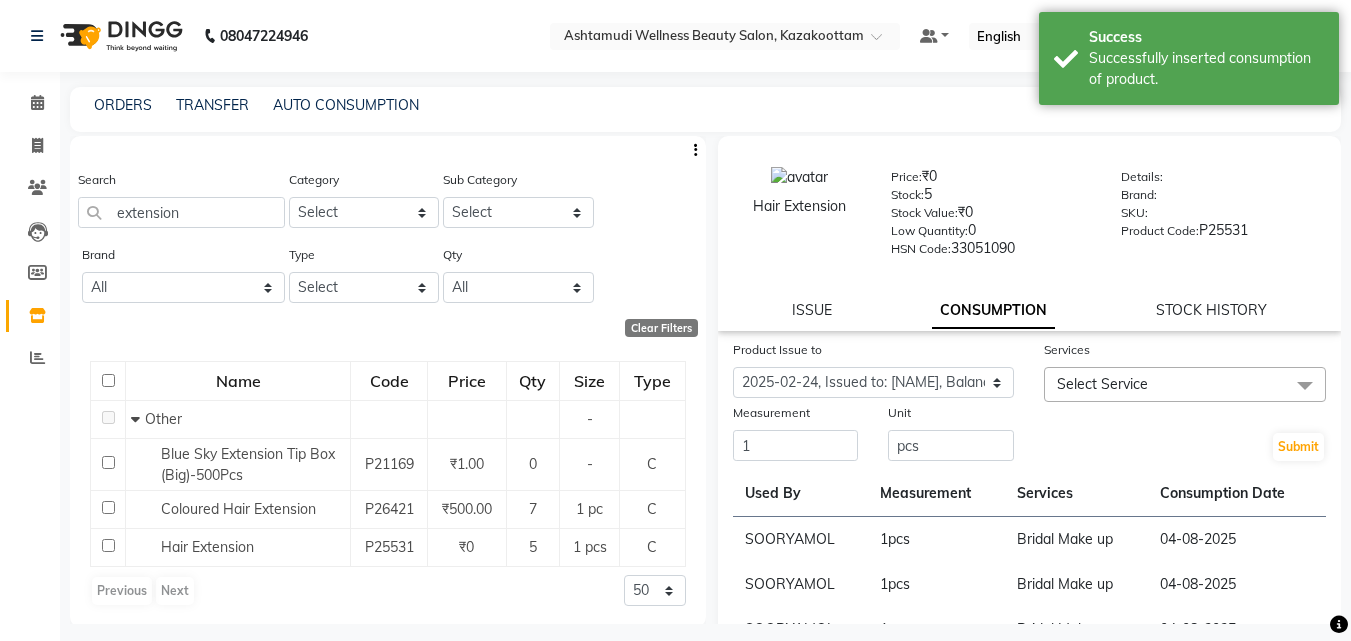 click on "Services Select Service Un-Tan Facial  Nanoplastia Hair Treatment Balayage Ear to Ear Colour Bikini Waxing Hair Spa Bridal Package 1 - 7000 Bridal package 3 - 15000 Bridal package 4 - 15000 Bridal package 5 - 15000 Bridal Package 2 - 10000 Global Coloring  Korean Glass Skin Facial Palm D tan Acne Facial Anti Ageing Facial Bridal Glow Facial De-Pigmentation Treatment Dermalite Fairness Facial Gold Moroccan Vit C facial Oily Skin Hydra Facial Hydramoist Facial Microdermabrasion Treatment Normal Cleanup O2C2 Facial Oxy Blast Facial Oxy Bleach Pearl Facial Protein Bleach Red Carpet DNA facial Sensi Glow Facial Skin Glow Facial Skin Lightening Facial Skin Whitening Facial Stemcell  Facial Anti-Dandruff Treatment Protien Spa Aroma Manicure Heel Peel" 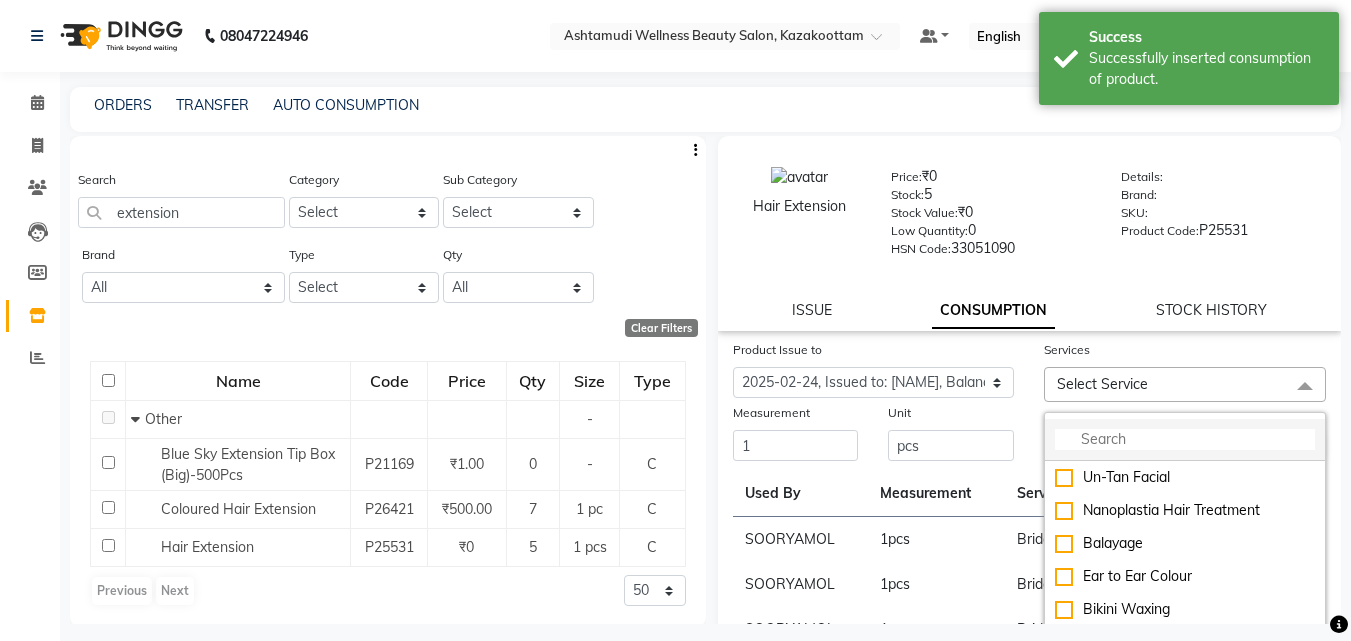 click 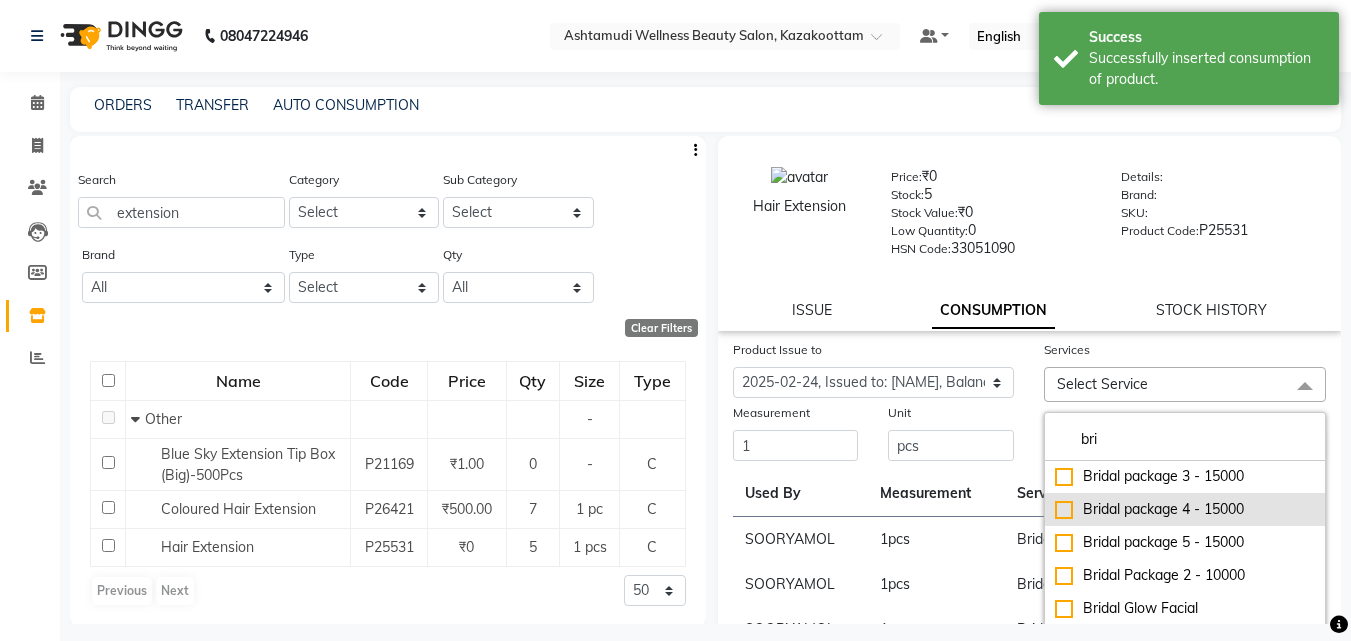 scroll, scrollTop: 67, scrollLeft: 0, axis: vertical 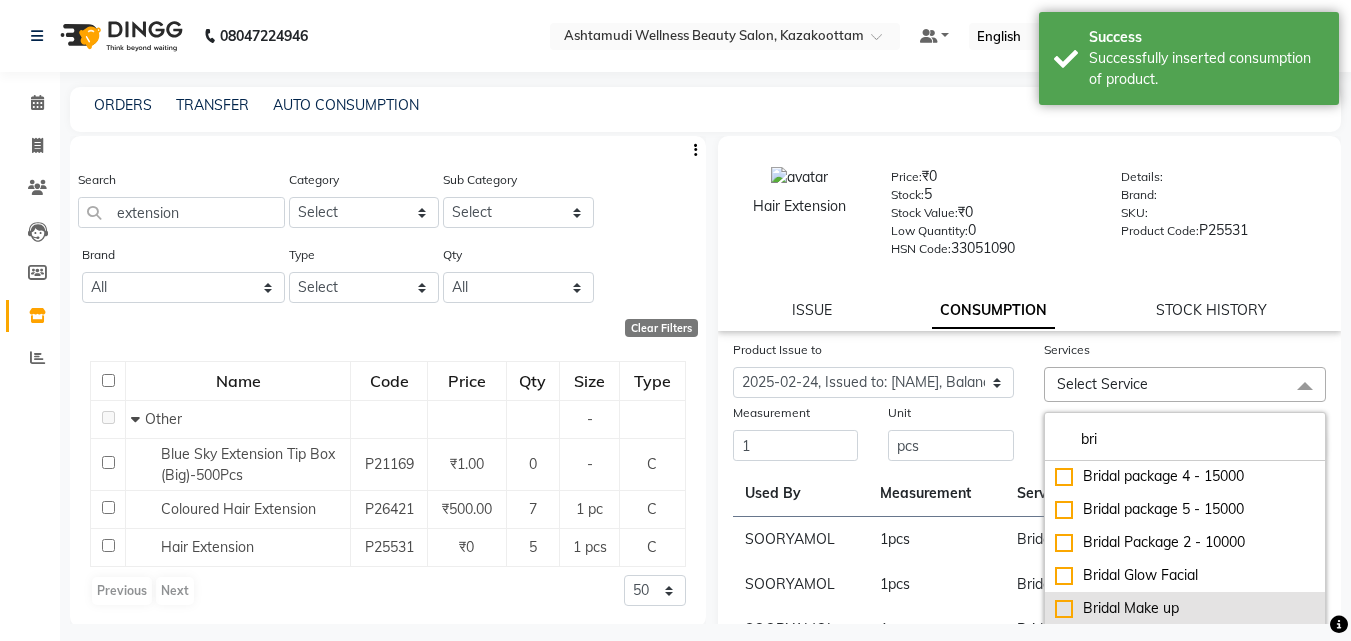 type on "bri" 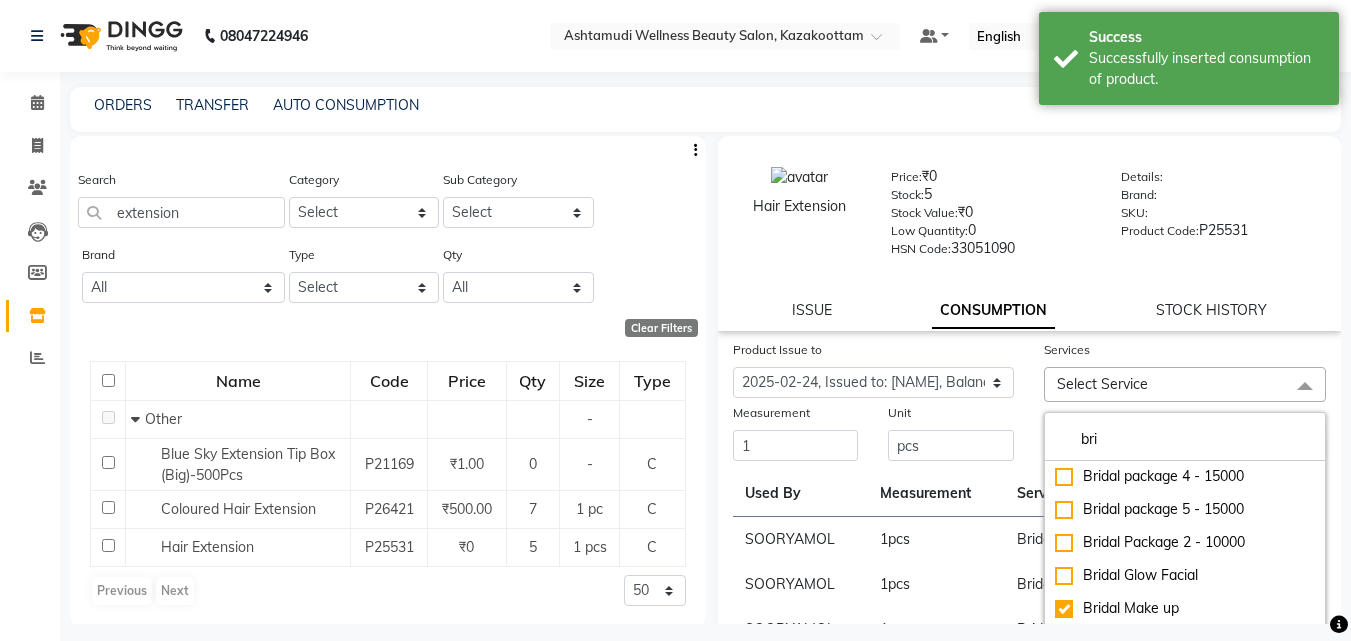 checkbox on "true" 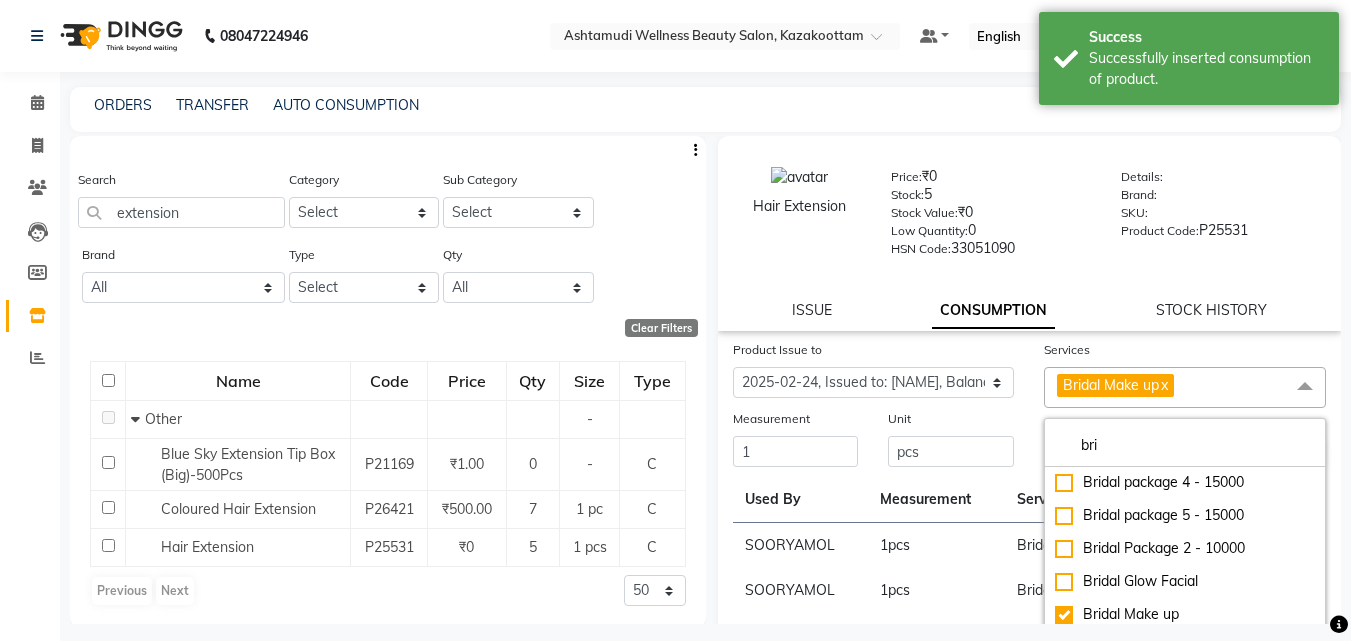 click on "Submit" 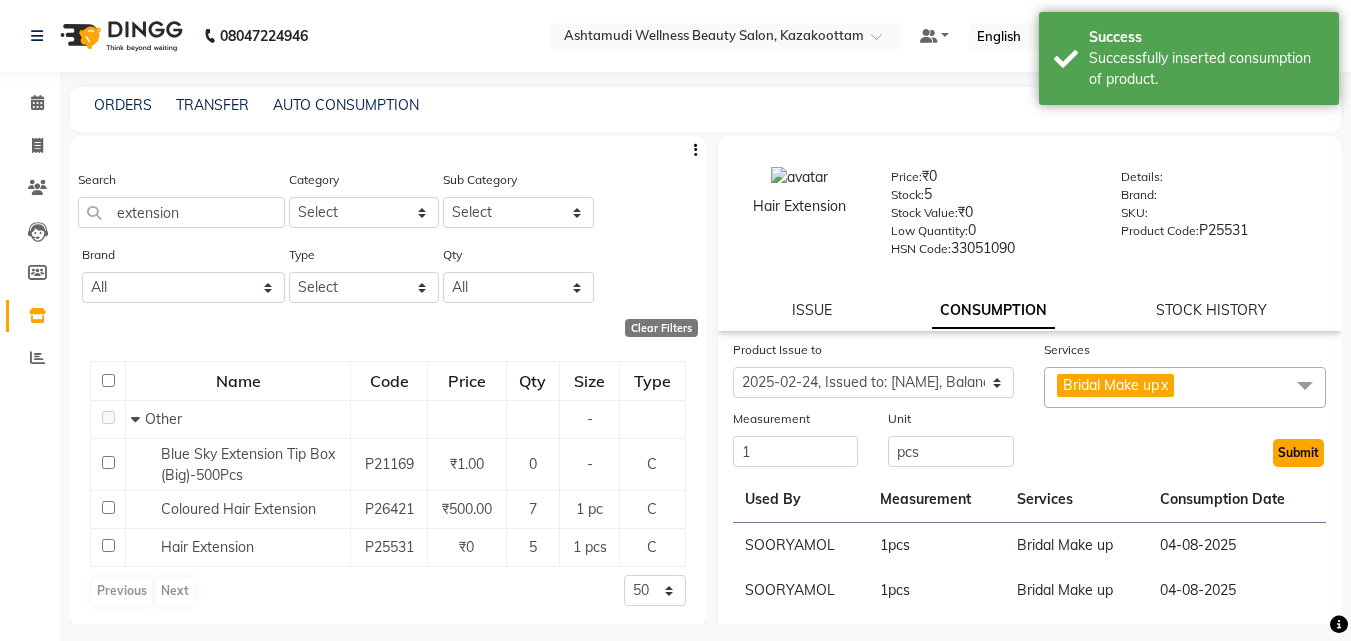 click on "Submit" 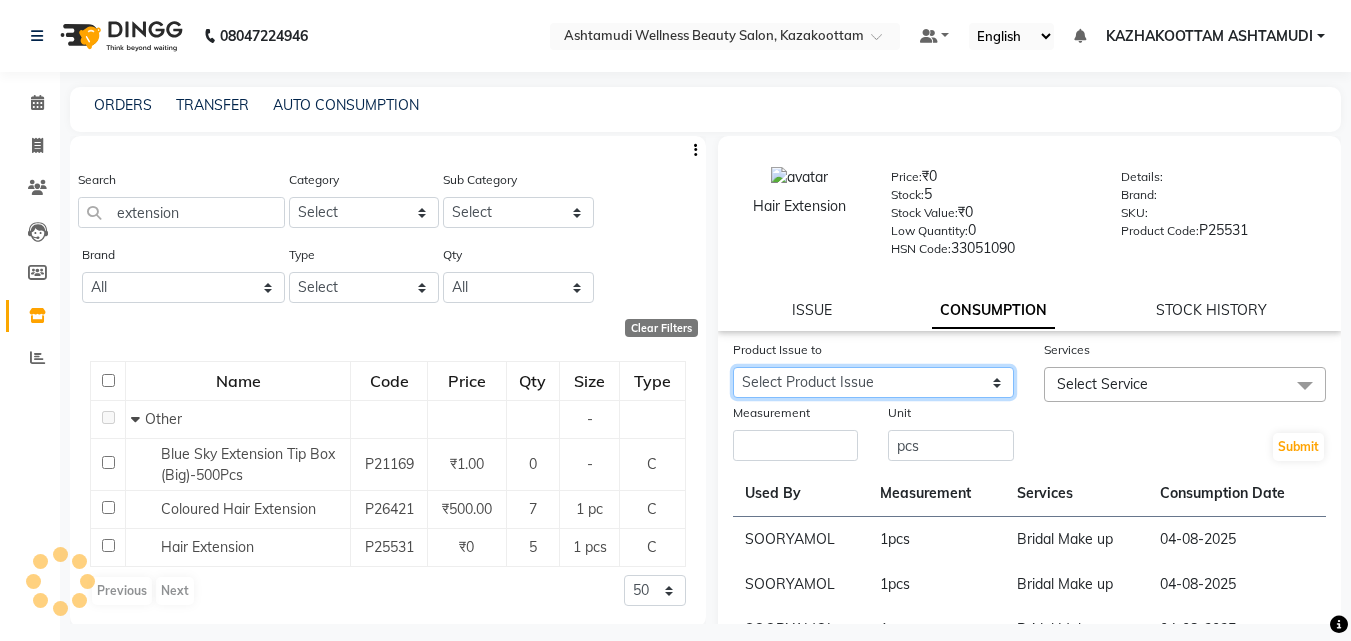 click on "Select Product Issue 2025-04-13, Issued to: KAZHAKOOTTAM ASHTAMUDI, Balance: 1 2025-02-08, Issued to: KAZHAKOOTTAM ASHTAMUDI, Balance: 2" 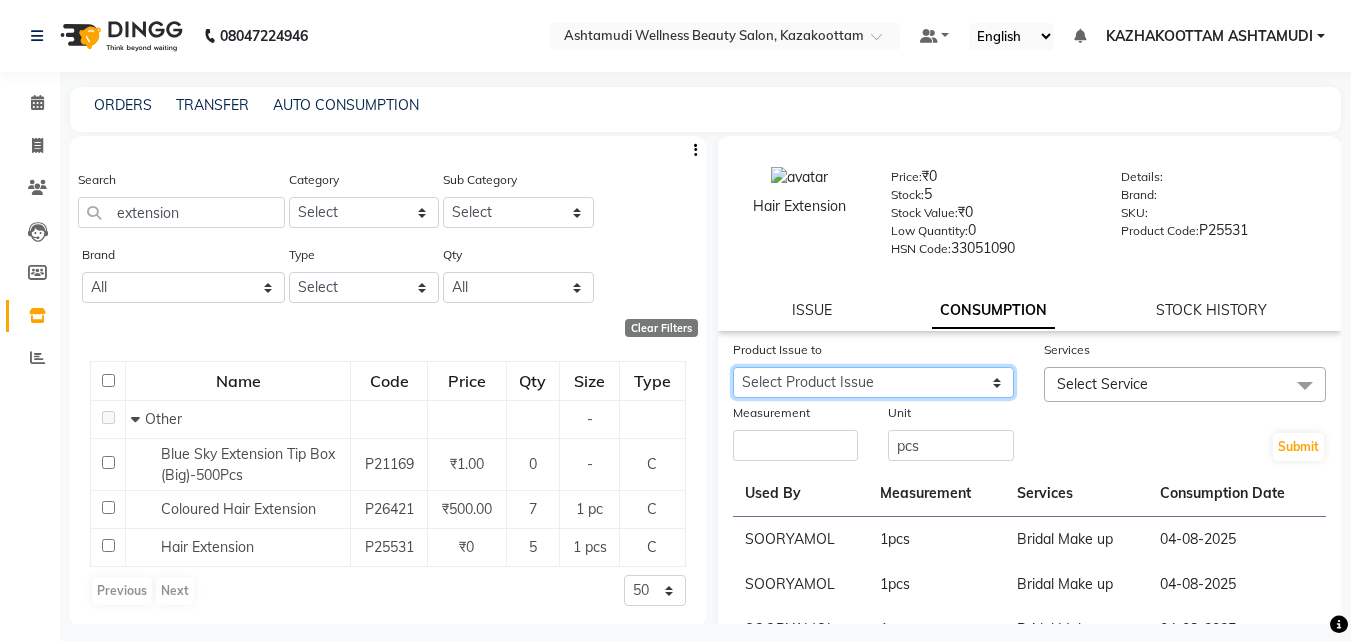 select on "1126556" 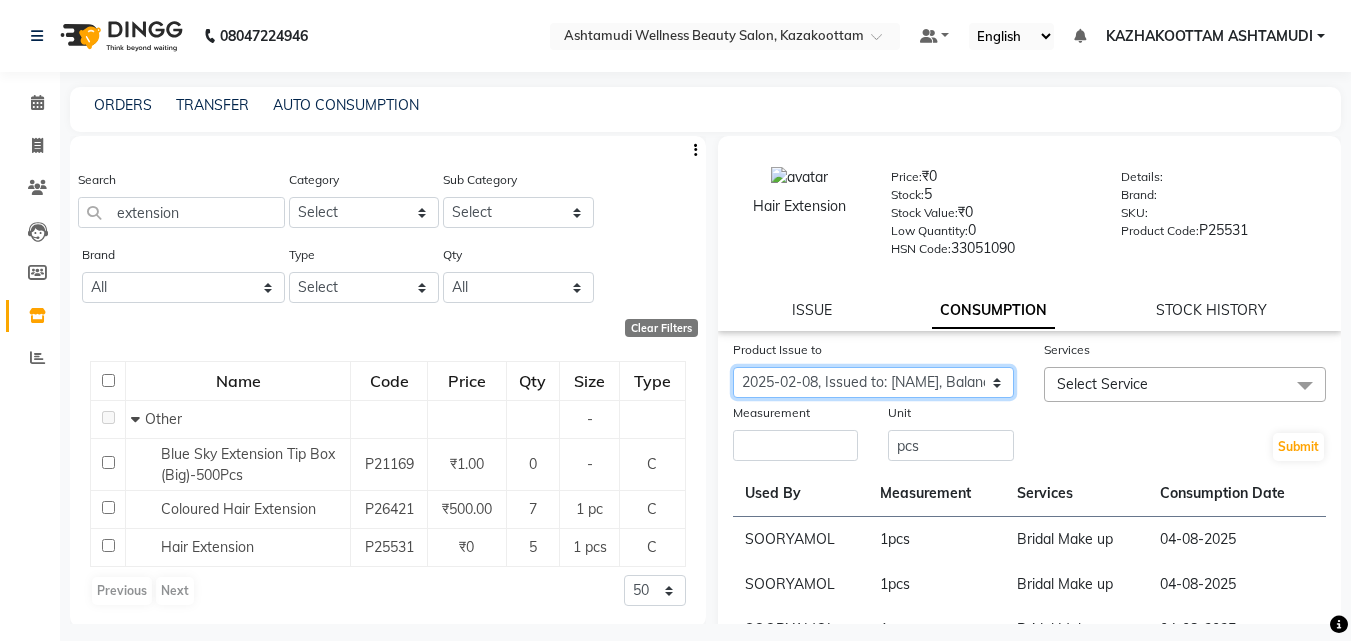 click on "Select Product Issue 2025-04-13, Issued to: KAZHAKOOTTAM ASHTAMUDI, Balance: 1 2025-02-08, Issued to: KAZHAKOOTTAM ASHTAMUDI, Balance: 2" 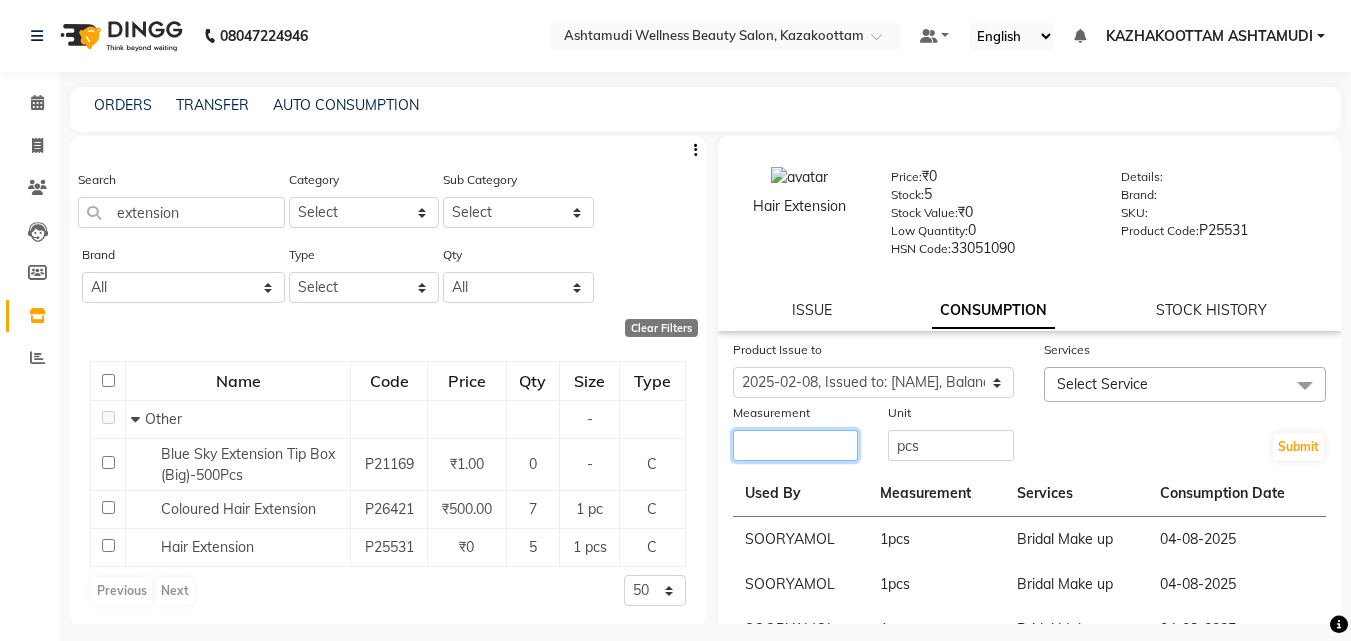 click 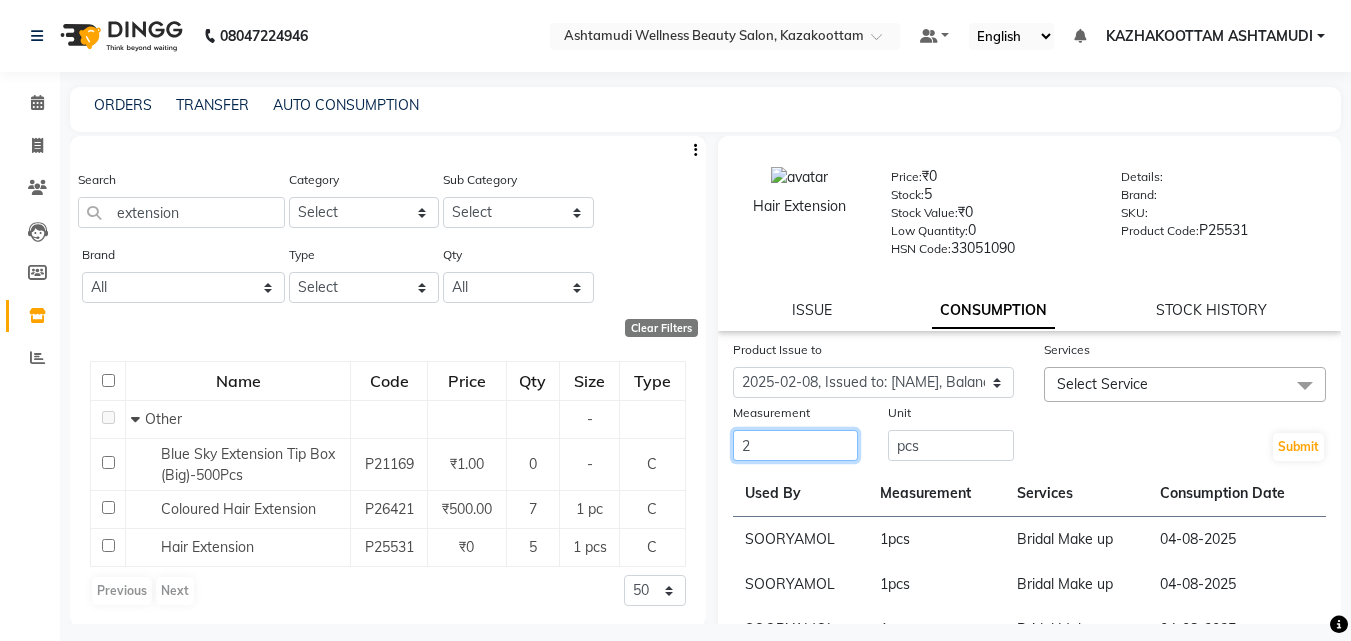 type on "2" 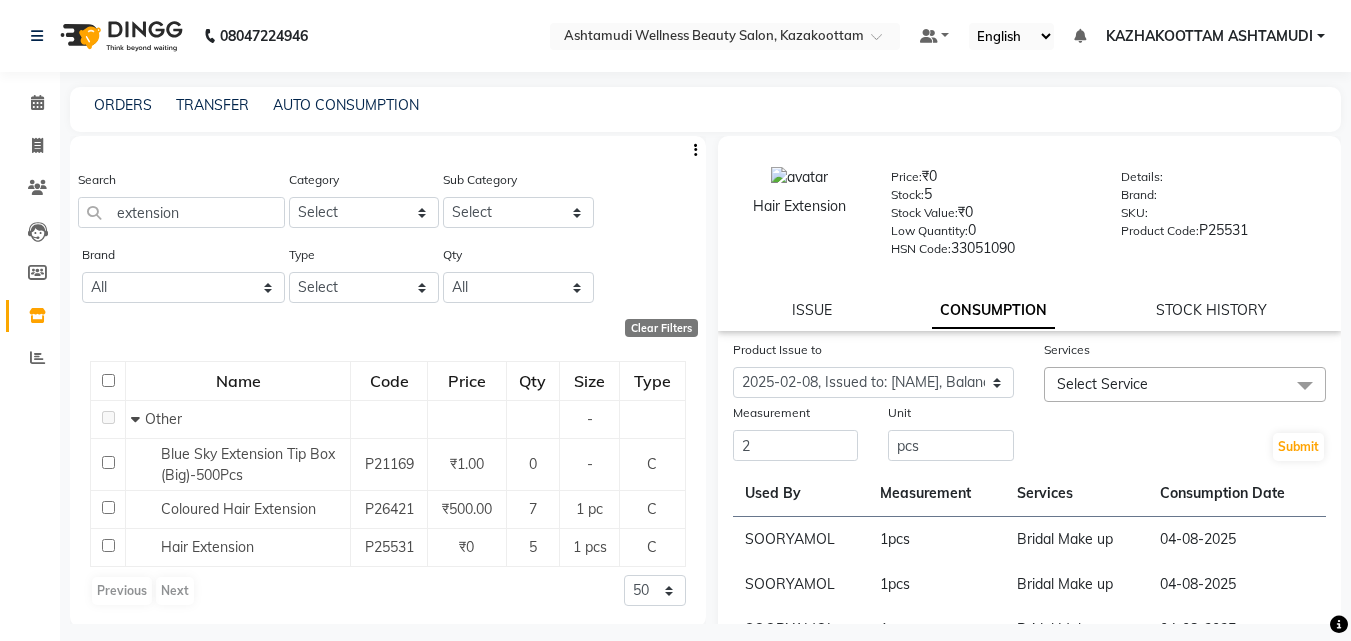 click on "Select Service" 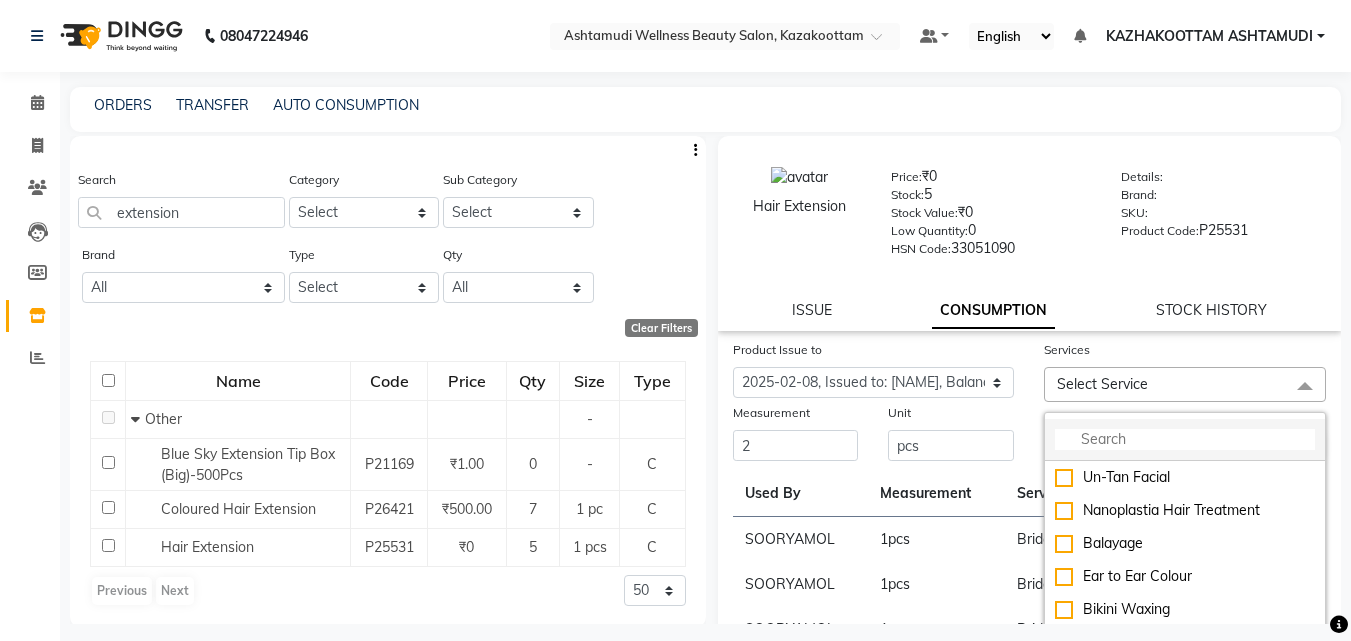click 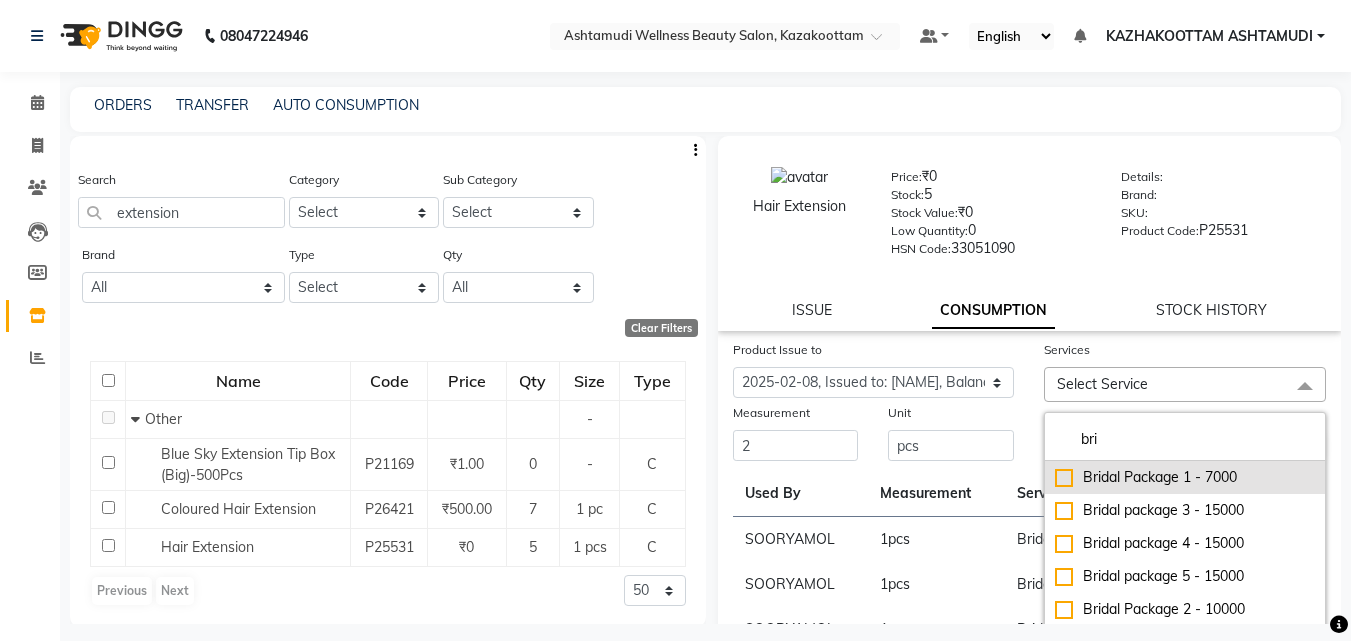 scroll, scrollTop: 67, scrollLeft: 0, axis: vertical 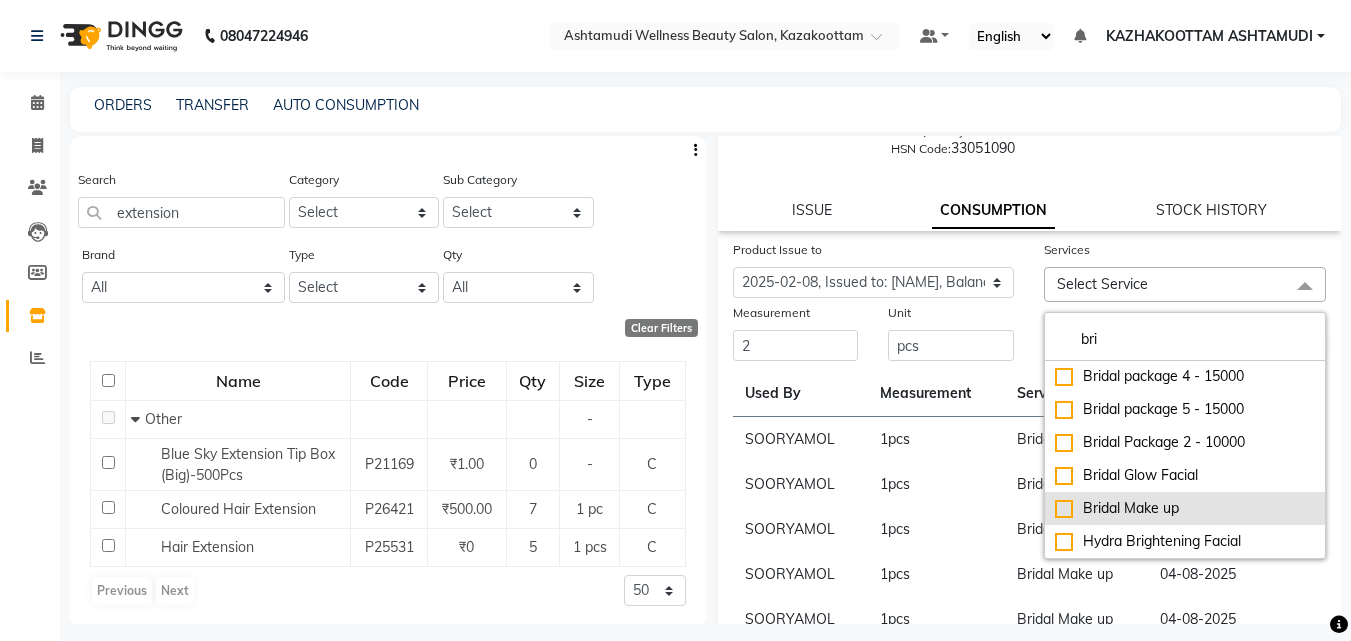 type on "bri" 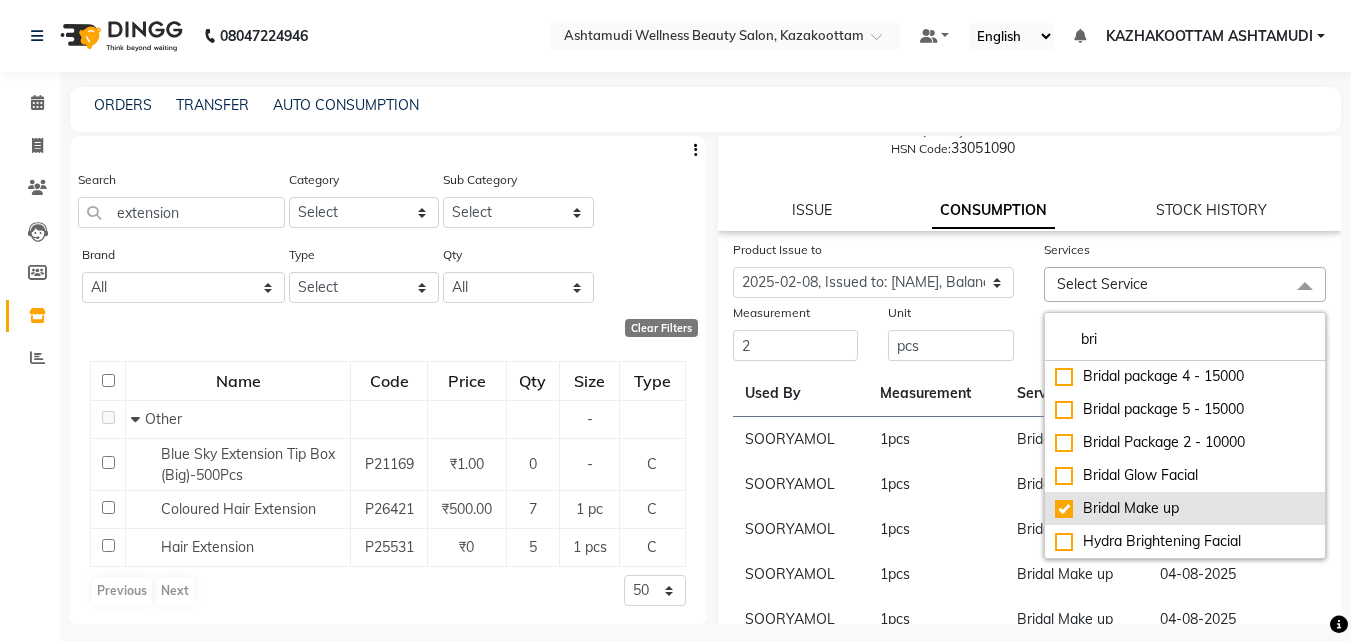 checkbox on "true" 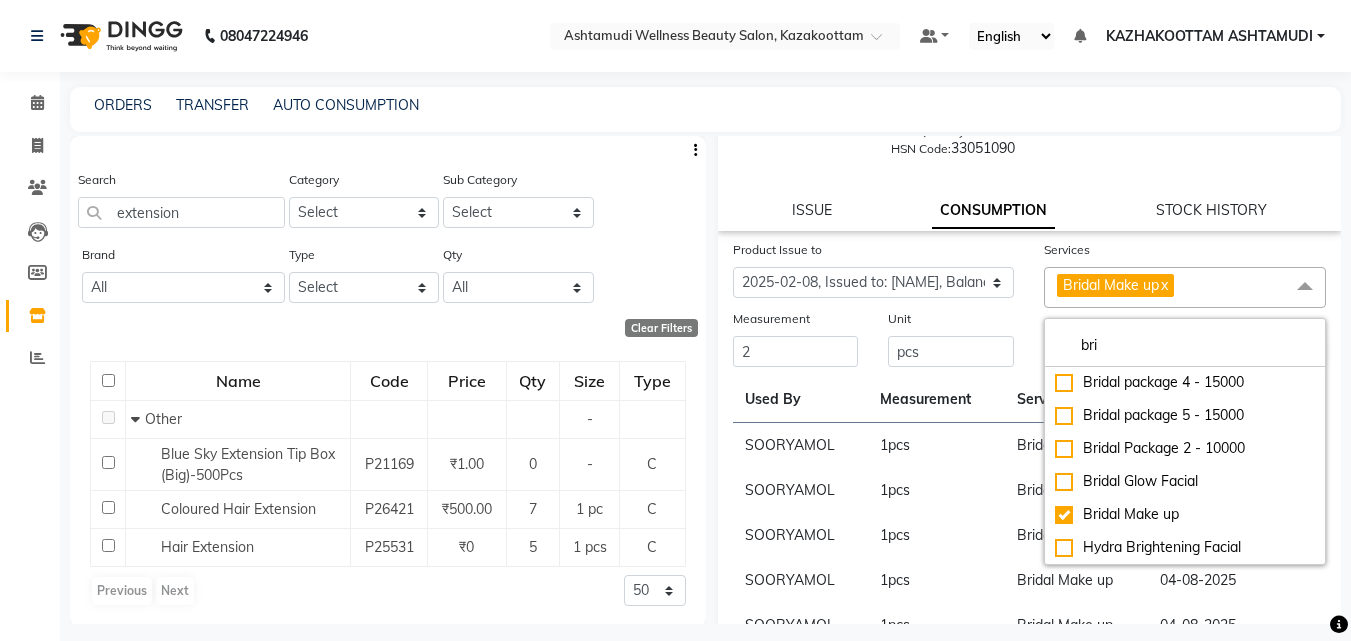 click on "Submit" 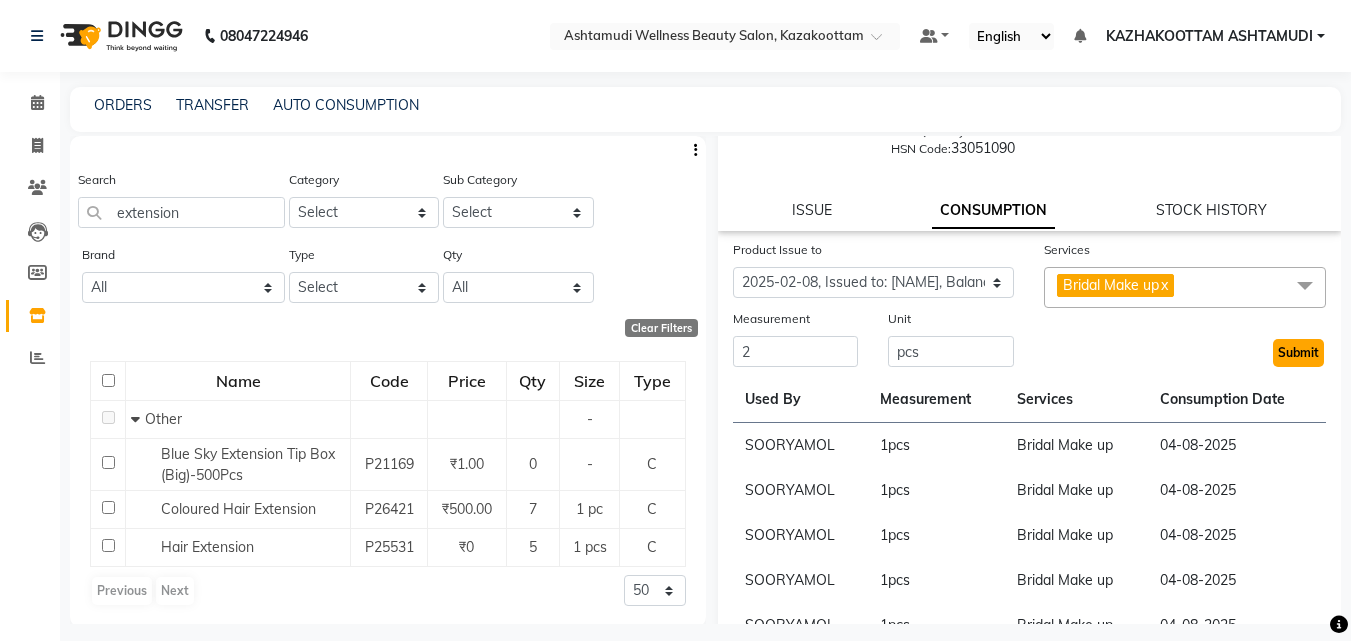 click on "Submit" 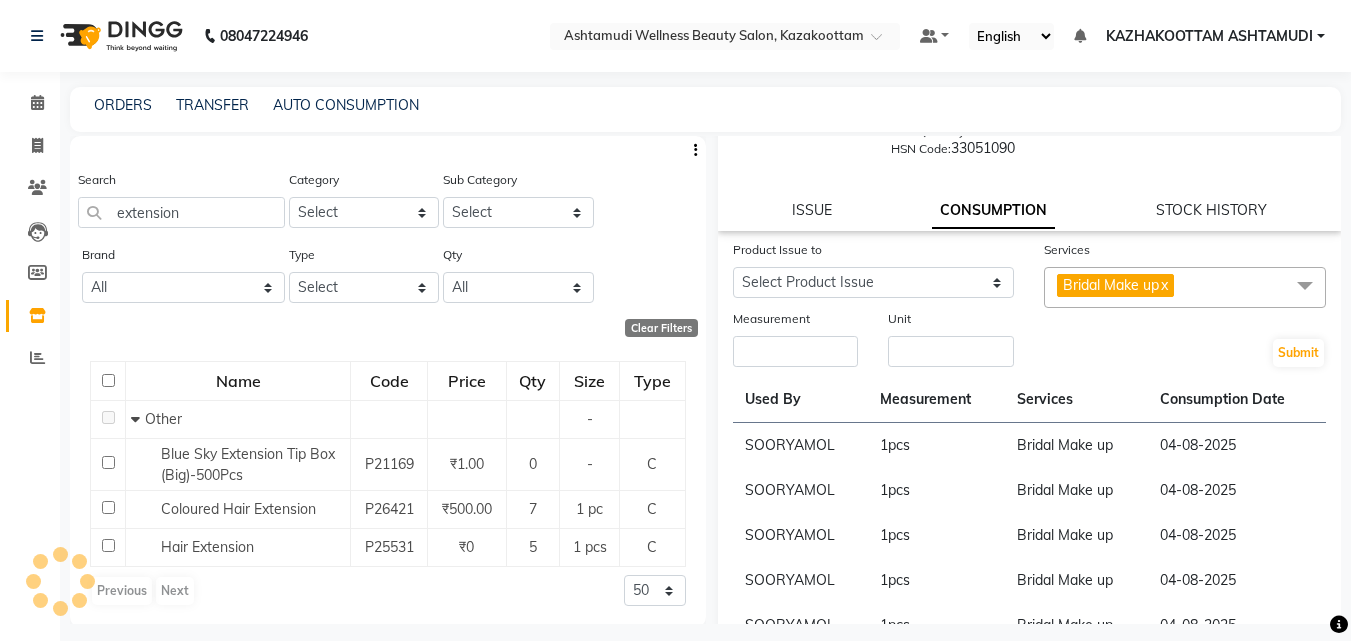 scroll, scrollTop: 0, scrollLeft: 0, axis: both 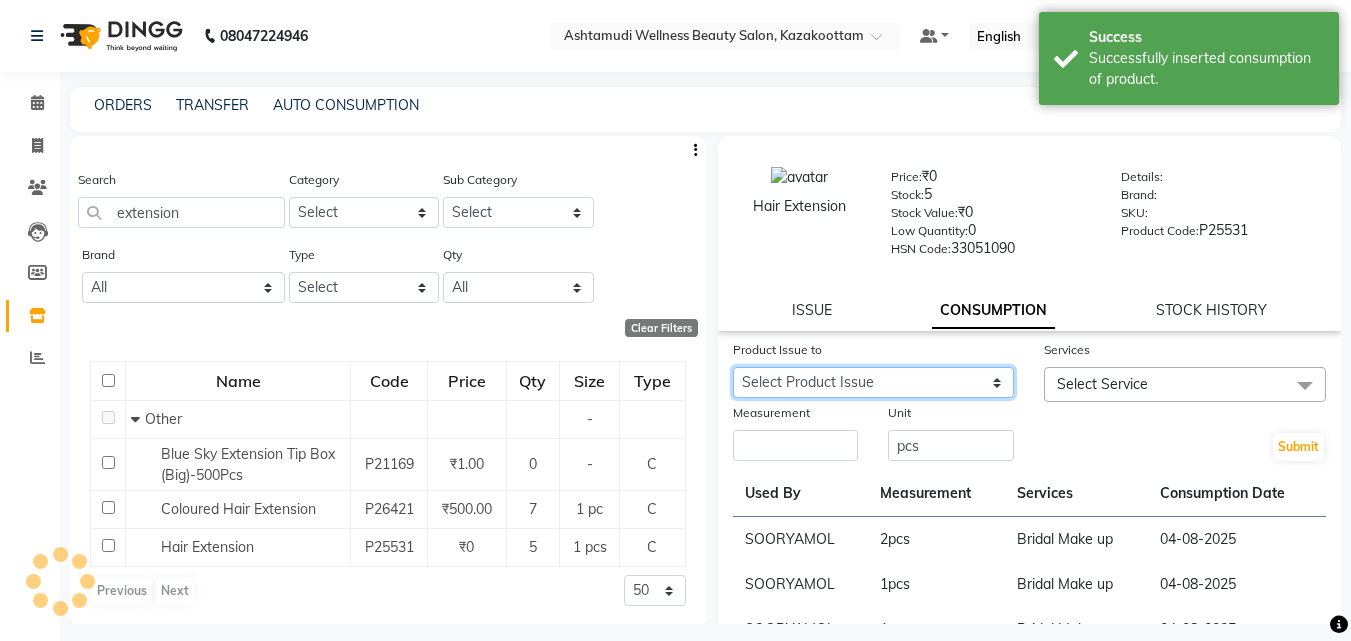 click on "Select Product Issue 2025-04-13, Issued to: KAZHAKOOTTAM ASHTAMUDI, Balance: 1" 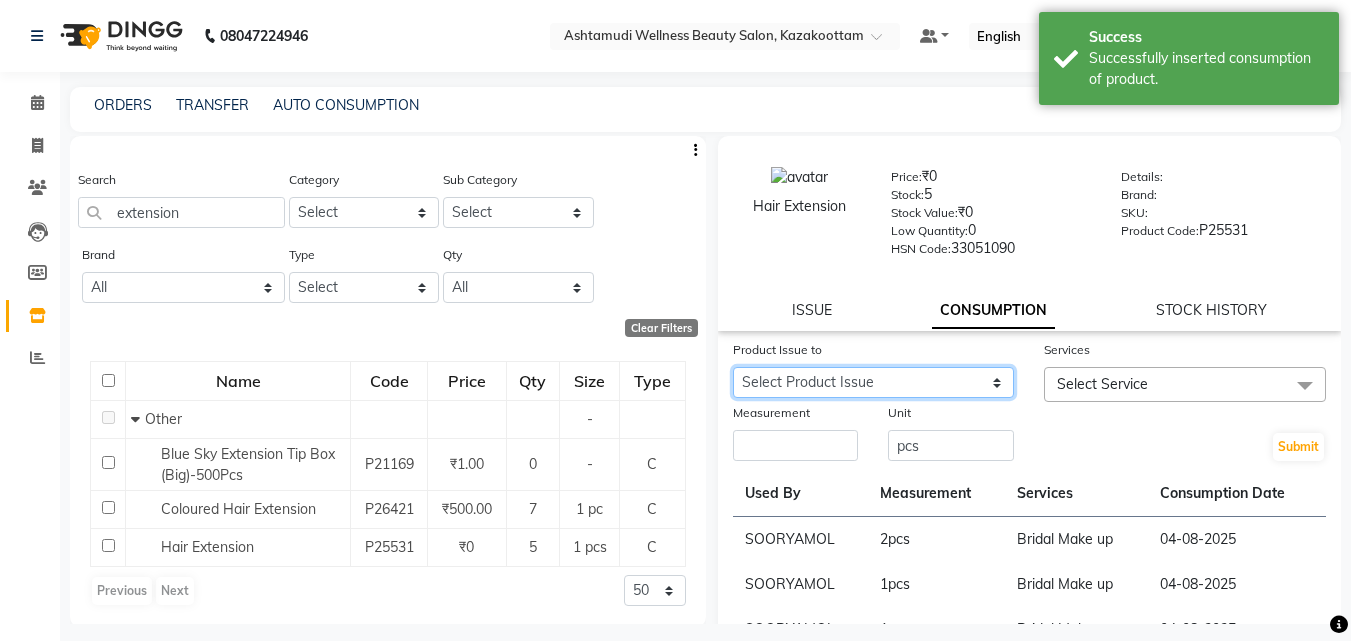 click on "Select Product Issue 2025-04-13, Issued to: KAZHAKOOTTAM ASHTAMUDI, Balance: 1" 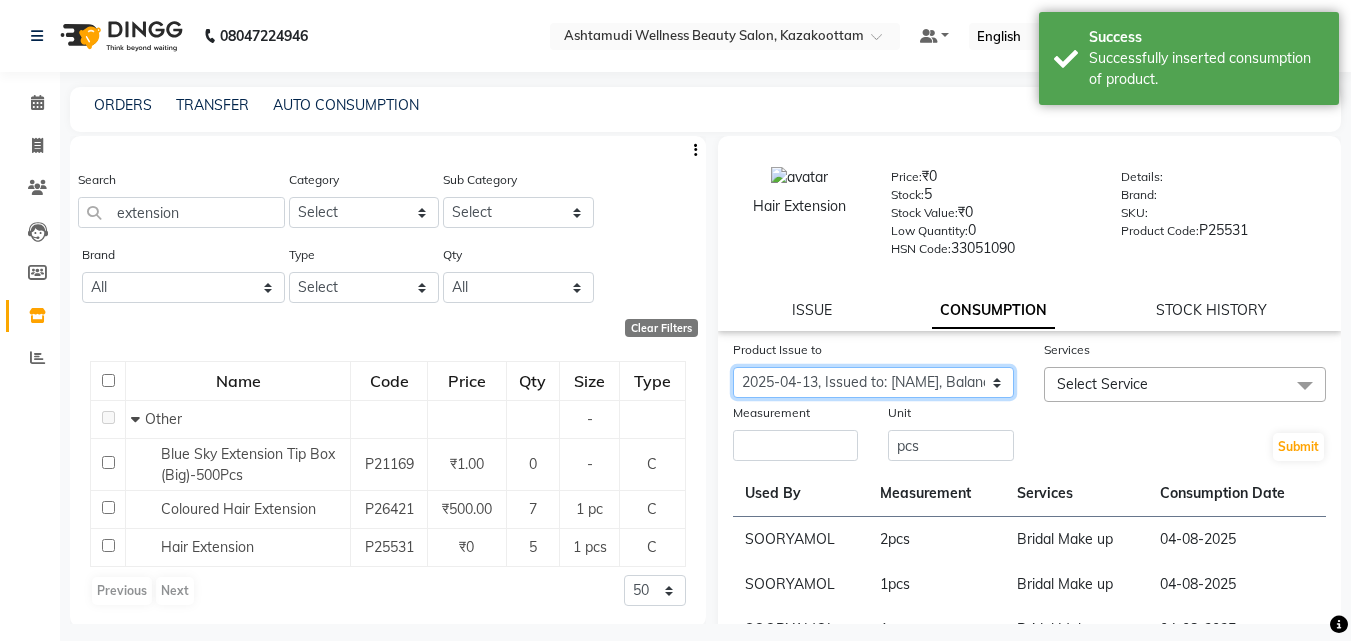 click on "Select Product Issue 2025-04-13, Issued to: KAZHAKOOTTAM ASHTAMUDI, Balance: 1" 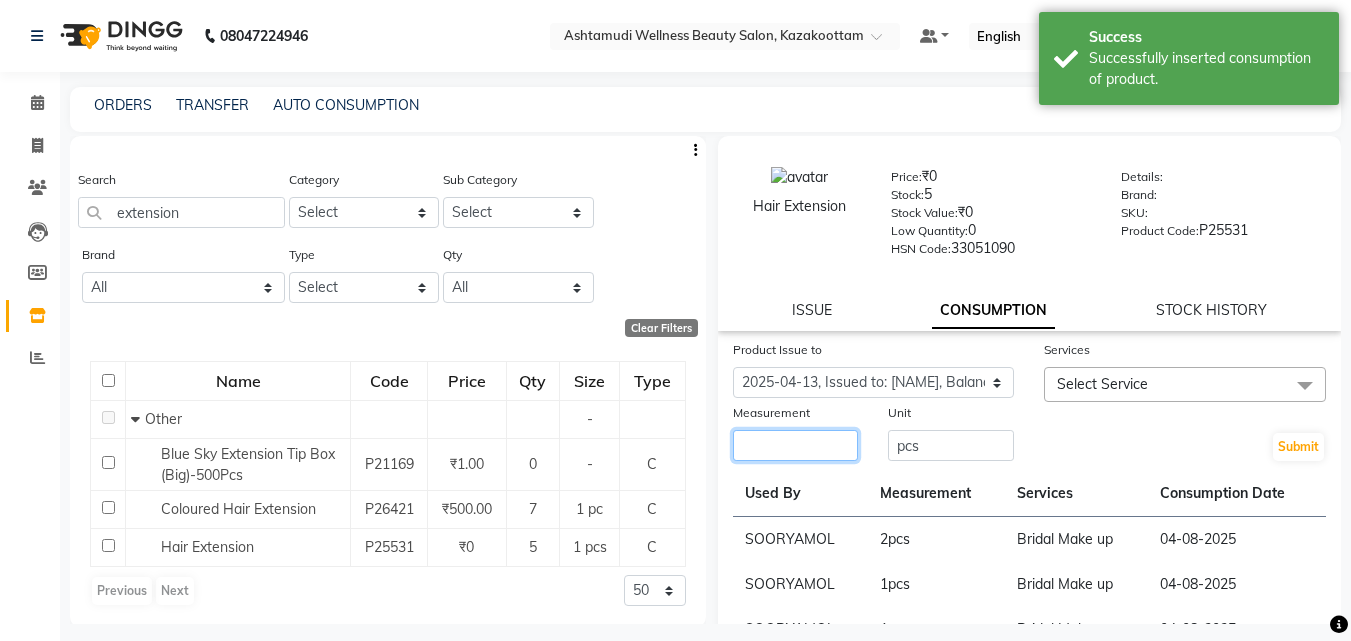 click 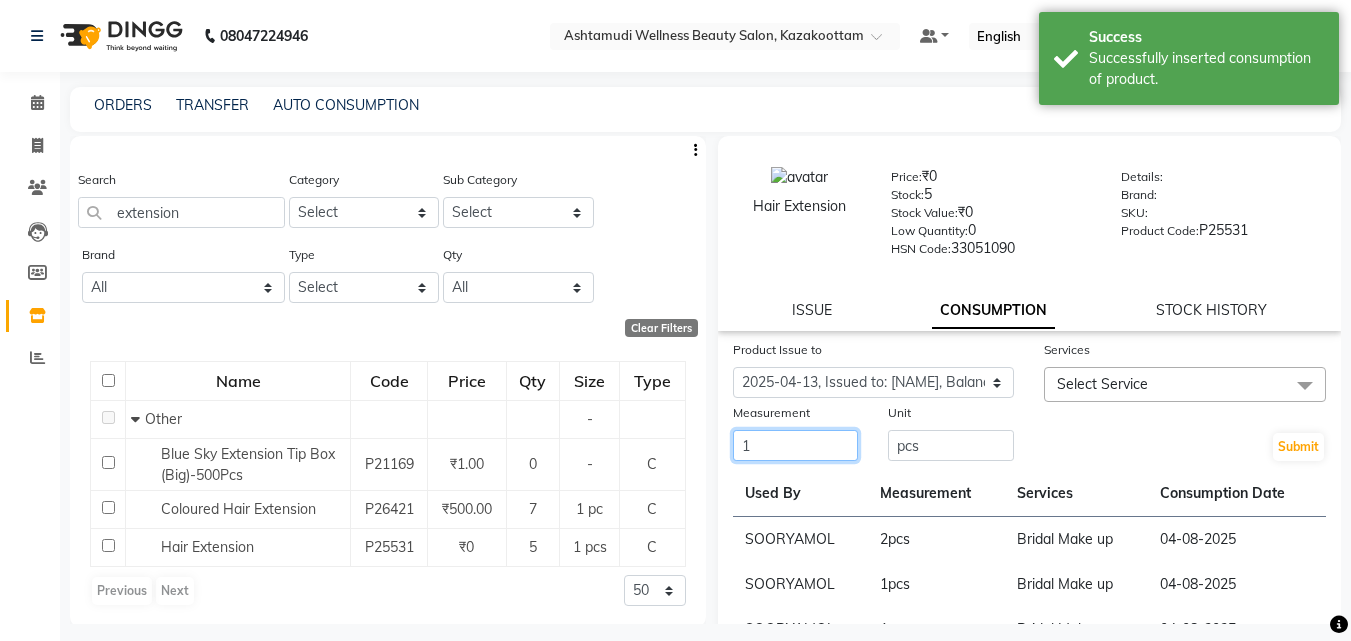 type on "1" 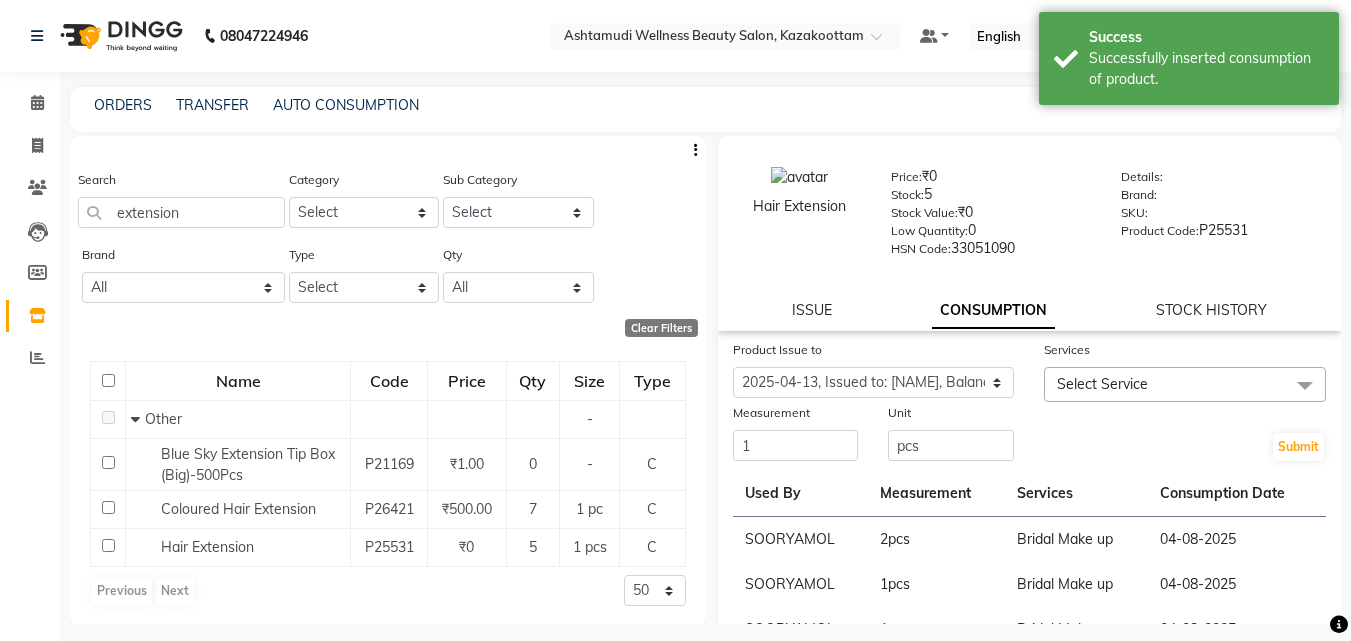 click on "Services" 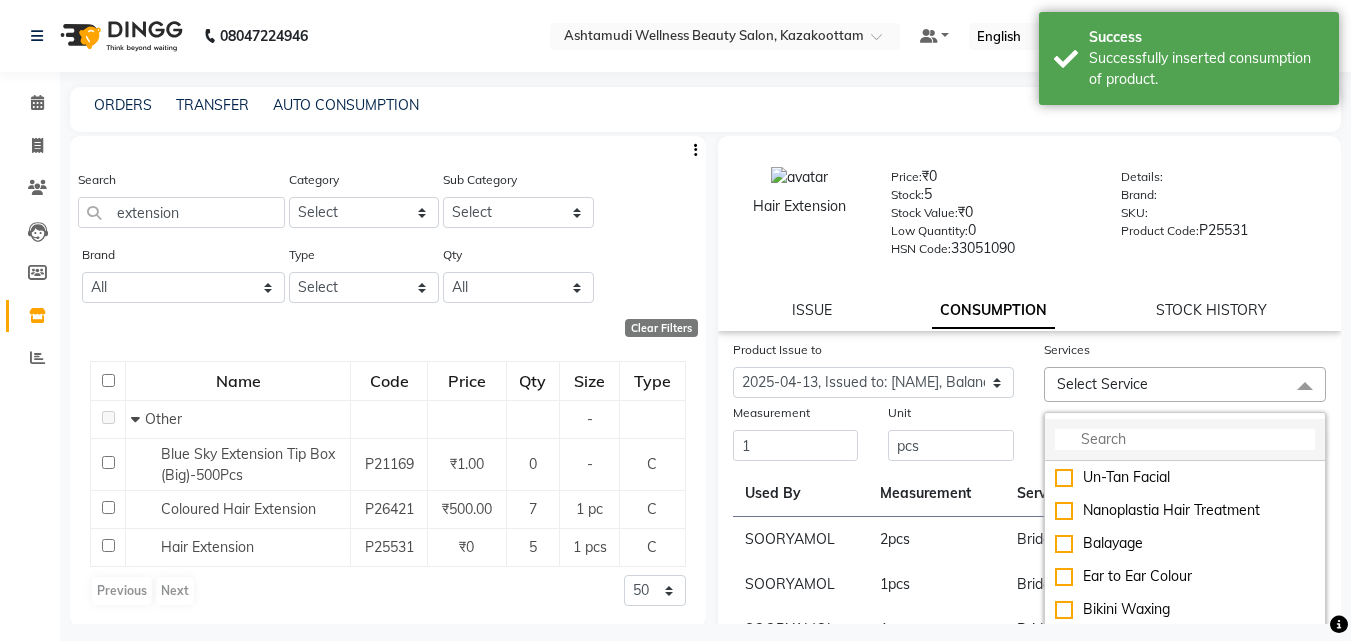 click 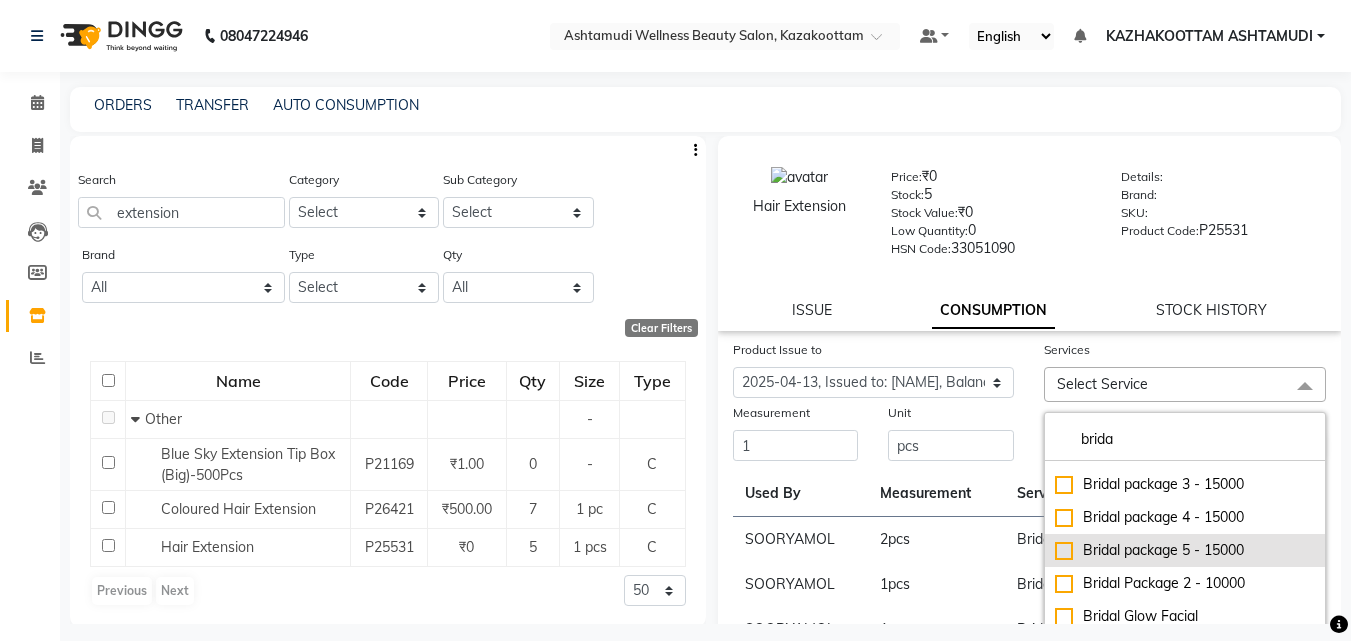 scroll, scrollTop: 34, scrollLeft: 0, axis: vertical 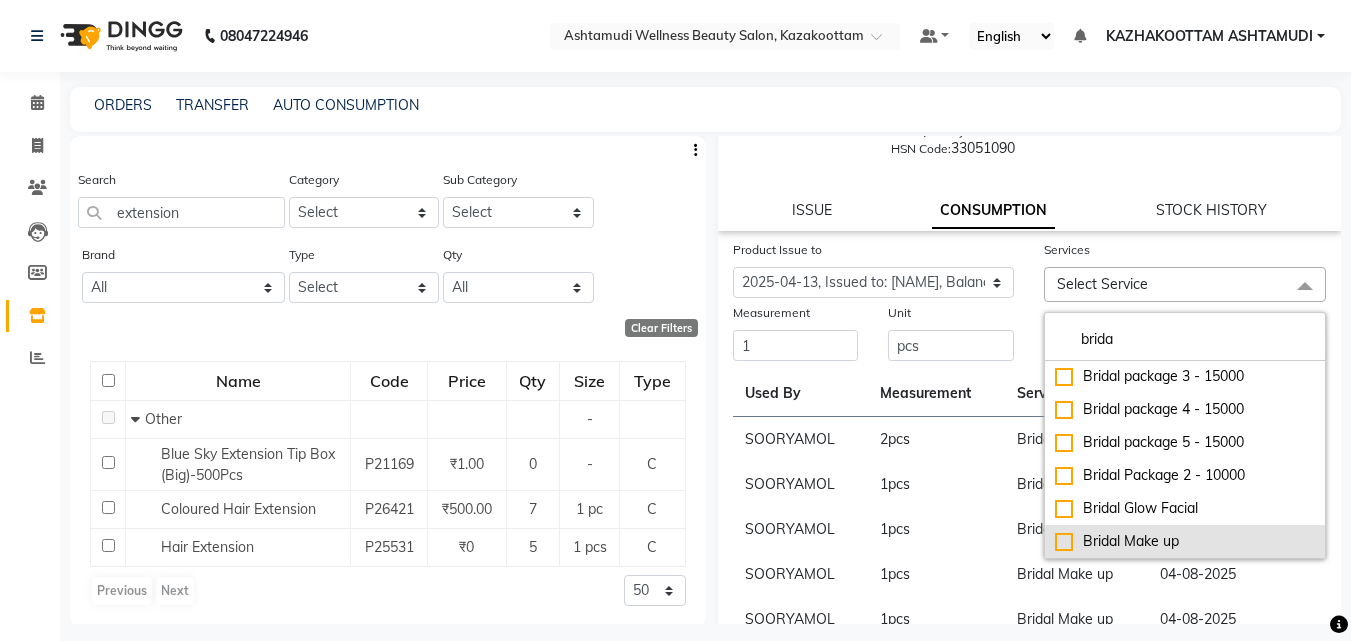 type on "brida" 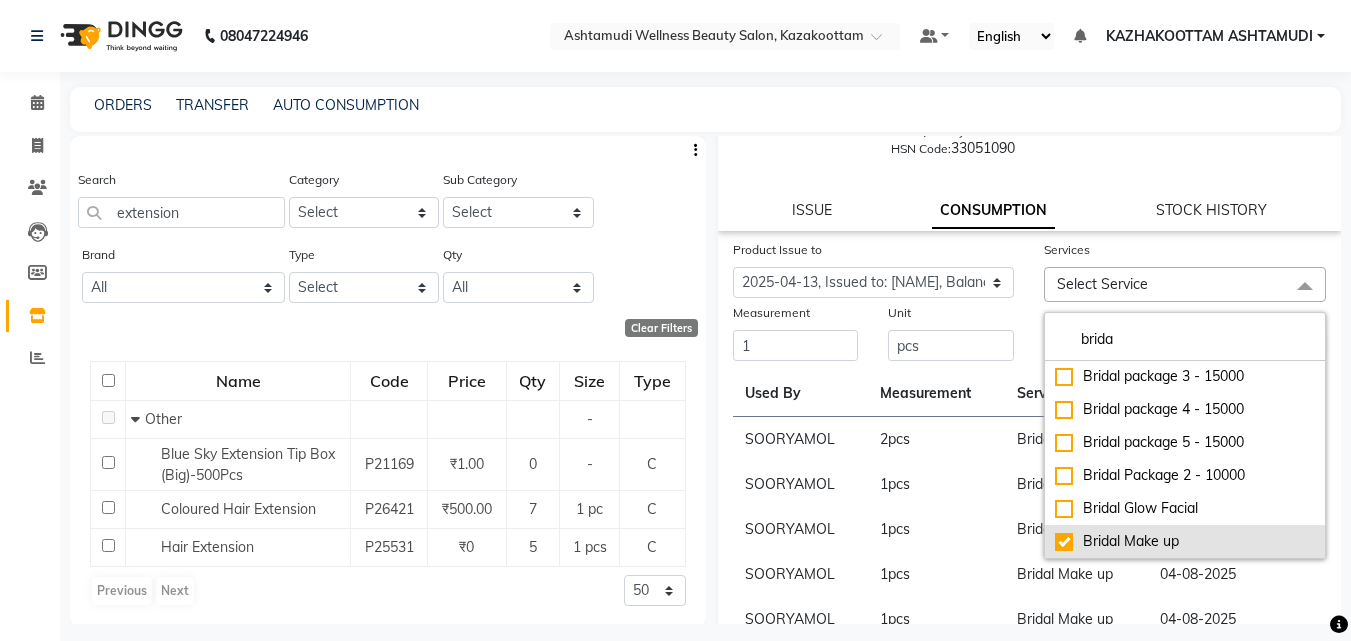 checkbox on "true" 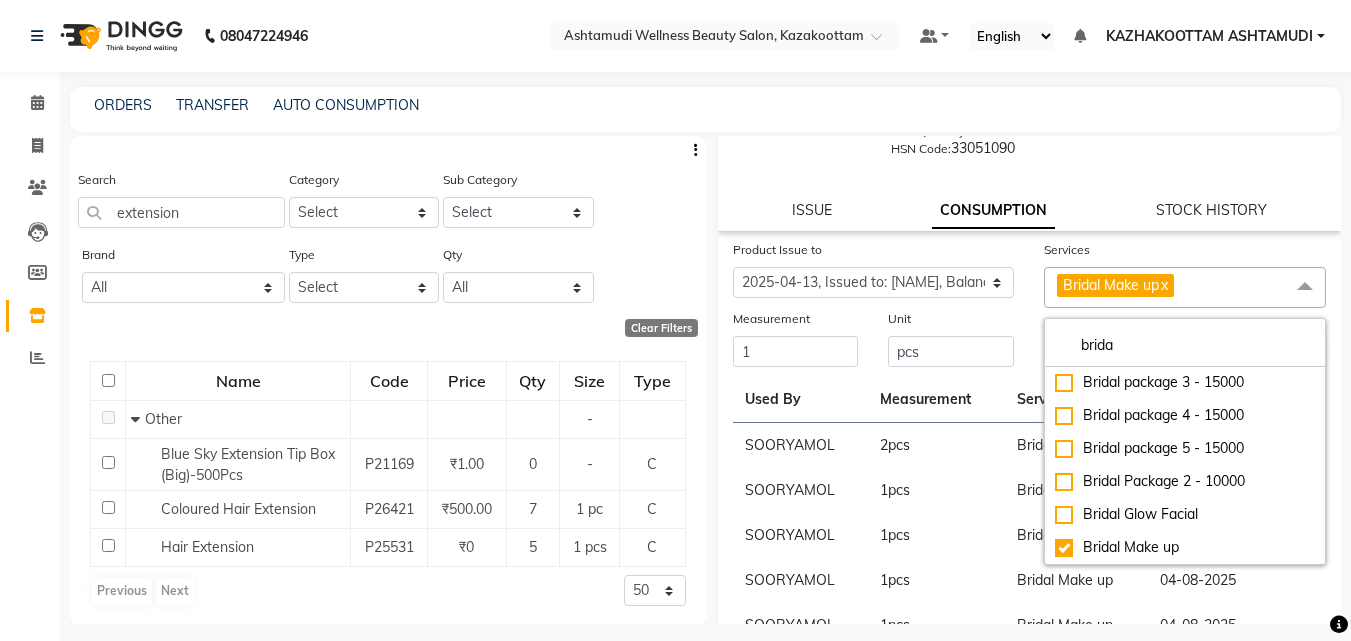 click on "Submit" 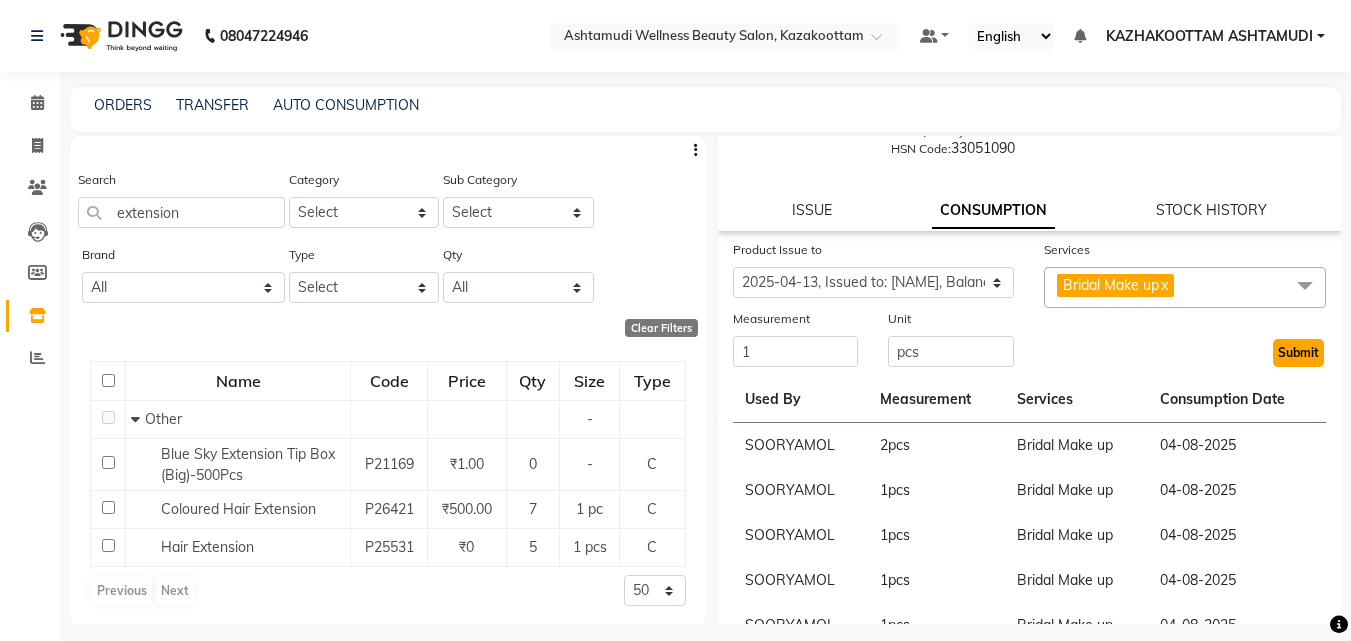click on "Submit" 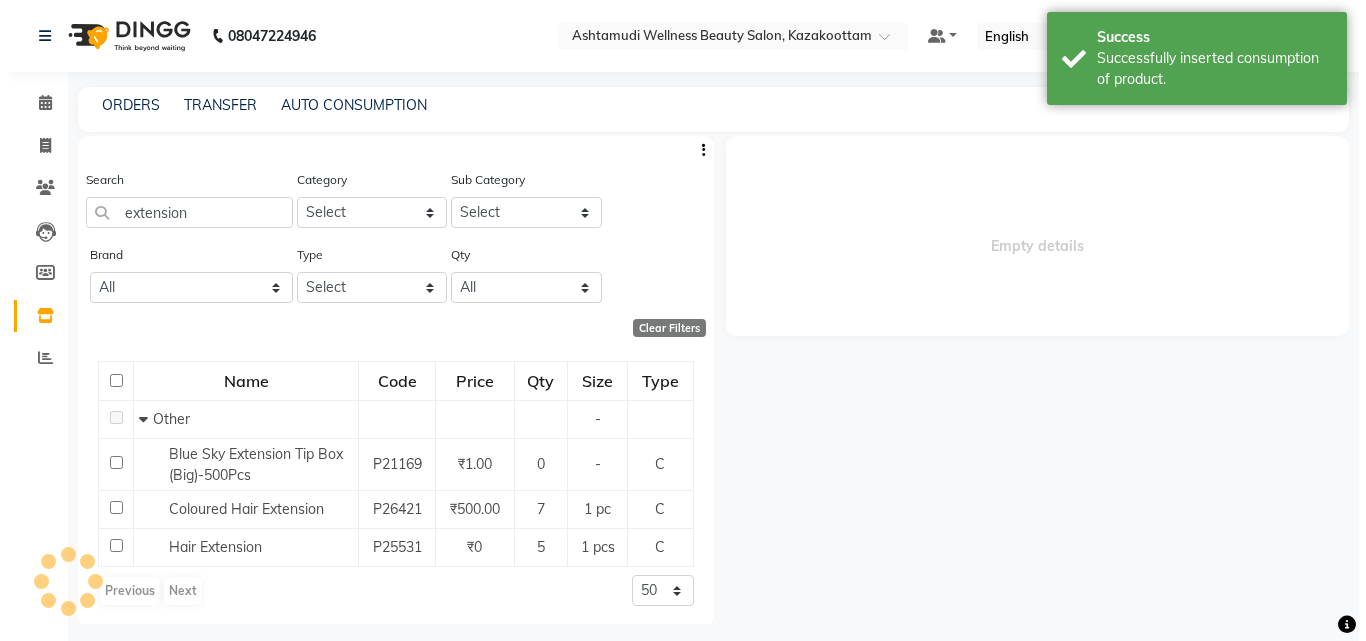 scroll, scrollTop: 0, scrollLeft: 0, axis: both 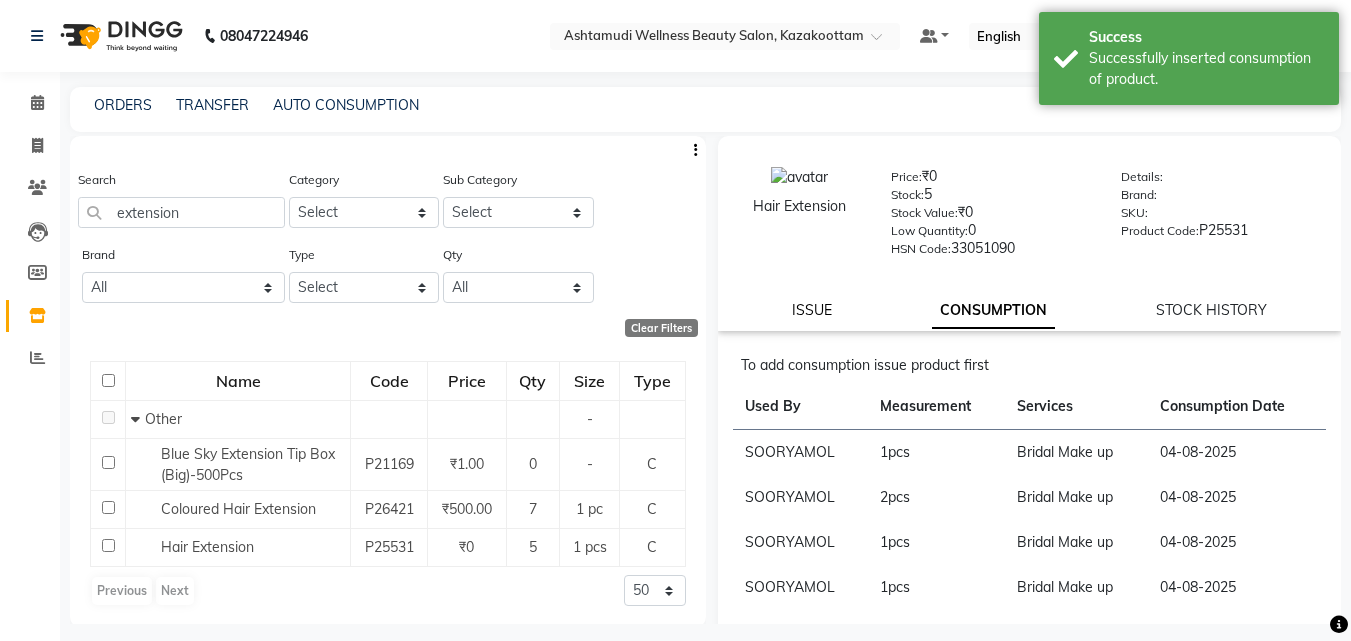 click on "ISSUE" 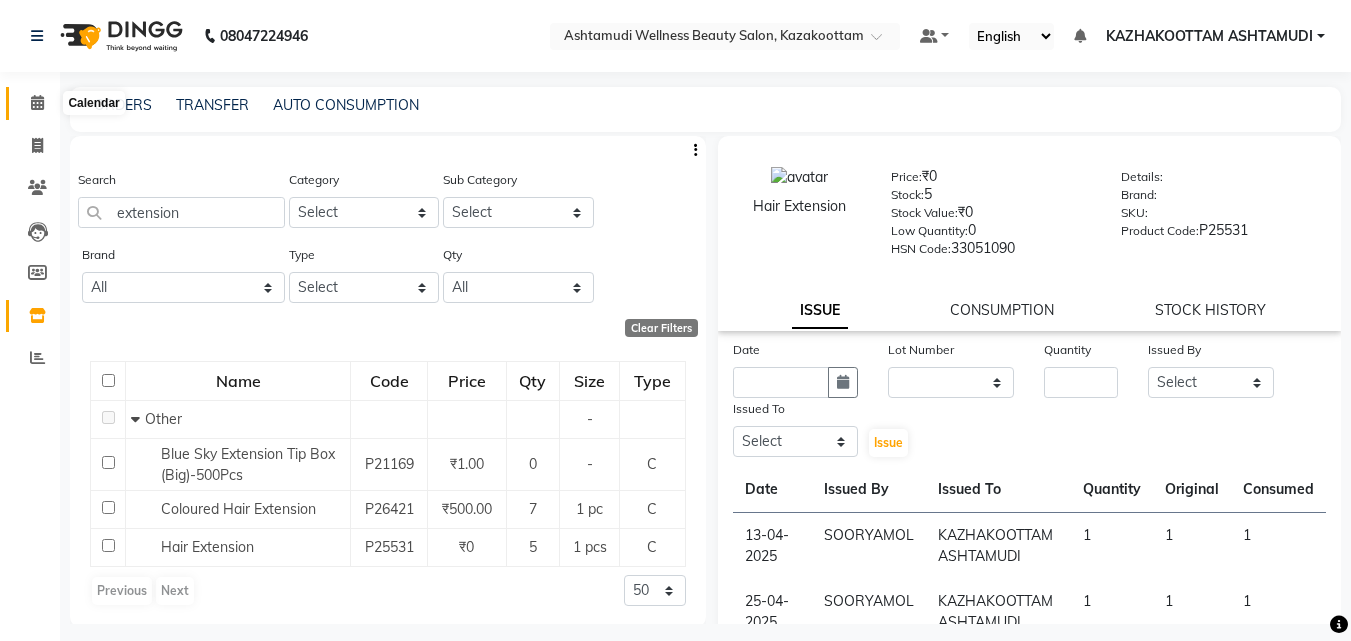 click 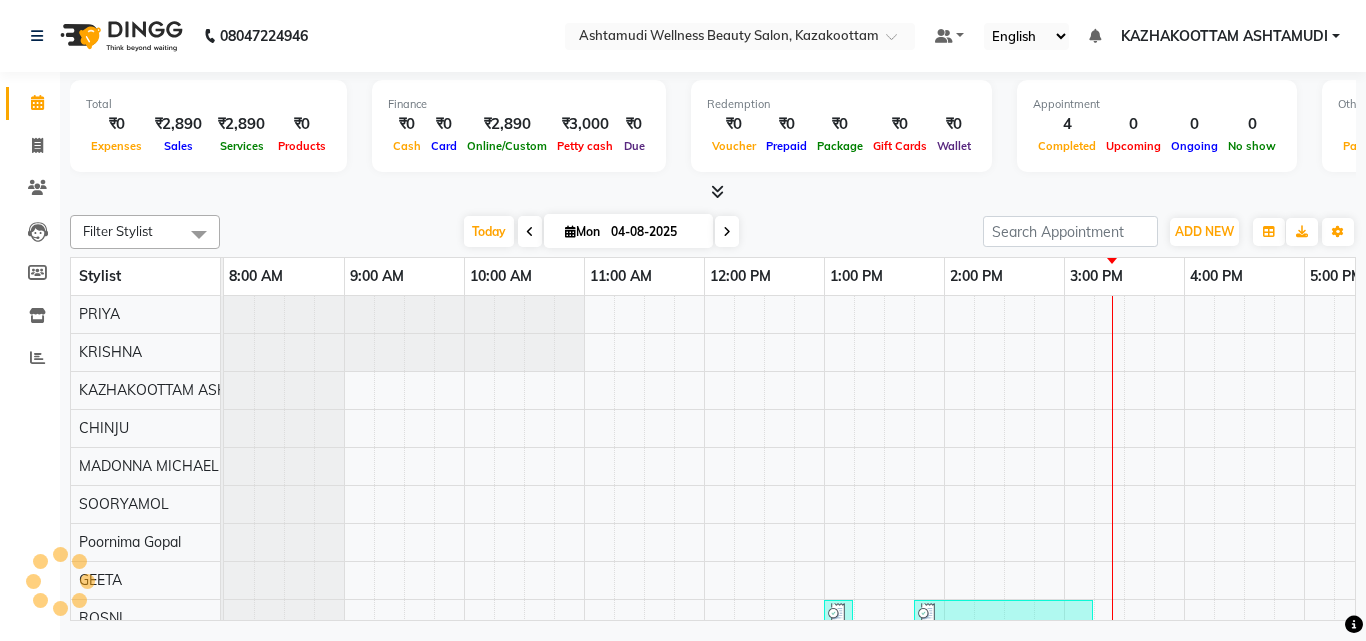 scroll, scrollTop: 0, scrollLeft: 0, axis: both 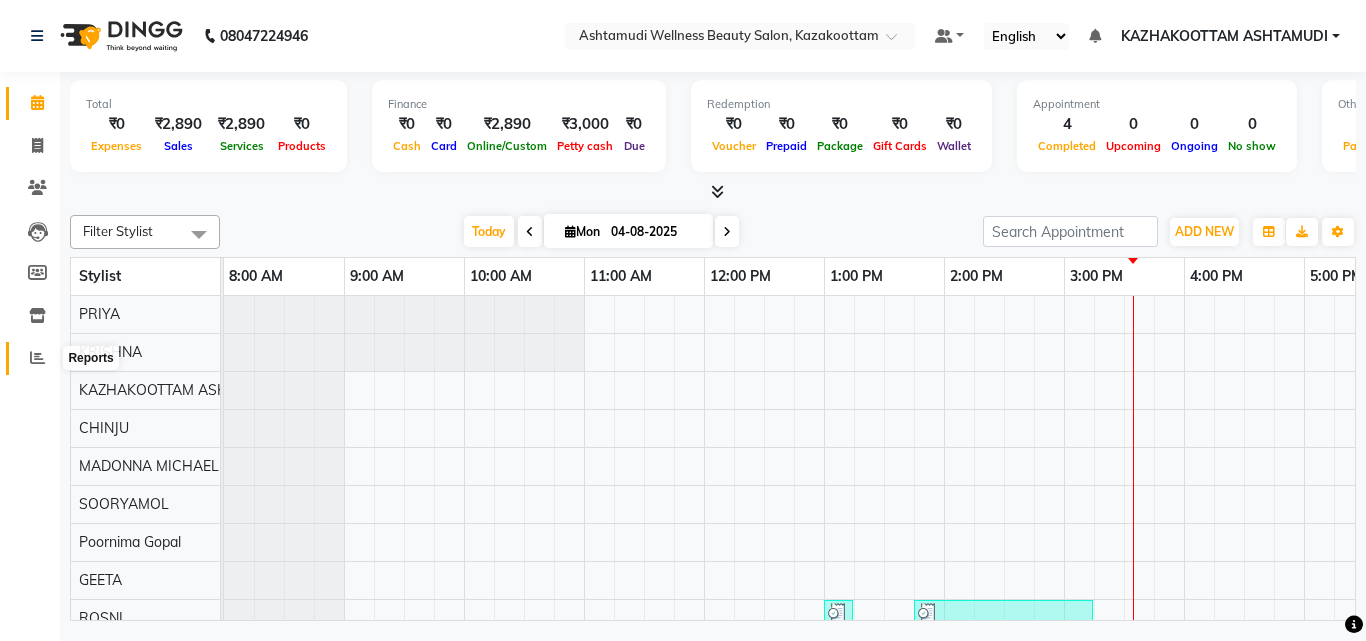 click 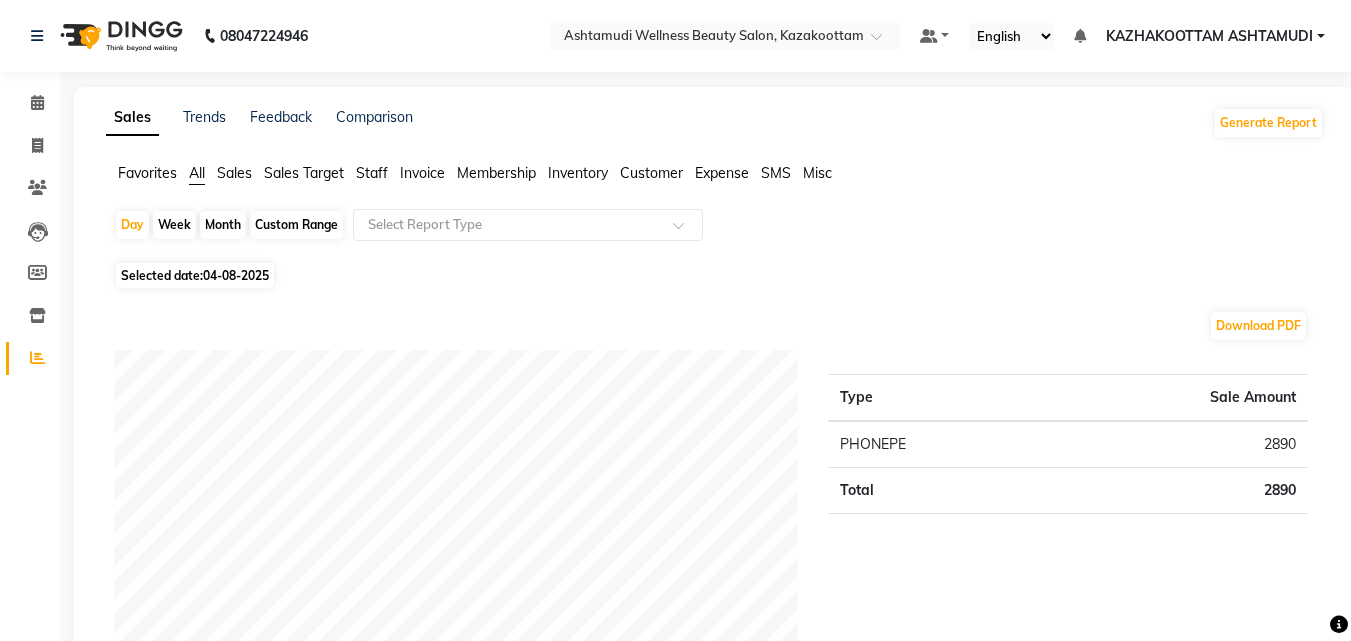click on "04-08-2025" 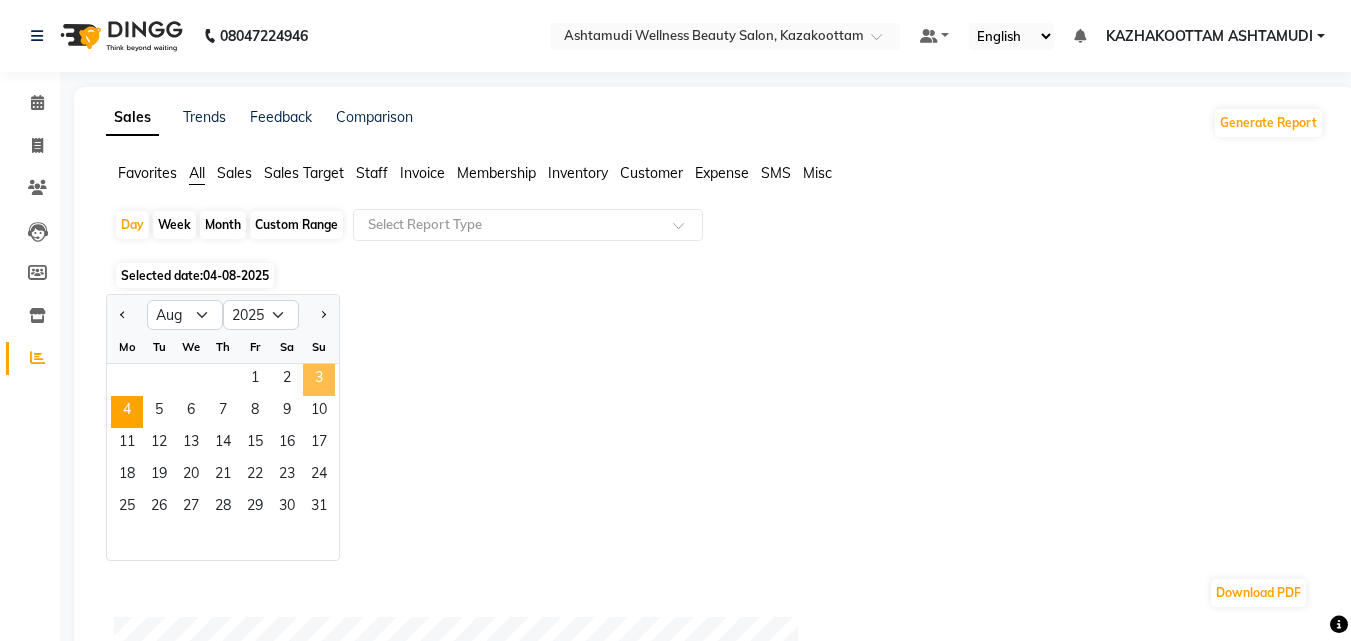 click on "3" 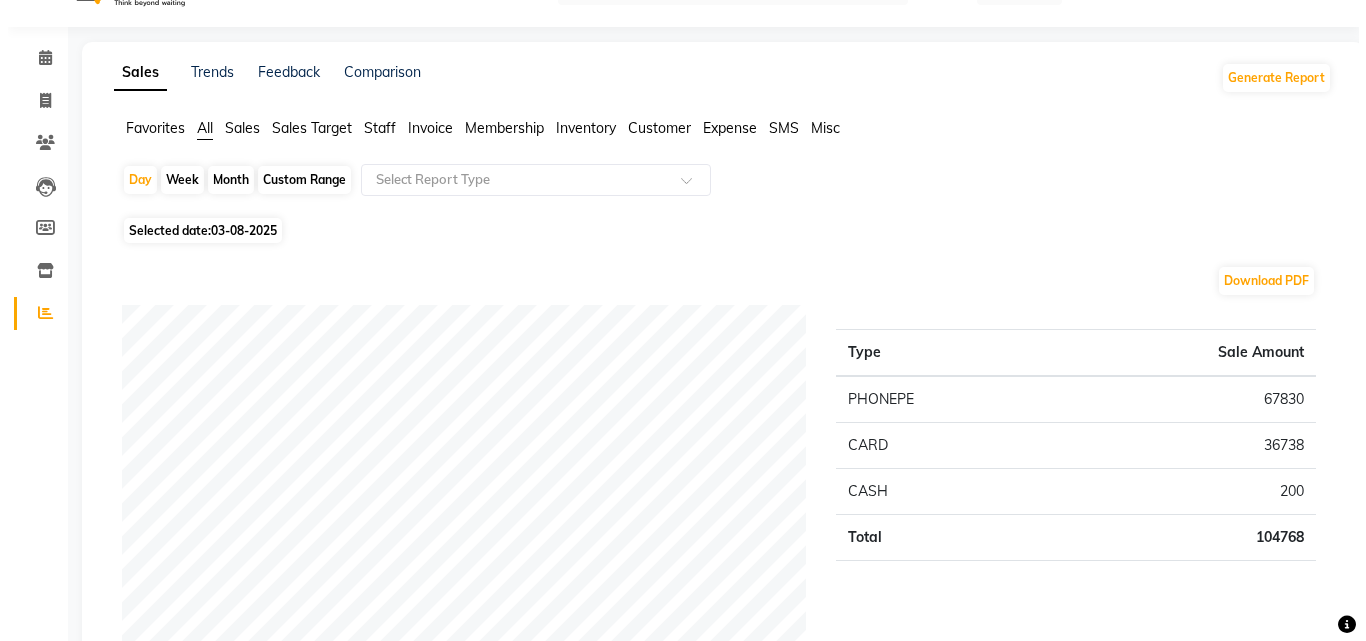 scroll, scrollTop: 0, scrollLeft: 0, axis: both 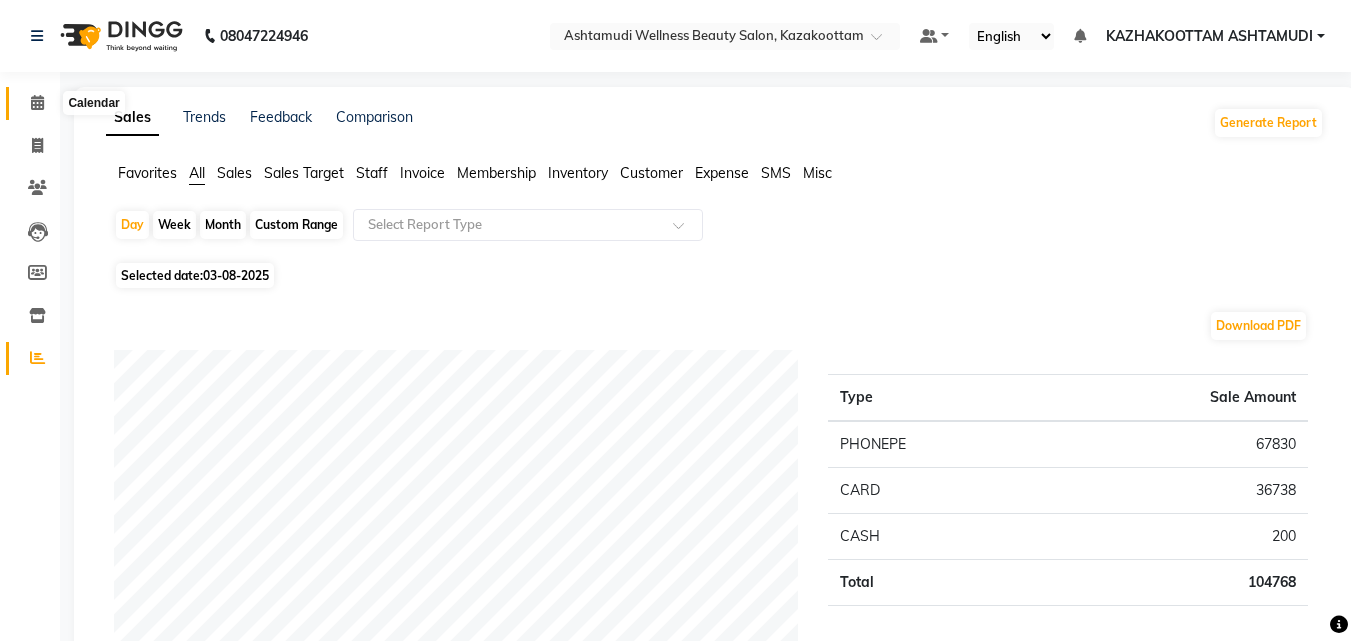 click 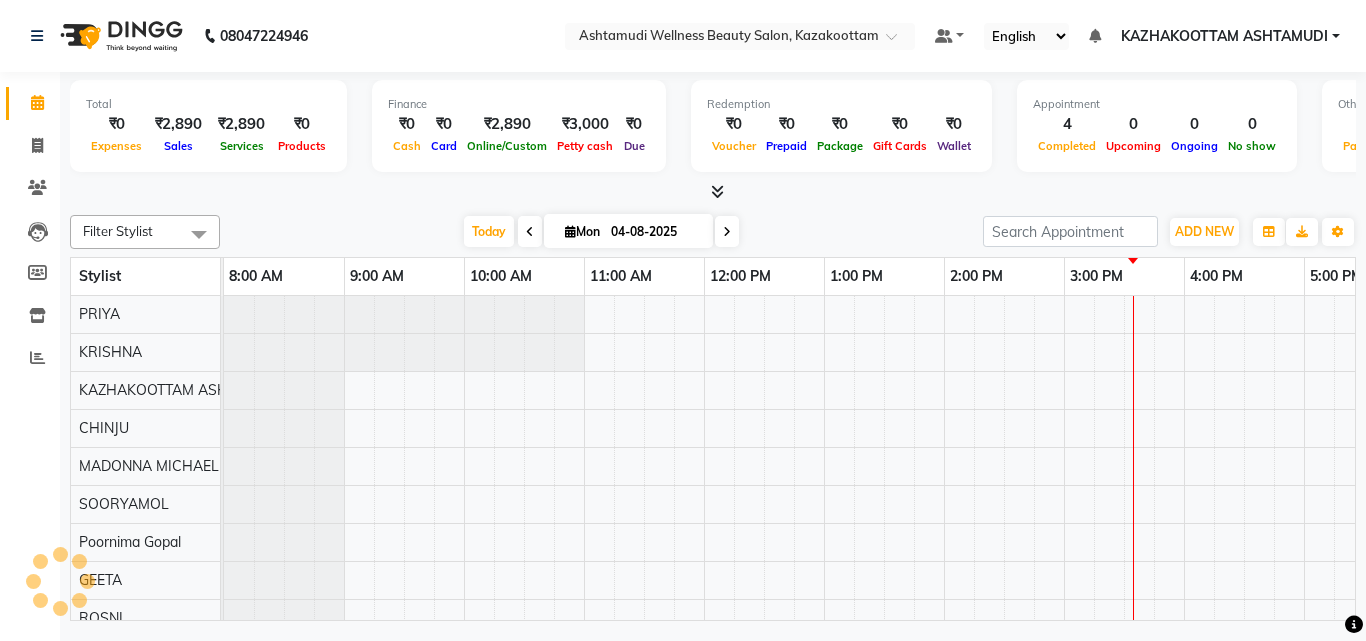 scroll, scrollTop: 0, scrollLeft: 0, axis: both 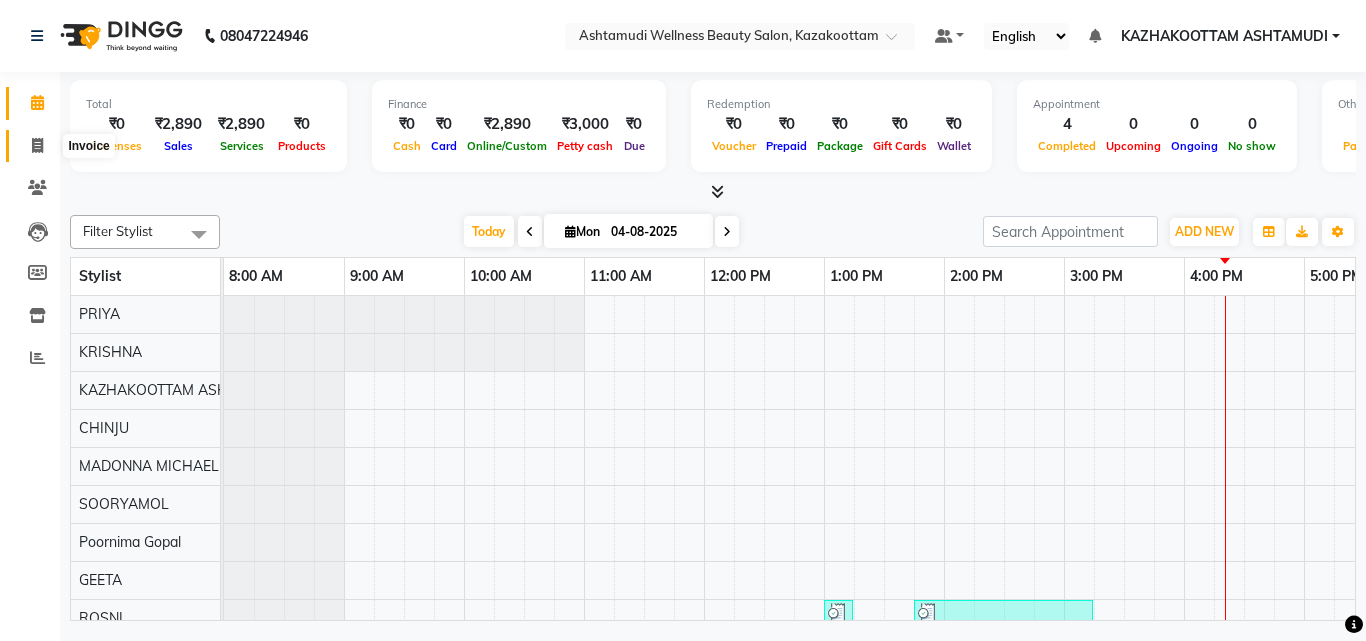 click 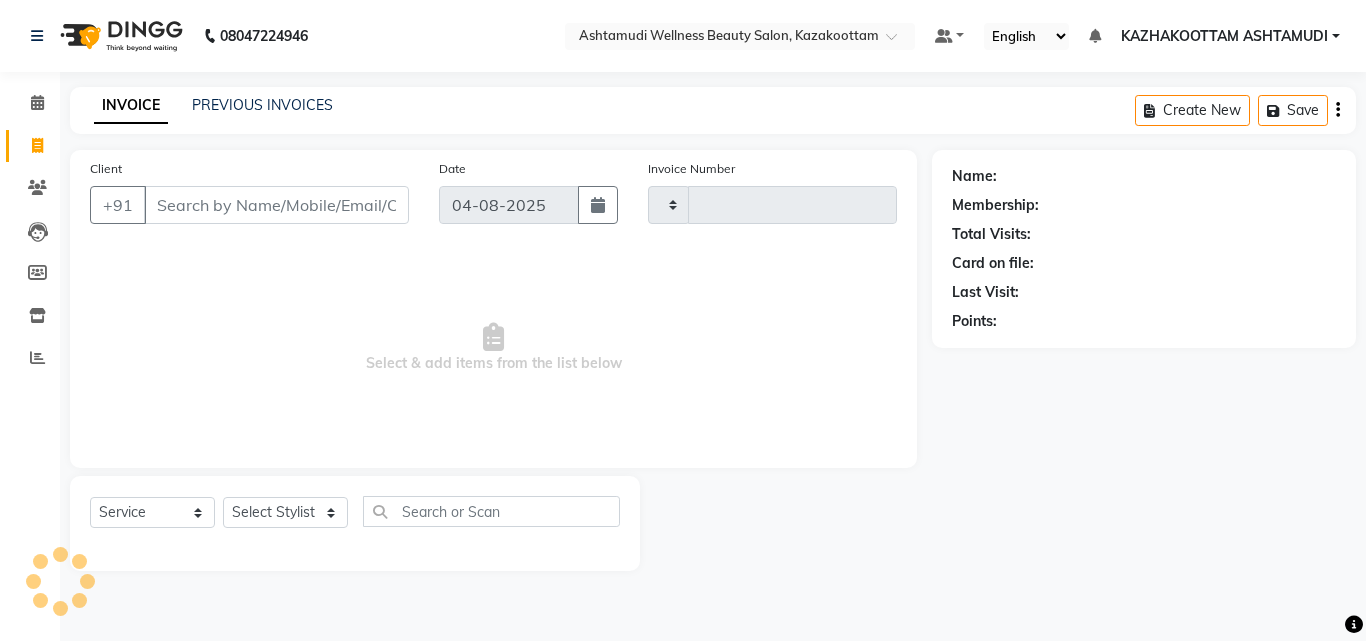 type on "2706" 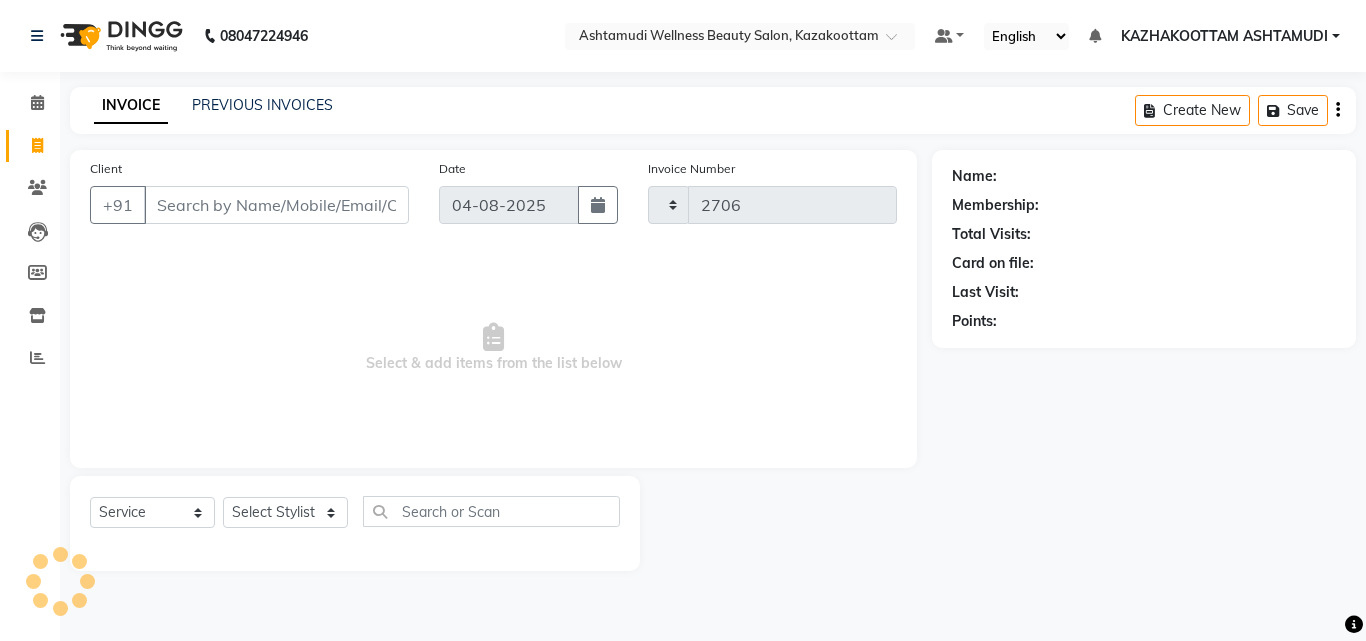 select on "4662" 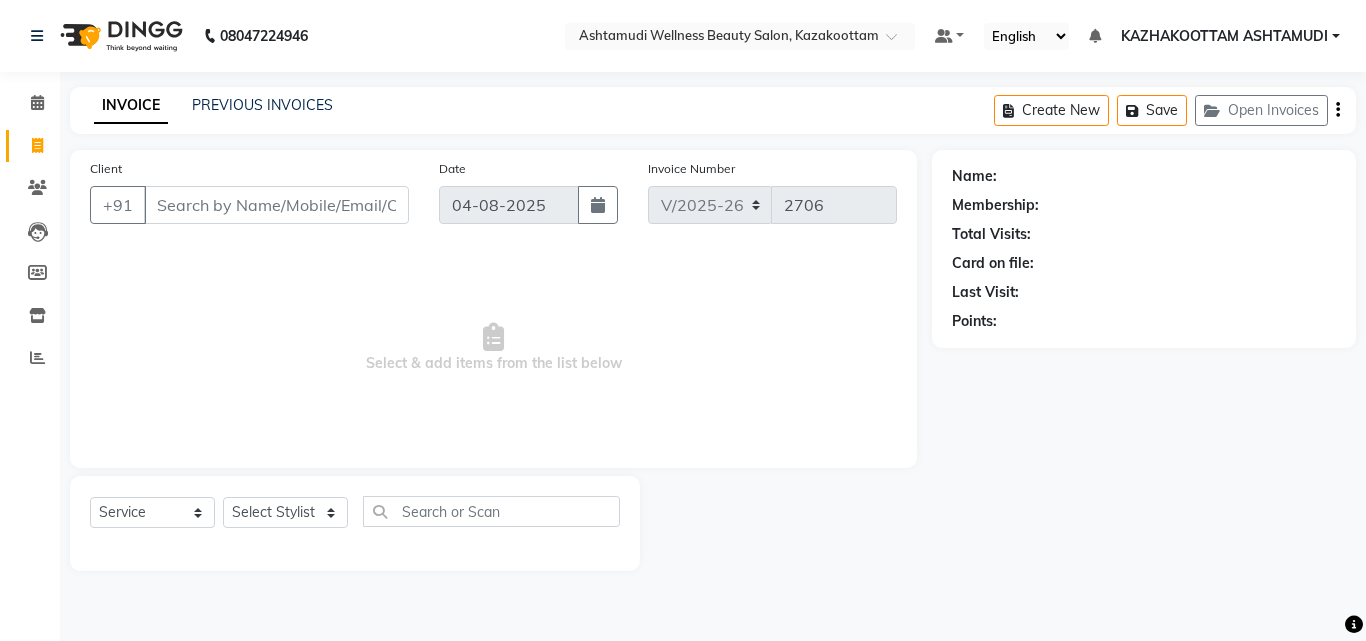 click on "Client" at bounding box center (276, 205) 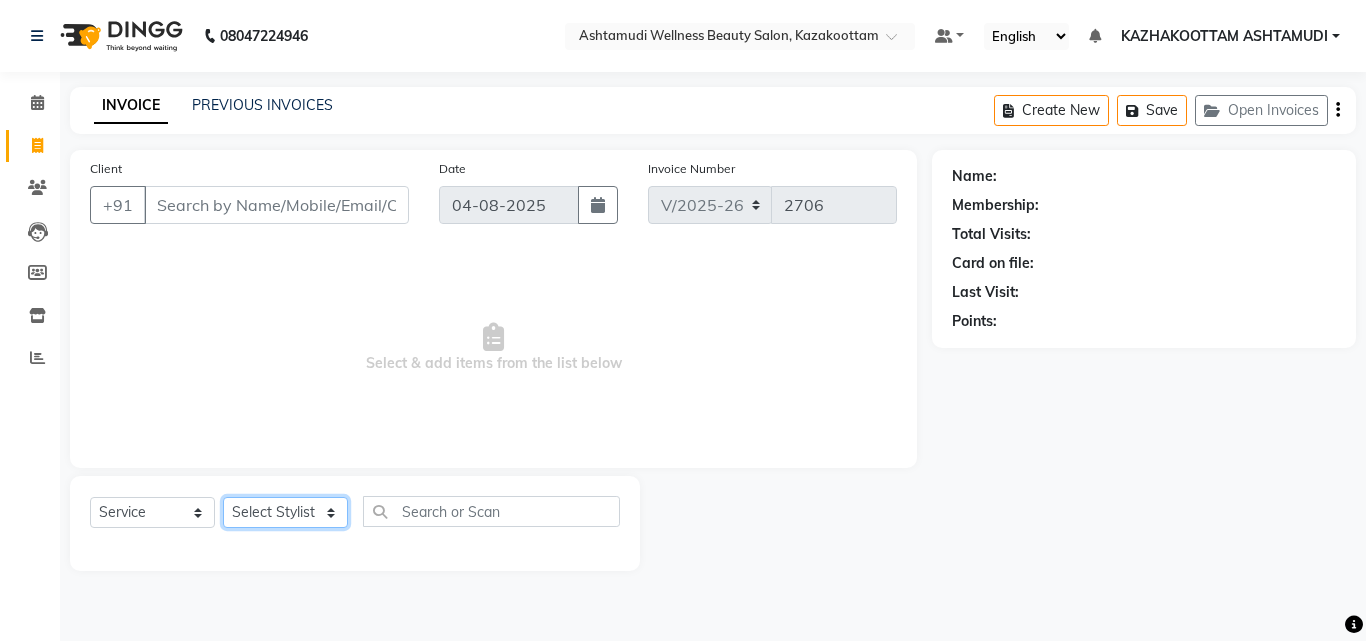 click on "Select Stylist Arya  CHINJU GEETA KAZHAKOOTTAM ASHTAMUDI KRISHNA LEKSHMI MADONNA MICHAEL MINCY VARGHESE Poornima Gopal PRIYA RESHMA ROSNI Sindhu SOORYAMOL" 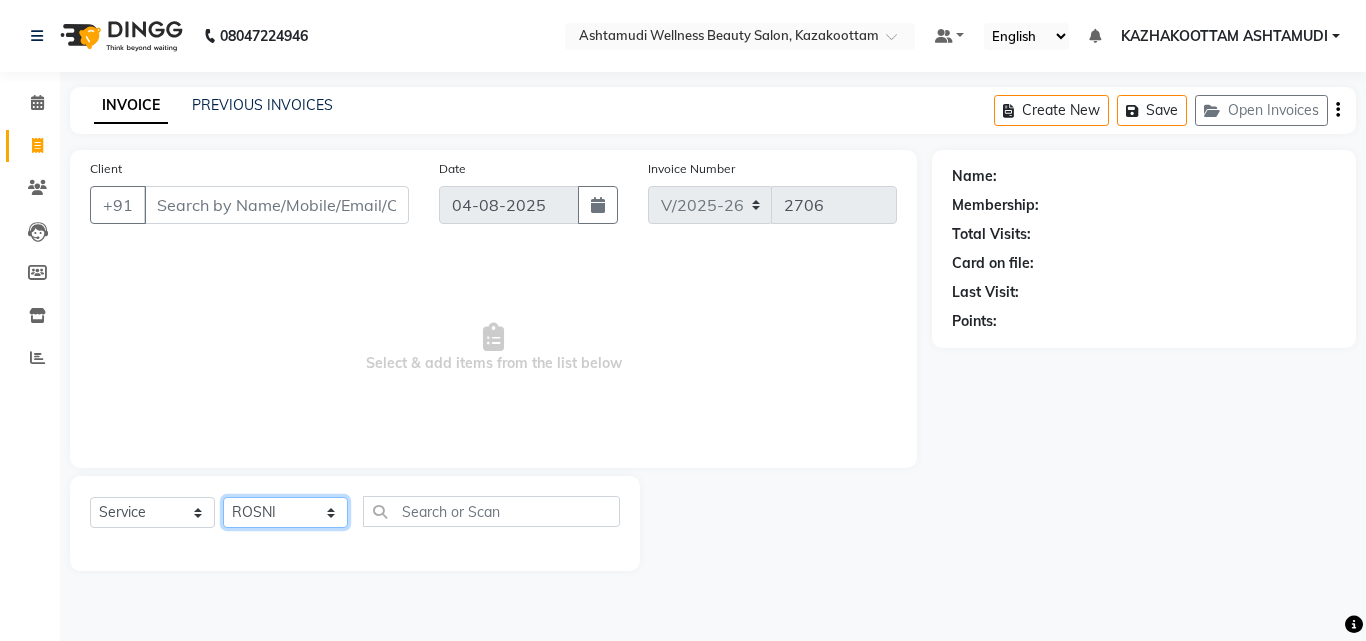 click on "Select Stylist Arya  CHINJU GEETA KAZHAKOOTTAM ASHTAMUDI KRISHNA LEKSHMI MADONNA MICHAEL MINCY VARGHESE Poornima Gopal PRIYA RESHMA ROSNI Sindhu SOORYAMOL" 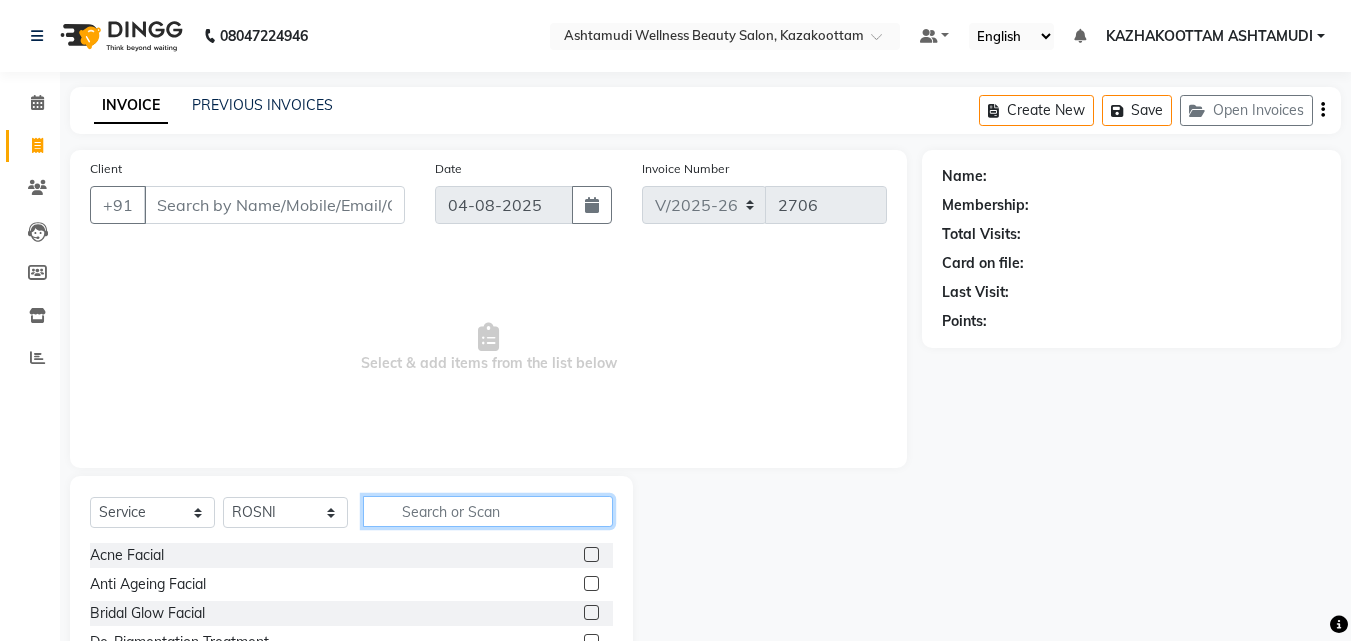 click 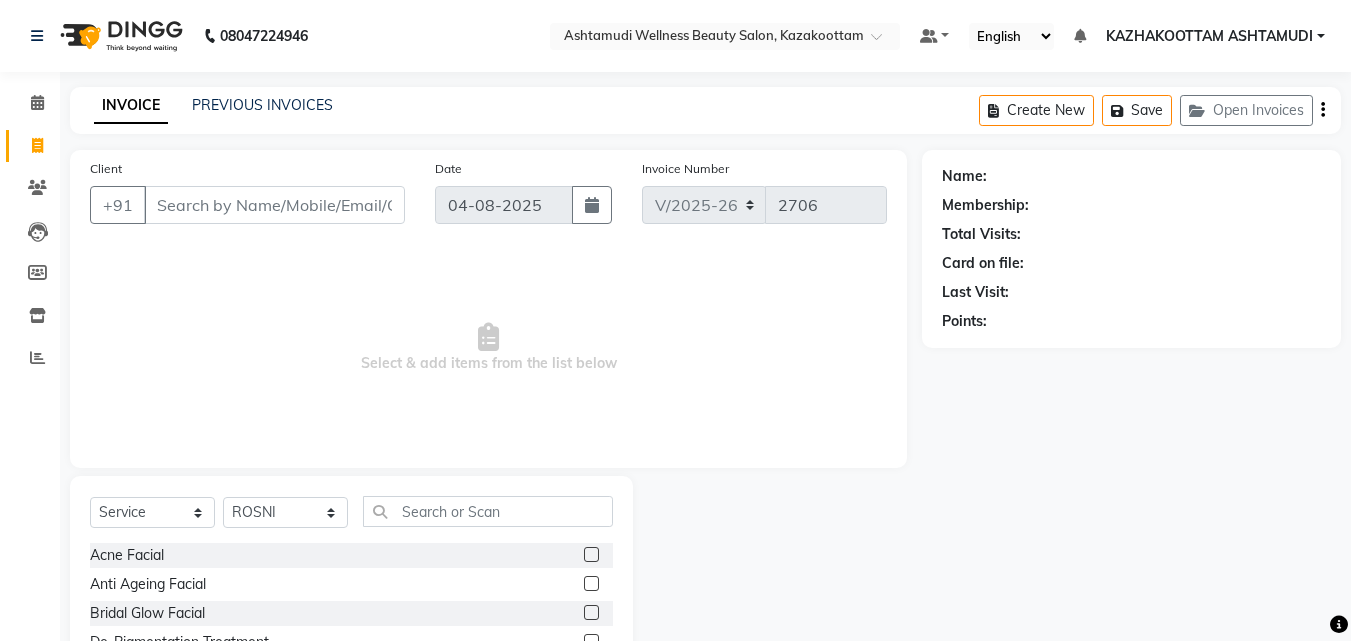 click on "Select  Service  Product  Membership  Package Voucher Prepaid Gift Card  Select Stylist [NAME]  [NAME] [NAME] [NAME] [NAME] [NAME] [NAME] [NAME] [NAME] [NAME] [NAME]" 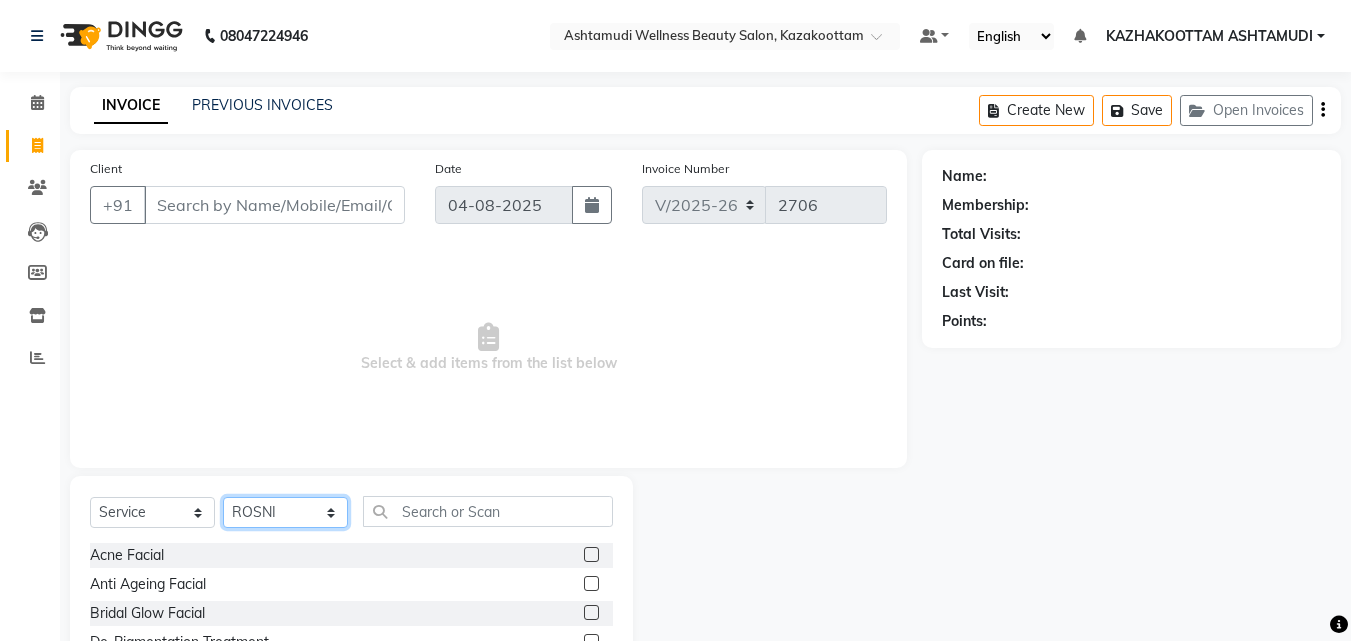 click on "Select Stylist Arya  CHINJU GEETA KAZHAKOOTTAM ASHTAMUDI KRISHNA LEKSHMI MADONNA MICHAEL MINCY VARGHESE Poornima Gopal PRIYA RESHMA ROSNI Sindhu SOORYAMOL" 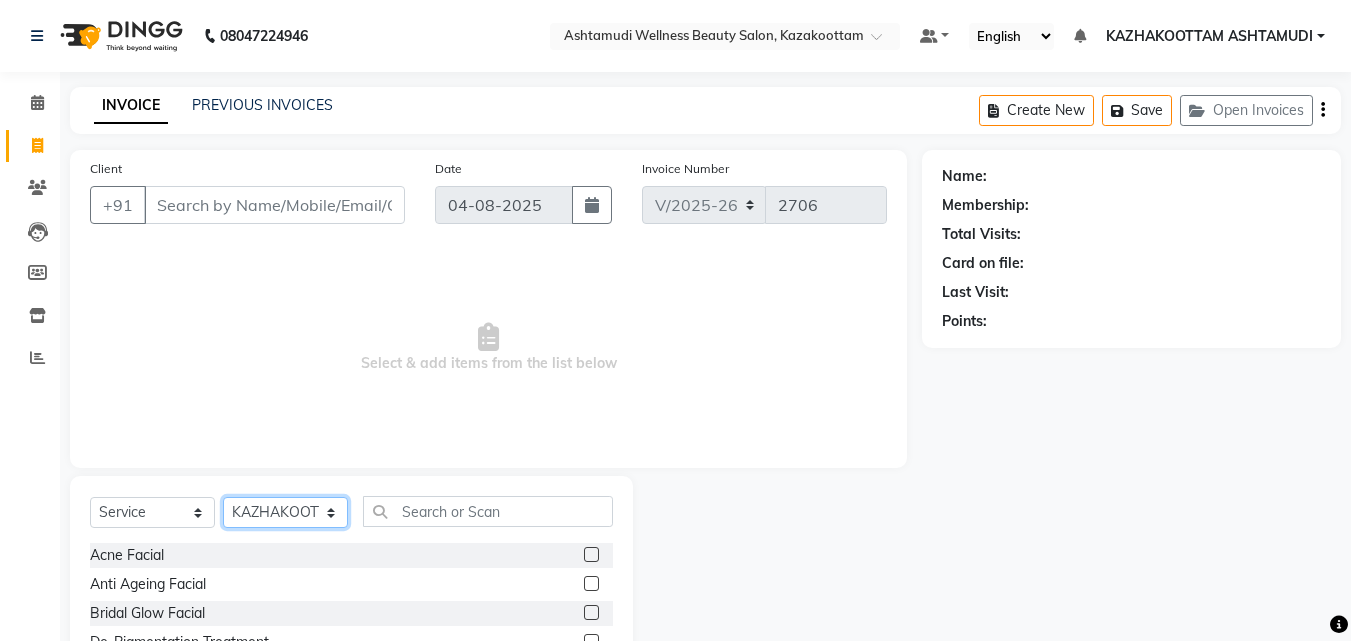 click on "Select Stylist Arya  CHINJU GEETA KAZHAKOOTTAM ASHTAMUDI KRISHNA LEKSHMI MADONNA MICHAEL MINCY VARGHESE Poornima Gopal PRIYA RESHMA ROSNI Sindhu SOORYAMOL" 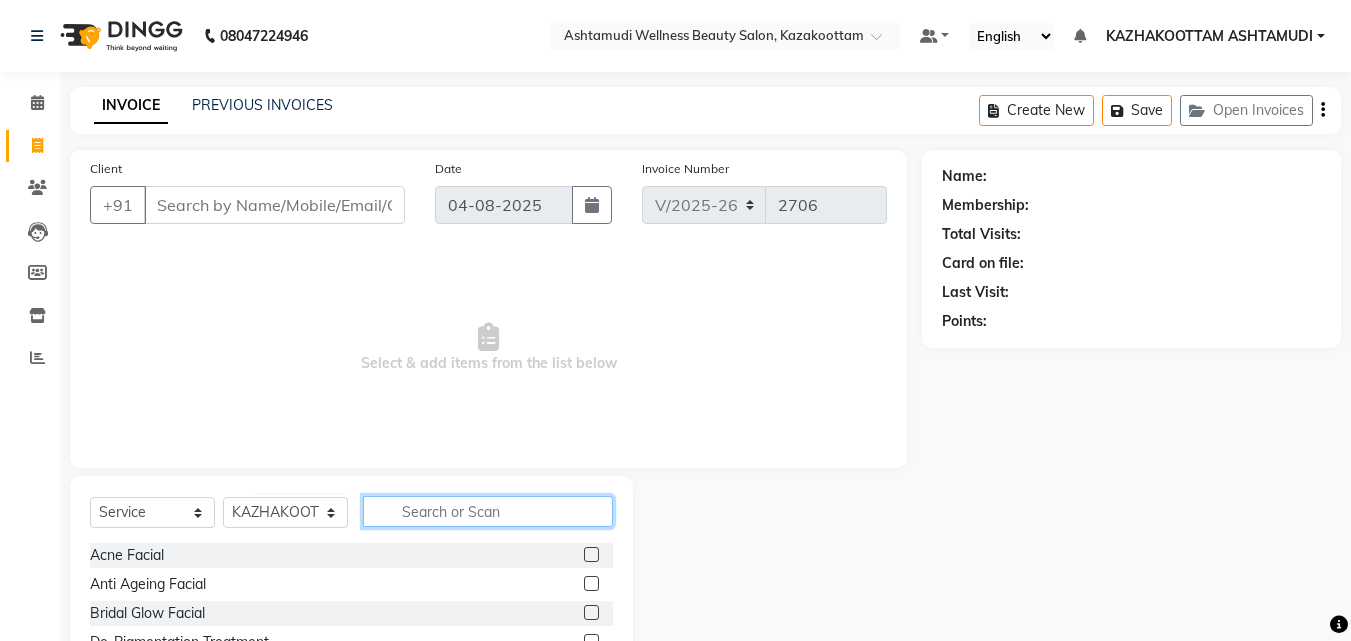 click 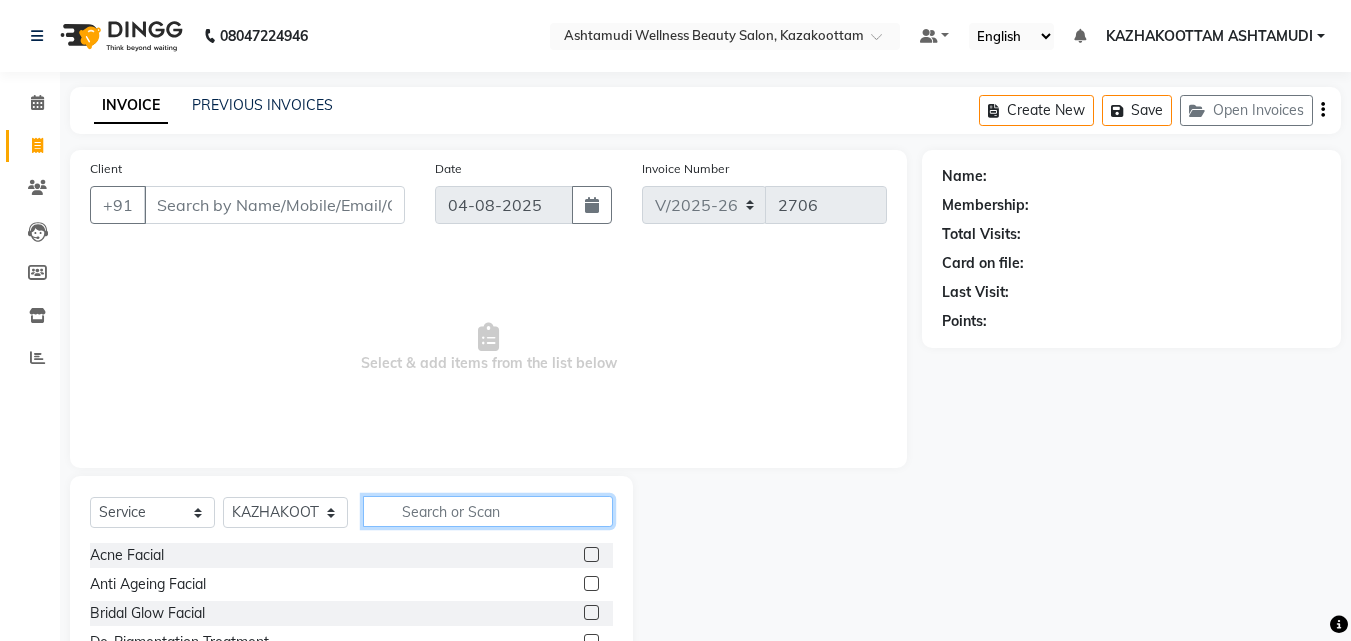 type on "r" 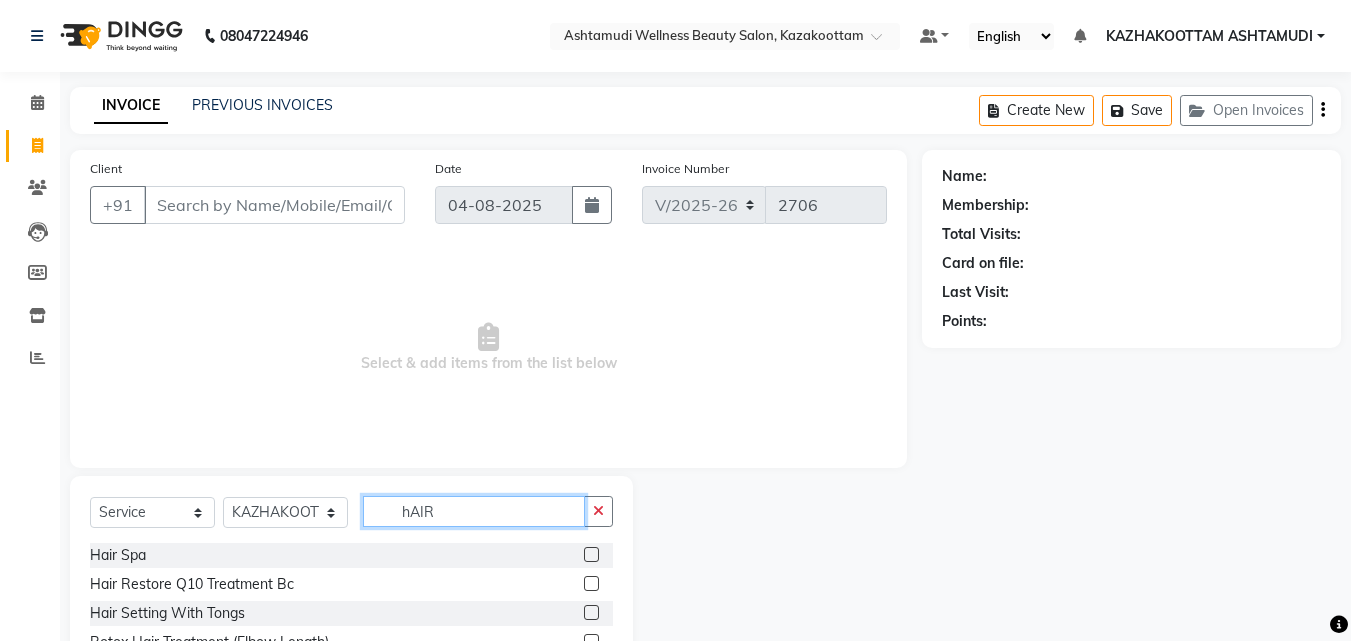 type on "hAIR" 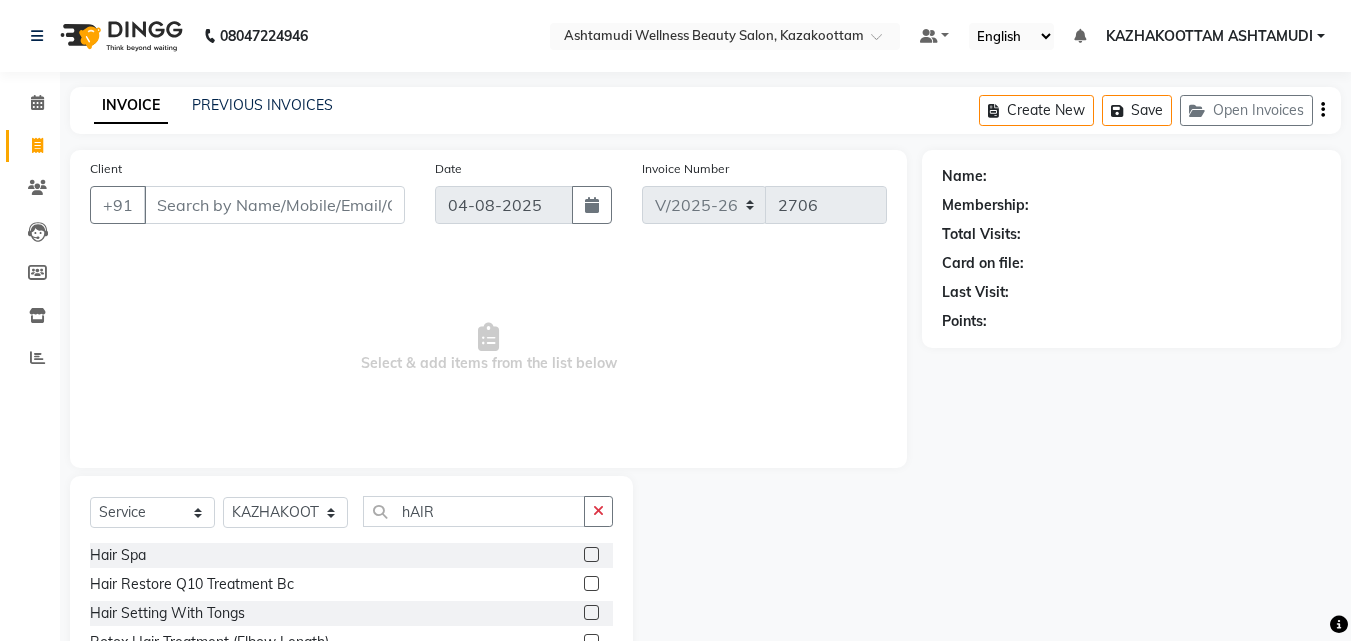 click 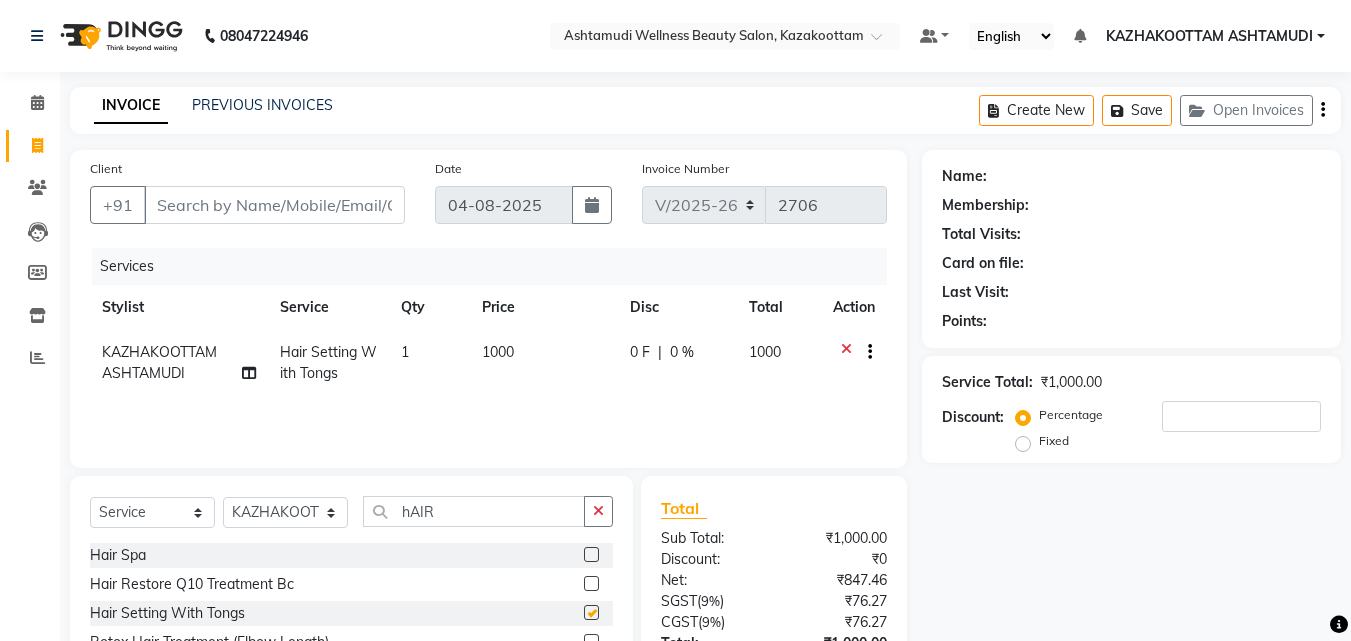 checkbox on "false" 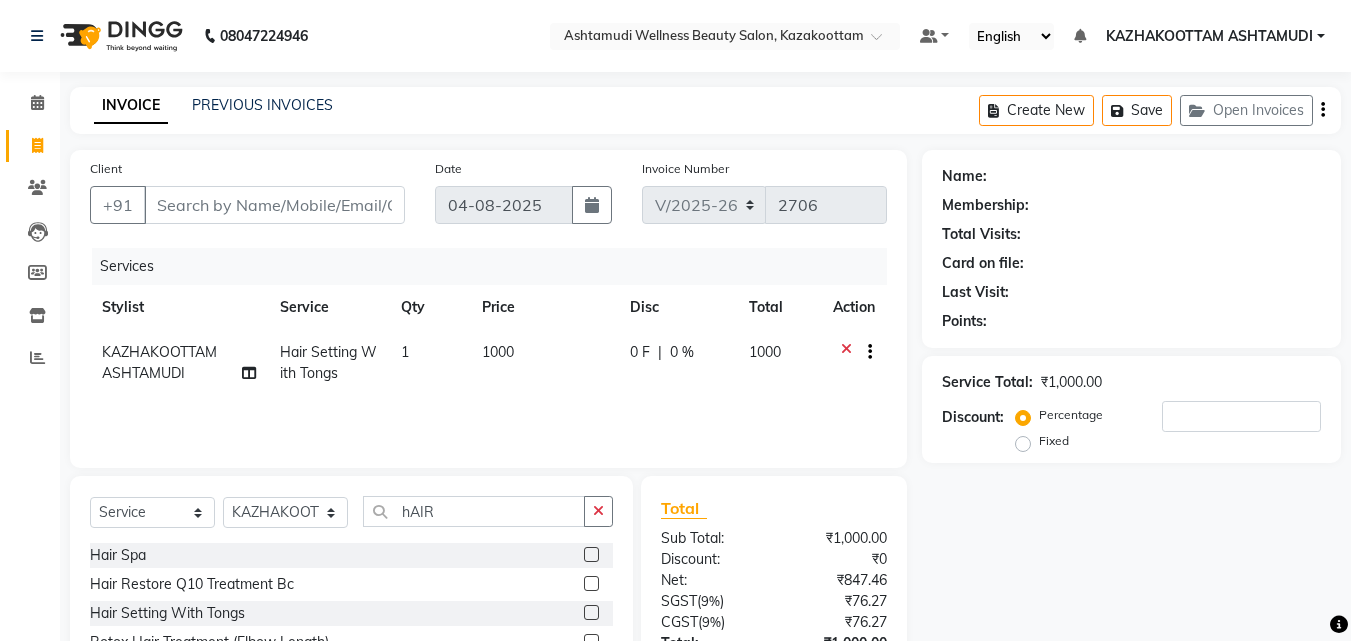 click on "1" 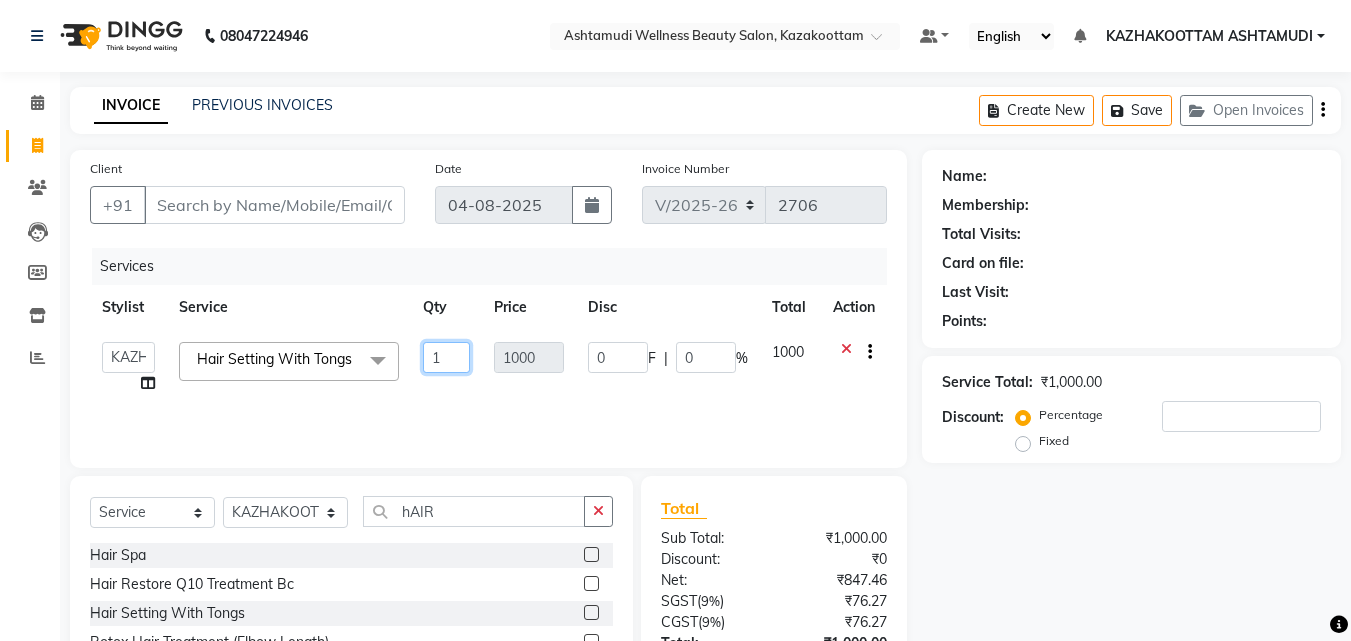 drag, startPoint x: 481, startPoint y: 350, endPoint x: 393, endPoint y: 351, distance: 88.005684 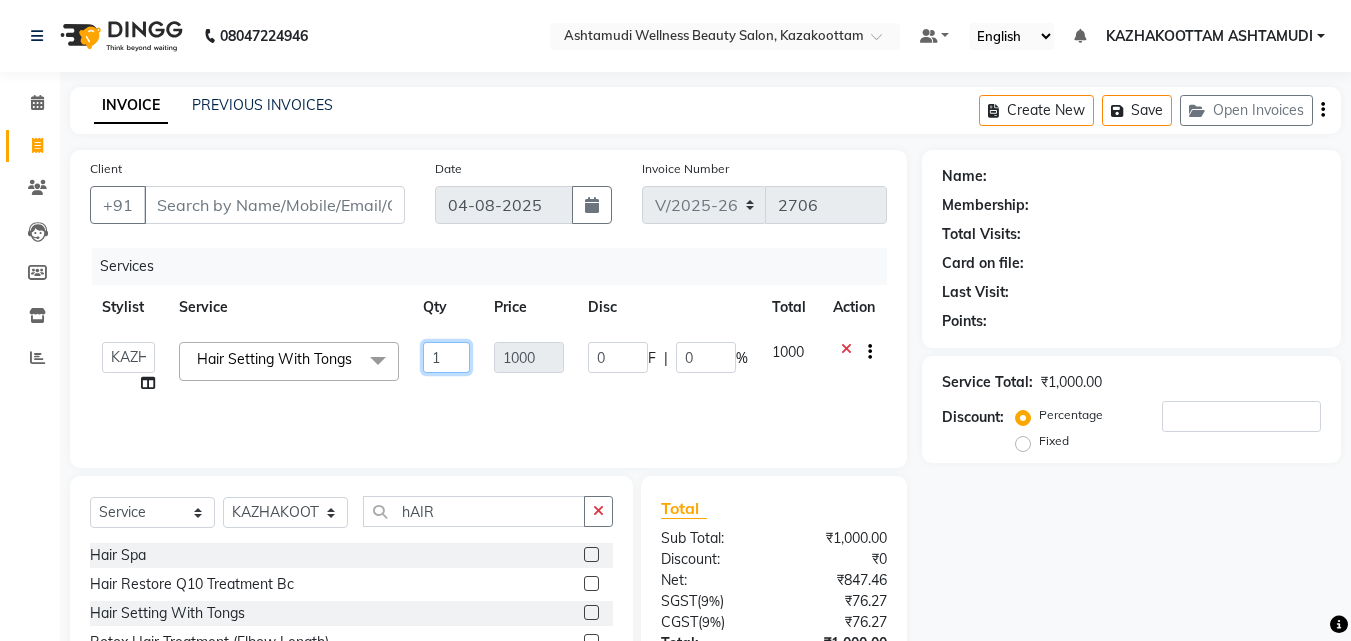 click on "Arya    CHINJU   GEETA   KAZHAKOOTTAM ASHTAMUDI   KRISHNA   LEKSHMI   MADONNA MICHAEL   MINCY VARGHESE   Poornima Gopal   PRIYA   RESHMA   ROSNI   Sindhu   SOORYAMOL  Hair Setting With Tongs  x Acne Facial Anti Ageing Facial Bridal Glow Facial De-Pigmentation Treatment Dermalite Fairness Facial Diamond Facial D-Tan Cleanup D-Tan Facial D-Tan Pack Fruit Facial Fyc Bamboo Charcoal Facial Fyc Bio Marine Facial Fyc Fruit Fusion Facial Fyc Luster Gold Facial Fyc Pure Vit-C Facial Fyc Red Wine Facial Glovite Facial Gold Moroccan Vit C facial Dry Skin Gold Moroccan Vit C facial Oily Skin Golden Facial Hydra Brightening Facial Hydra Facial Hydramoist Facial Microdermabrasion Treatment Normal Cleanup O2C2 Facial Oxy Blast Facial Oxy Bleach Pearl Facial Protein Bleach Red Carpet DNA facial Sensi Glow Facial Skin Glow Facial Skin Lightening Facial Skin Whitening Facial Stemcell  Facial Veg Peel Facial Un-Tan Facial  Korean Glass Skin Facial Anti-Dandruff Treatment Hair Spa Hot Oil Massage Keratin Spa Protien Spa U Cut" 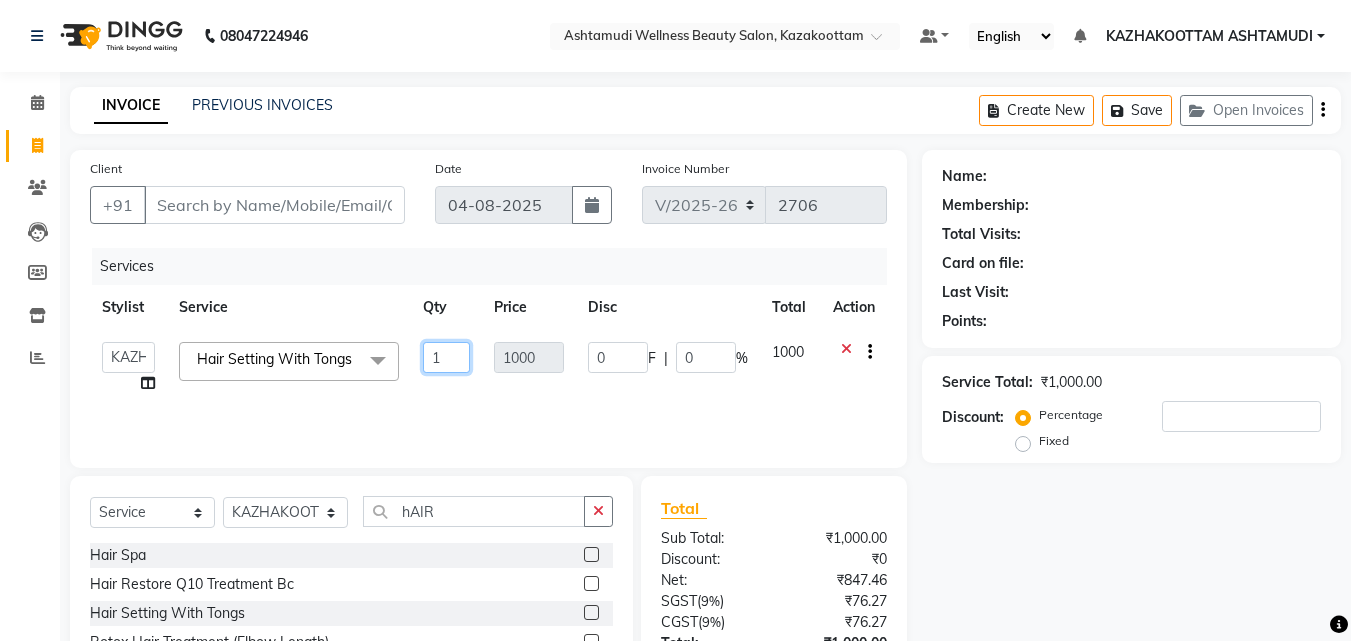 type on "2" 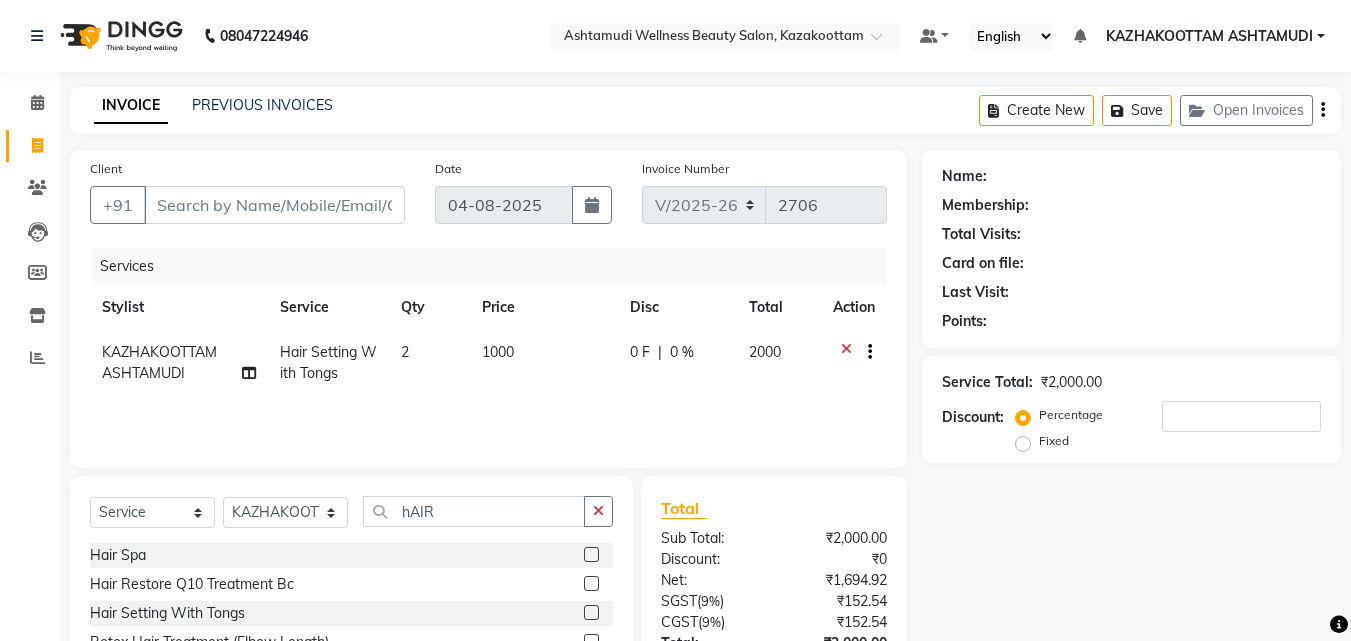 click on "Services Stylist Service Qty Price Disc Total Action [NAME] Hair Setting With Tongs 2 1000 0 F | 0 % 2000" 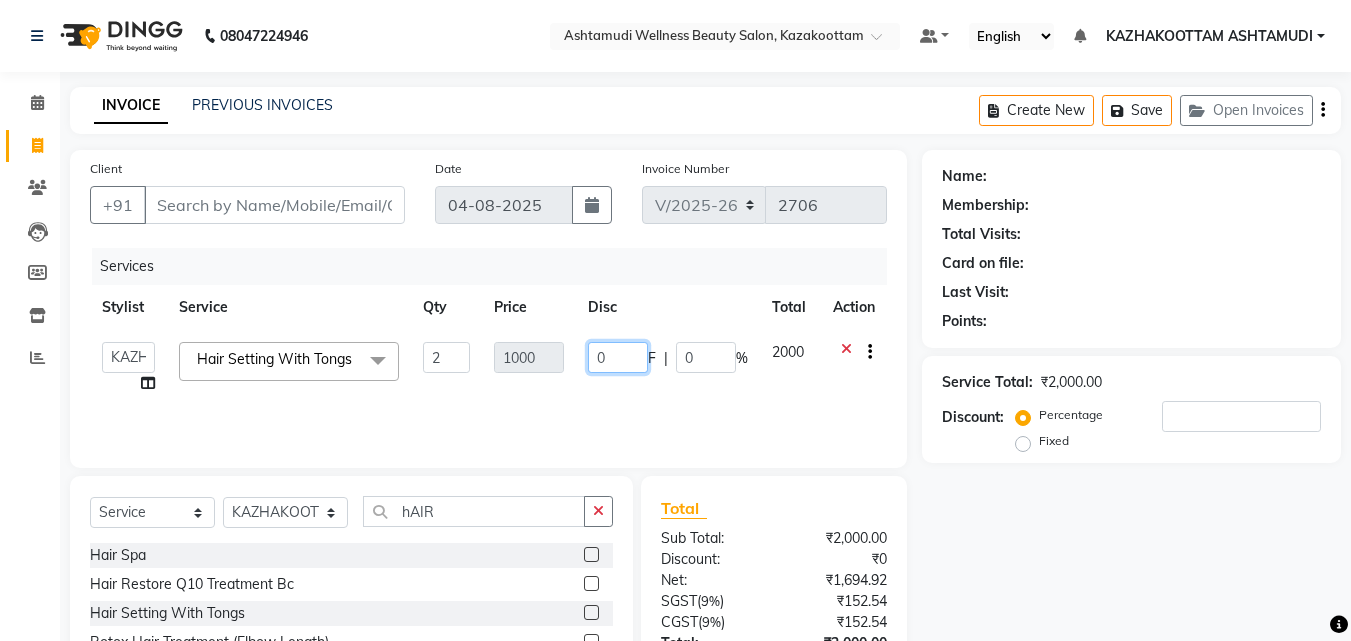 drag, startPoint x: 640, startPoint y: 352, endPoint x: 560, endPoint y: 361, distance: 80.50466 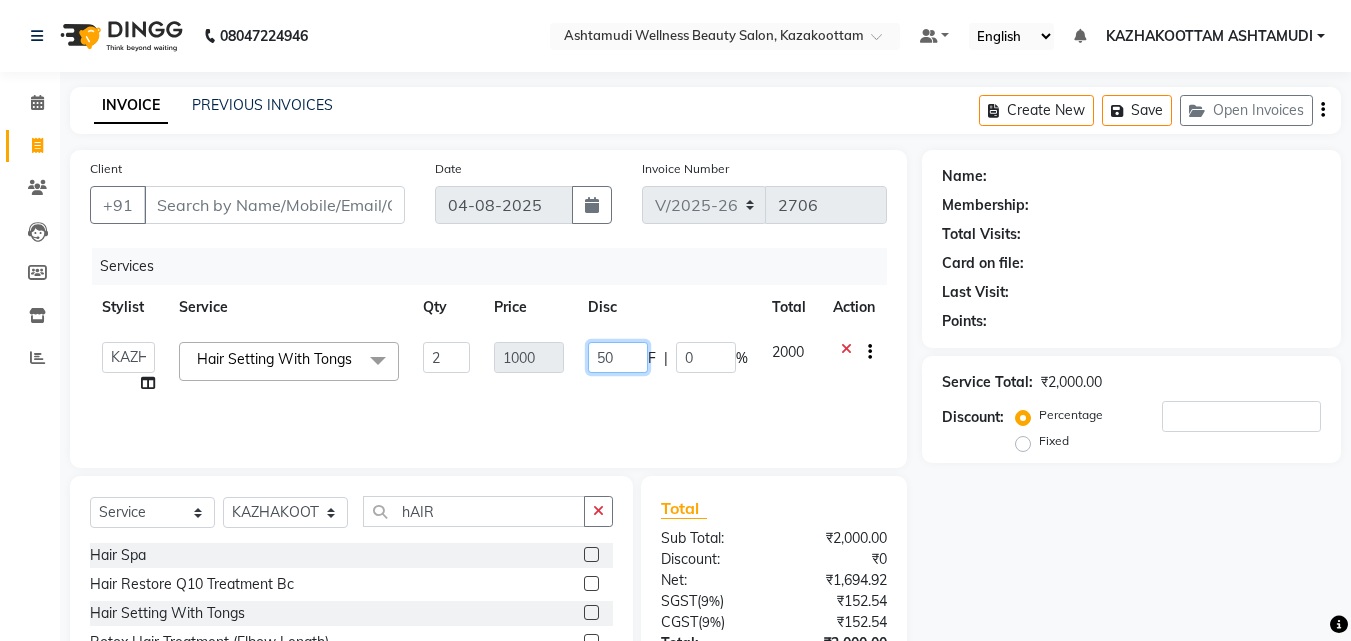 type on "500" 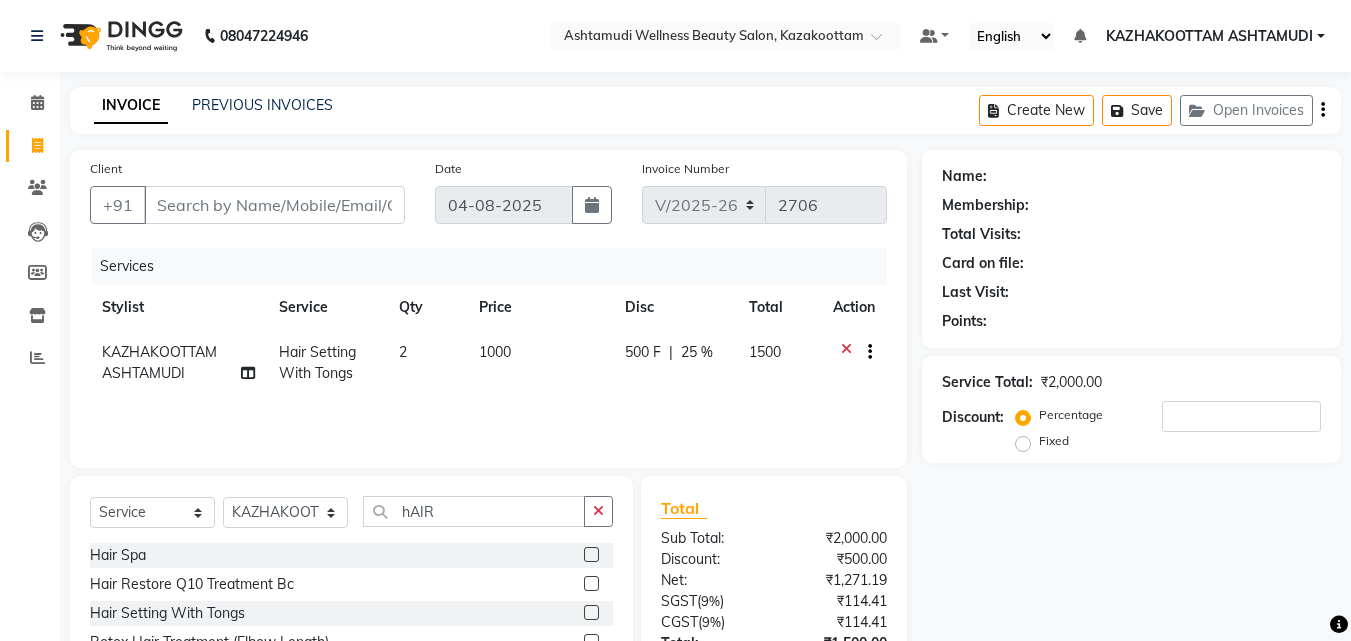 click on "Services Stylist Service Qty Price Disc Total Action KAZHAKOOTTAM ASHTAMUDI Hair Setting With Tongs 2 1000 500 F | 25 % 1500" 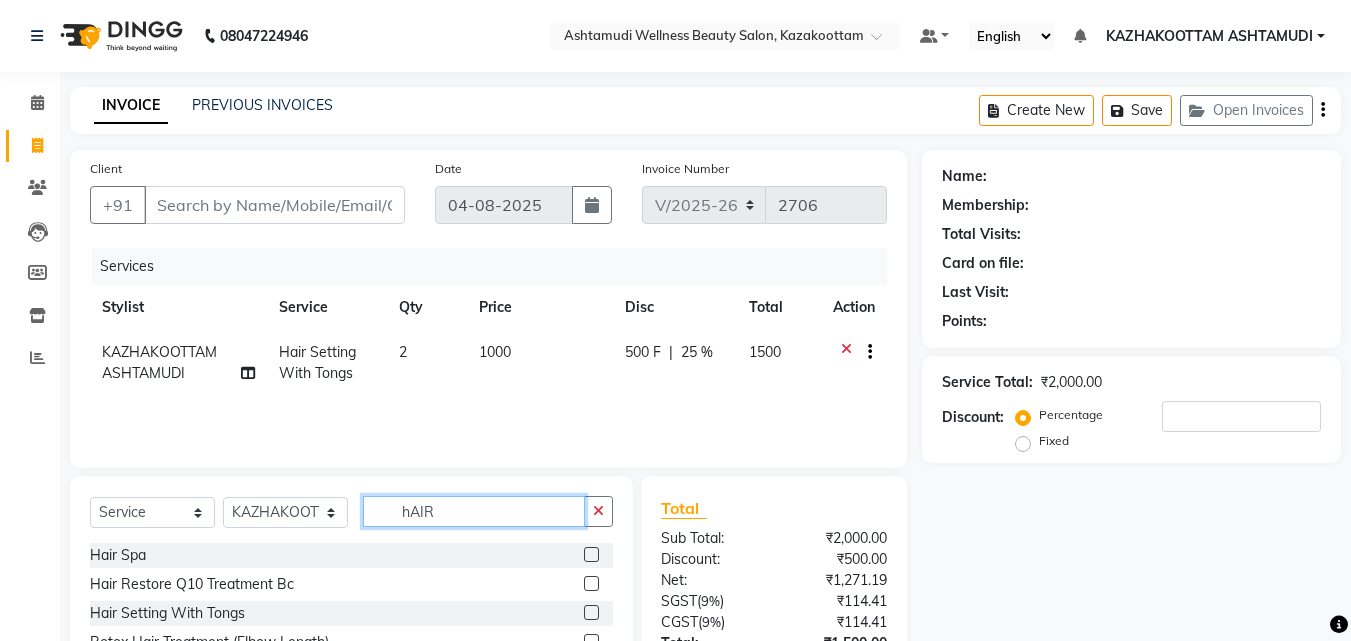 drag, startPoint x: 448, startPoint y: 515, endPoint x: 367, endPoint y: 527, distance: 81.88406 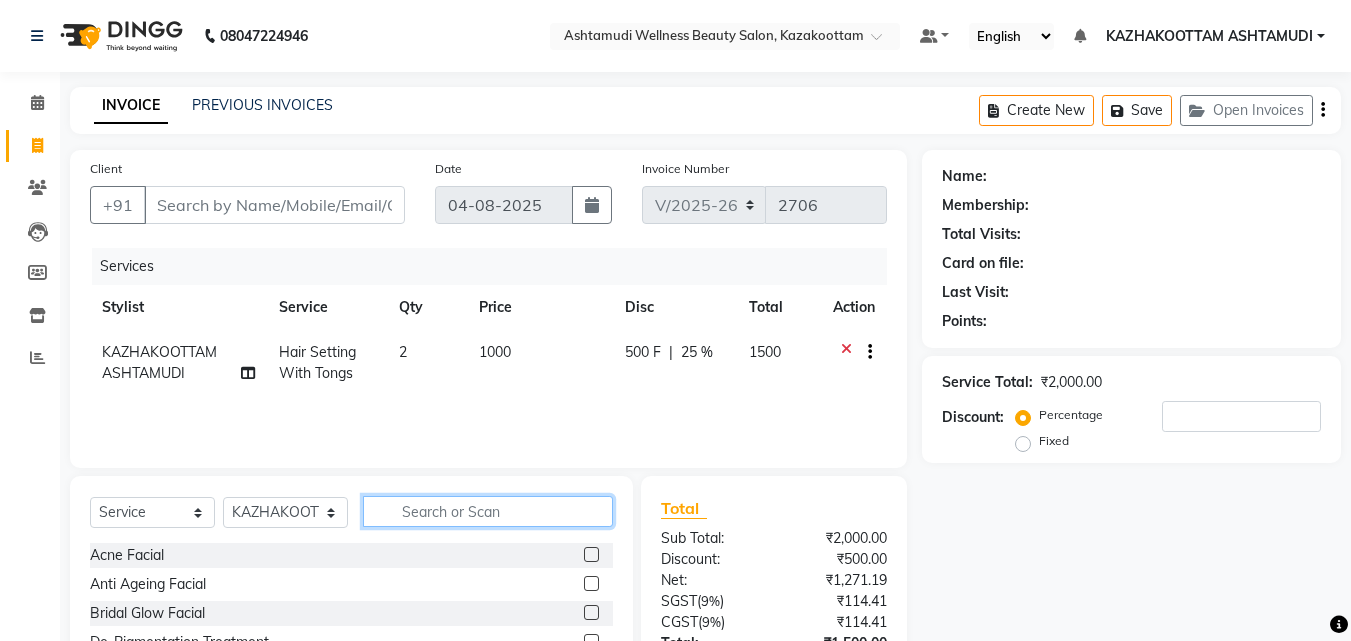 type 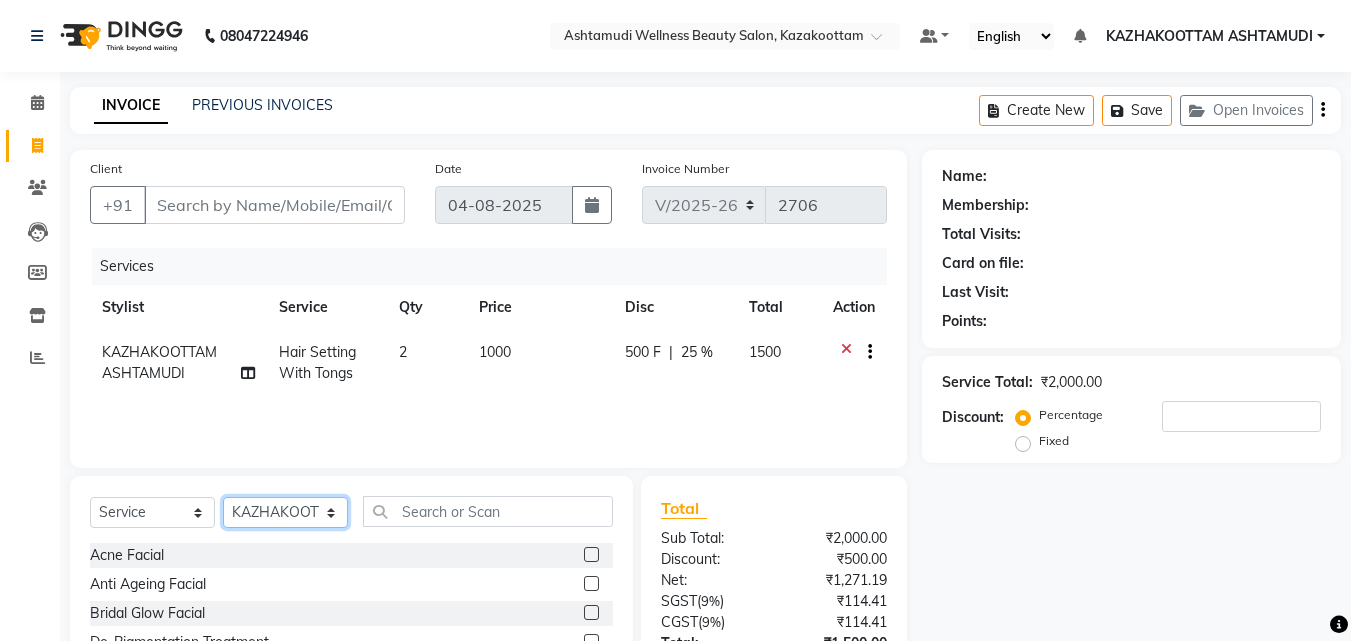 click on "Select Stylist Arya  CHINJU GEETA KAZHAKOOTTAM ASHTAMUDI KRISHNA LEKSHMI MADONNA MICHAEL MINCY VARGHESE Poornima Gopal PRIYA RESHMA ROSNI Sindhu SOORYAMOL" 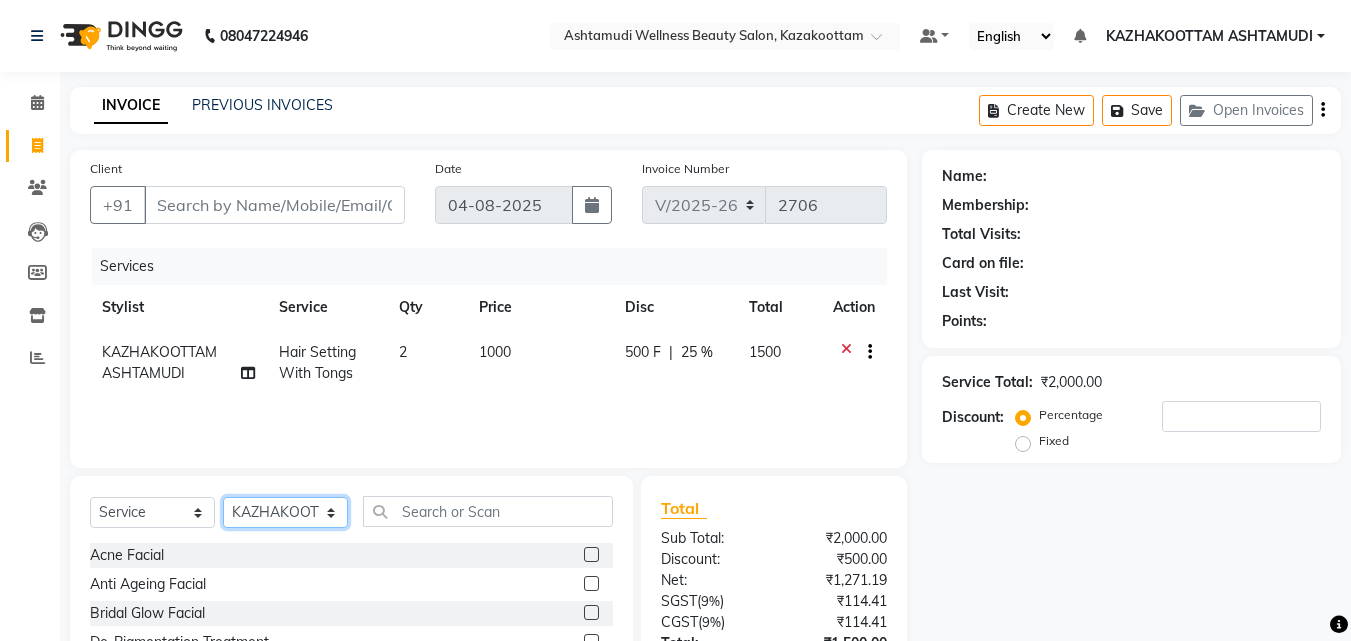 select on "52755" 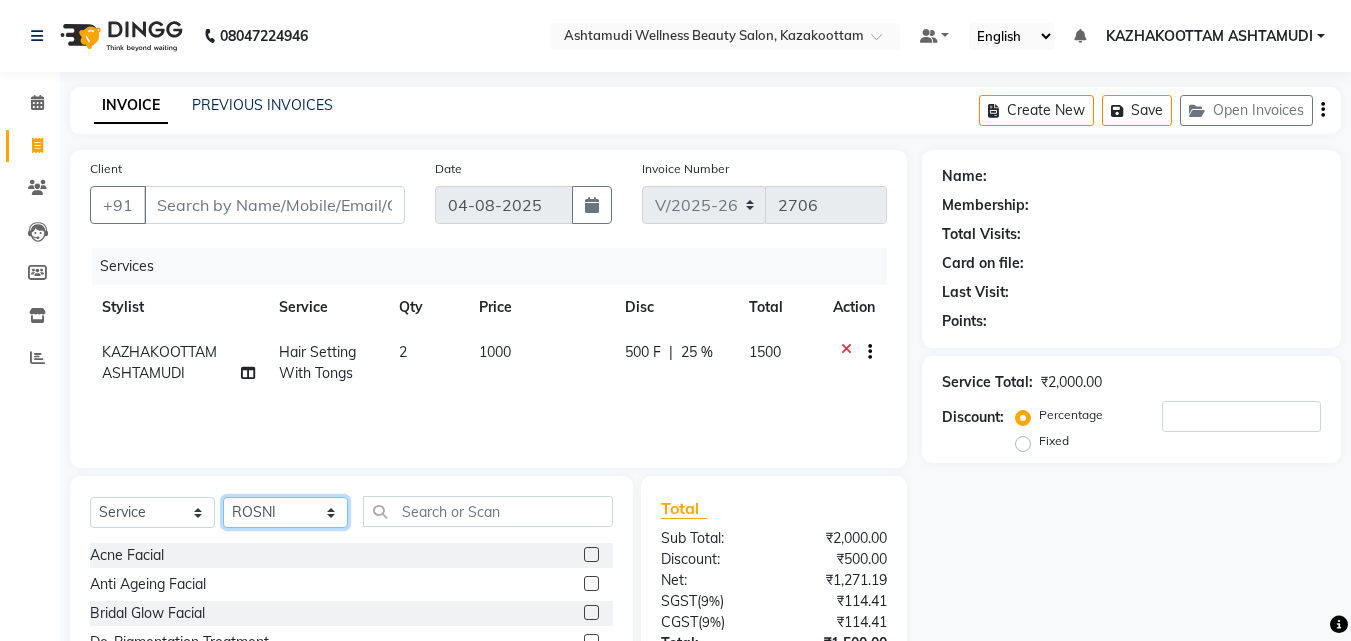 click on "Select Stylist Arya  CHINJU GEETA KAZHAKOOTTAM ASHTAMUDI KRISHNA LEKSHMI MADONNA MICHAEL MINCY VARGHESE Poornima Gopal PRIYA RESHMA ROSNI Sindhu SOORYAMOL" 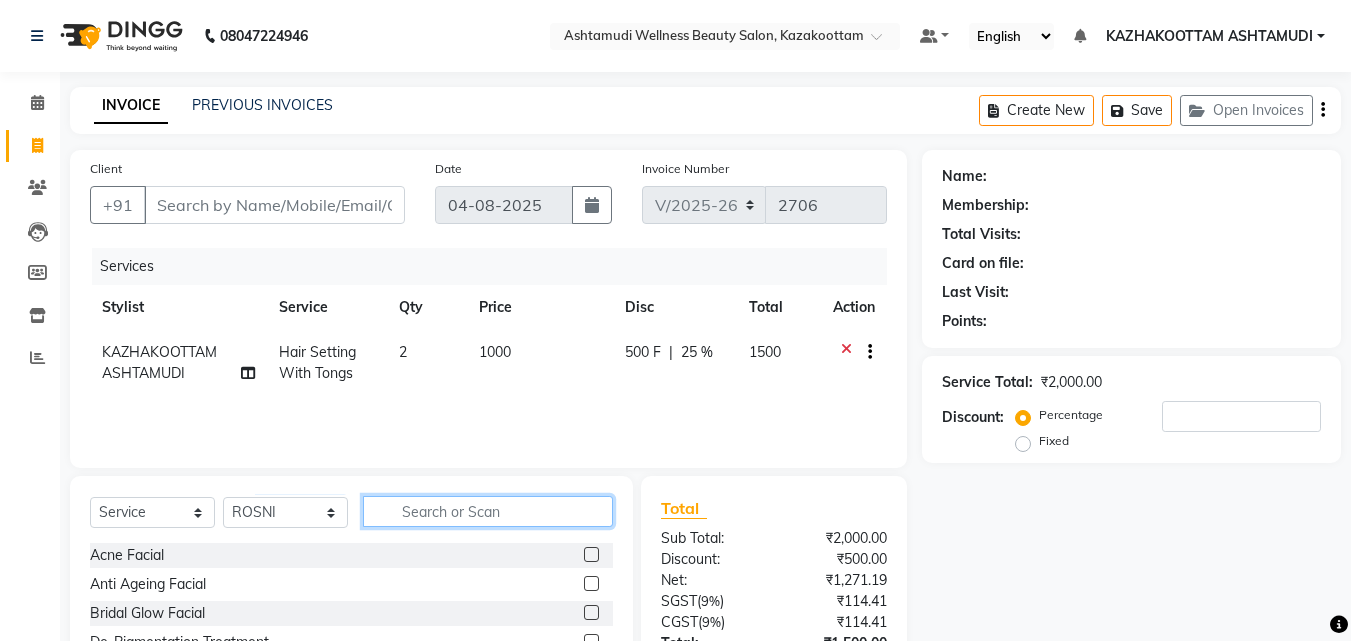 drag, startPoint x: 490, startPoint y: 503, endPoint x: 487, endPoint y: 518, distance: 15.297058 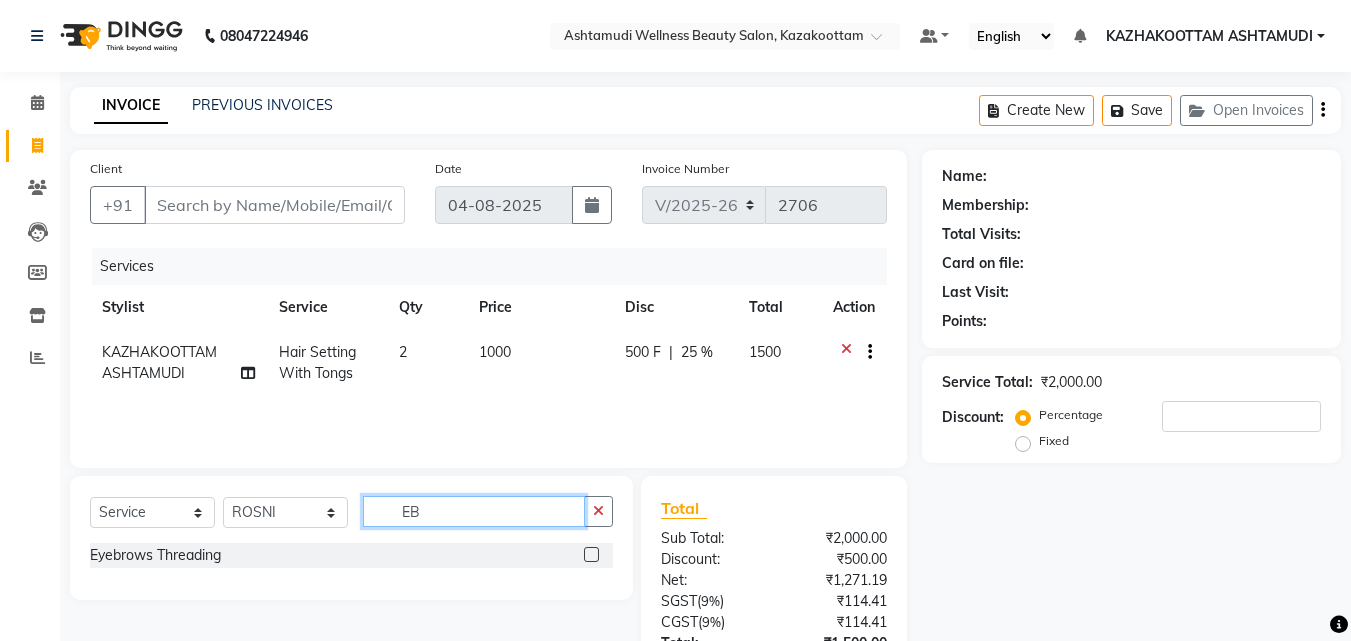 type on "EB" 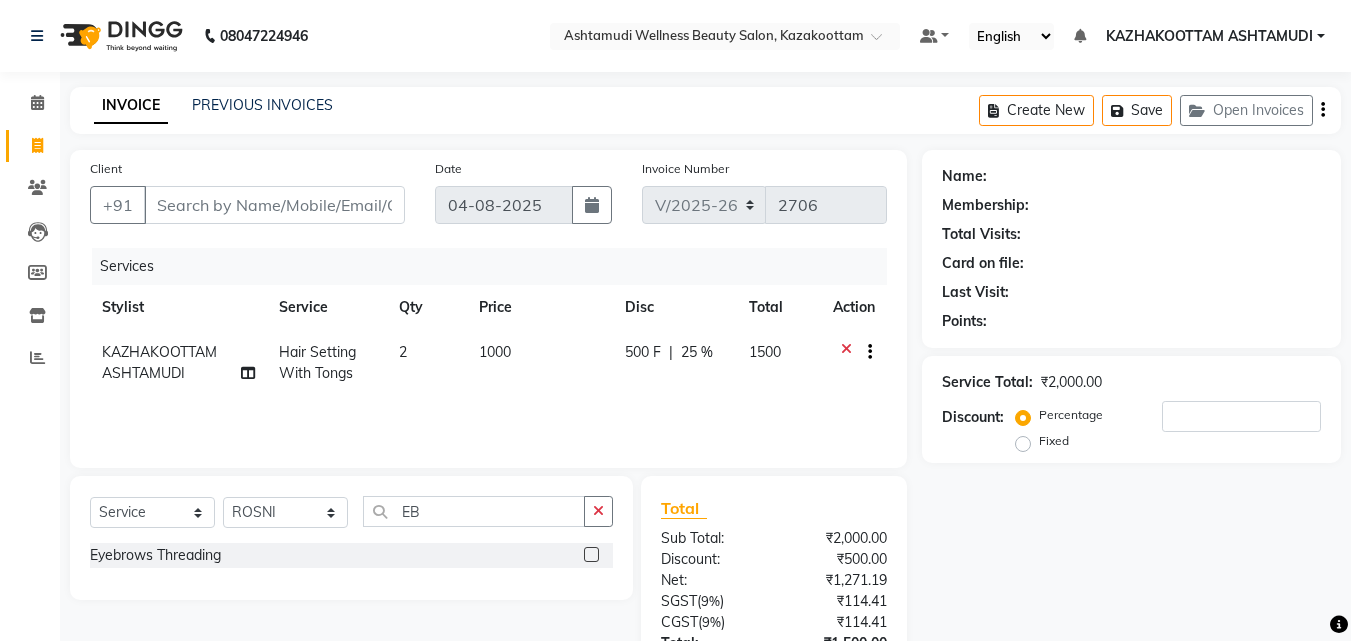 click 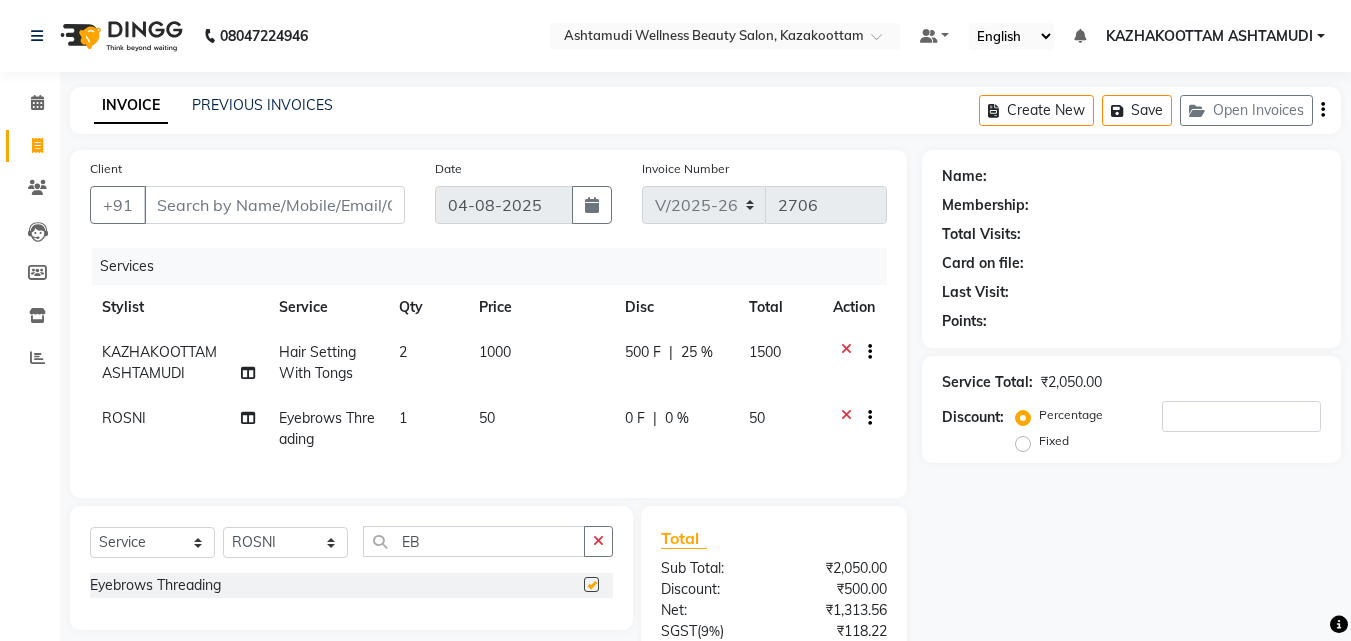 checkbox on "false" 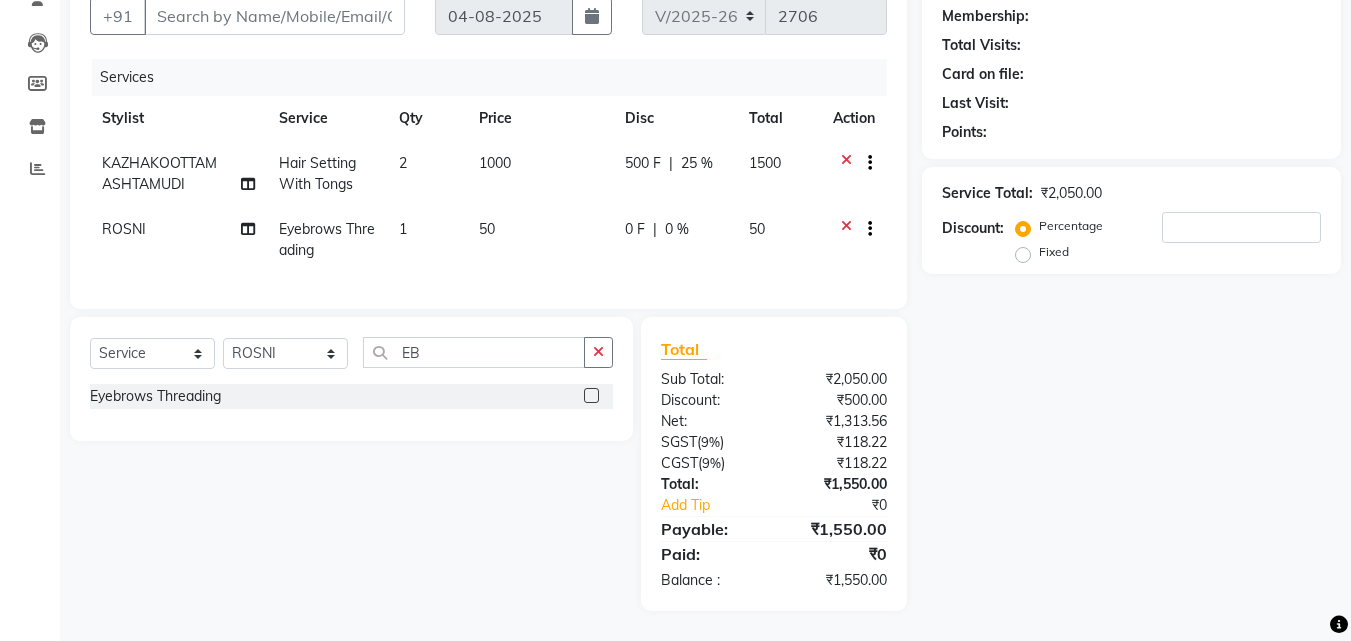 scroll, scrollTop: 204, scrollLeft: 0, axis: vertical 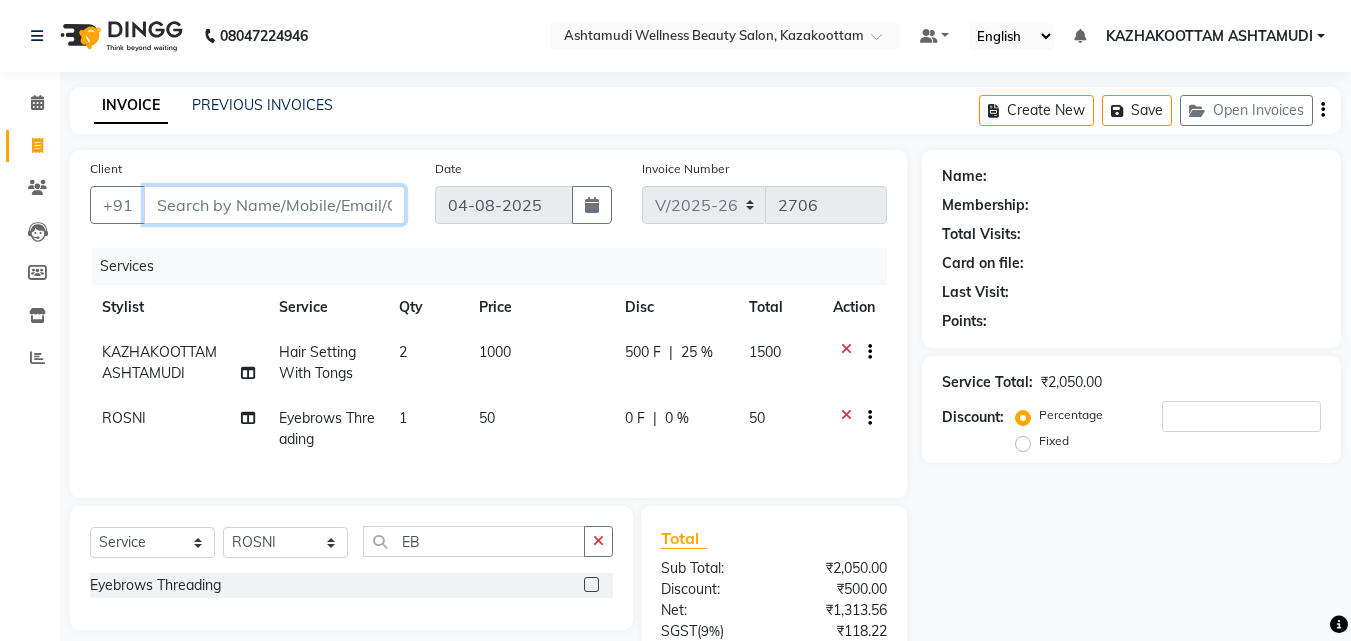 click on "Client" at bounding box center (274, 205) 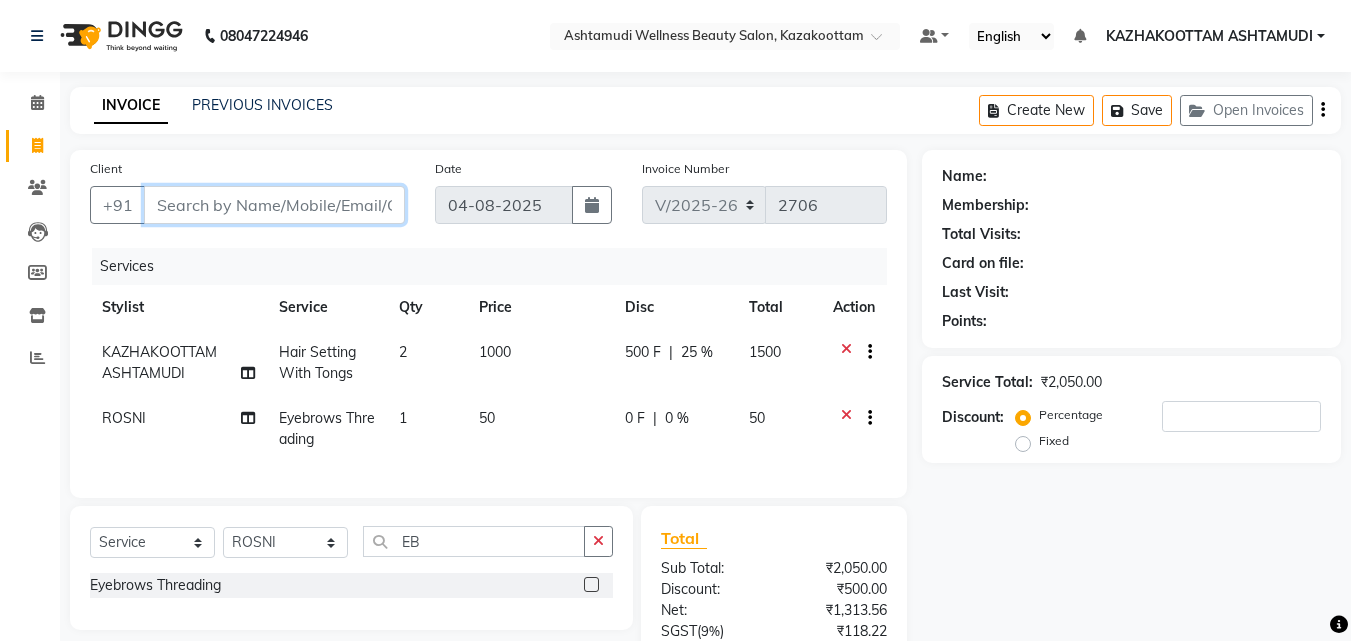 click on "Client" at bounding box center (274, 205) 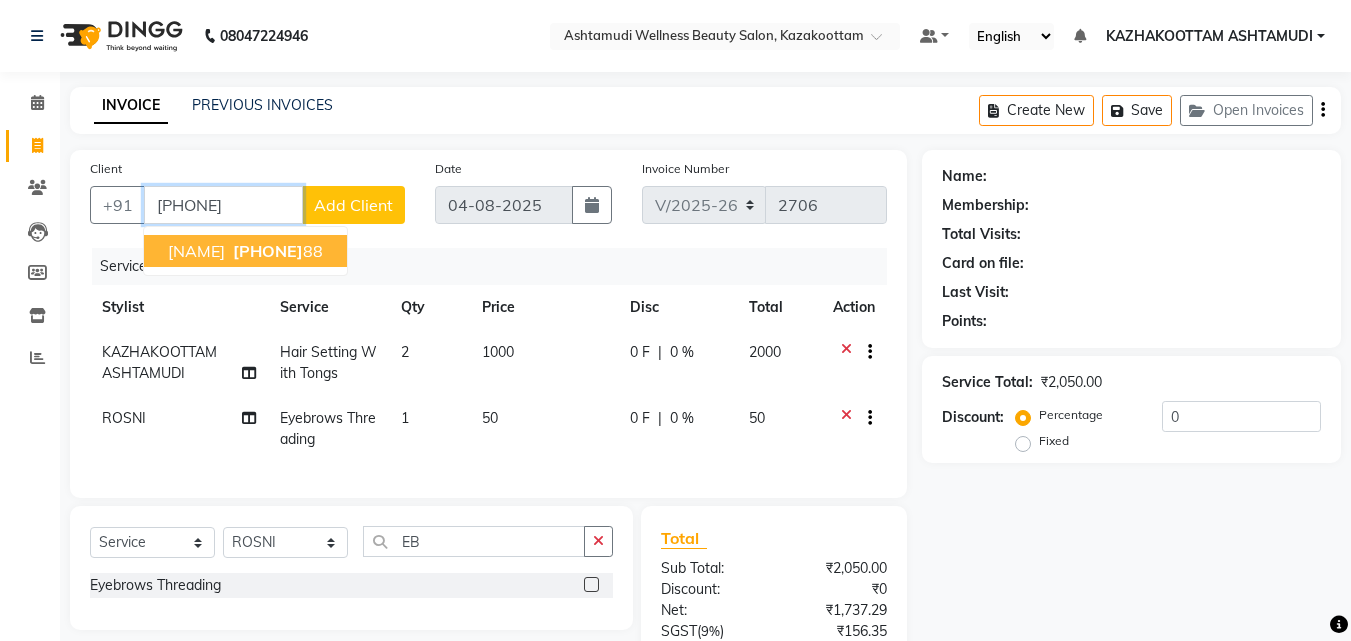 click on "[NAME]" at bounding box center (196, 251) 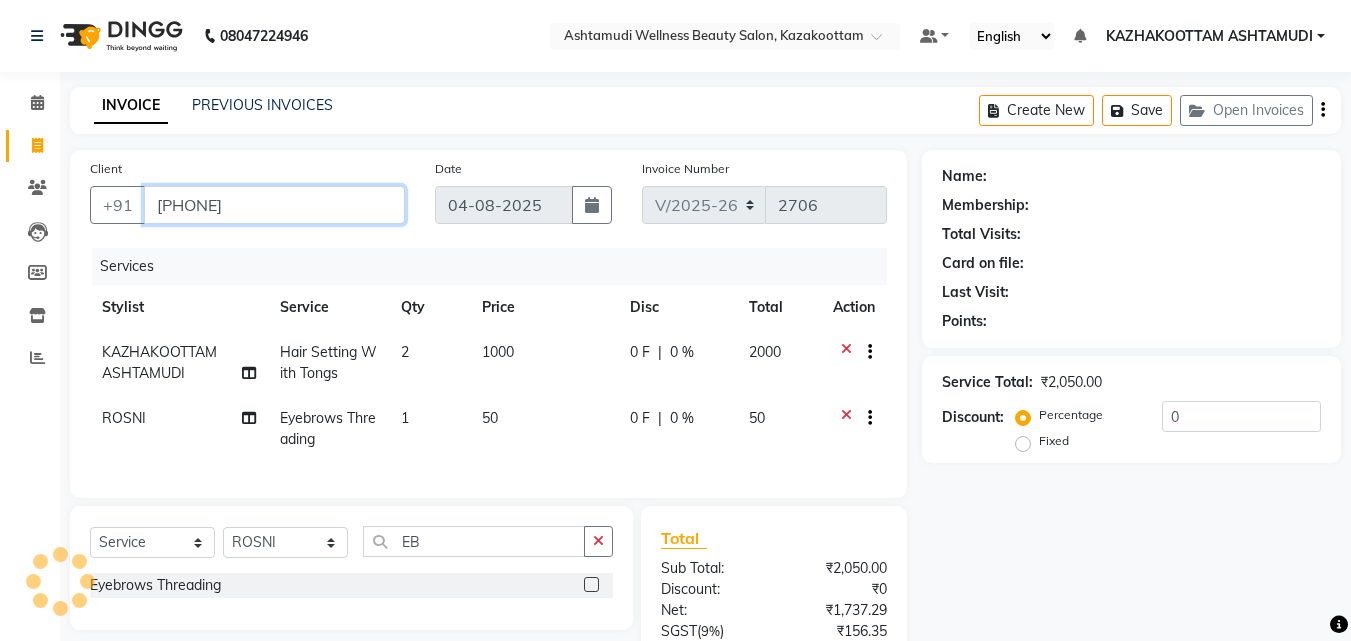 type on "[PHONE]" 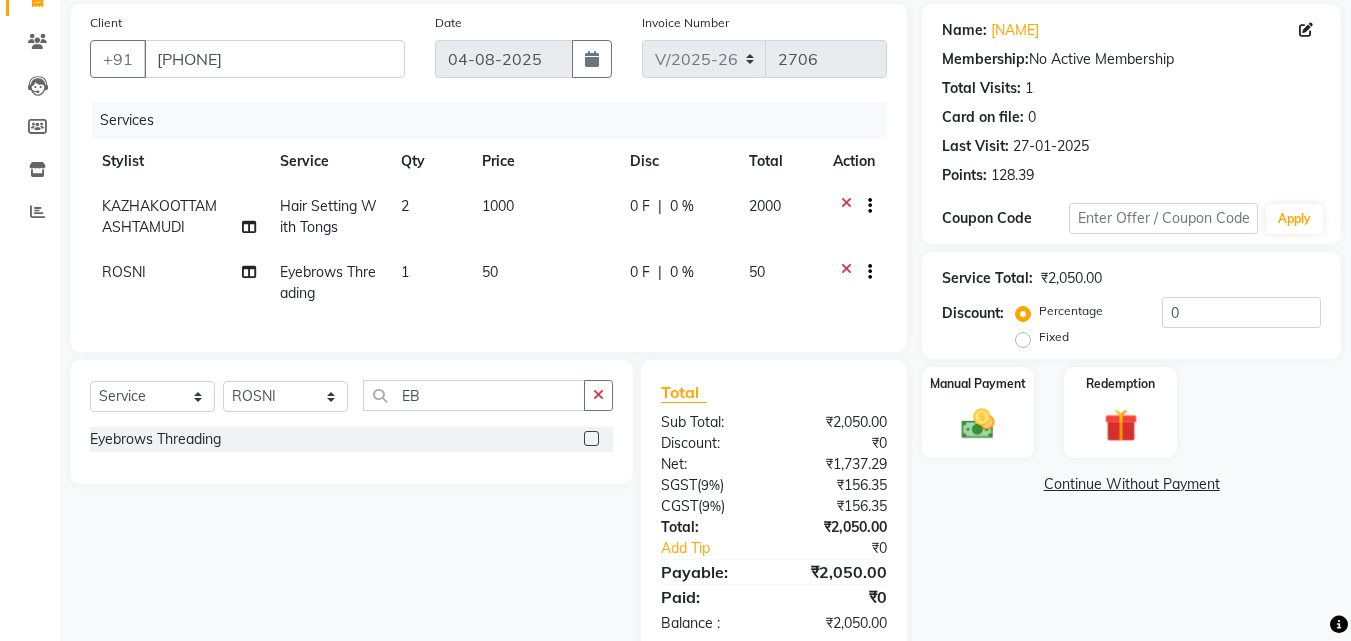scroll, scrollTop: 204, scrollLeft: 0, axis: vertical 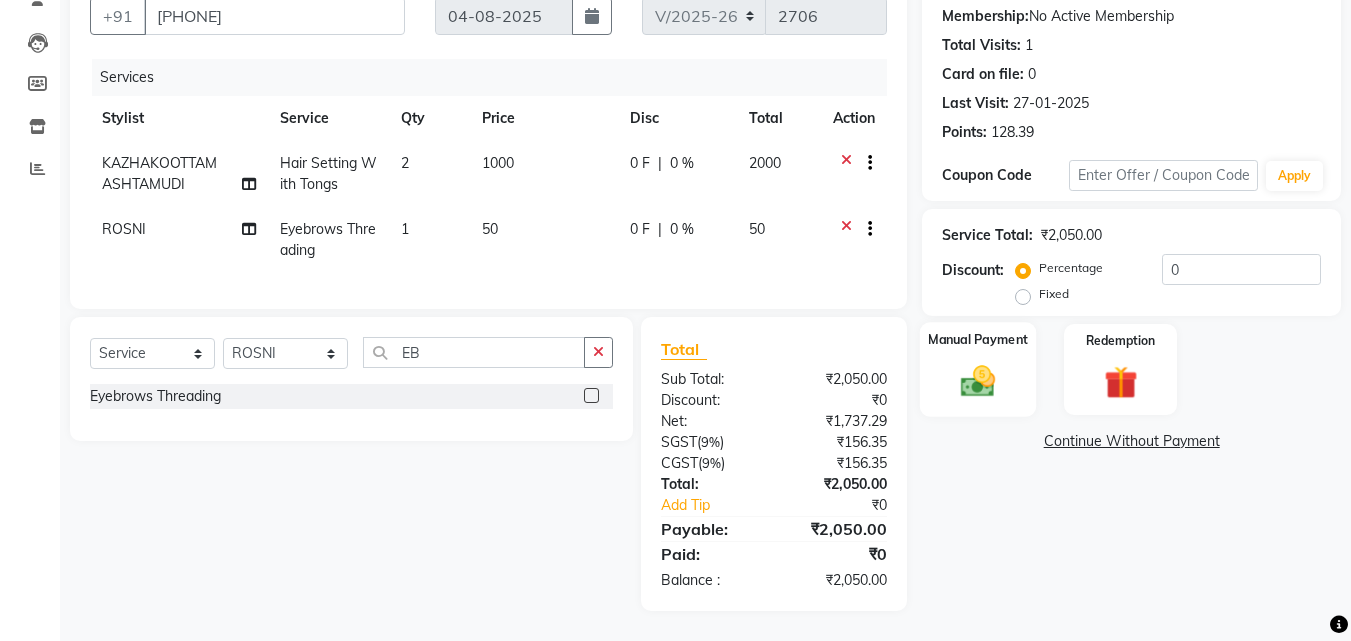 click 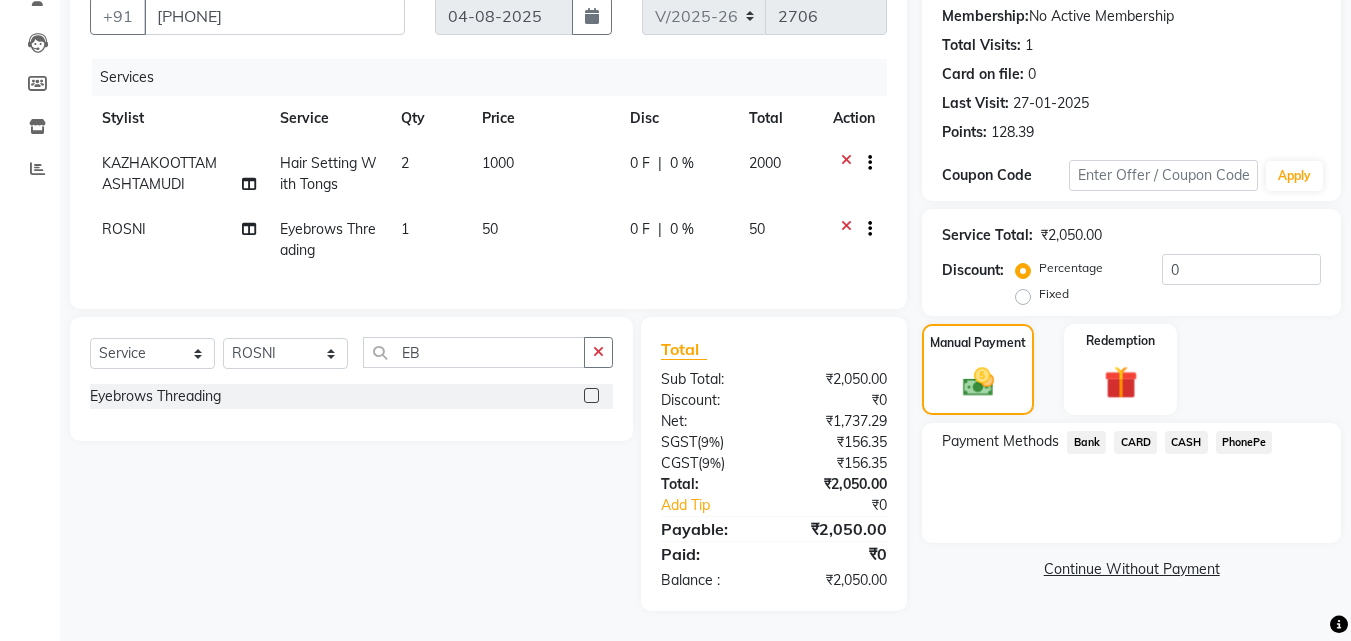 click on "PhonePe" 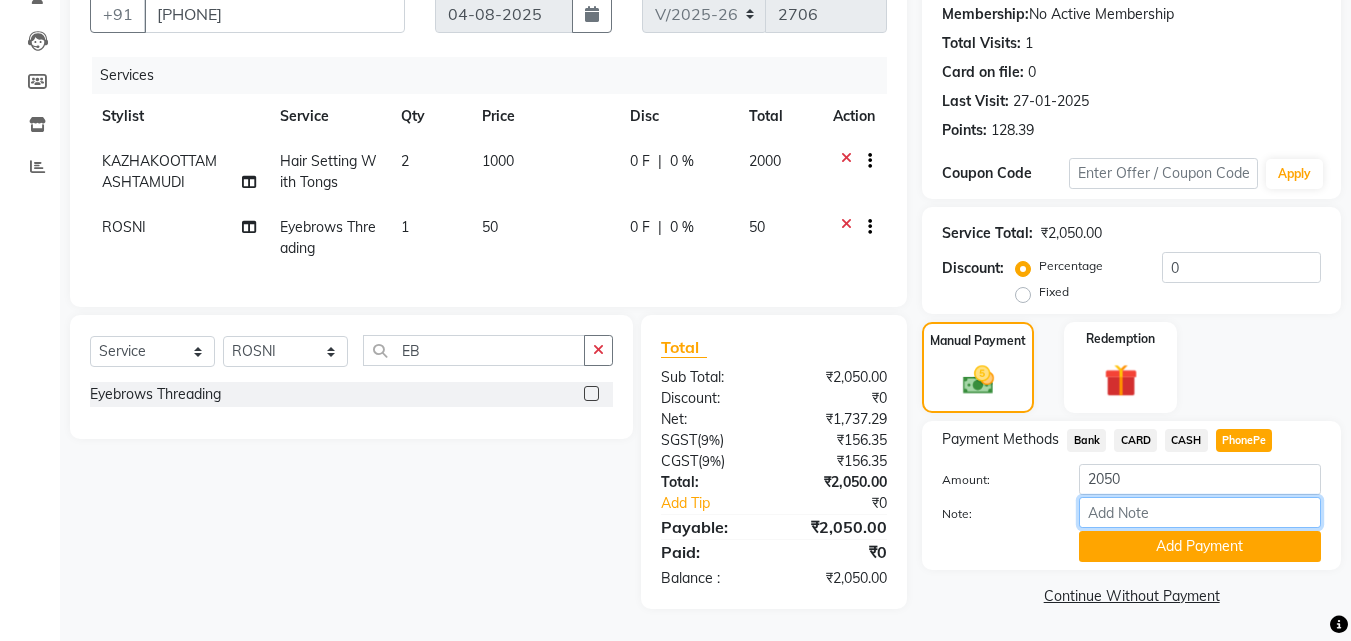 click on "Note:" at bounding box center (1200, 512) 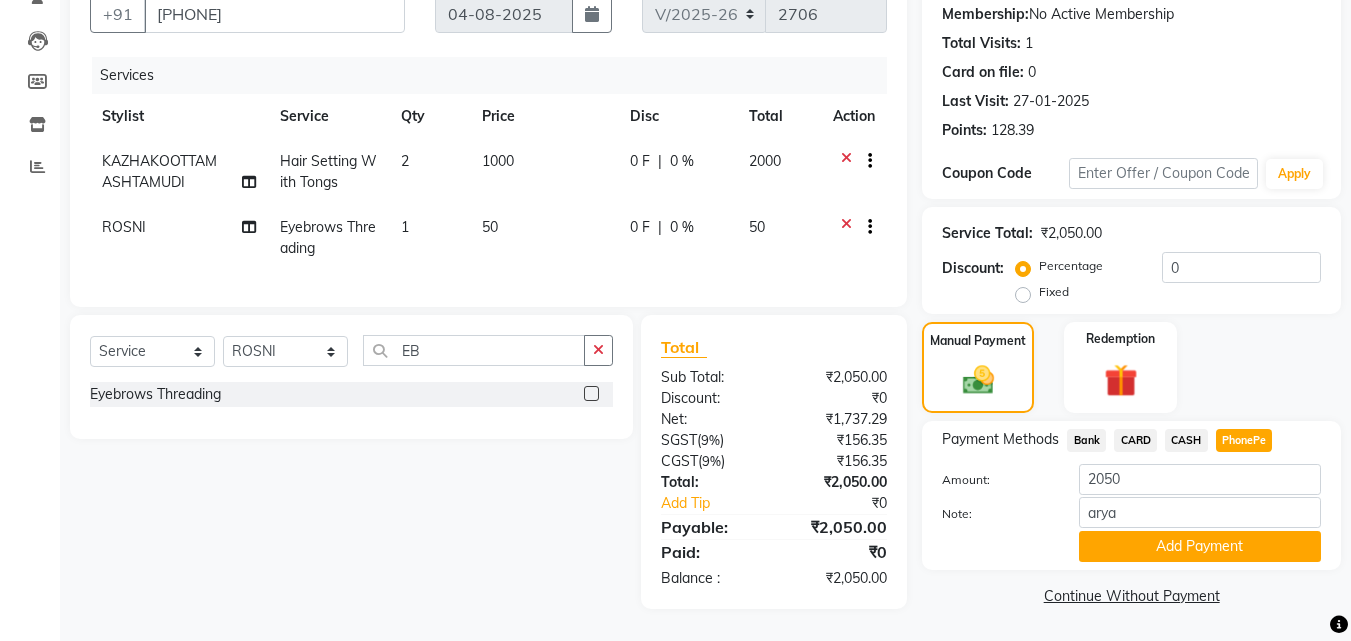 drag, startPoint x: 1117, startPoint y: 539, endPoint x: 1121, endPoint y: 527, distance: 12.649111 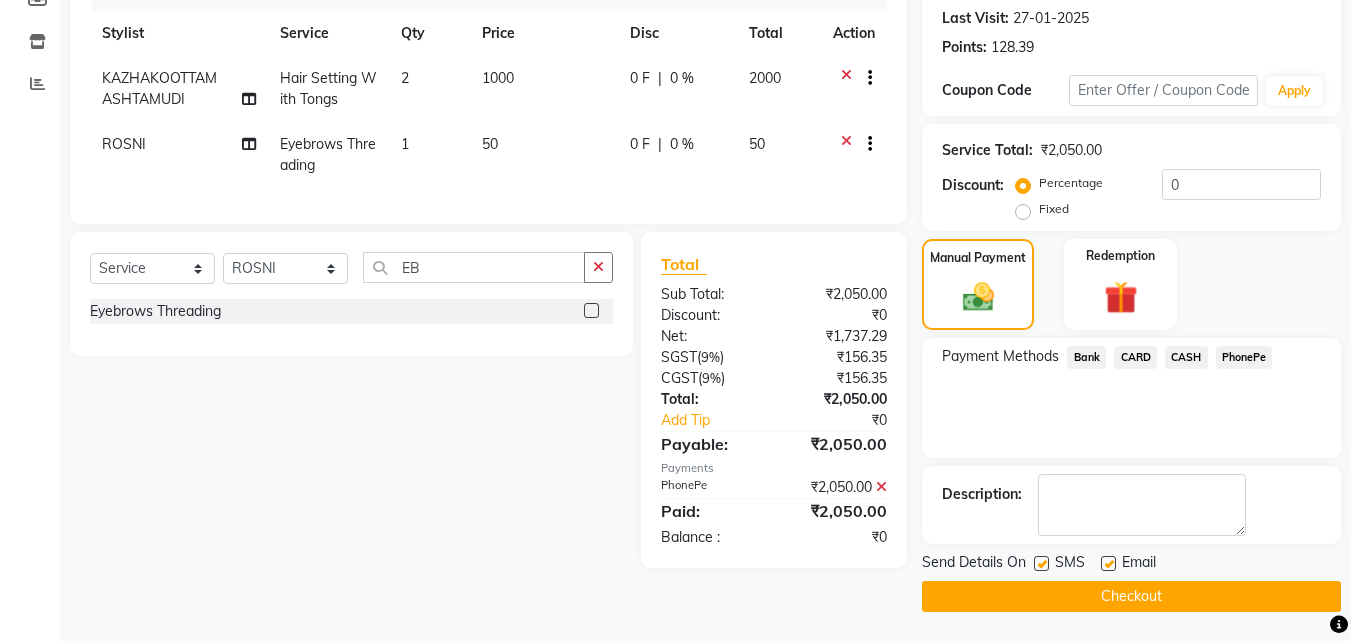 scroll, scrollTop: 275, scrollLeft: 0, axis: vertical 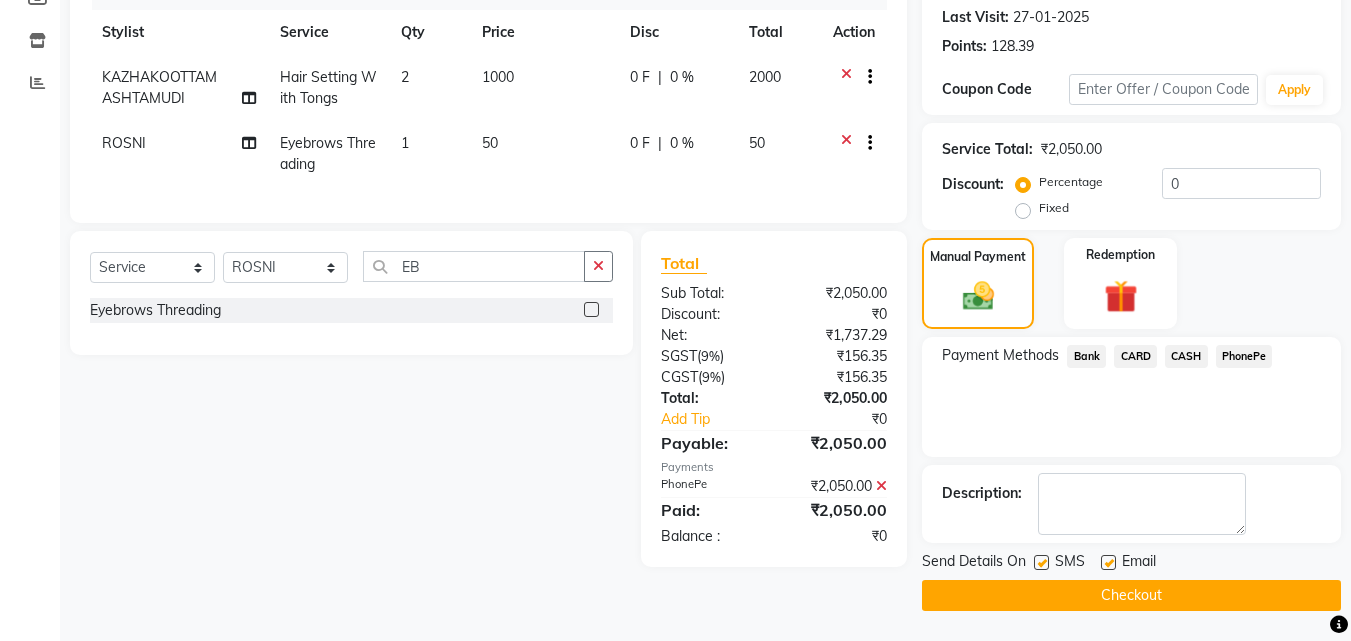 click 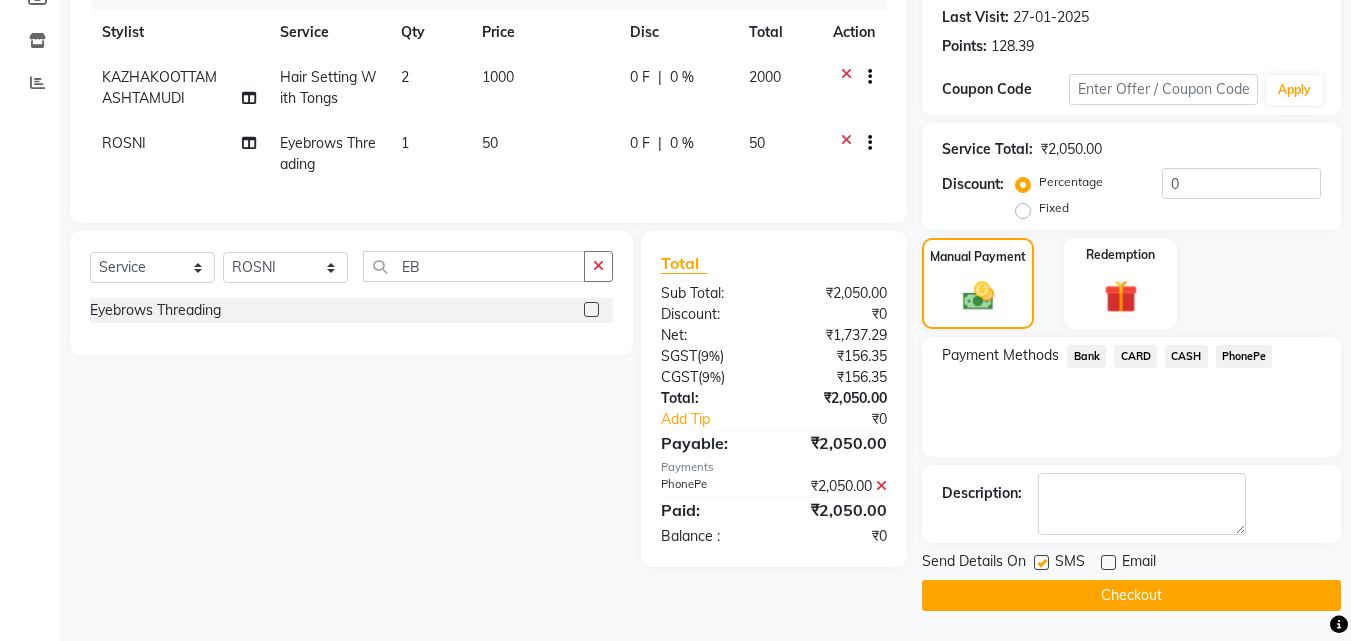 click 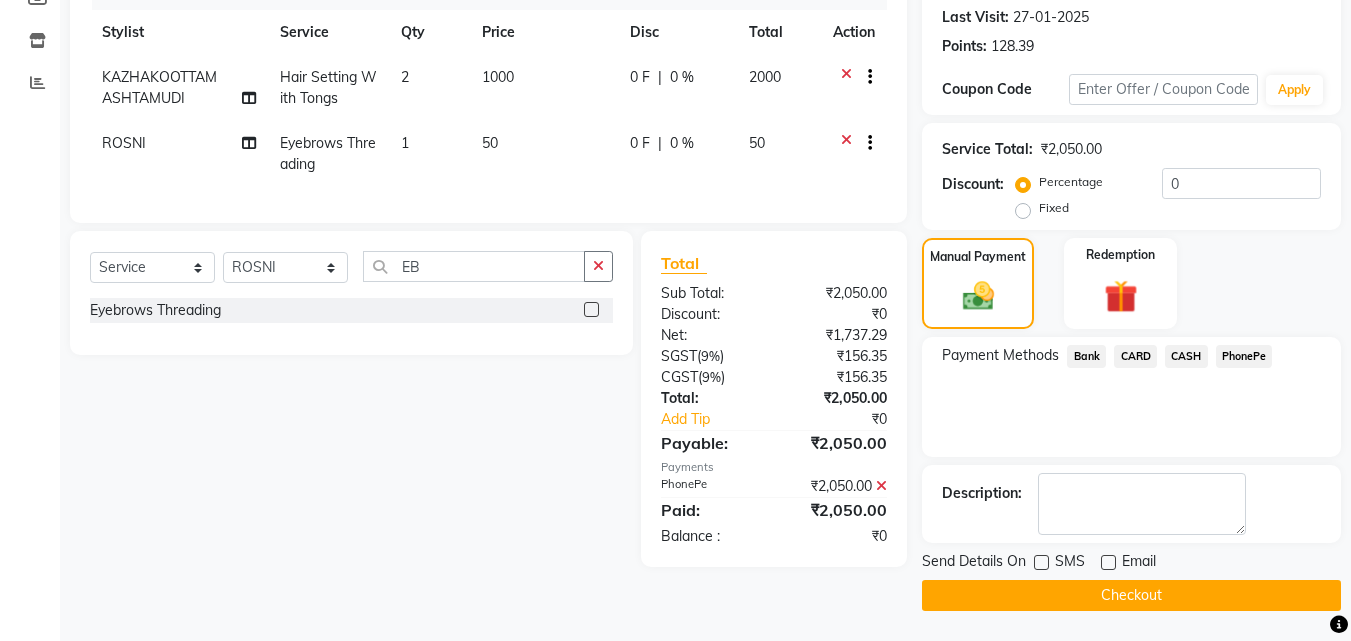 click on "Checkout" 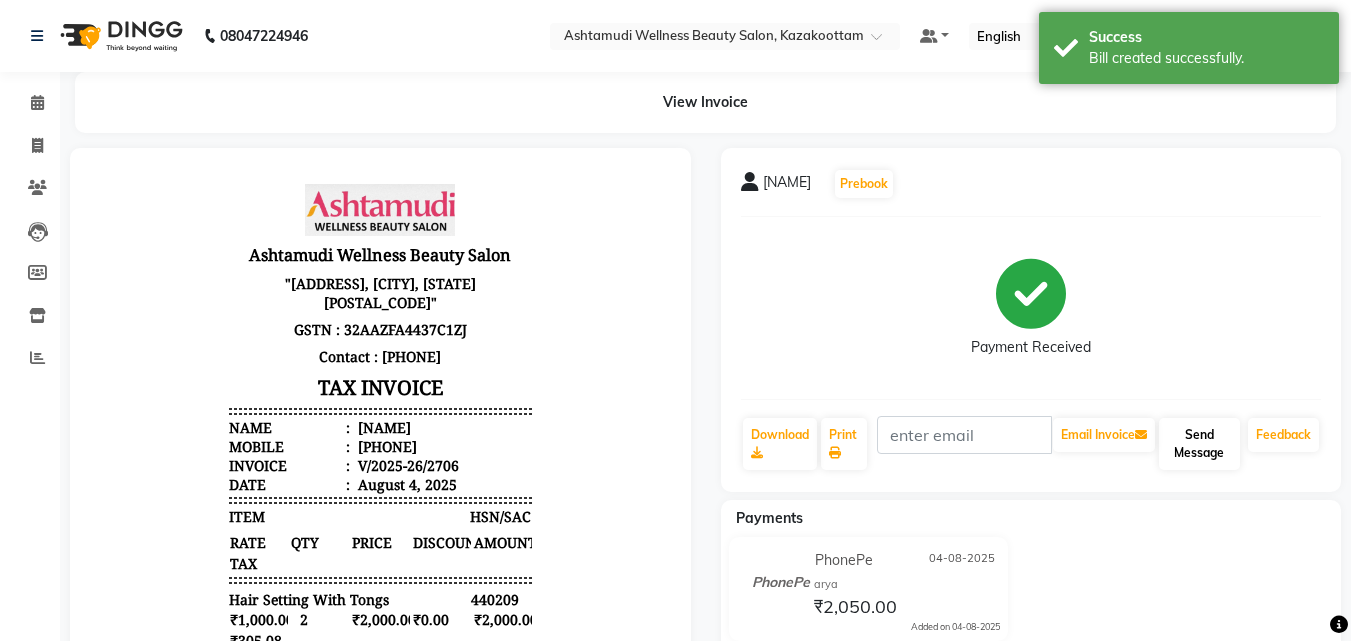 scroll, scrollTop: 0, scrollLeft: 0, axis: both 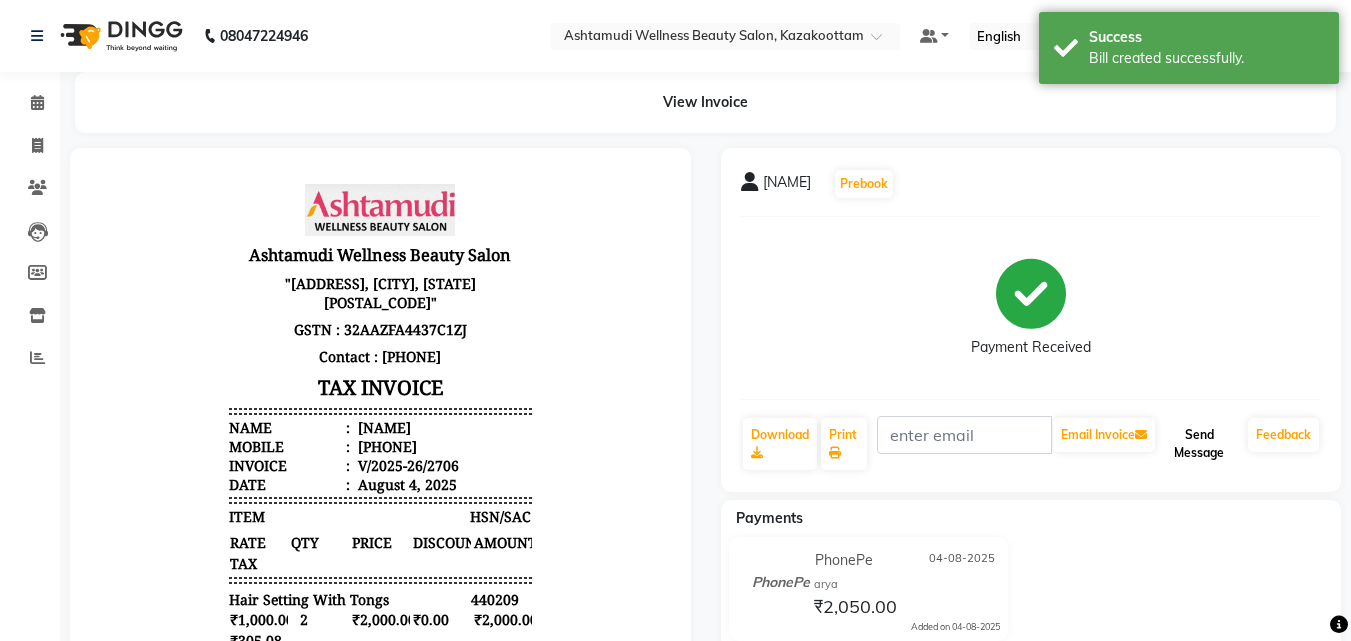 click on "Send Message" 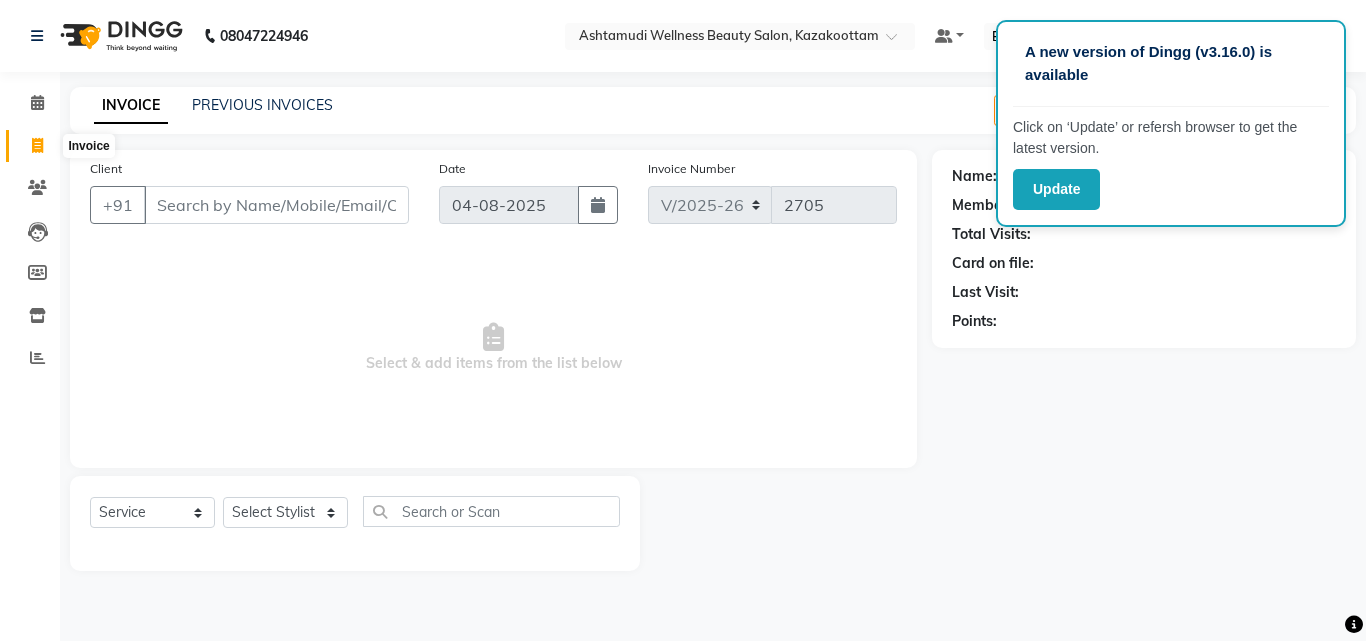 click 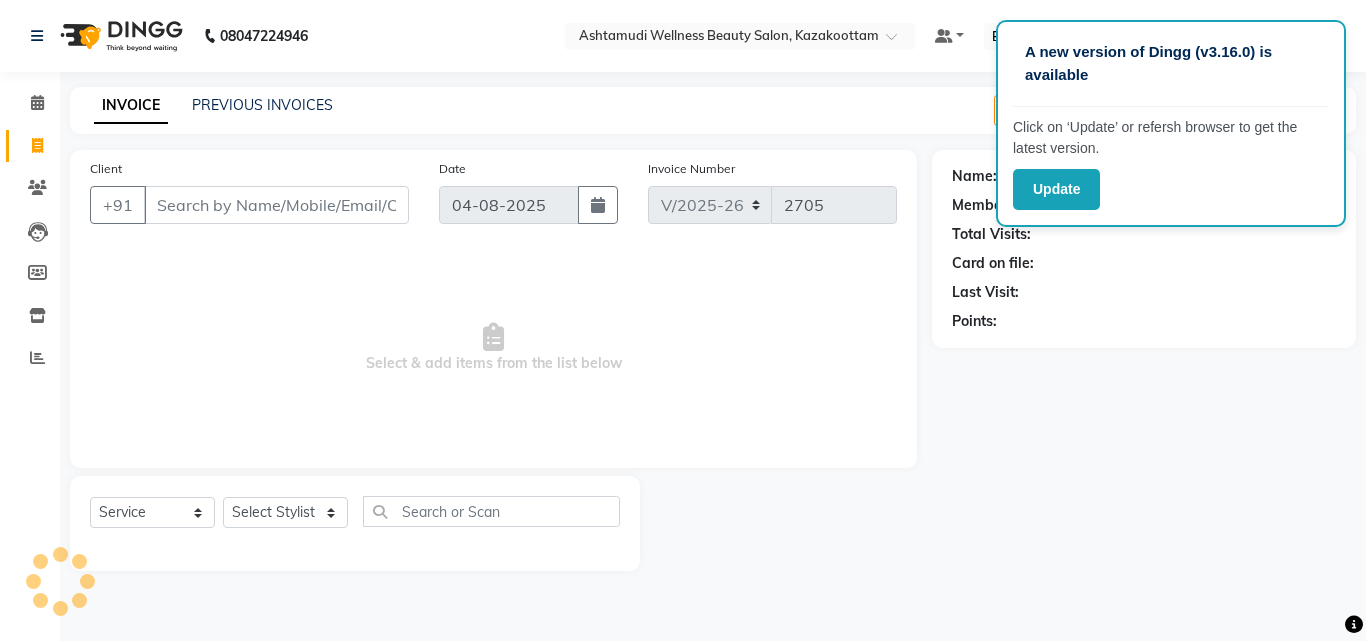scroll, scrollTop: 0, scrollLeft: 0, axis: both 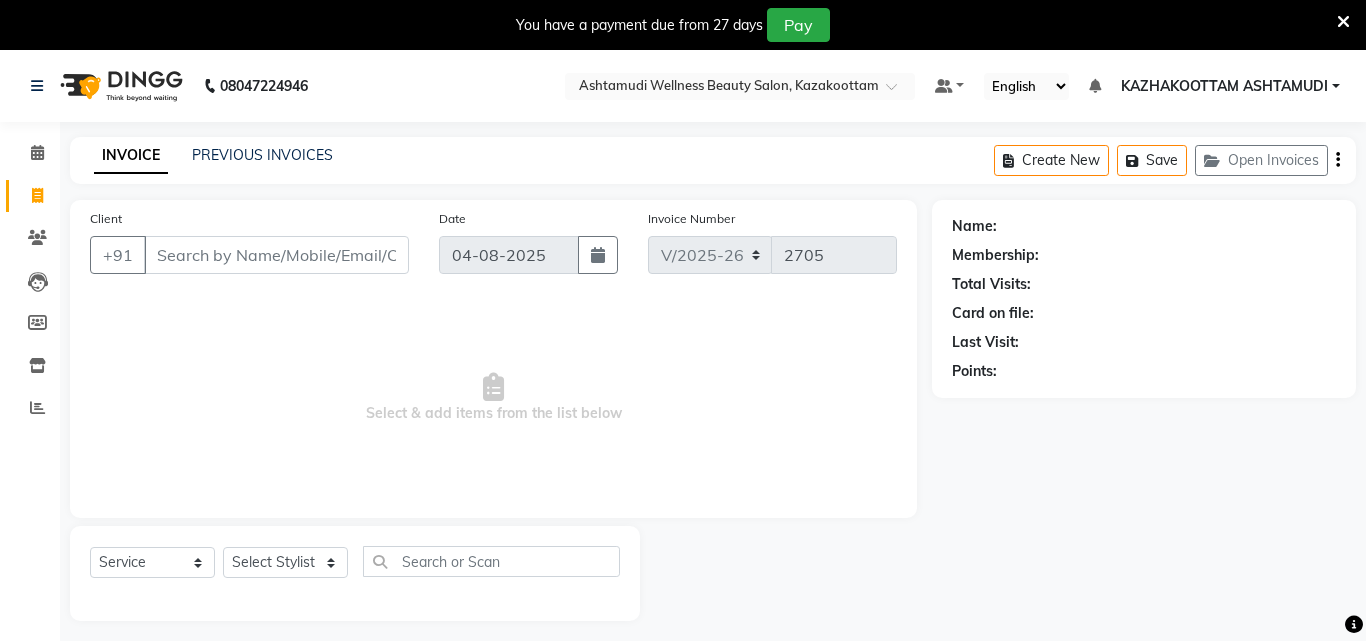 select on "4662" 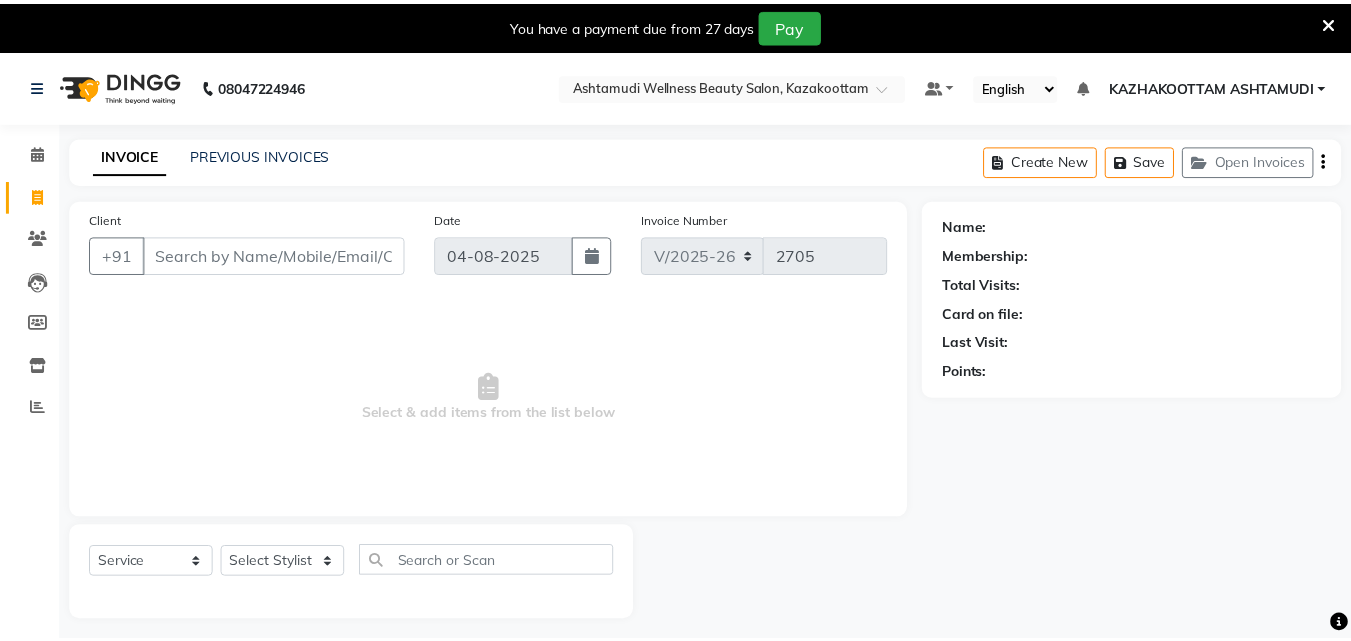 scroll, scrollTop: 0, scrollLeft: 0, axis: both 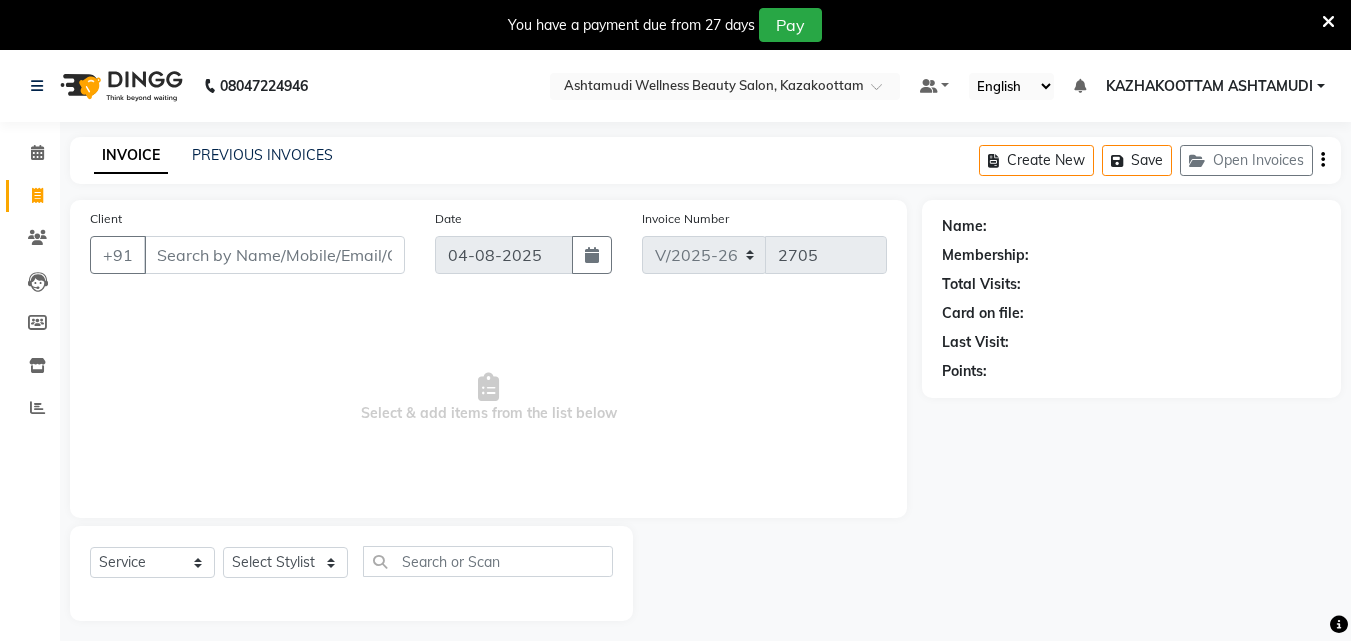 click on "Client" at bounding box center (274, 255) 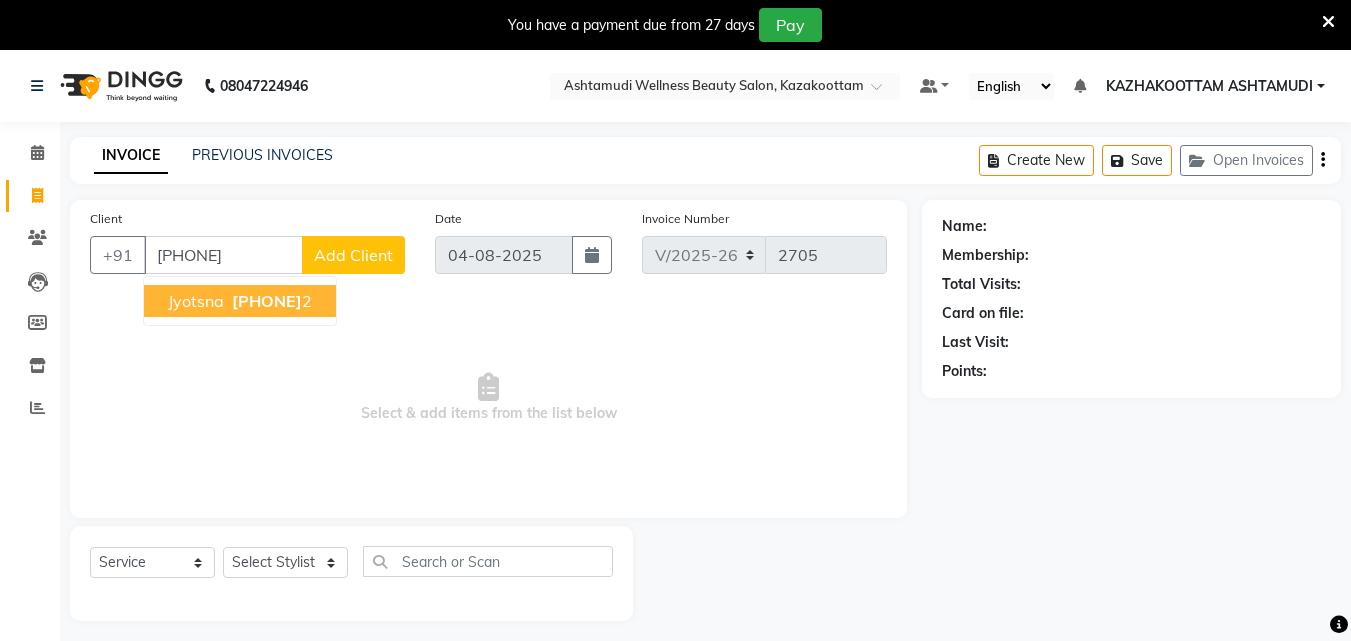 click on "[PHONE]" at bounding box center (267, 301) 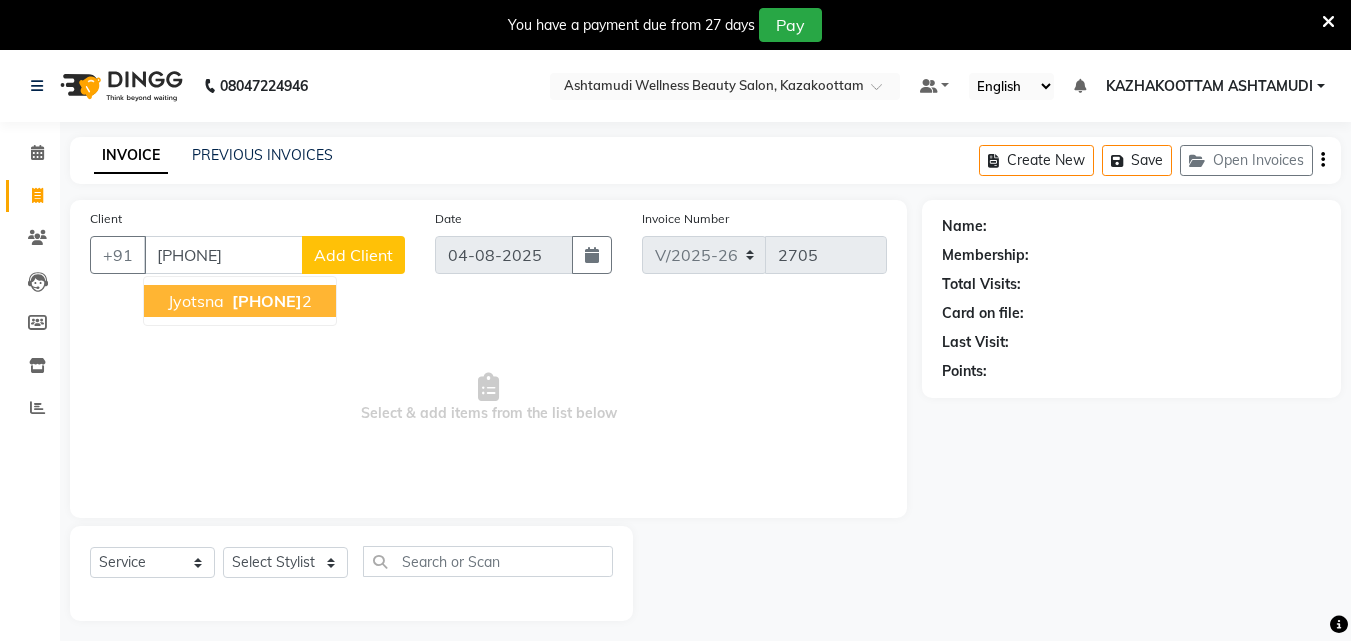 type on "[PHONE]" 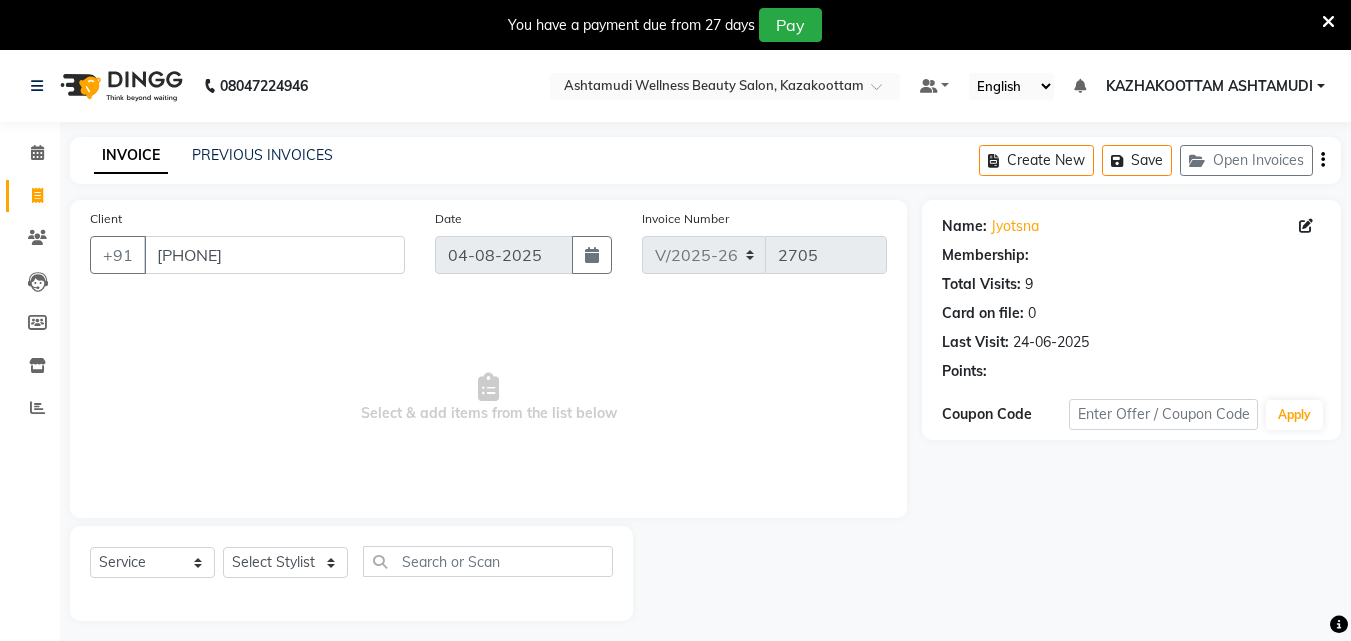 select on "2: Object" 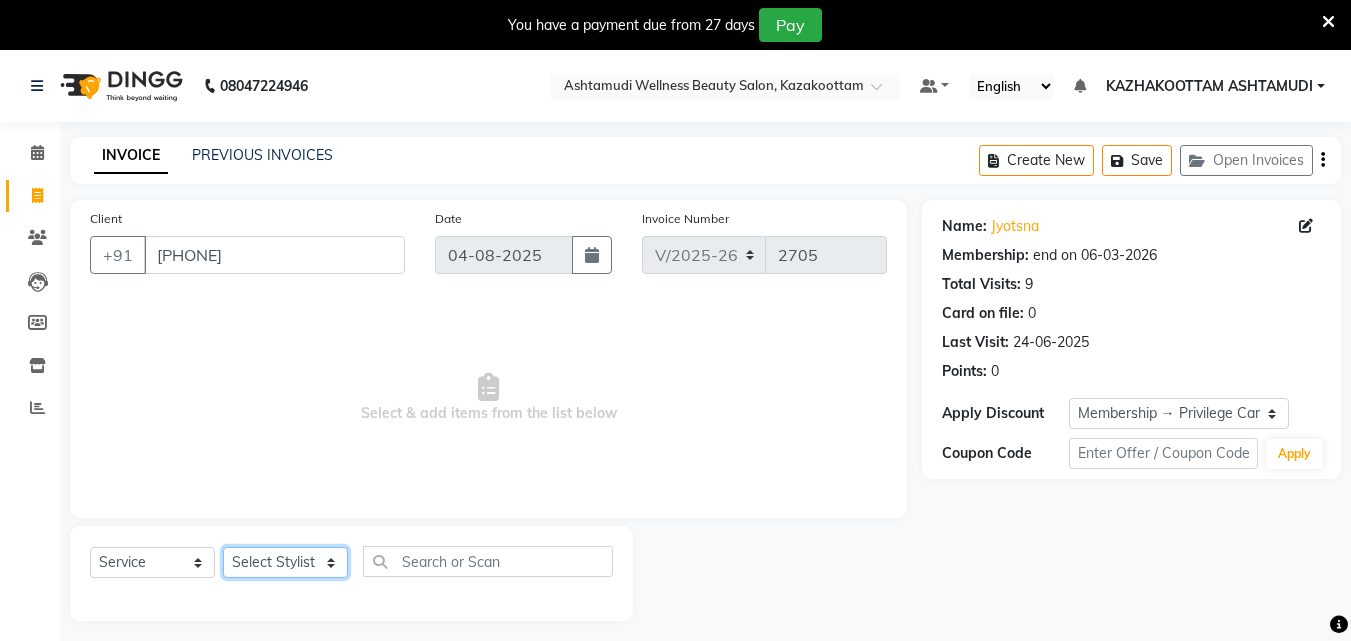 click on "Select Stylist Arya  CHINJU GEETA KAZHAKOOTTAM ASHTAMUDI KRISHNA LEKSHMI MADONNA MICHAEL MINCY VARGHESE Poornima Gopal PRIYA RESHMA ROSNI Sindhu SOORYAMOL" 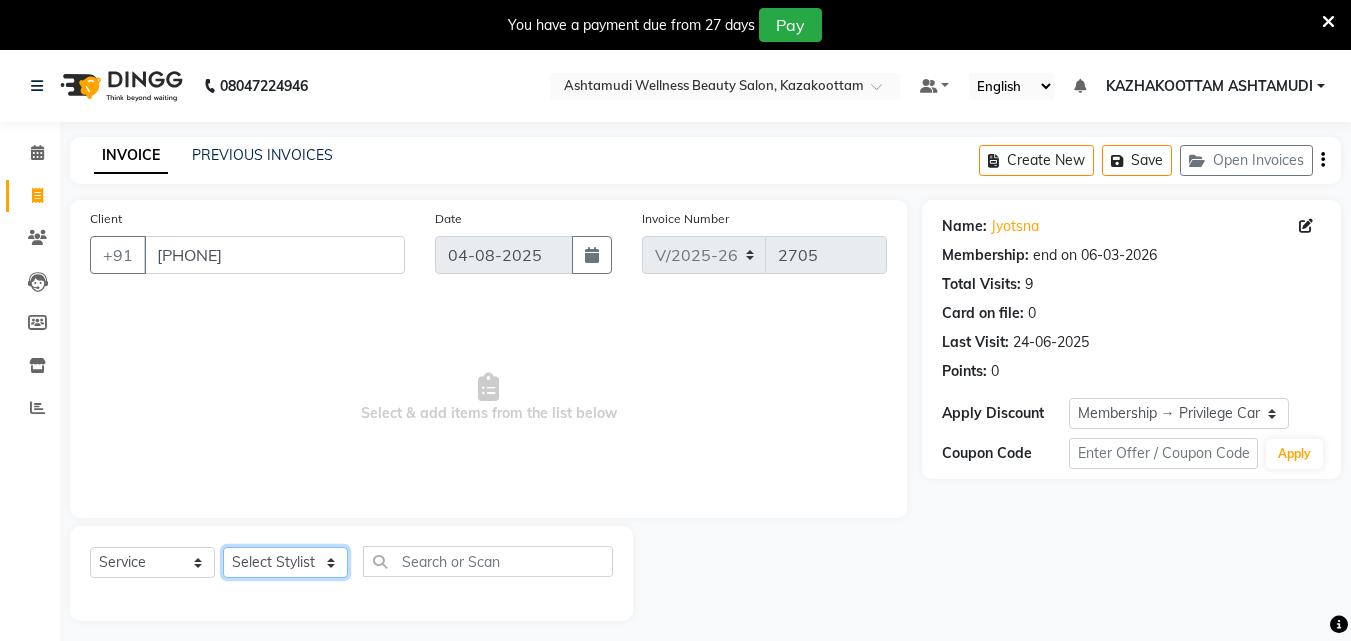 select on "52755" 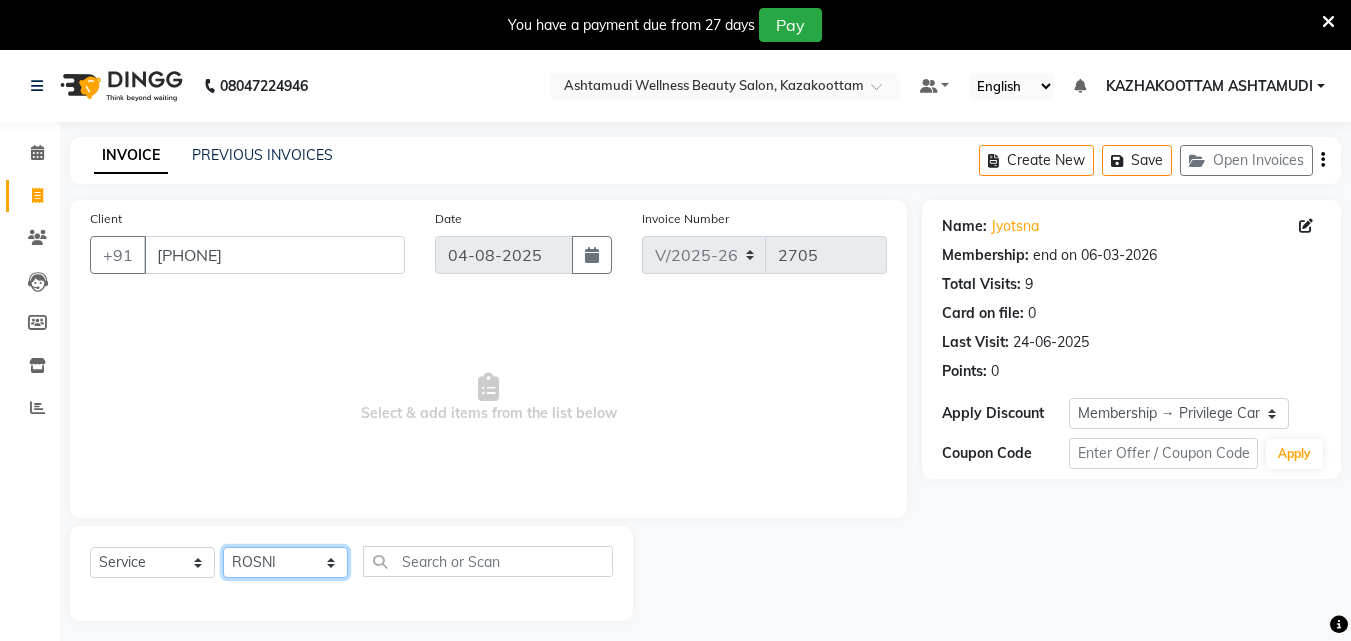 click on "Select Stylist Arya  CHINJU GEETA KAZHAKOOTTAM ASHTAMUDI KRISHNA LEKSHMI MADONNA MICHAEL MINCY VARGHESE Poornima Gopal PRIYA RESHMA ROSNI Sindhu SOORYAMOL" 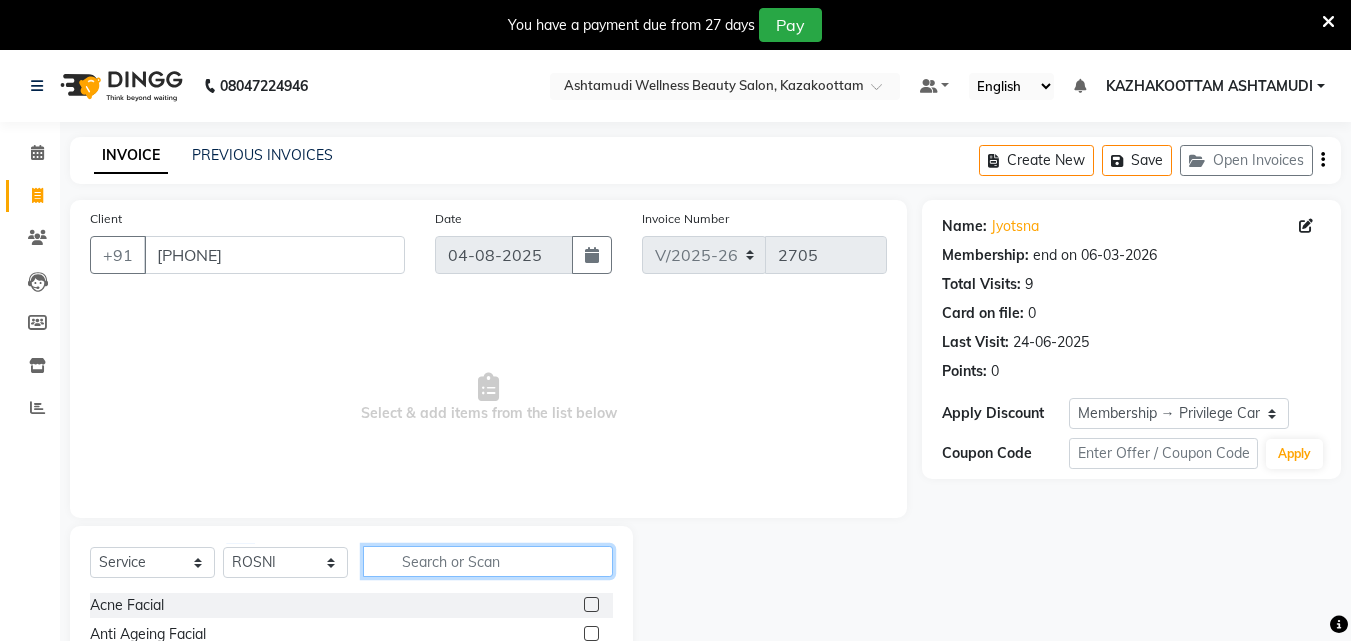 click 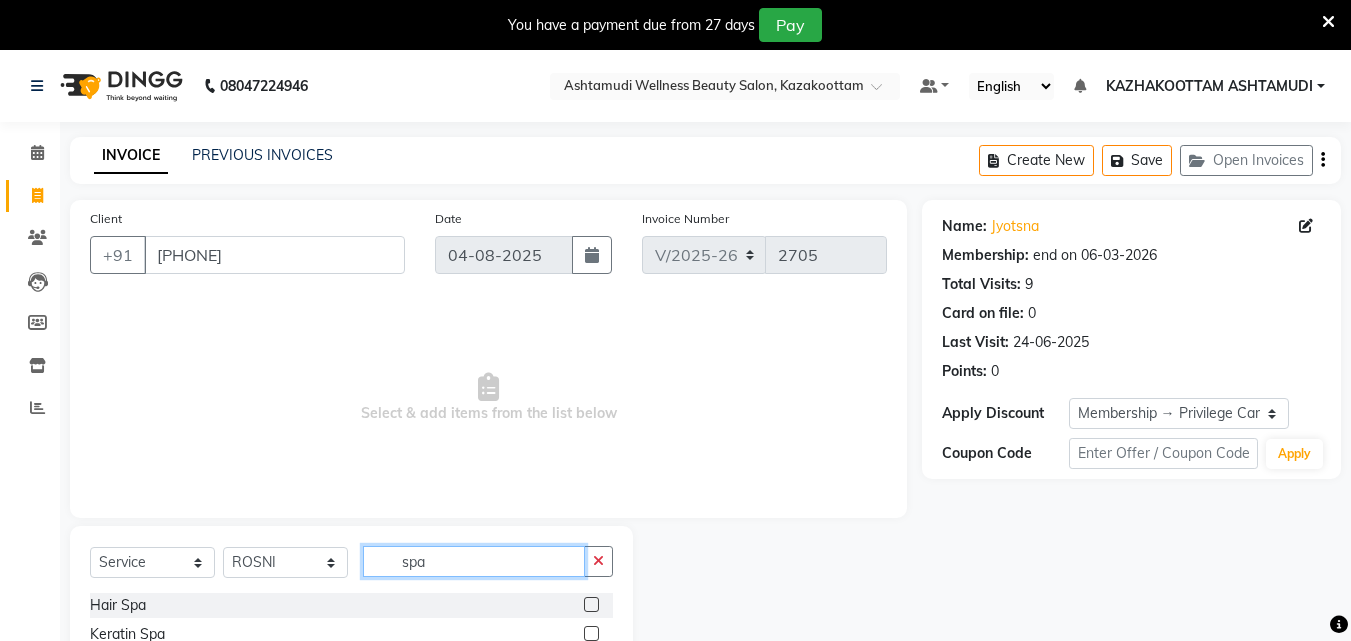 type on "spa" 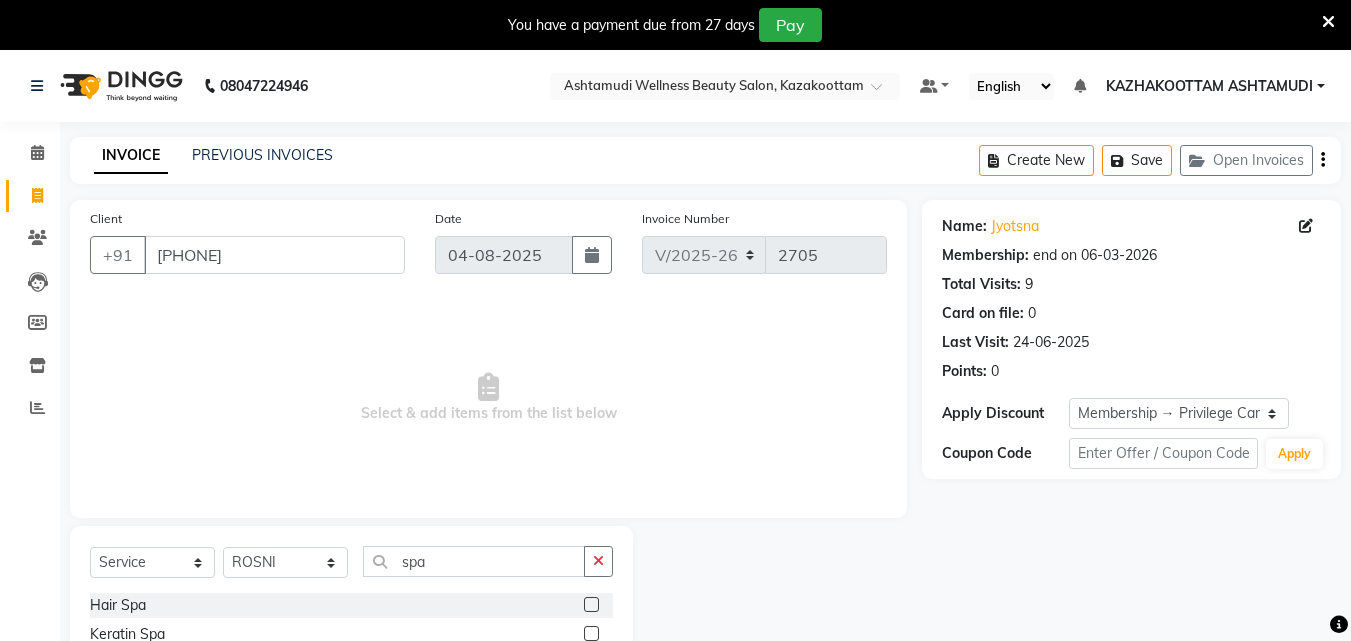 click 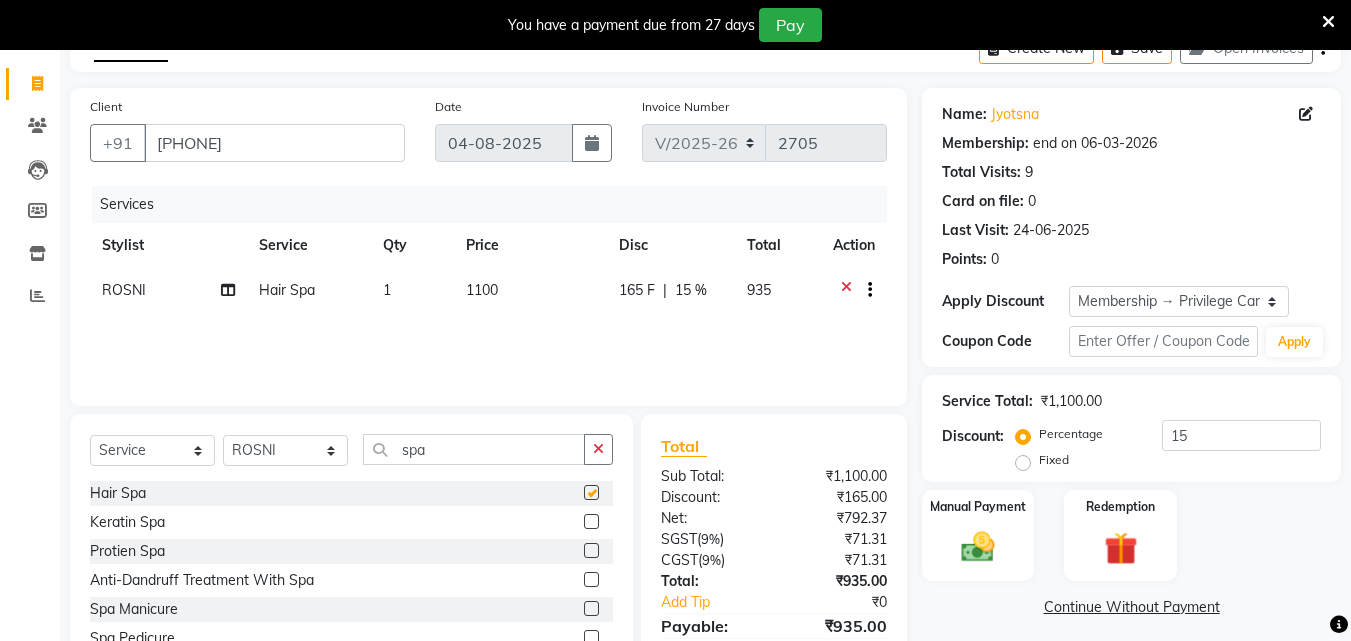 checkbox on "false" 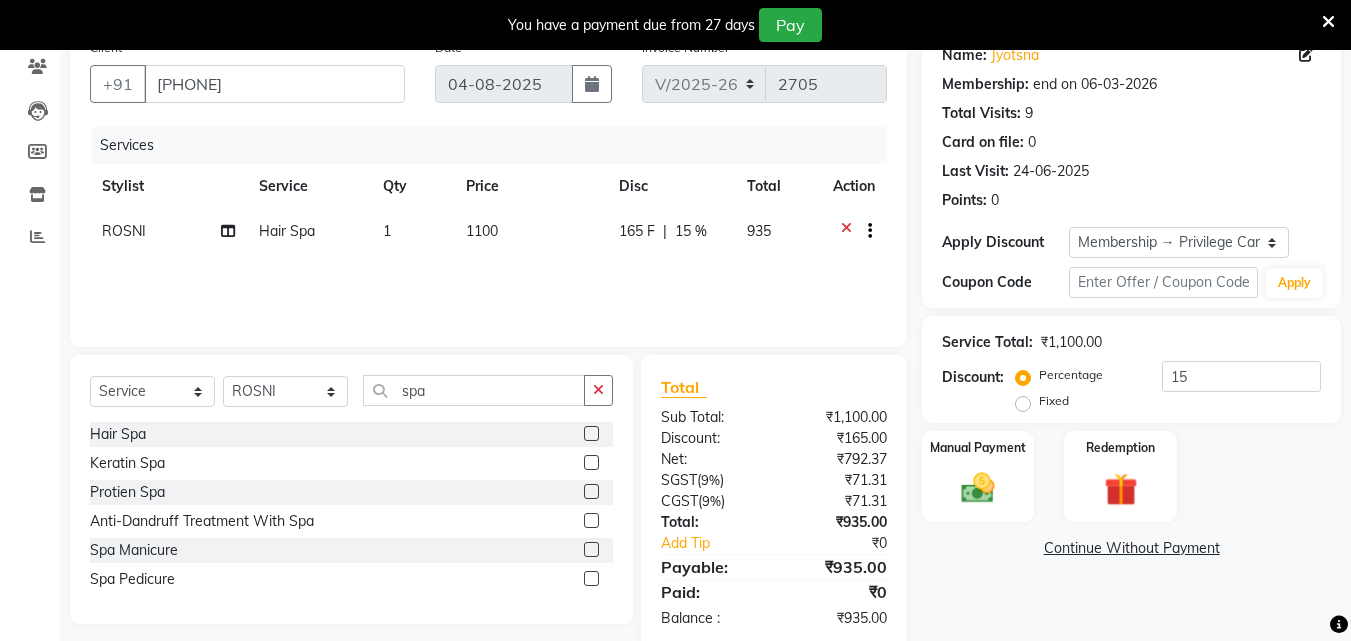 scroll, scrollTop: 209, scrollLeft: 0, axis: vertical 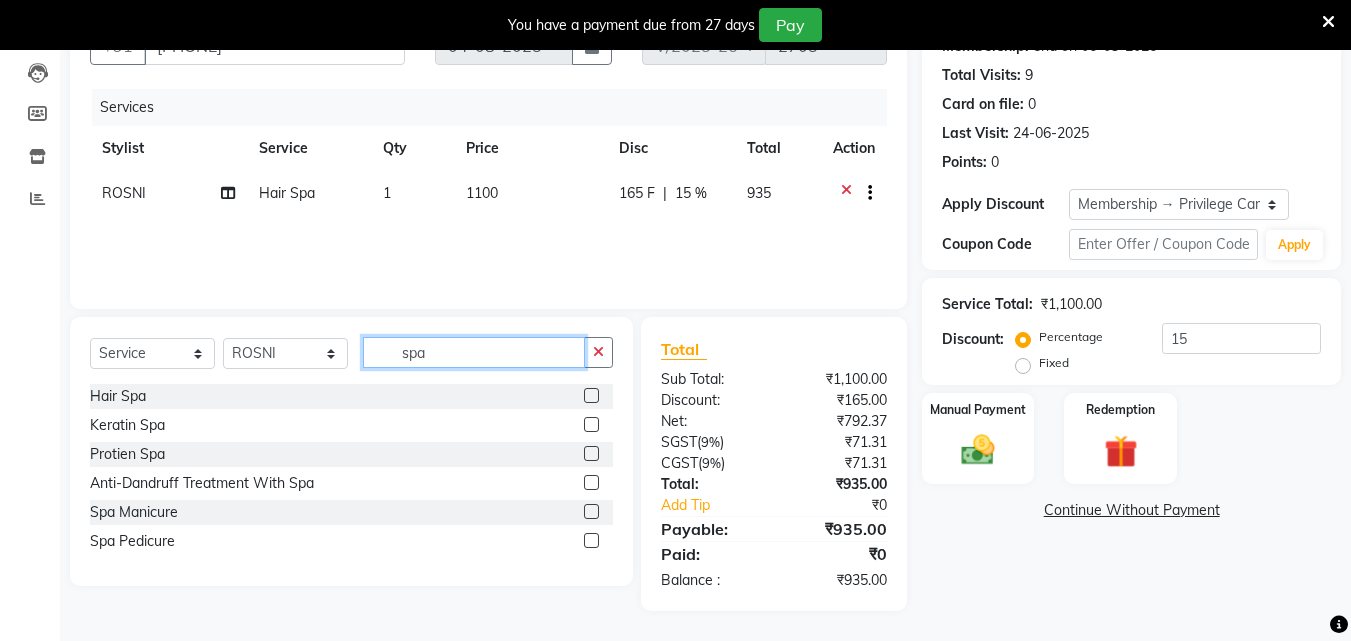 drag, startPoint x: 475, startPoint y: 355, endPoint x: 252, endPoint y: 327, distance: 224.75098 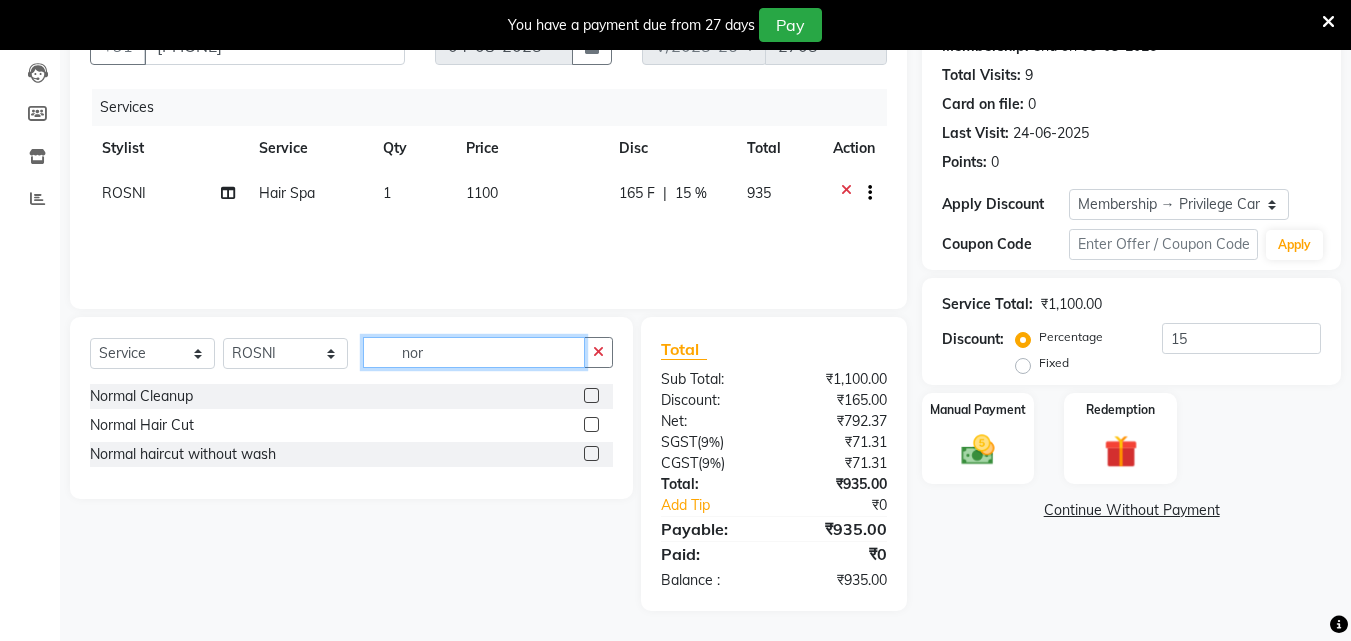 type on "nor" 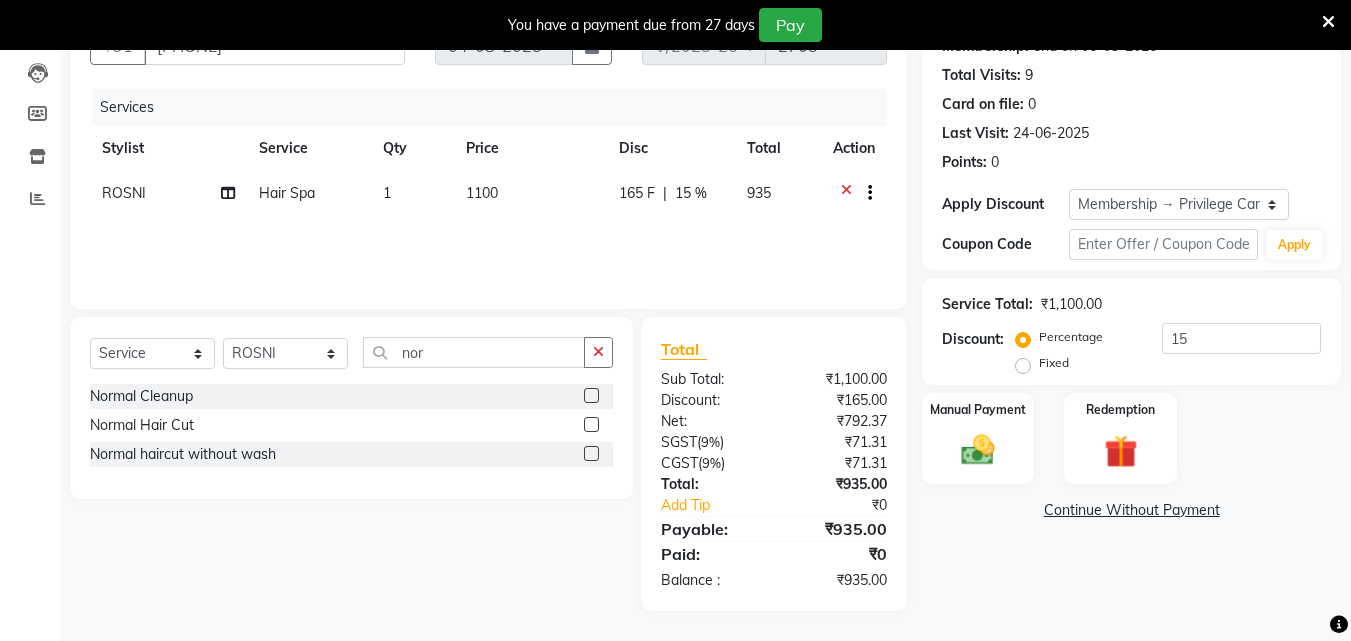 click 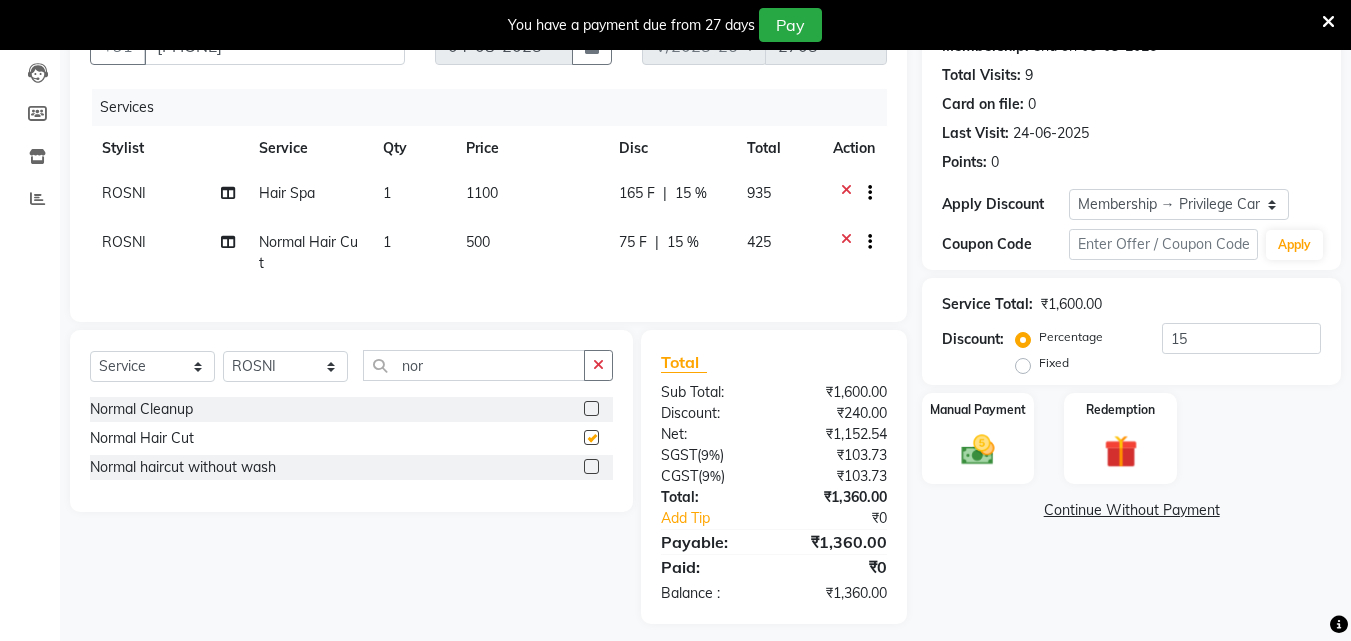checkbox on "false" 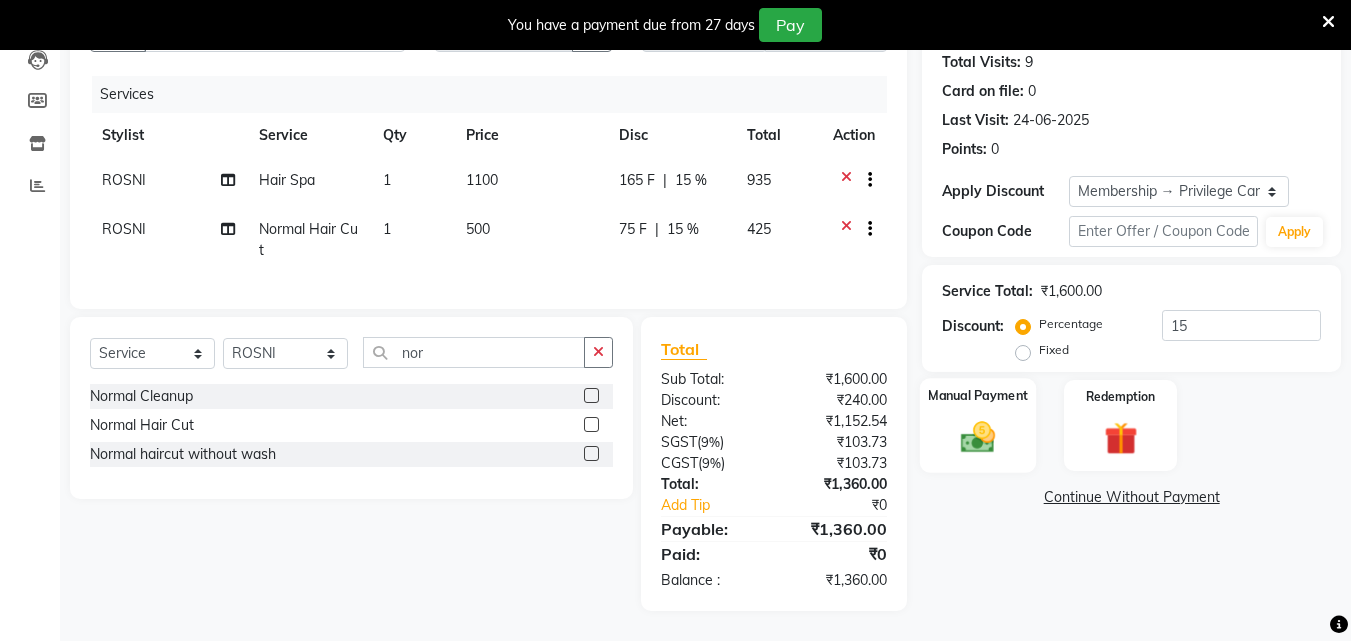scroll, scrollTop: 237, scrollLeft: 0, axis: vertical 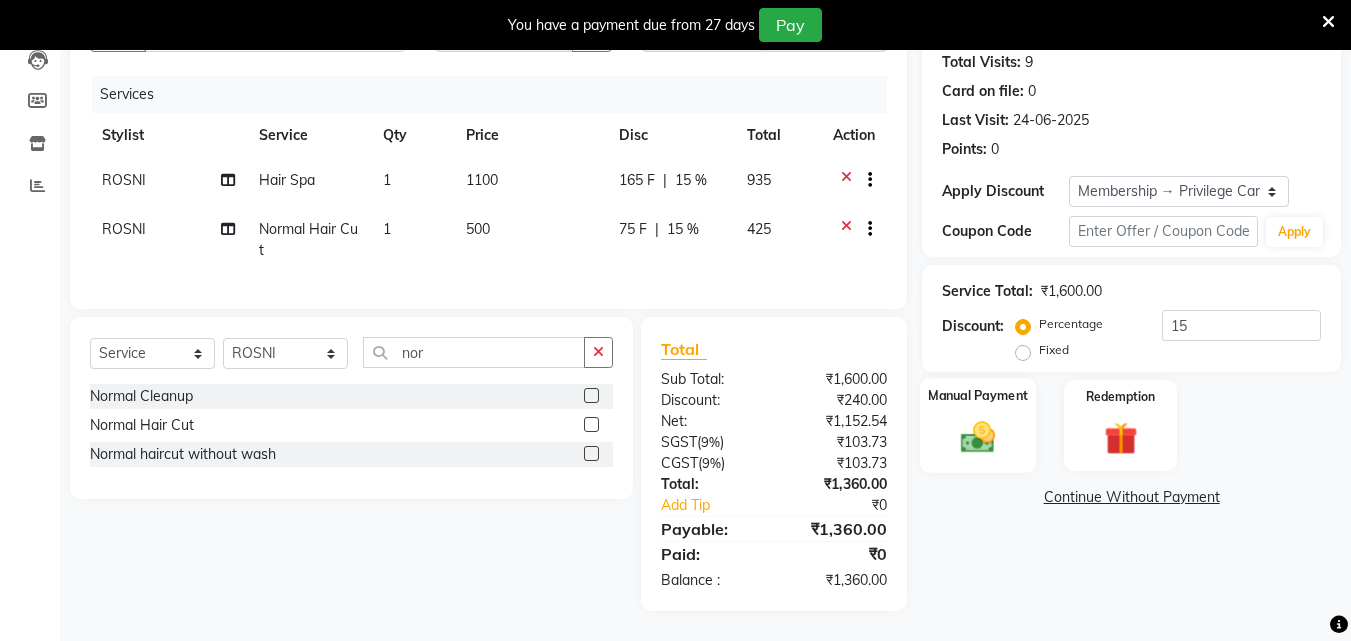 click 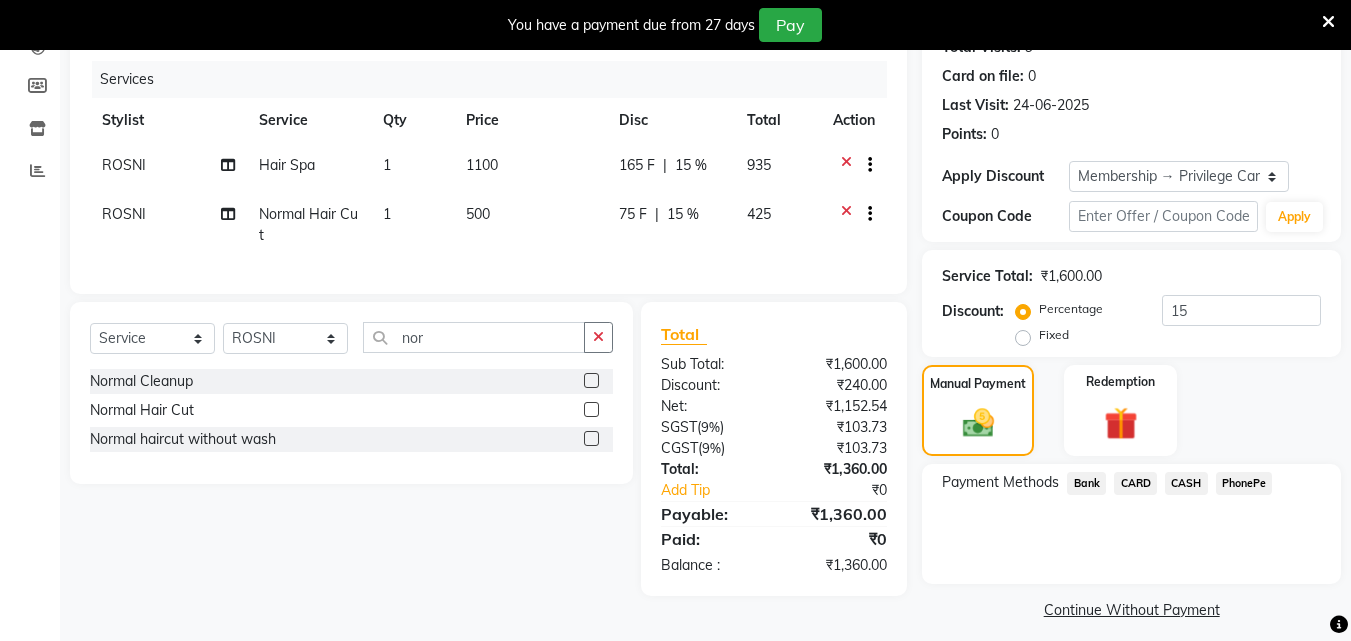 click on "PhonePe" 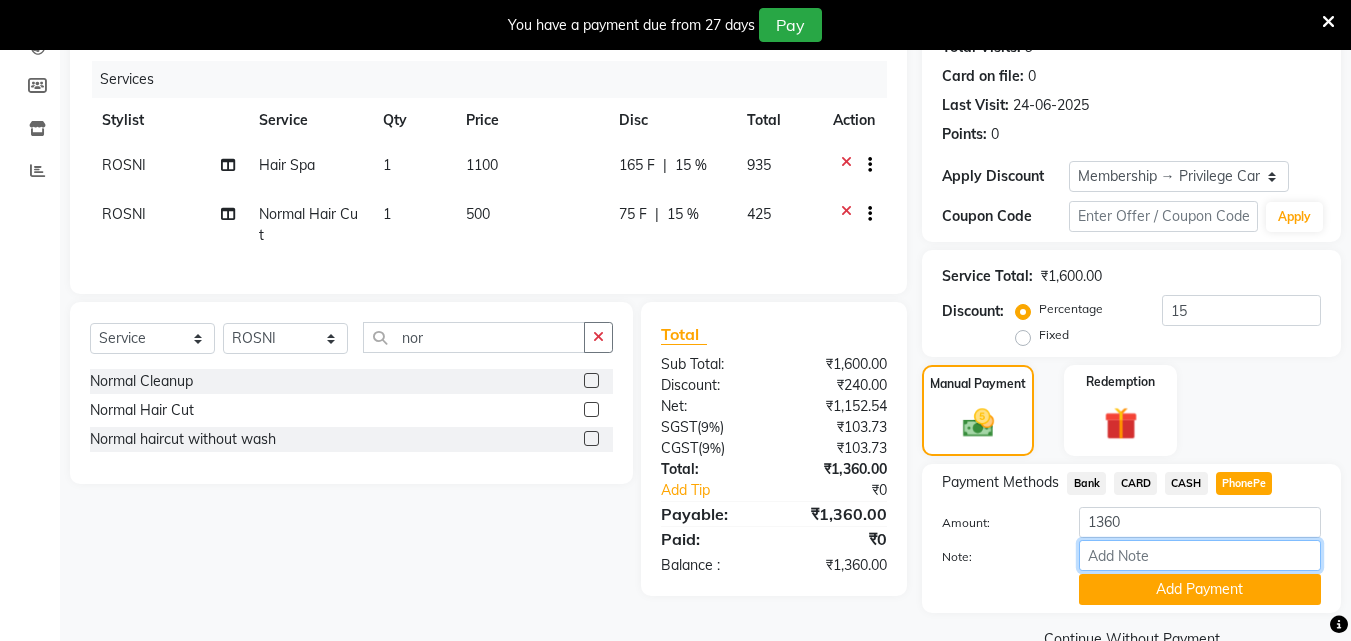 click on "Note:" at bounding box center [1200, 555] 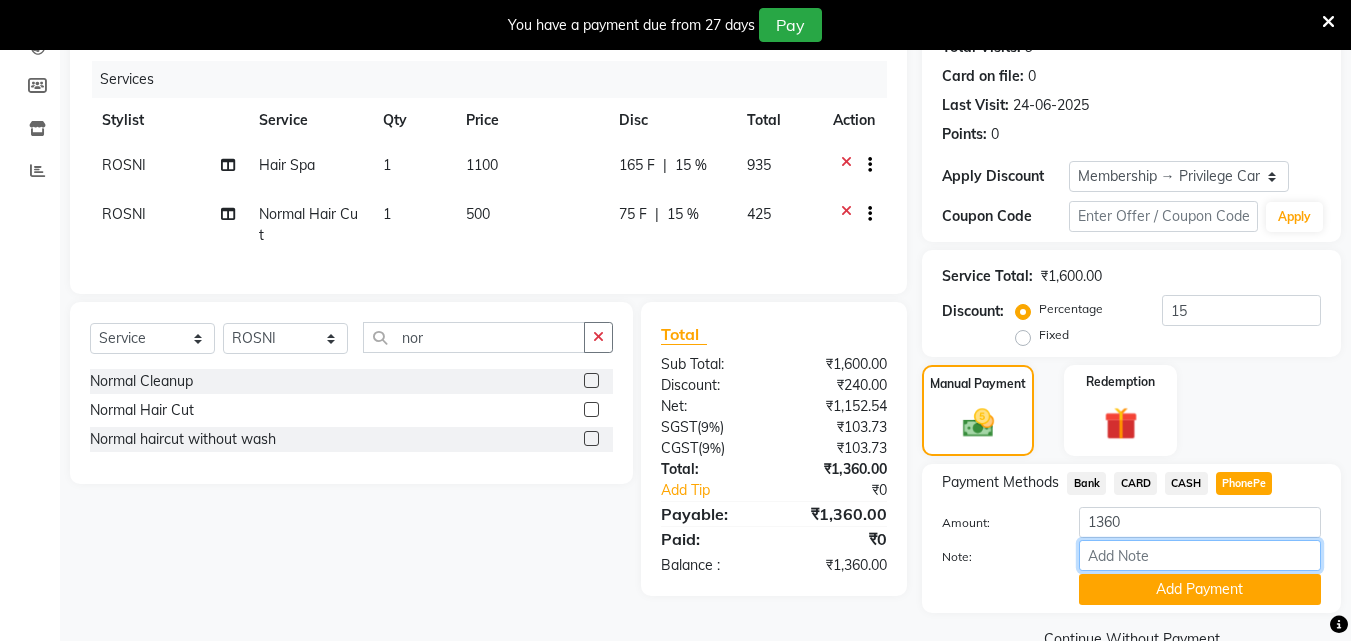 type on "arya" 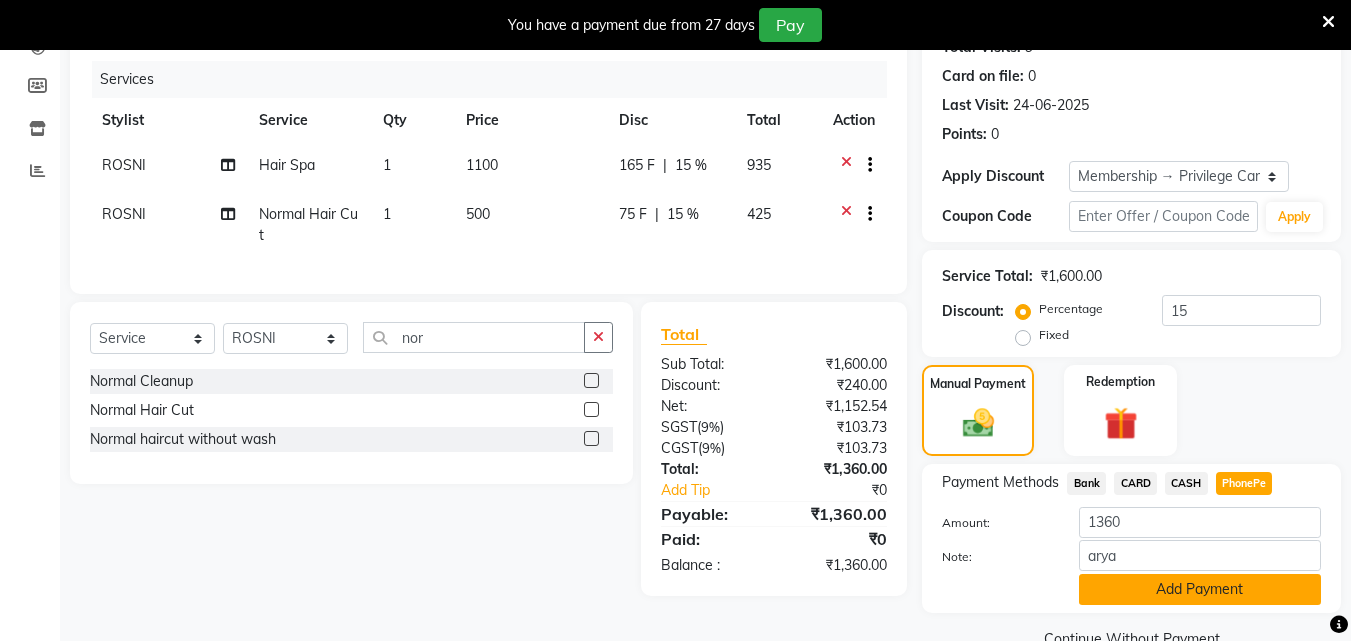 click on "Add Payment" 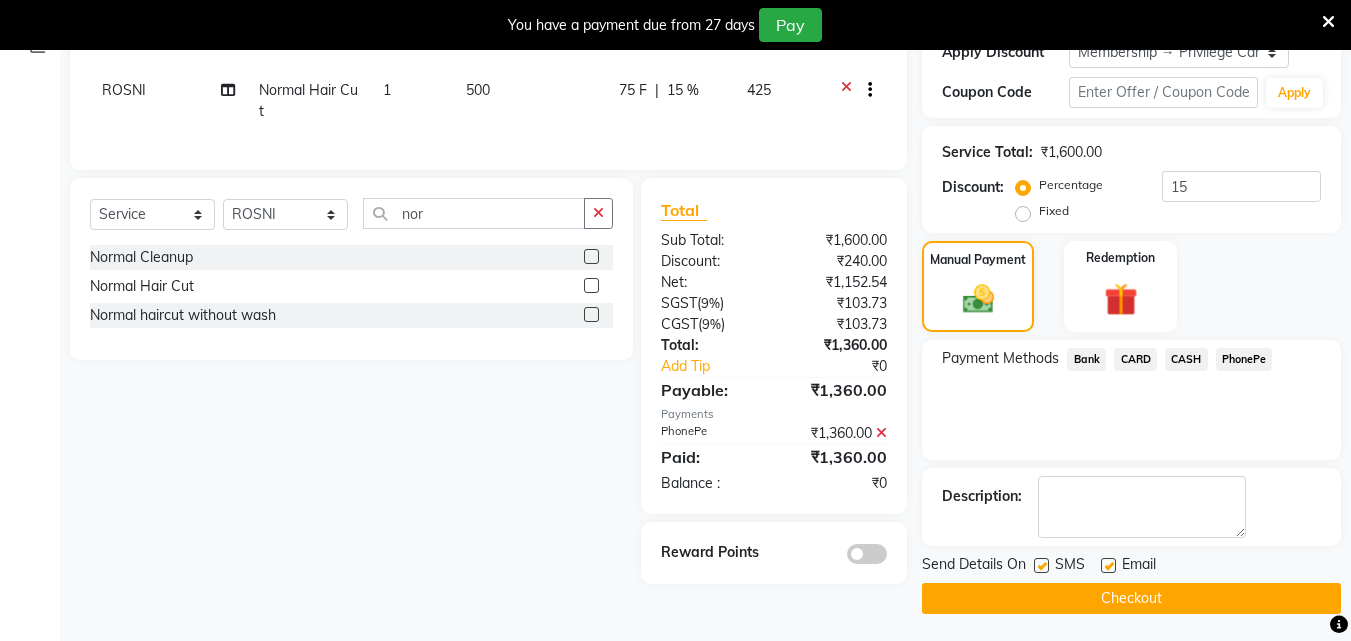 scroll, scrollTop: 364, scrollLeft: 0, axis: vertical 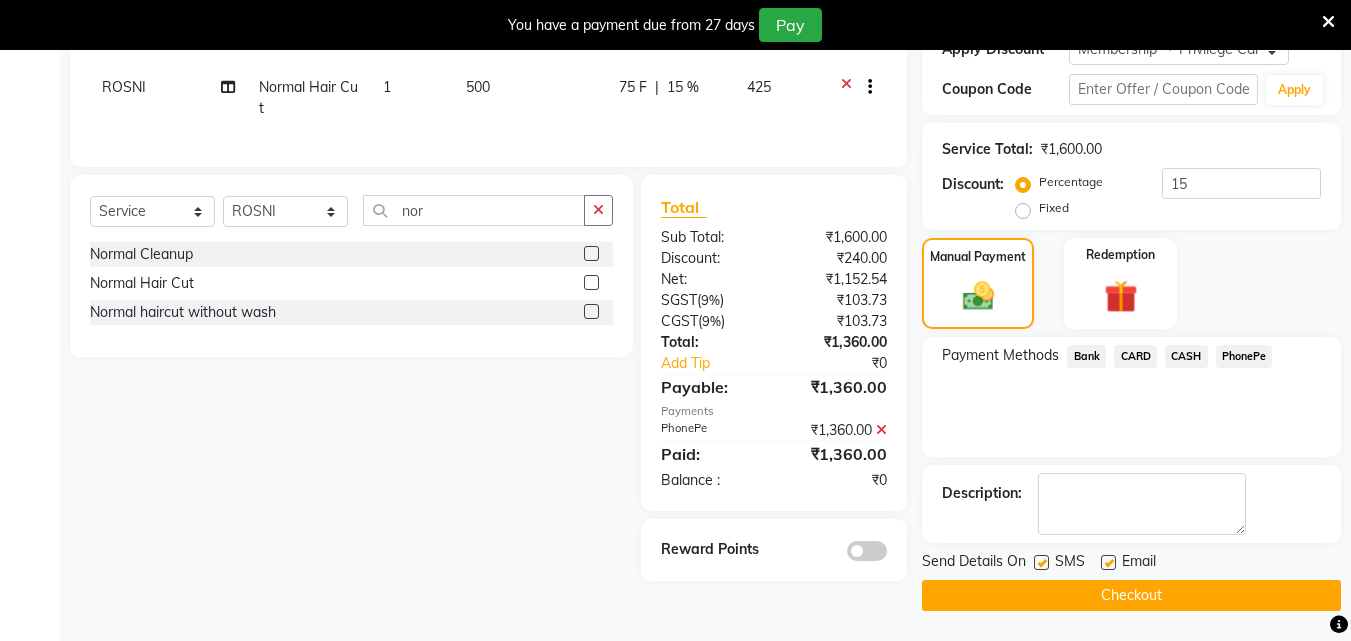 click 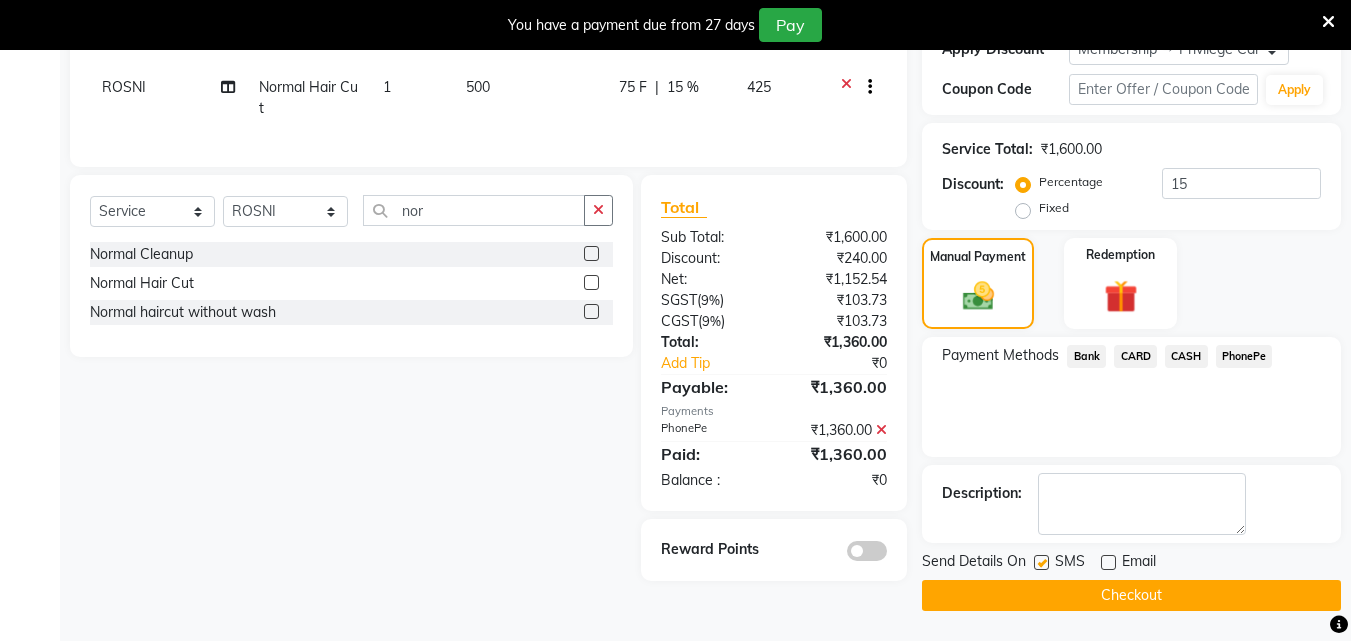 click on "Send Details On SMS Email" 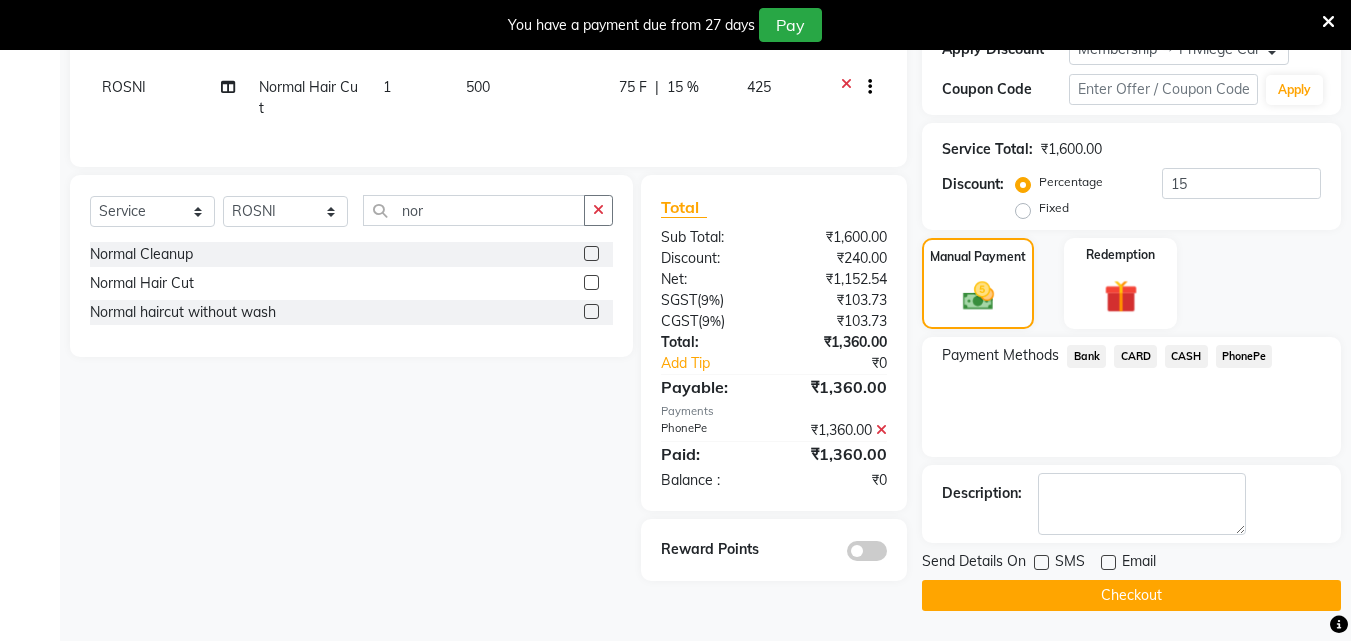 click on "Checkout" 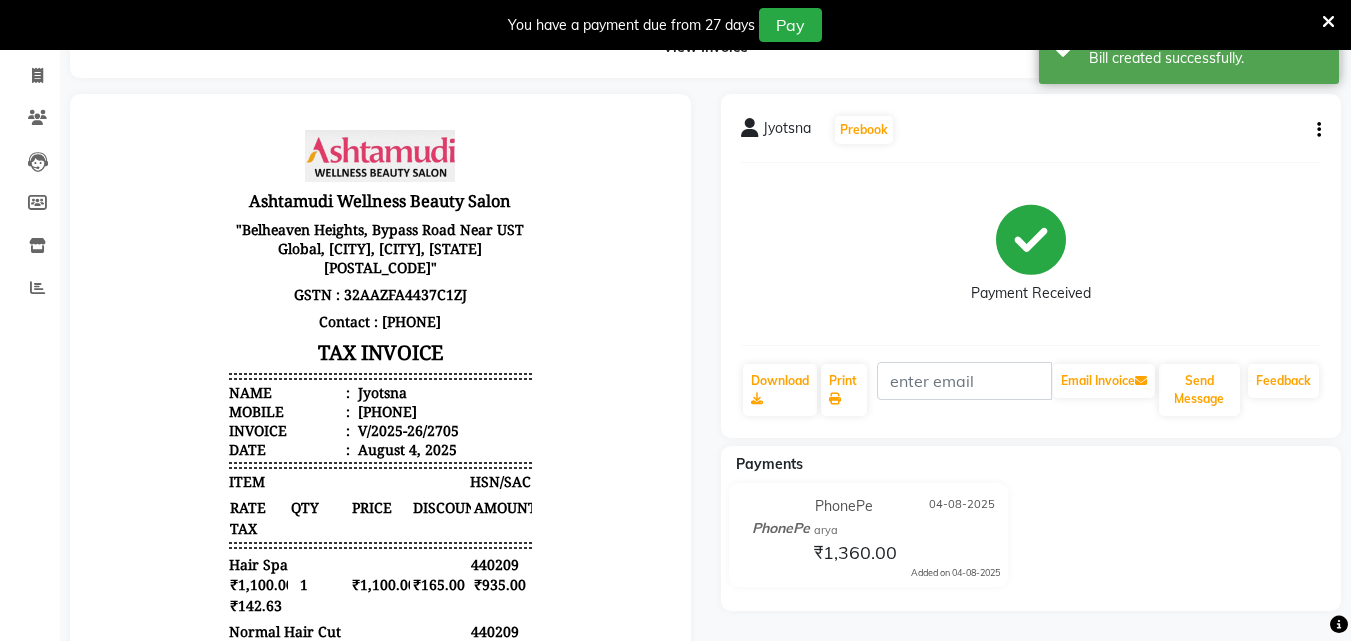 scroll, scrollTop: 364, scrollLeft: 0, axis: vertical 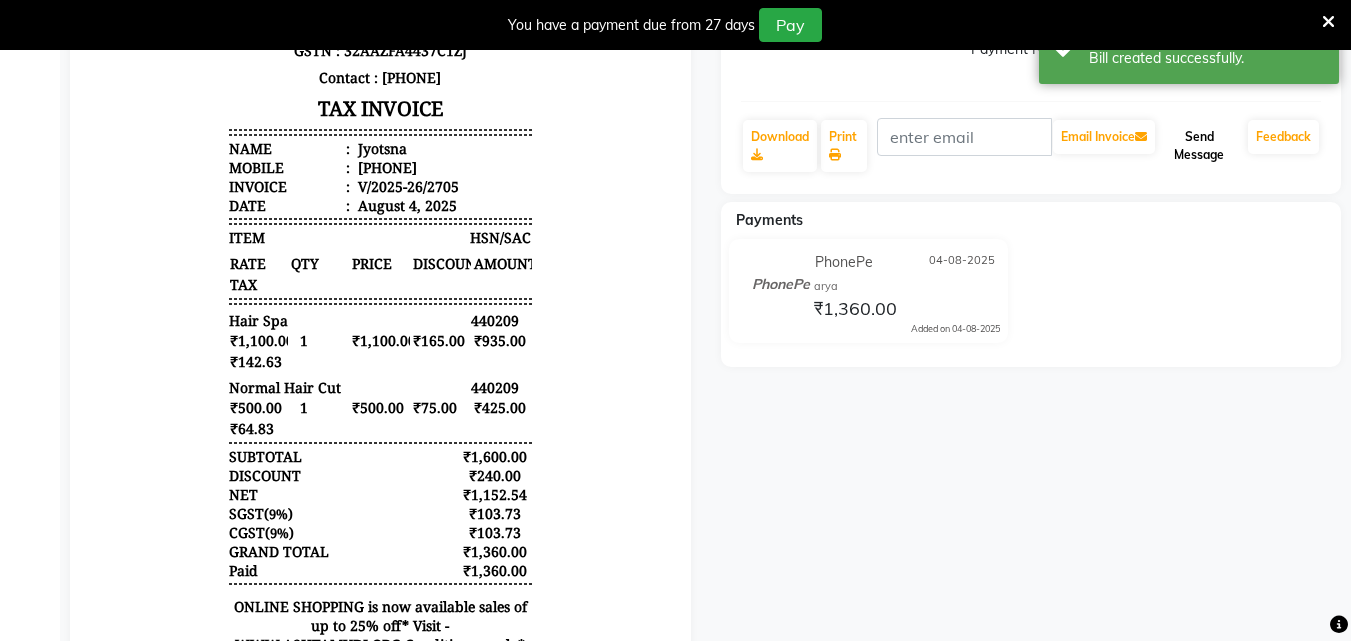 click on "Send Message" 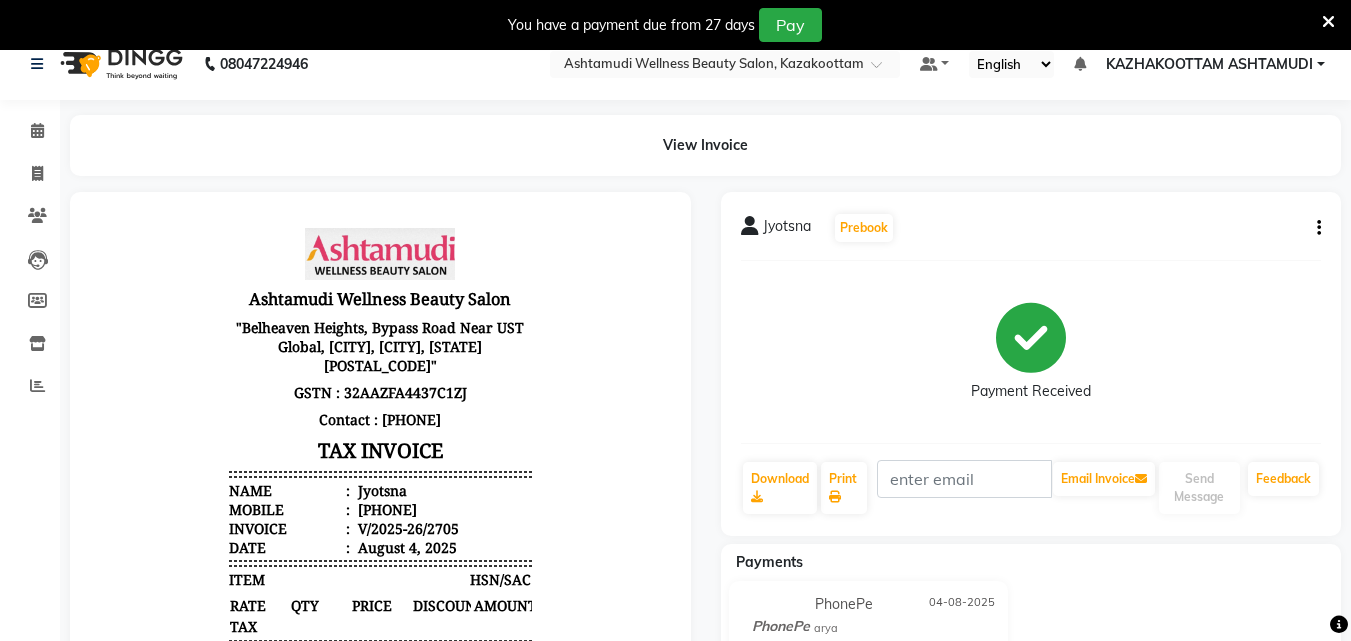 scroll, scrollTop: 0, scrollLeft: 0, axis: both 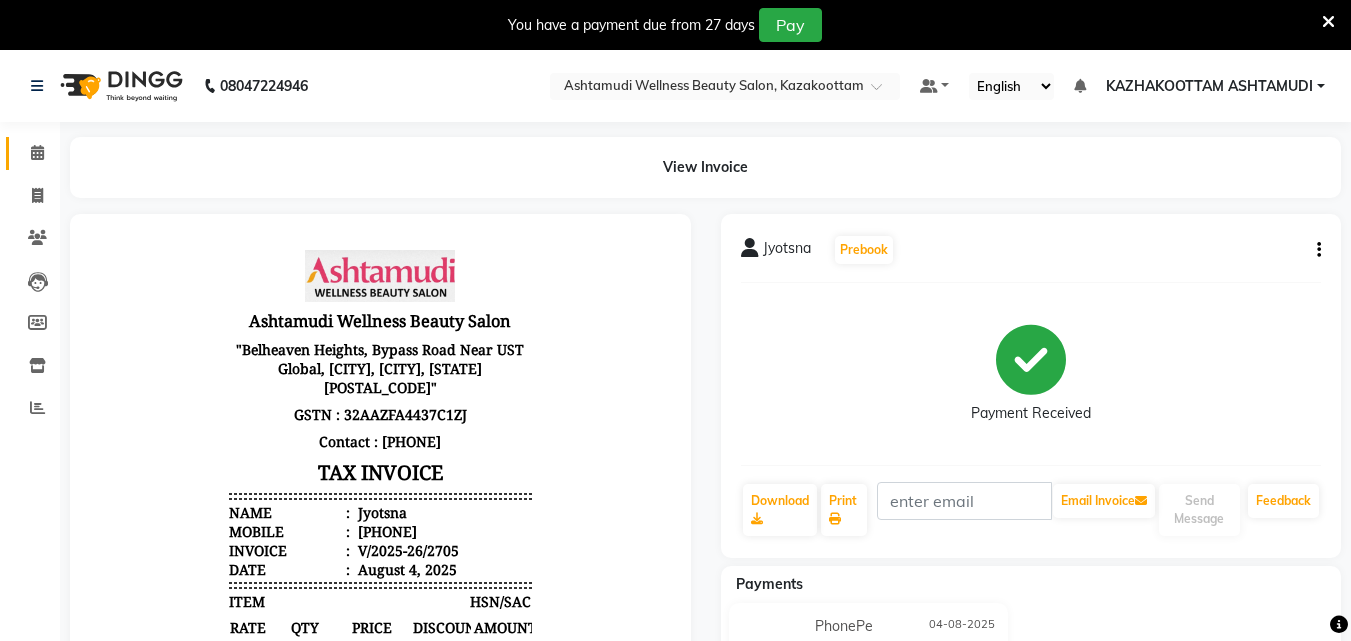 click on "Calendar" 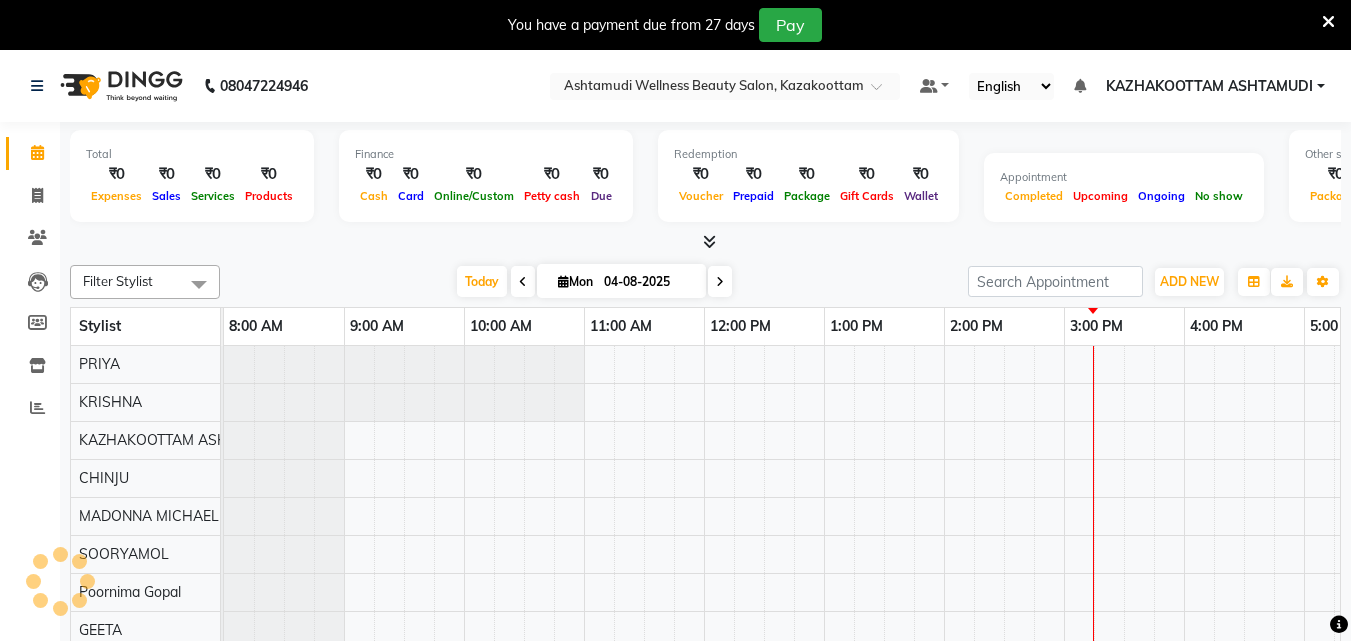 scroll, scrollTop: 0, scrollLeft: 0, axis: both 